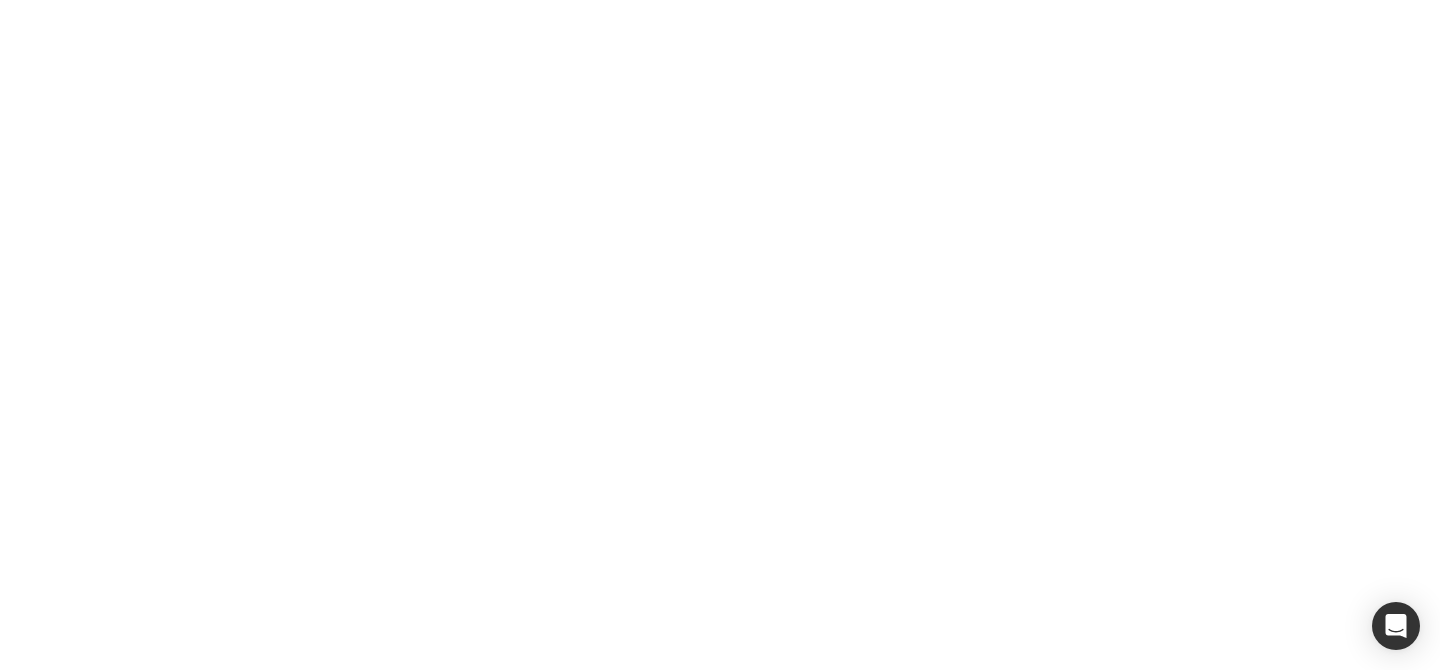 scroll, scrollTop: 0, scrollLeft: 0, axis: both 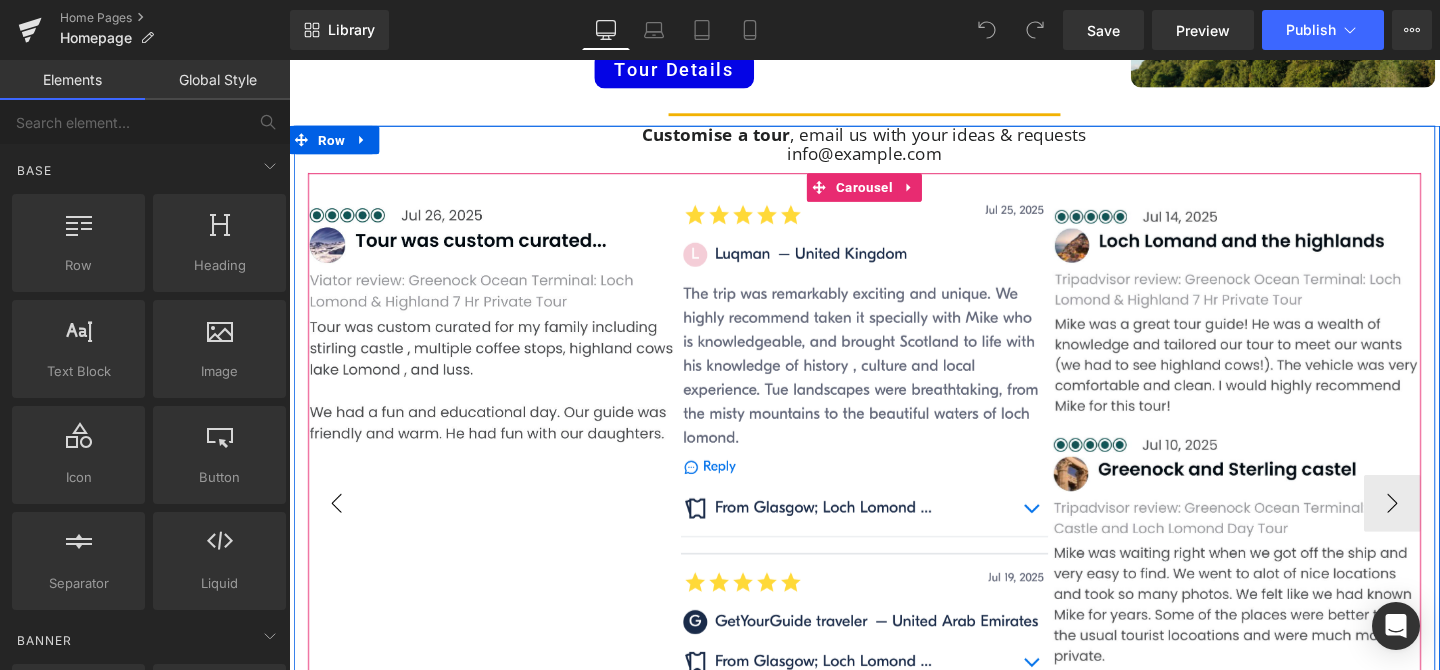 click on "‹" at bounding box center (339, 526) 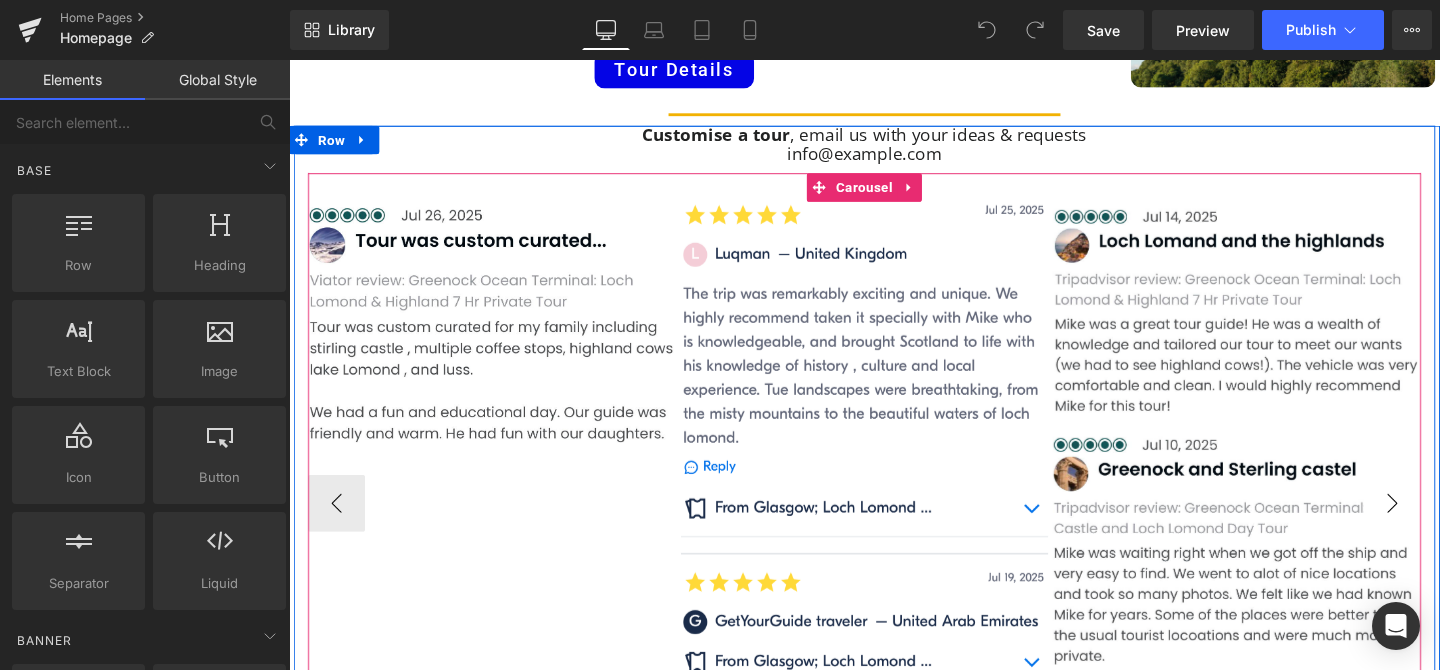 click on "›" at bounding box center (1449, 526) 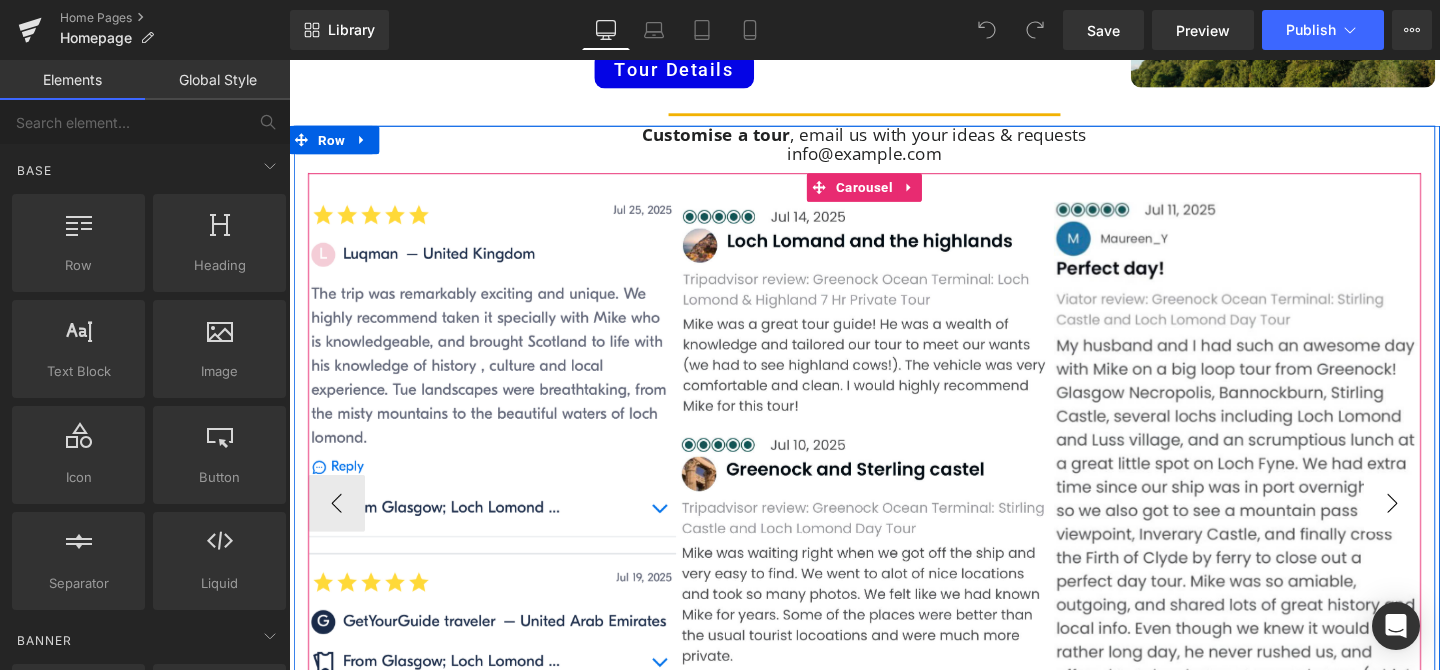 click on "›" at bounding box center [1449, 526] 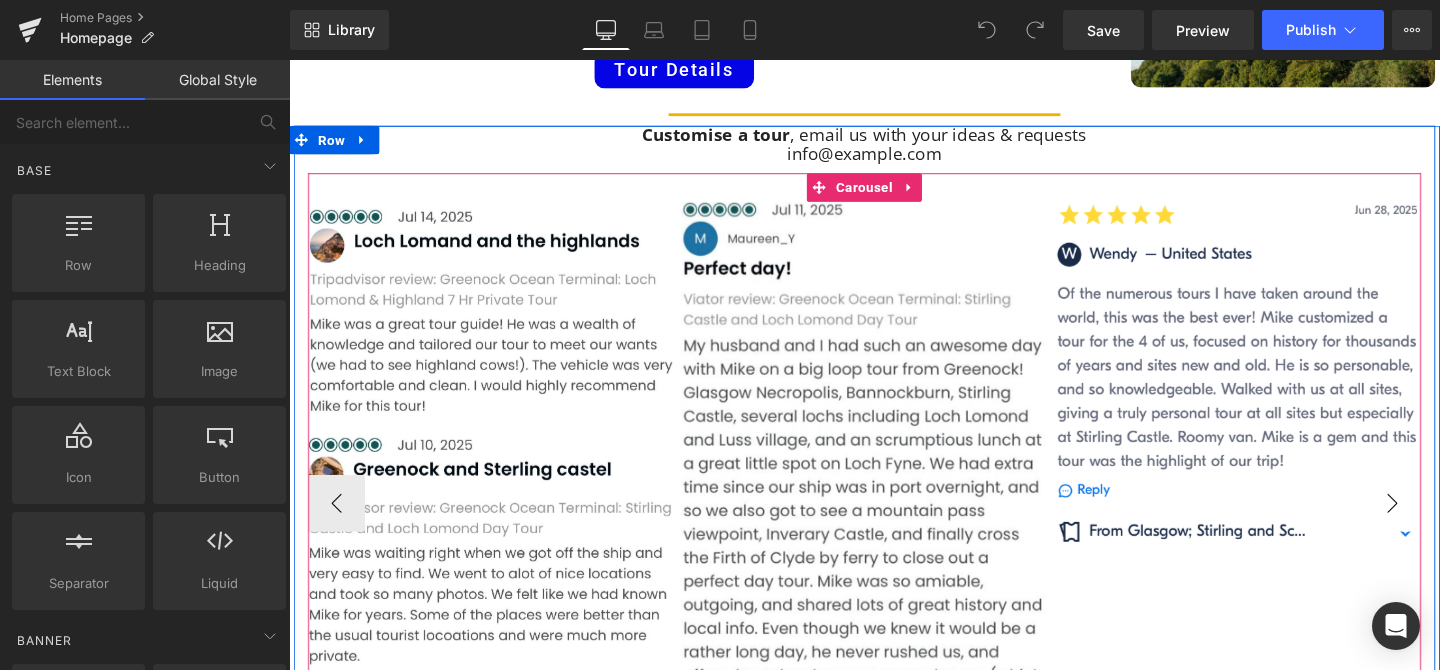 click on "›" at bounding box center (1449, 526) 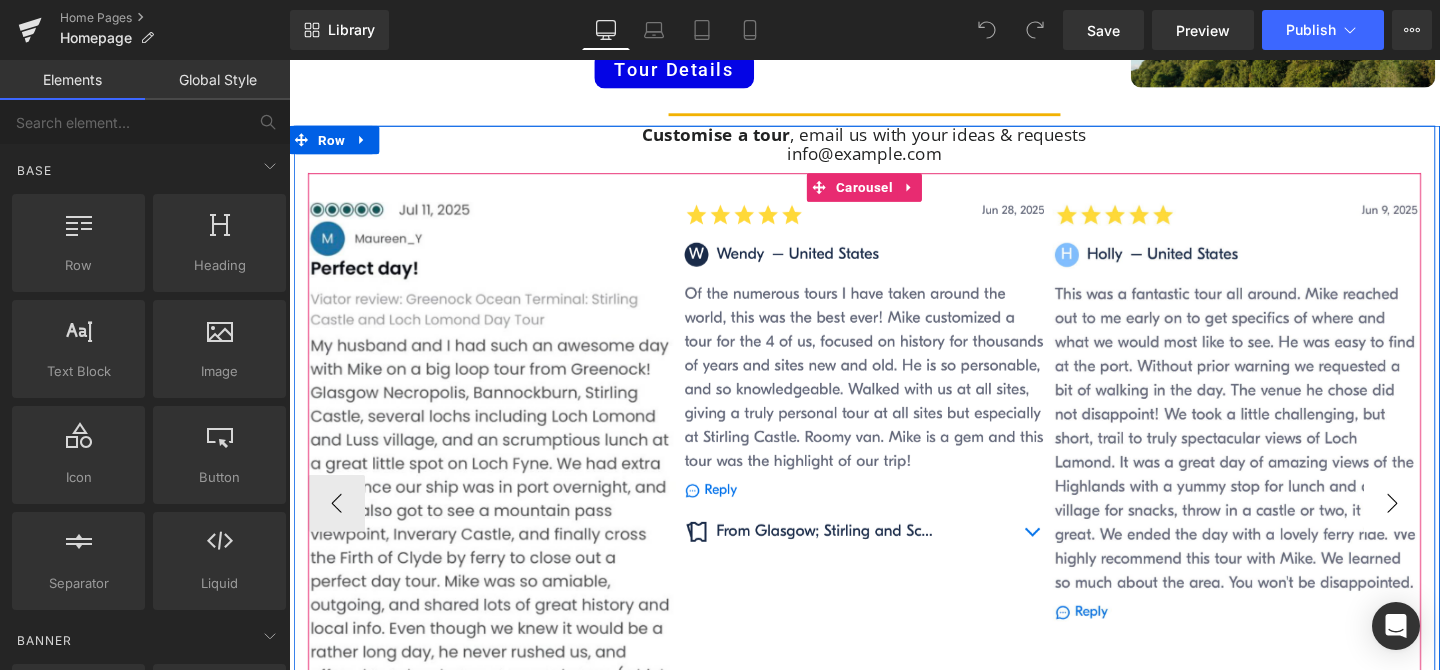 click on "›" at bounding box center [1449, 526] 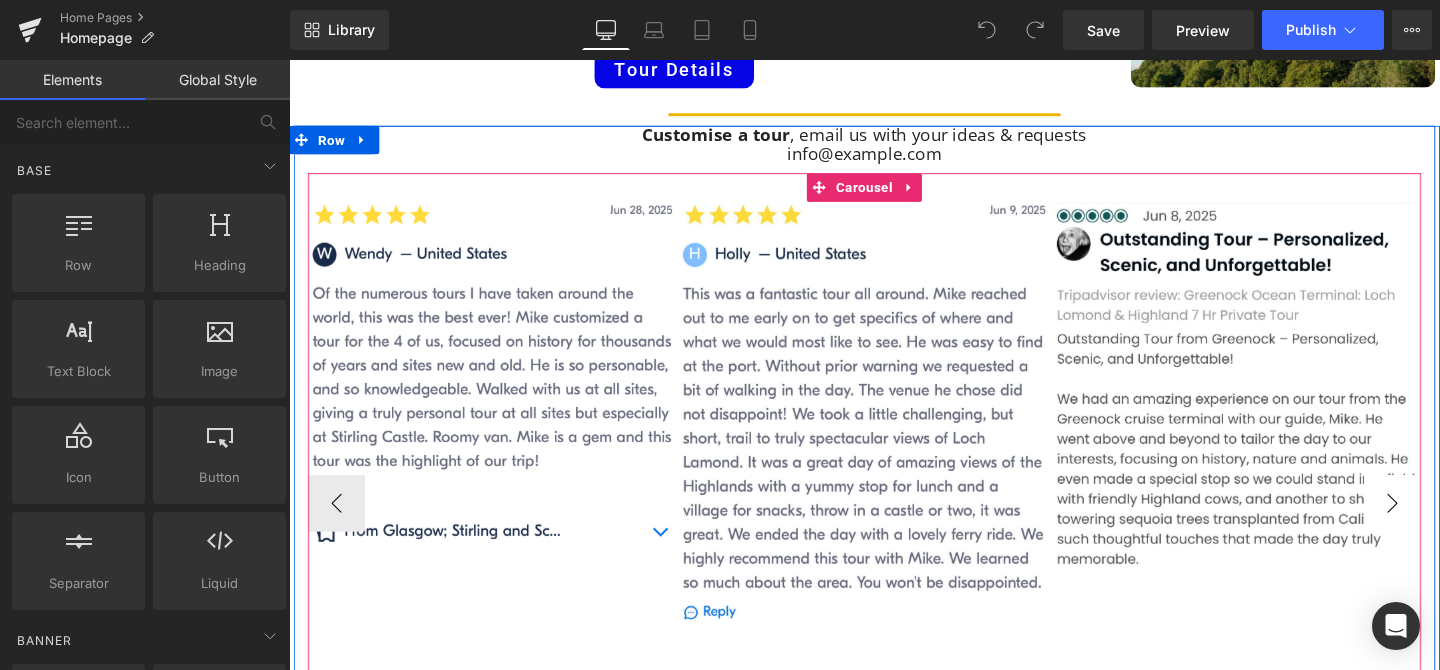 click on "›" at bounding box center [1449, 526] 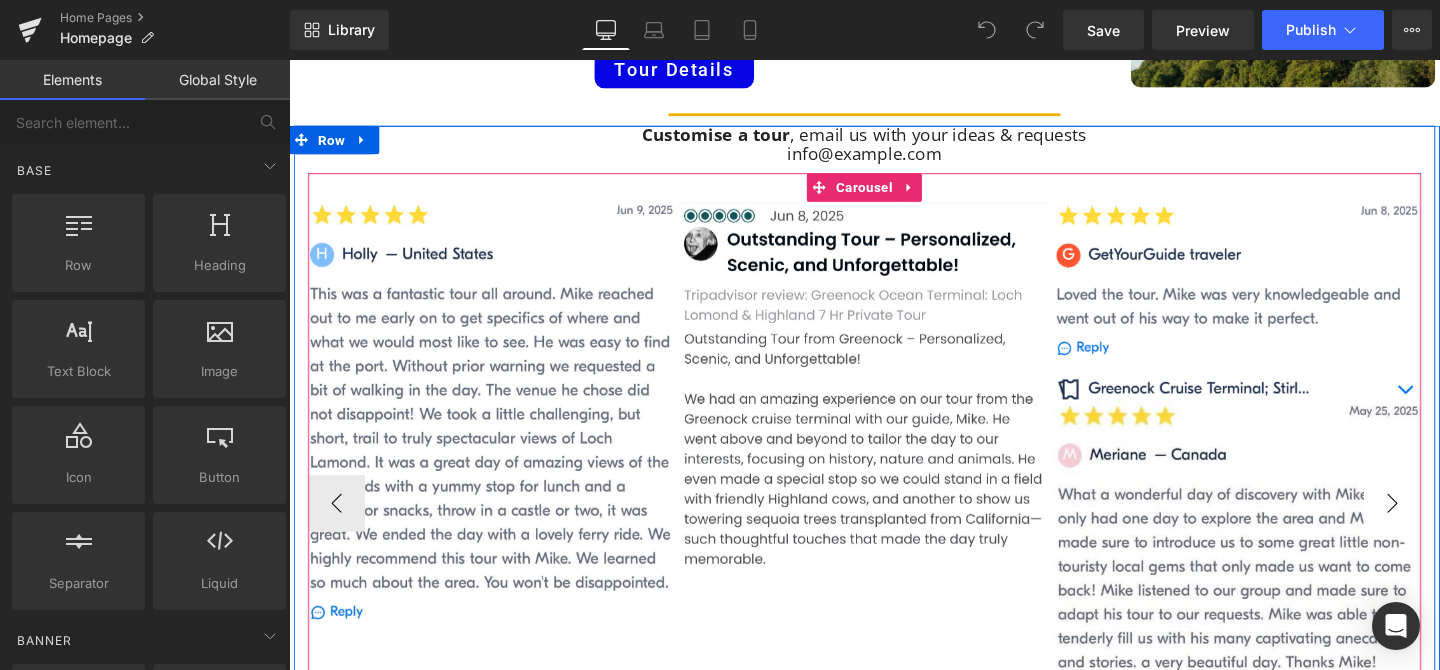 click on "›" at bounding box center (1449, 526) 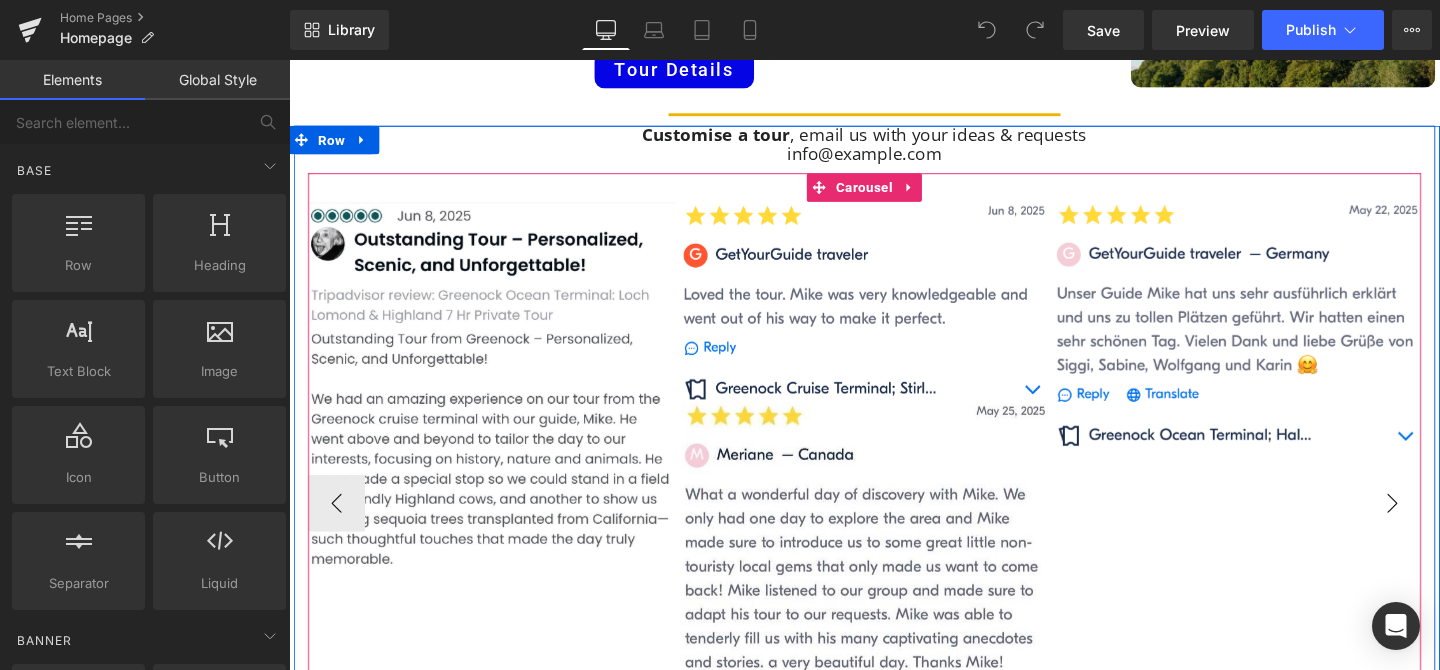 click on "›" at bounding box center (1449, 526) 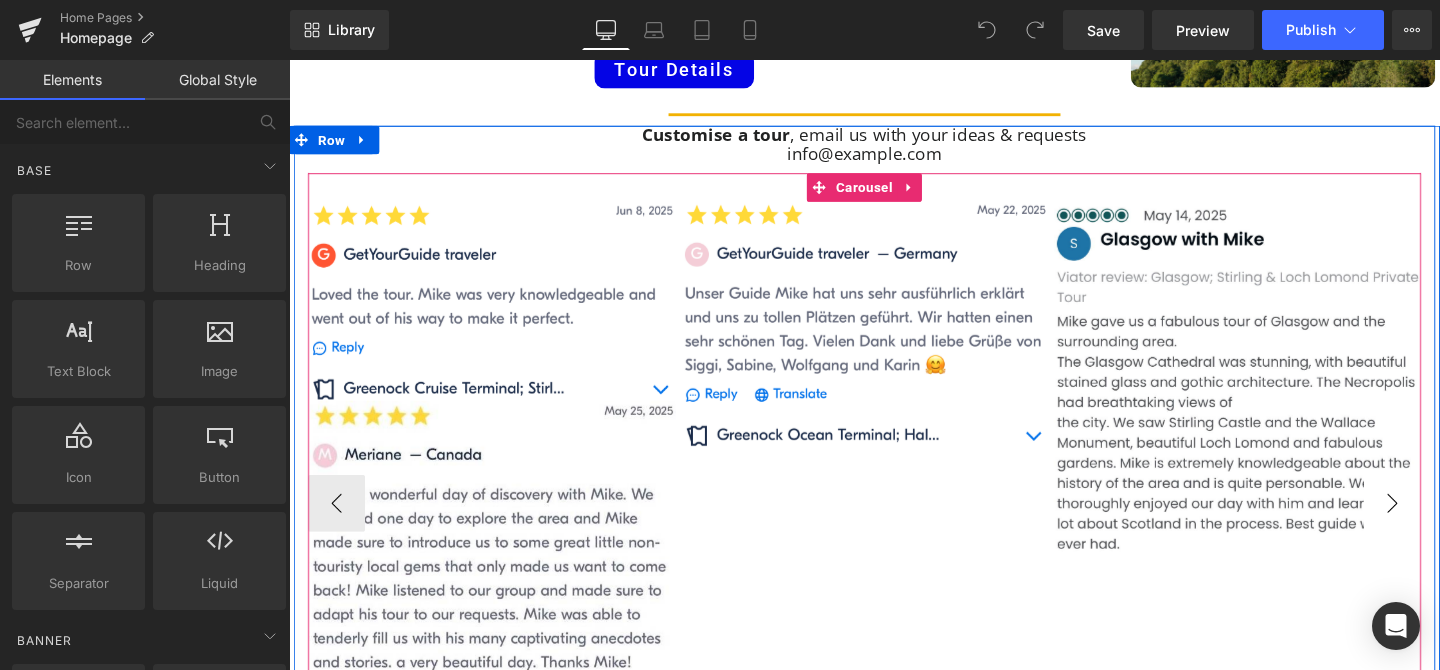 click on "›" at bounding box center (1449, 526) 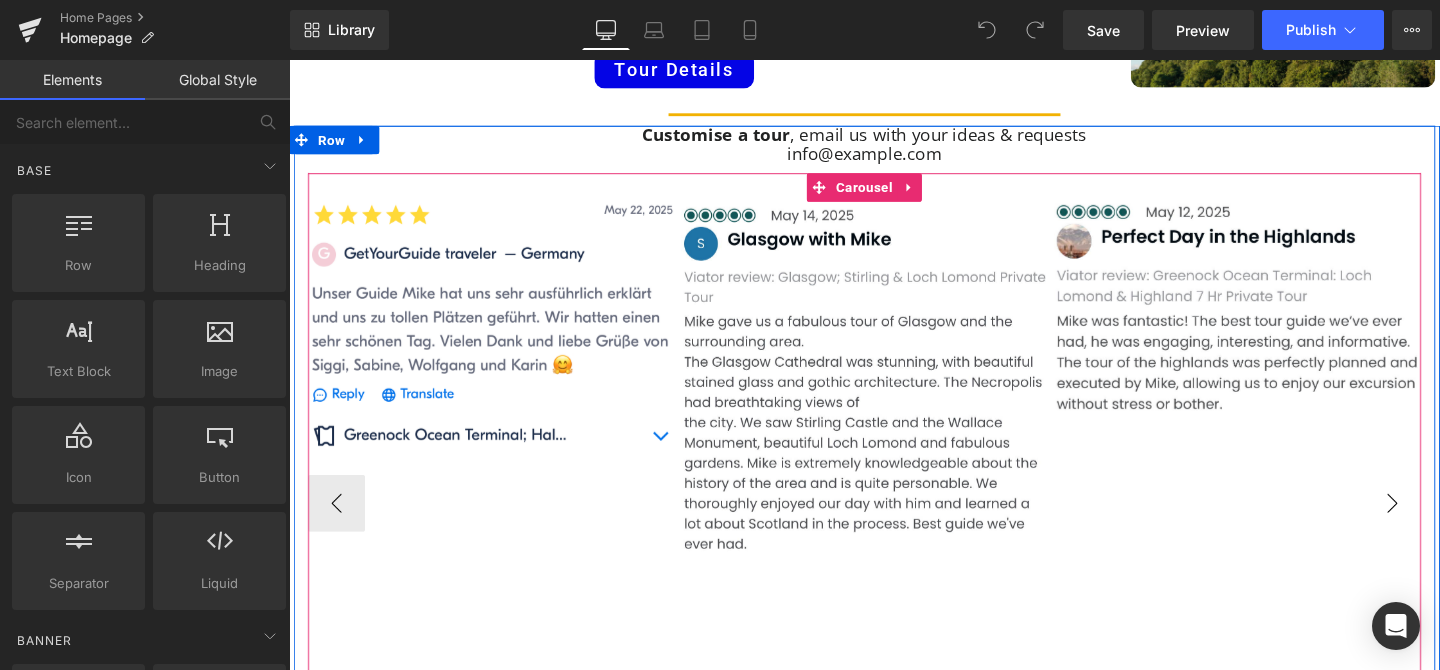 click on "›" at bounding box center (1449, 526) 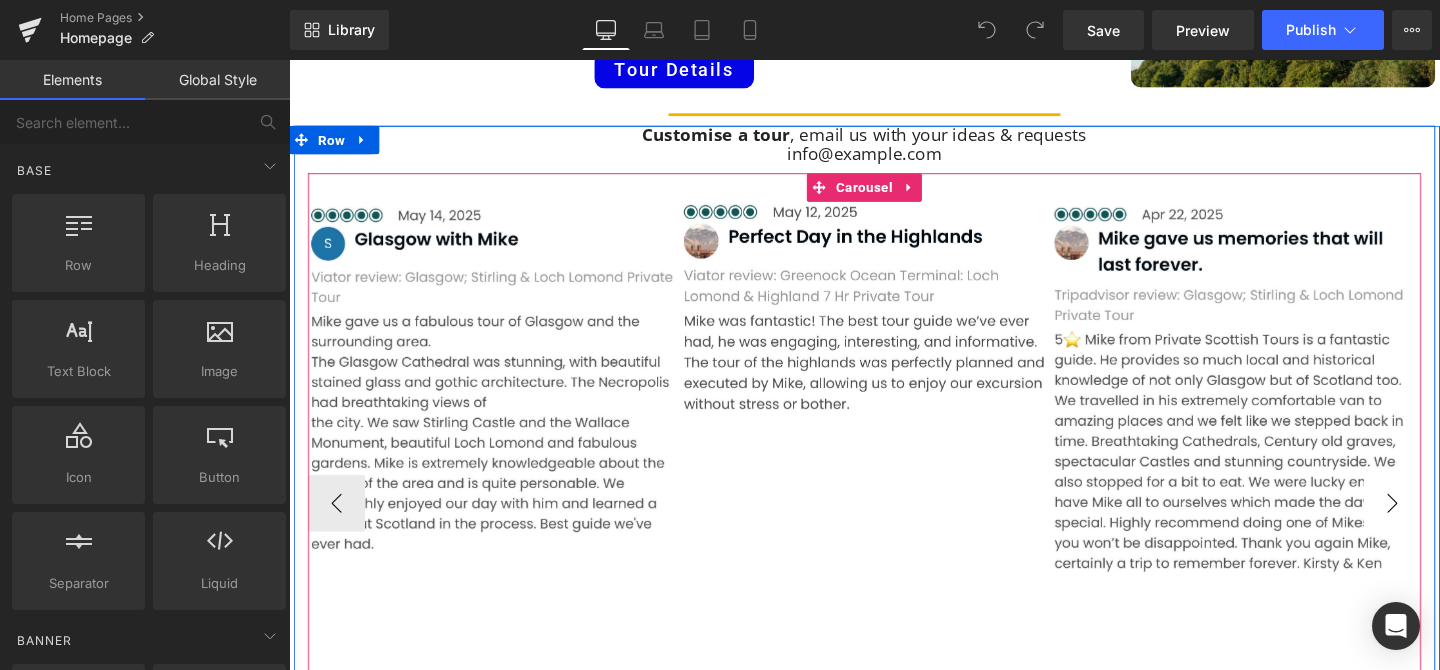 click on "›" at bounding box center [1449, 526] 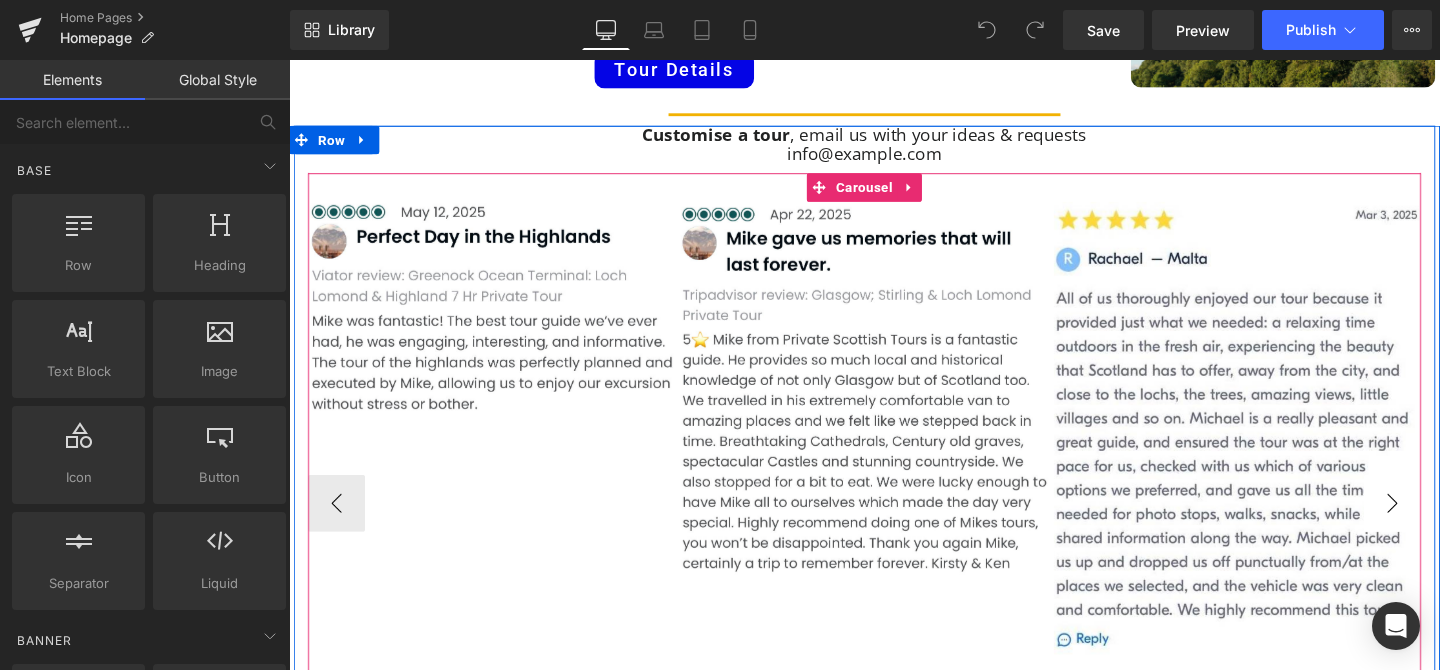 click on "›" at bounding box center [1449, 526] 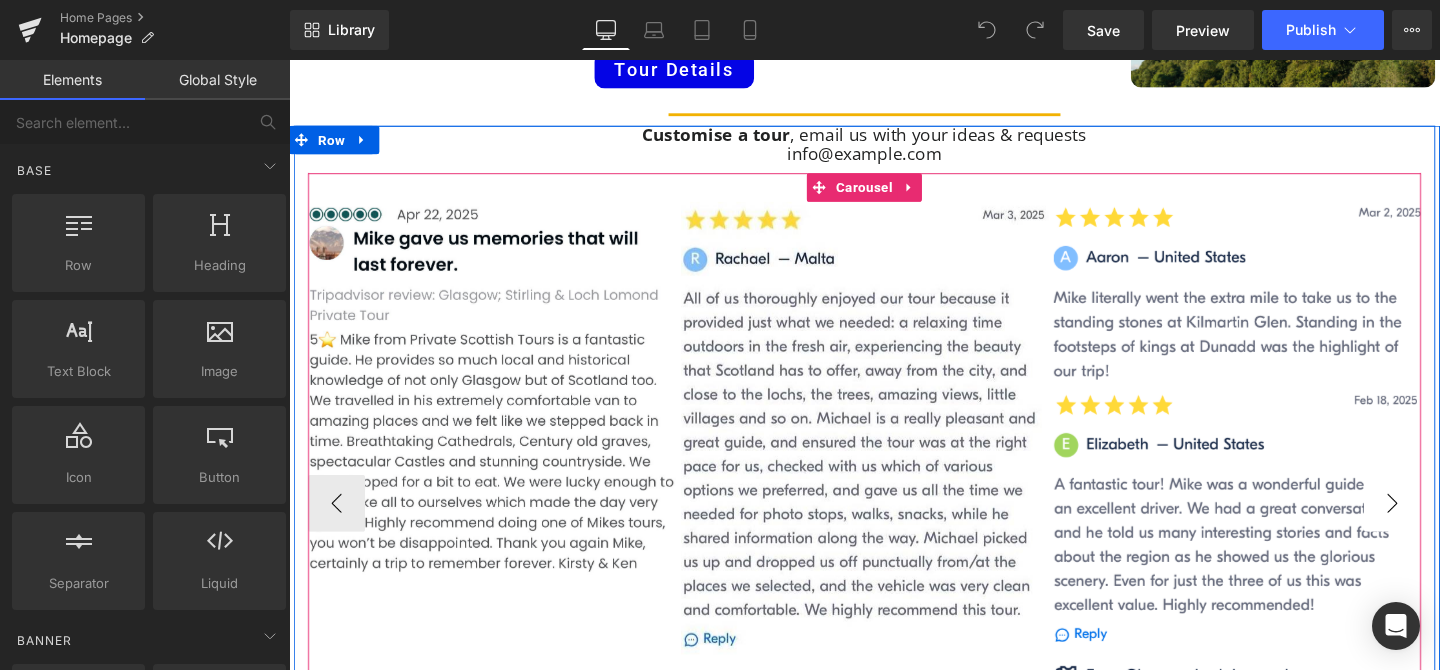 click on "›" at bounding box center [1449, 526] 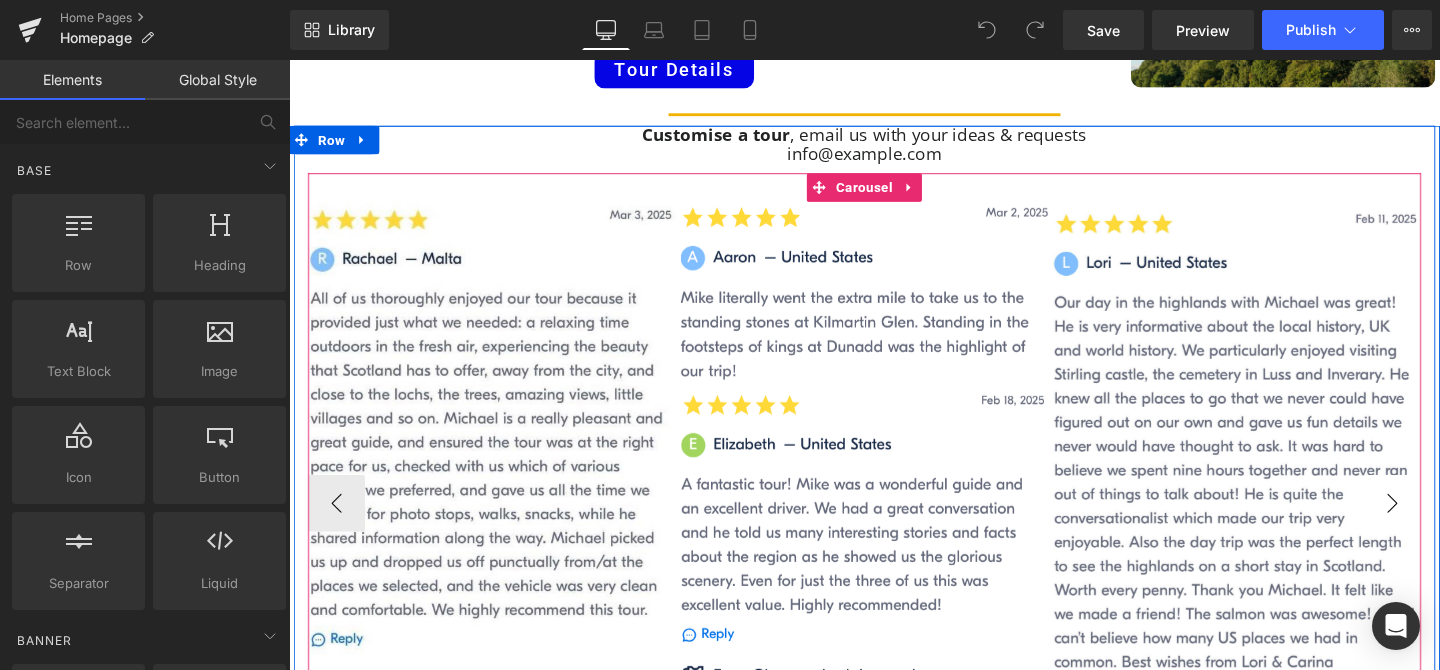 click on "›" at bounding box center (1449, 526) 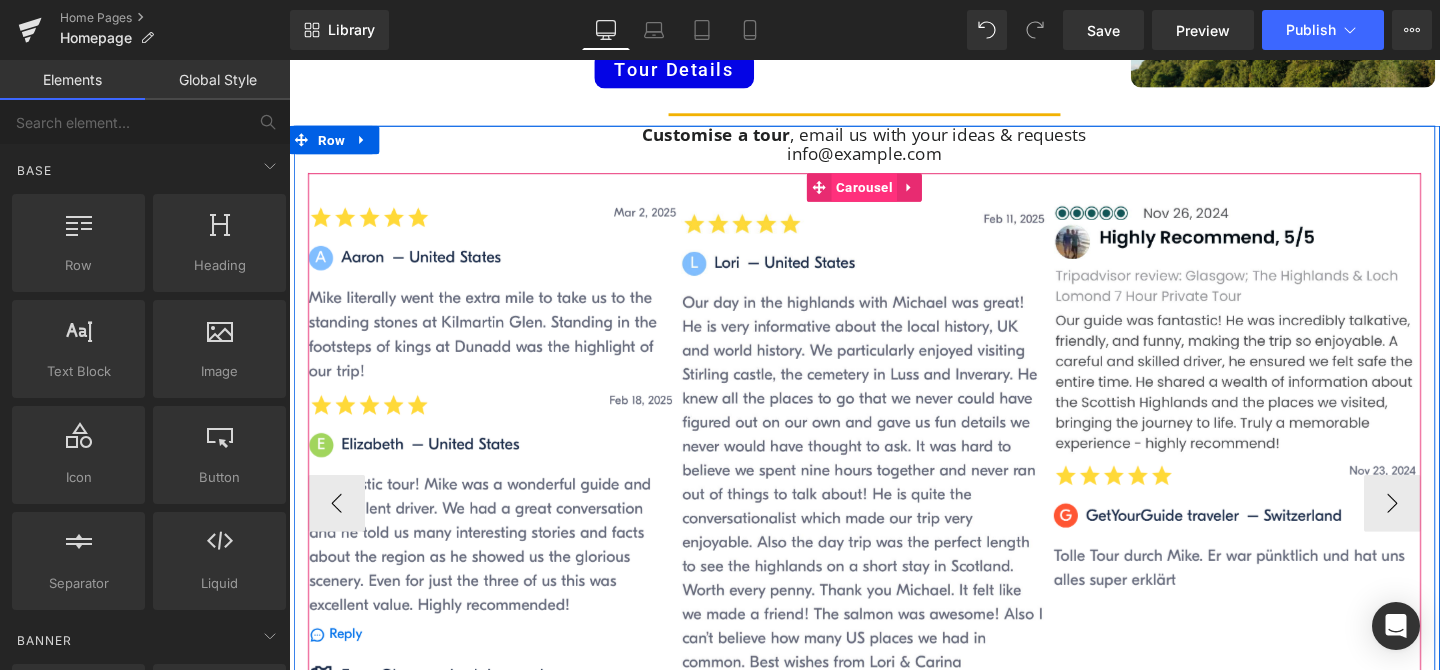 click on "Carousel" at bounding box center (893, 194) 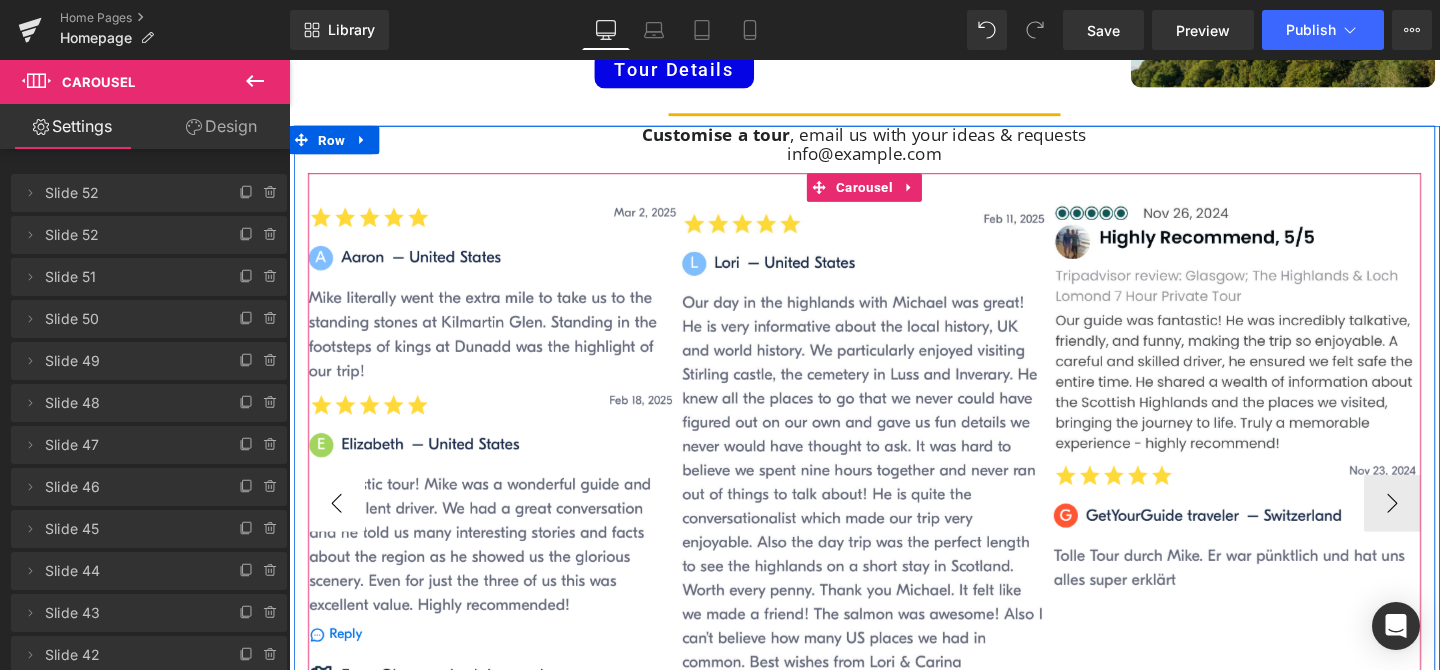 click on "‹" at bounding box center (339, 526) 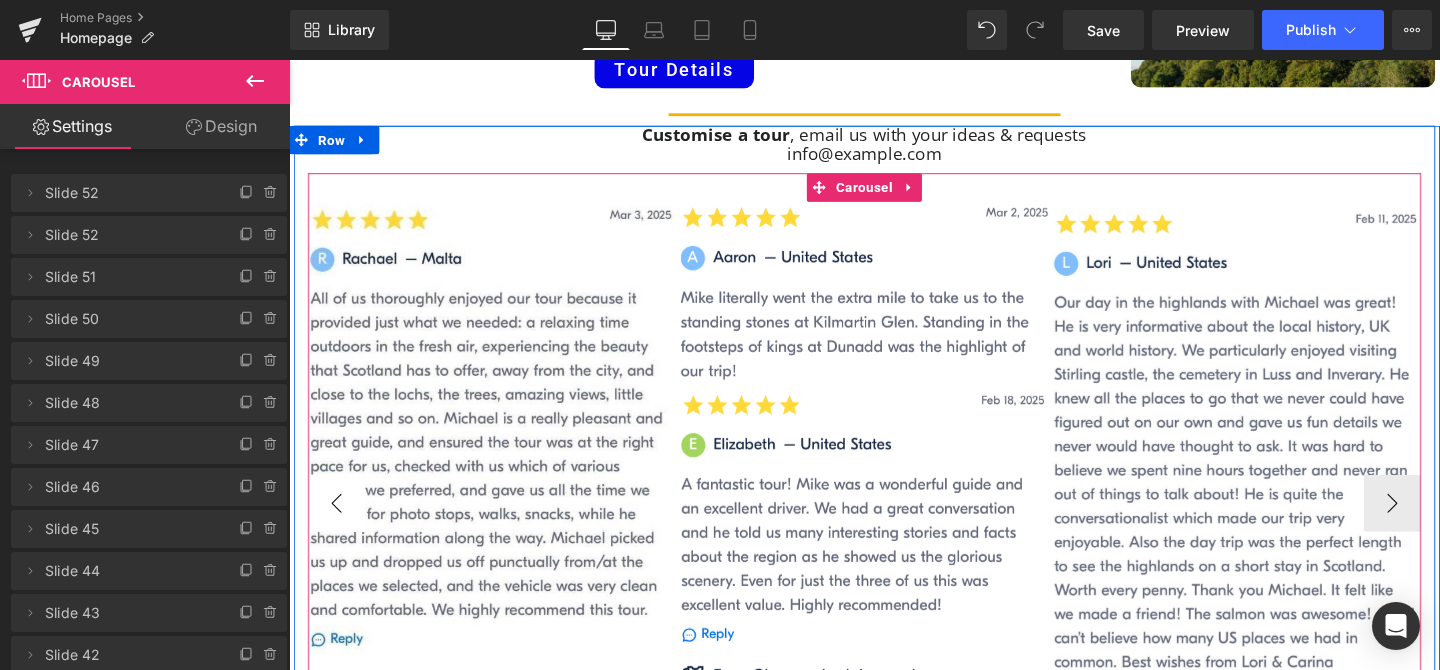 click on "‹" at bounding box center (339, 526) 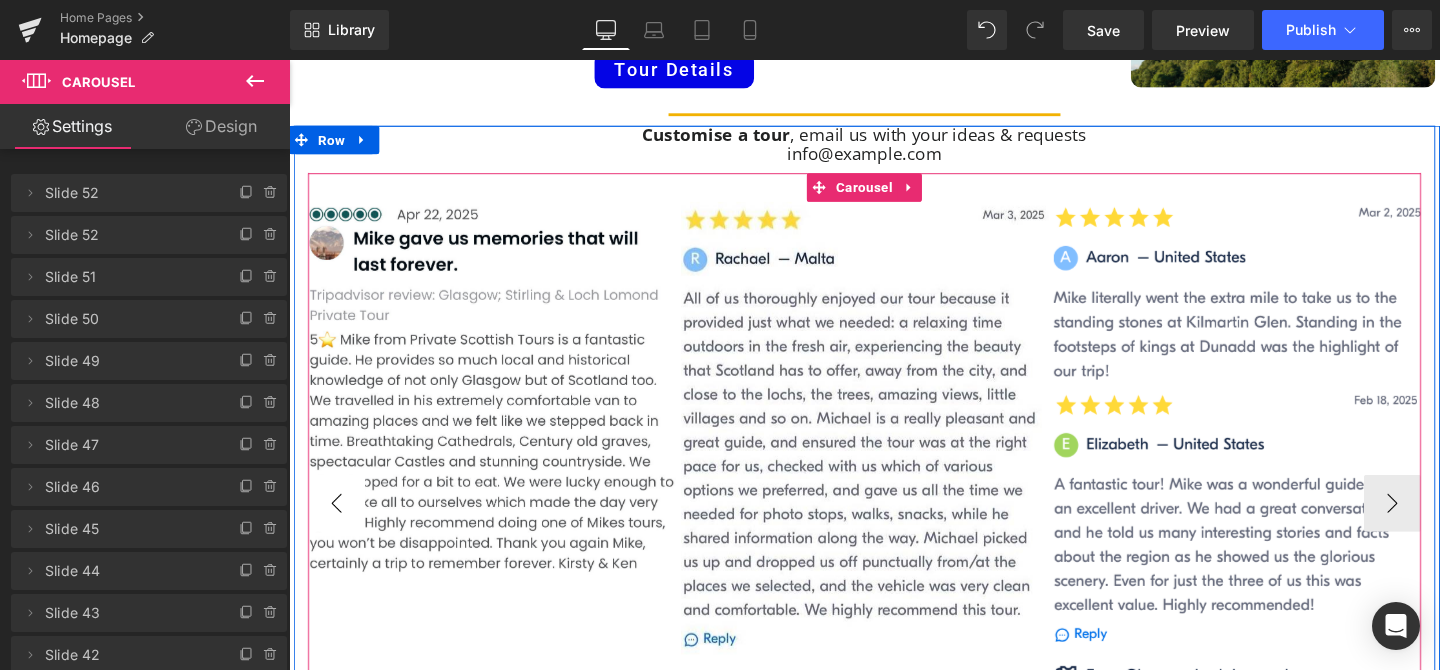 click on "‹" at bounding box center [339, 526] 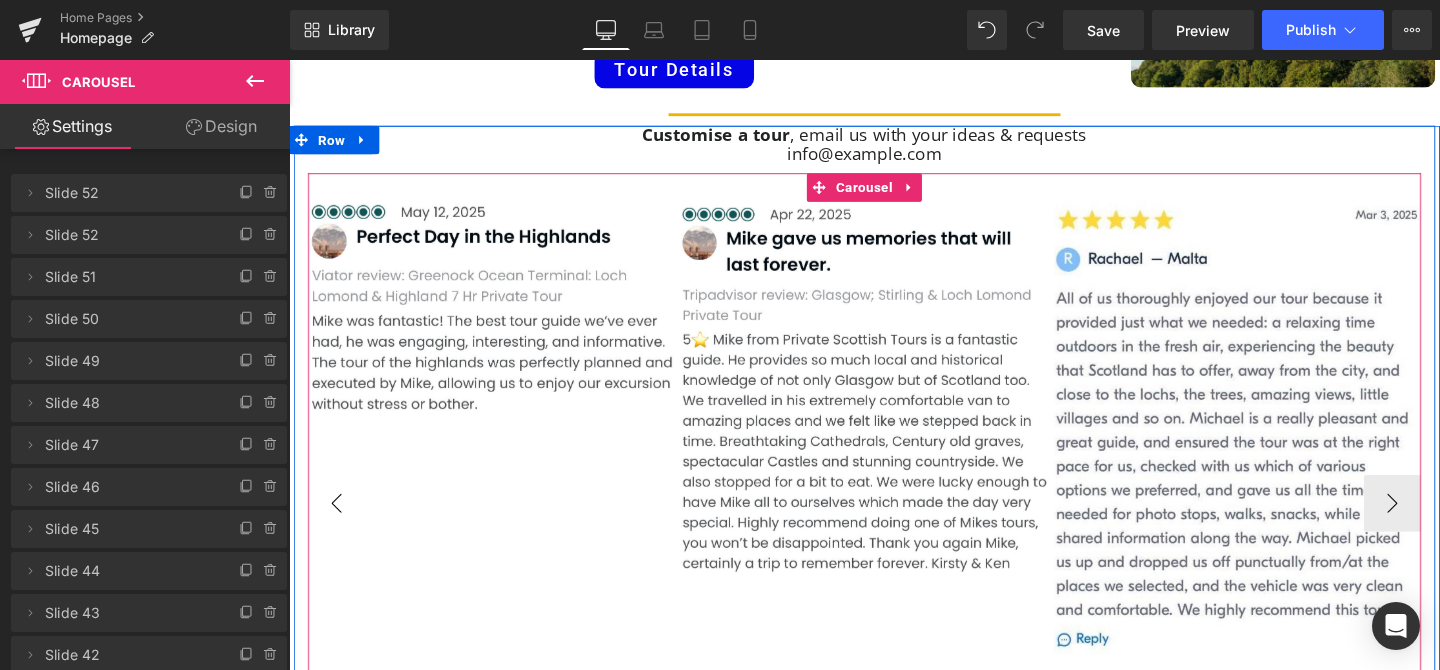 click on "‹" at bounding box center (339, 526) 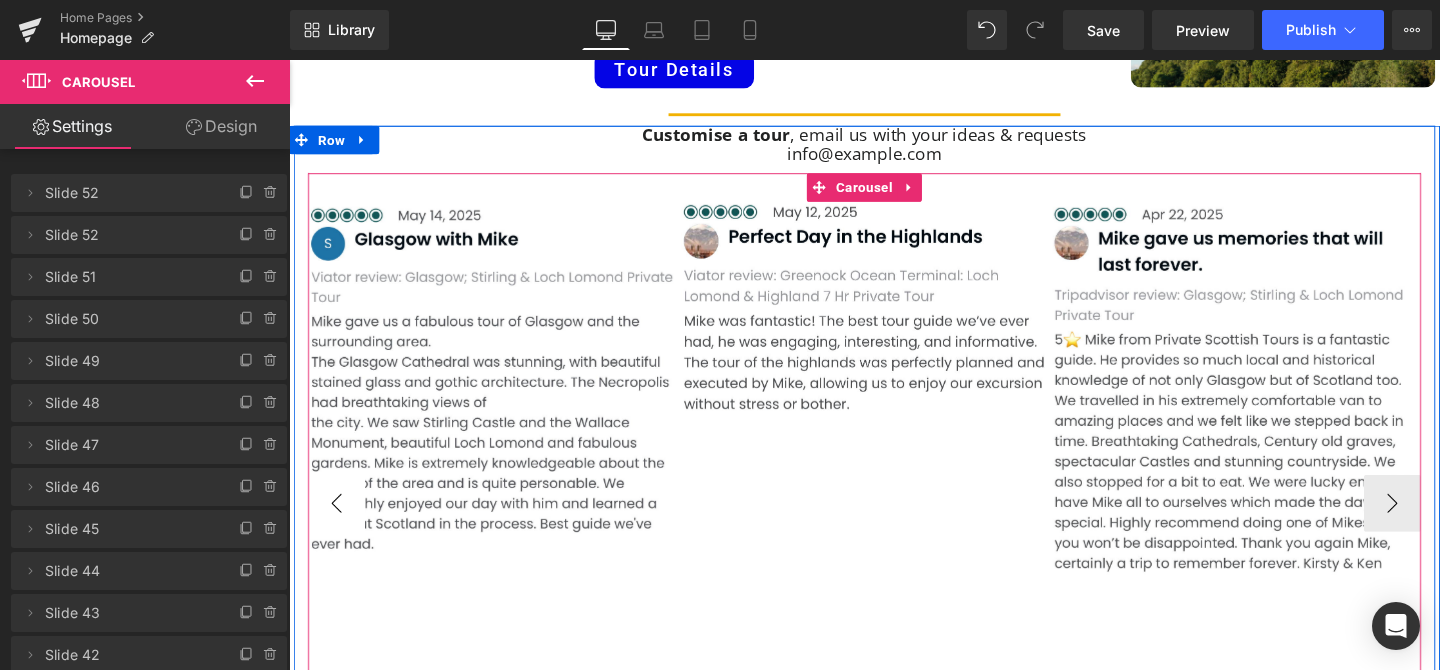 click on "‹" at bounding box center (339, 526) 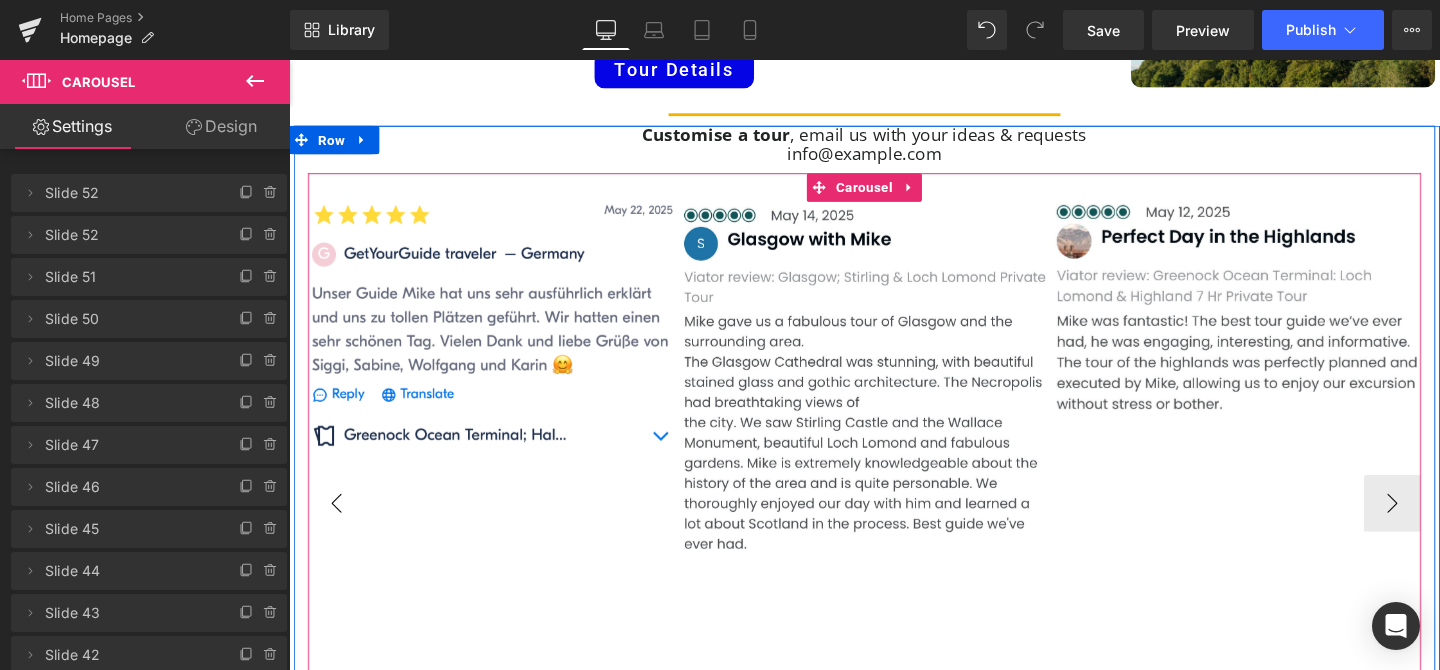 click on "‹" at bounding box center [339, 526] 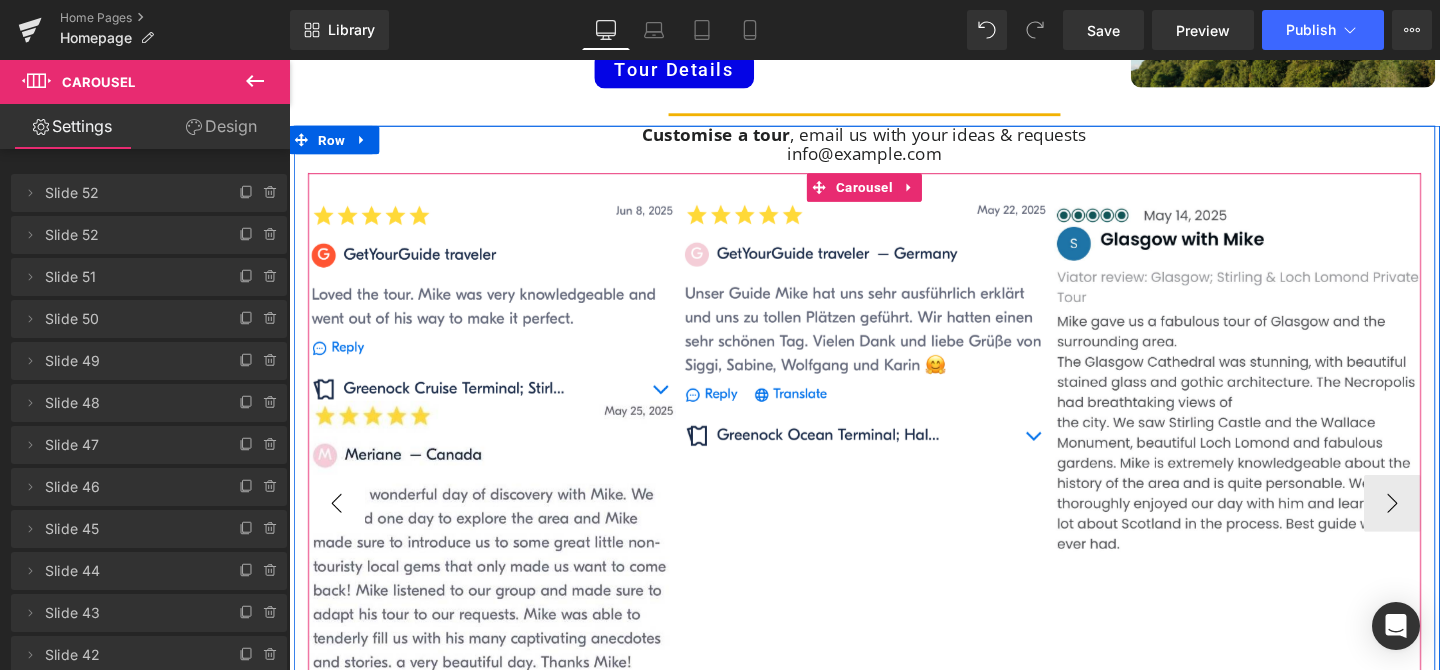 click on "‹" at bounding box center (339, 526) 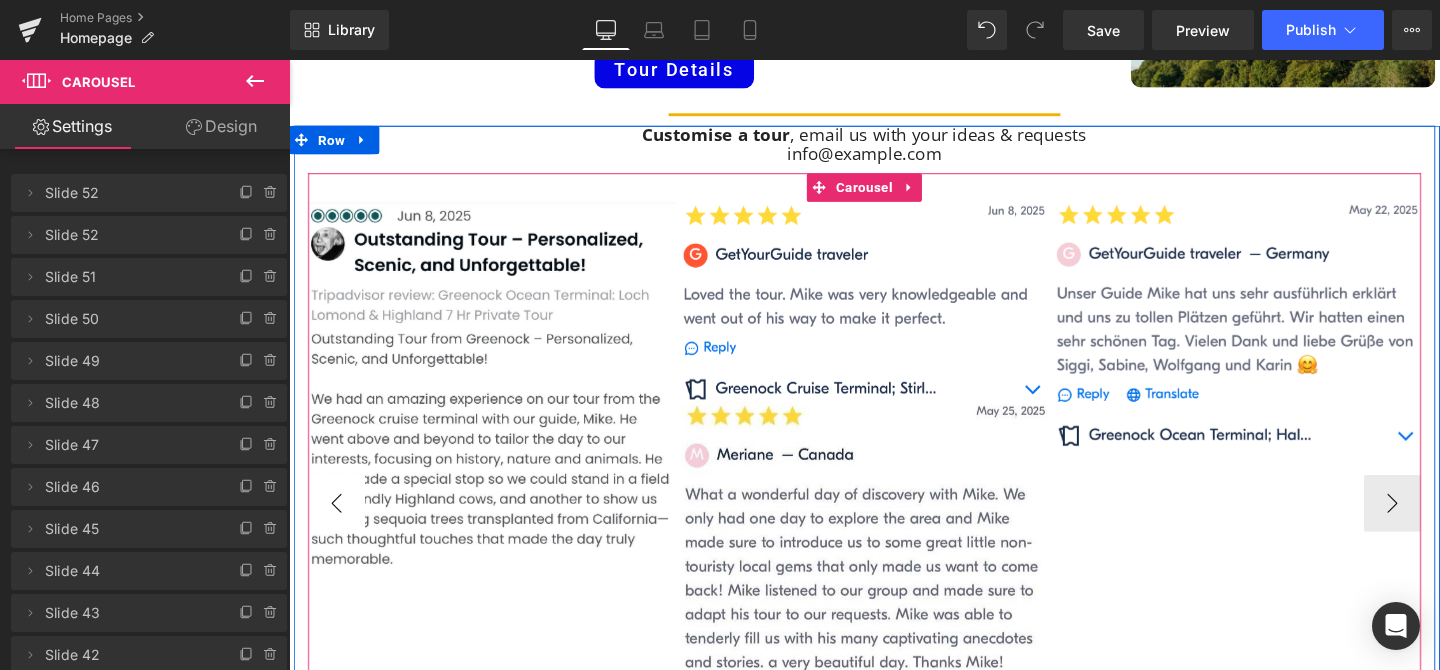 click on "‹" at bounding box center (339, 526) 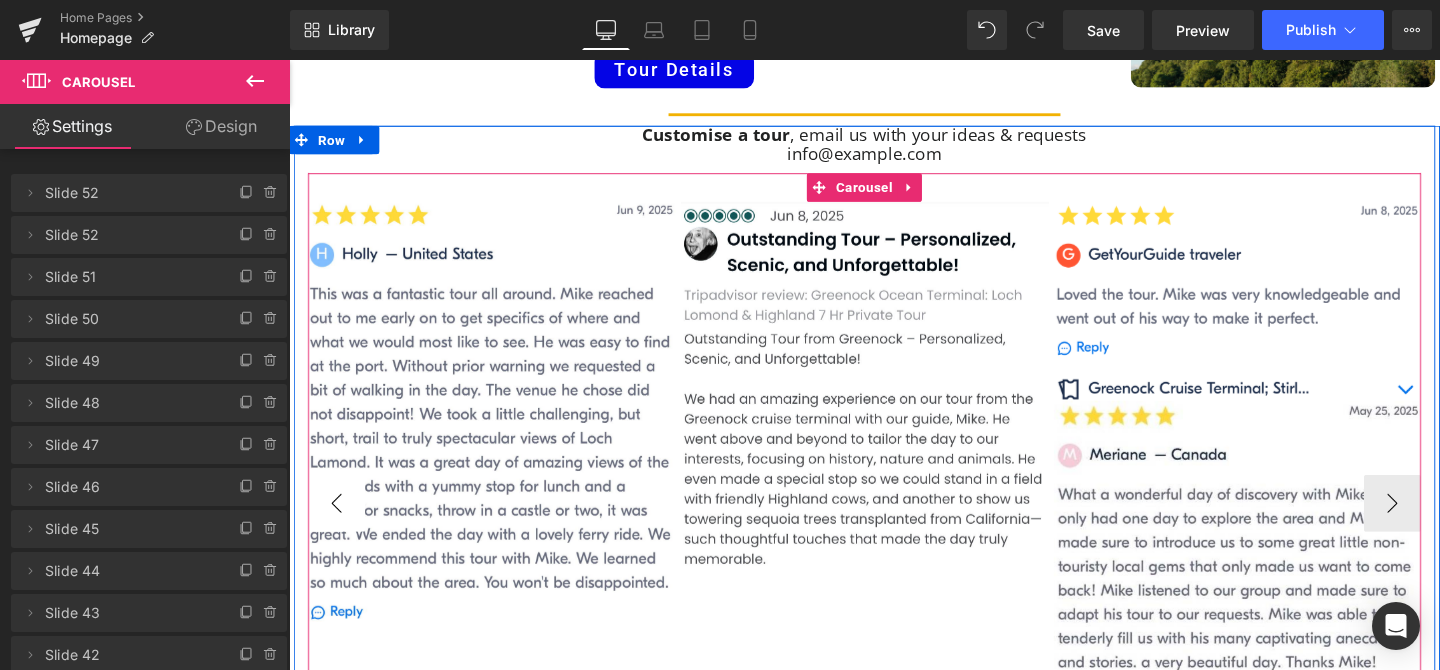 click on "‹" at bounding box center (339, 526) 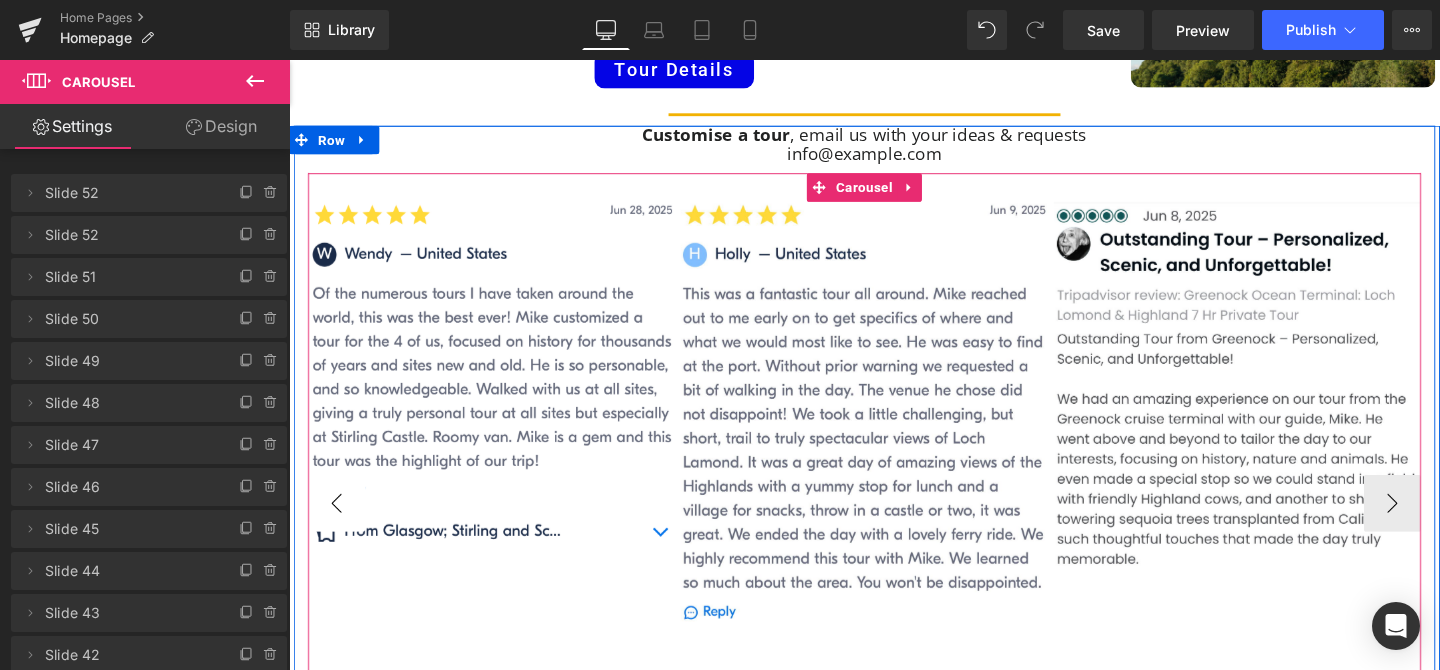 click on "‹" at bounding box center [339, 526] 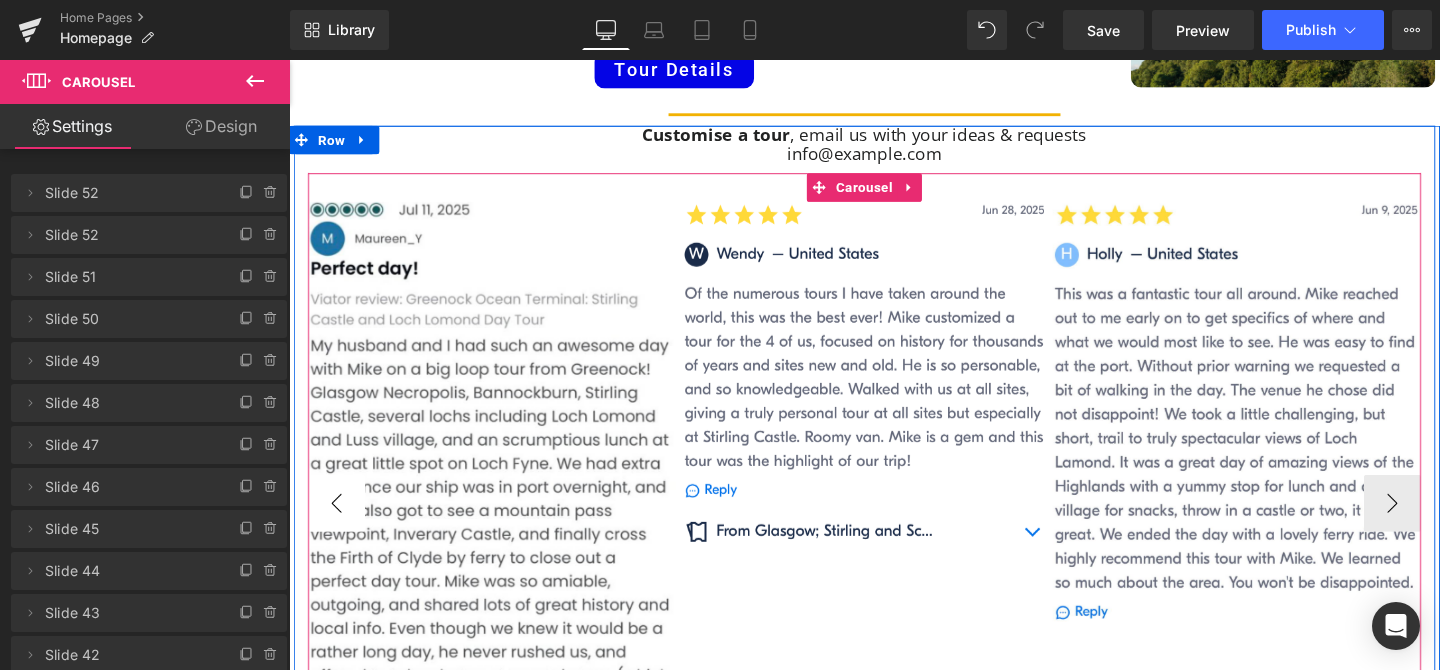 click on "‹" at bounding box center [339, 526] 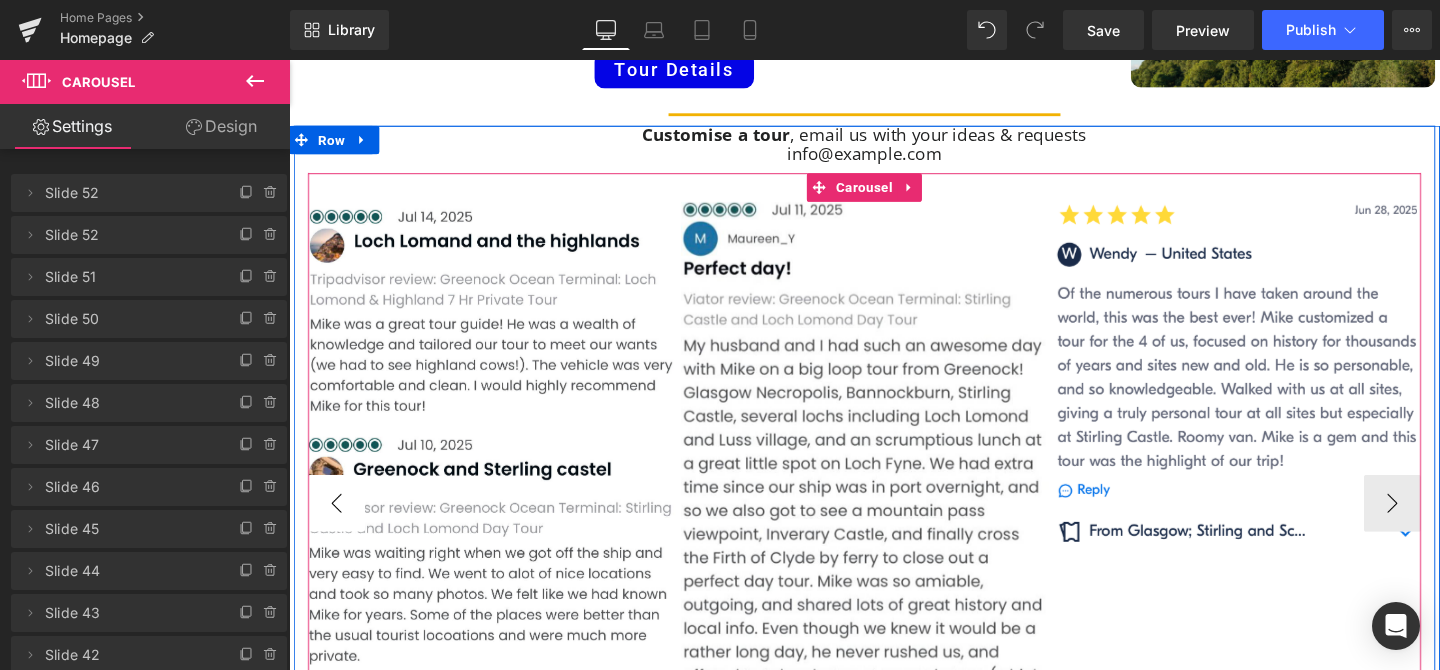 click on "‹" at bounding box center (339, 526) 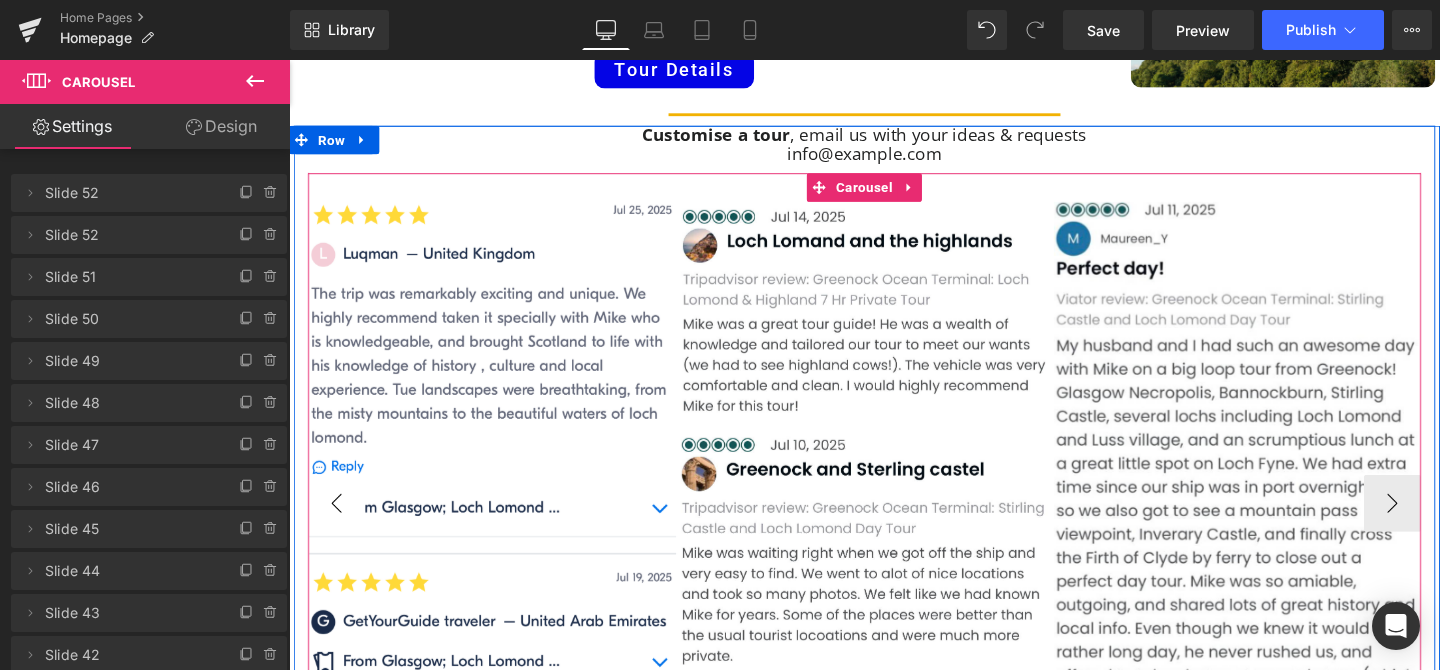 click on "‹" at bounding box center [339, 526] 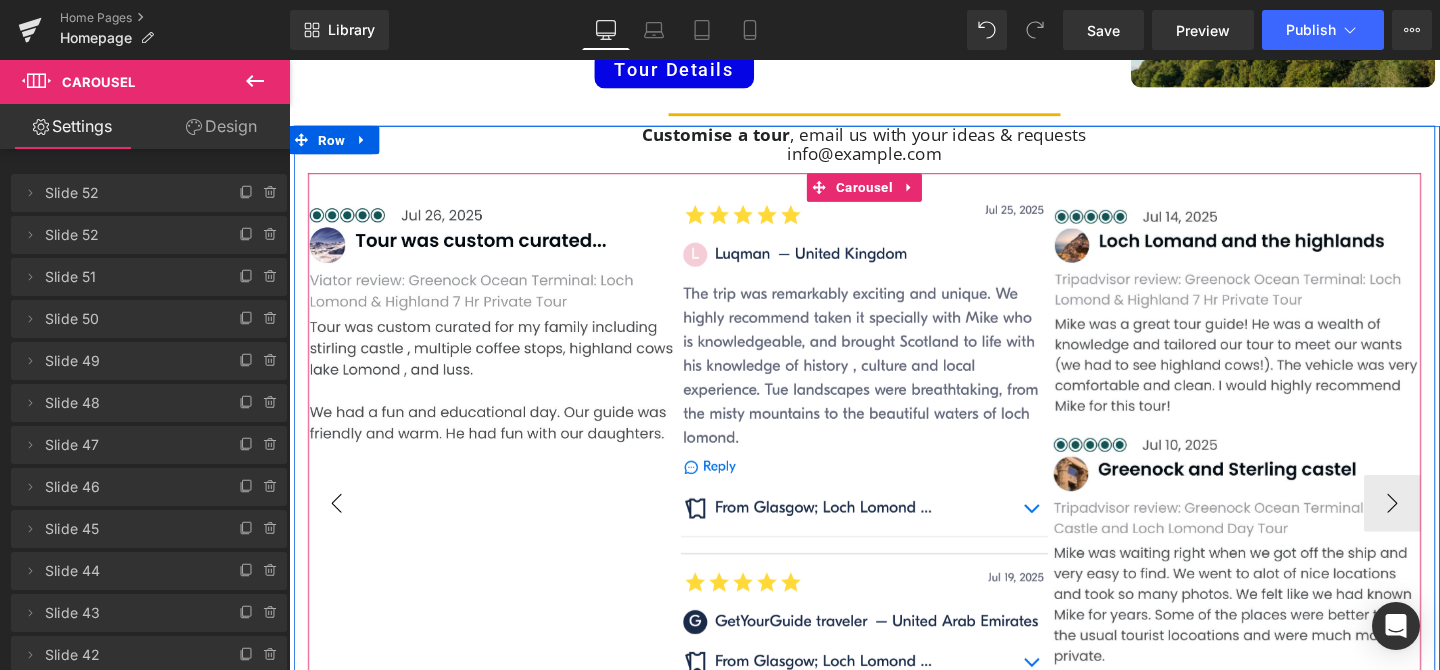 click on "‹" at bounding box center [339, 526] 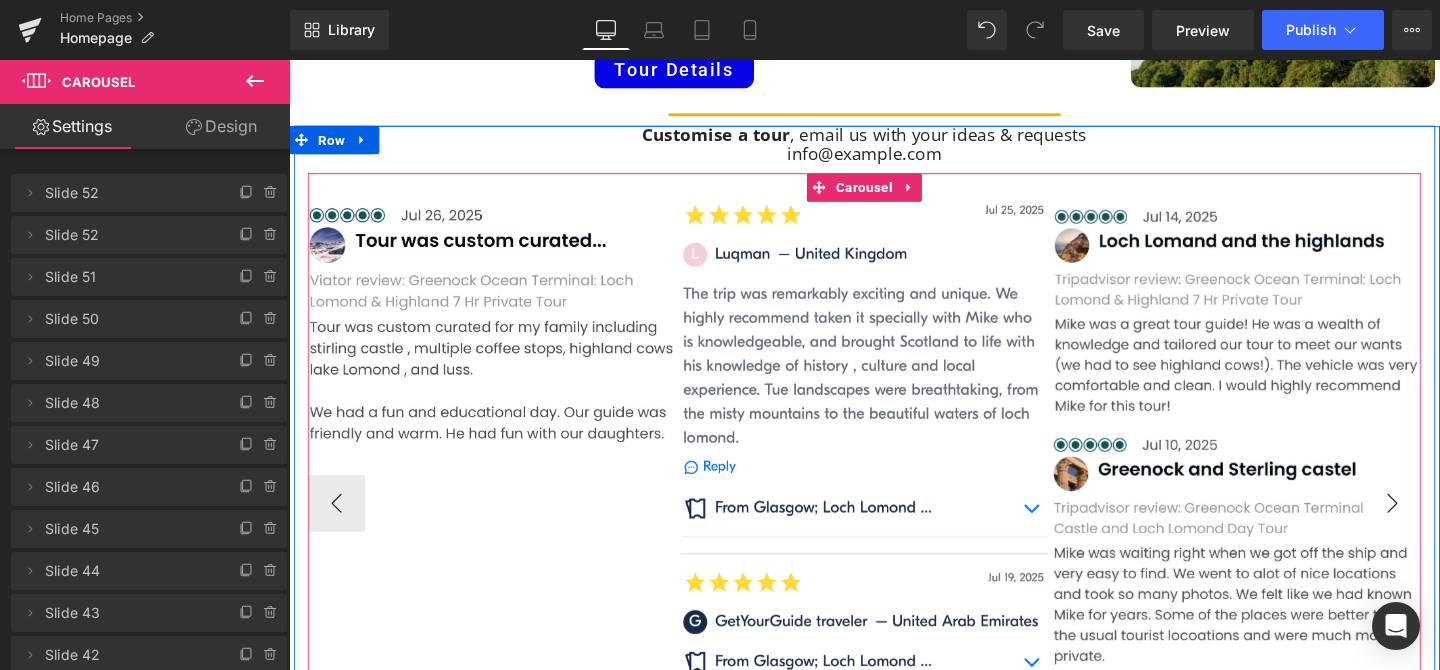 click on "›" at bounding box center [1449, 526] 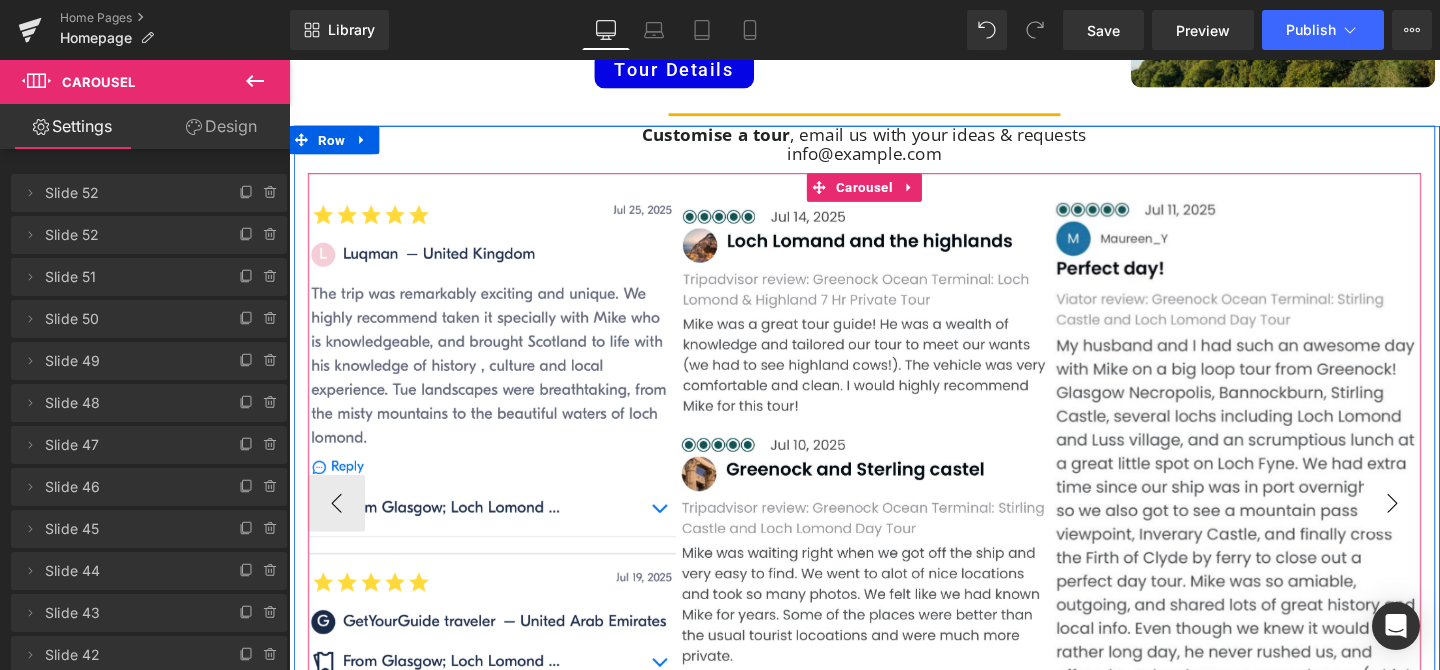 click on "›" at bounding box center [1449, 526] 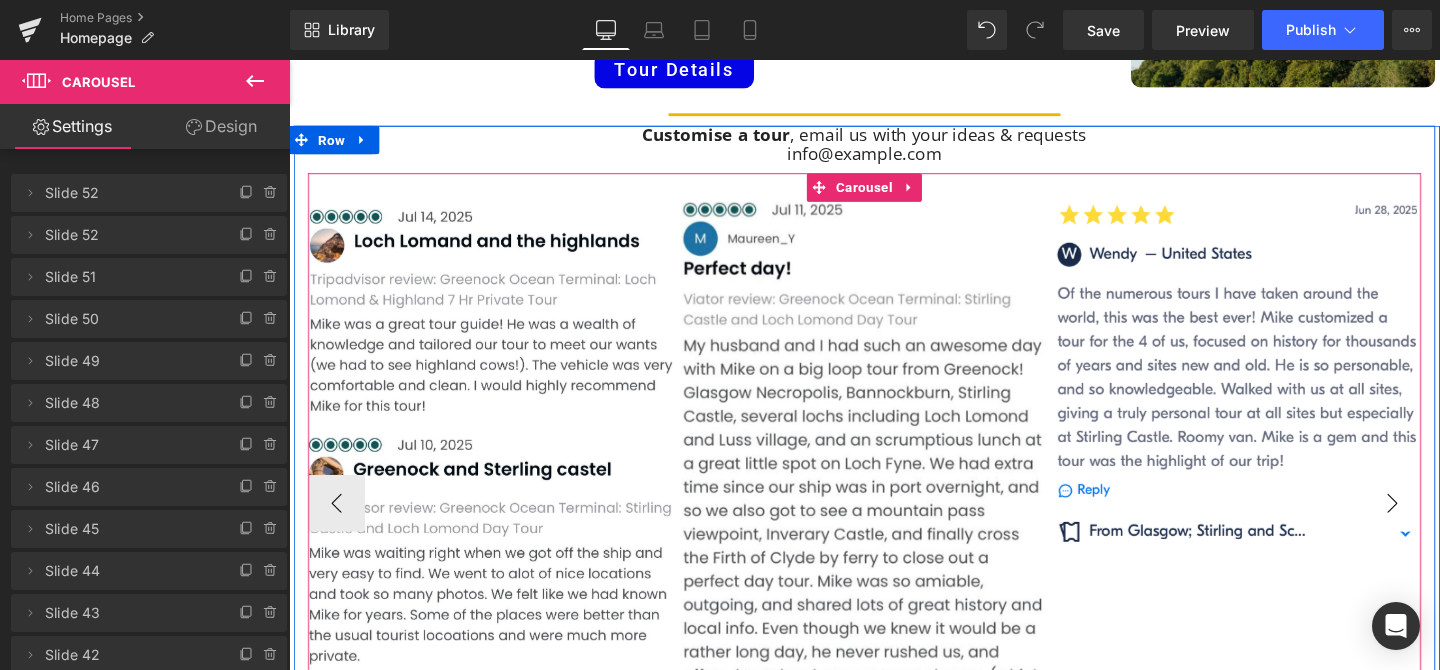 click on "›" at bounding box center (1449, 526) 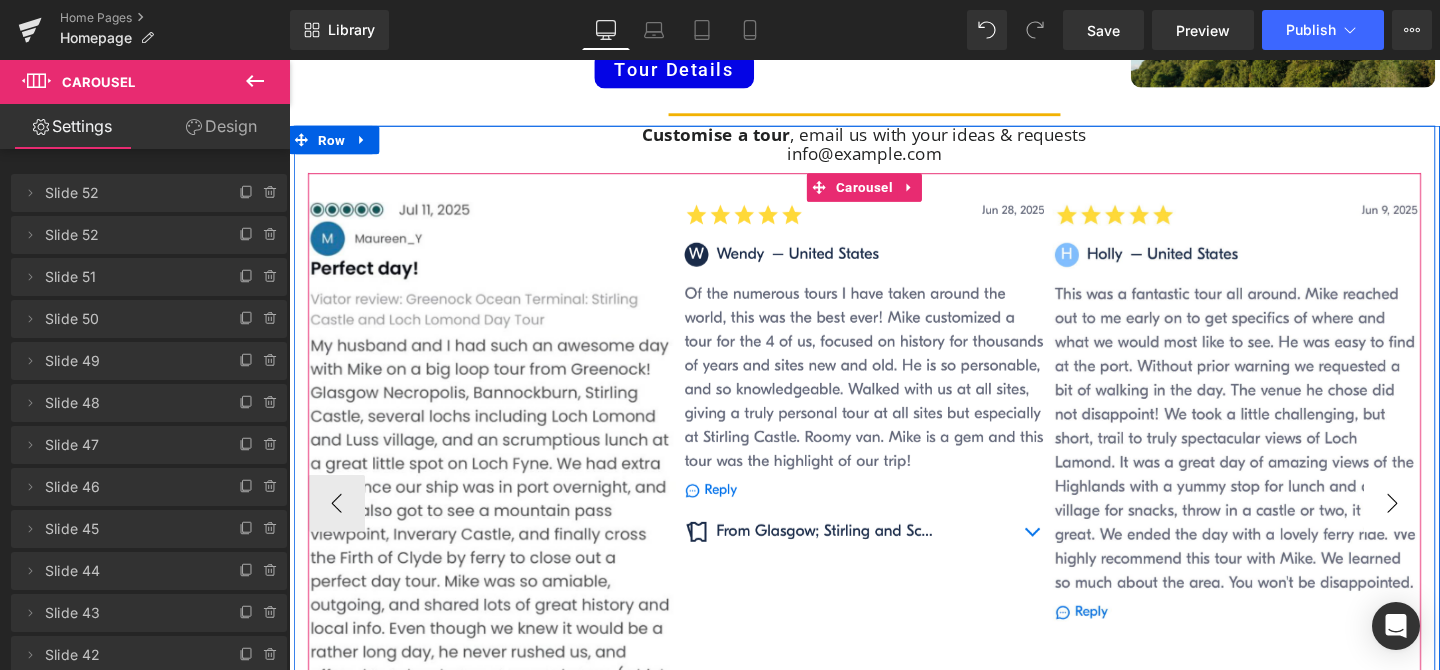 click on "›" at bounding box center (1449, 526) 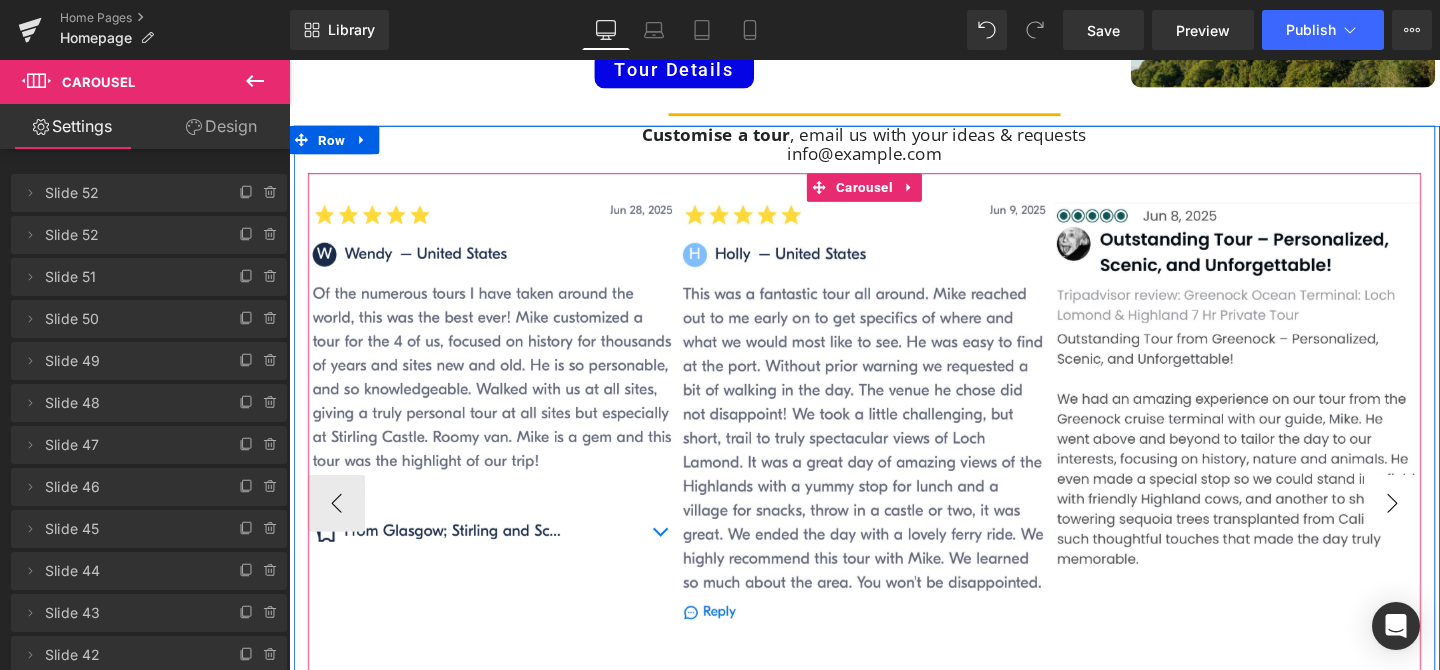 click on "›" at bounding box center [1449, 526] 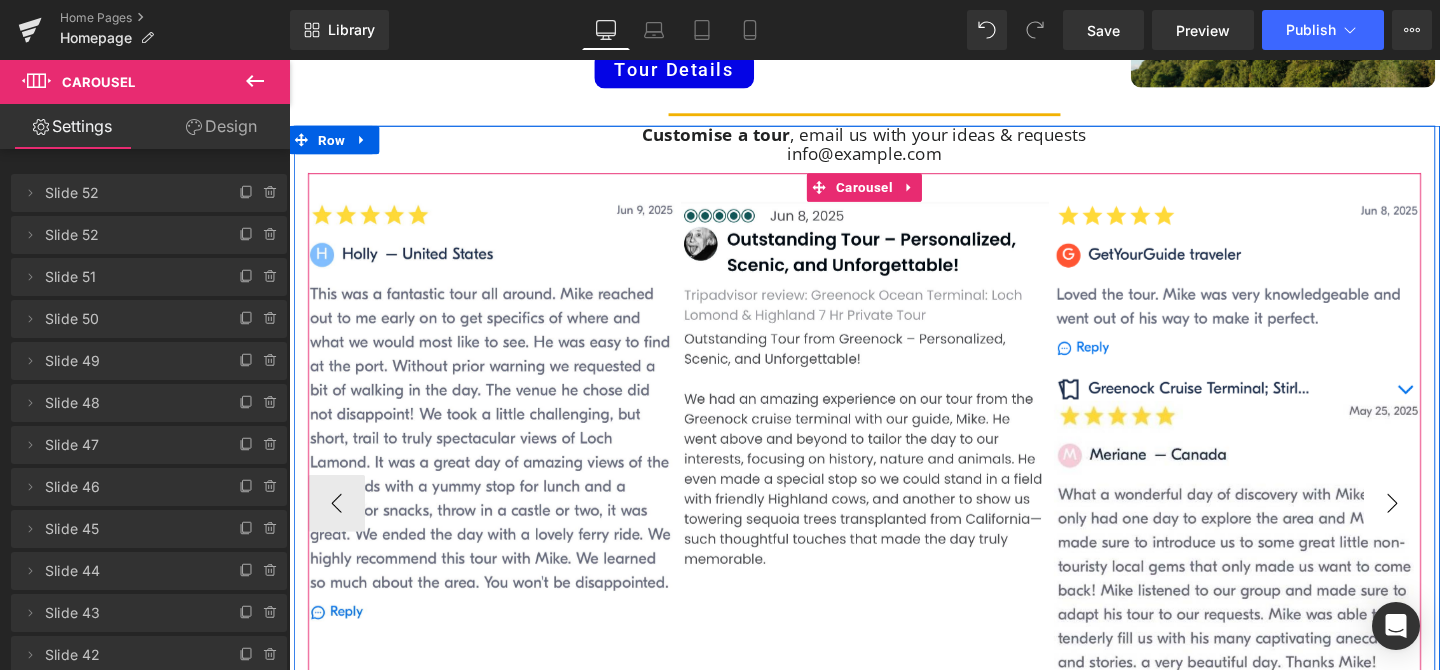 click on "›" at bounding box center (1449, 526) 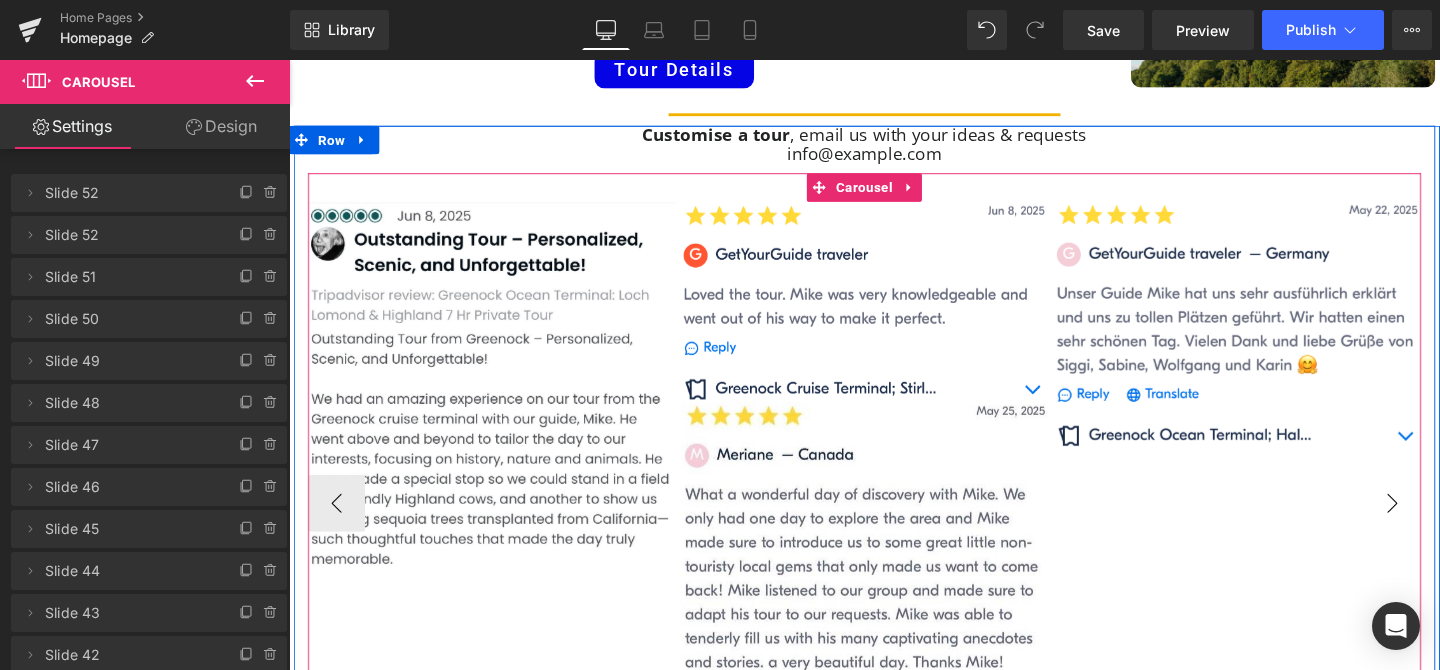 click on "›" at bounding box center (1449, 526) 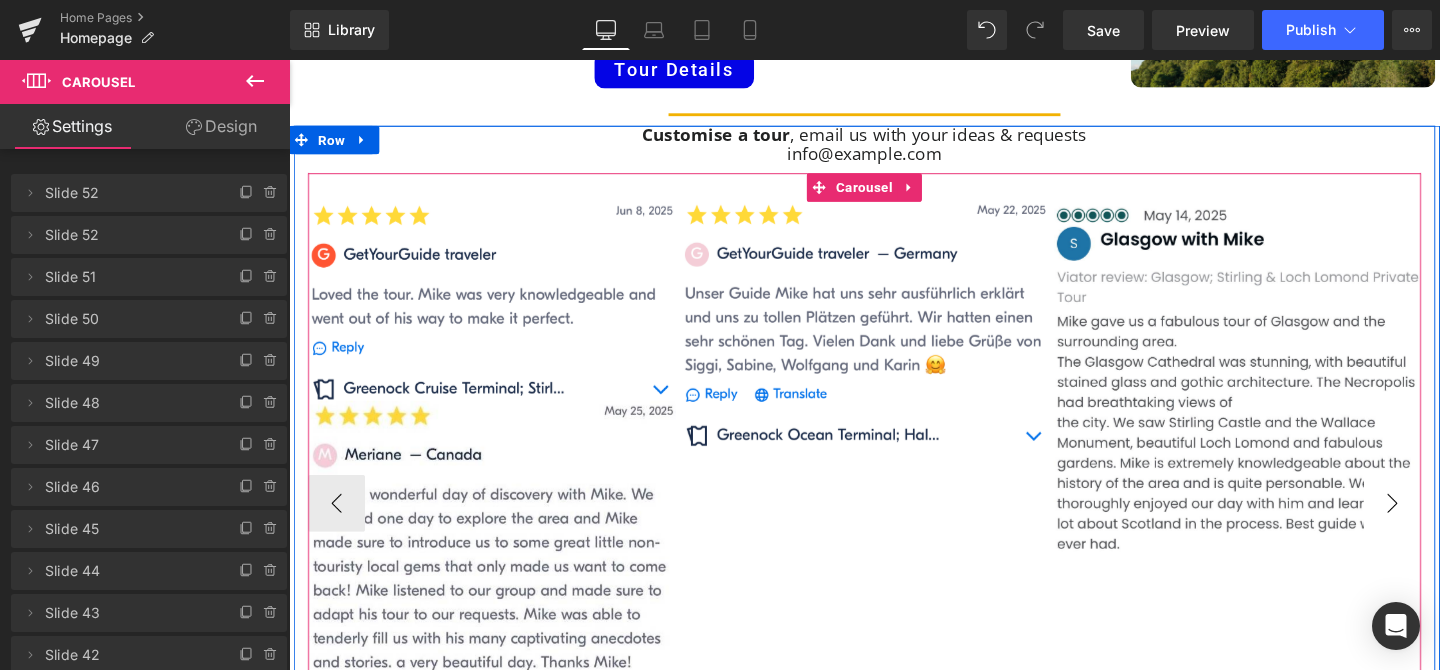 click on "›" at bounding box center [1449, 526] 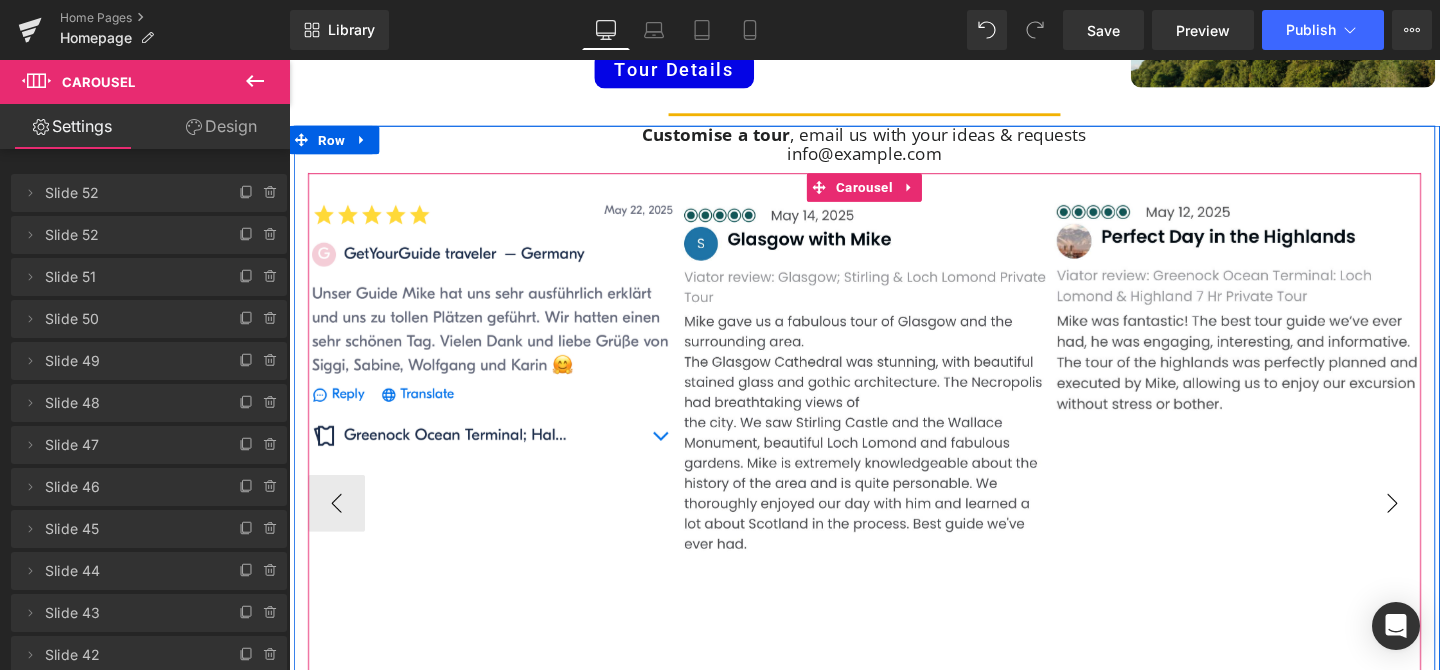 click on "›" at bounding box center [1449, 526] 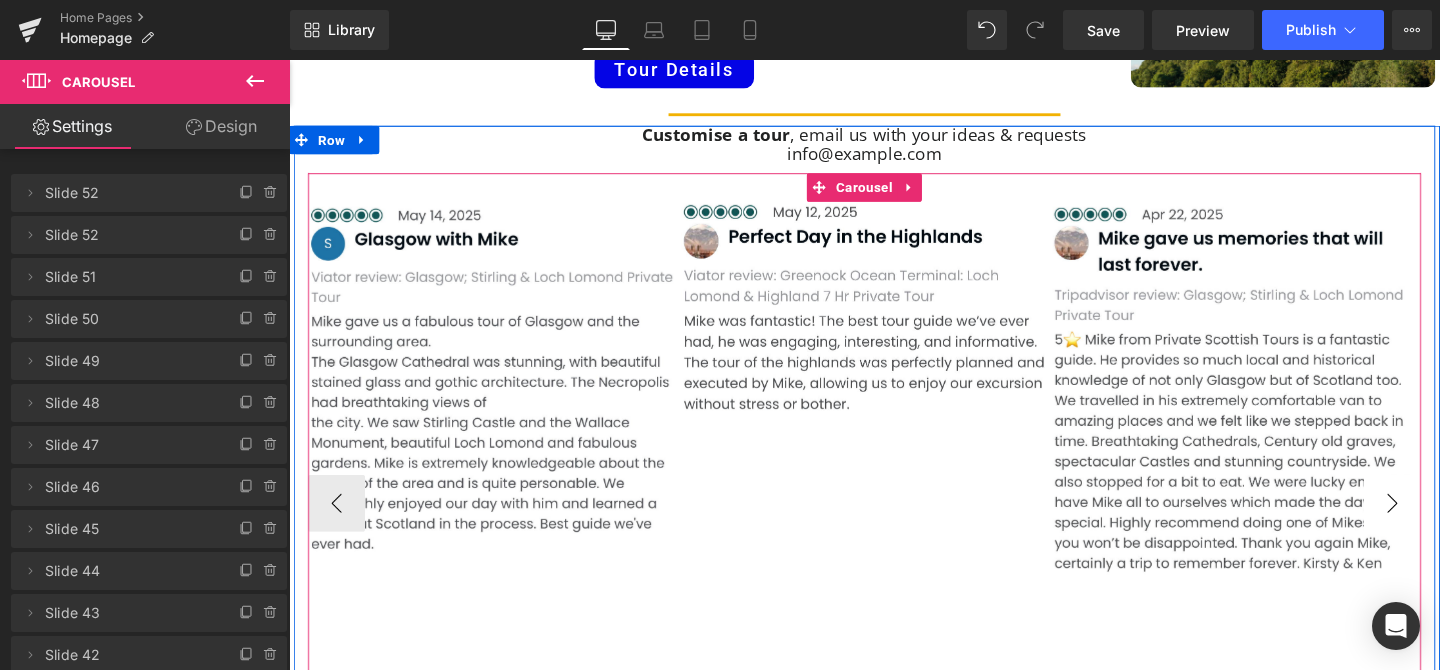 click on "›" at bounding box center (1449, 526) 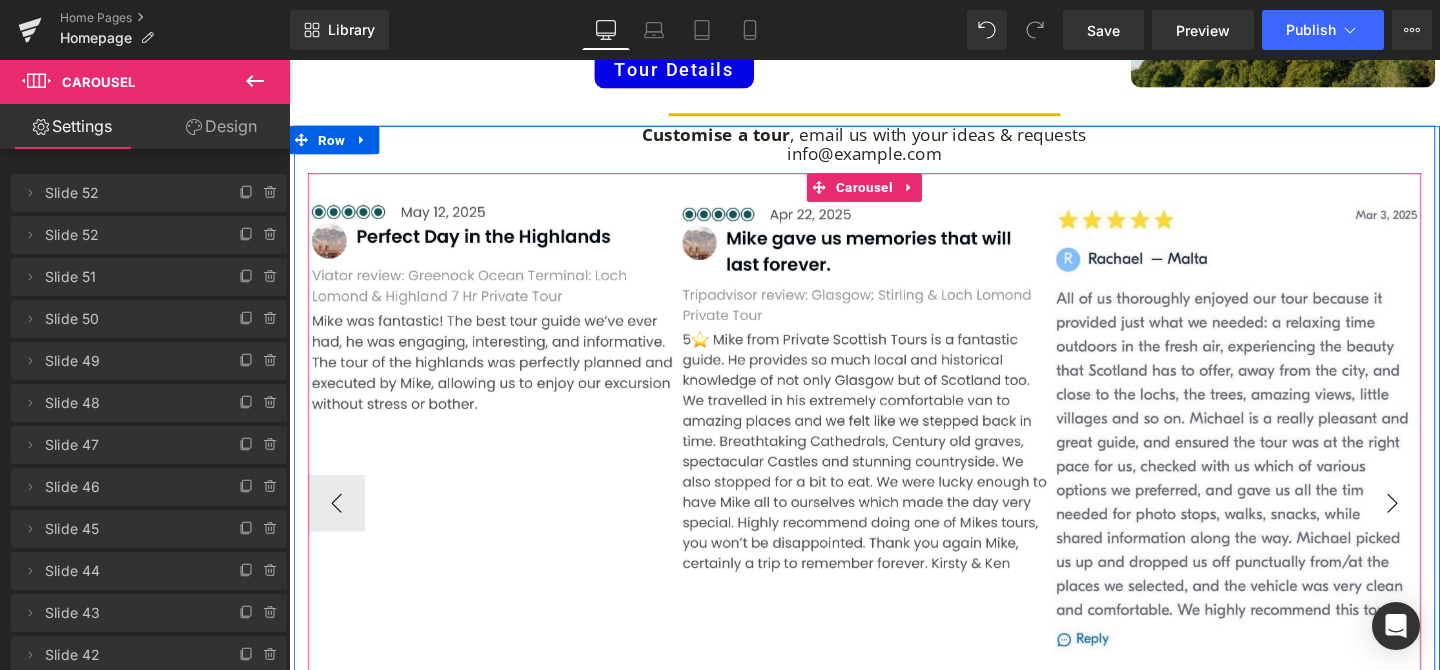 click on "›" at bounding box center [1449, 526] 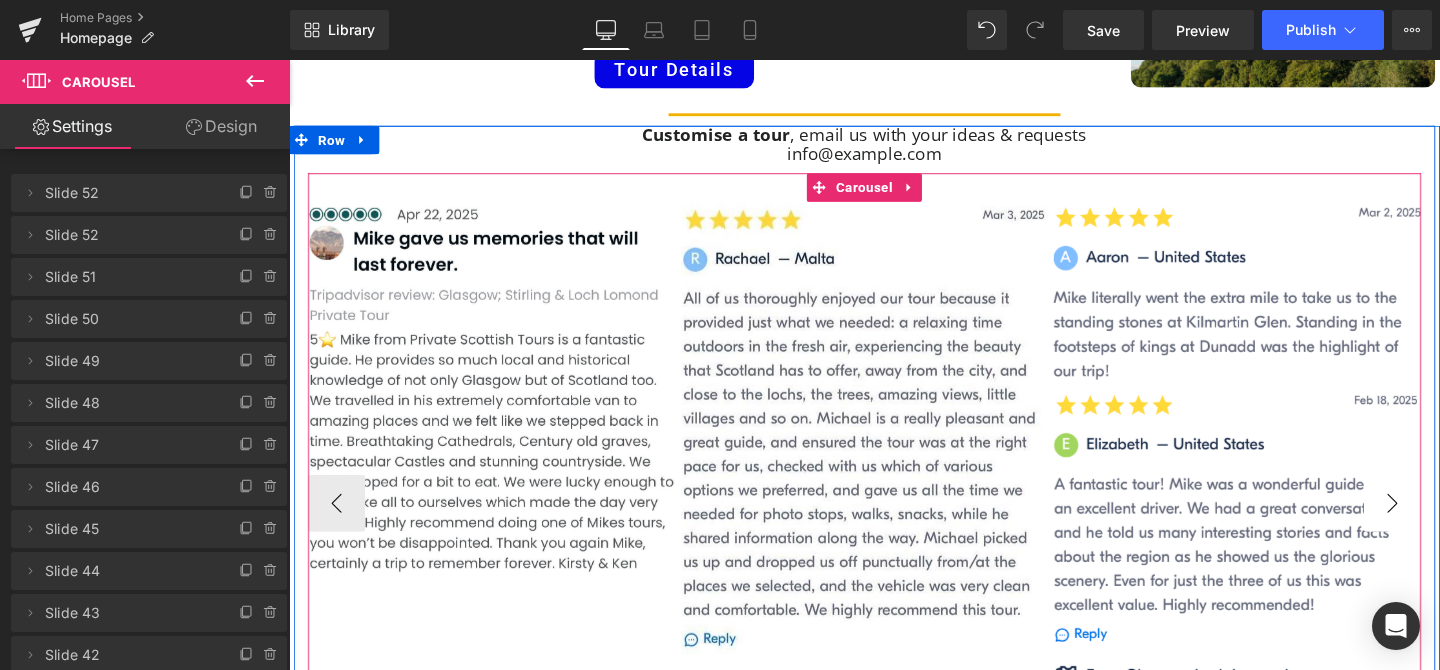 click on "›" at bounding box center [1449, 526] 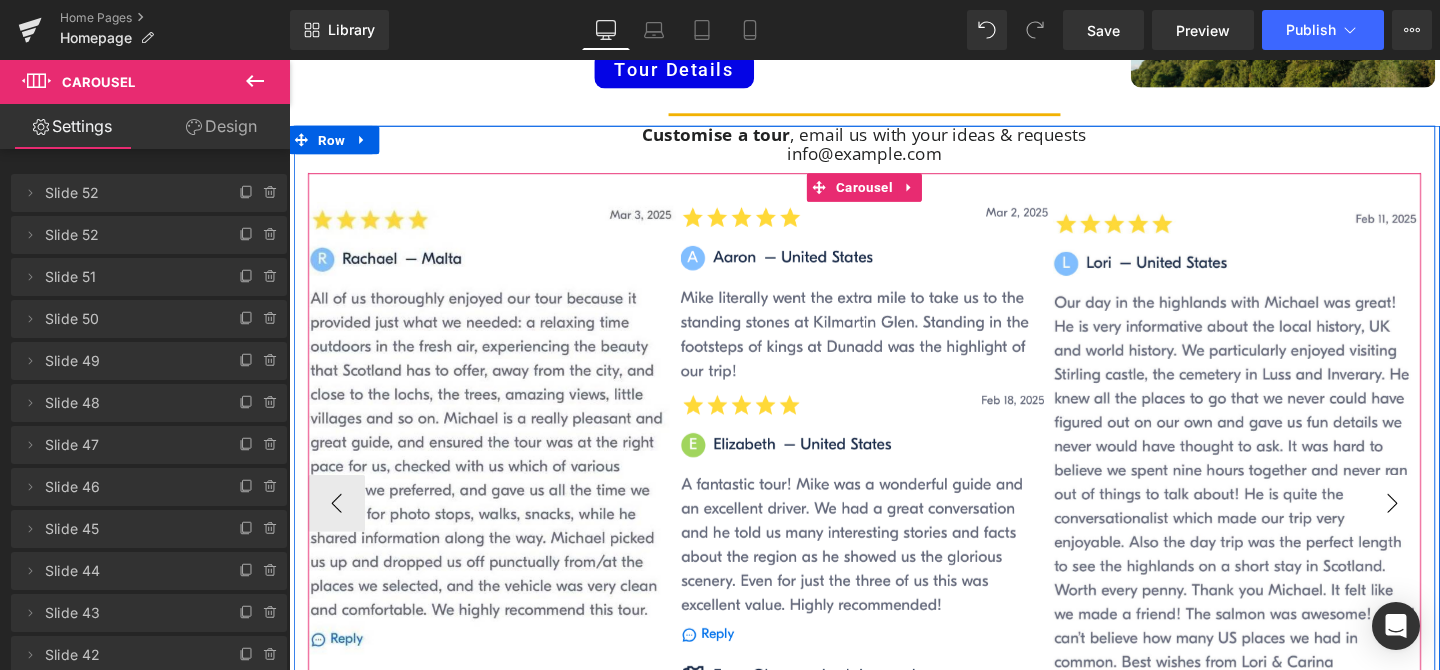 click on "›" at bounding box center [1449, 526] 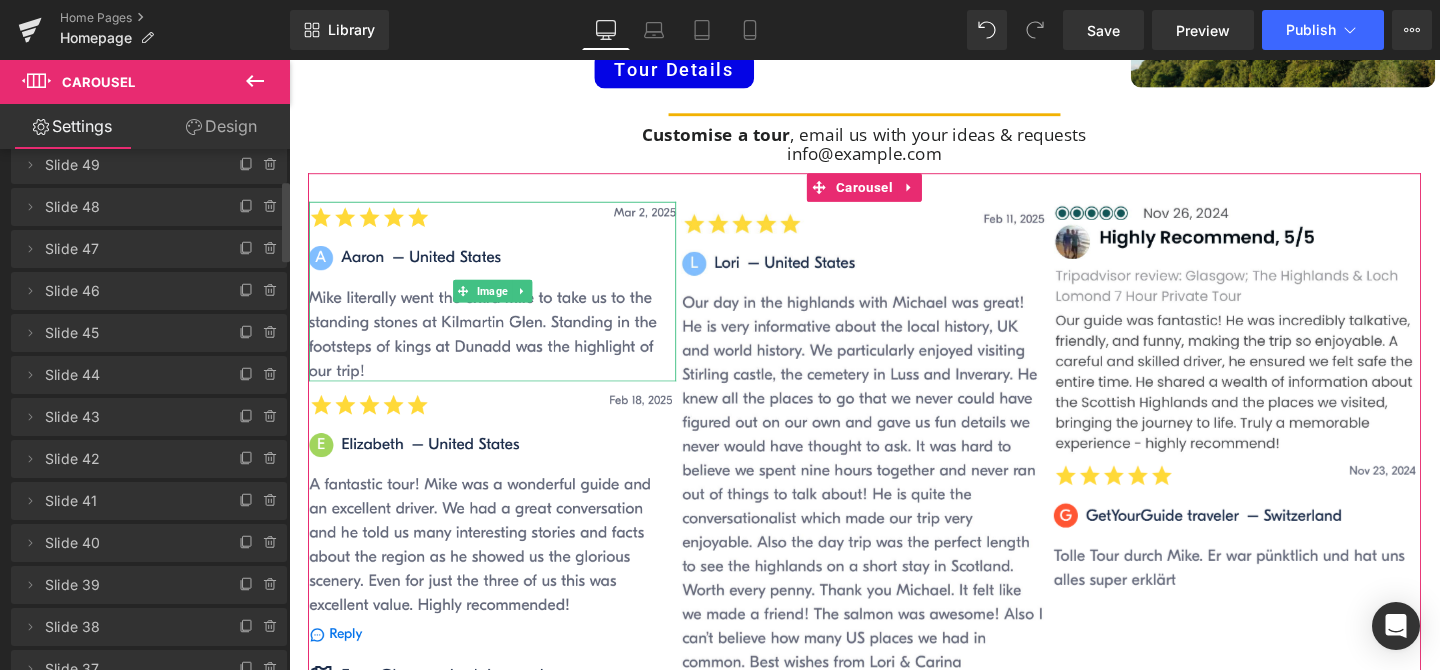 scroll, scrollTop: 200, scrollLeft: 0, axis: vertical 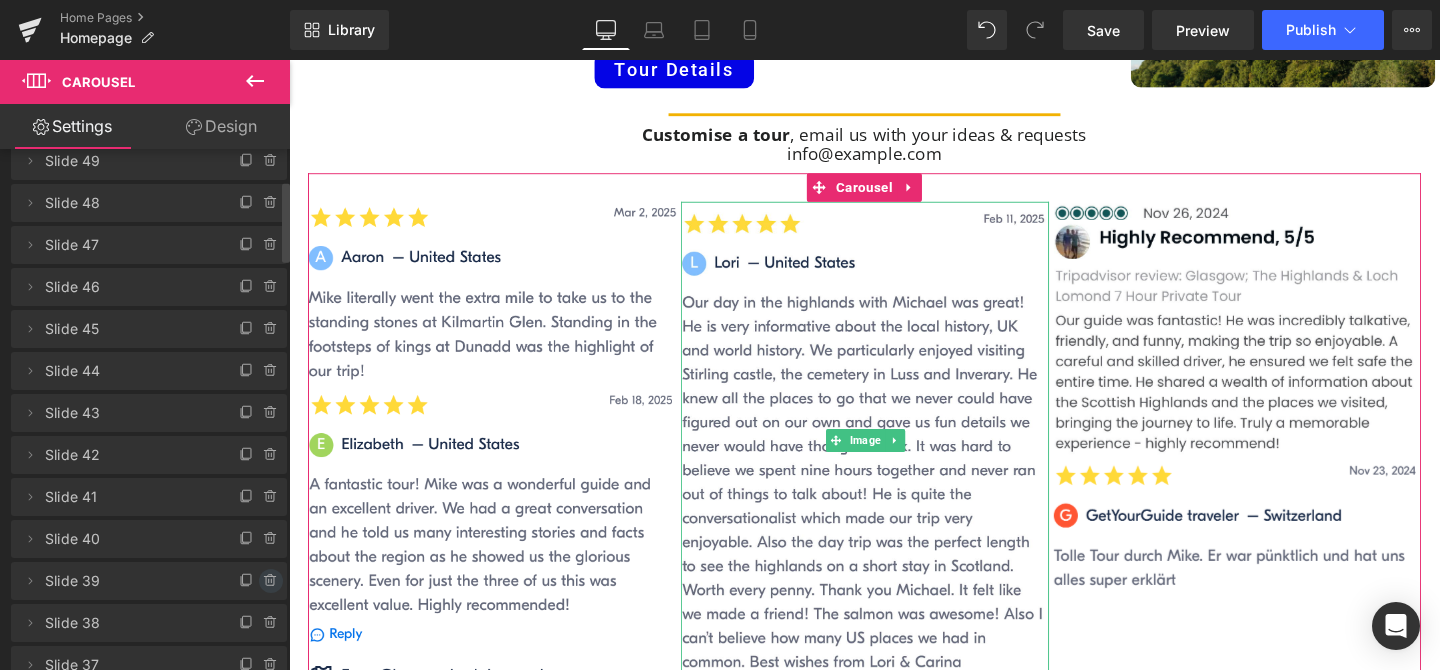 click 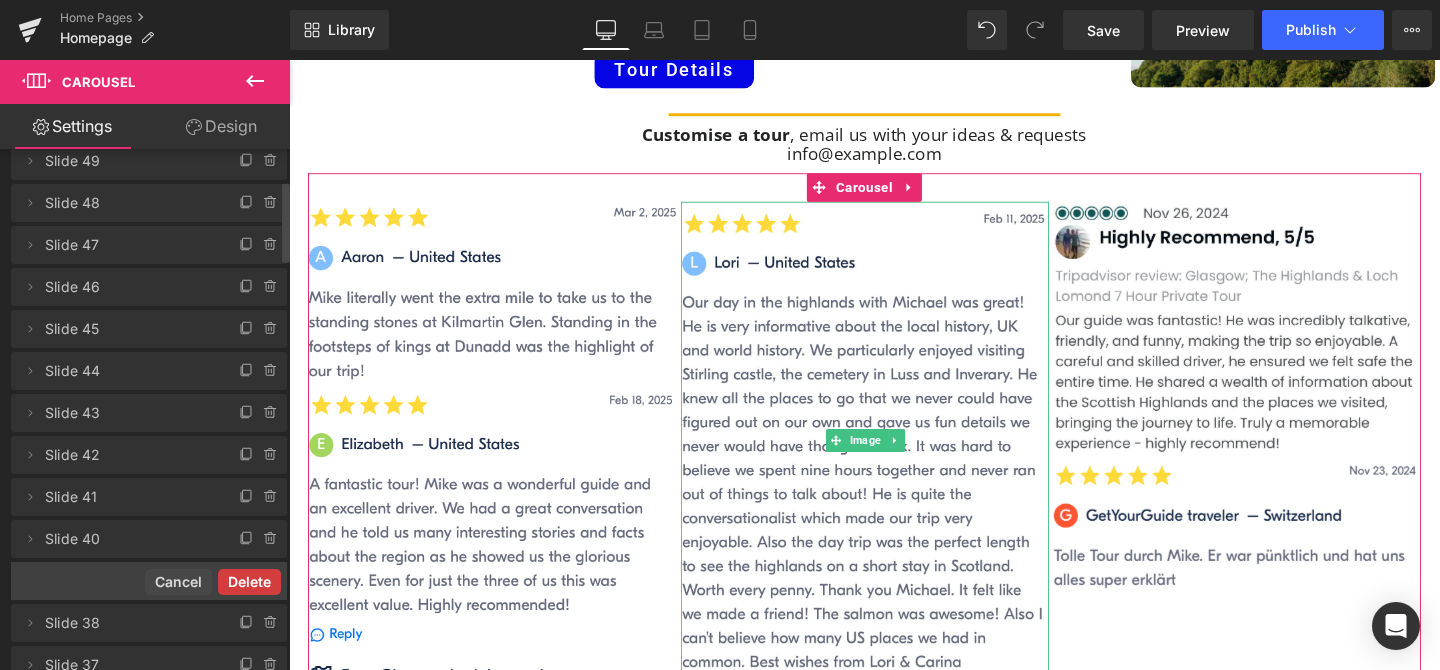 click on "Delete" at bounding box center [249, 582] 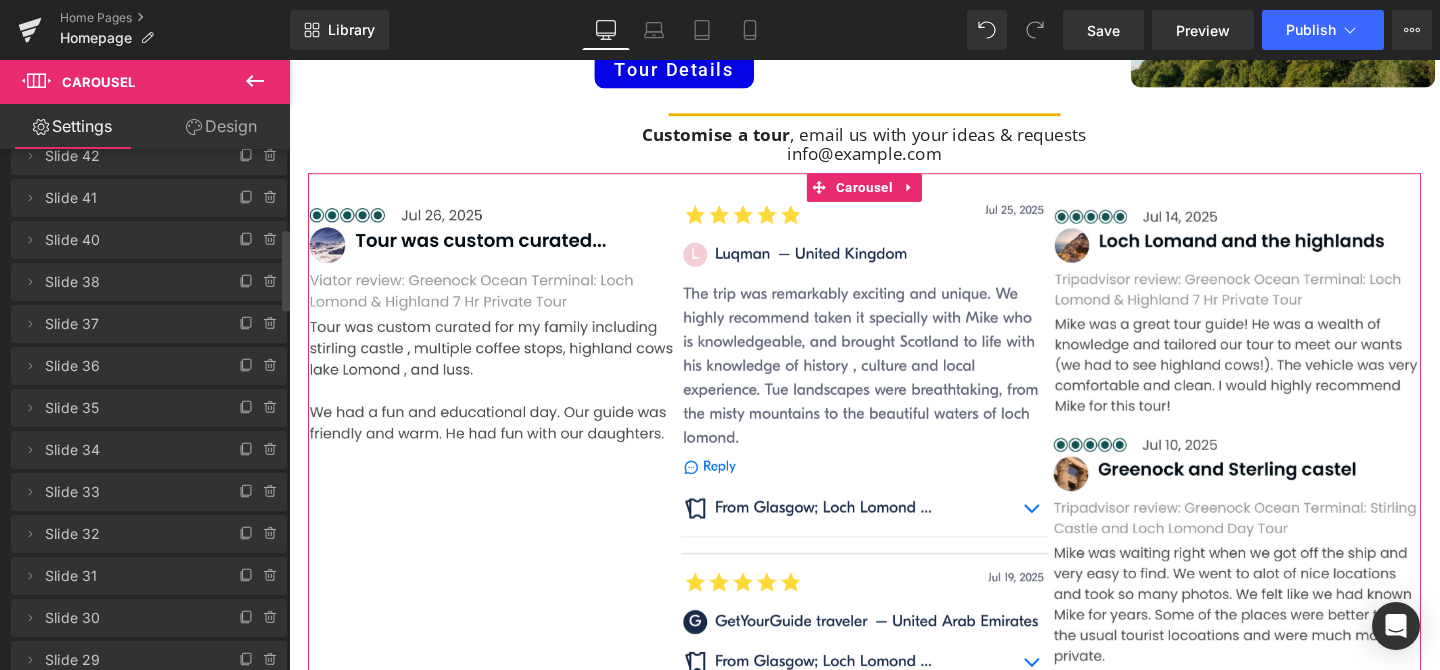 scroll, scrollTop: 516, scrollLeft: 0, axis: vertical 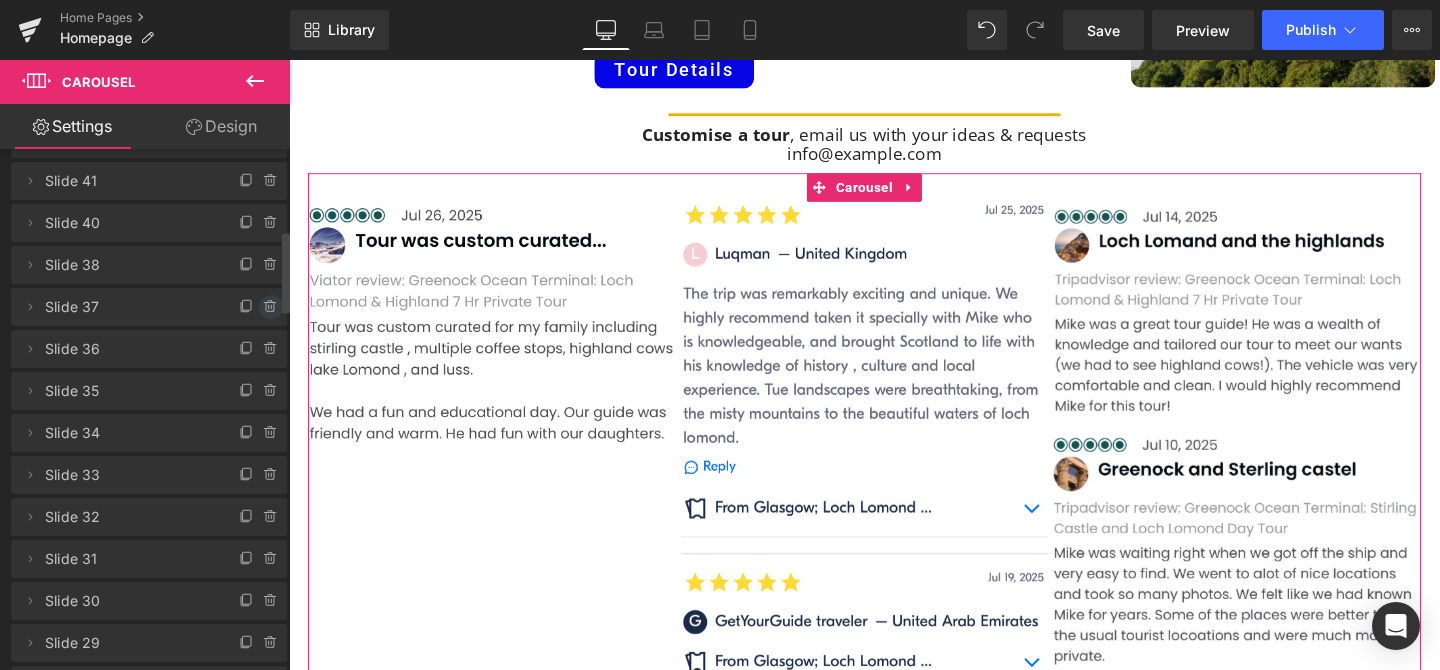 click 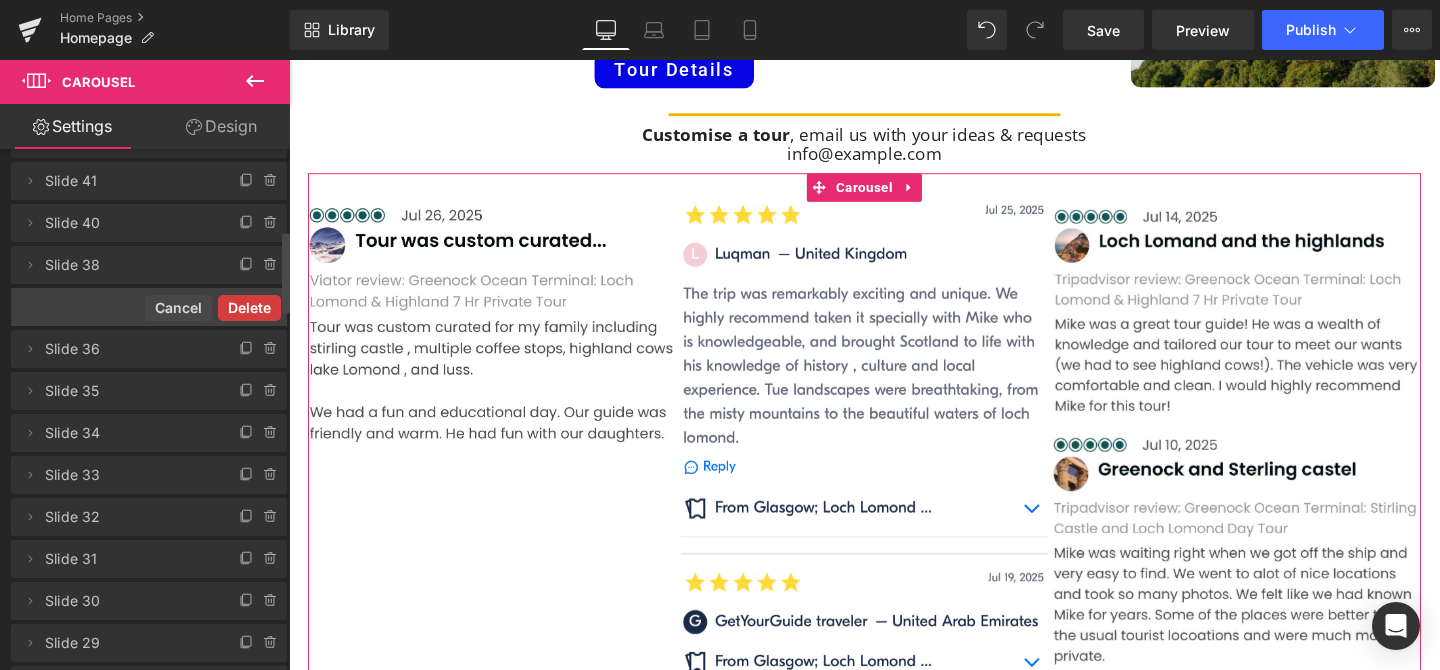 click on "Delete" at bounding box center [249, 308] 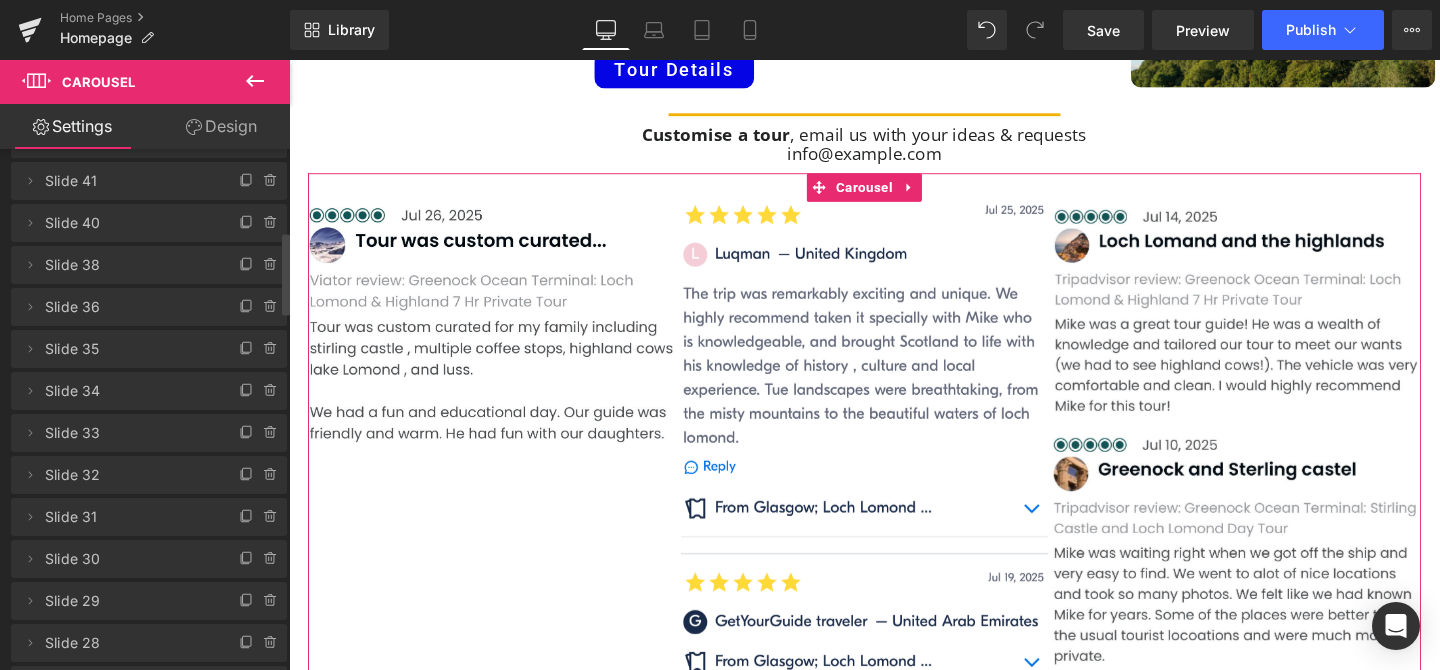 click 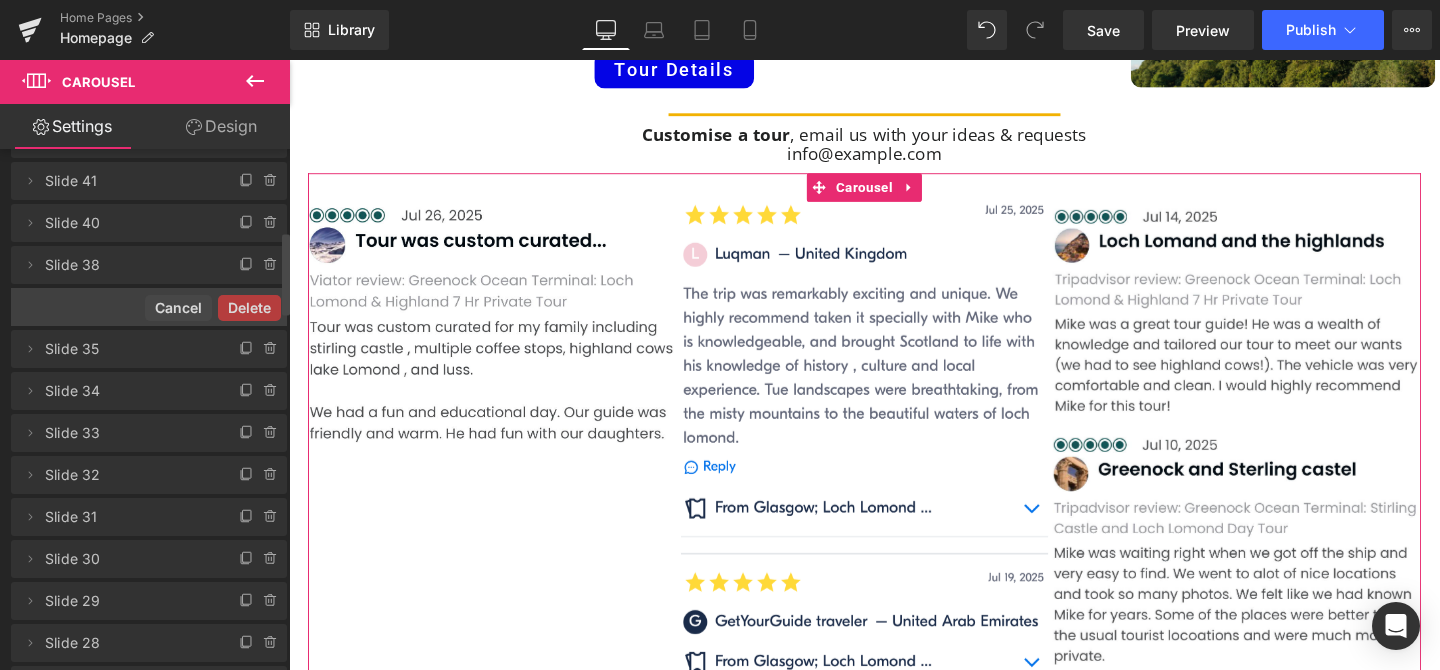 click on "Delete" at bounding box center (249, 308) 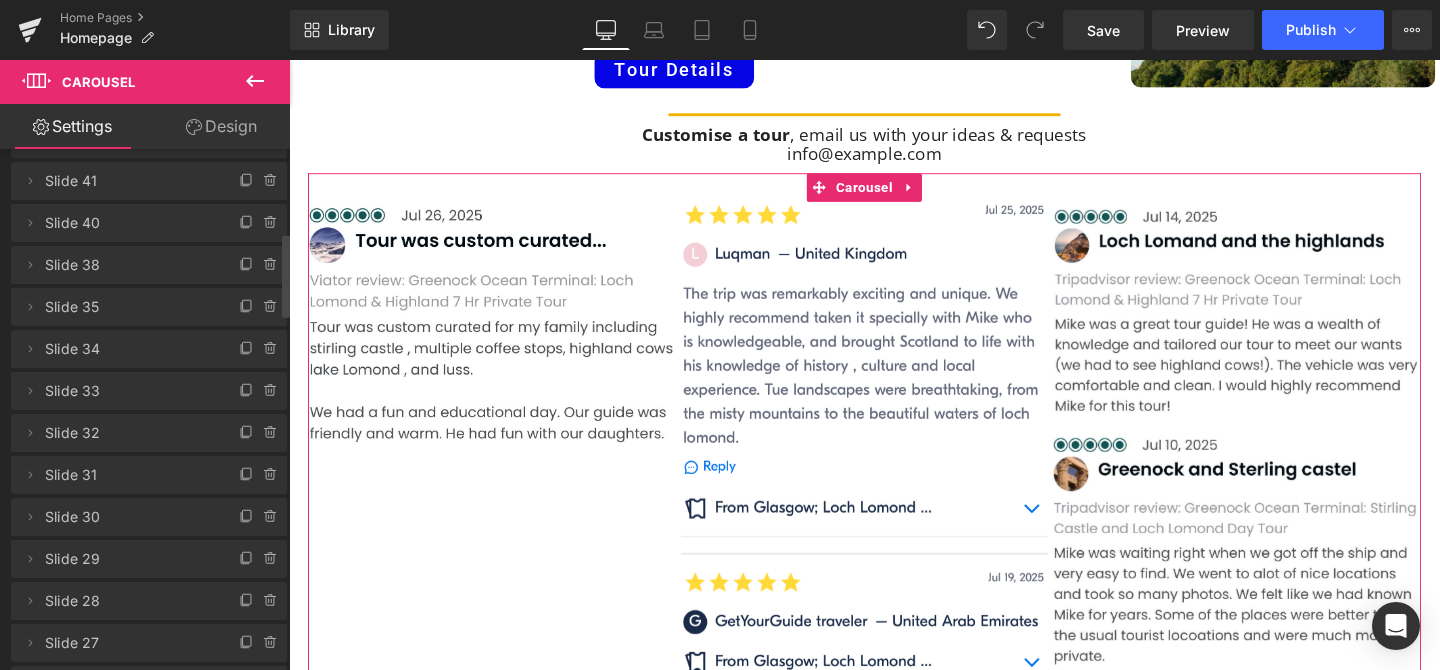 click 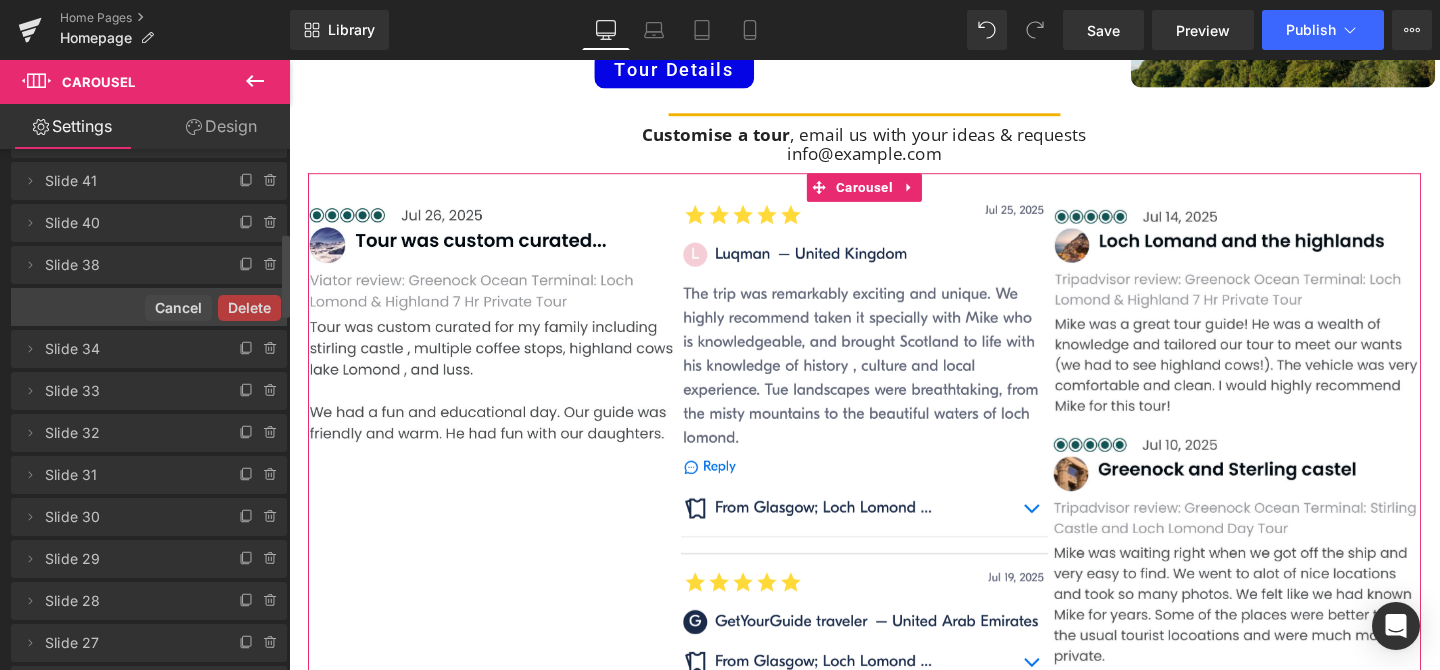 click on "Delete" at bounding box center [249, 308] 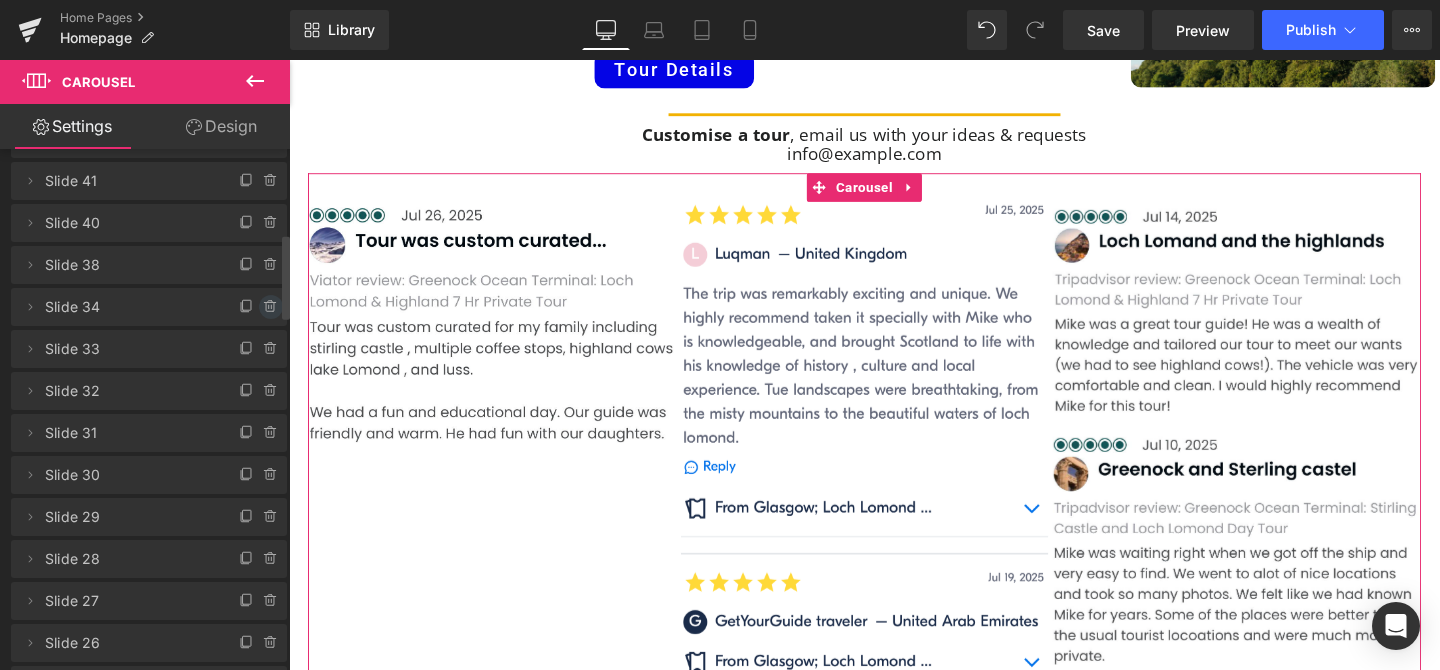 click 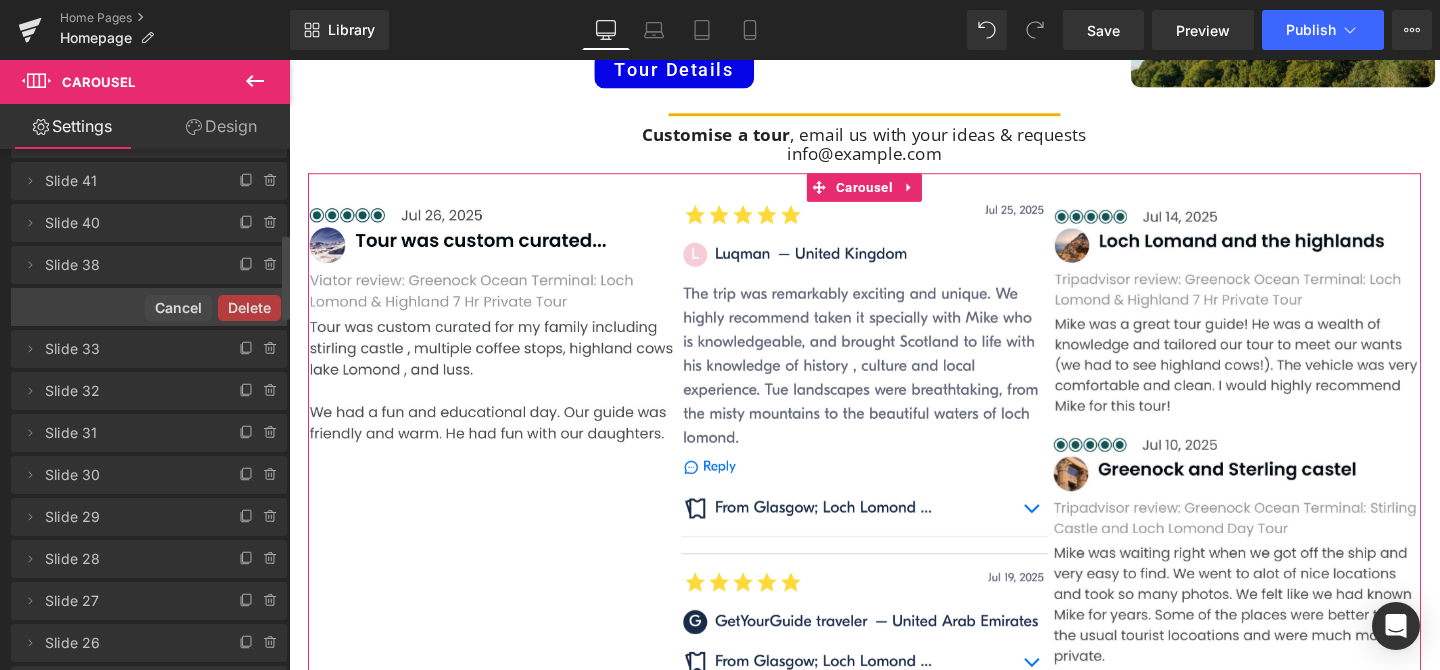 click on "Delete" at bounding box center (249, 308) 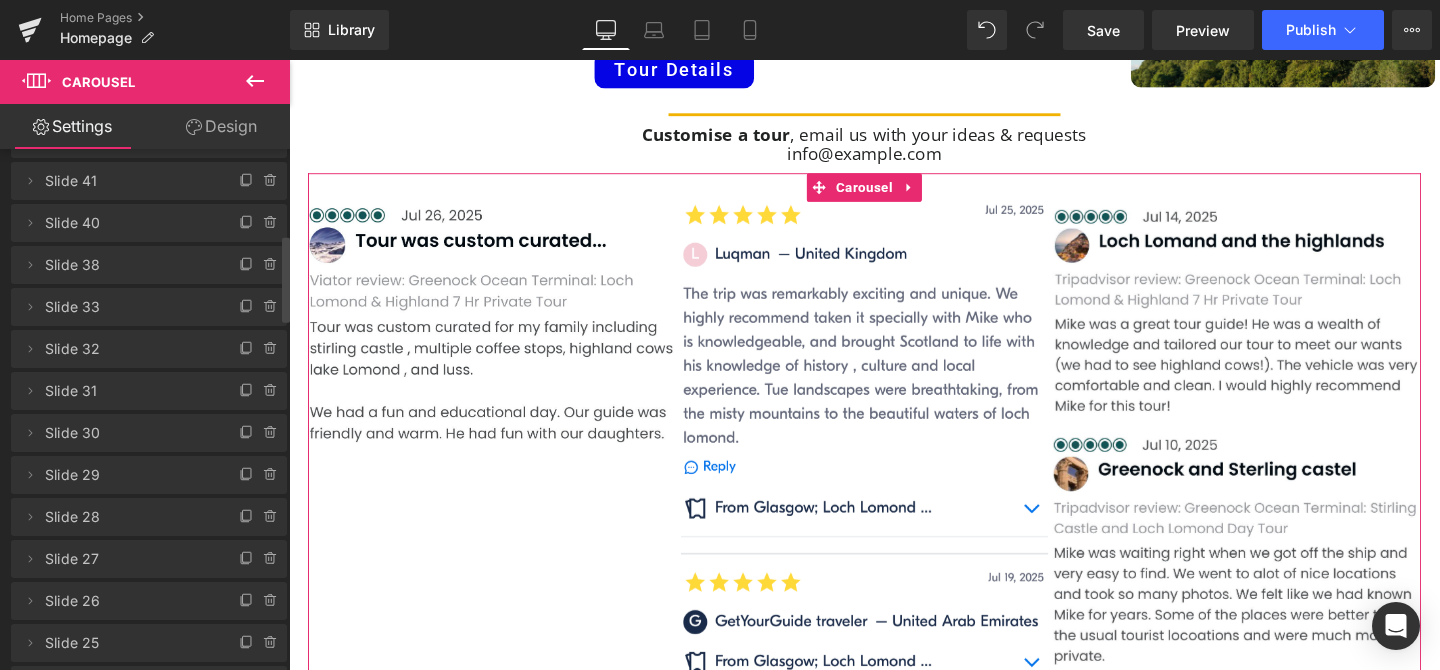 click 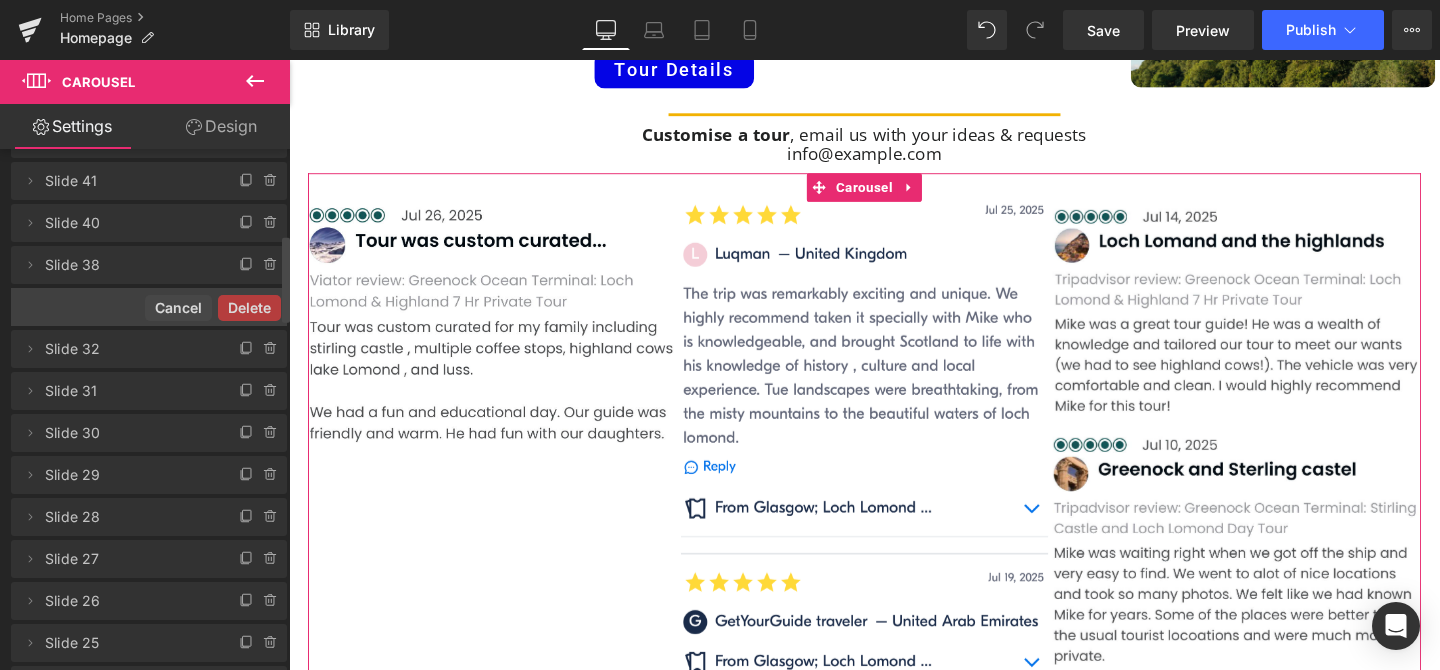 click on "Delete" at bounding box center (249, 308) 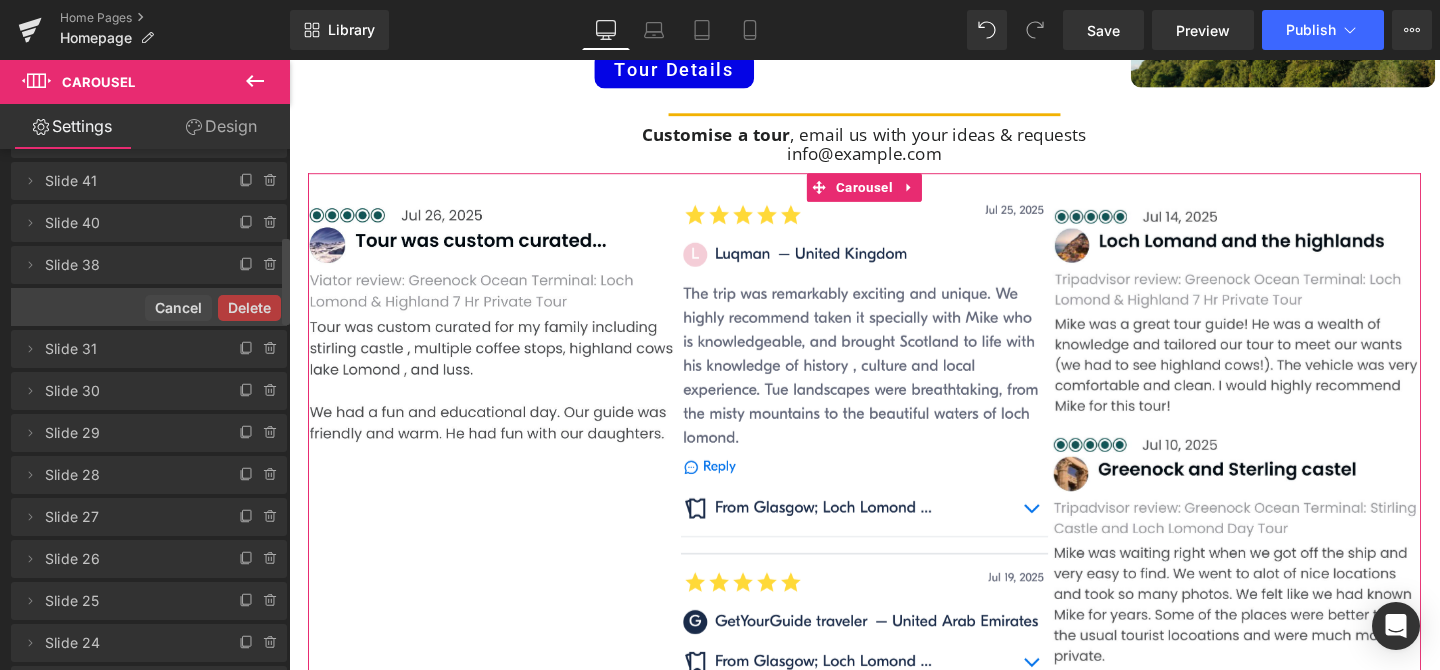 click on "Delete" at bounding box center (249, 308) 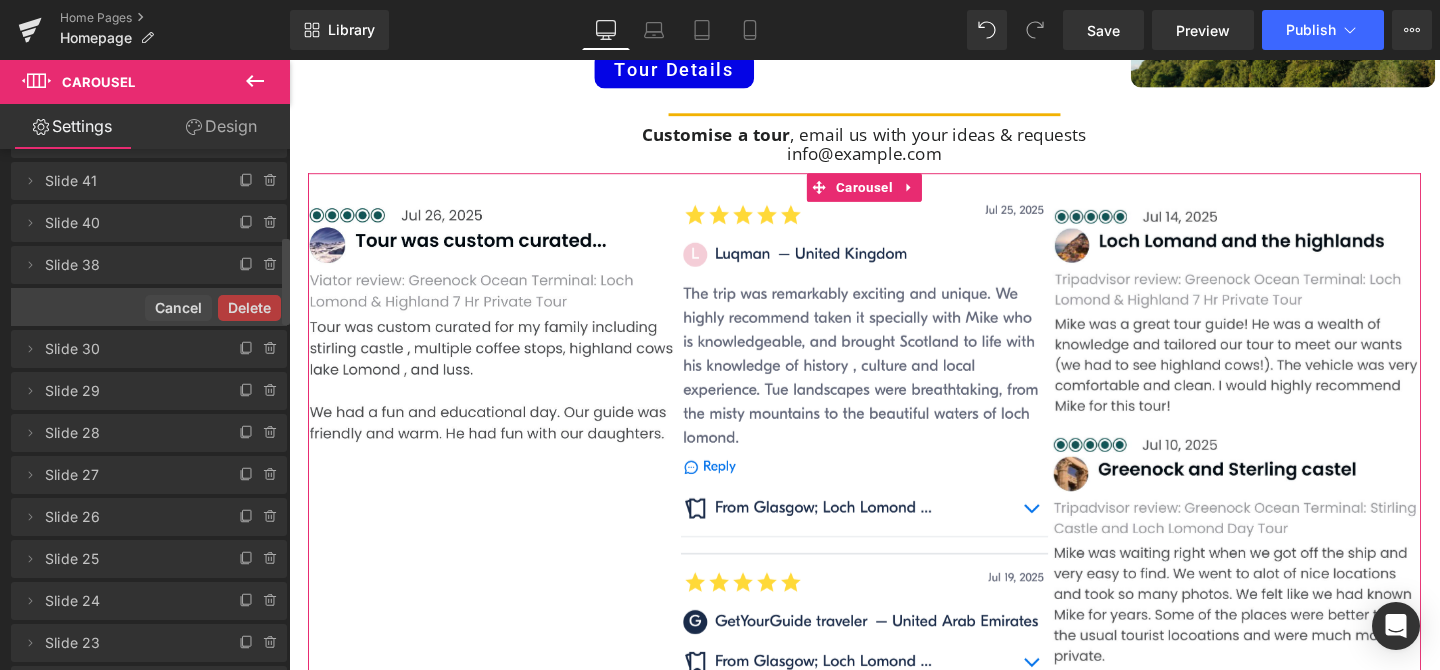 click on "Delete Cancel" at bounding box center [149, 307] 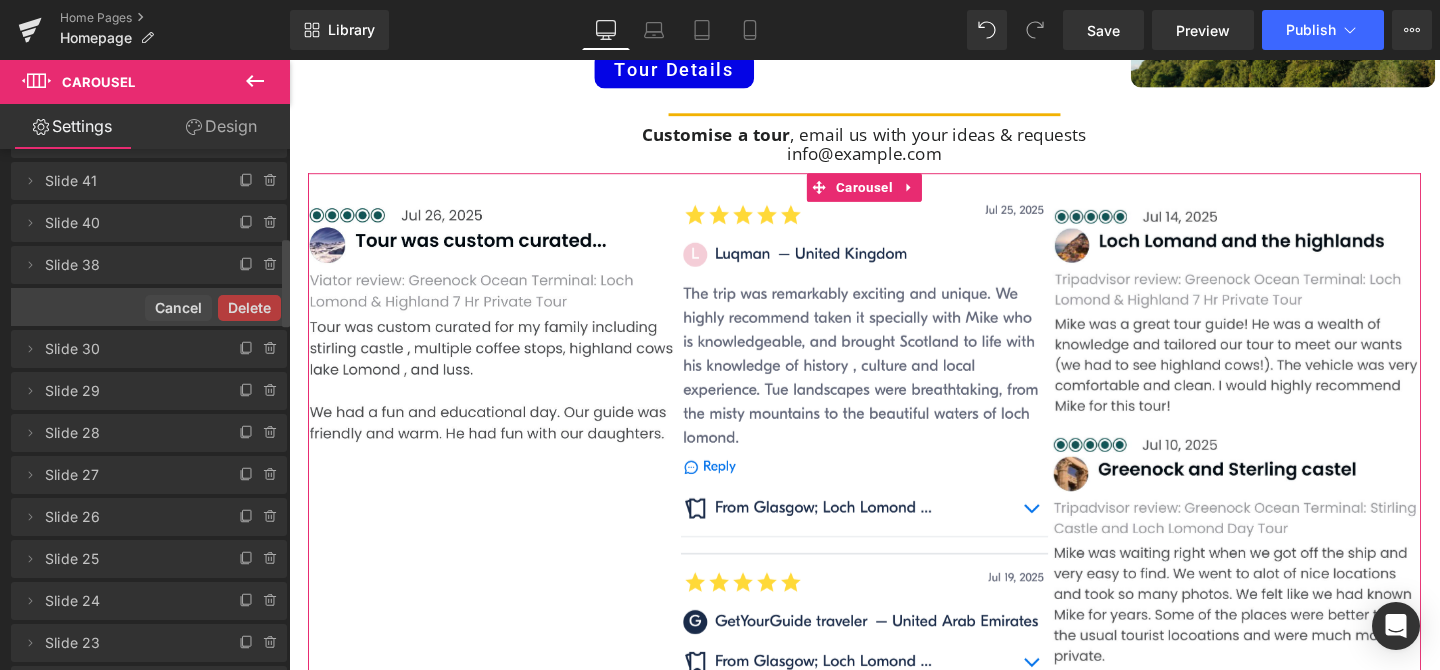 click on "Delete" at bounding box center [249, 308] 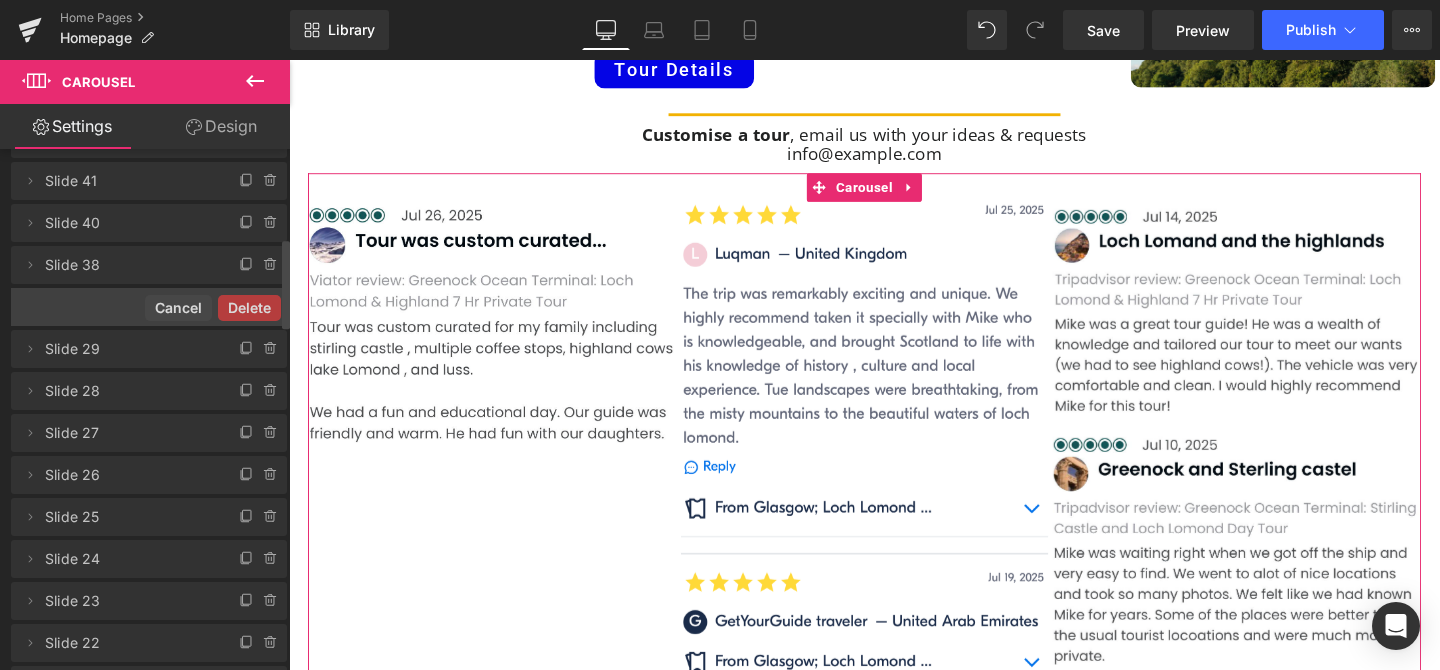 click on "Delete Cancel" at bounding box center [149, 307] 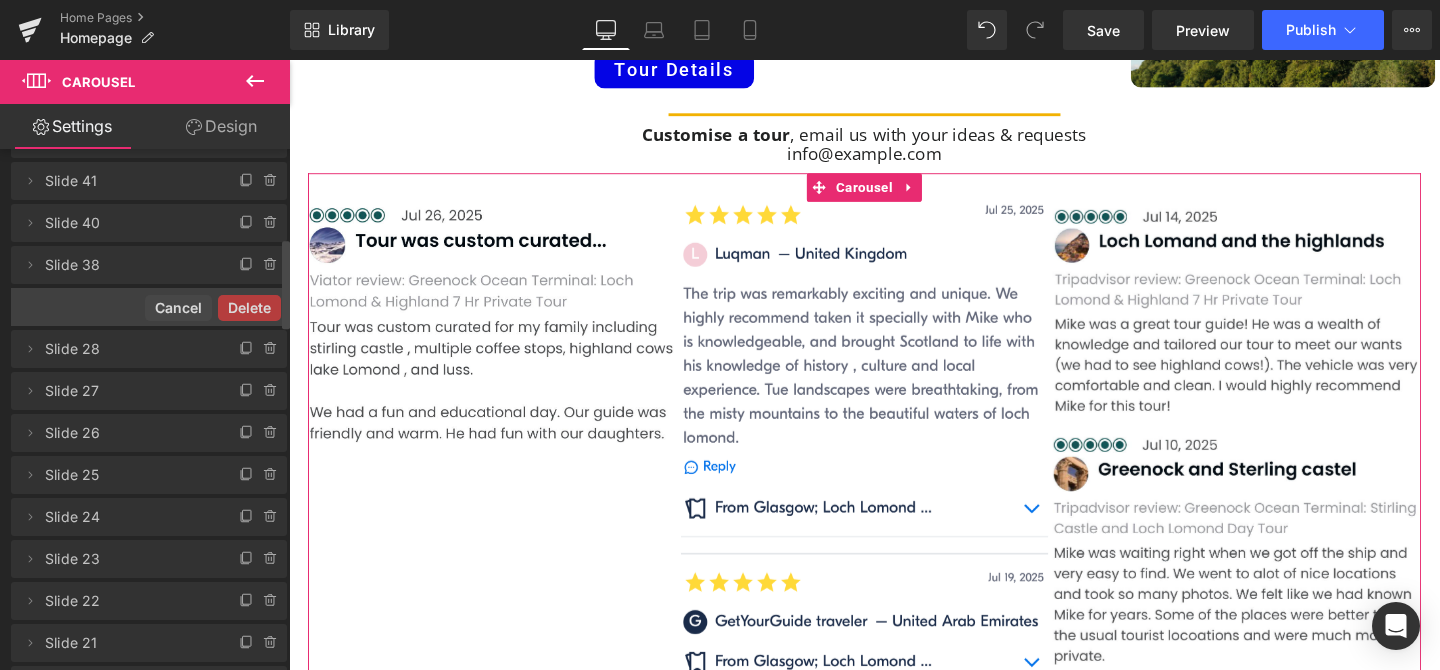 click on "Delete Cancel" at bounding box center [149, 307] 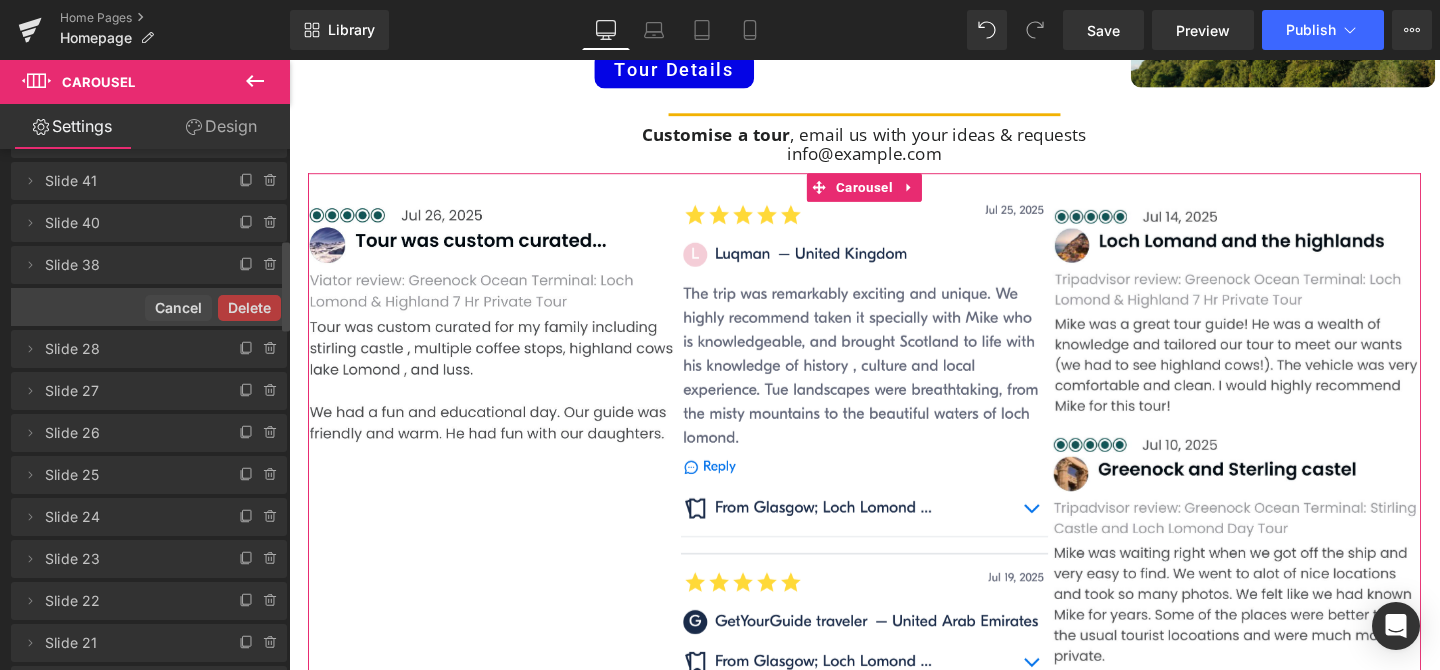 click on "Delete" at bounding box center (249, 308) 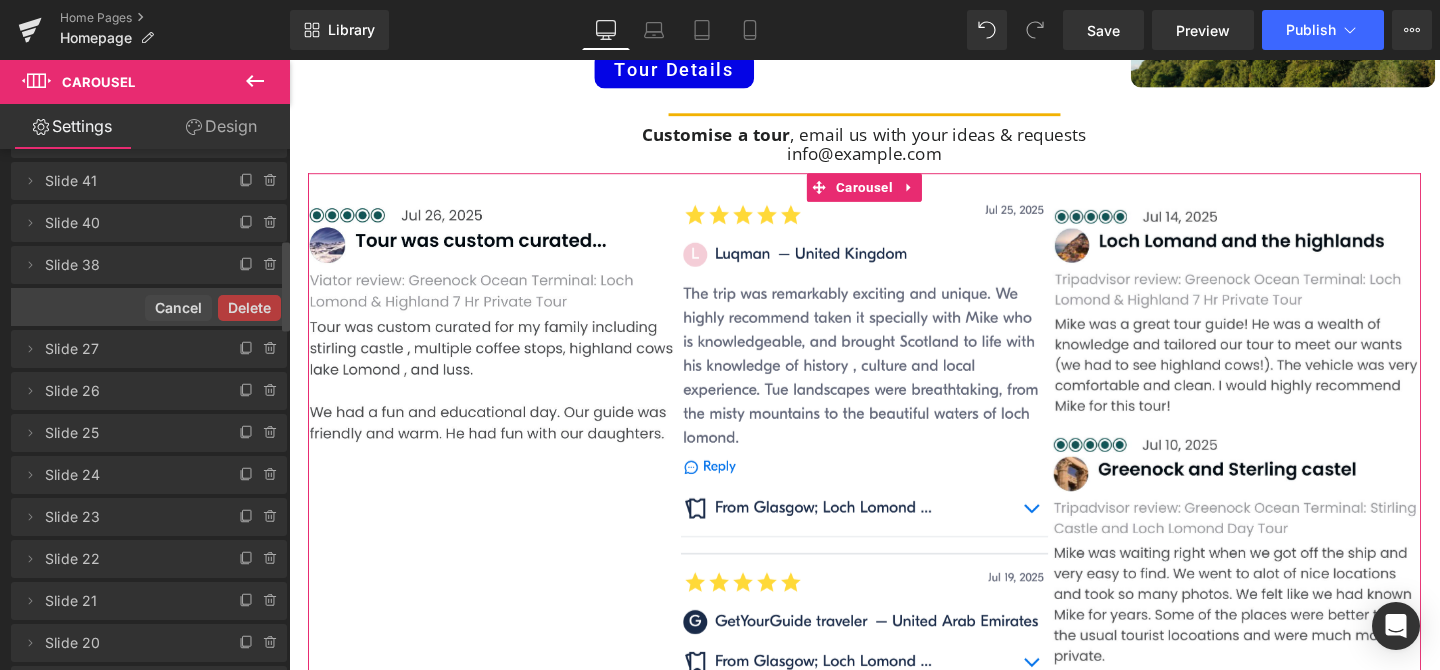 click on "Delete Cancel" at bounding box center [149, 307] 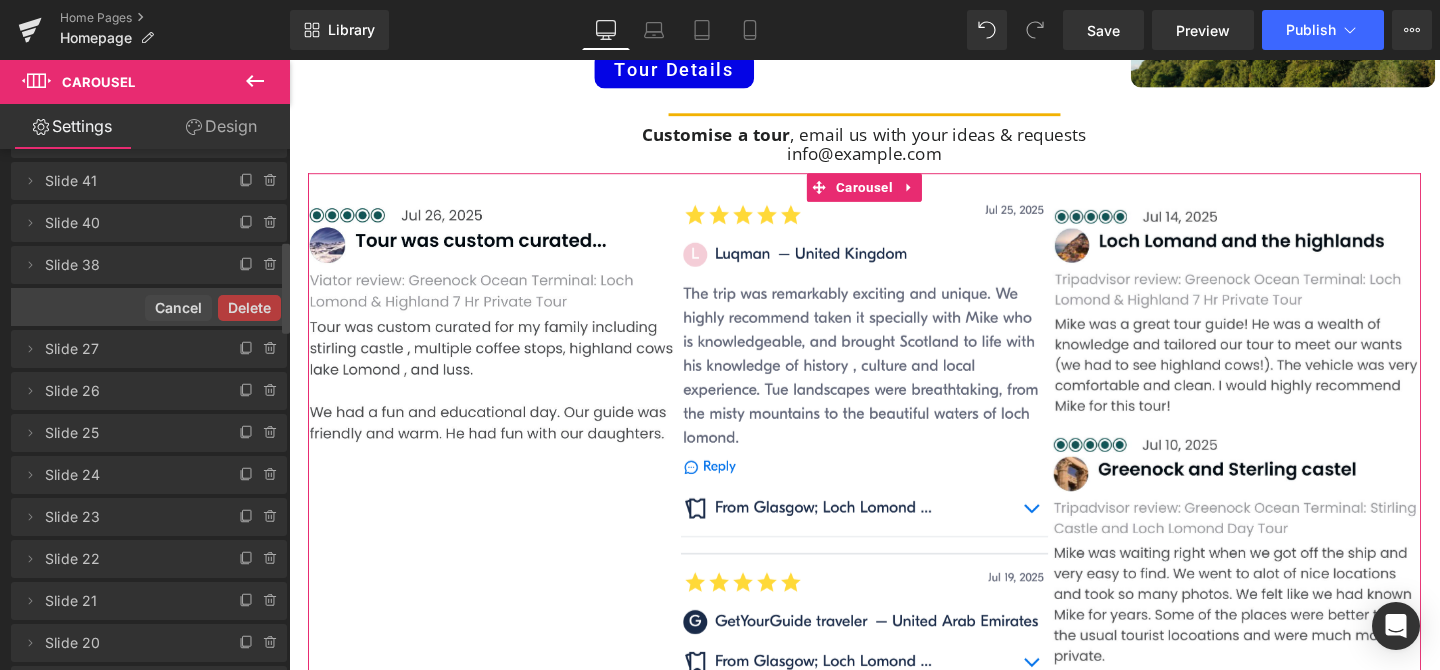 click on "Delete" at bounding box center [249, 308] 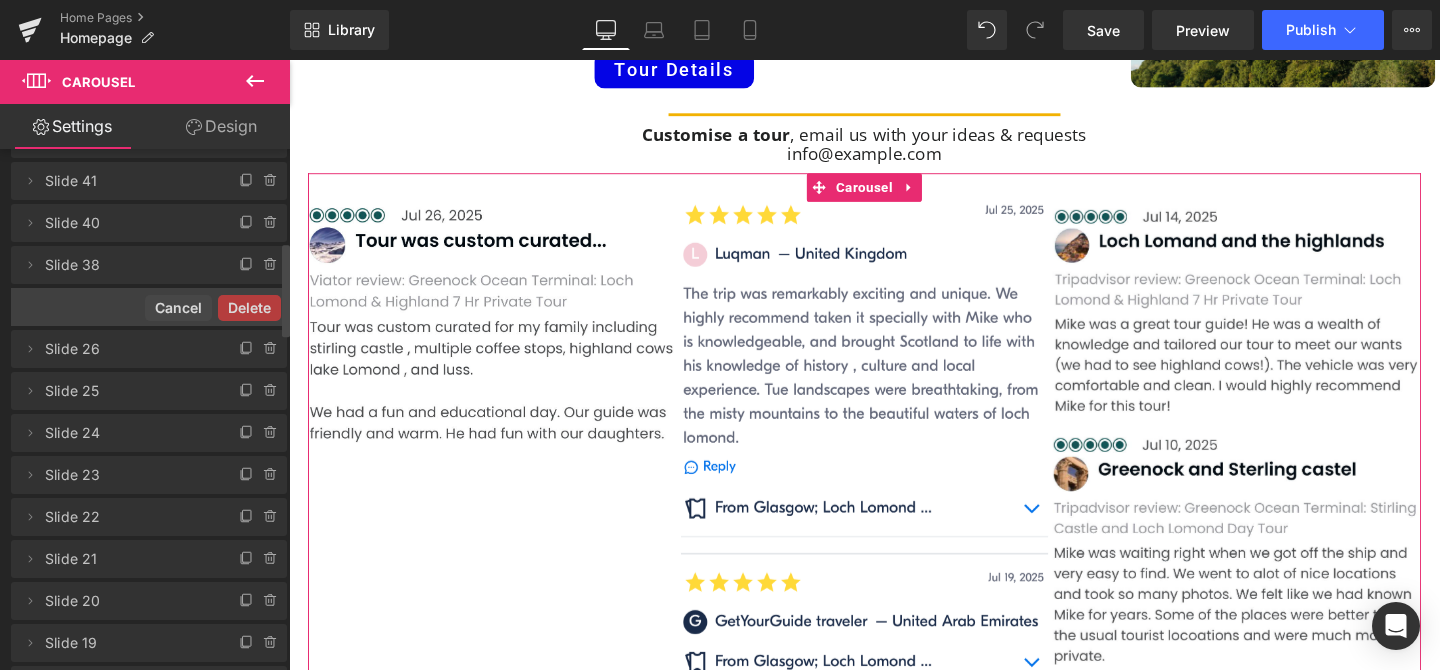 click on "Delete" at bounding box center (249, 308) 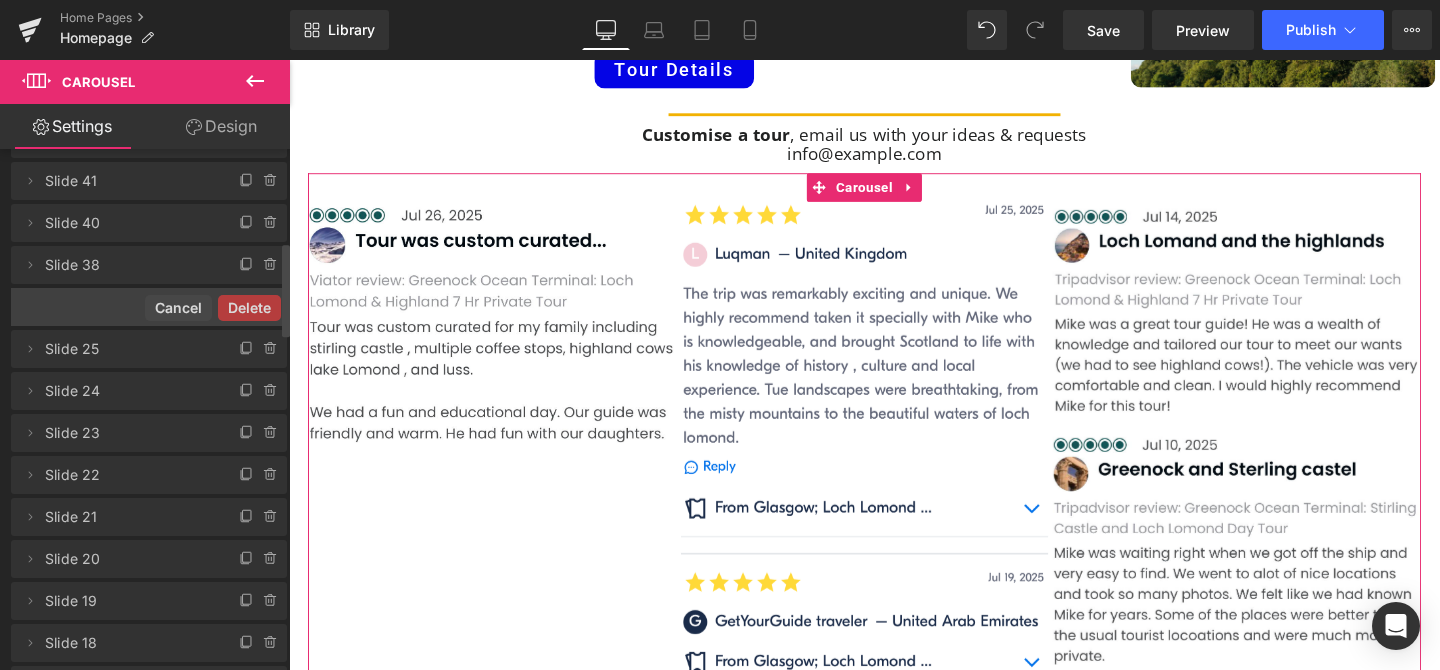 click on "Delete" at bounding box center [249, 308] 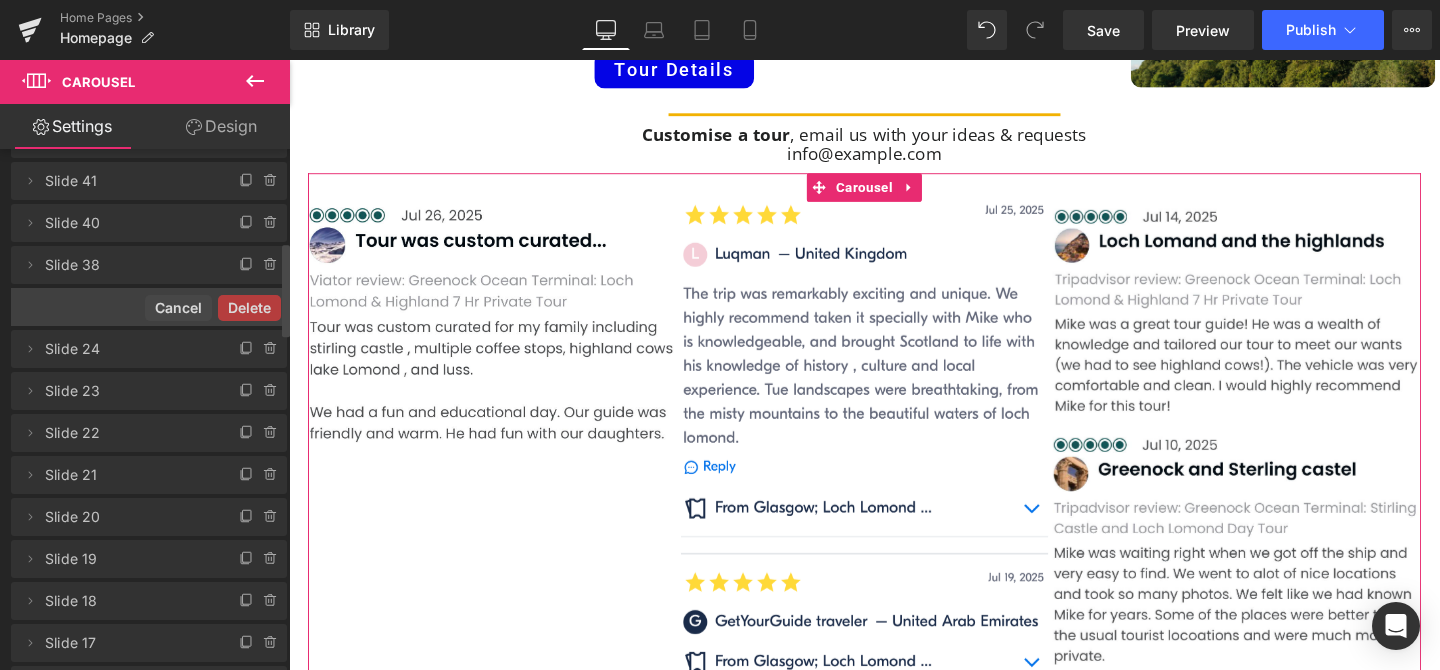 click on "Delete Cancel" at bounding box center [149, 307] 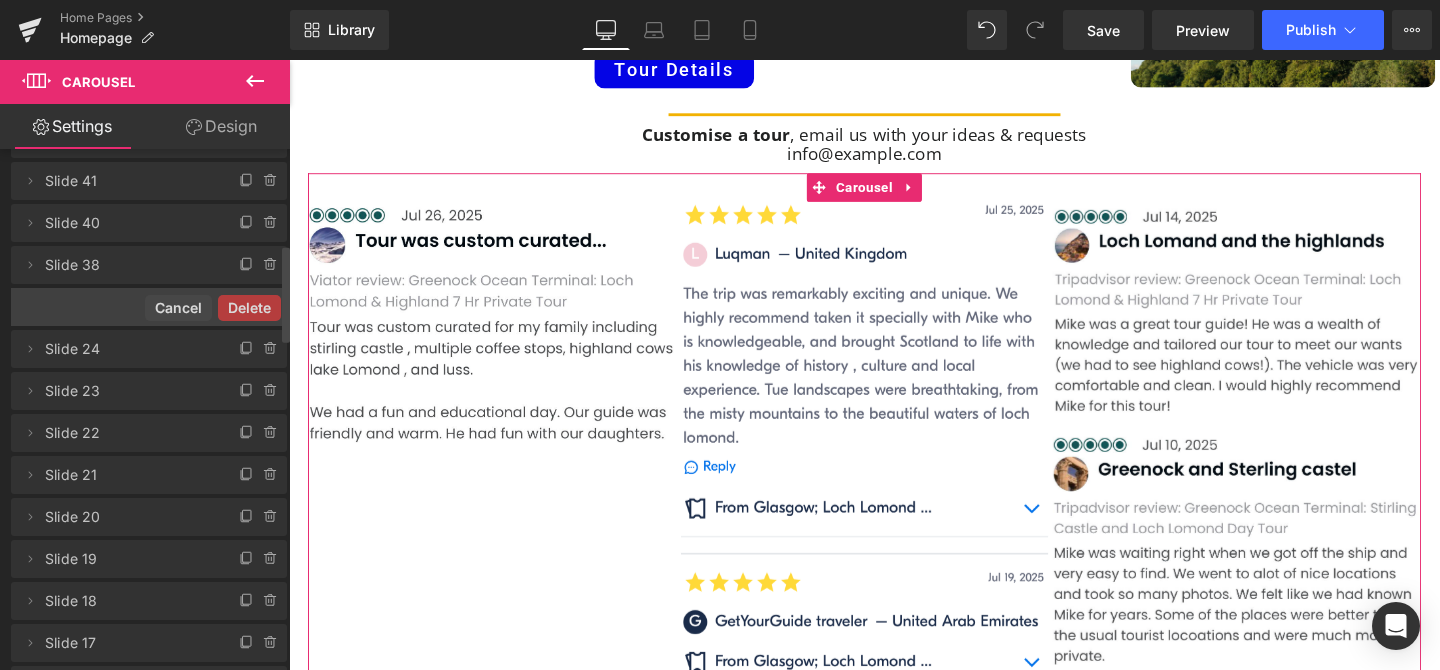 click on "Delete" at bounding box center (249, 308) 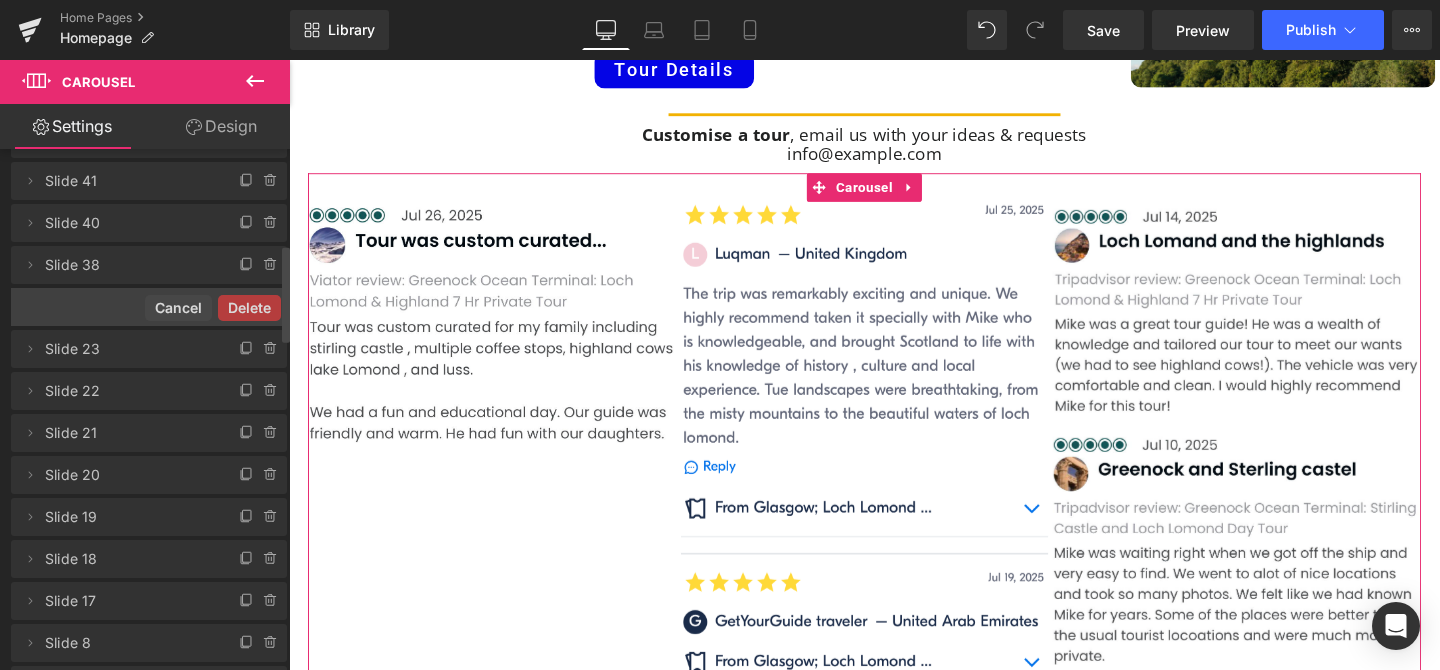 click on "Delete" at bounding box center (249, 308) 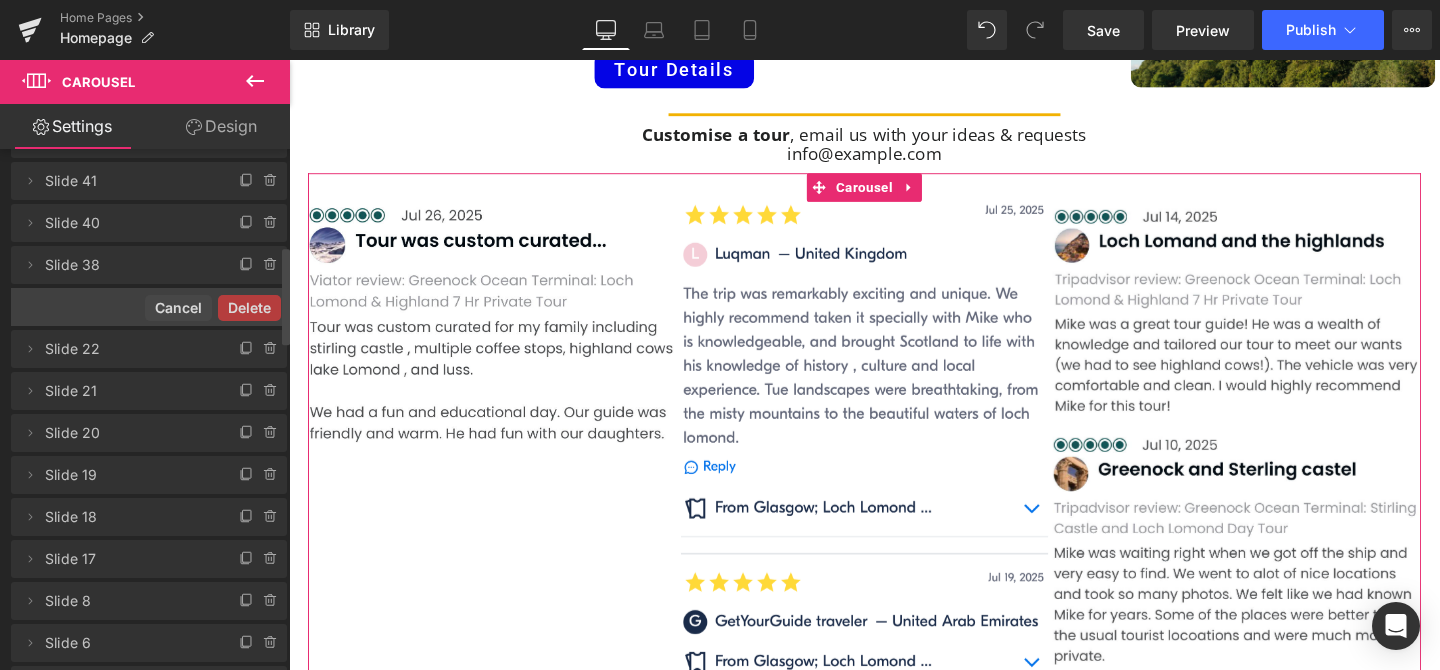 click on "Delete Cancel" at bounding box center [149, 307] 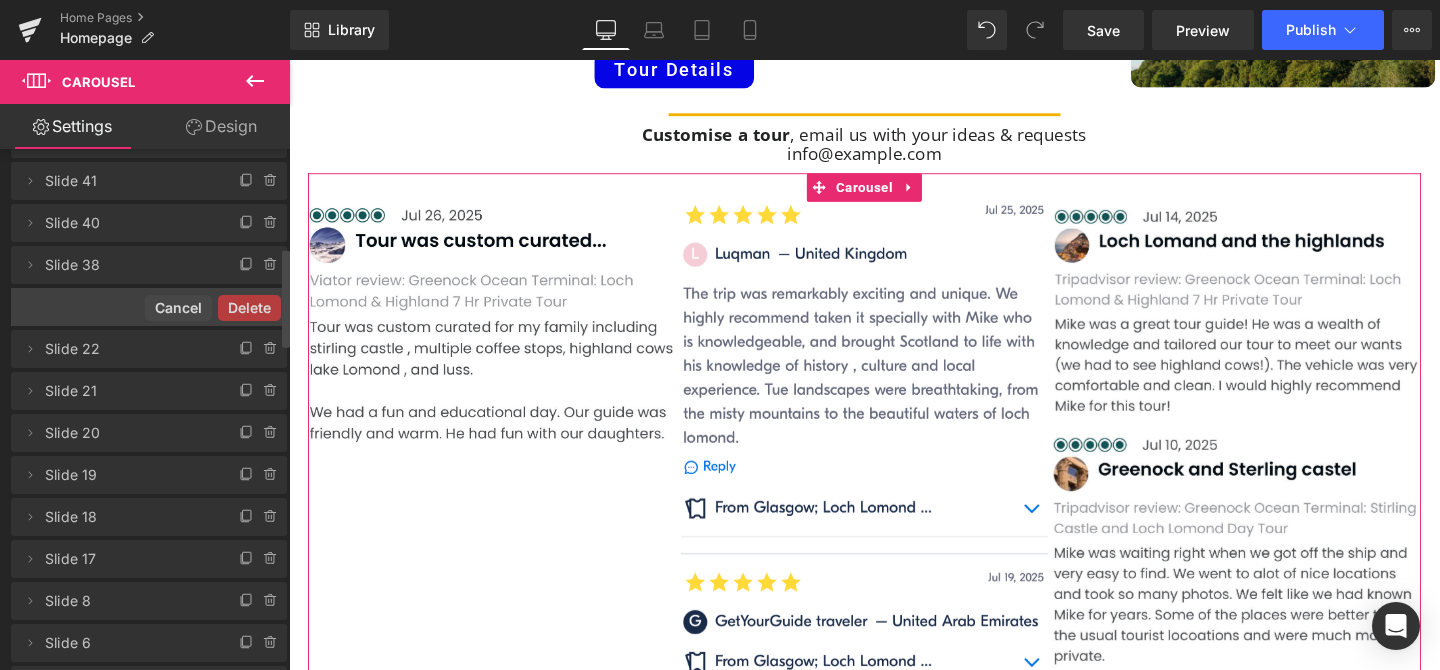 click on "Delete" at bounding box center [249, 308] 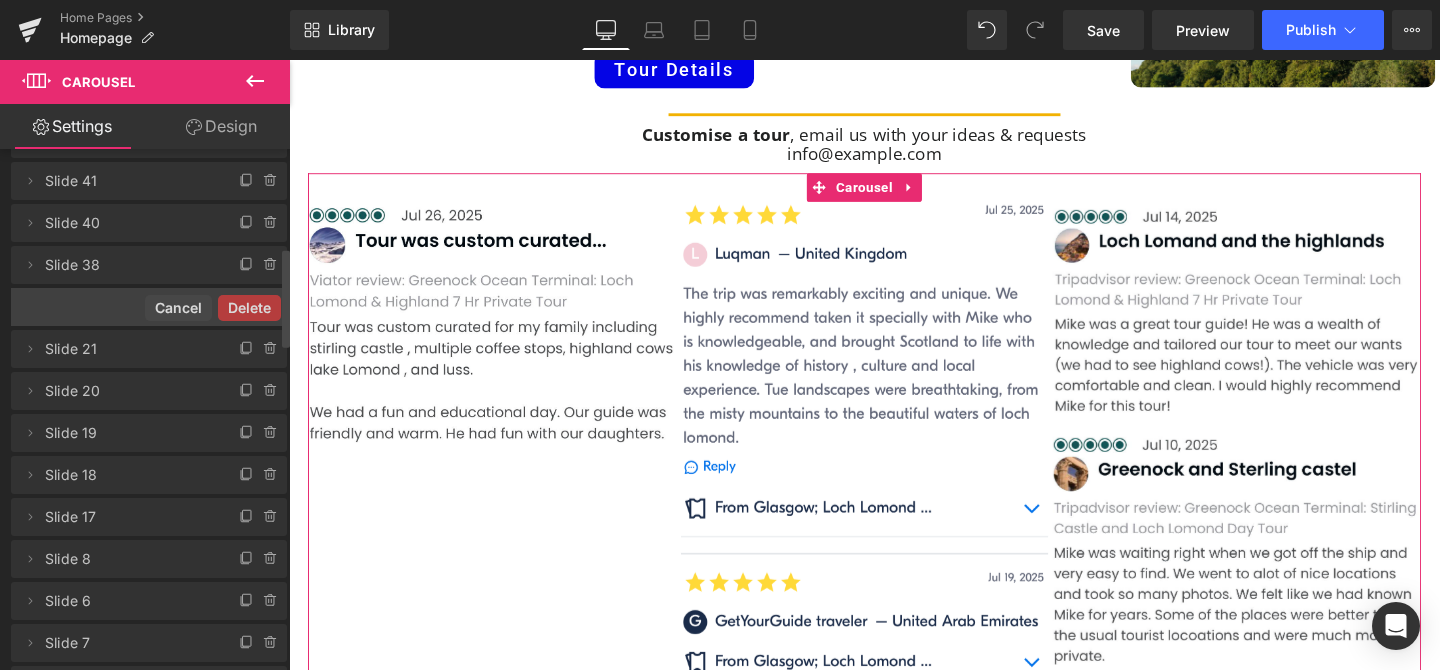 click on "Delete" at bounding box center (249, 308) 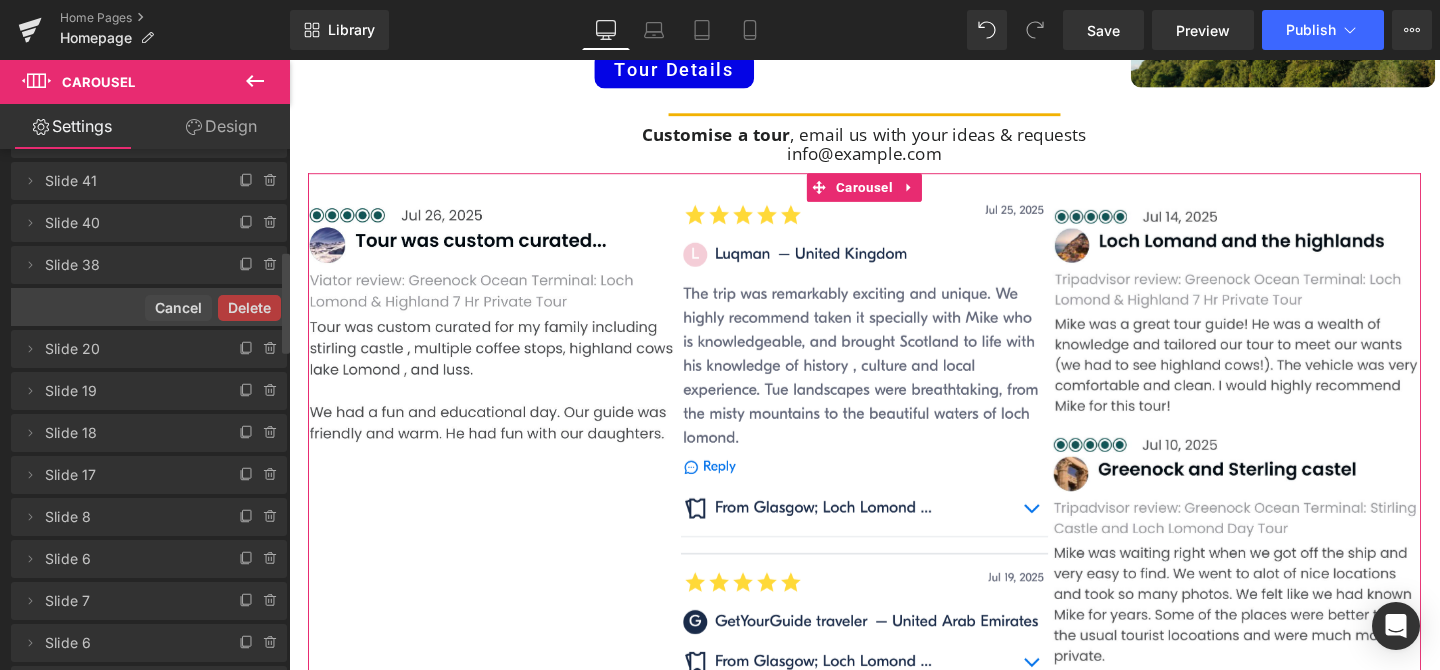 click on "Delete" at bounding box center (249, 308) 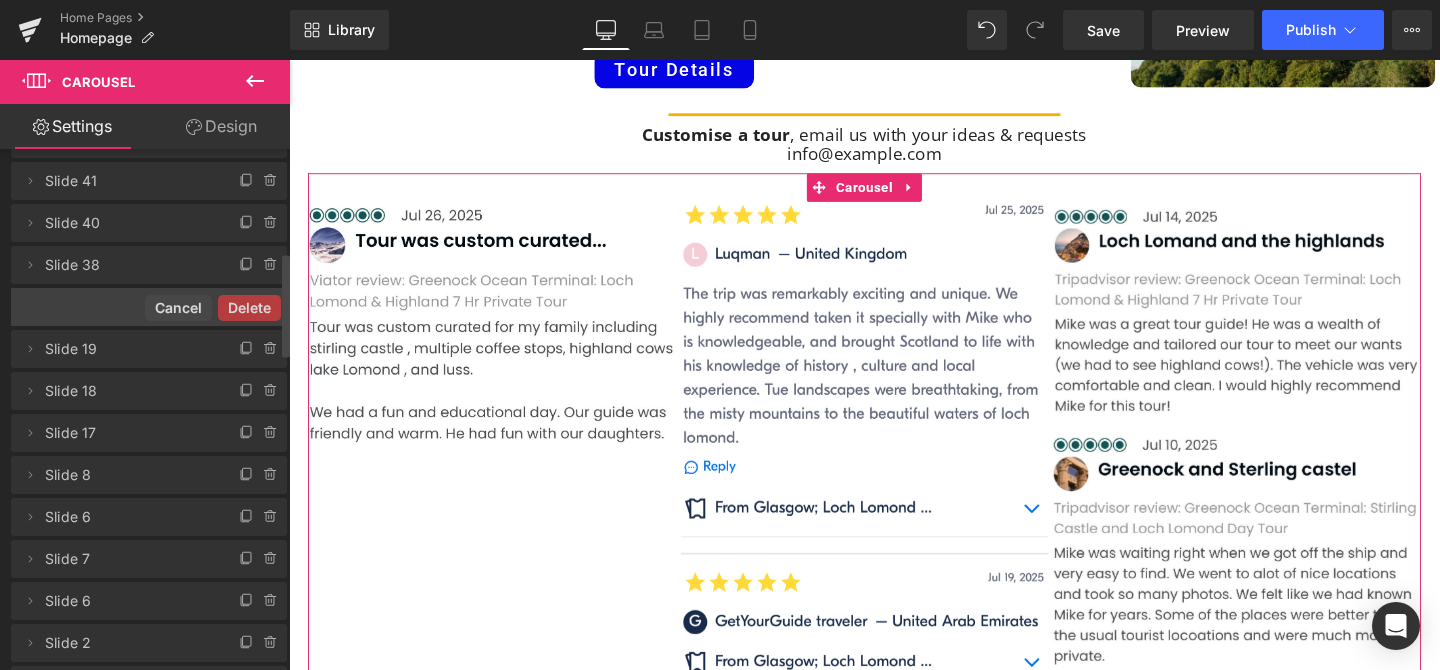 click on "Delete" at bounding box center (249, 308) 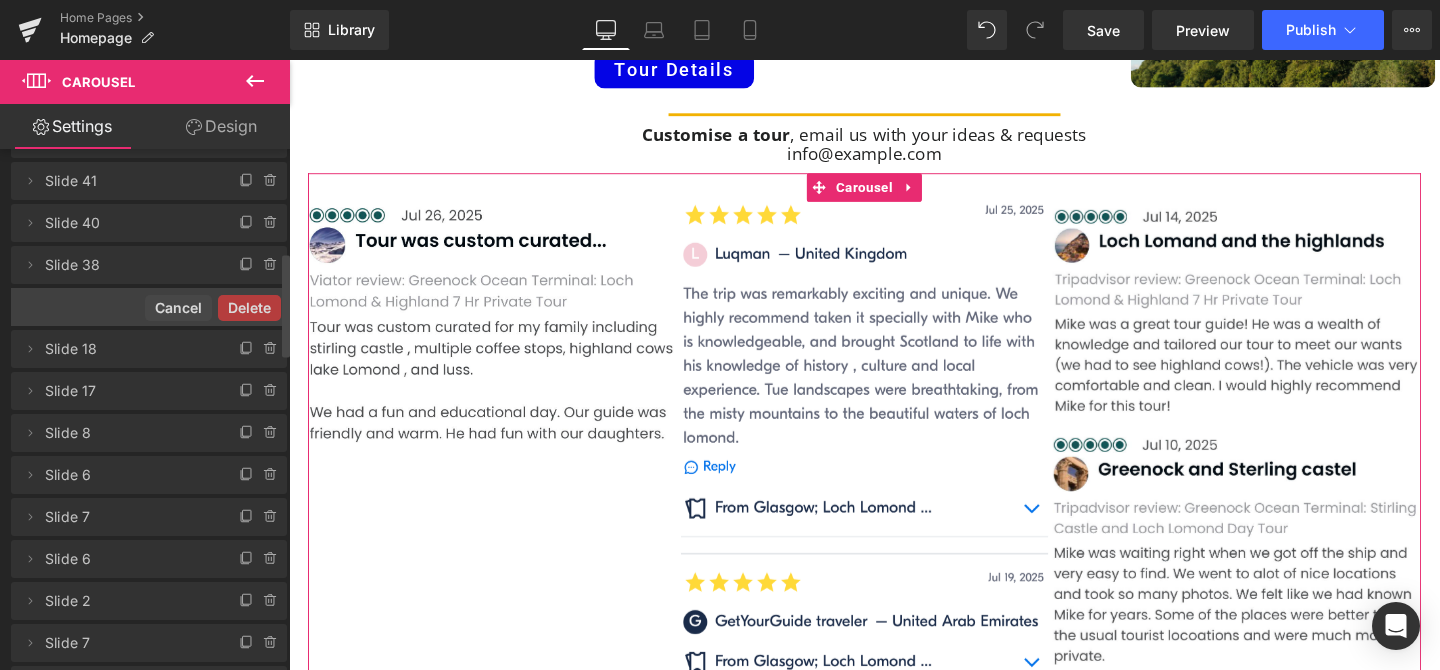 click on "Delete" at bounding box center (249, 308) 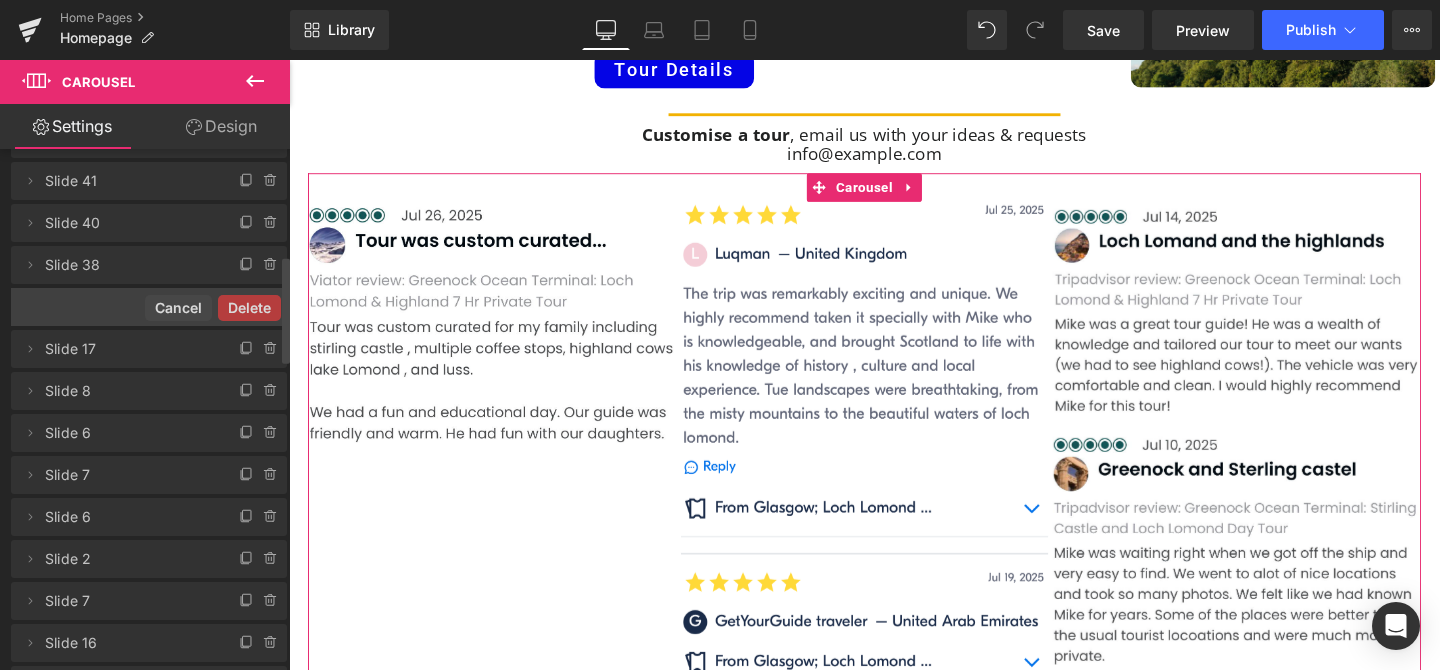 click on "Delete" at bounding box center (249, 308) 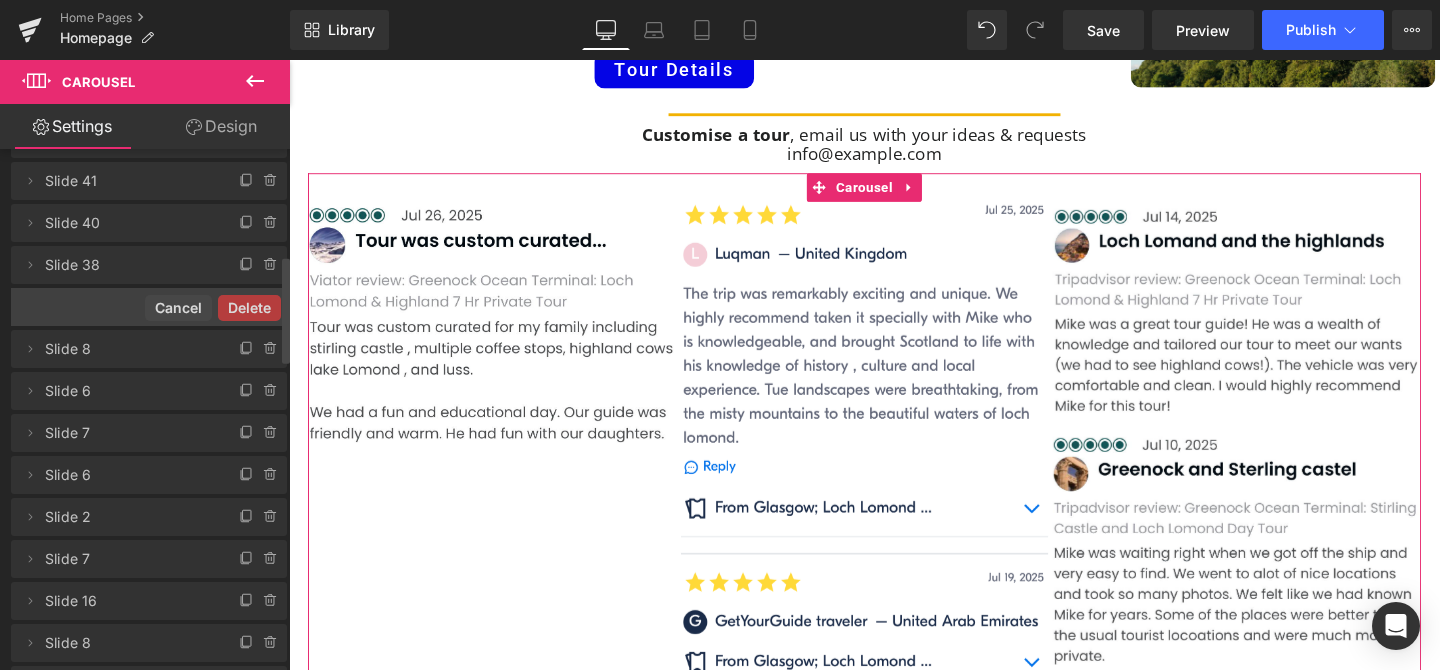 click on "Delete" at bounding box center [249, 308] 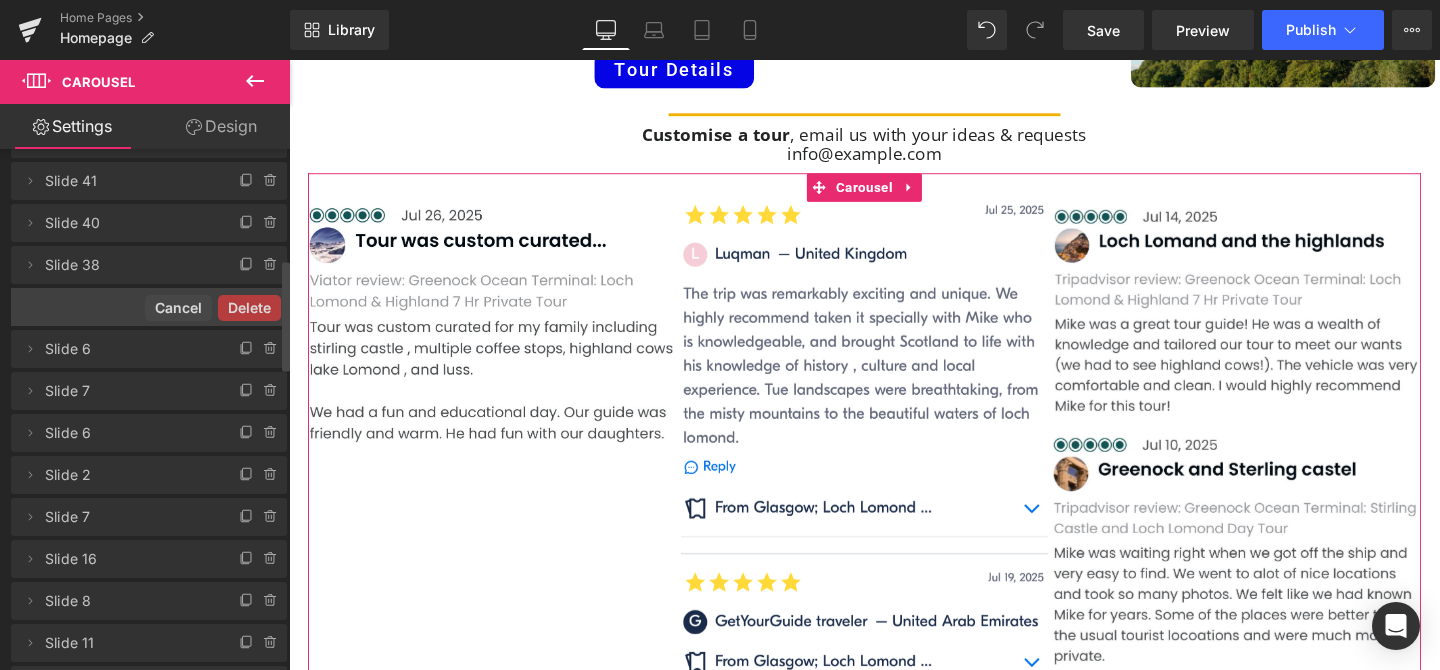 click on "Delete" at bounding box center [249, 308] 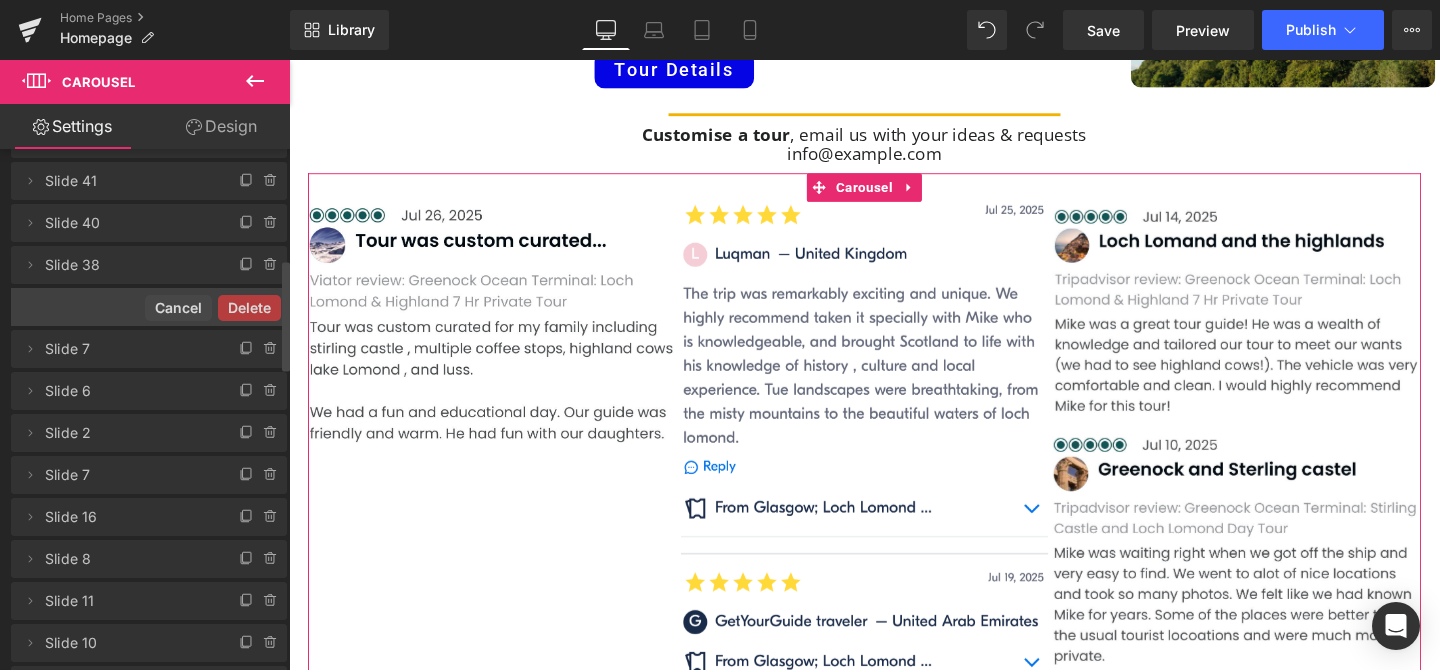 click on "Delete" at bounding box center (249, 308) 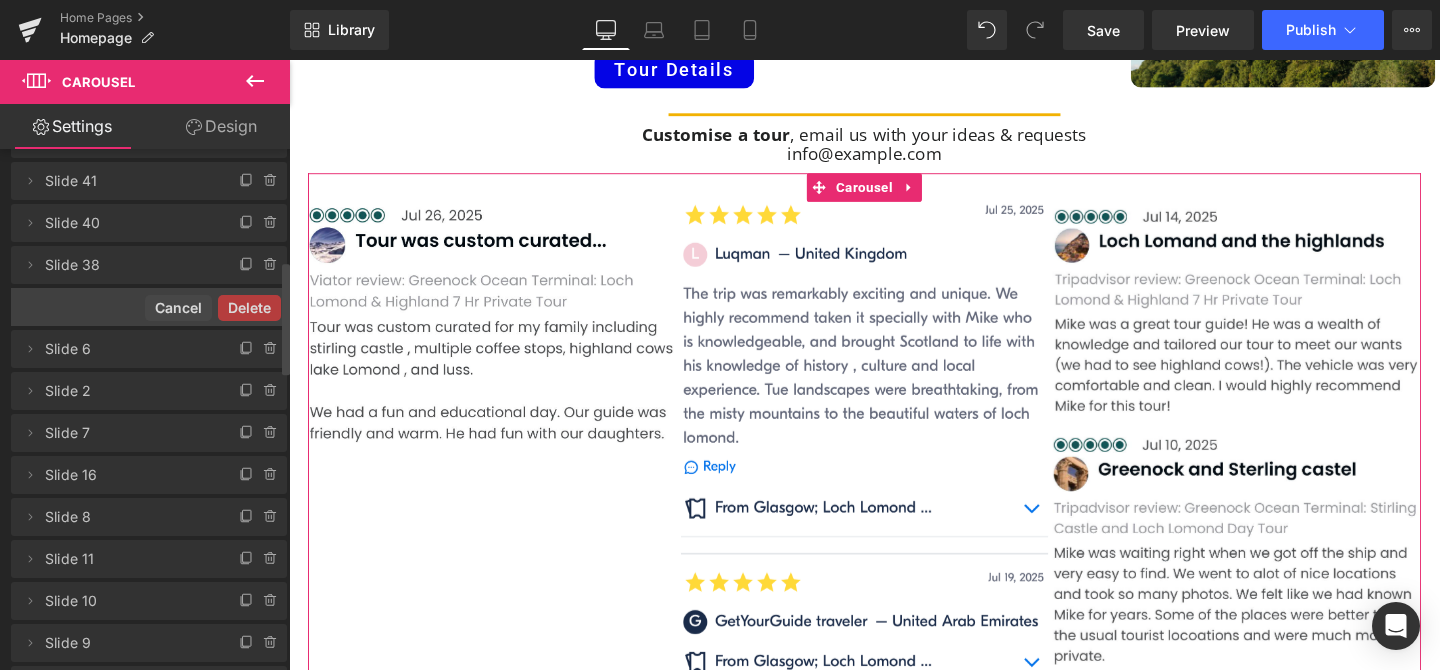 click on "Delete" at bounding box center (249, 308) 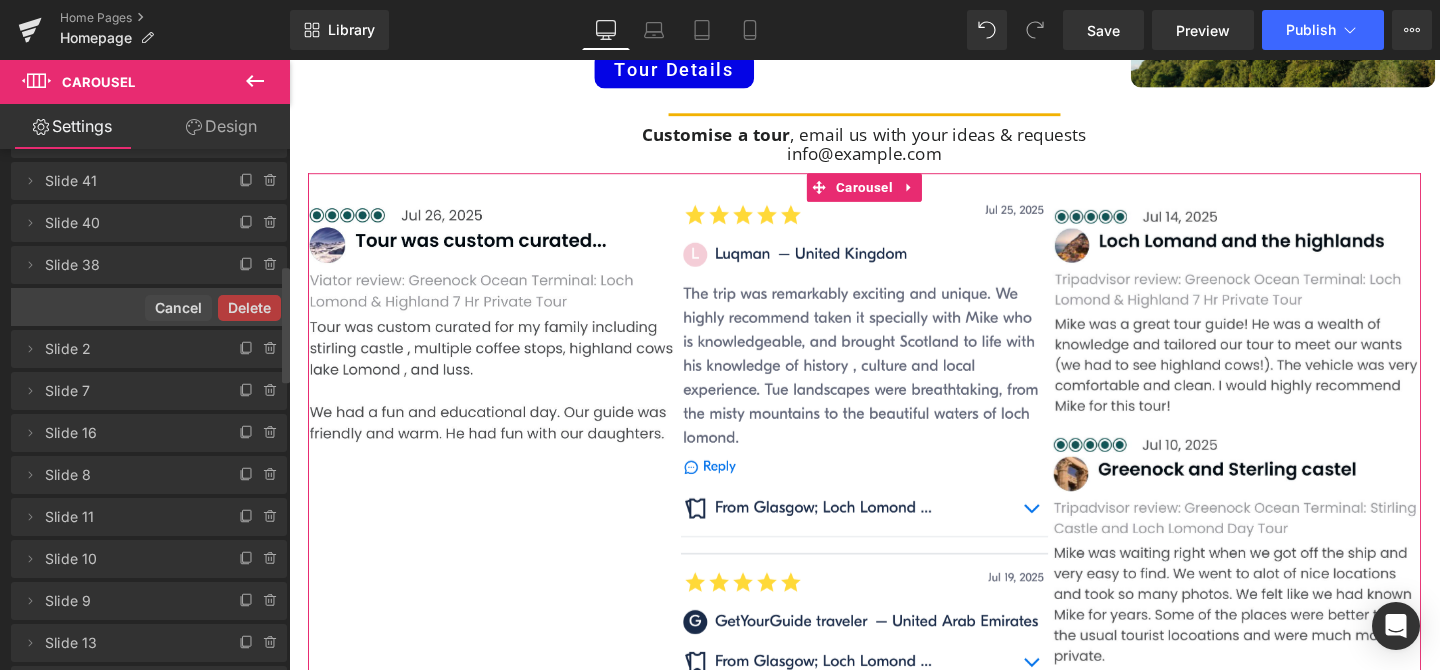 click on "Delete" at bounding box center [249, 308] 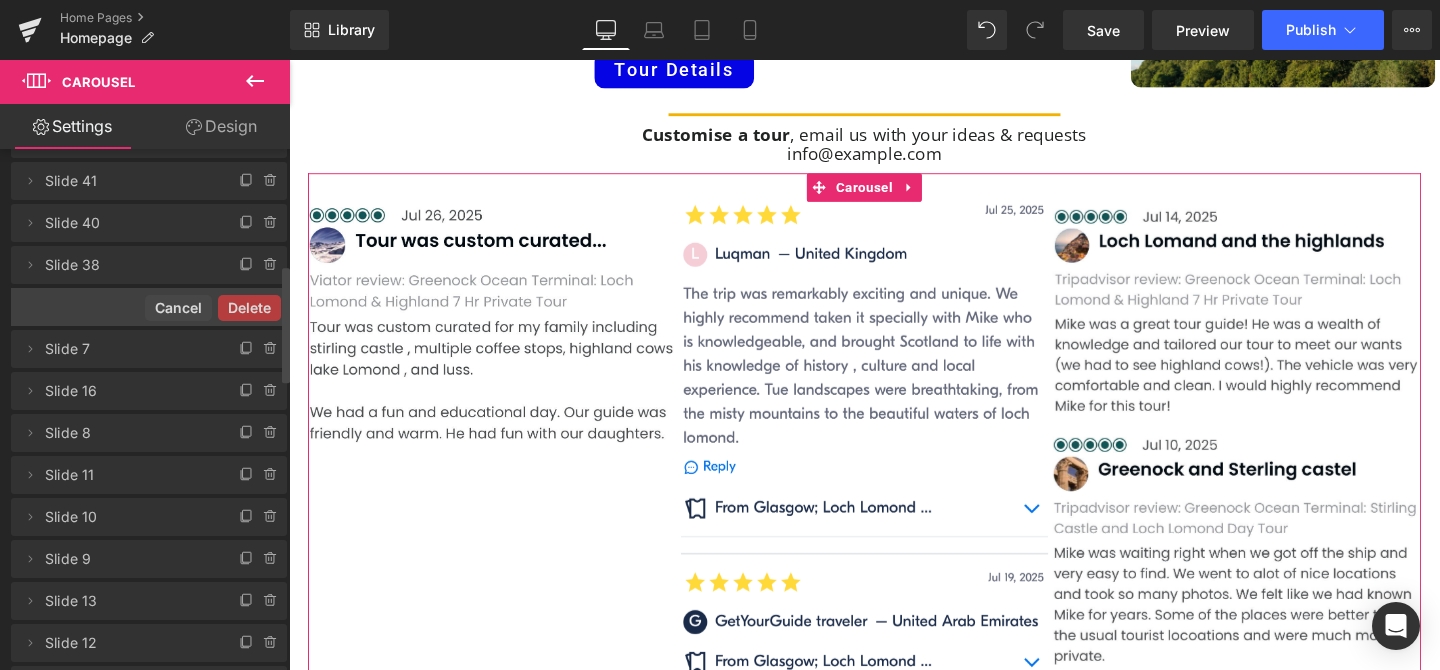 click on "Delete" at bounding box center [249, 308] 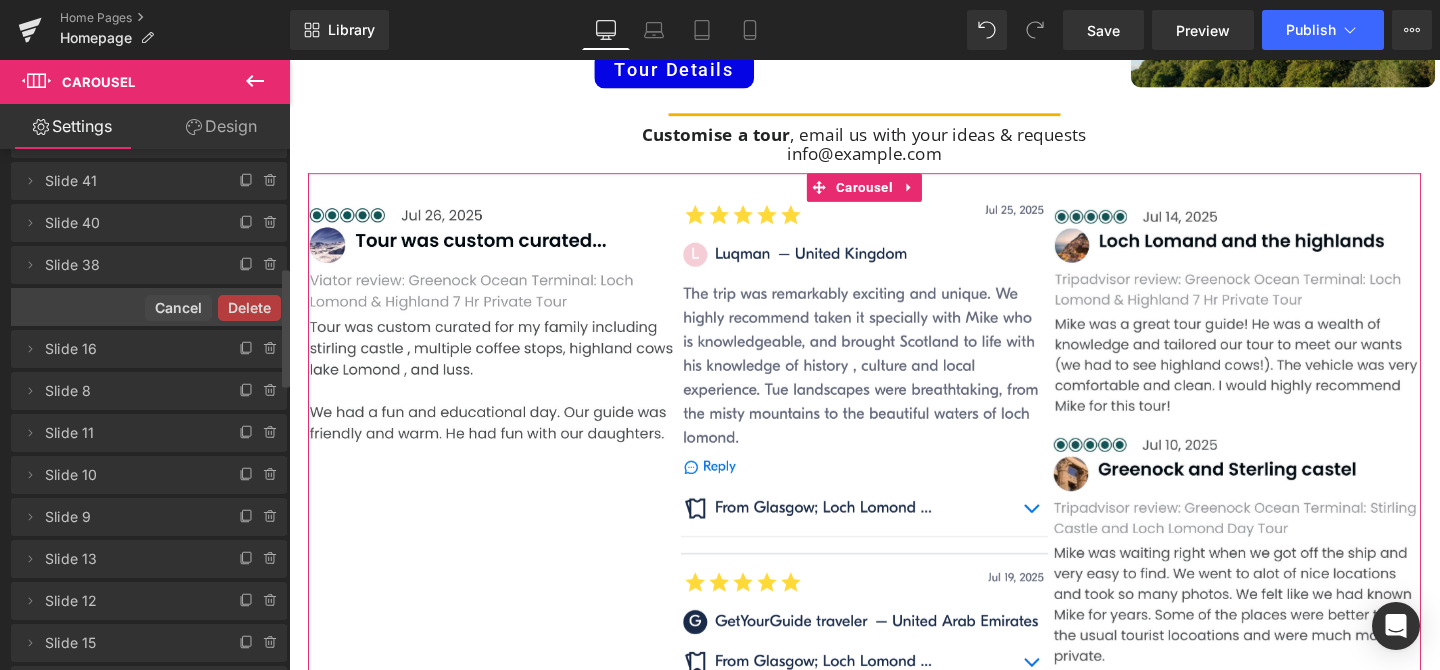 click on "Delete" at bounding box center (249, 308) 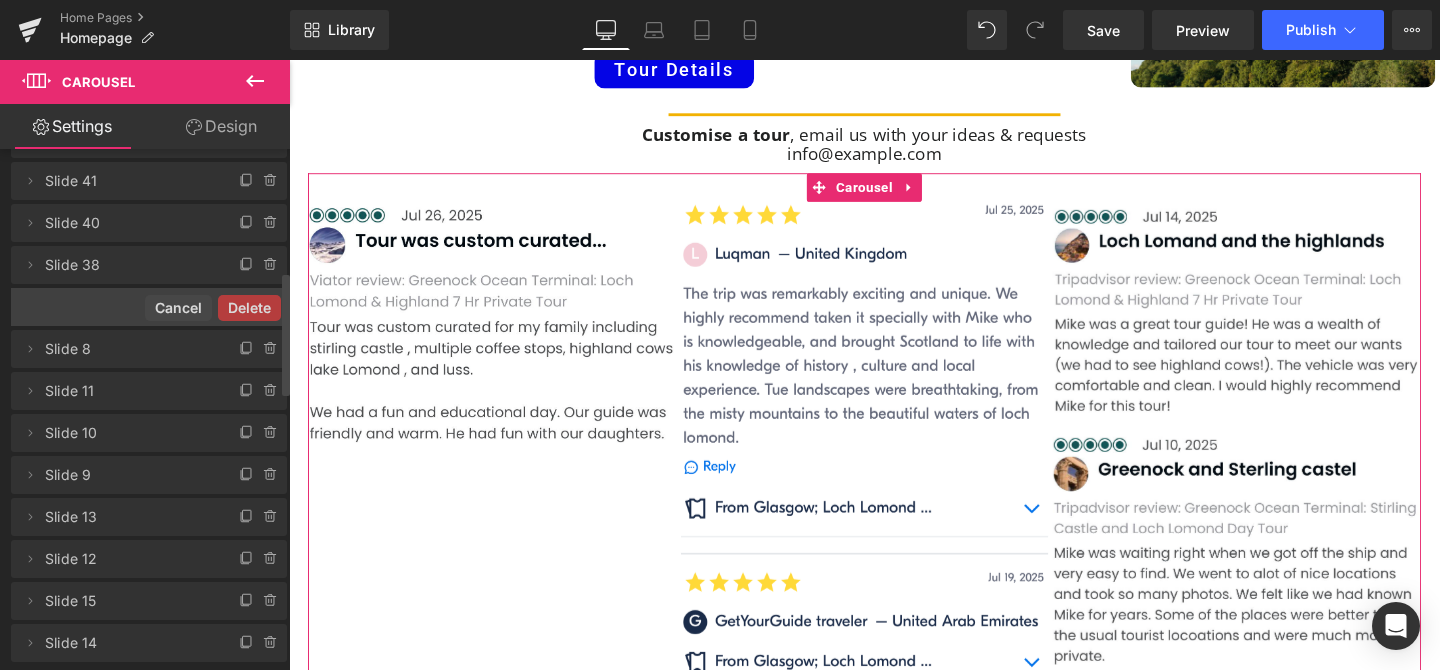 click on "Delete" at bounding box center (249, 308) 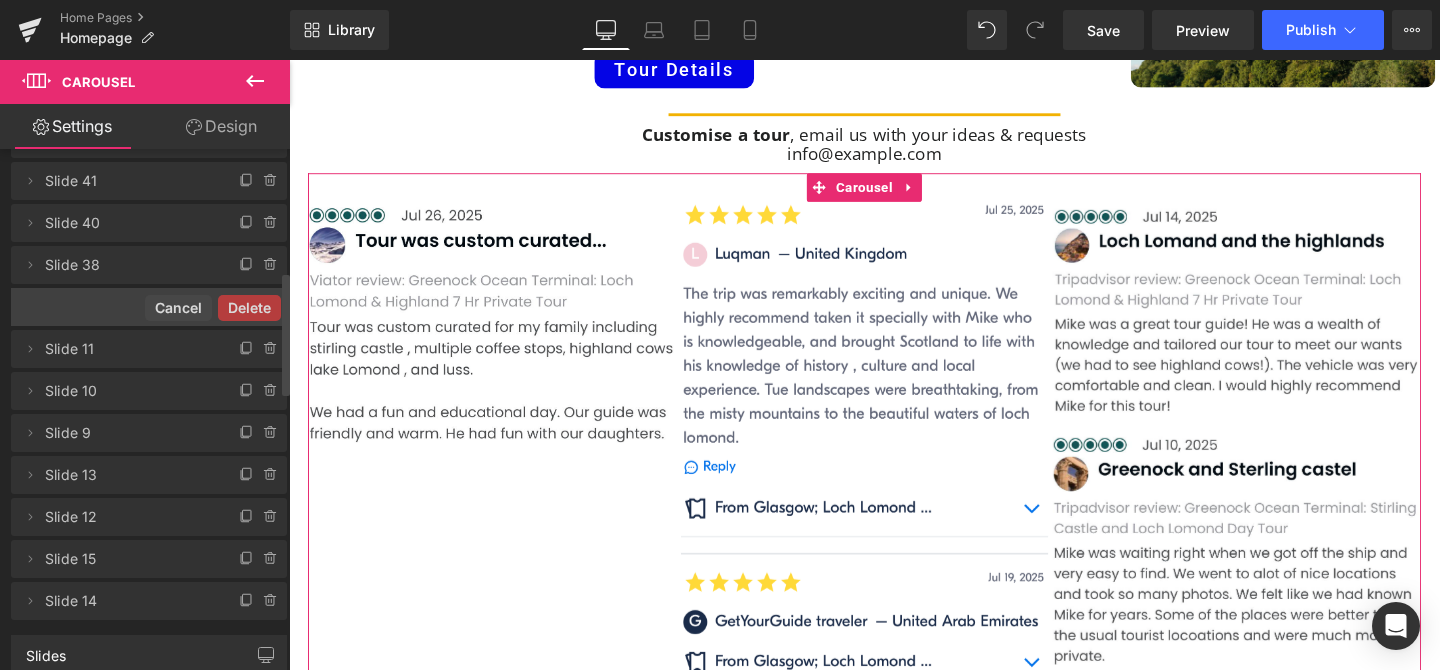 click on "Delete" at bounding box center (249, 308) 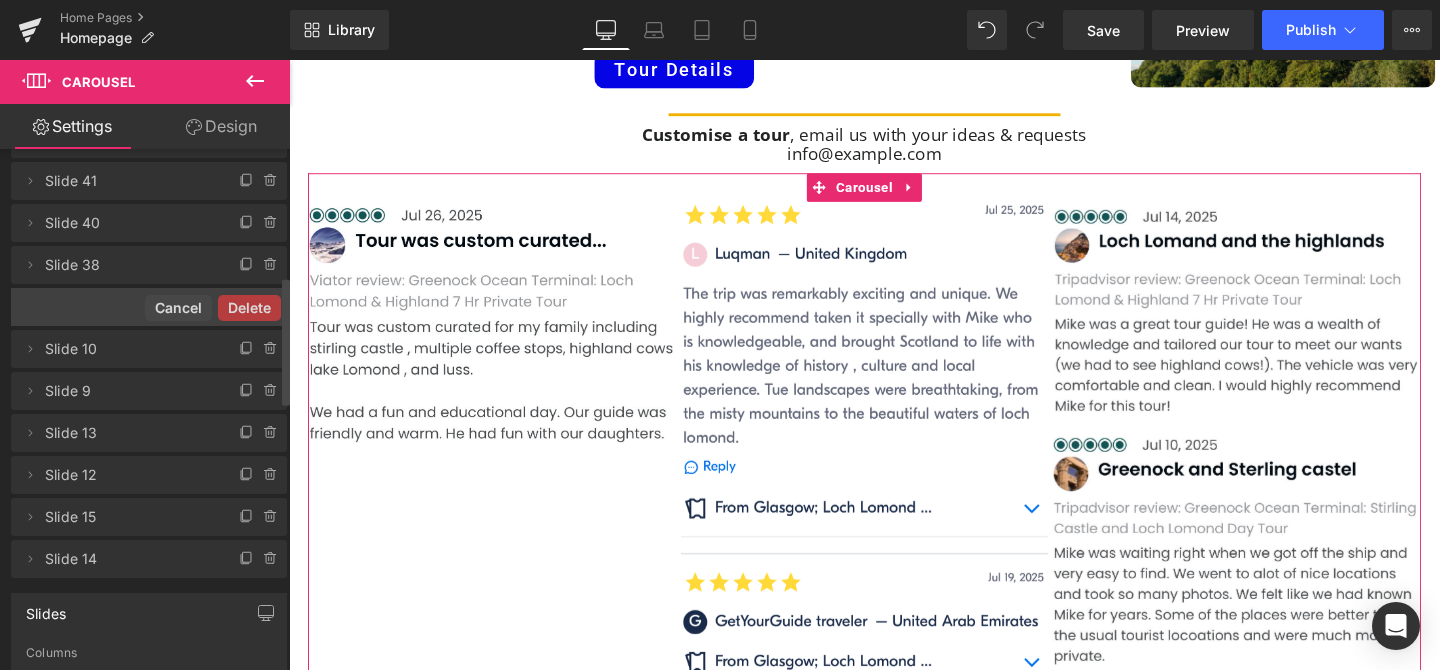 click on "Delete" at bounding box center (249, 308) 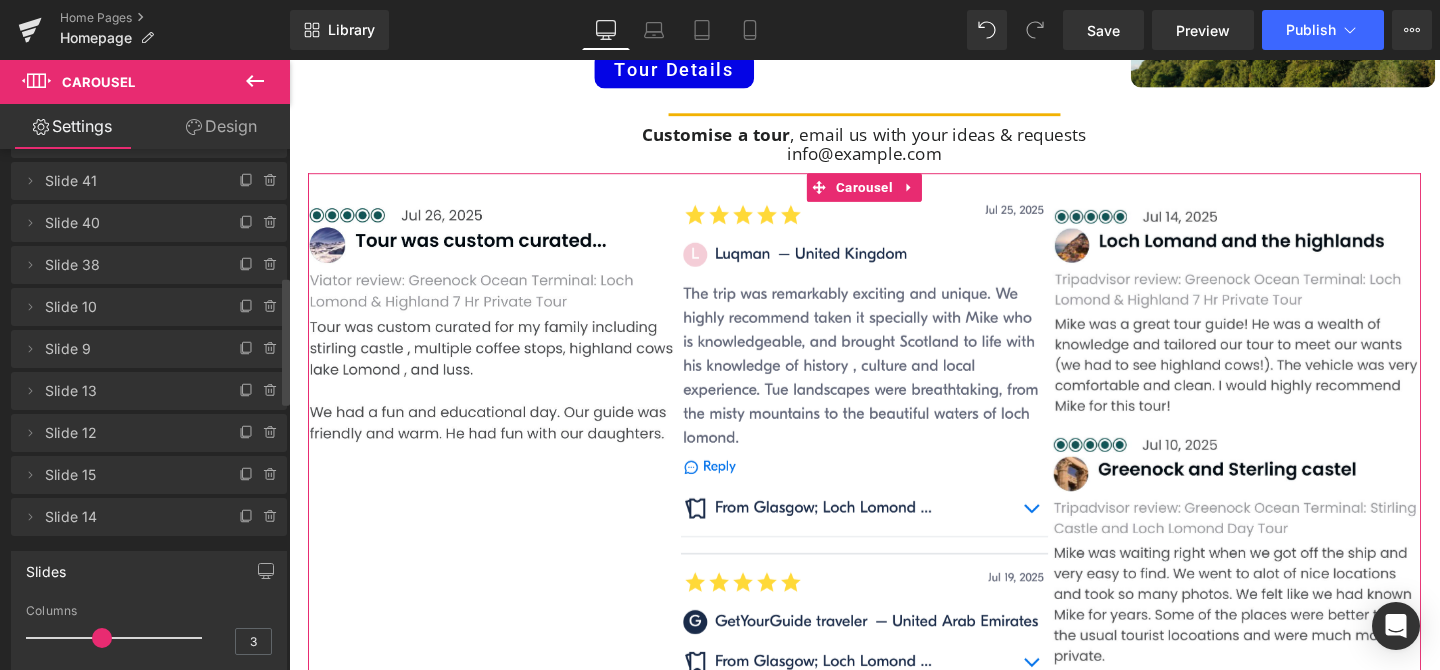 click 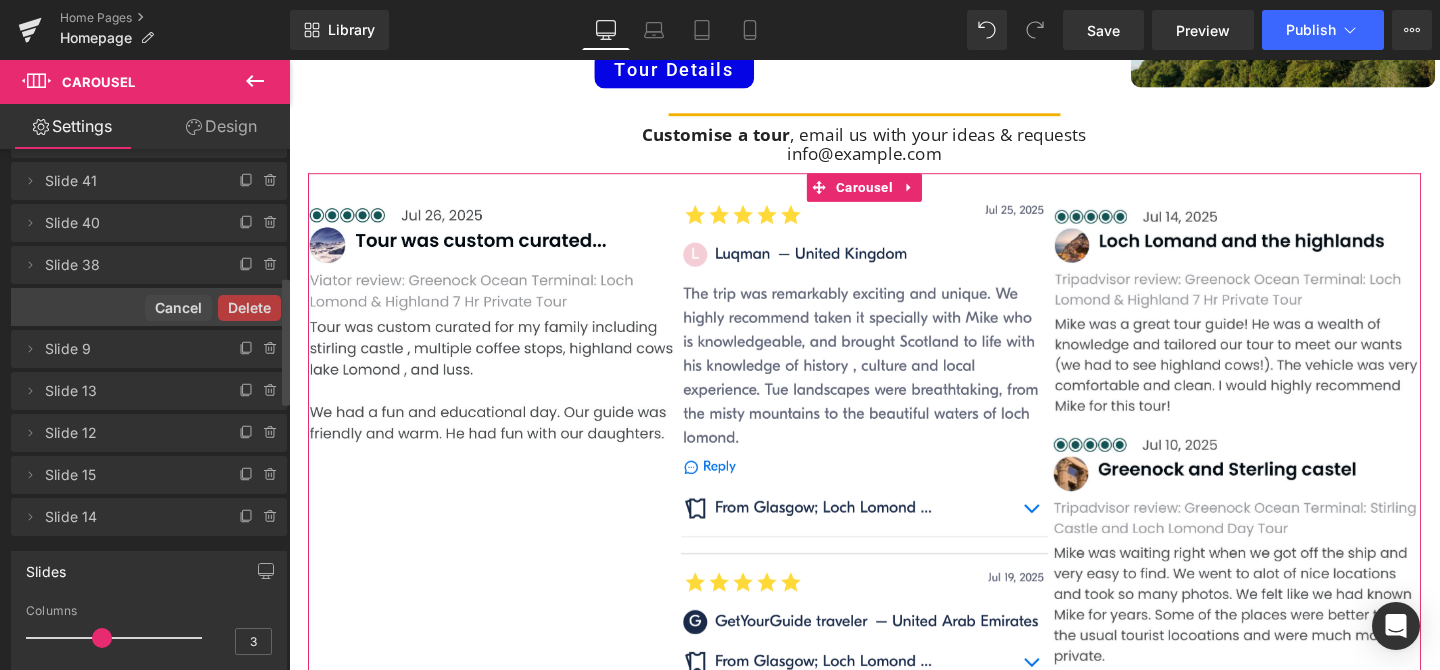 click on "Delete" at bounding box center (249, 308) 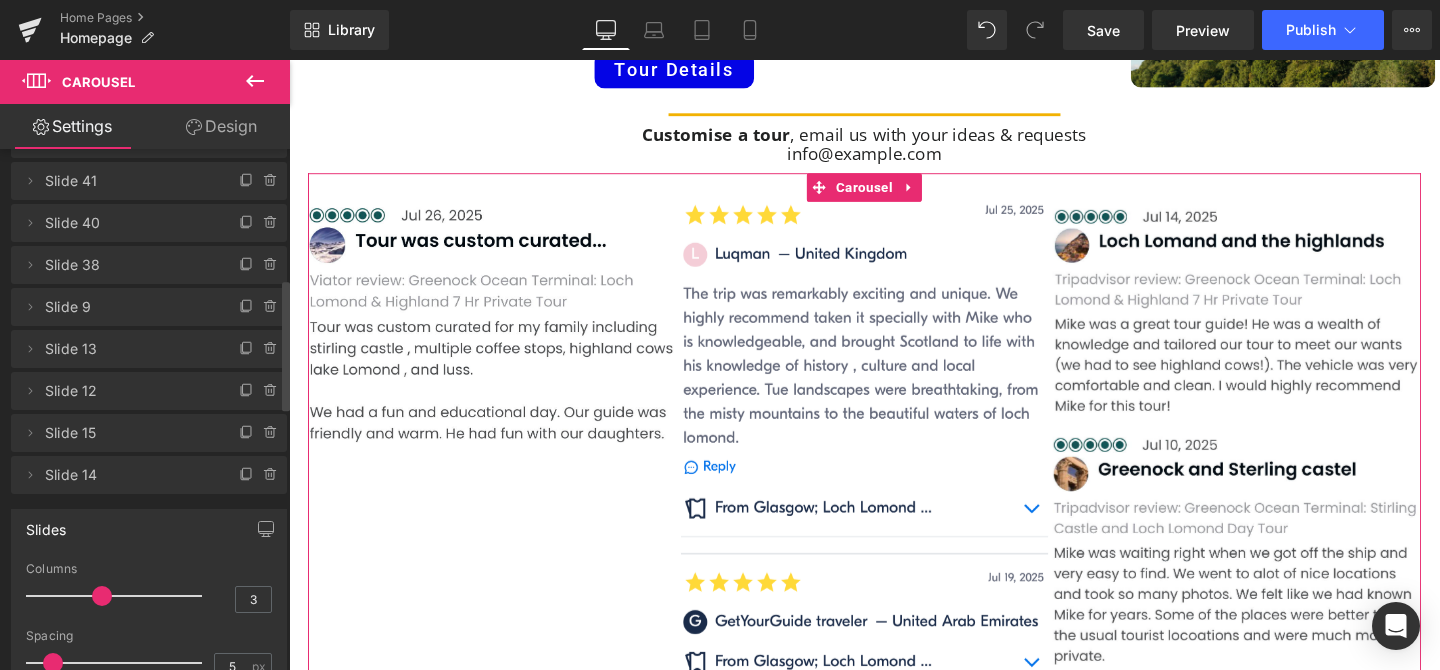 click 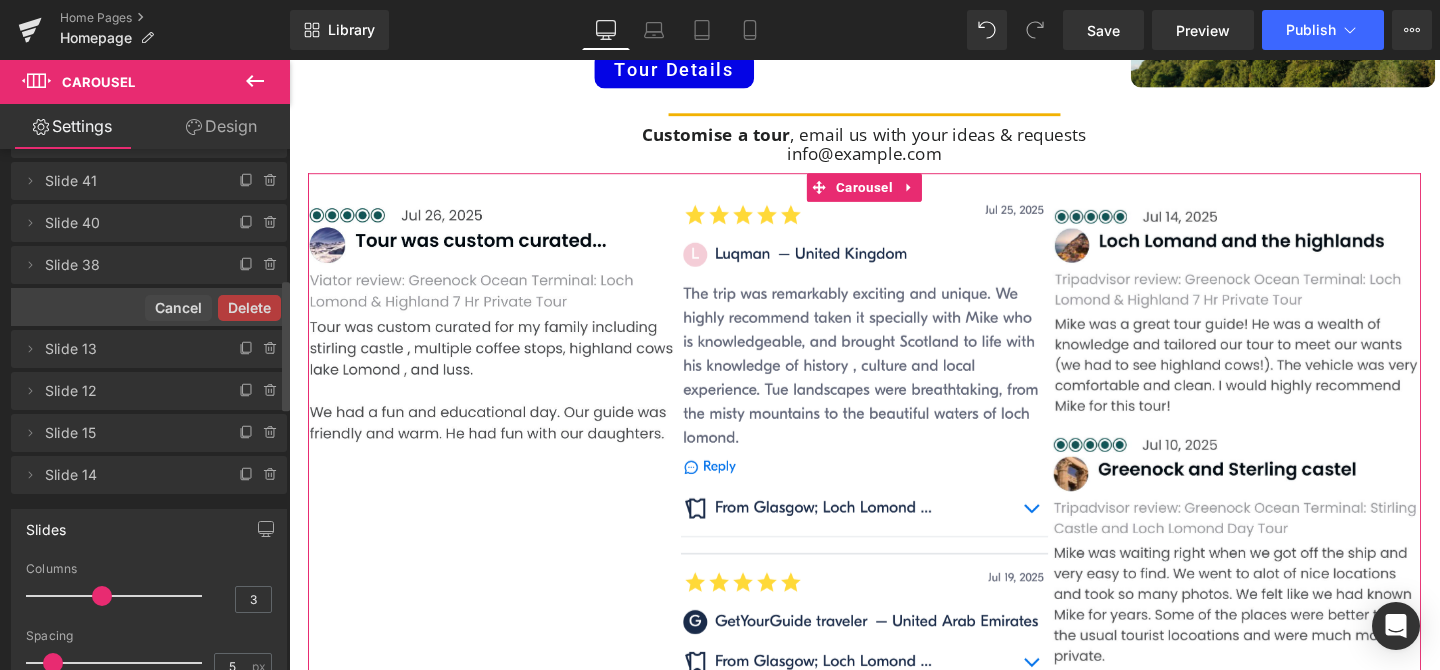 click on "Delete" at bounding box center [249, 308] 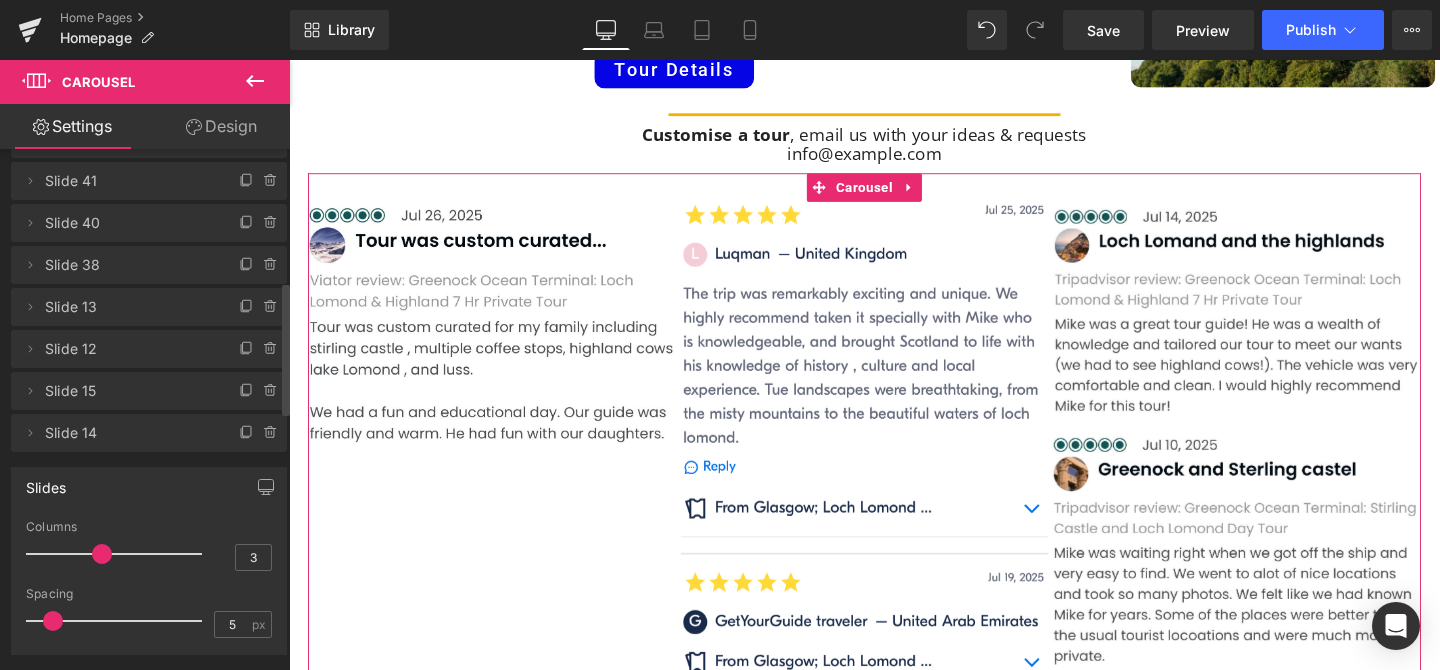 click 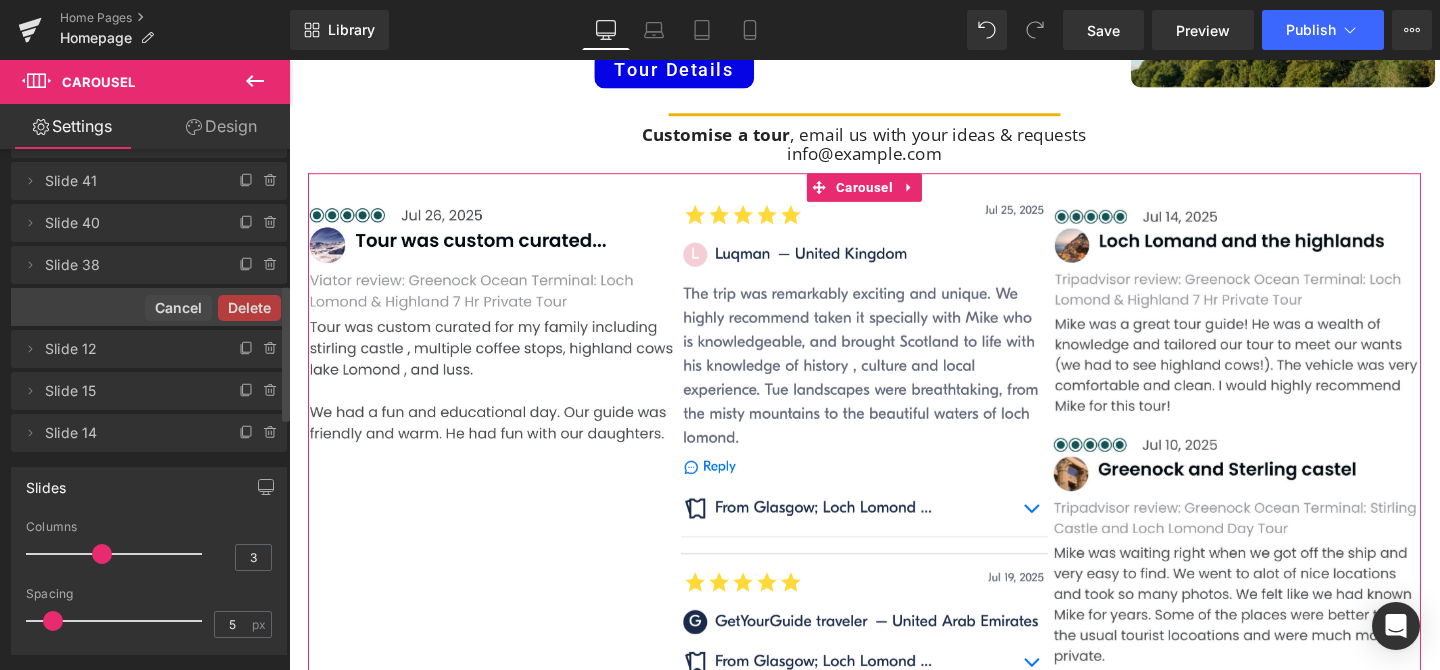 click on "Delete" at bounding box center (249, 308) 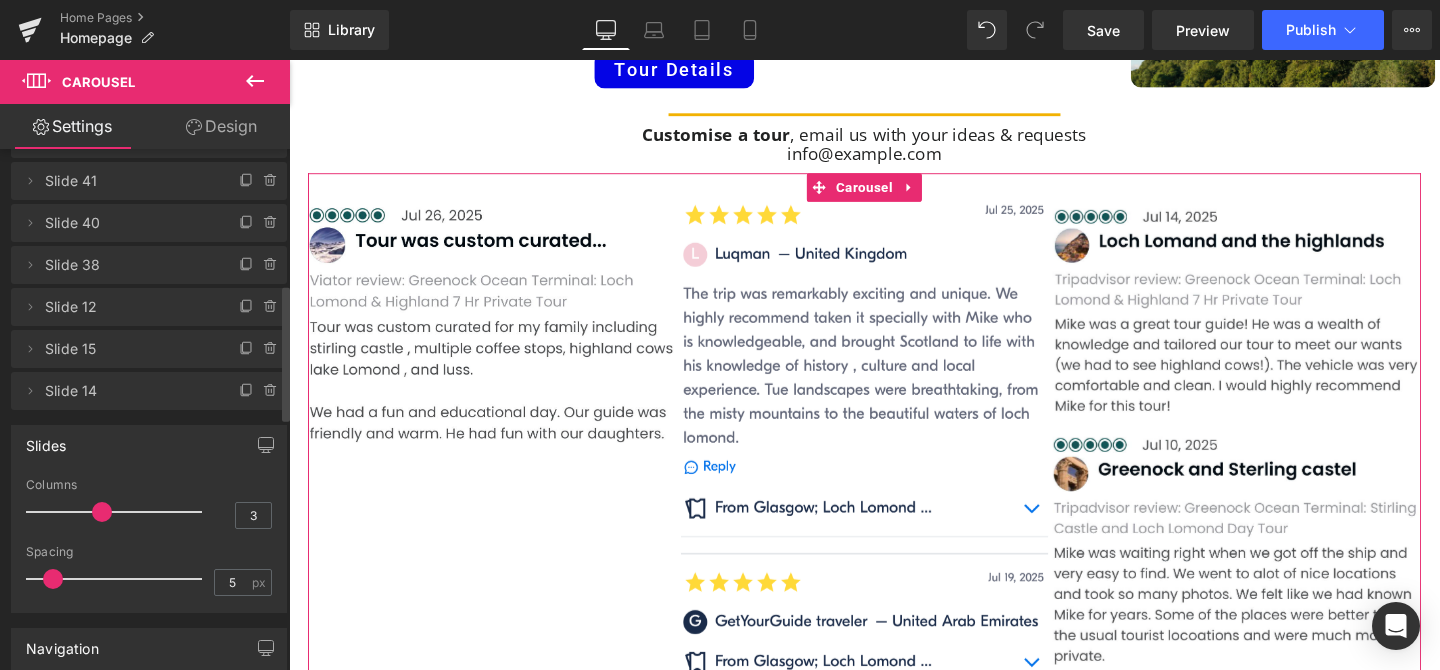 click 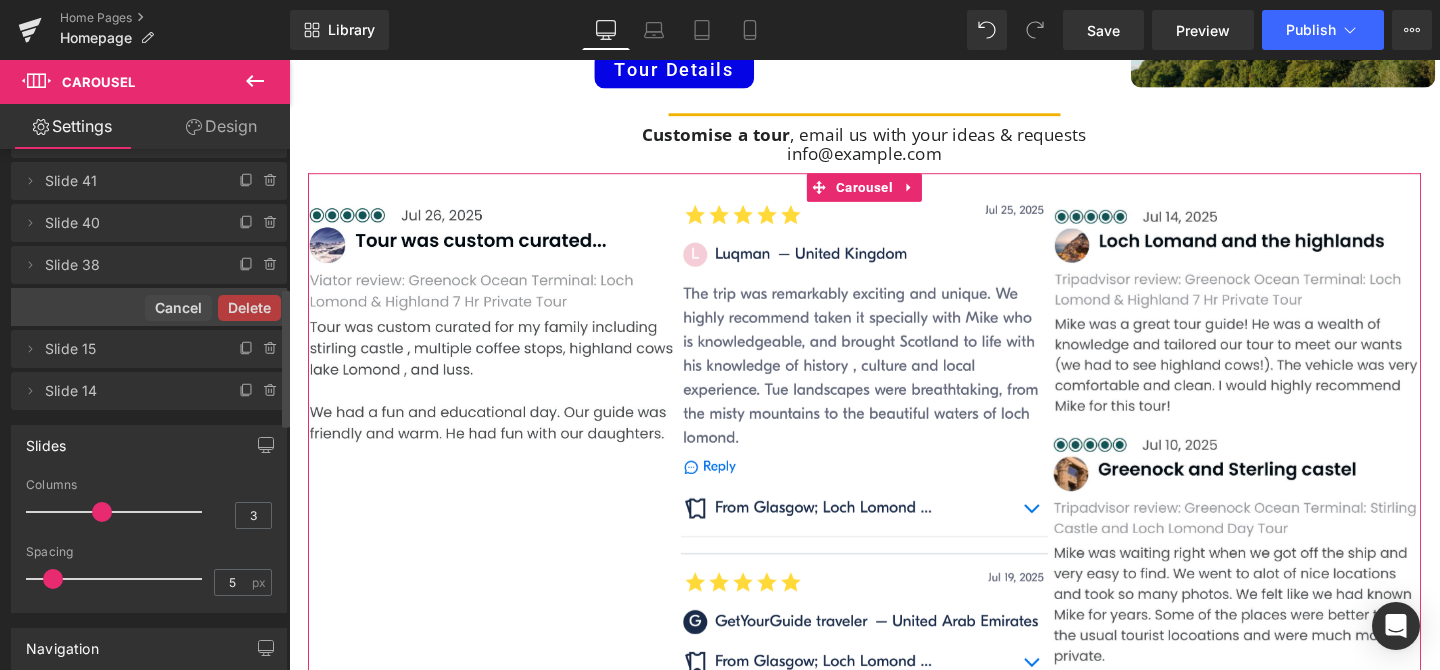 click on "Delete" at bounding box center (249, 308) 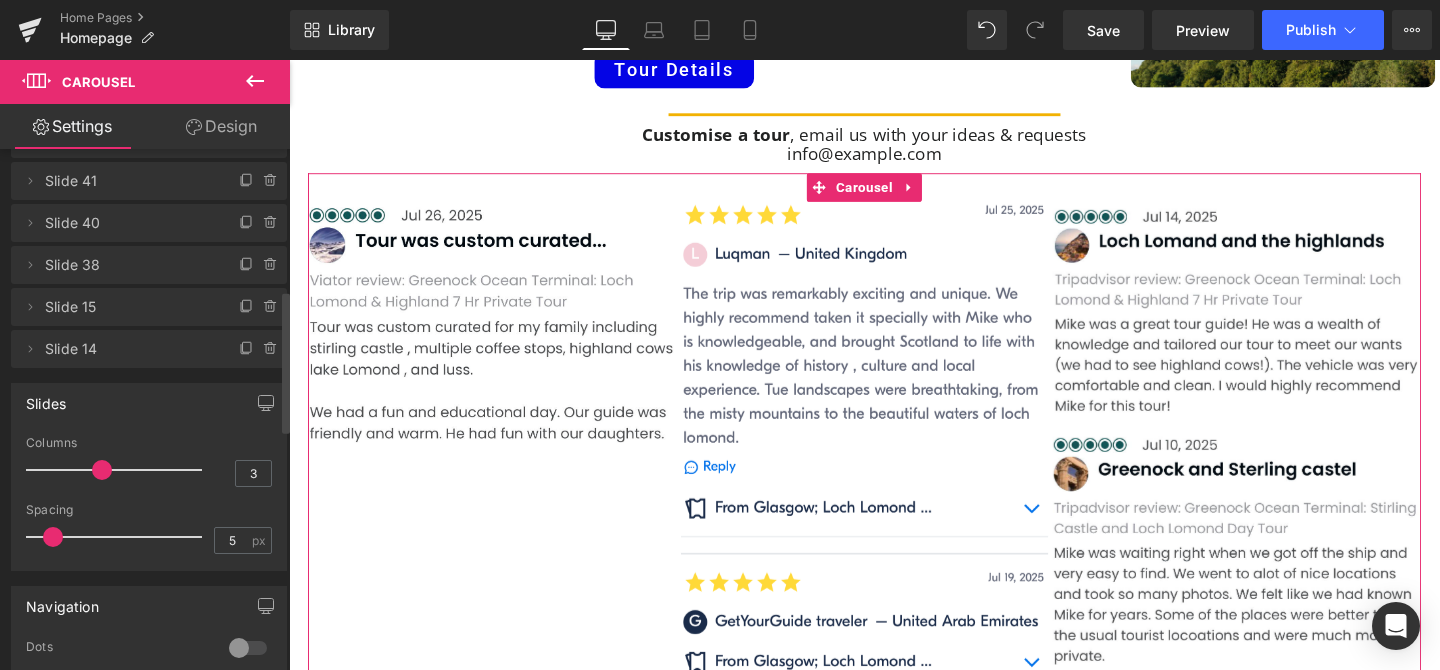 click 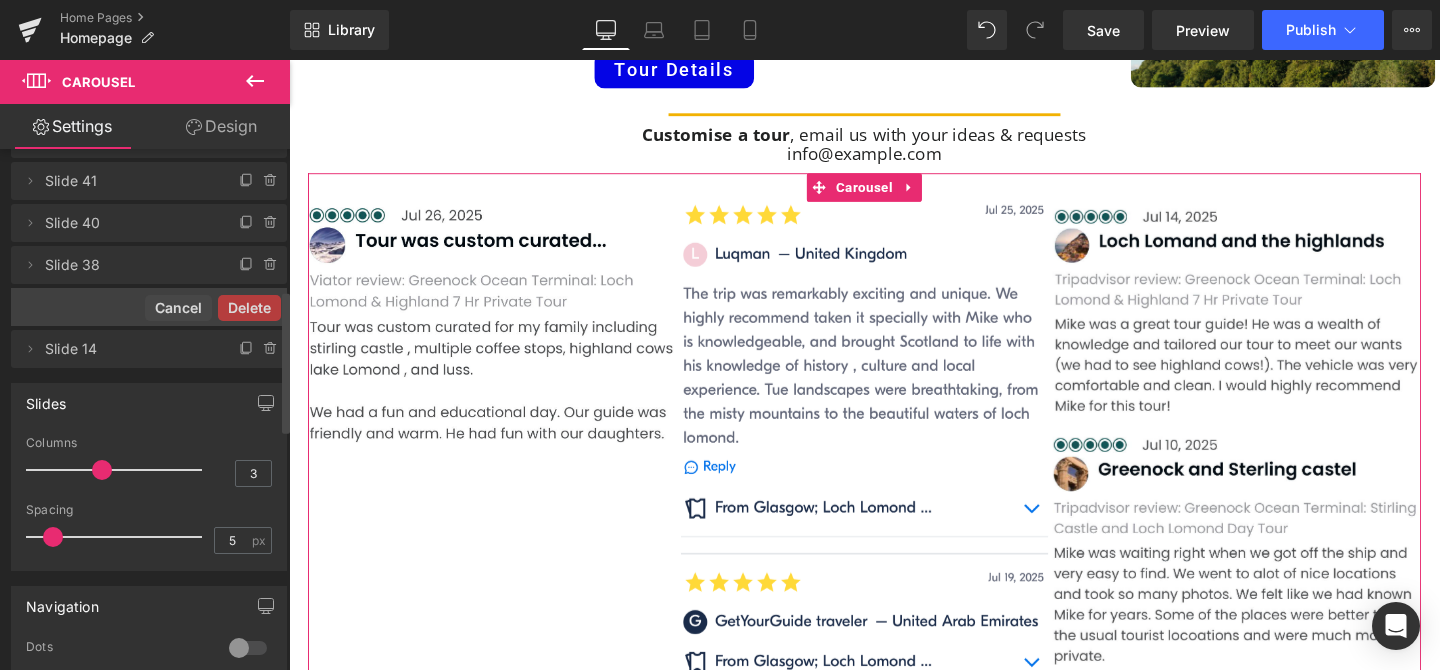 click on "Delete" at bounding box center [249, 308] 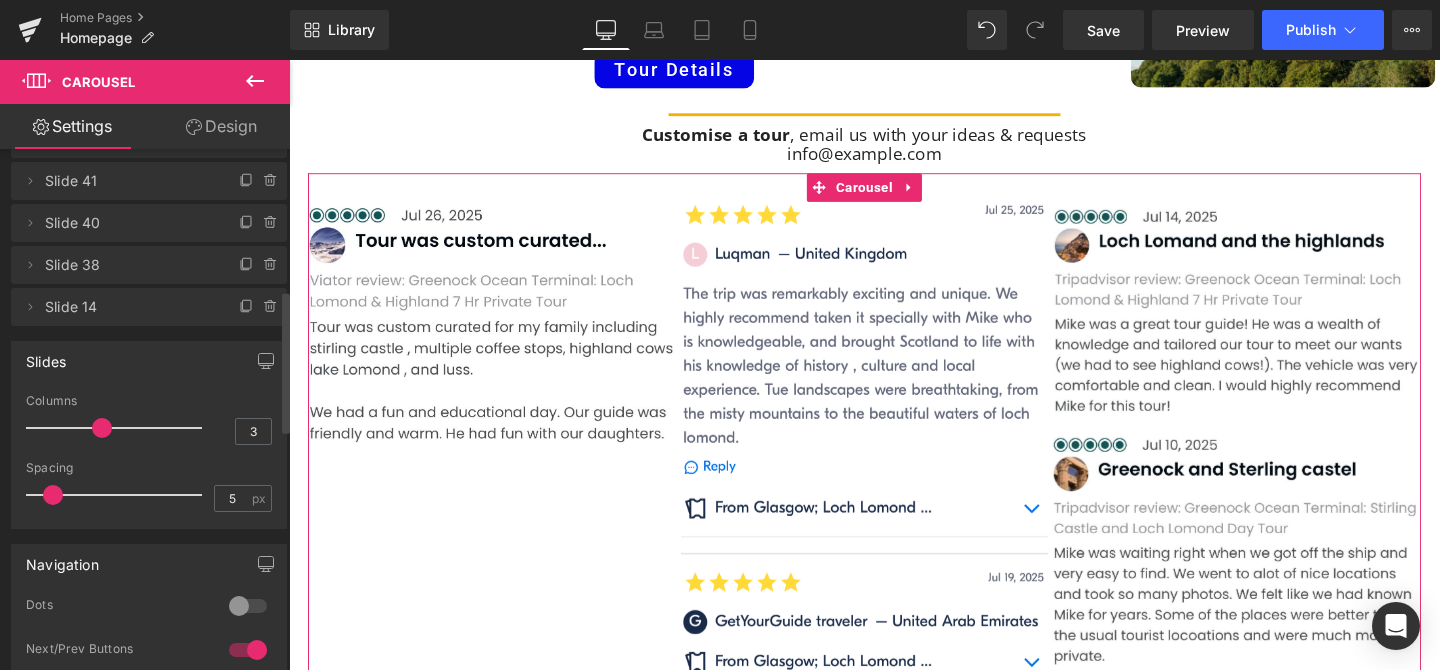 click 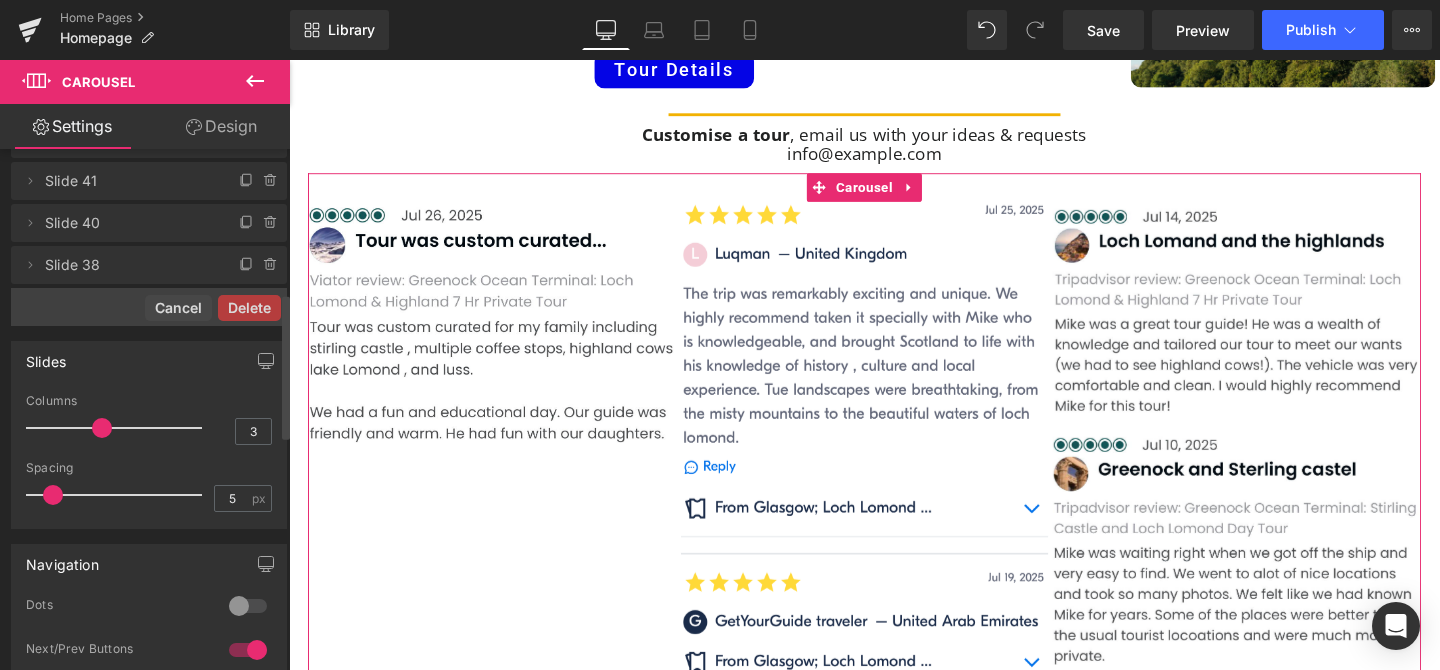 click on "Delete" at bounding box center (249, 308) 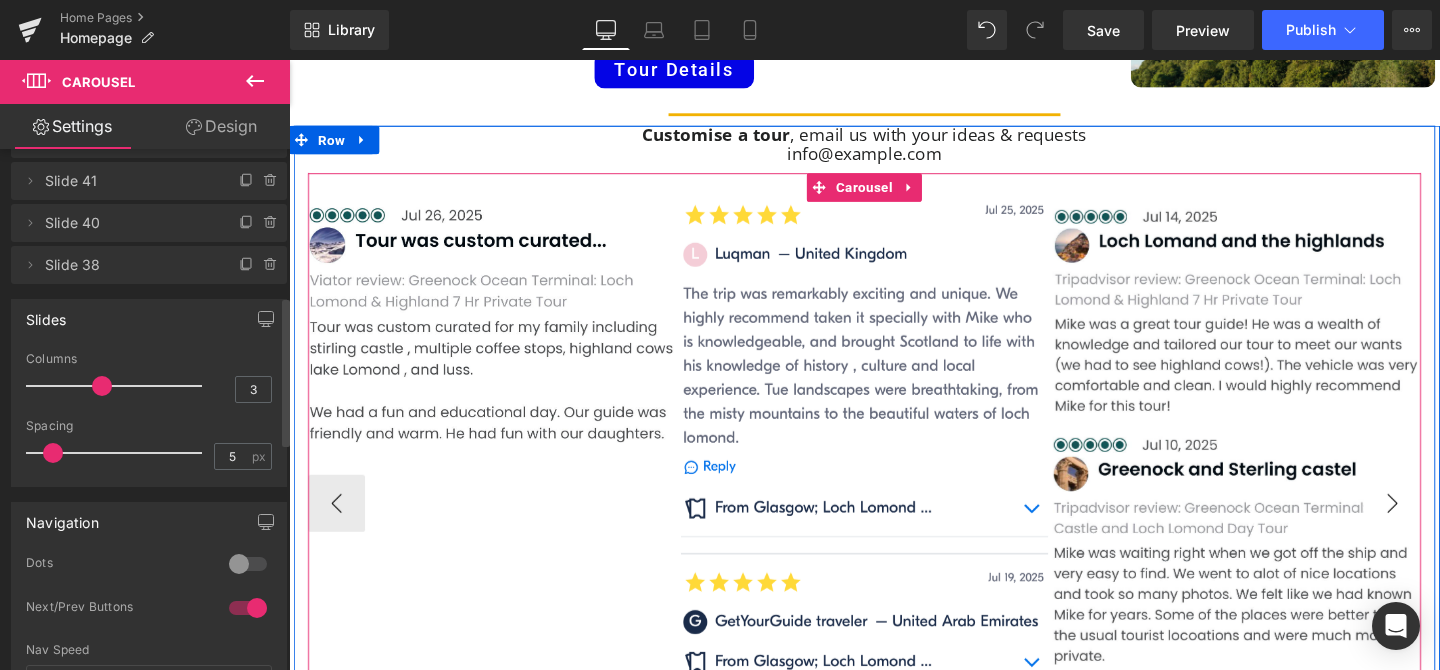 click on "›" at bounding box center [1449, 526] 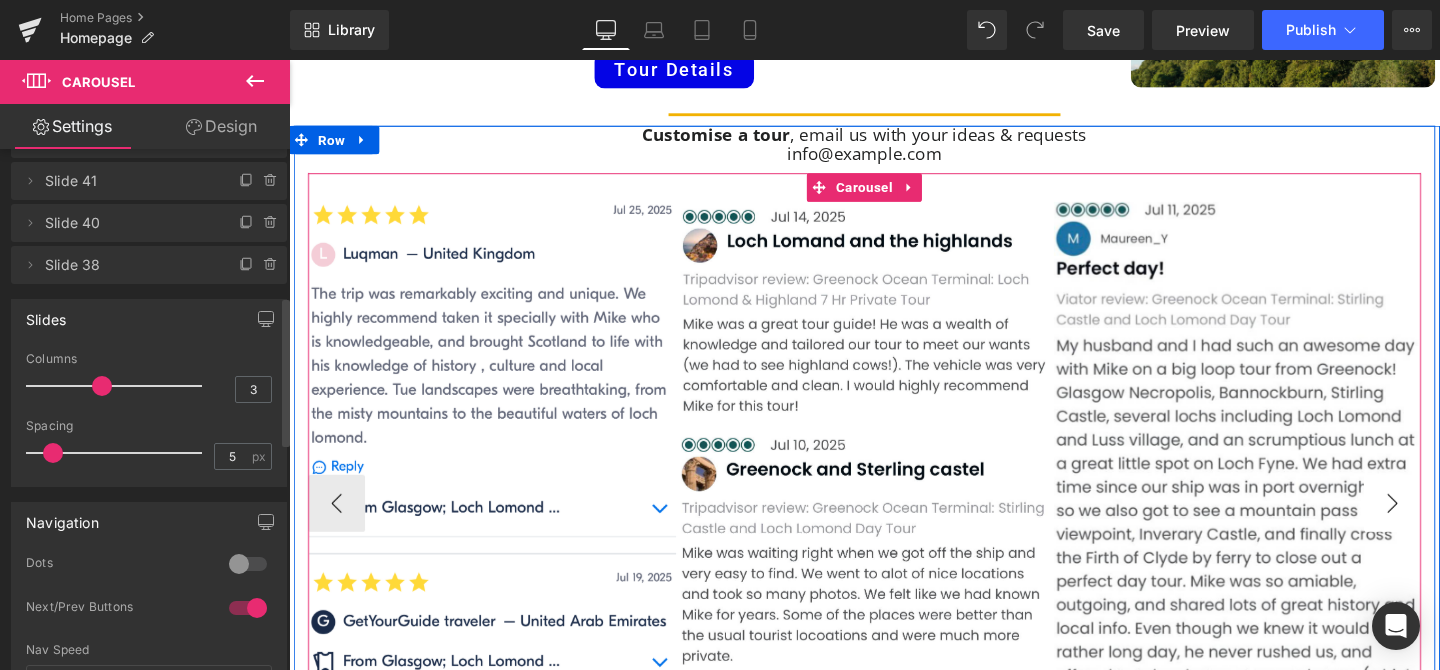 click on "›" at bounding box center (1449, 526) 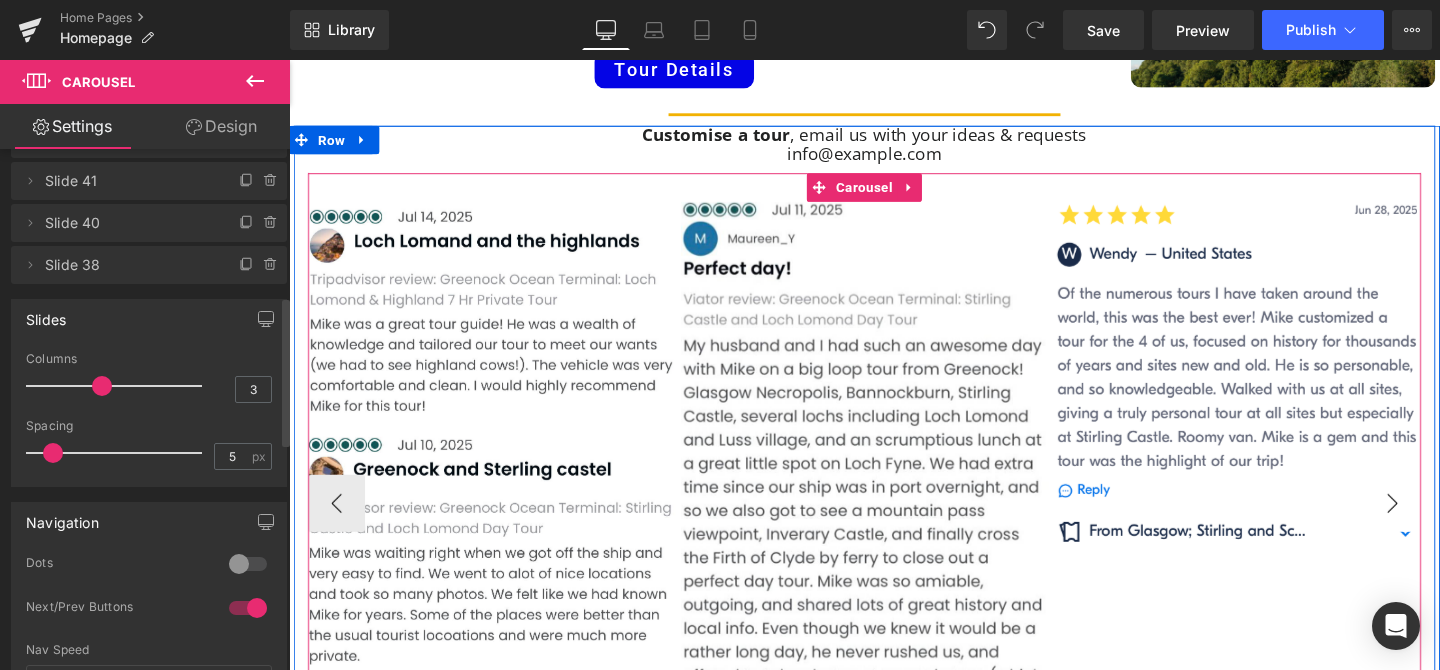 click on "›" at bounding box center [1449, 526] 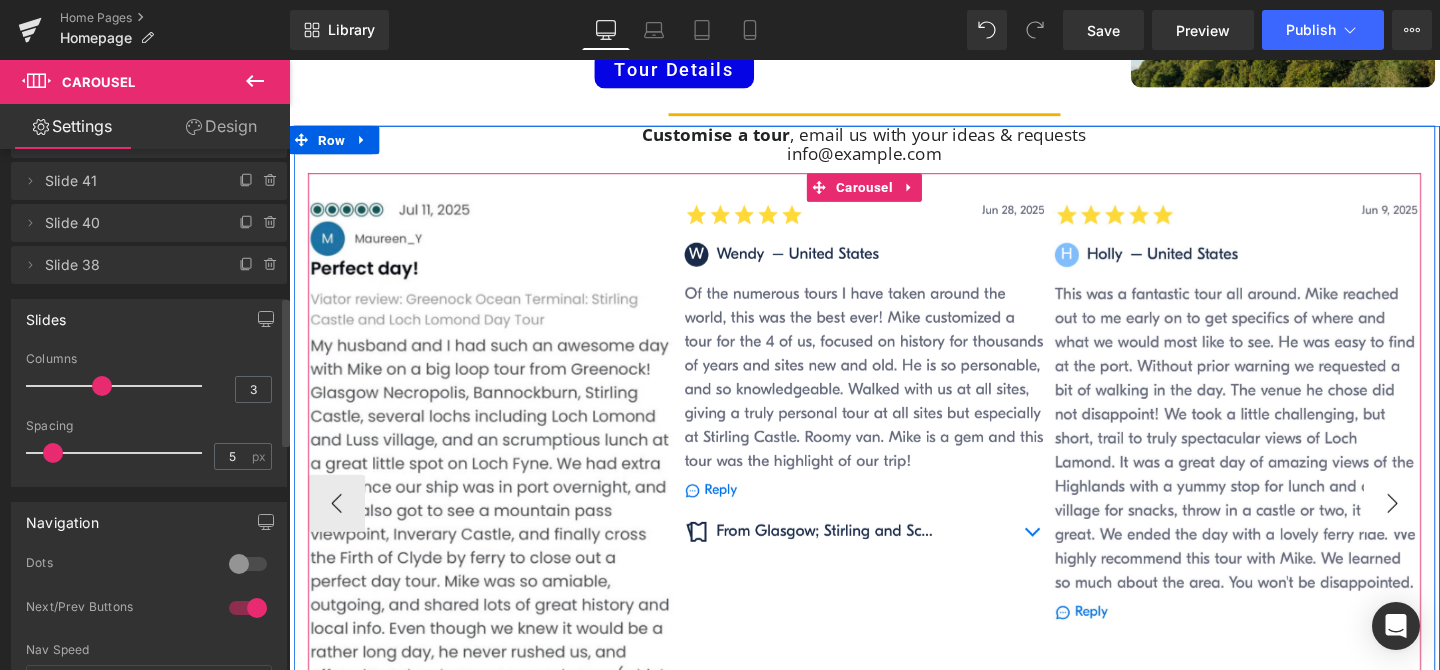 click on "›" at bounding box center (1449, 526) 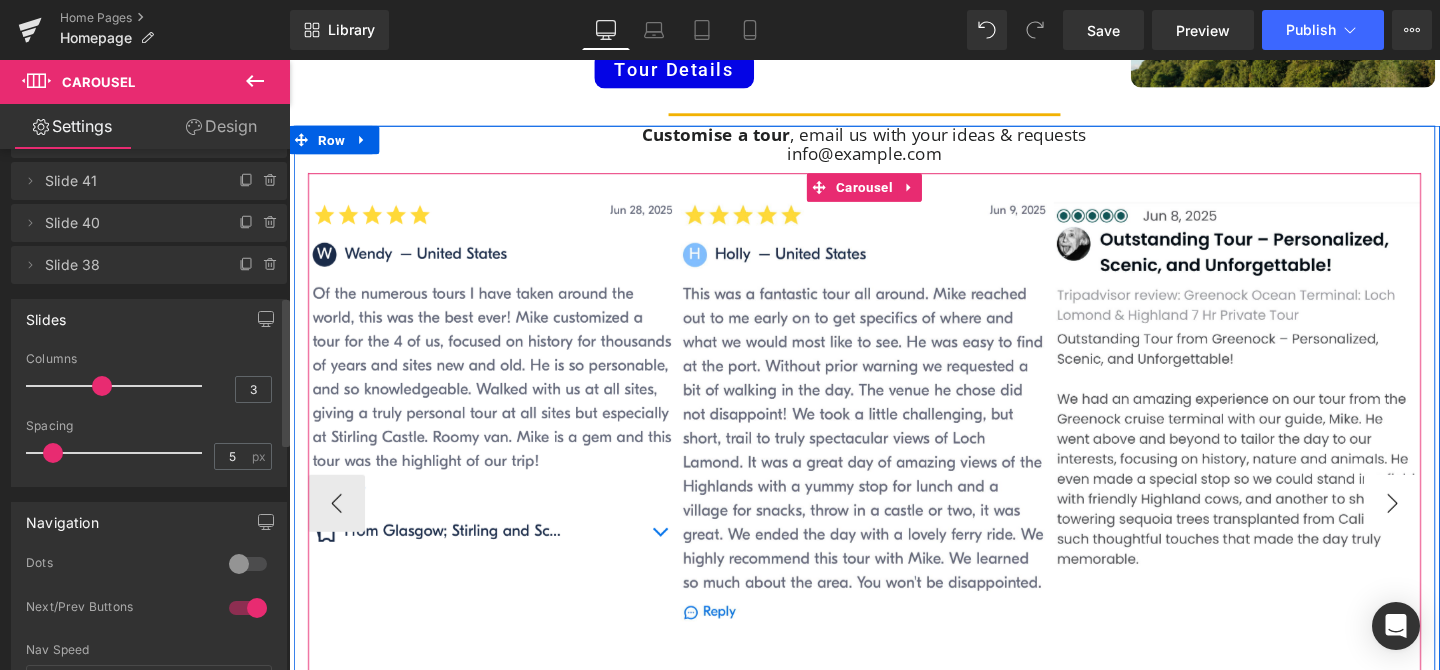 click on "›" at bounding box center (1449, 526) 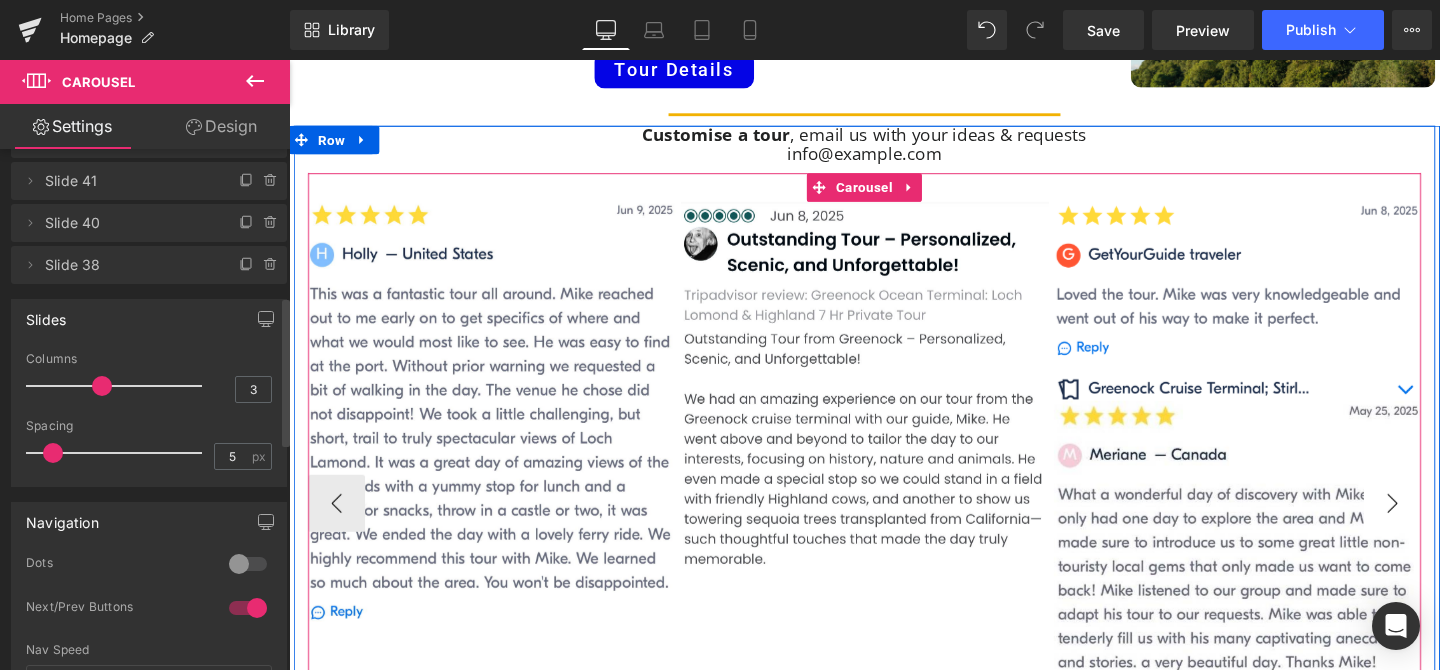 click on "›" at bounding box center [1449, 526] 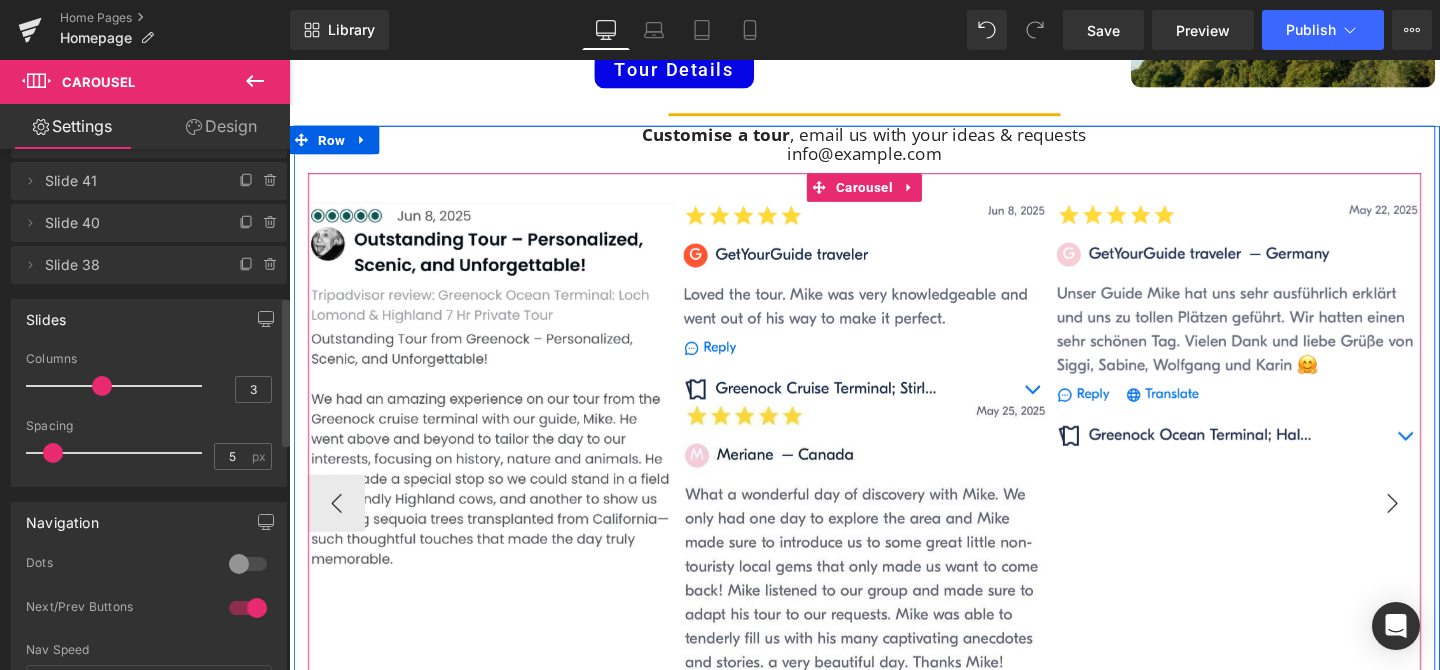 click on "›" at bounding box center [1449, 526] 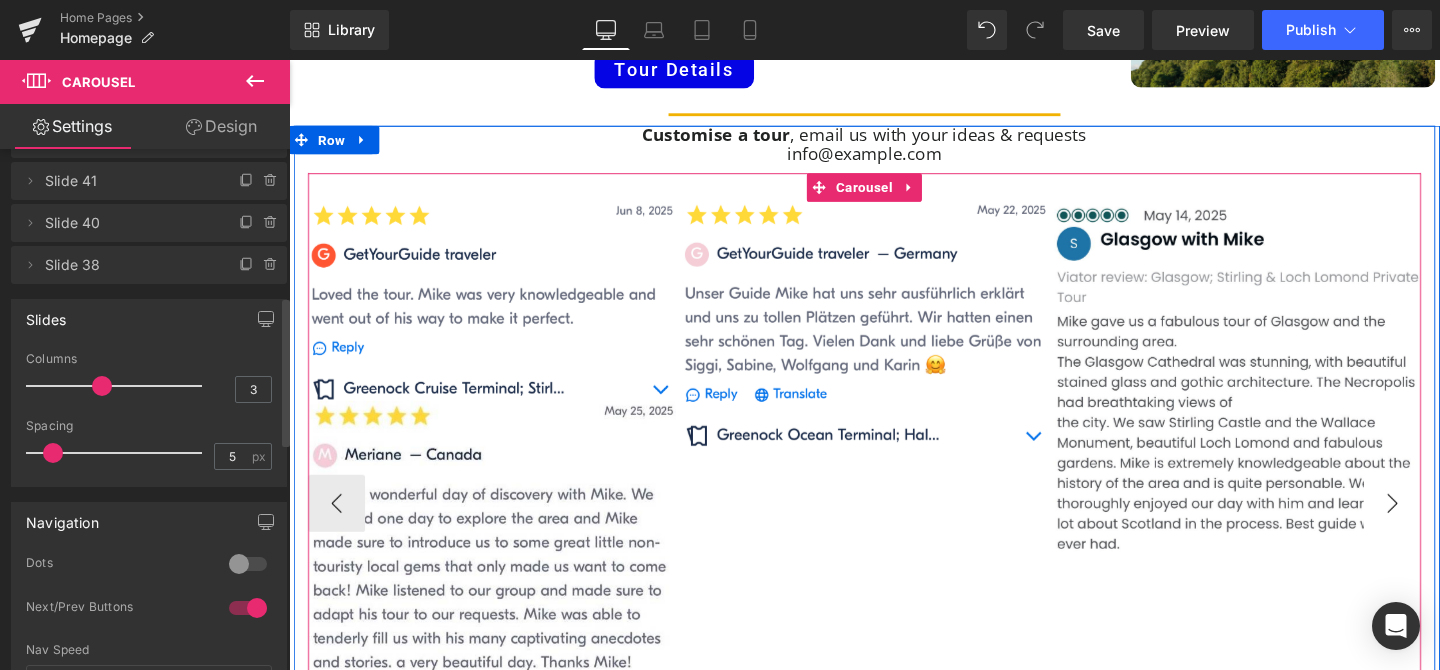 click on "›" at bounding box center (1449, 526) 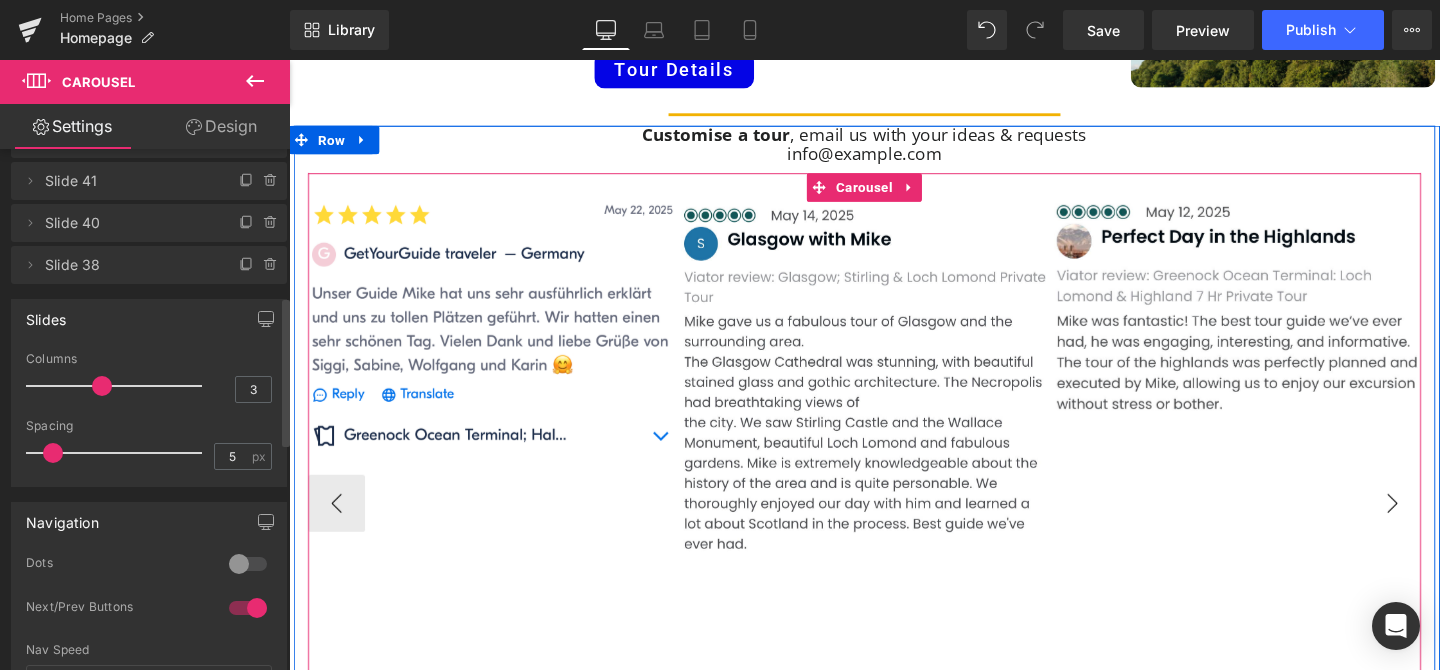 click on "›" at bounding box center [1449, 526] 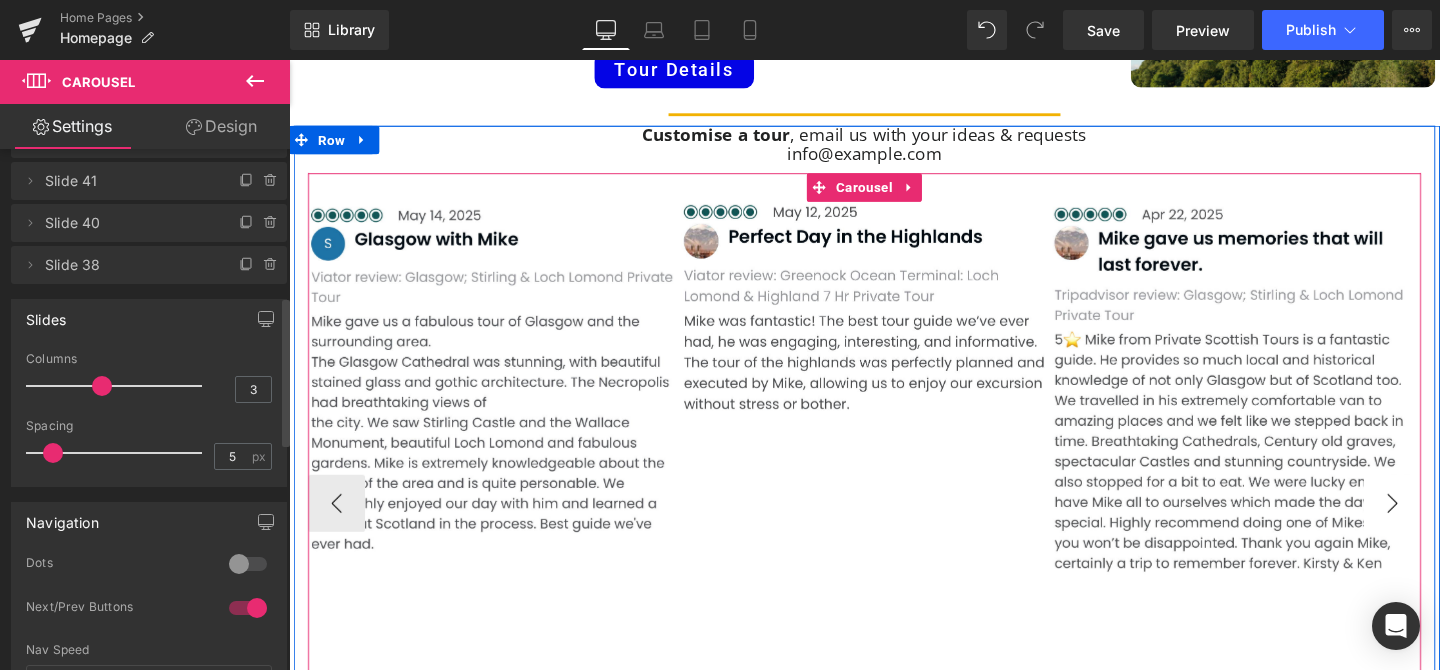 click on "›" at bounding box center (1449, 526) 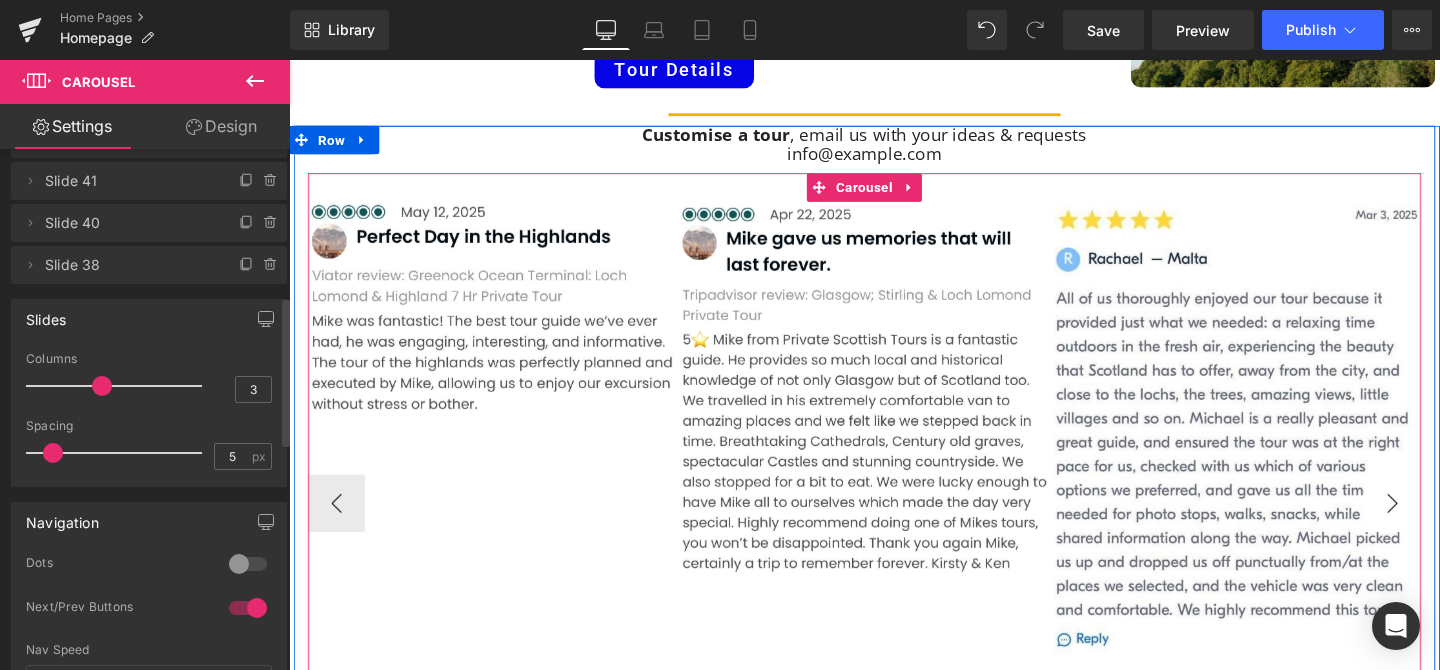 click on "›" at bounding box center (1449, 526) 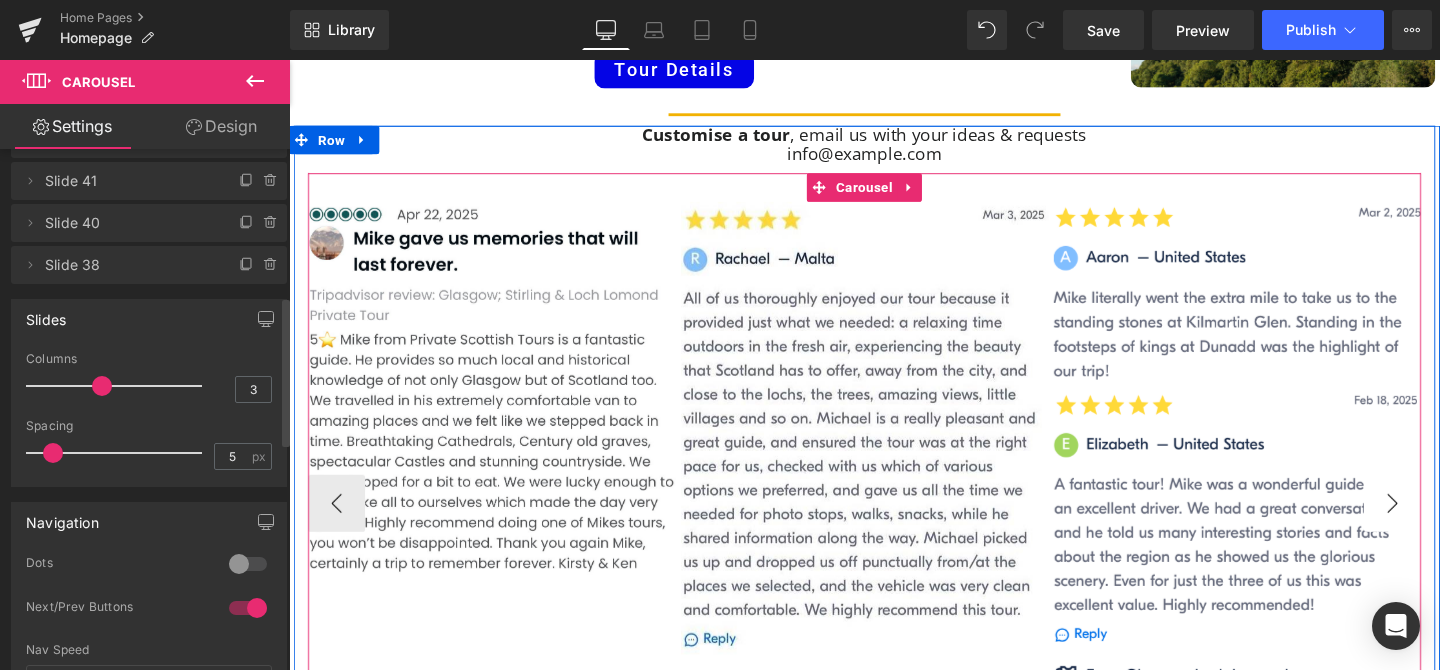 click on "›" at bounding box center [1449, 526] 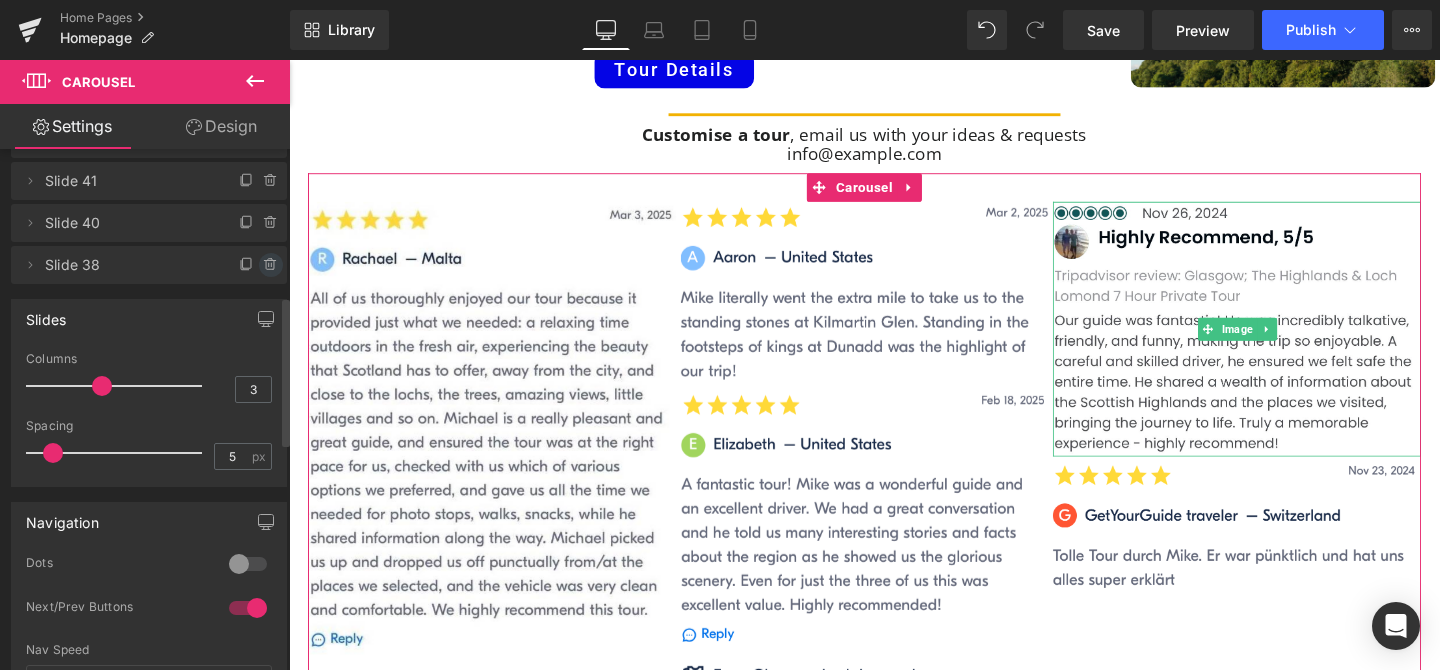 click at bounding box center (271, 265) 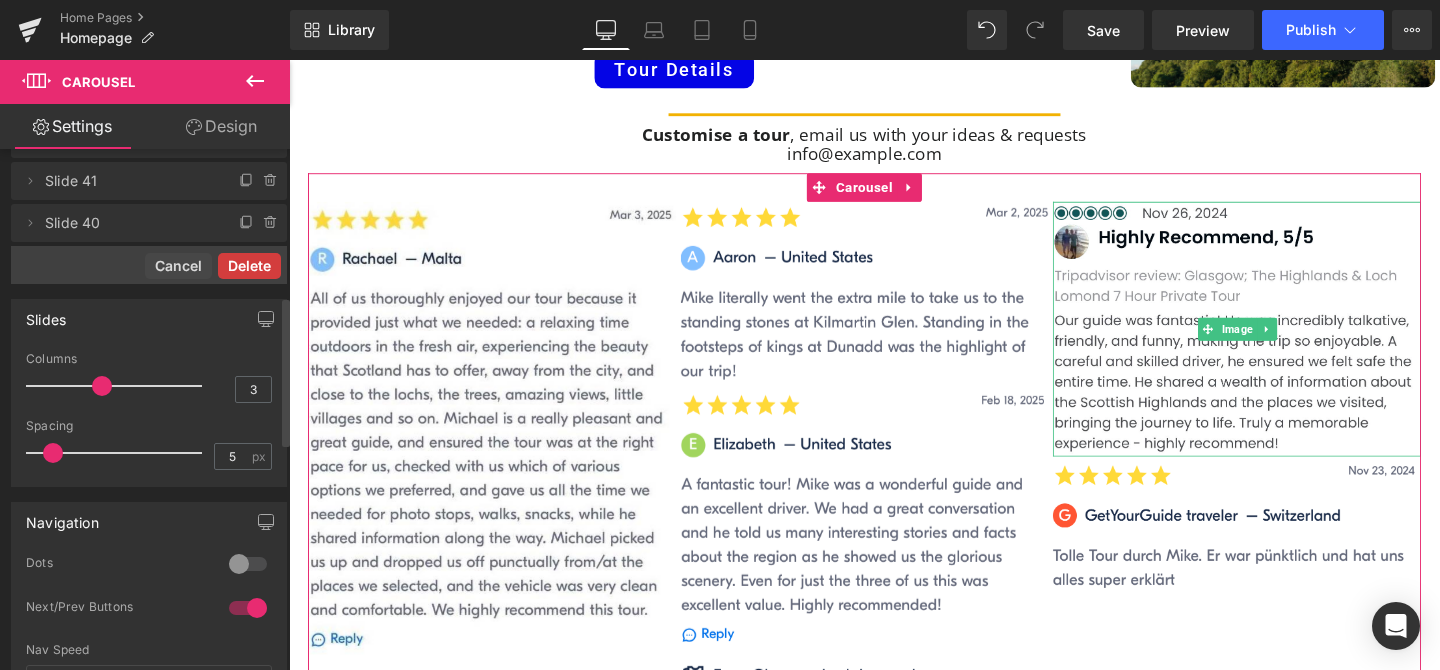 click on "Delete" at bounding box center [249, 266] 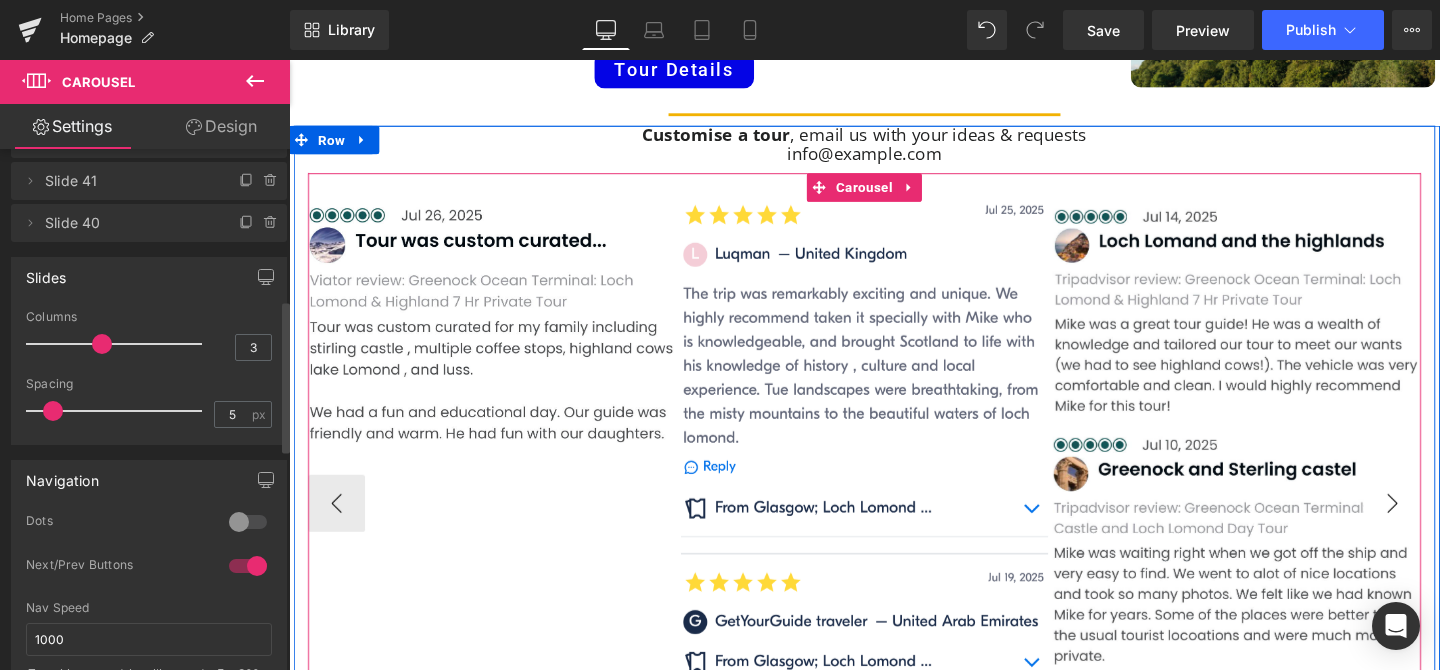 click on "›" at bounding box center (1449, 526) 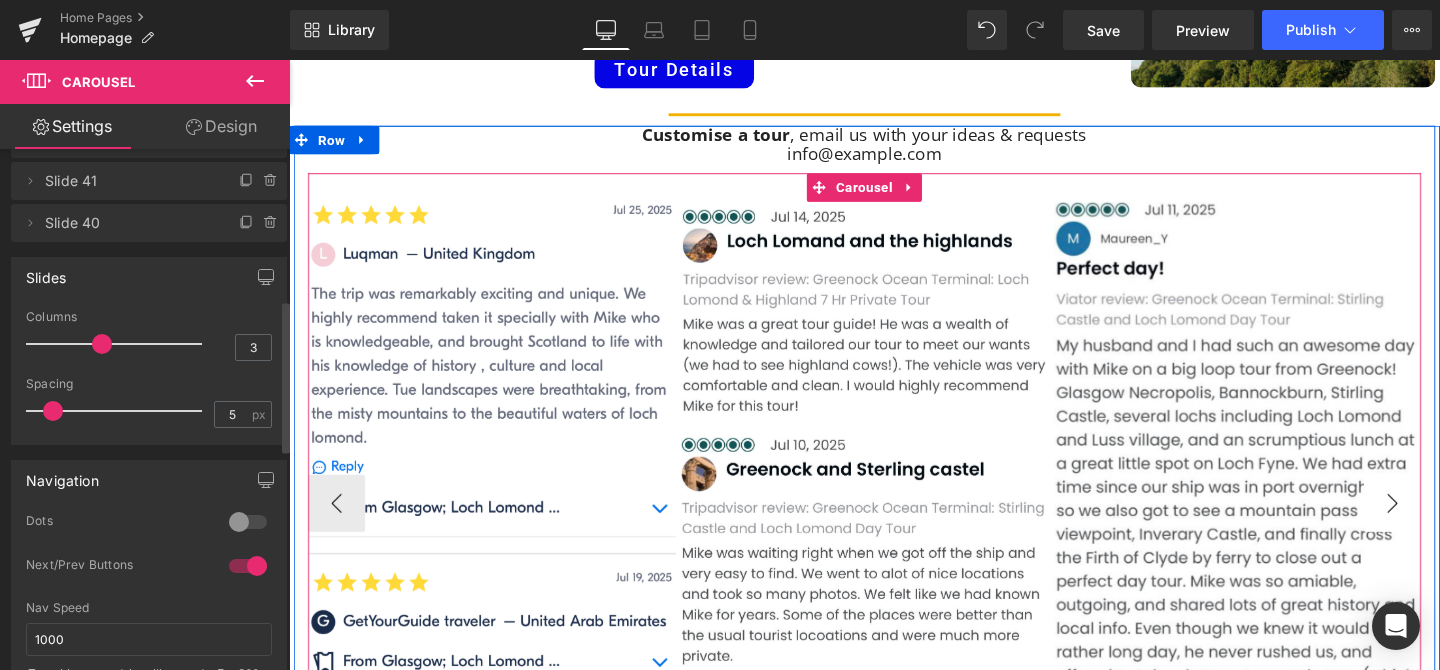 click on "›" at bounding box center (1449, 526) 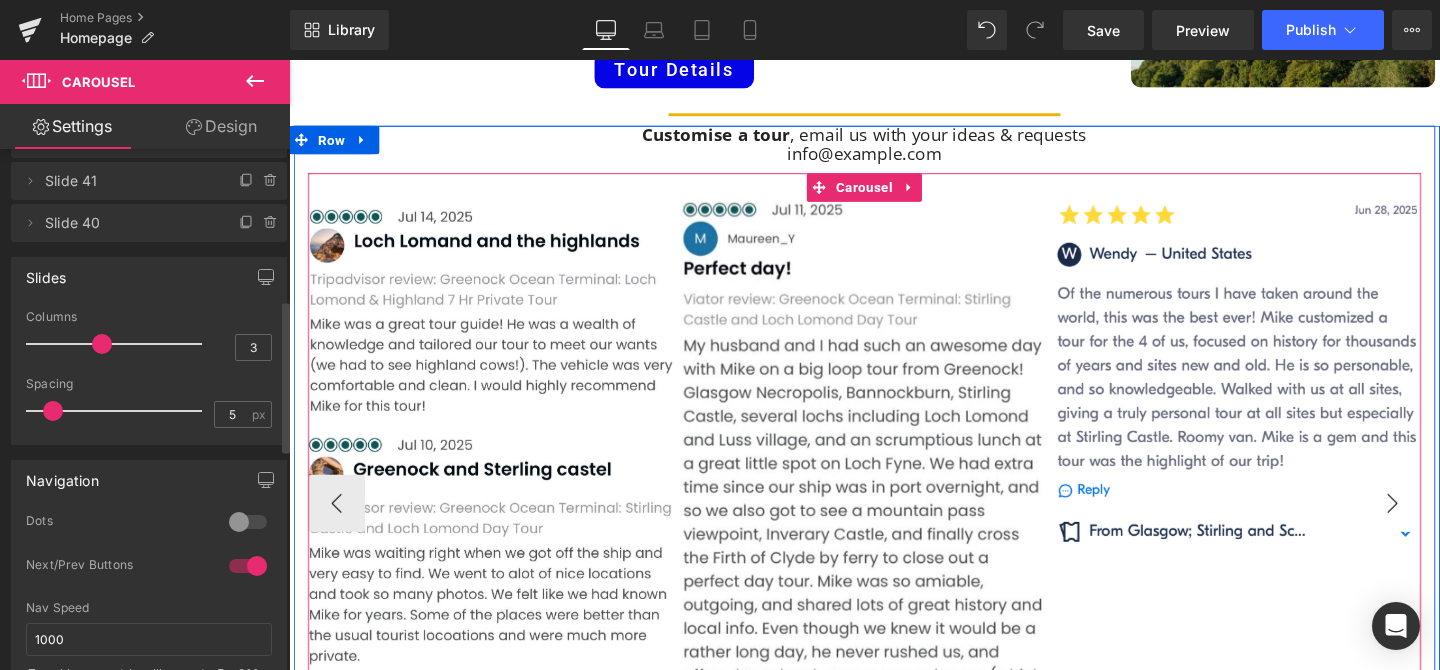 click on "›" at bounding box center [1449, 526] 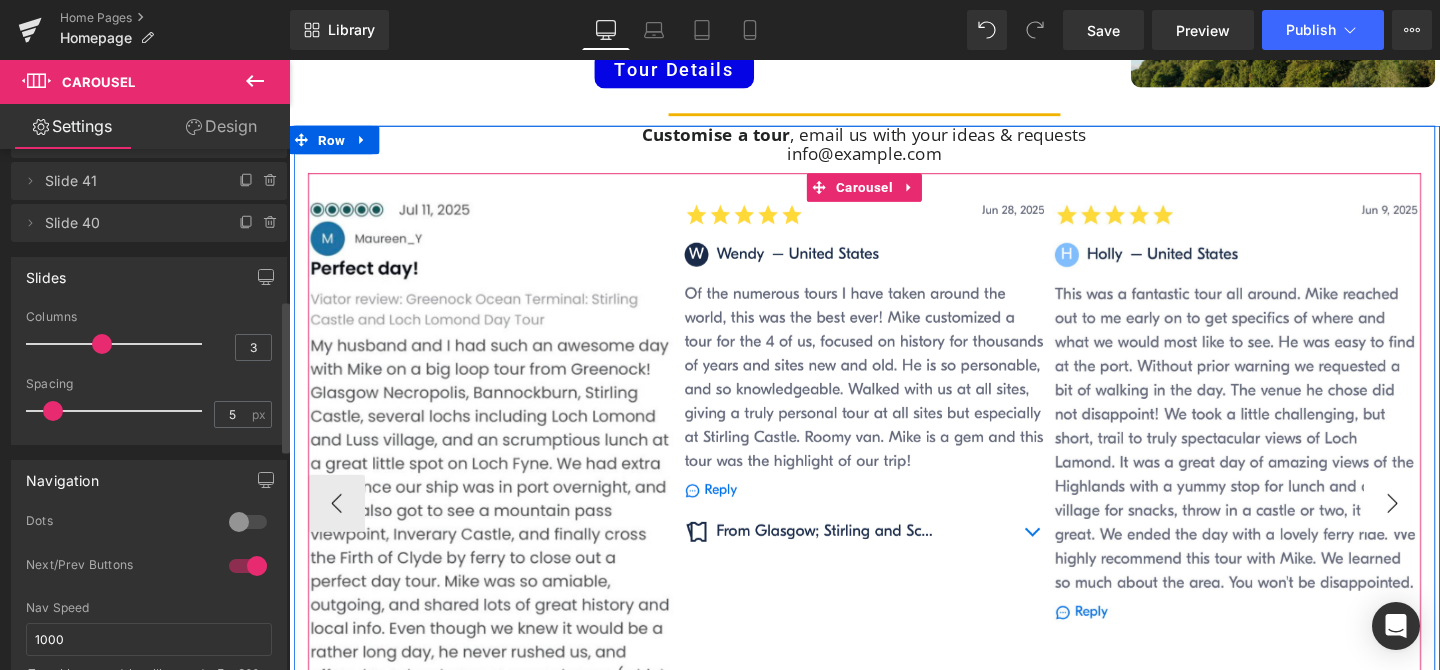 click on "›" at bounding box center (1449, 526) 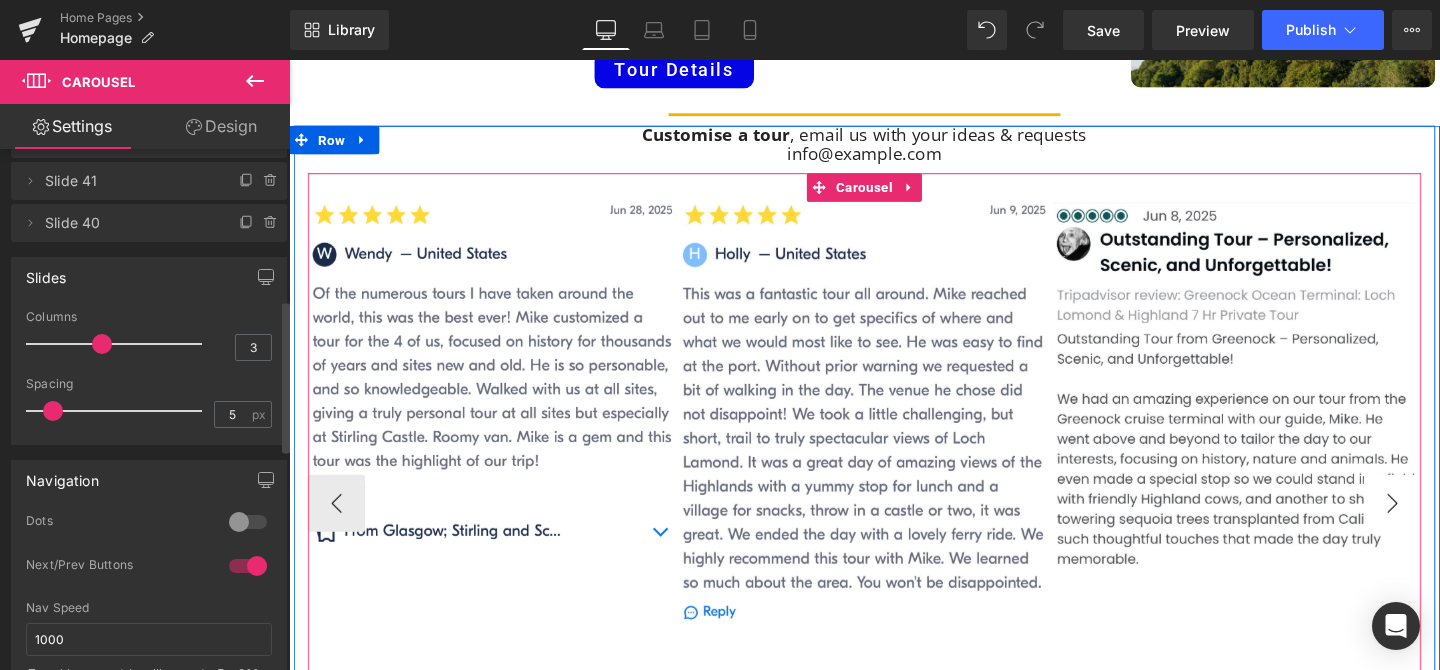 click on "›" at bounding box center (1449, 526) 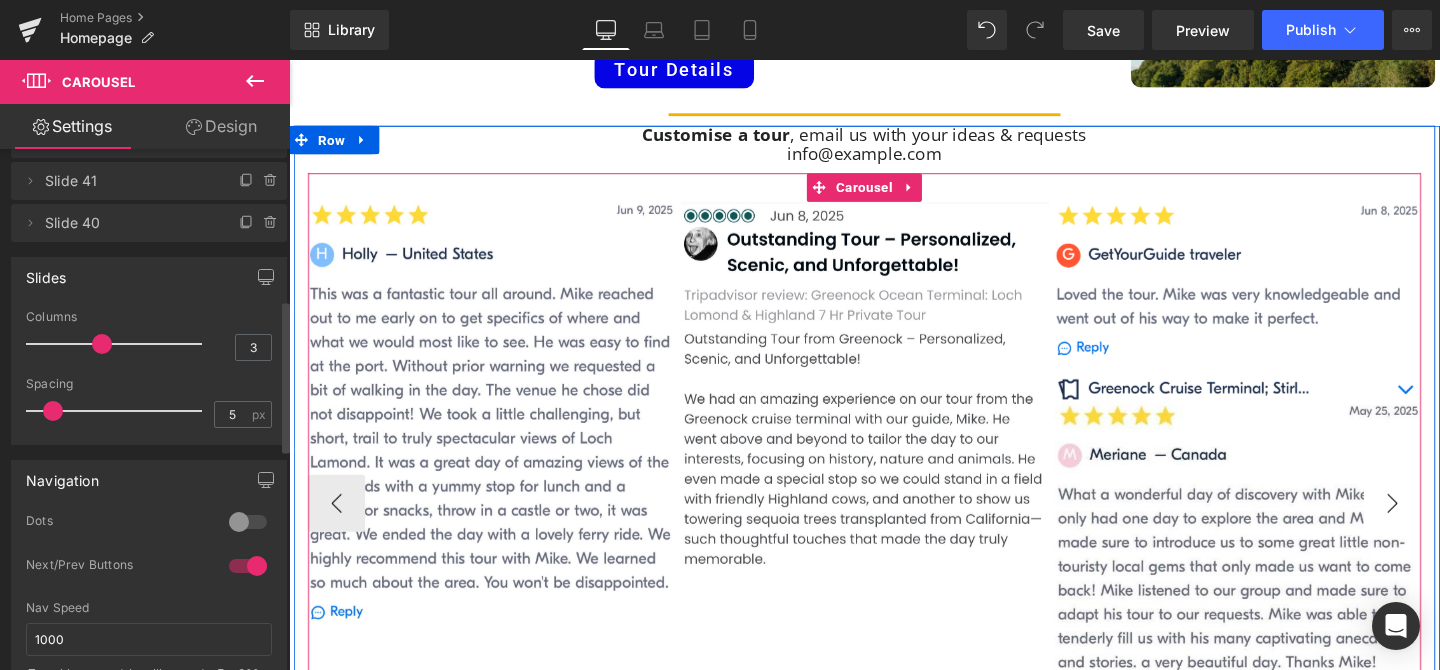 click on "›" at bounding box center (1449, 526) 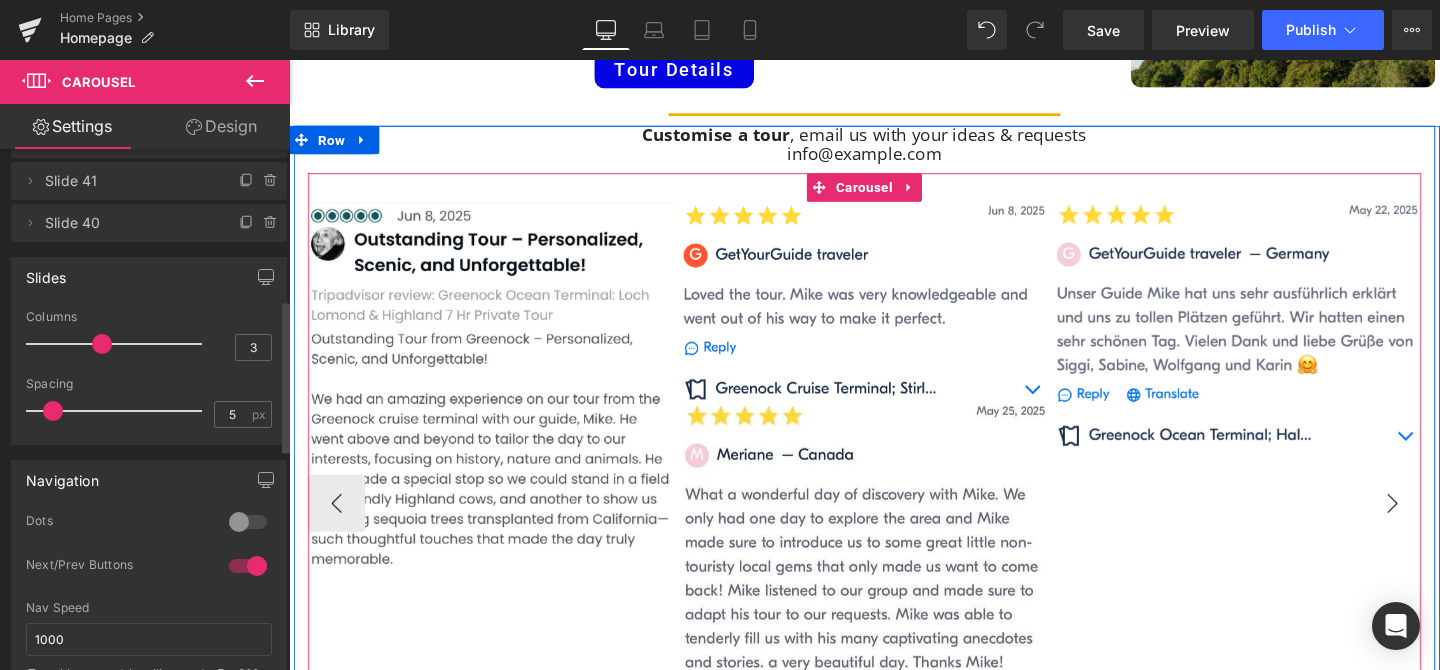 click on "›" at bounding box center [1449, 526] 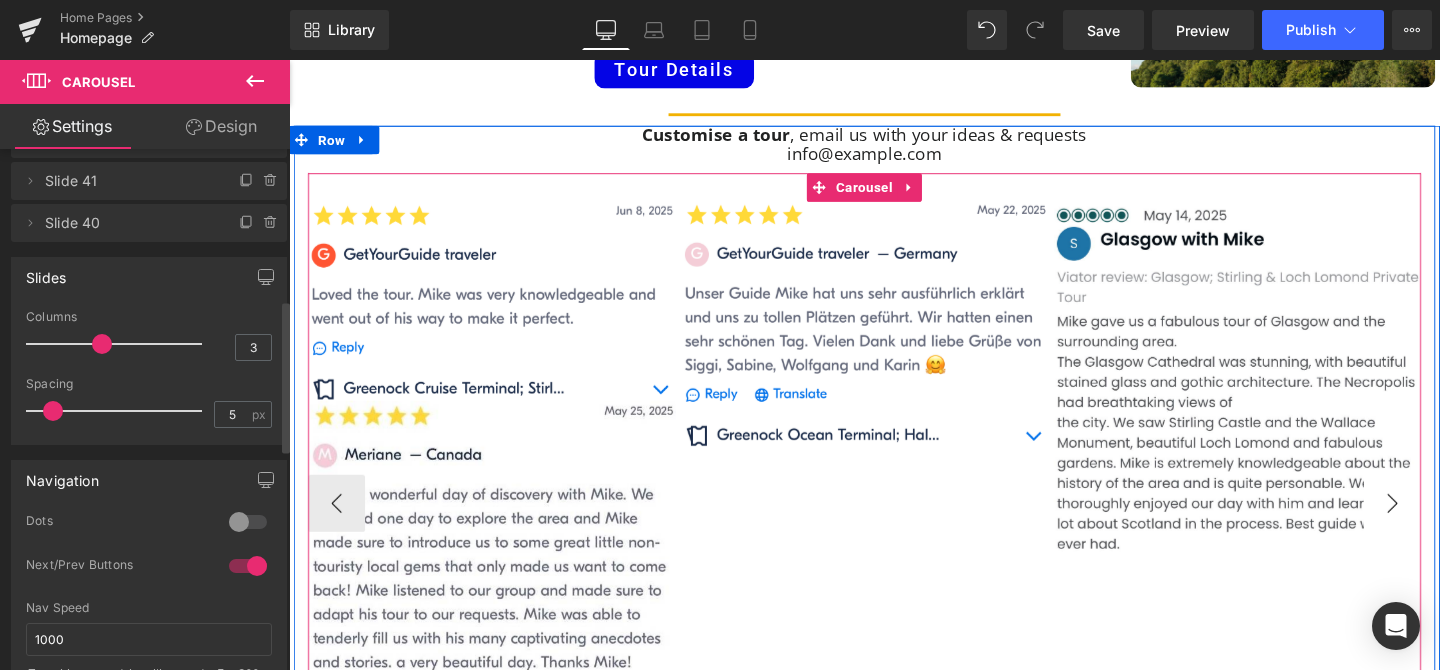 click on "›" at bounding box center (1449, 526) 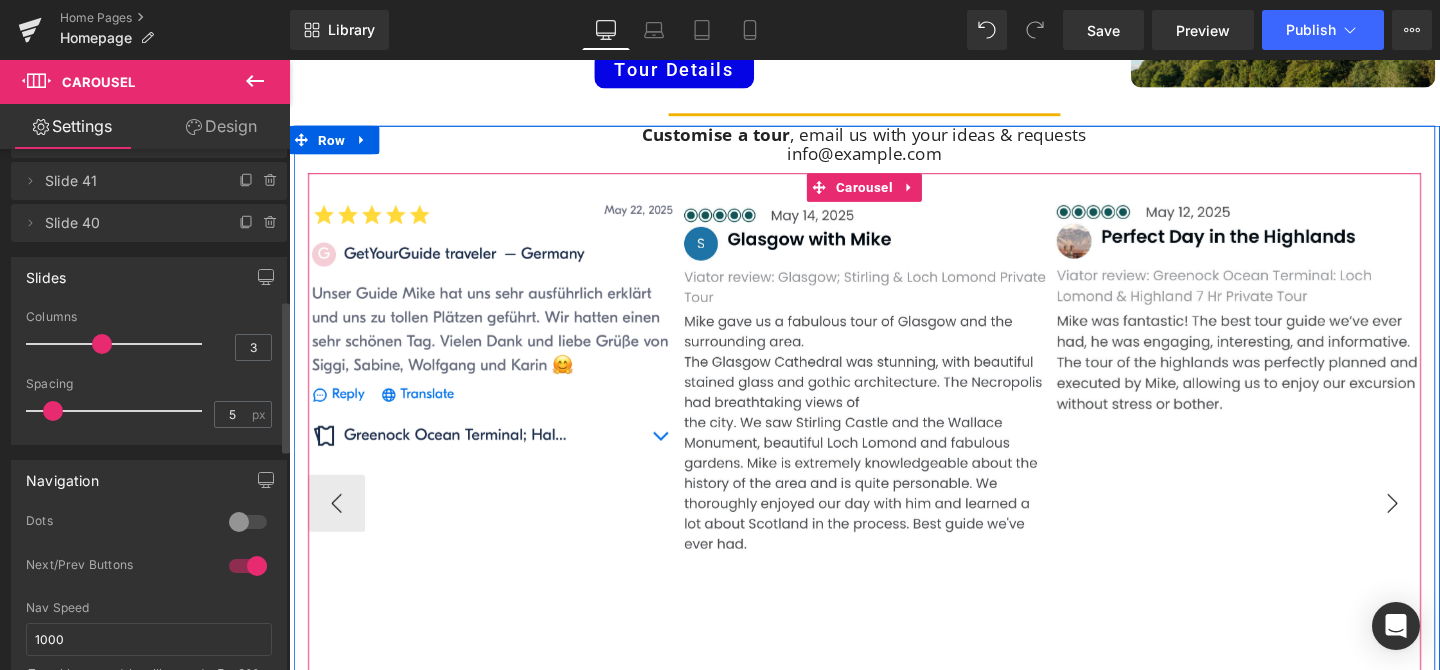 click on "›" at bounding box center (1449, 526) 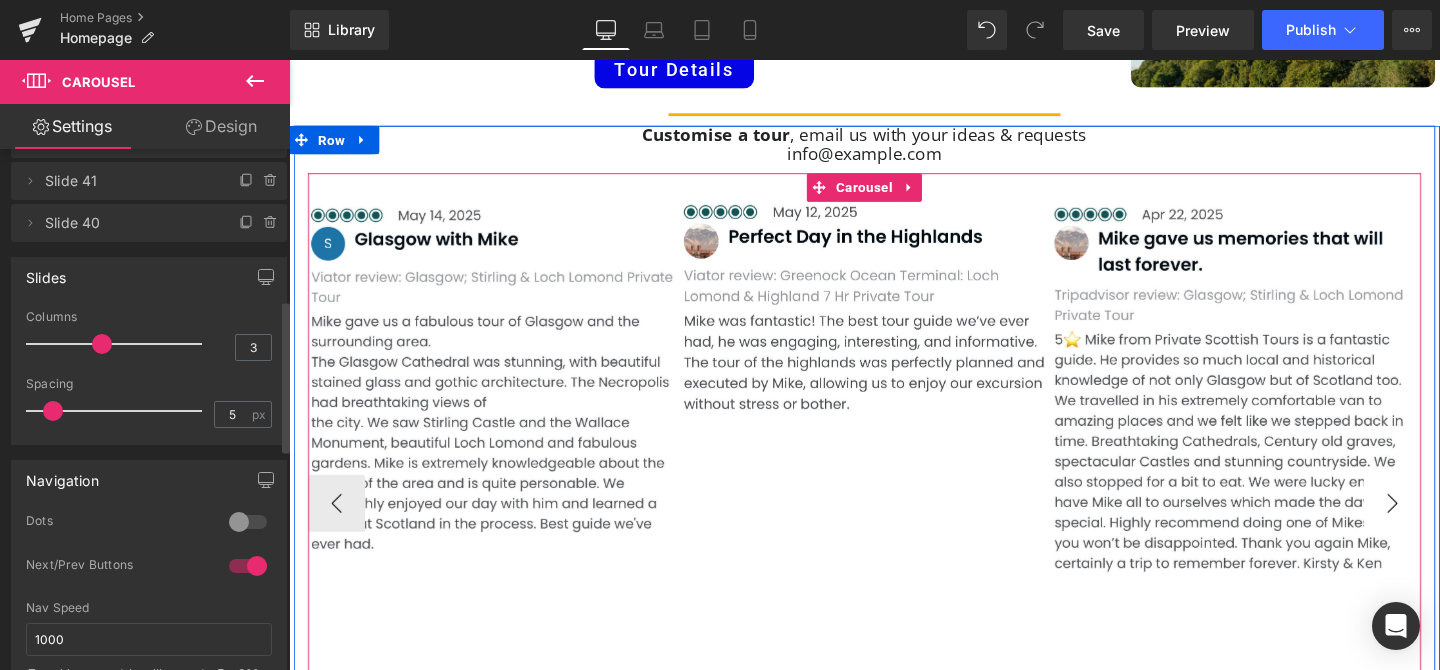 click on "›" at bounding box center (1449, 526) 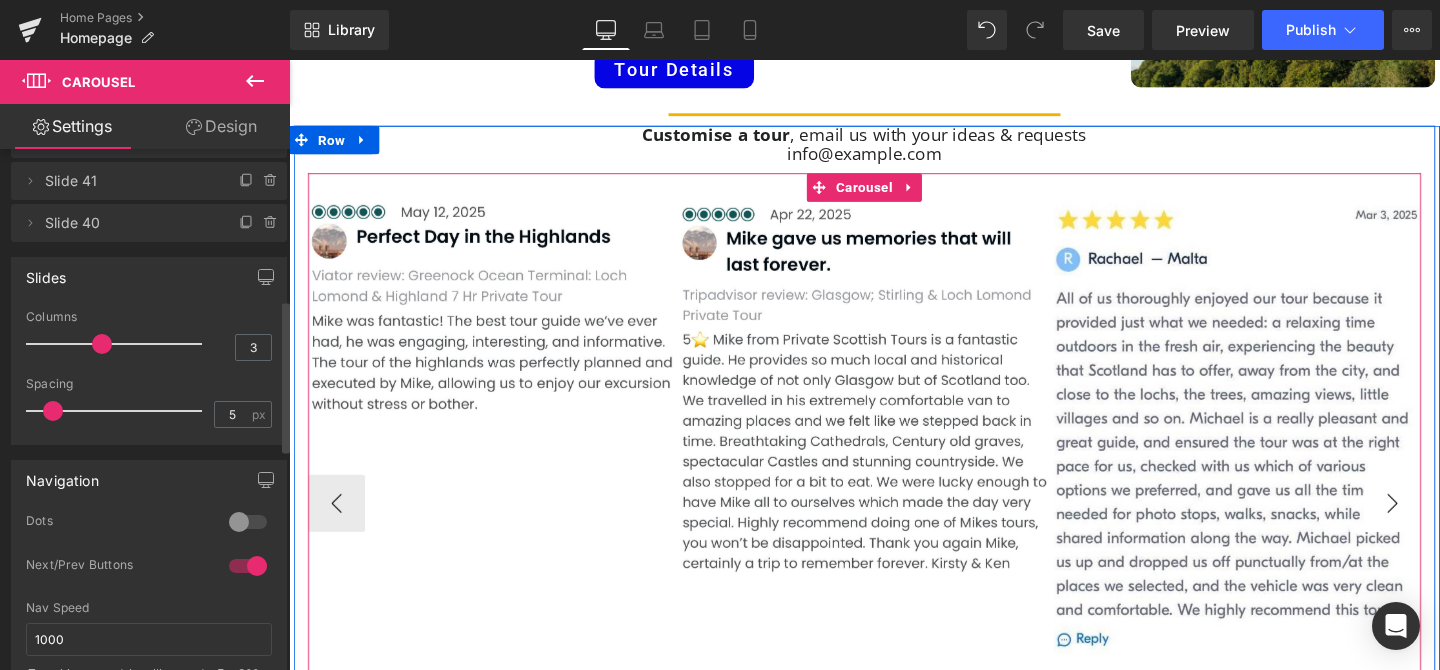 click on "›" at bounding box center [1449, 526] 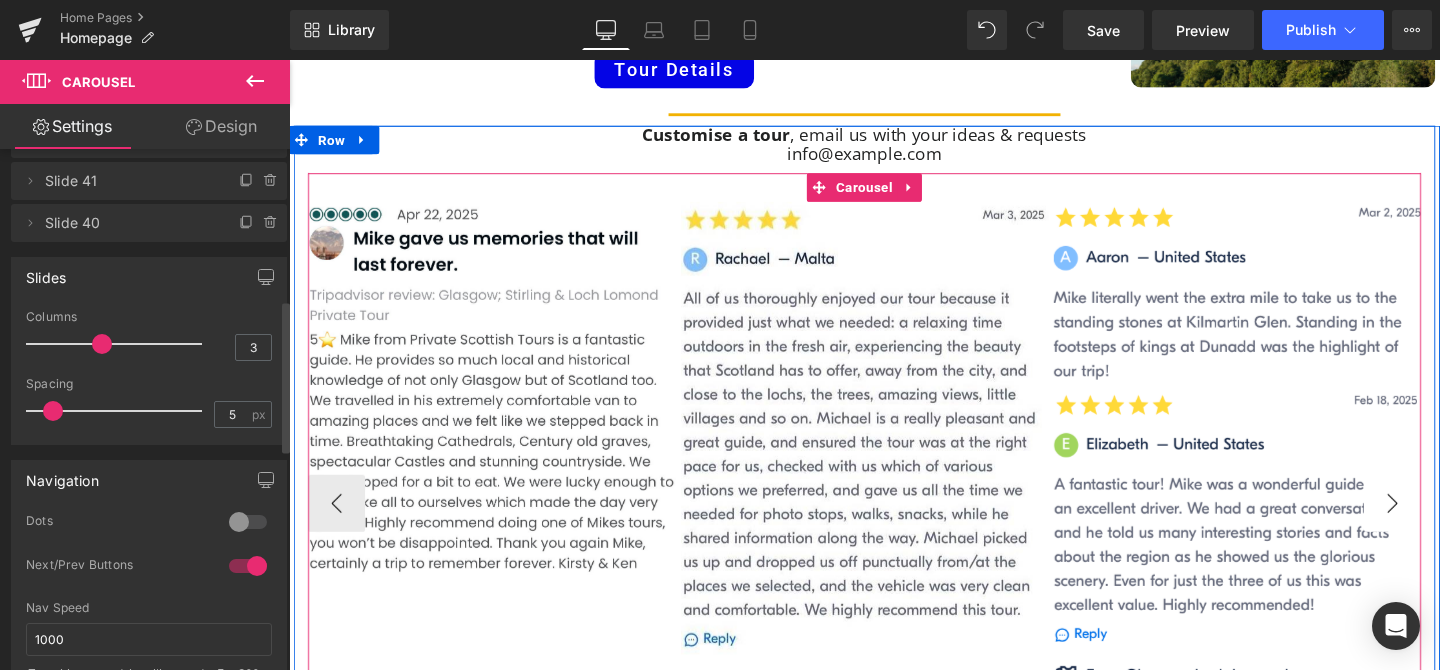 click on "›" at bounding box center [1449, 526] 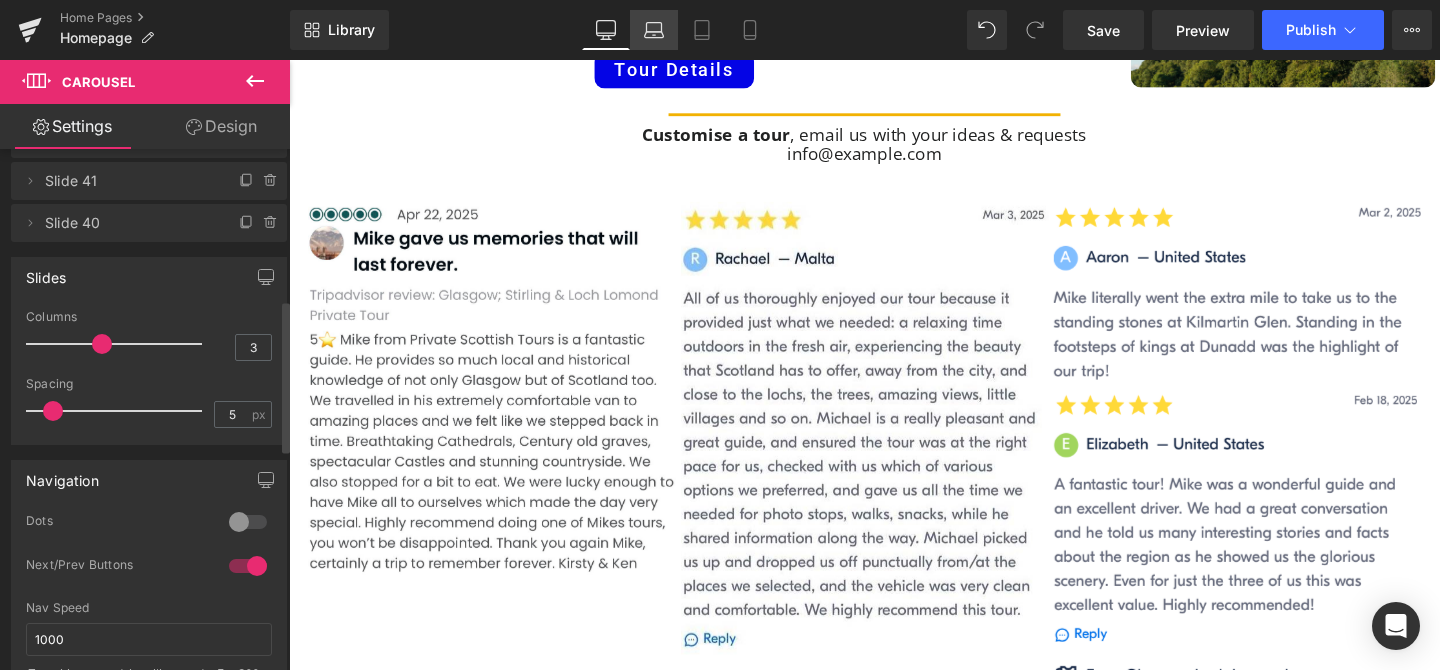 click 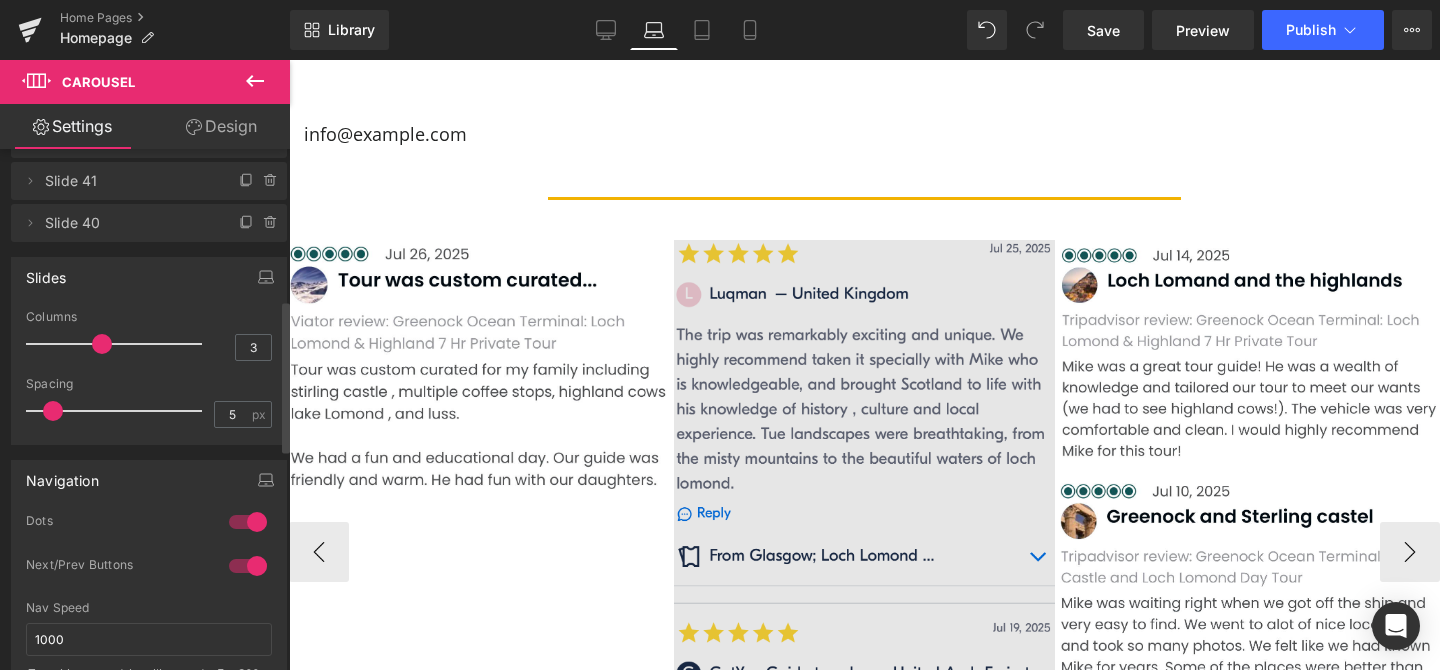 scroll, scrollTop: 1698, scrollLeft: 0, axis: vertical 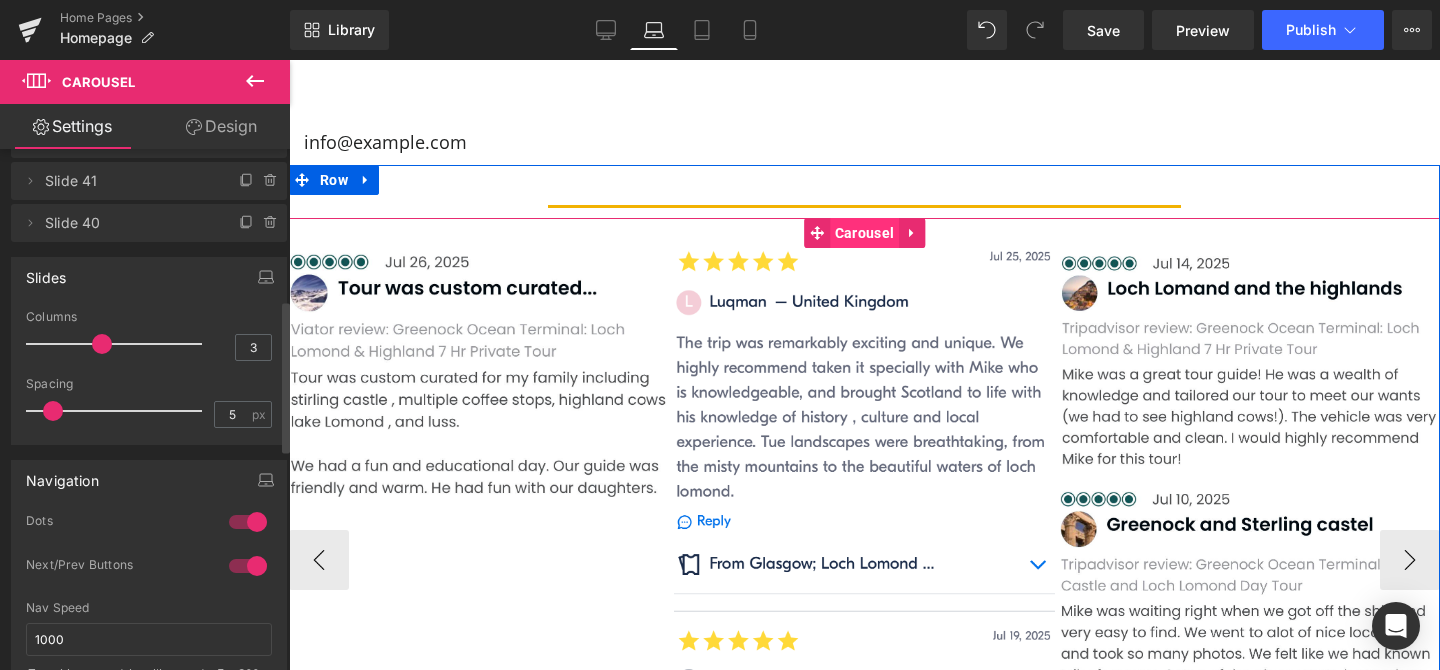 click on "Carousel" at bounding box center (864, 233) 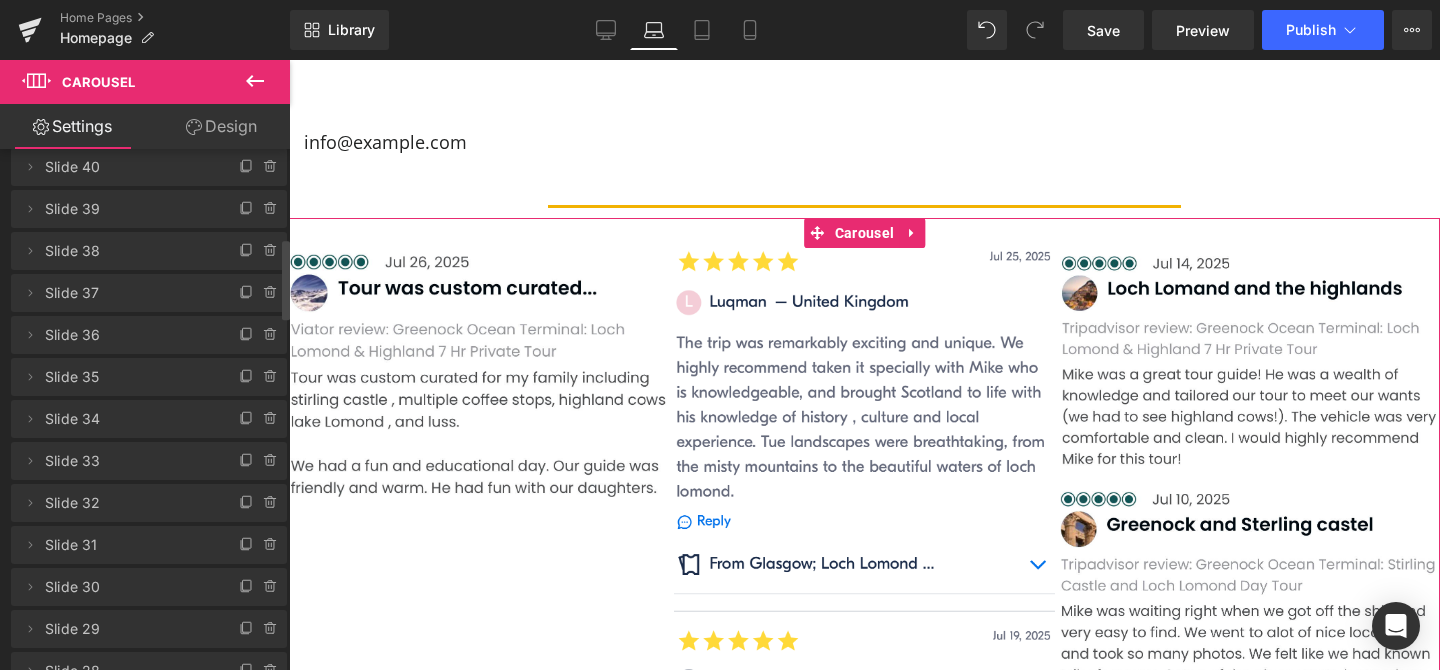 scroll, scrollTop: 573, scrollLeft: 0, axis: vertical 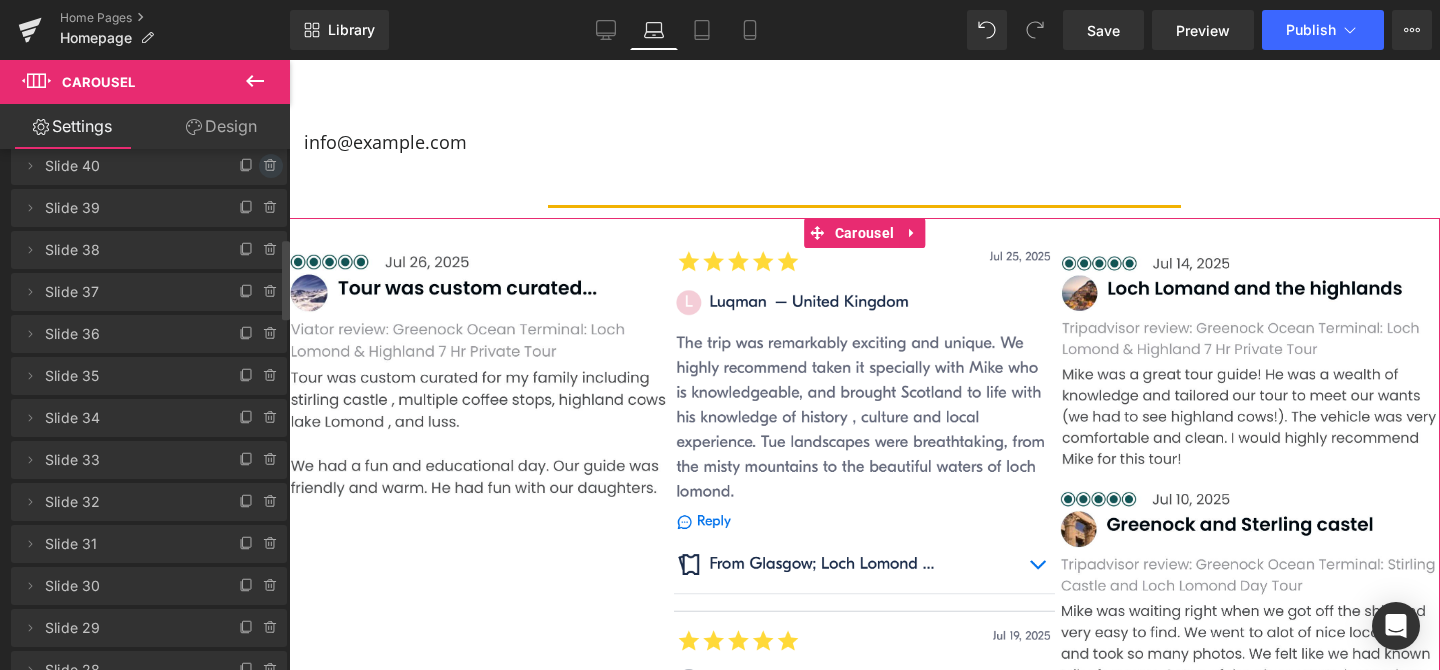 click 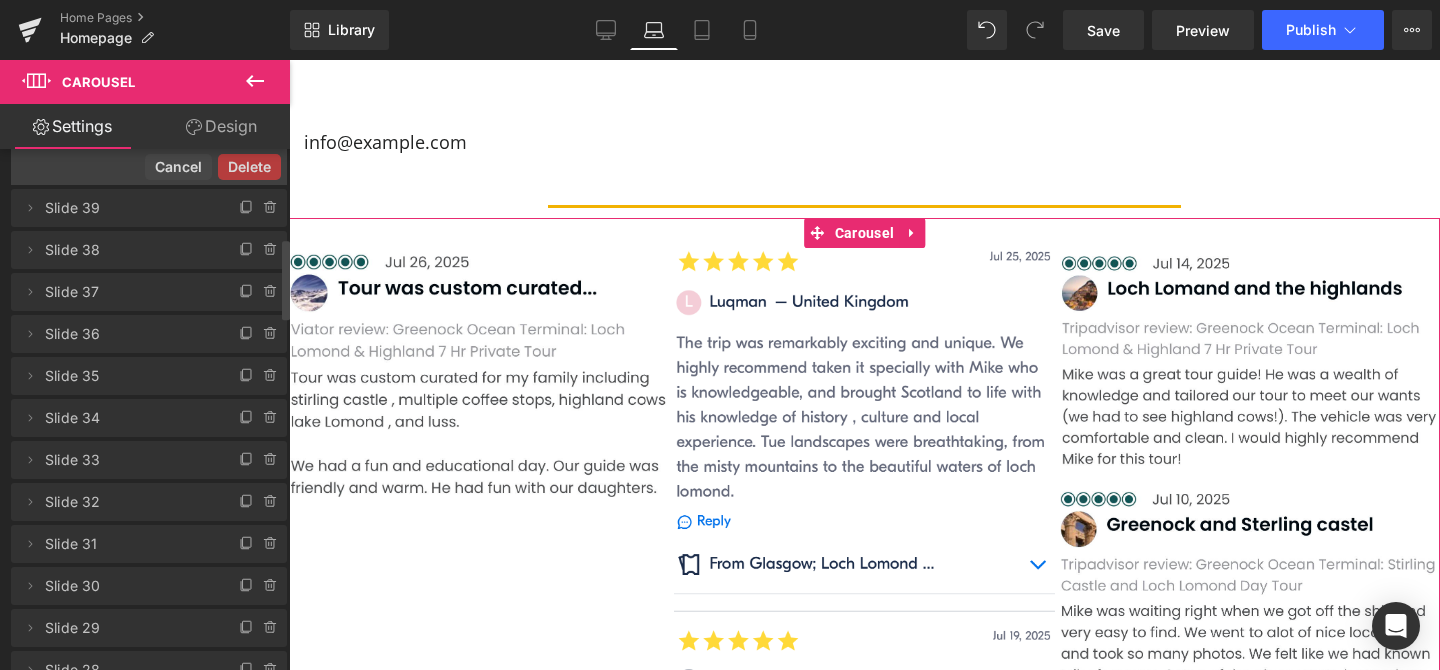 click on "Delete" at bounding box center [249, 167] 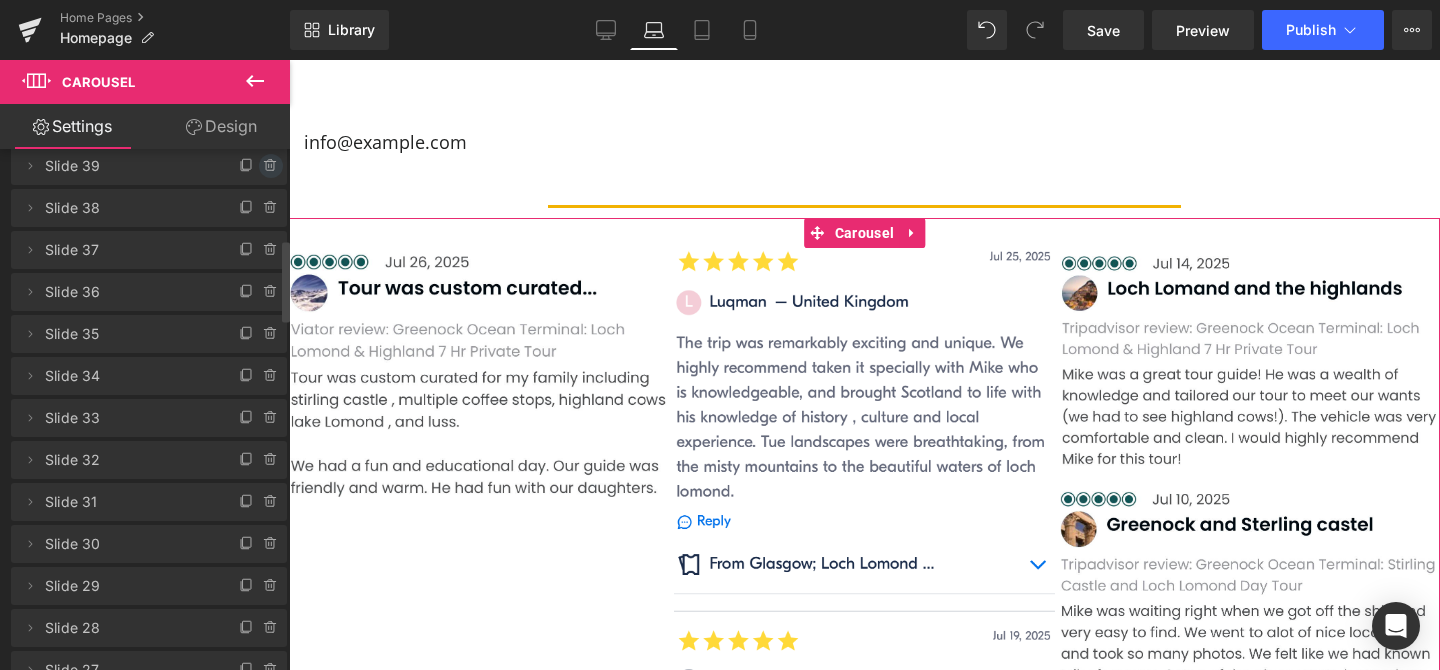 click 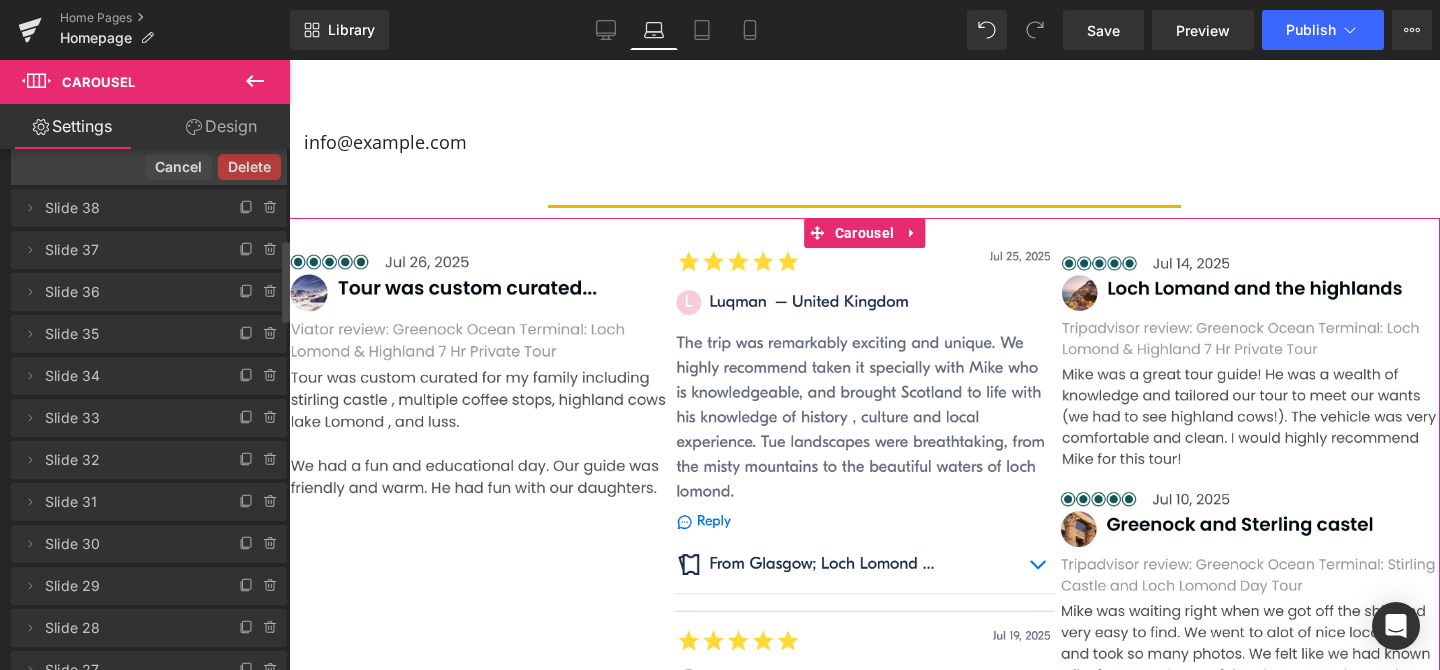 click on "Delete" at bounding box center (249, 167) 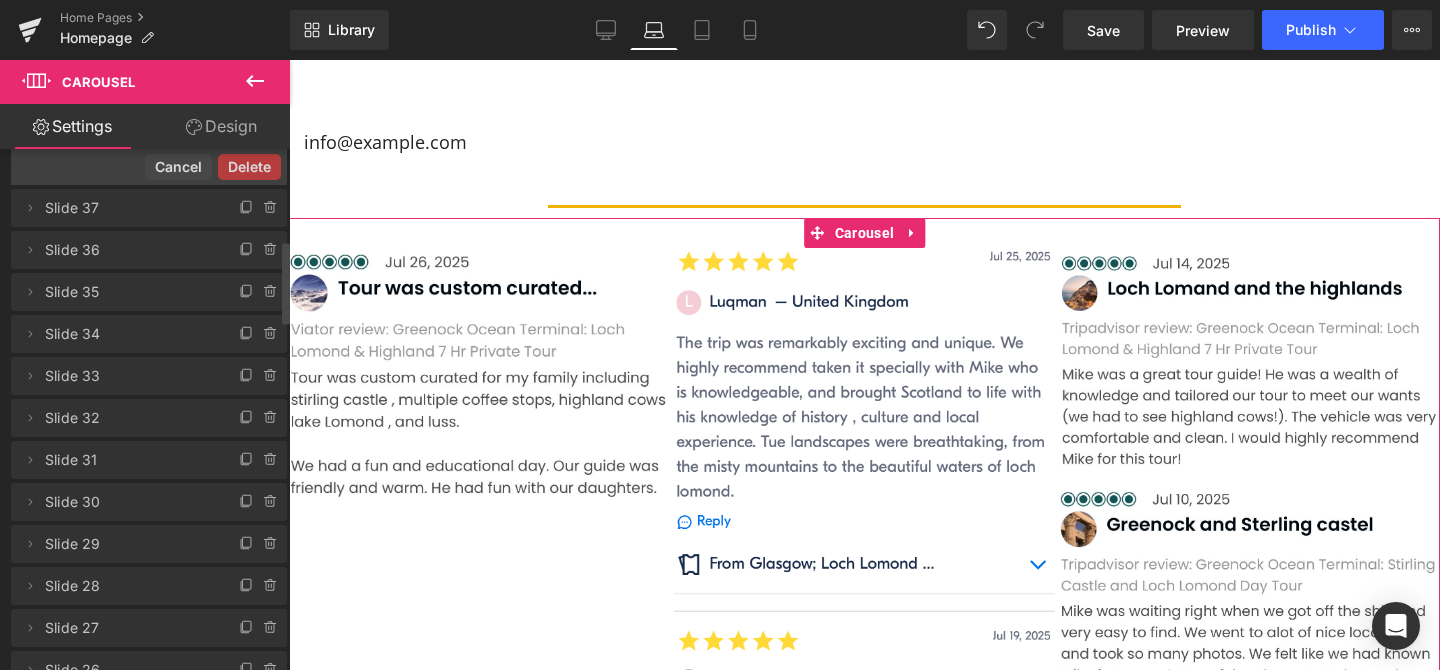 click on "Delete" at bounding box center [249, 167] 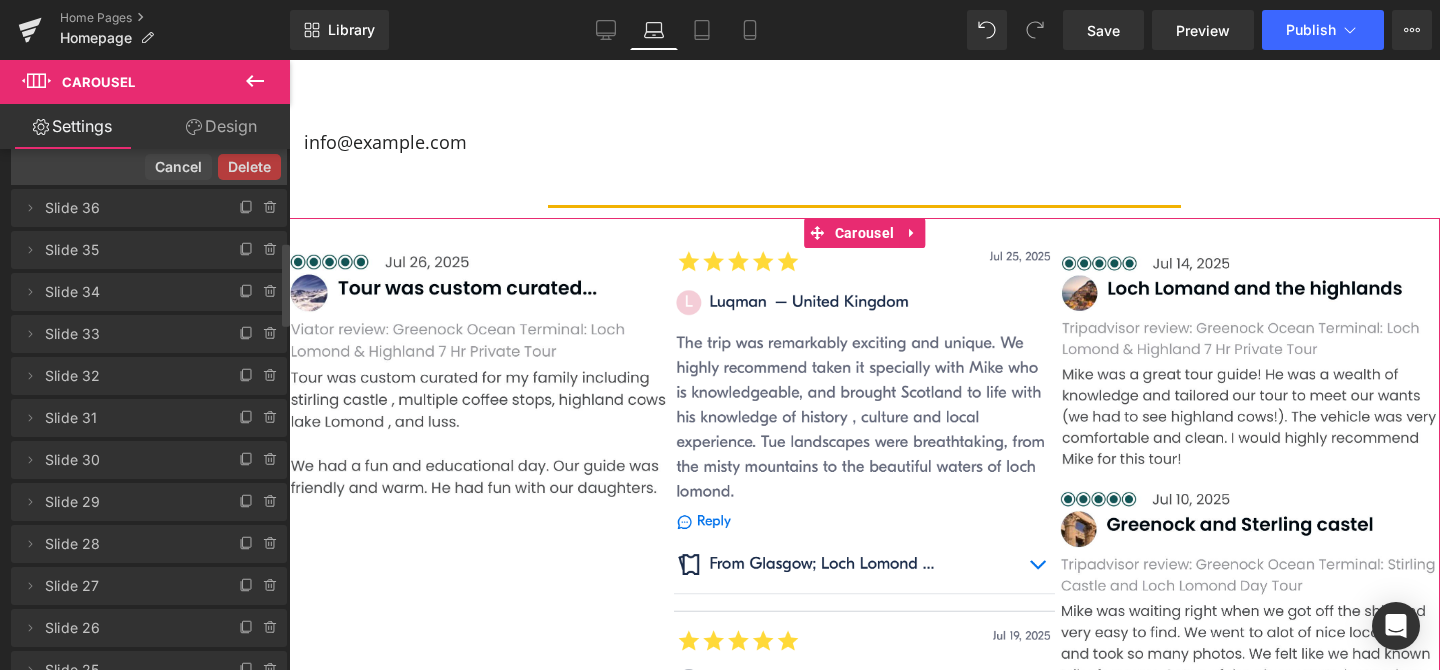 click on "Delete" at bounding box center [249, 167] 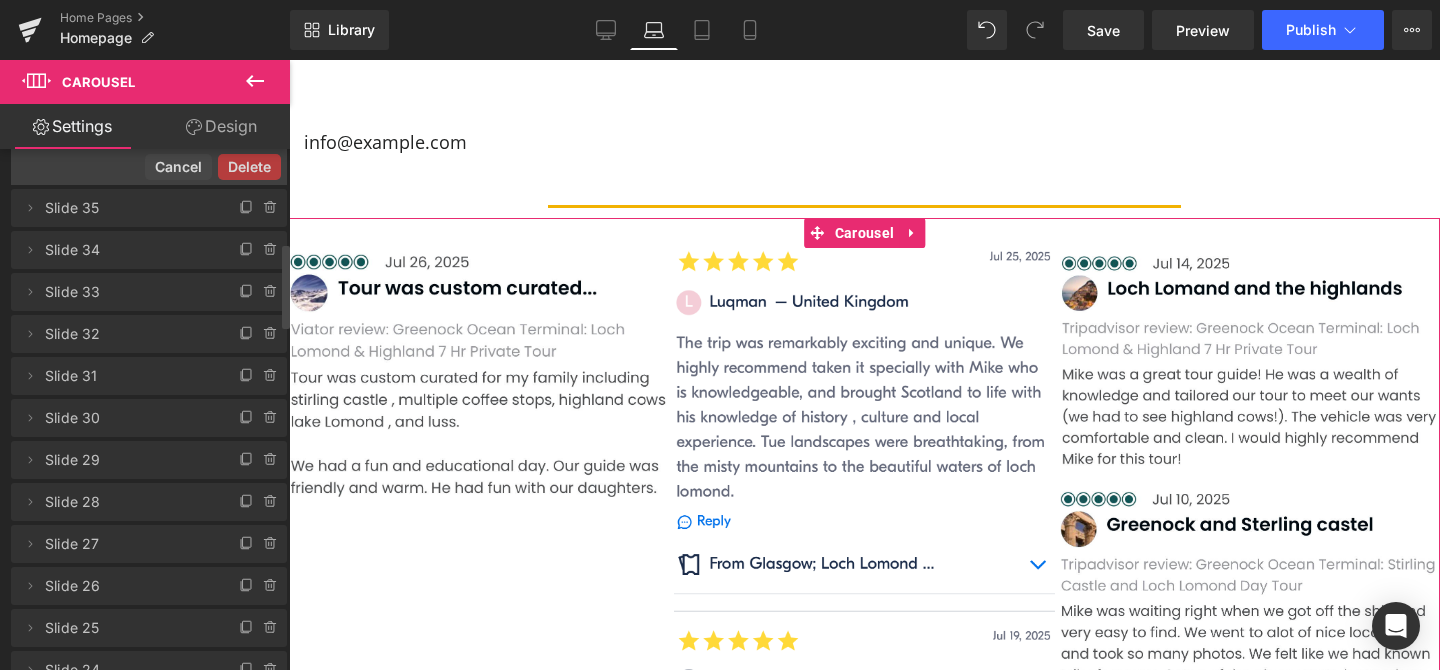 click on "Delete" at bounding box center [249, 167] 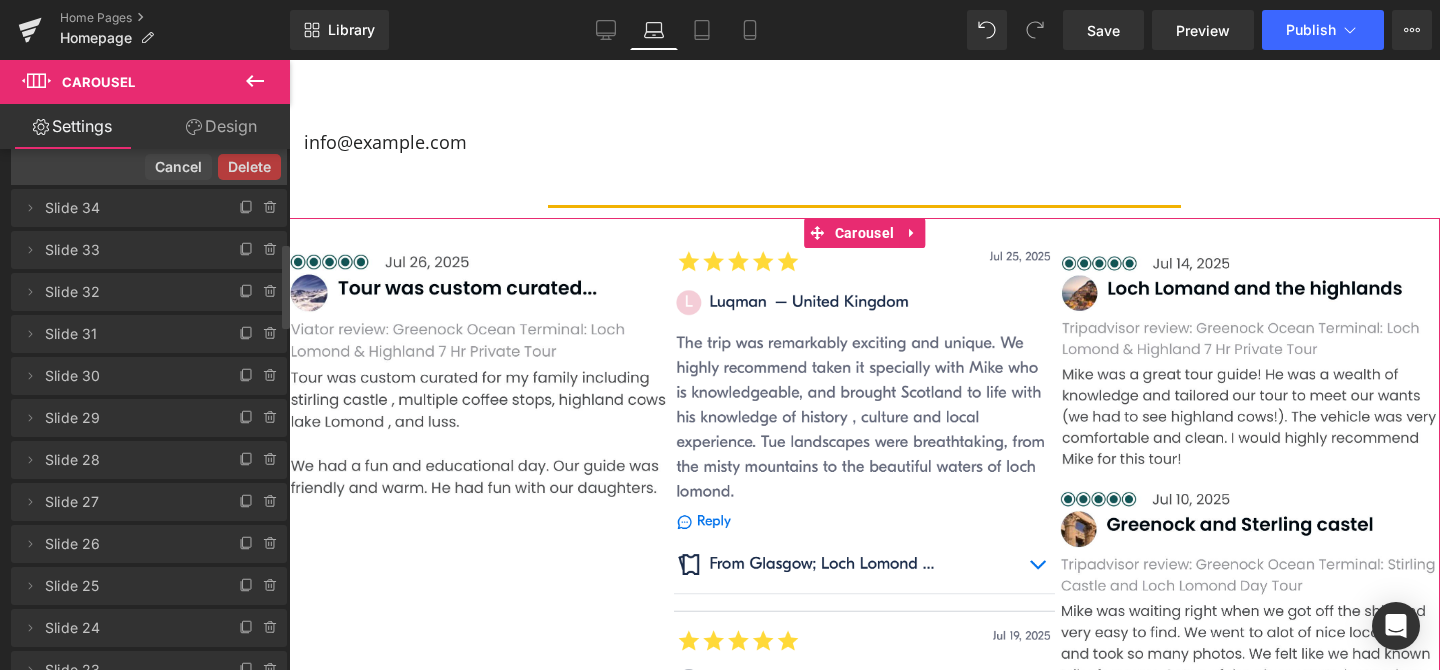 click on "Delete Cancel" at bounding box center [149, 166] 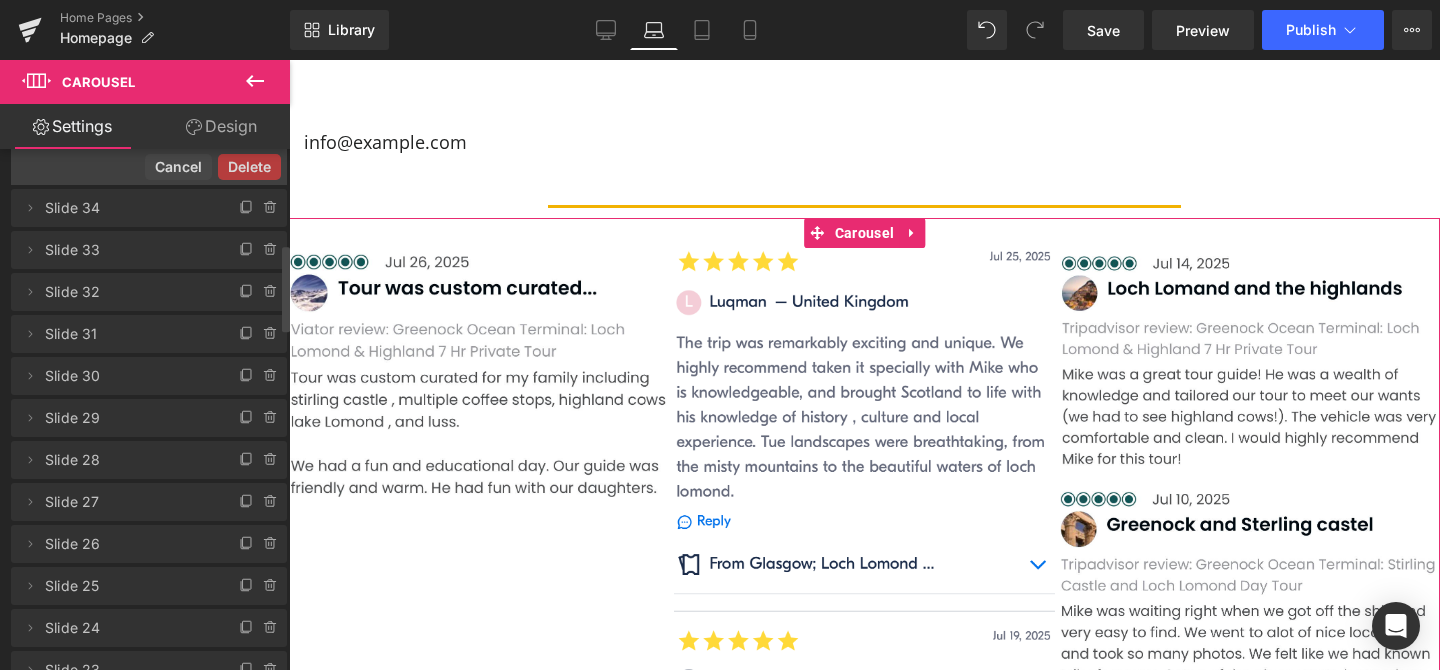 click on "Delete" at bounding box center [249, 167] 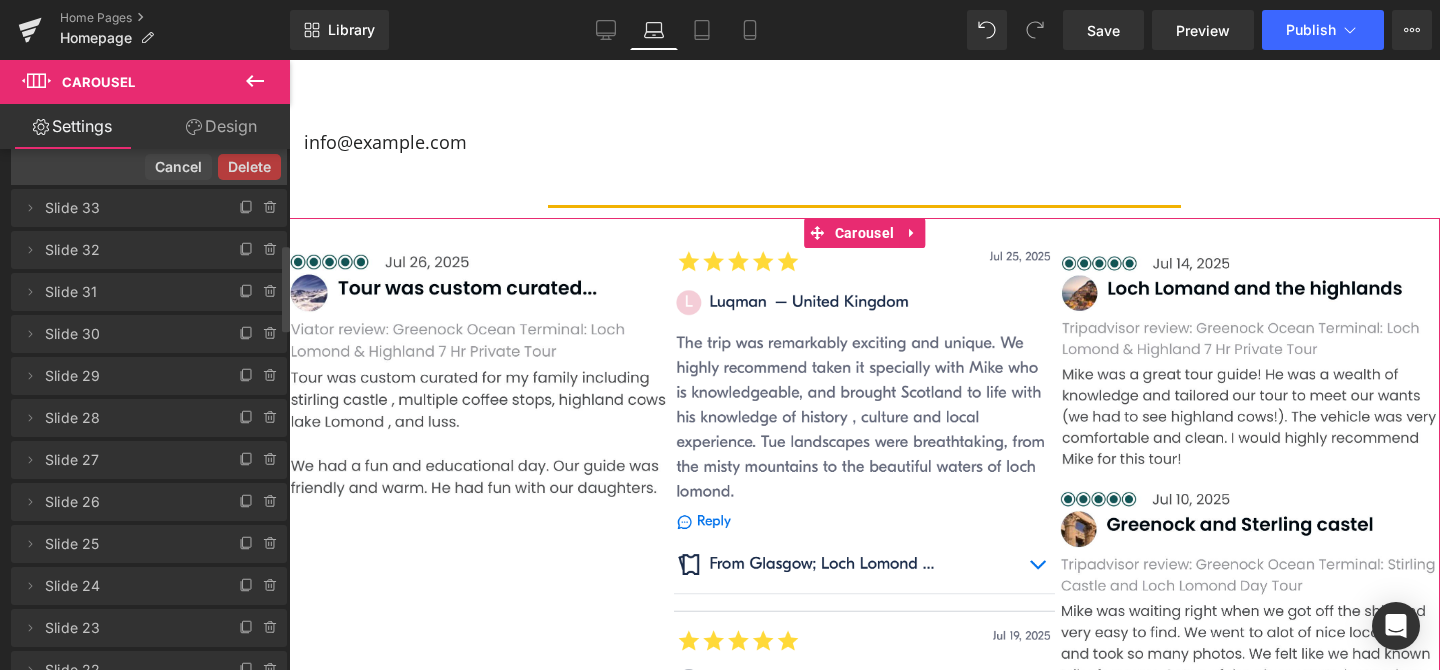 click on "Delete Cancel" at bounding box center (149, 166) 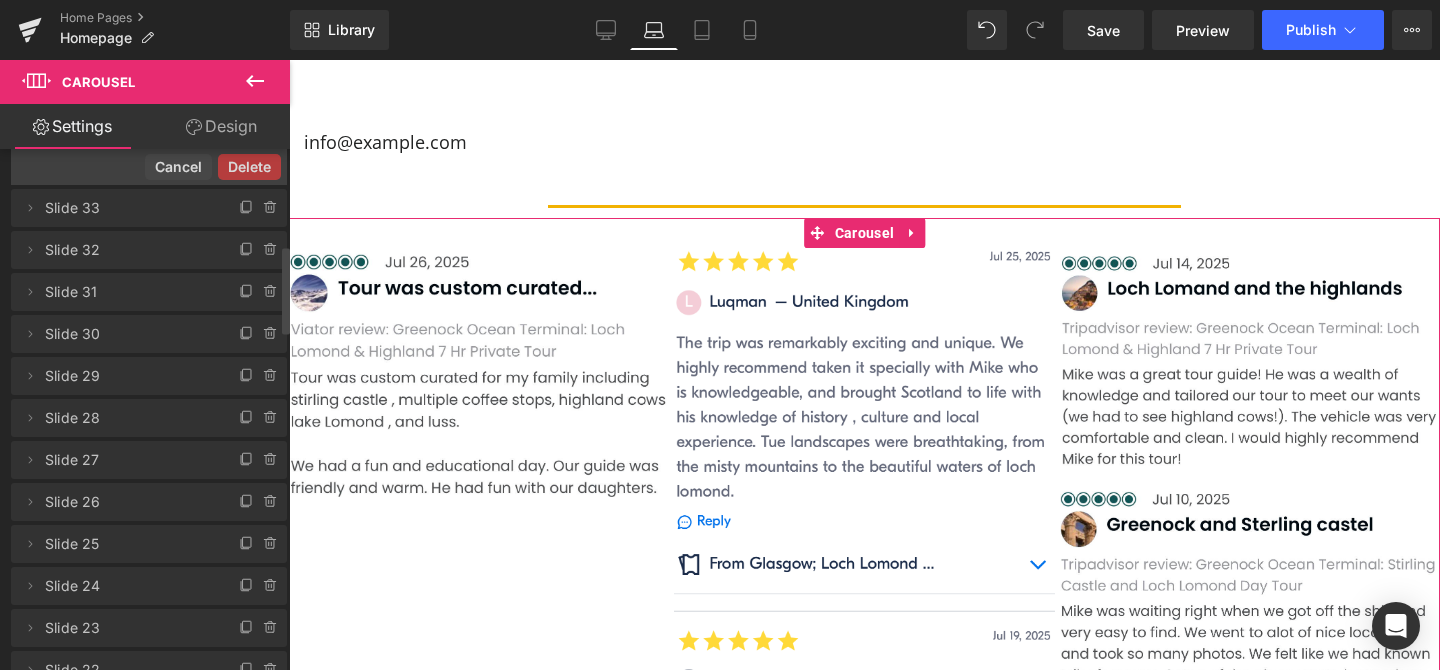 click on "Delete" at bounding box center [249, 167] 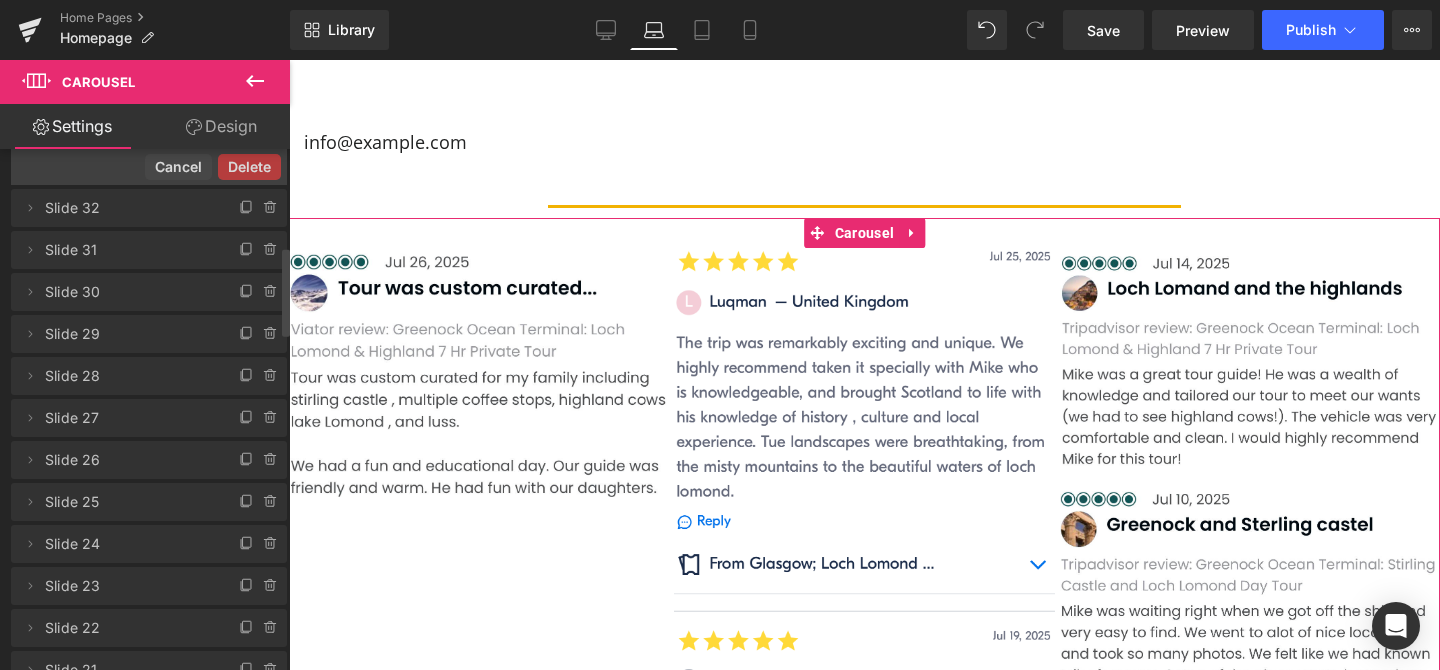 click on "Delete Cancel" at bounding box center [149, 166] 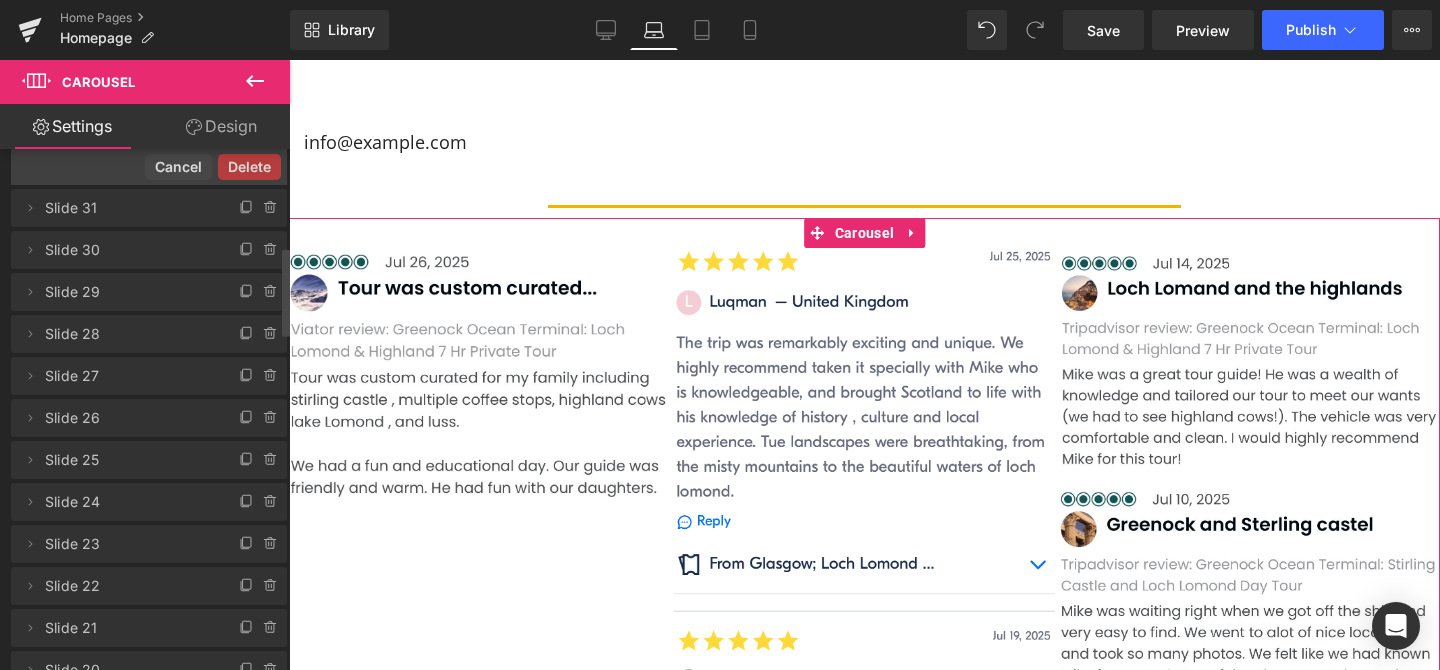 click on "Delete Cancel" at bounding box center (149, 166) 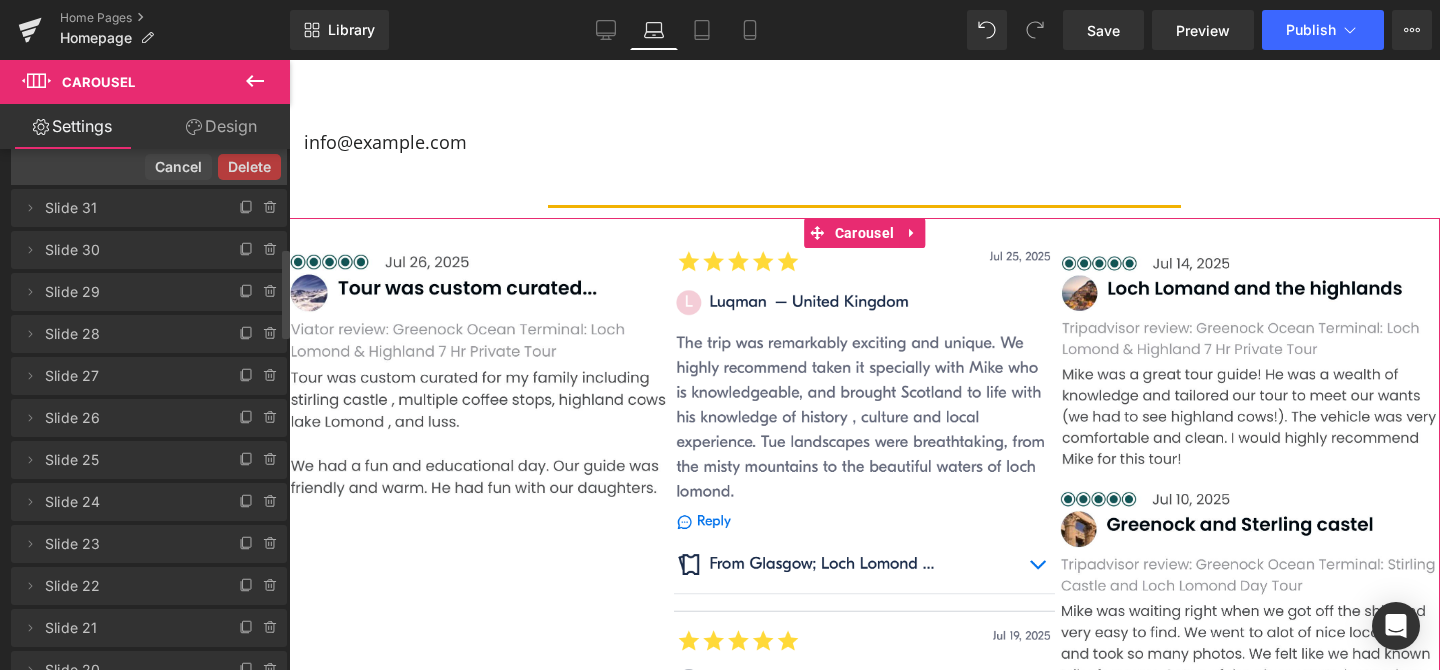 click on "Delete" at bounding box center [249, 167] 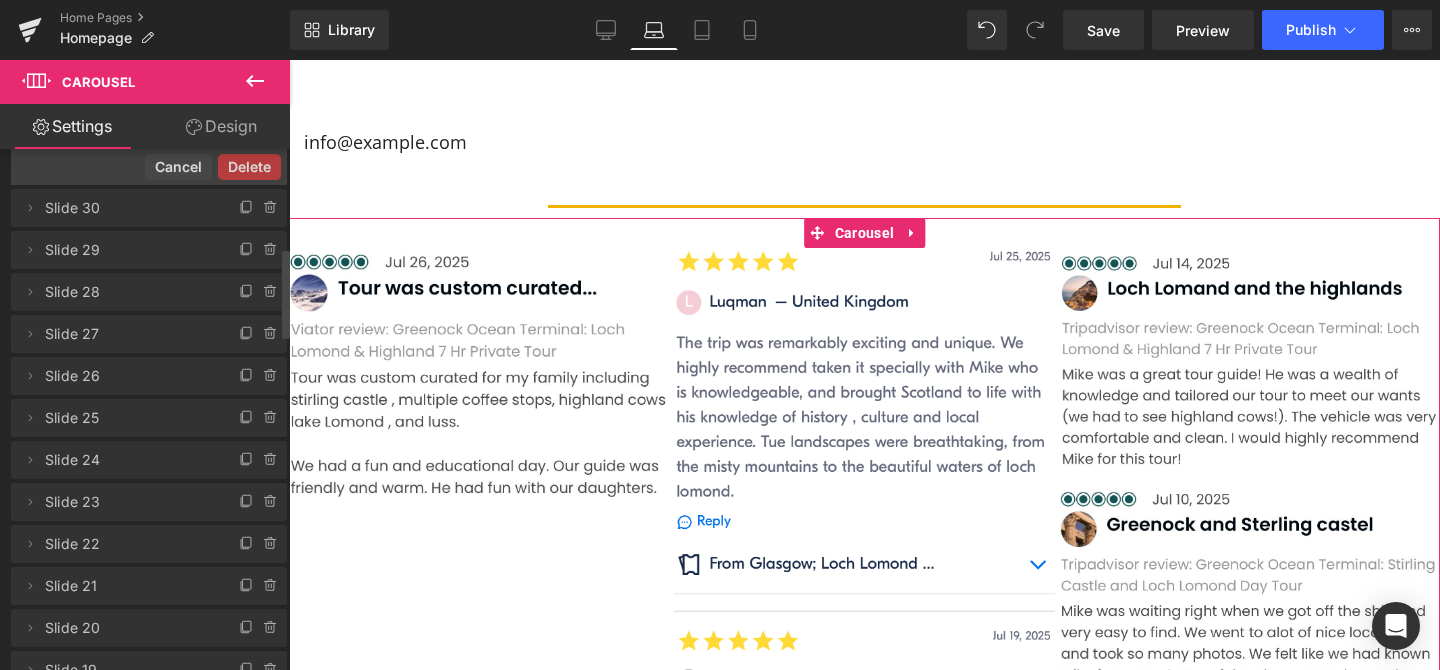 click on "Delete Cancel" at bounding box center [149, 166] 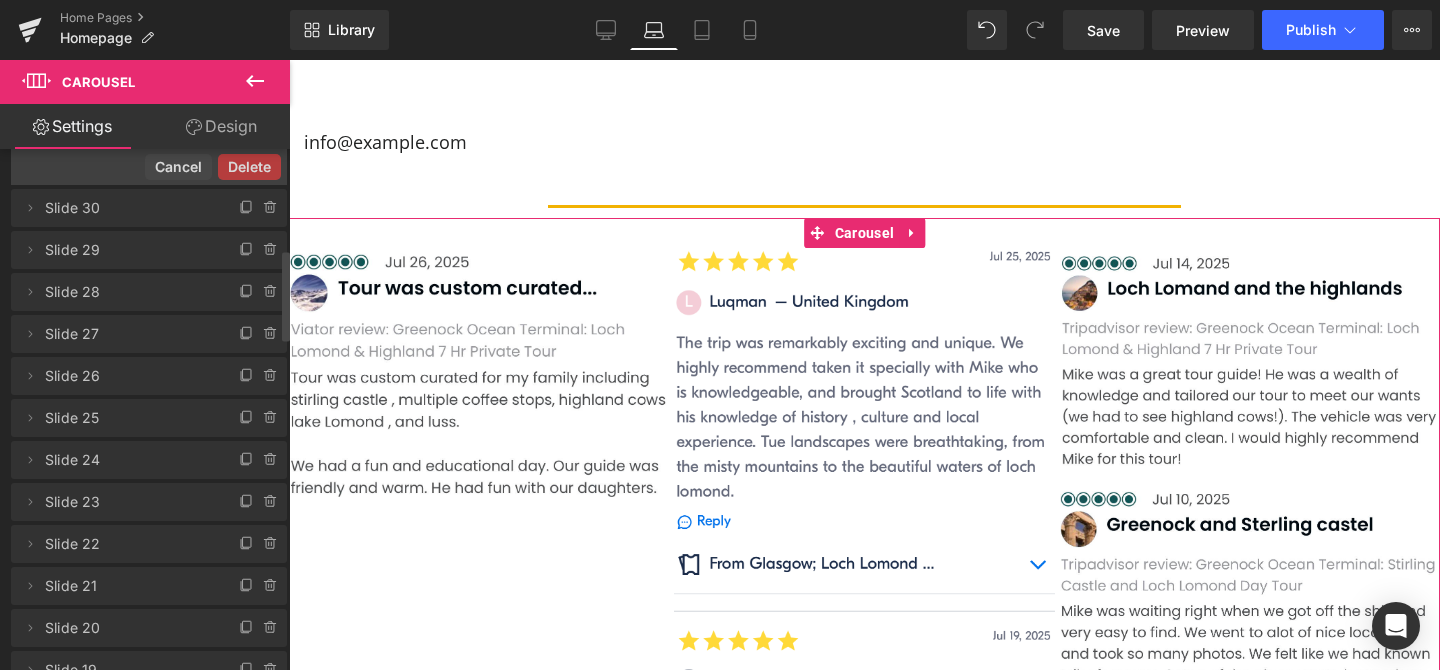 click on "Delete" at bounding box center [249, 167] 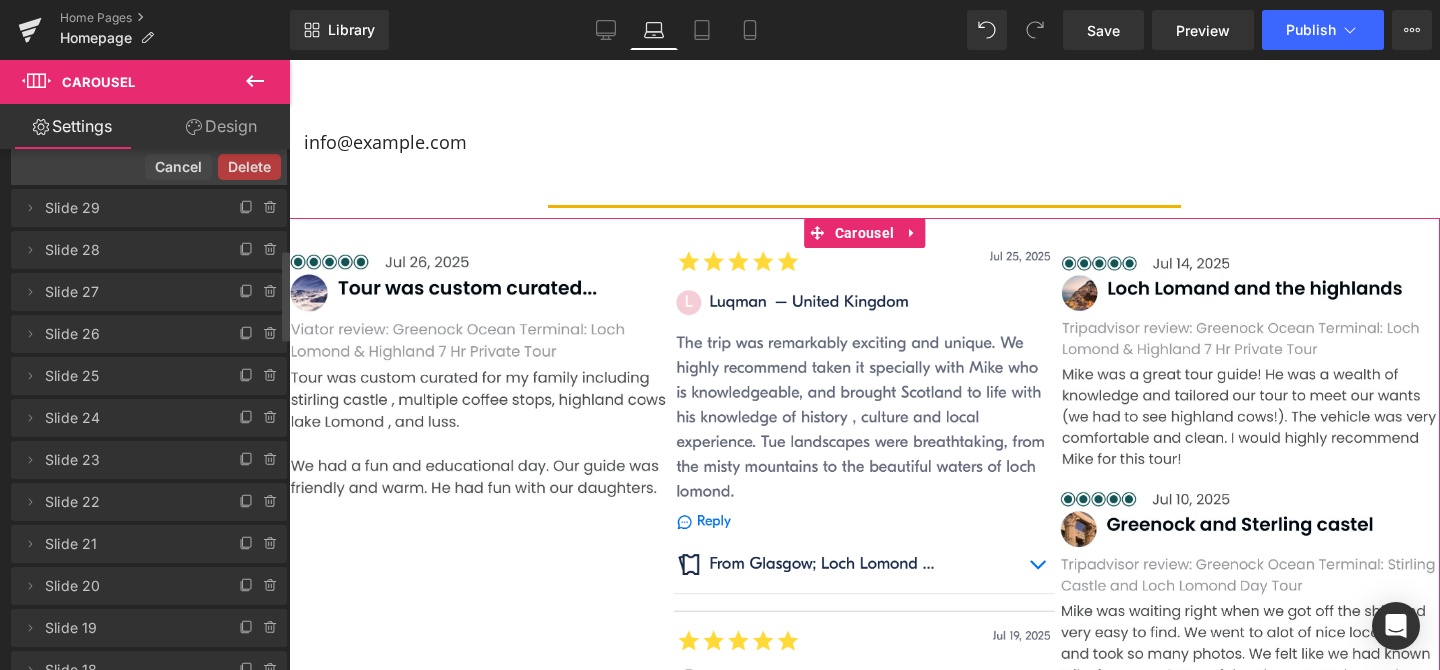 click on "Delete" at bounding box center (249, 167) 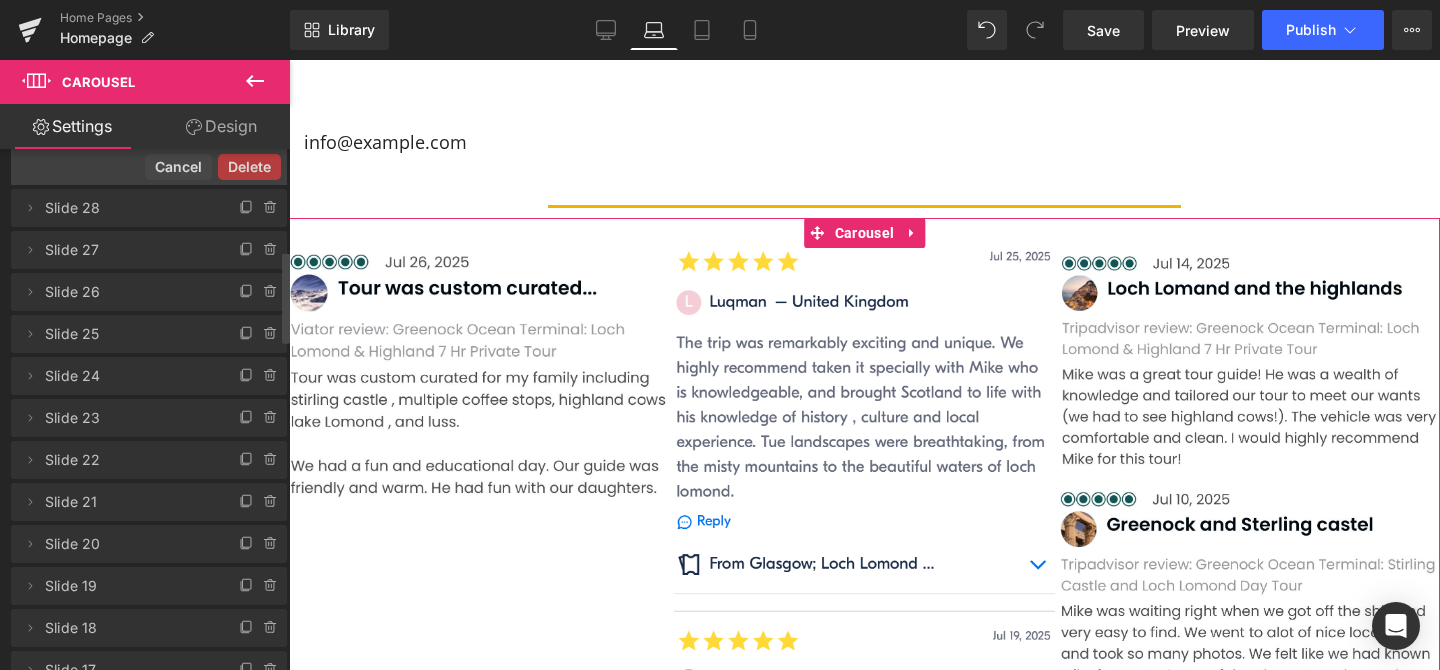 click on "Delete Cancel" at bounding box center (149, 166) 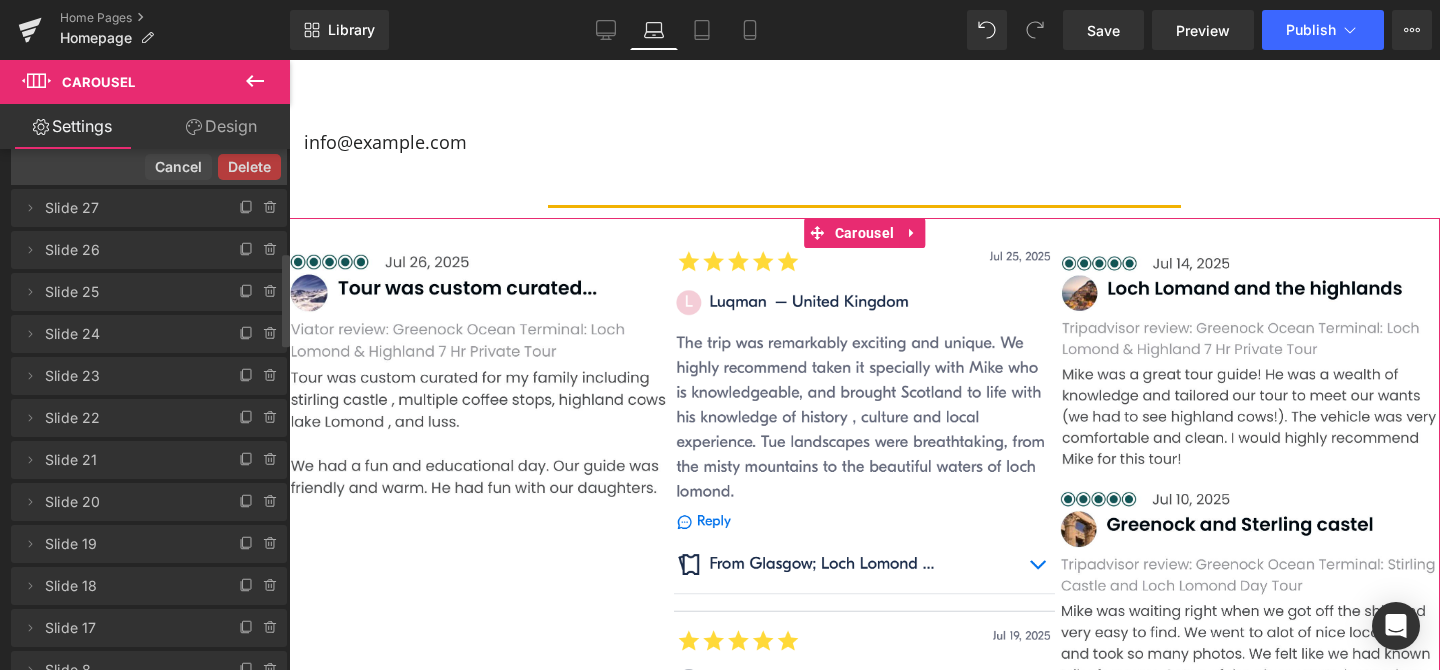 click on "Delete Cancel" at bounding box center (149, 166) 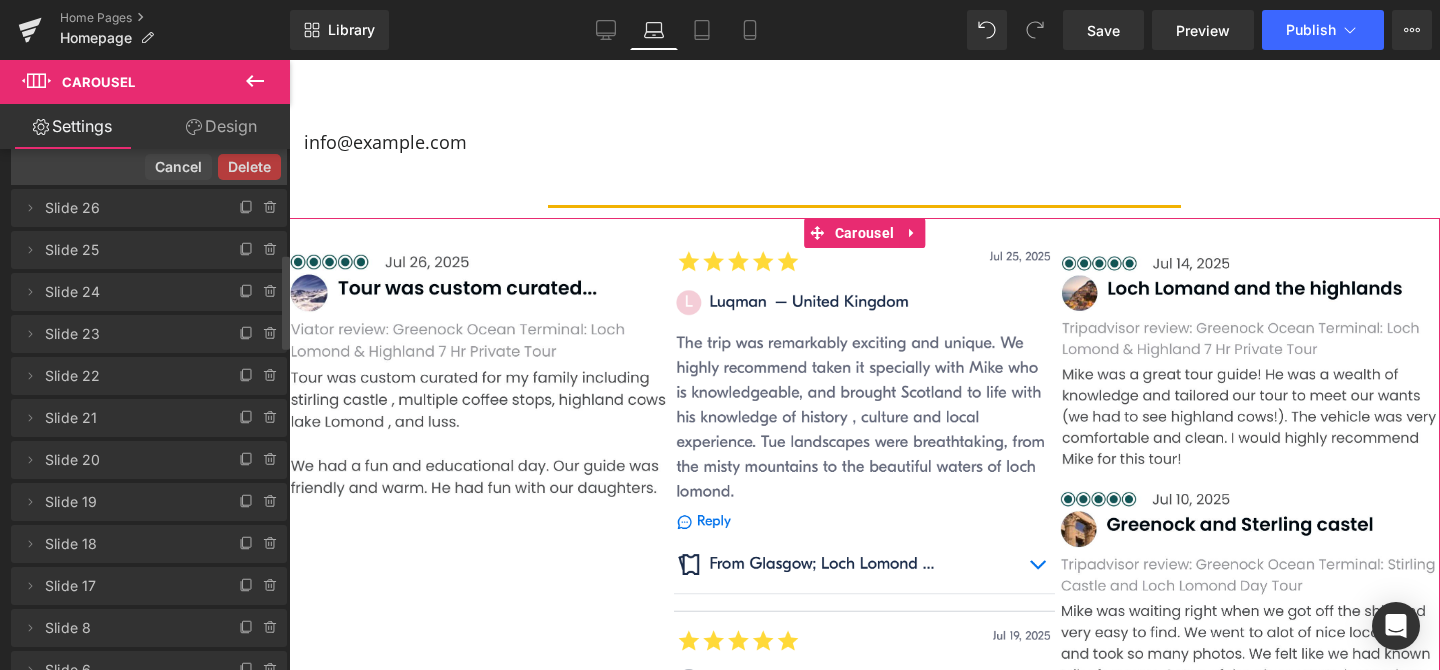 click on "Delete Cancel" at bounding box center (149, 166) 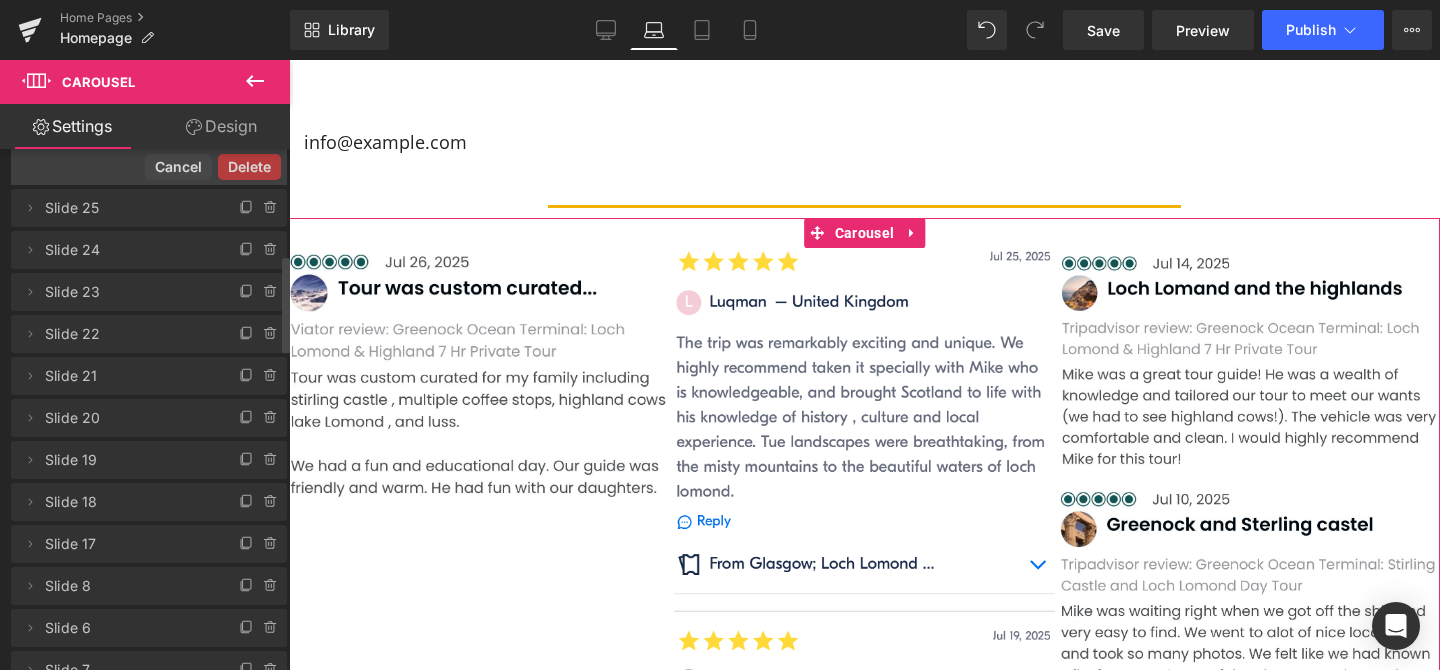 click on "Delete" at bounding box center (249, 167) 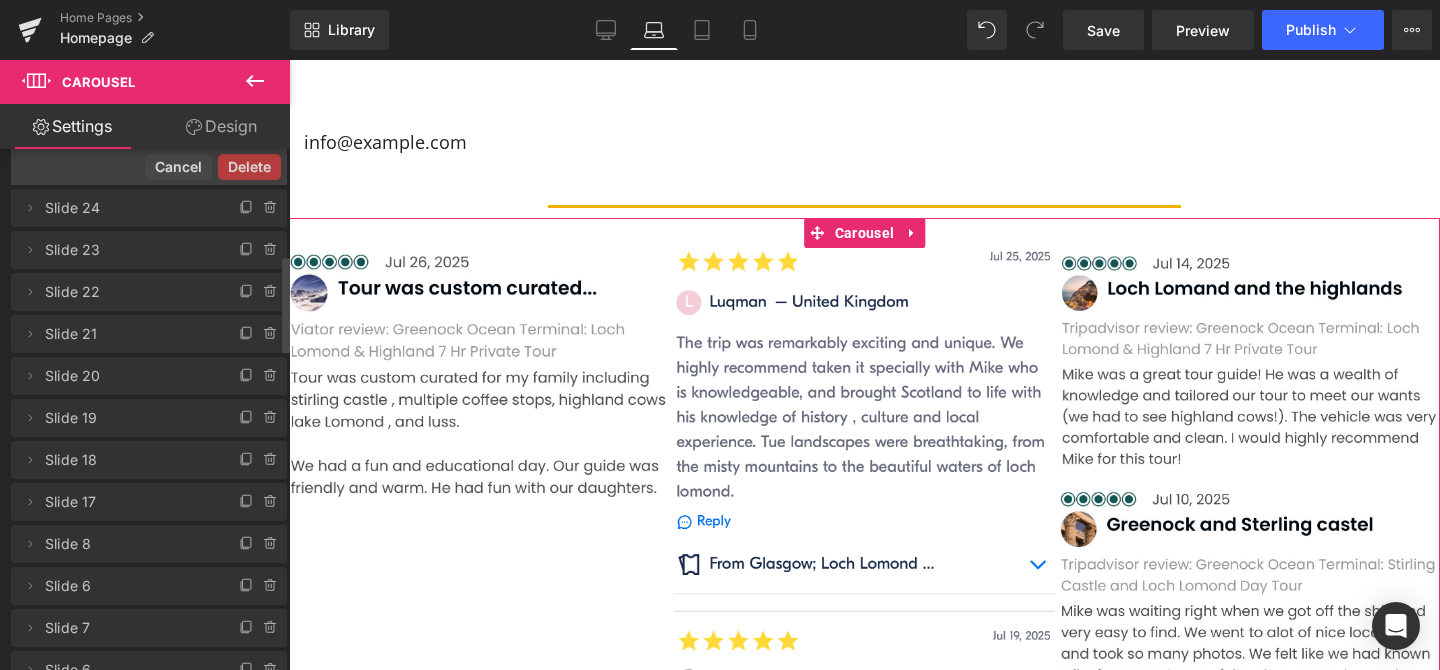 click on "Delete Cancel" at bounding box center [149, 166] 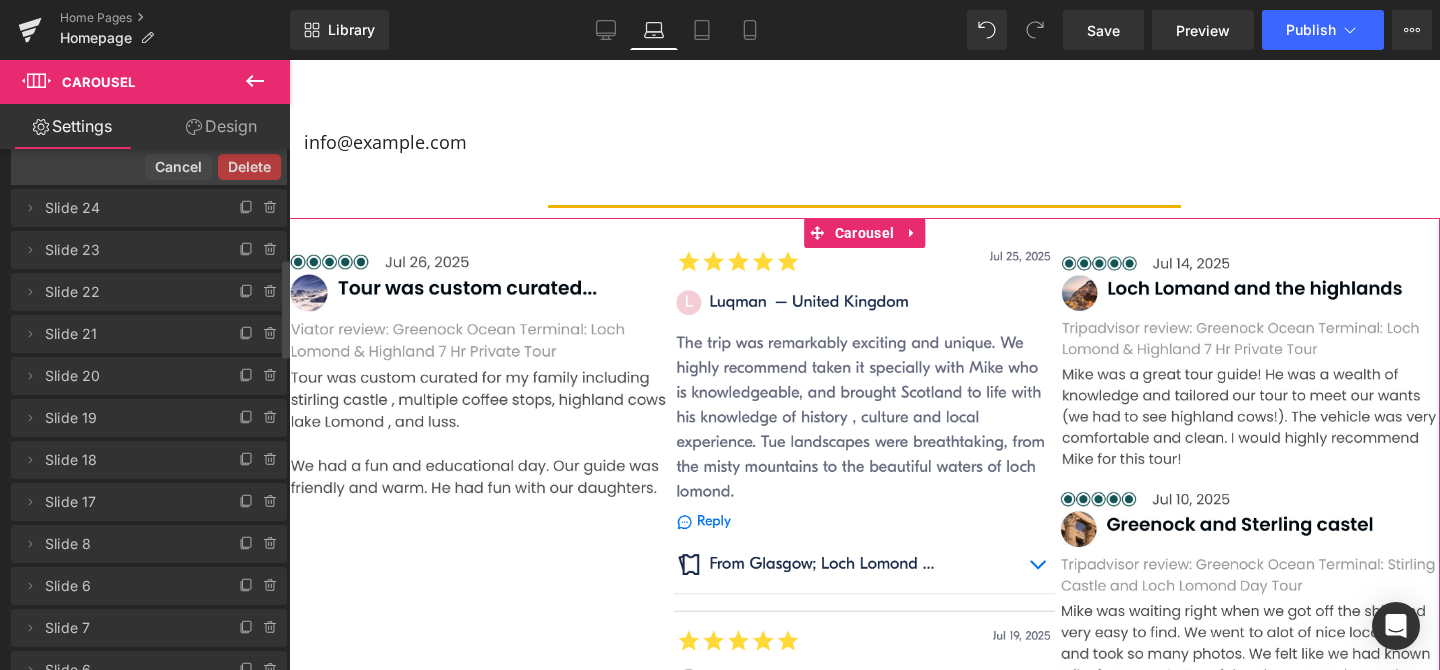 click on "Delete" at bounding box center (249, 167) 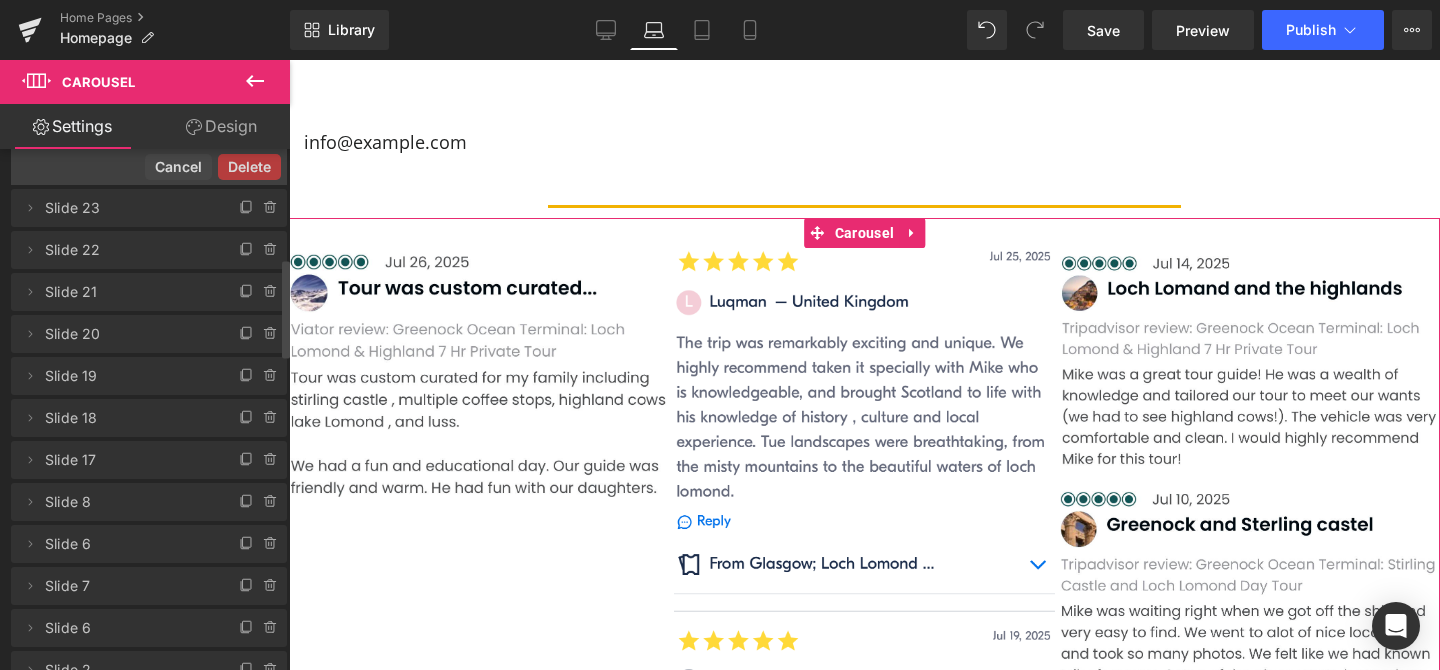 click on "Delete Cancel" at bounding box center (149, 166) 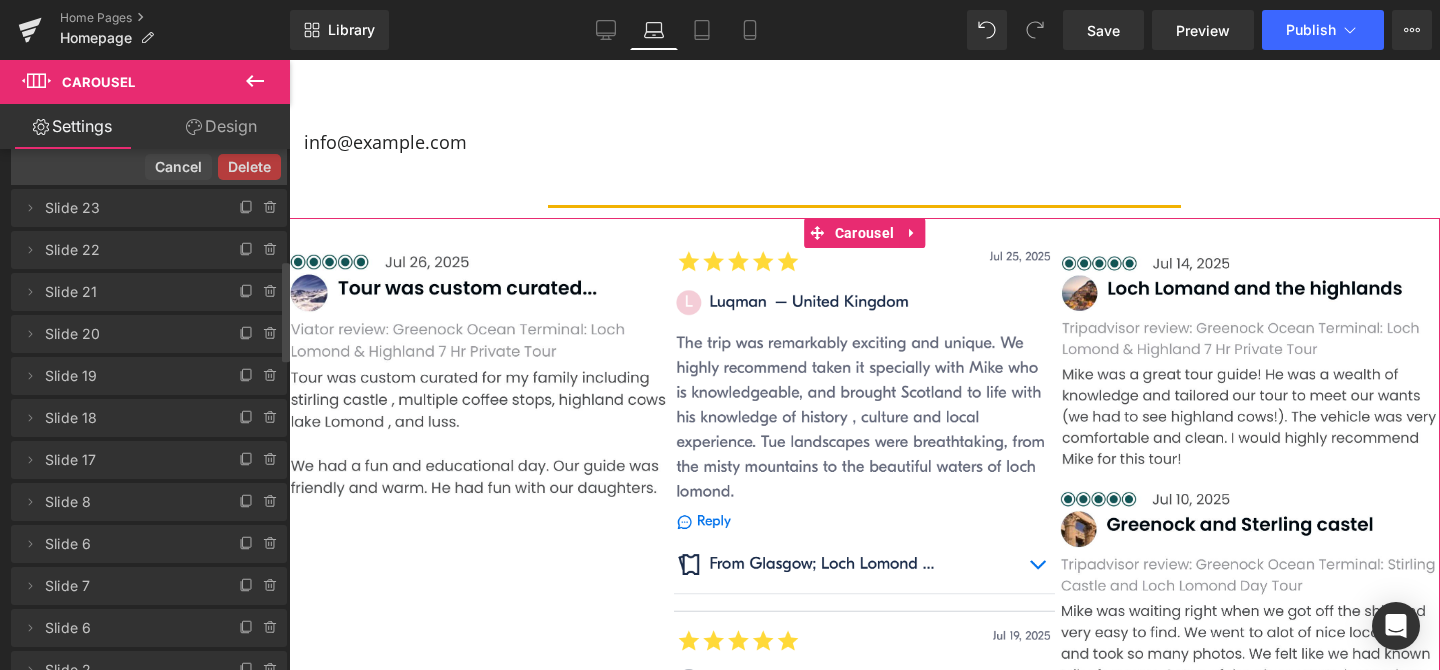 click on "Delete" at bounding box center [249, 167] 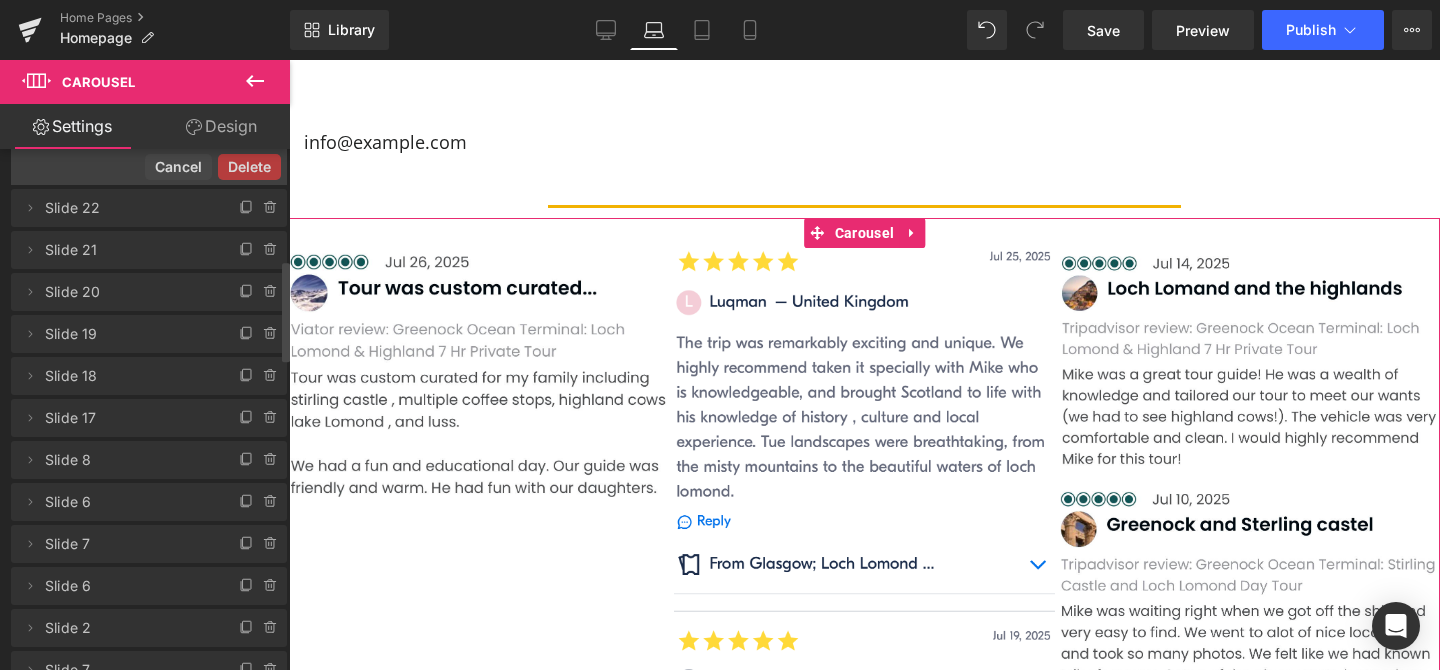 click on "Delete" at bounding box center [249, 167] 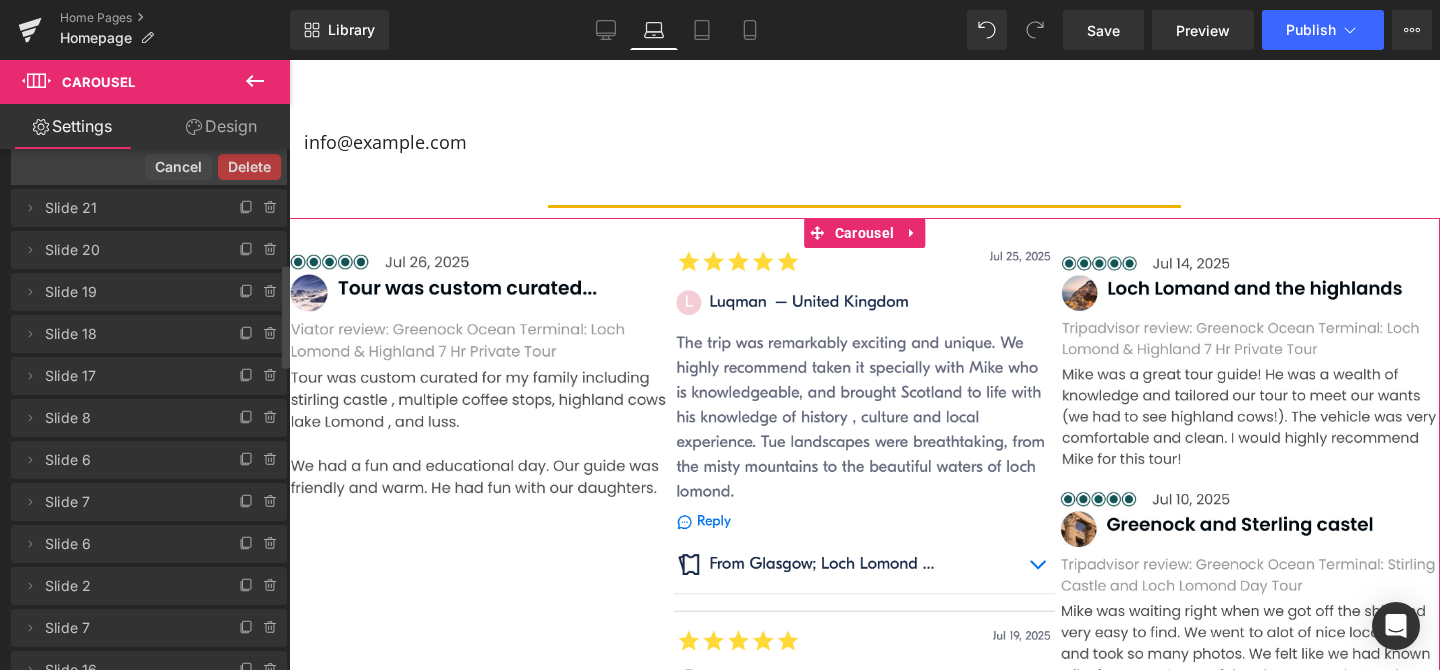 click on "Delete Cancel" at bounding box center [149, 166] 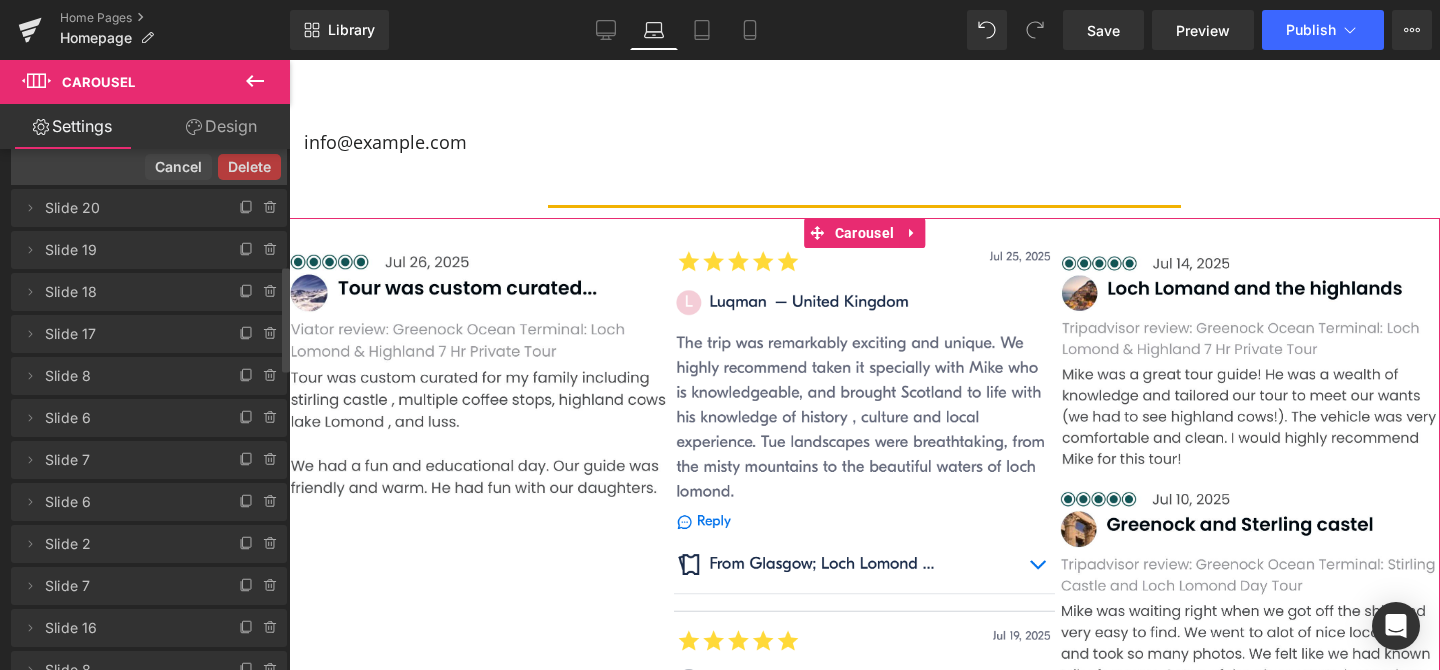 click on "Delete Cancel" at bounding box center [149, 166] 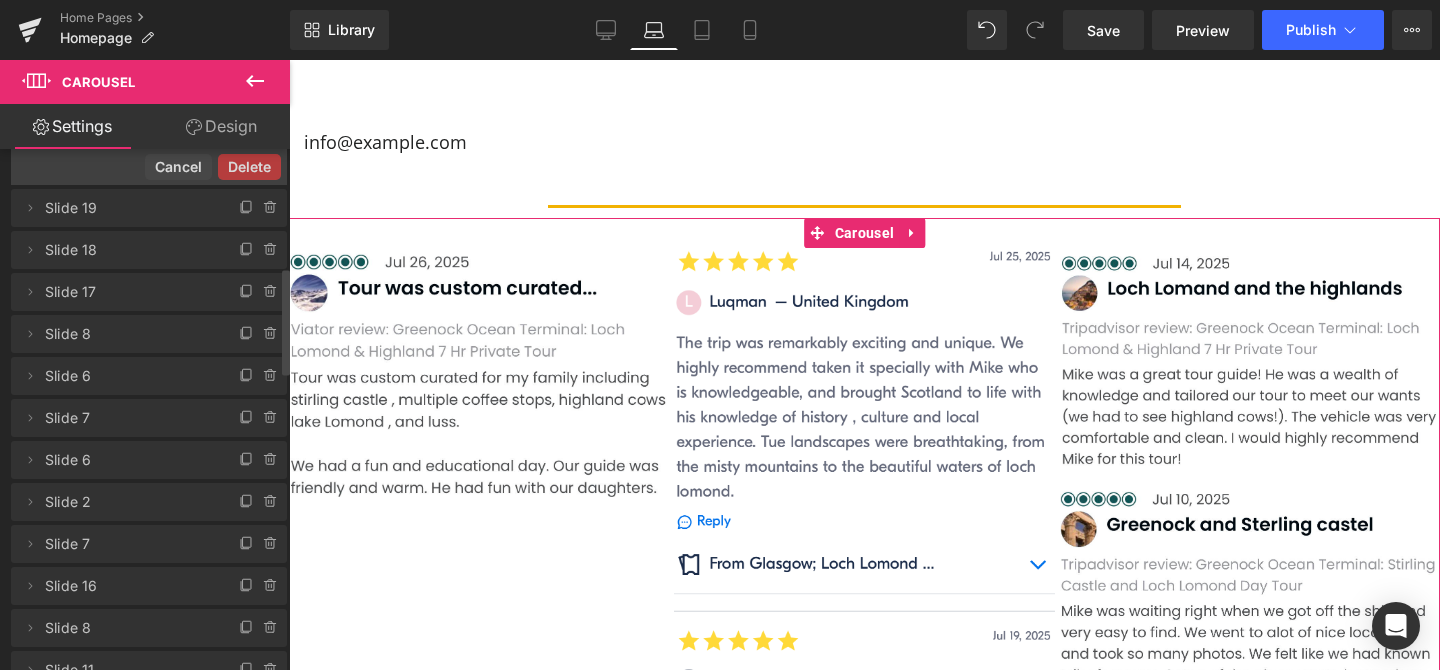 click on "Delete" at bounding box center (249, 167) 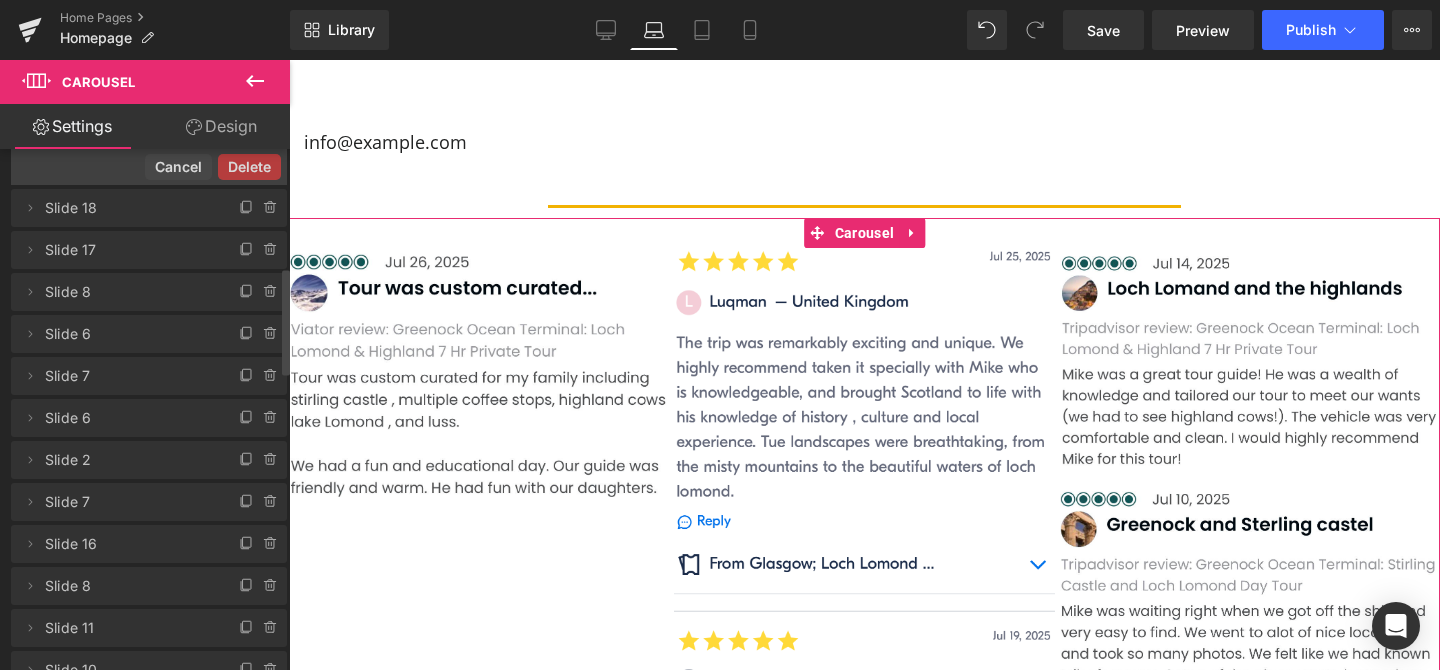 click on "Delete" at bounding box center (249, 167) 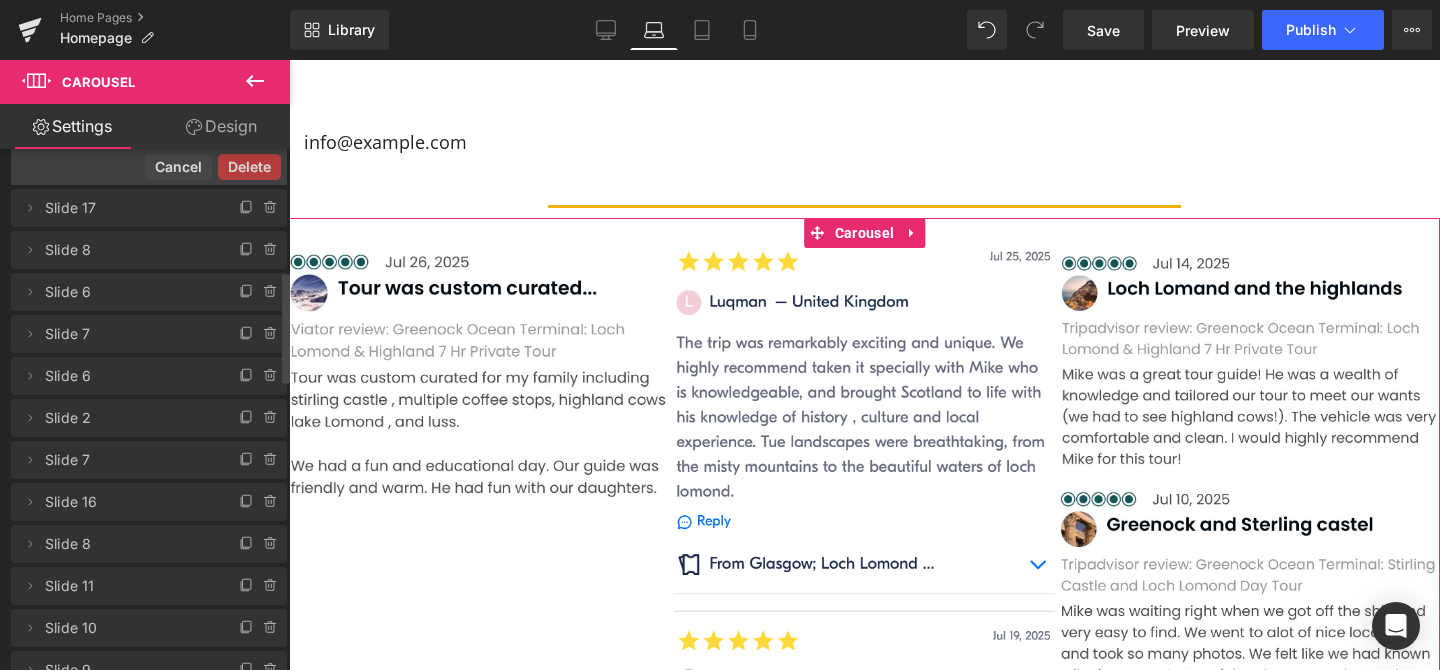 click on "Delete" at bounding box center (249, 167) 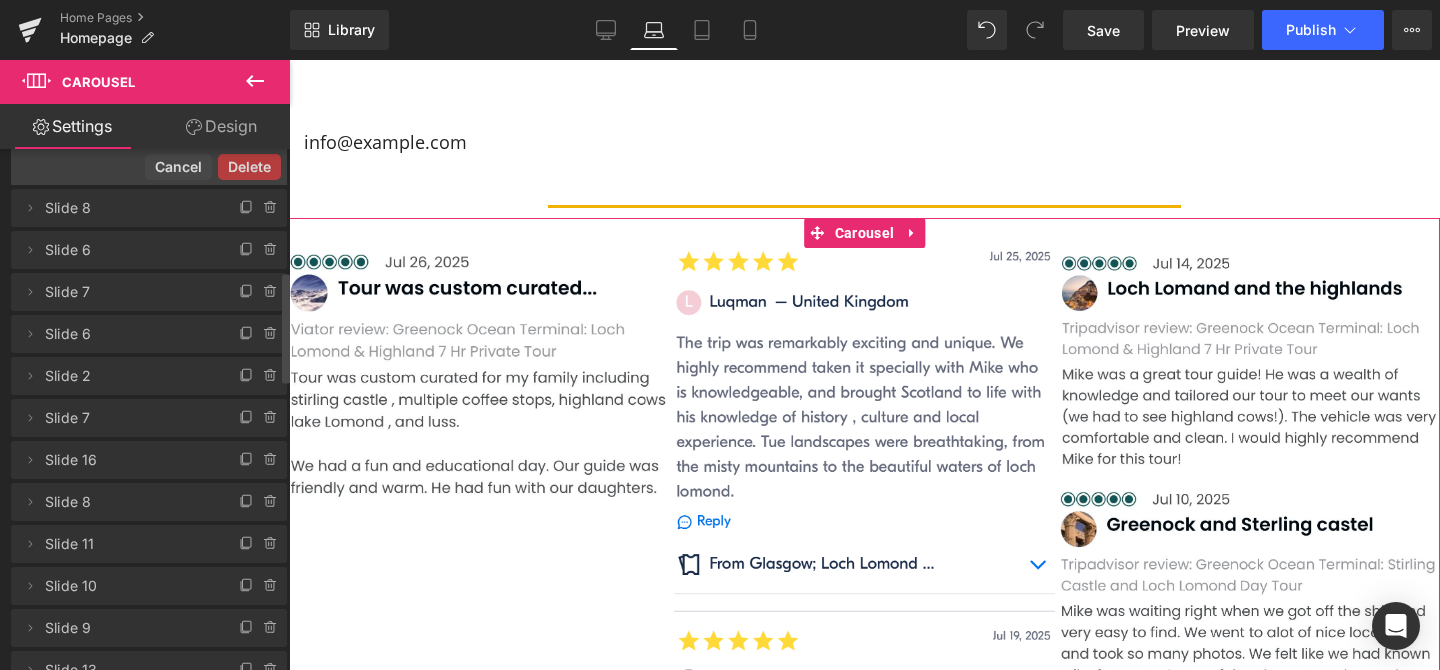click on "Delete" at bounding box center [249, 167] 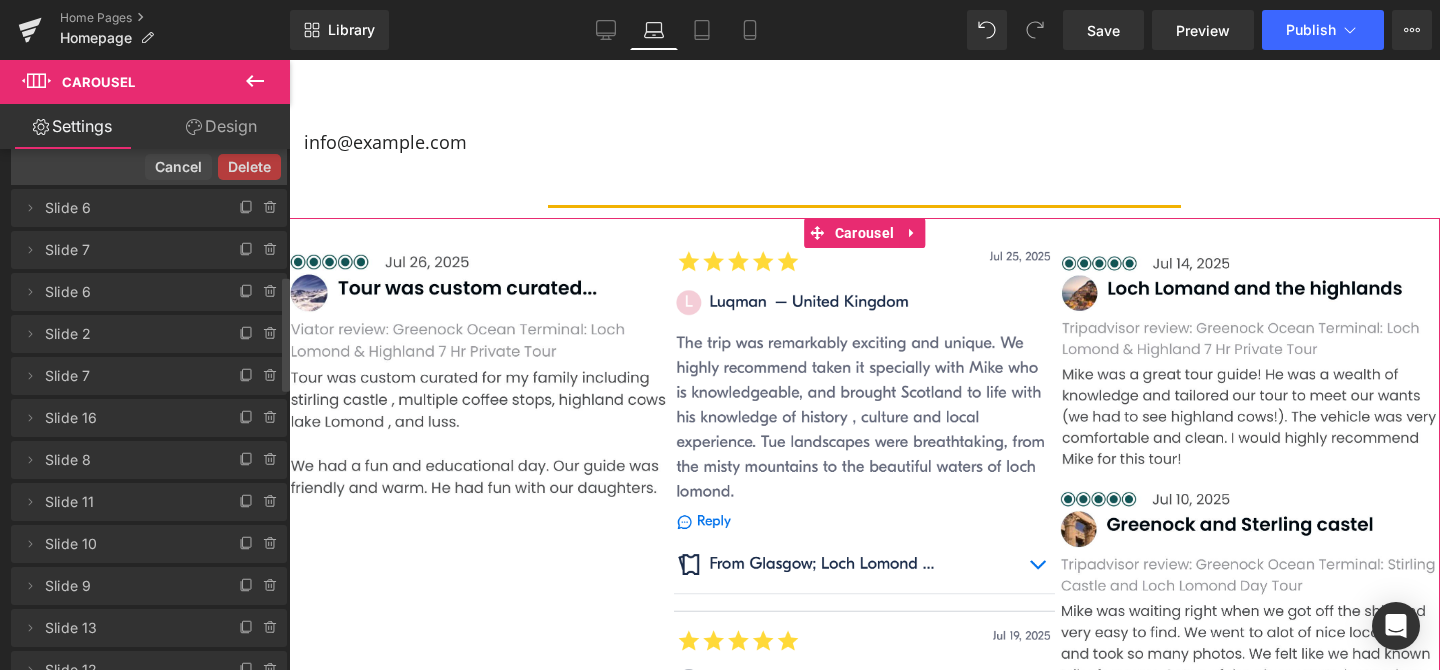 click on "Delete" at bounding box center (249, 167) 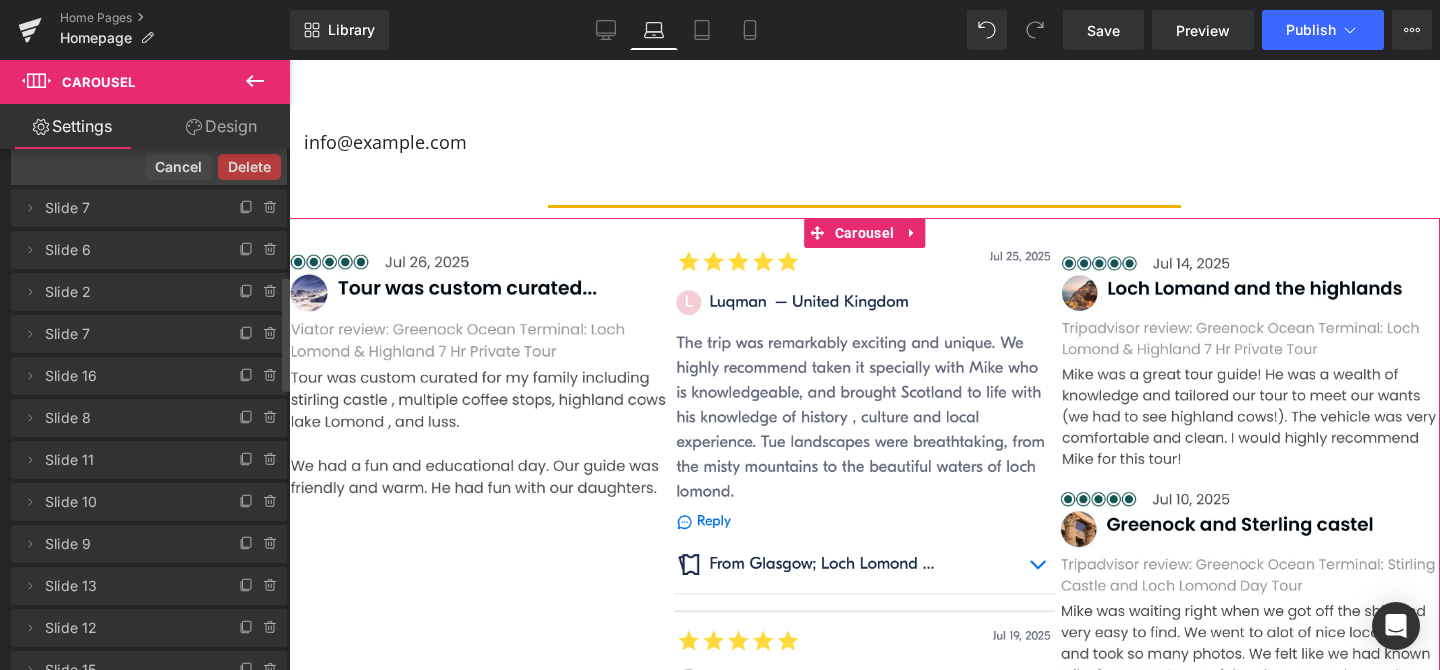 click on "Delete" at bounding box center [249, 167] 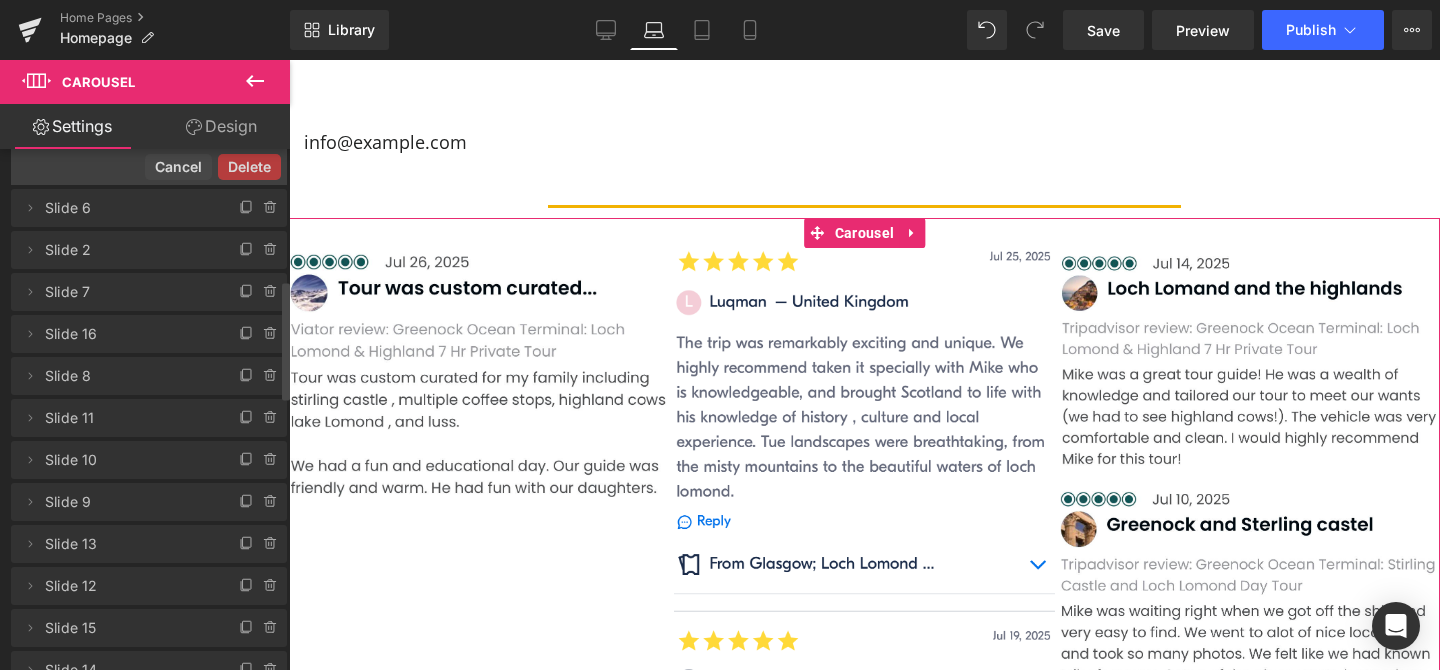 click on "Delete" at bounding box center (249, 167) 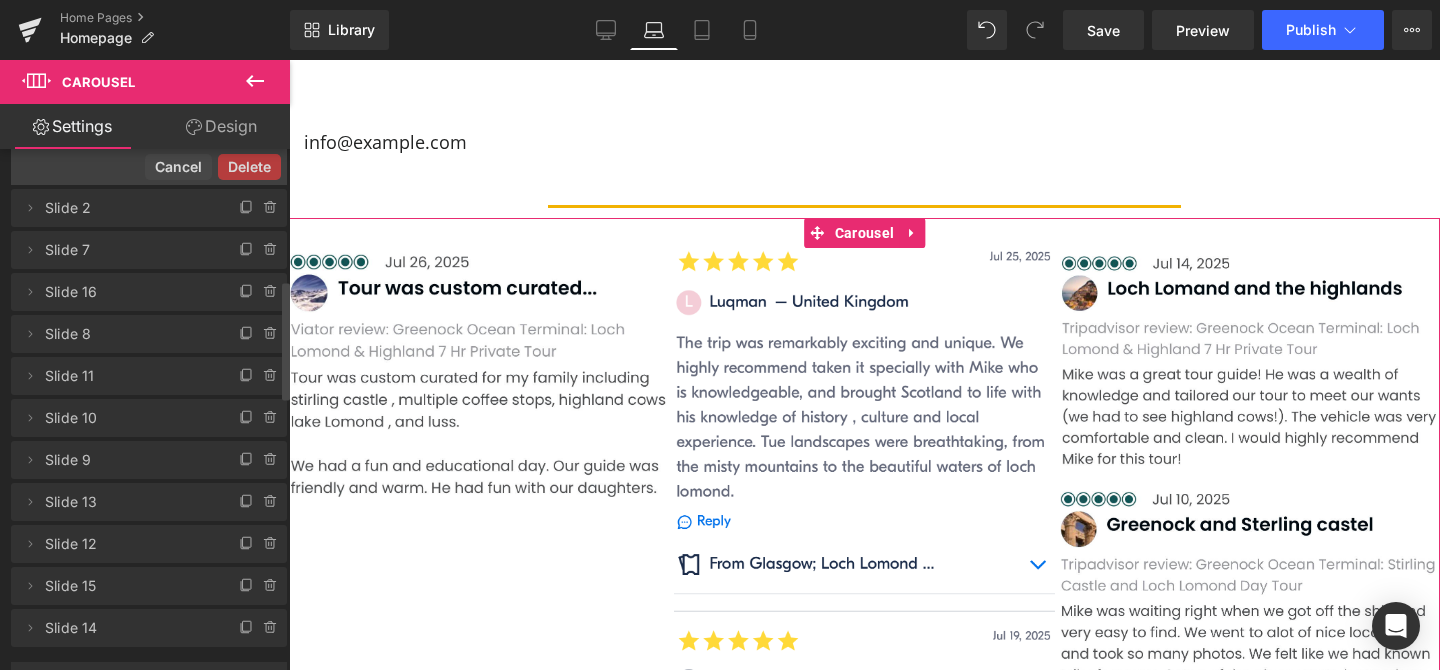 click on "Delete" at bounding box center [249, 167] 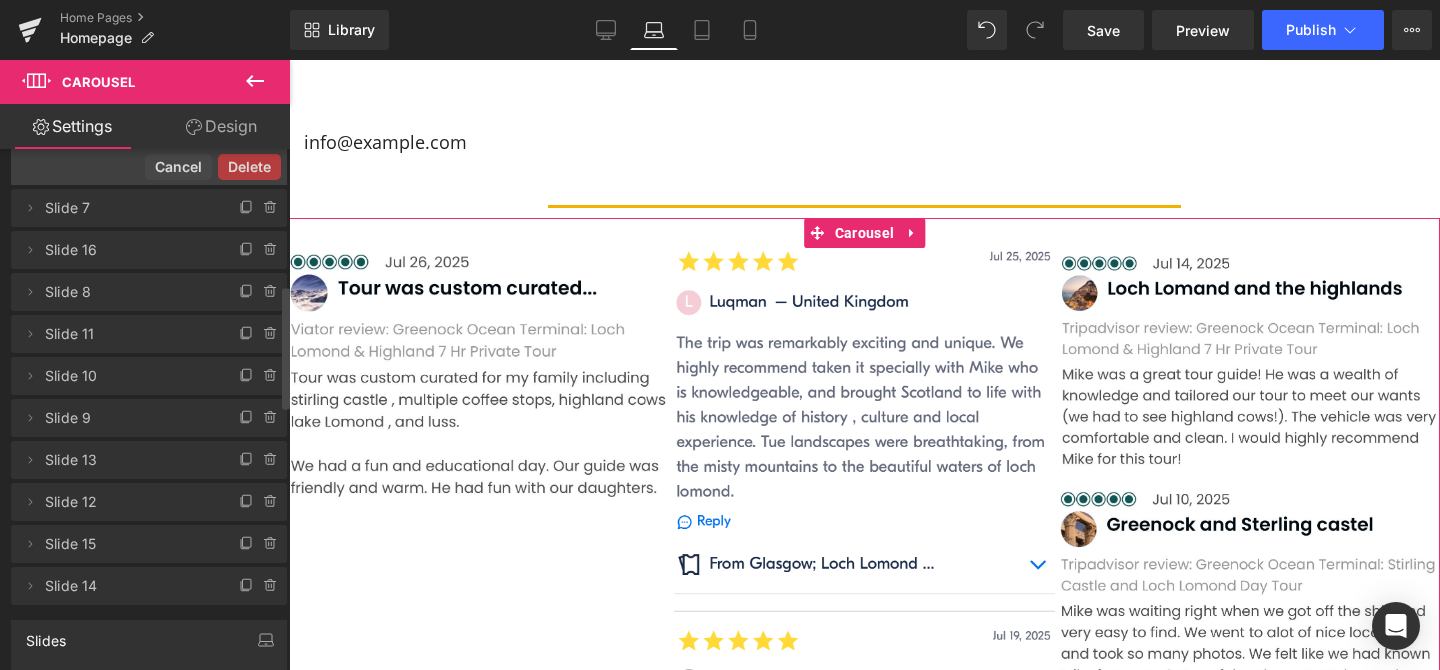 click on "Delete" at bounding box center (249, 167) 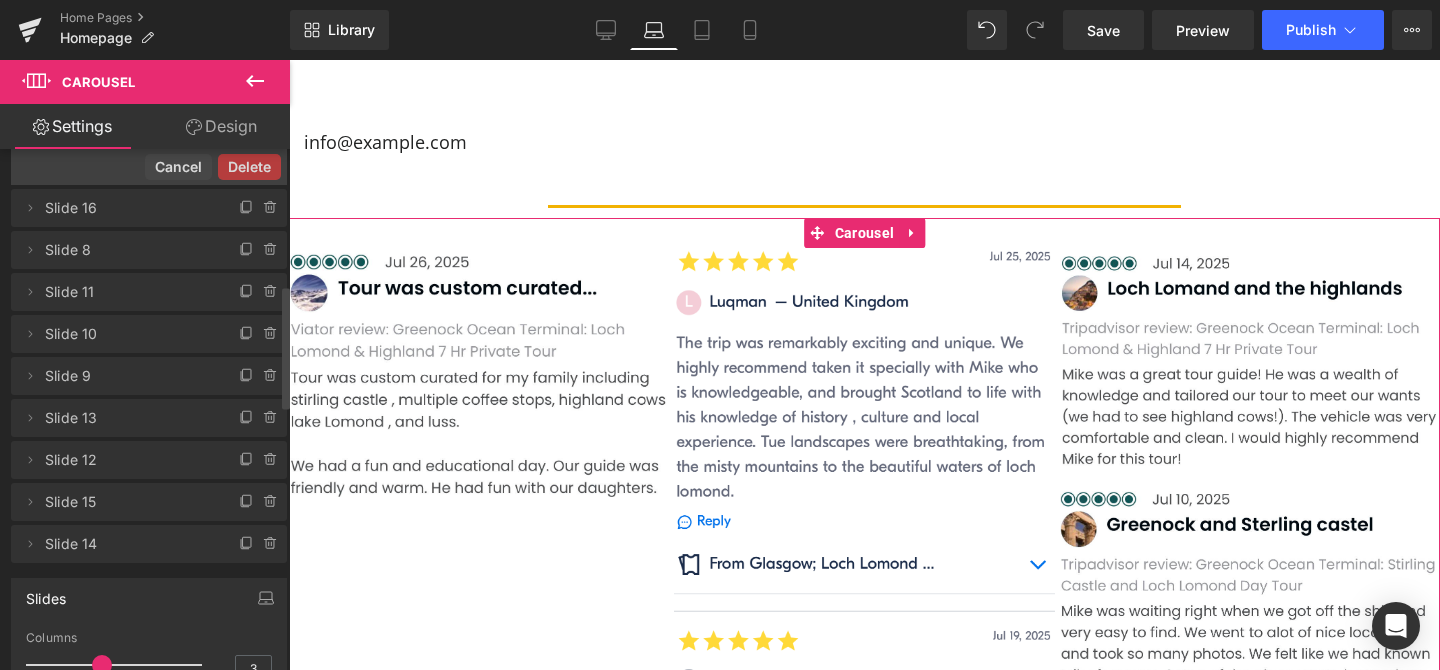 click on "Delete" at bounding box center [249, 167] 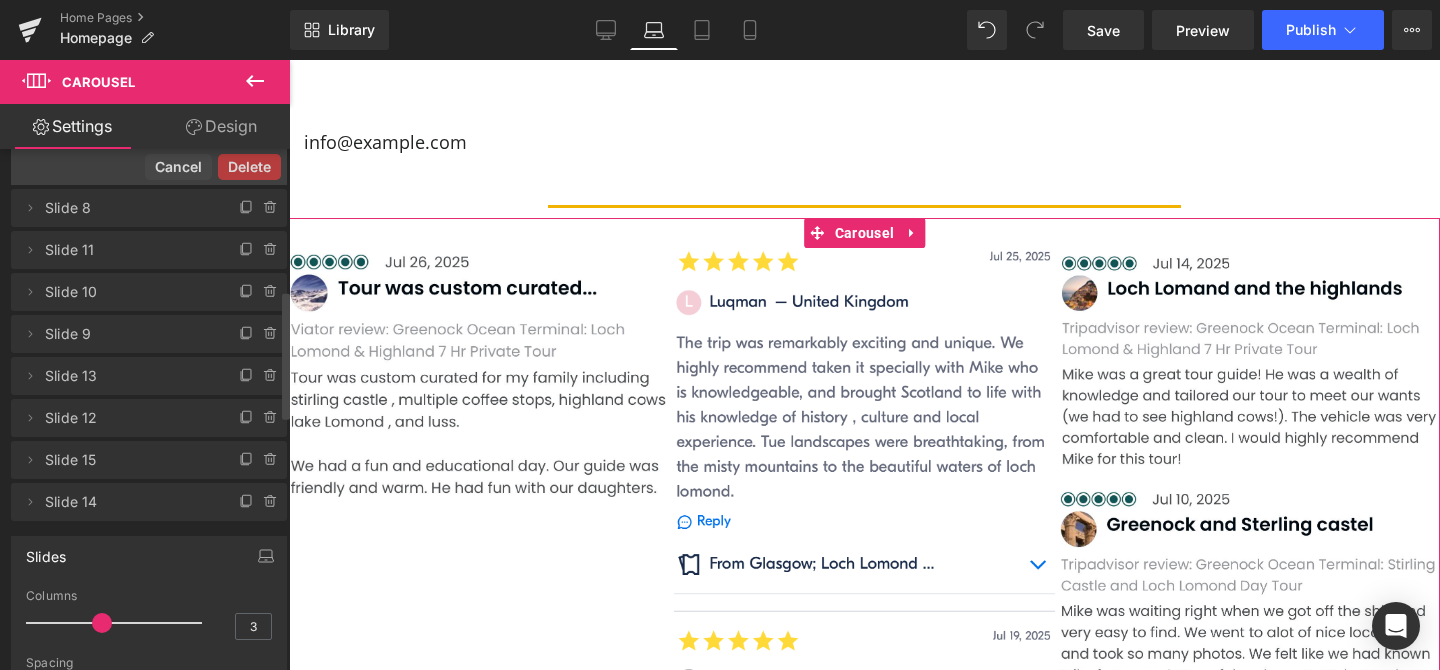 click on "Delete" at bounding box center [249, 167] 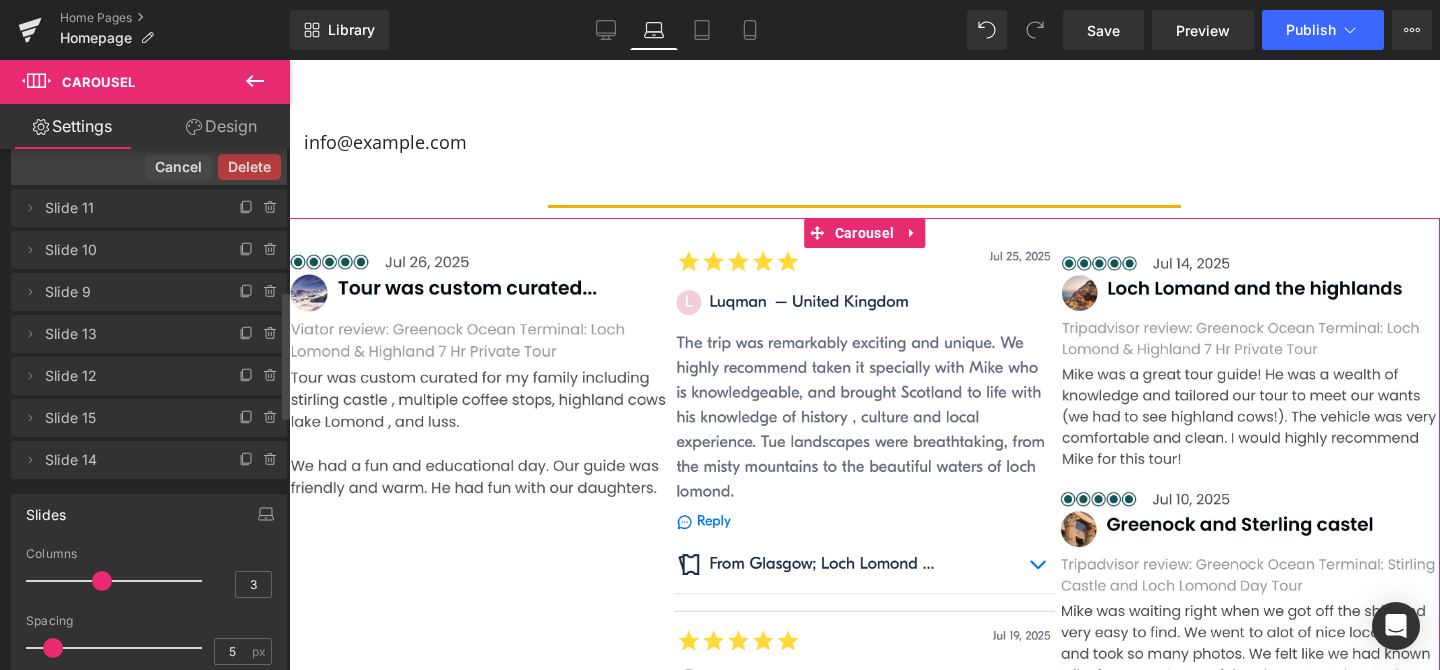click on "Delete Cancel" at bounding box center (149, 166) 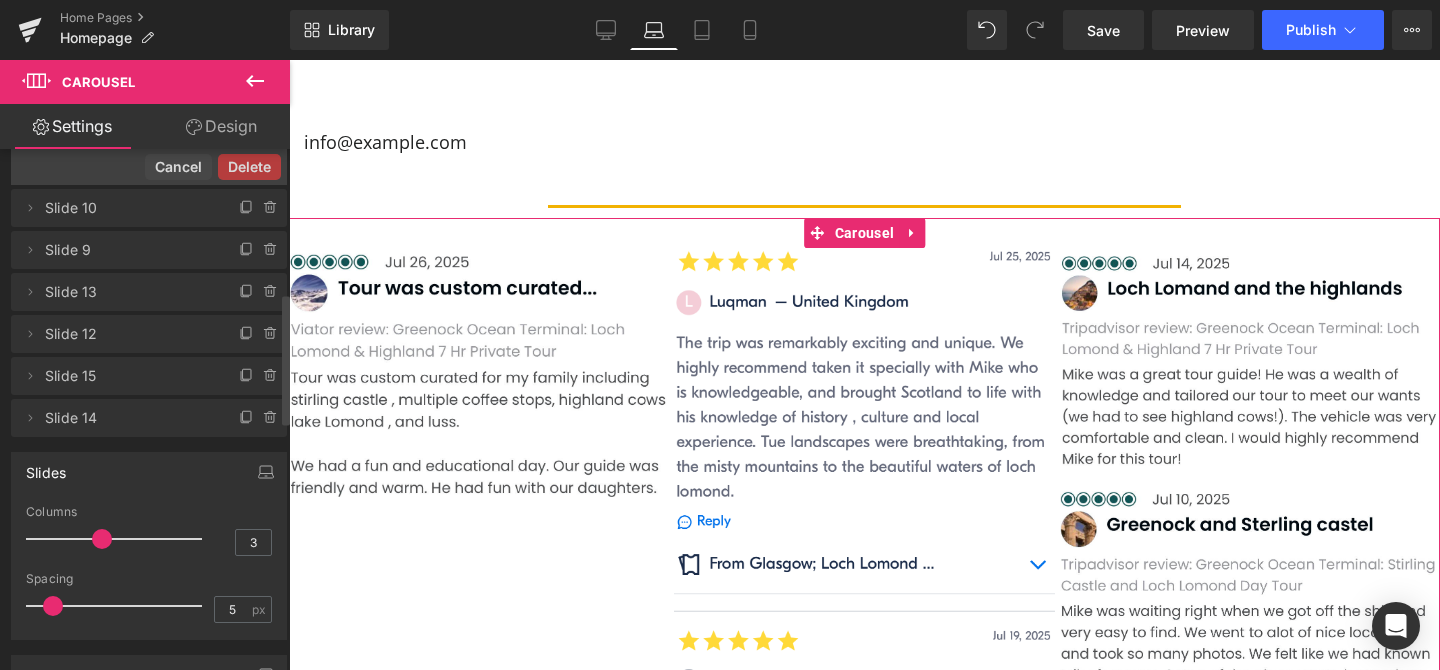click on "Delete" at bounding box center (249, 167) 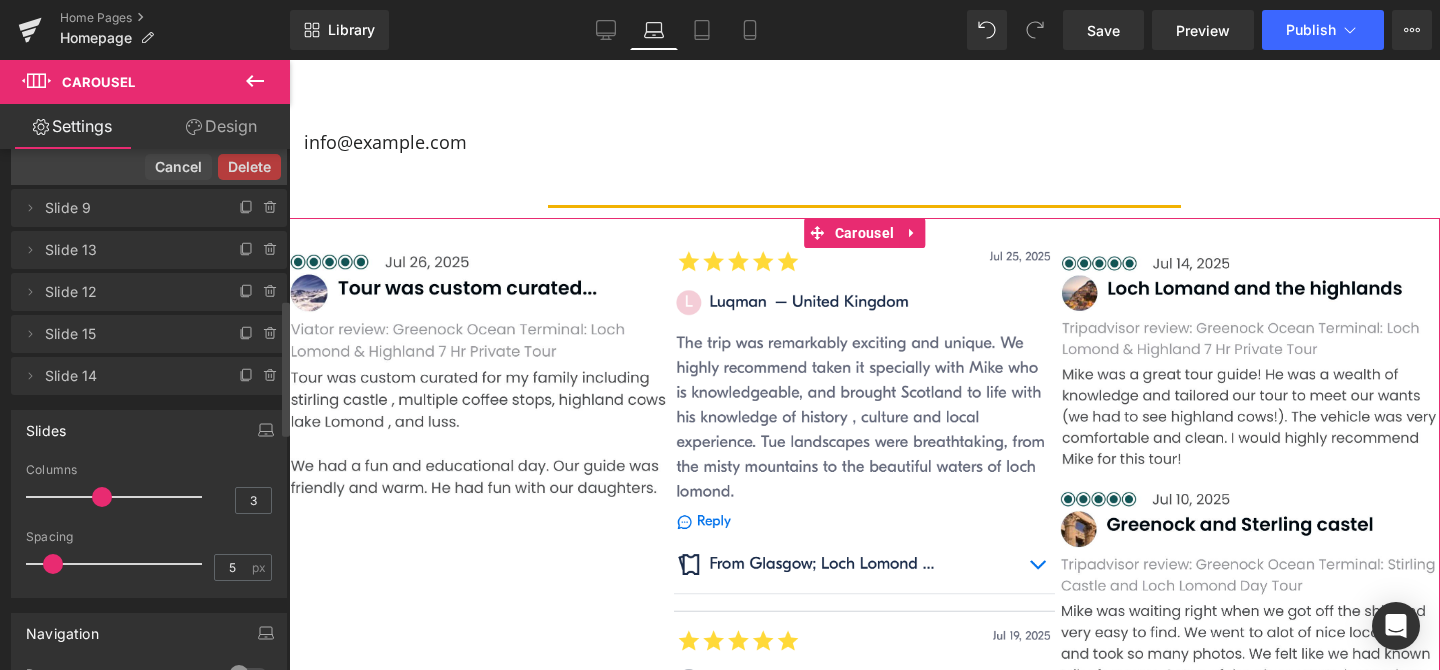 click on "Delete" at bounding box center (249, 167) 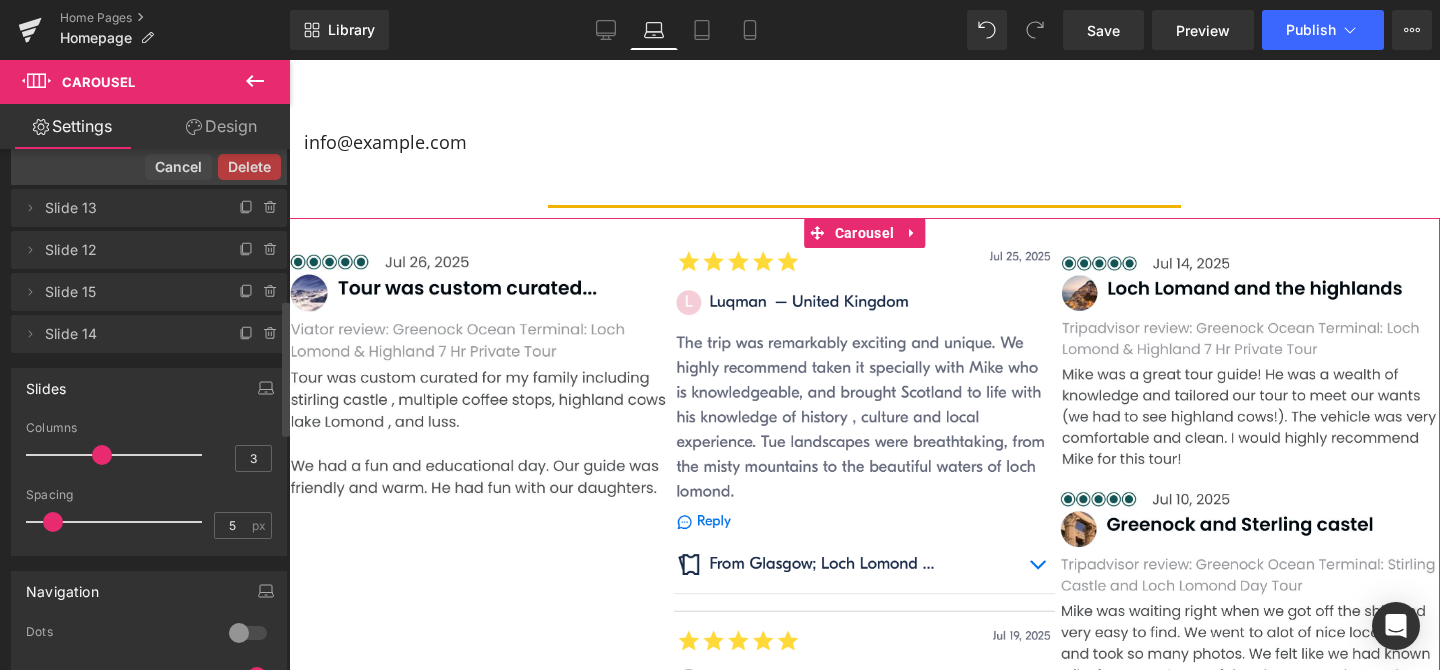 click on "Delete" at bounding box center [249, 167] 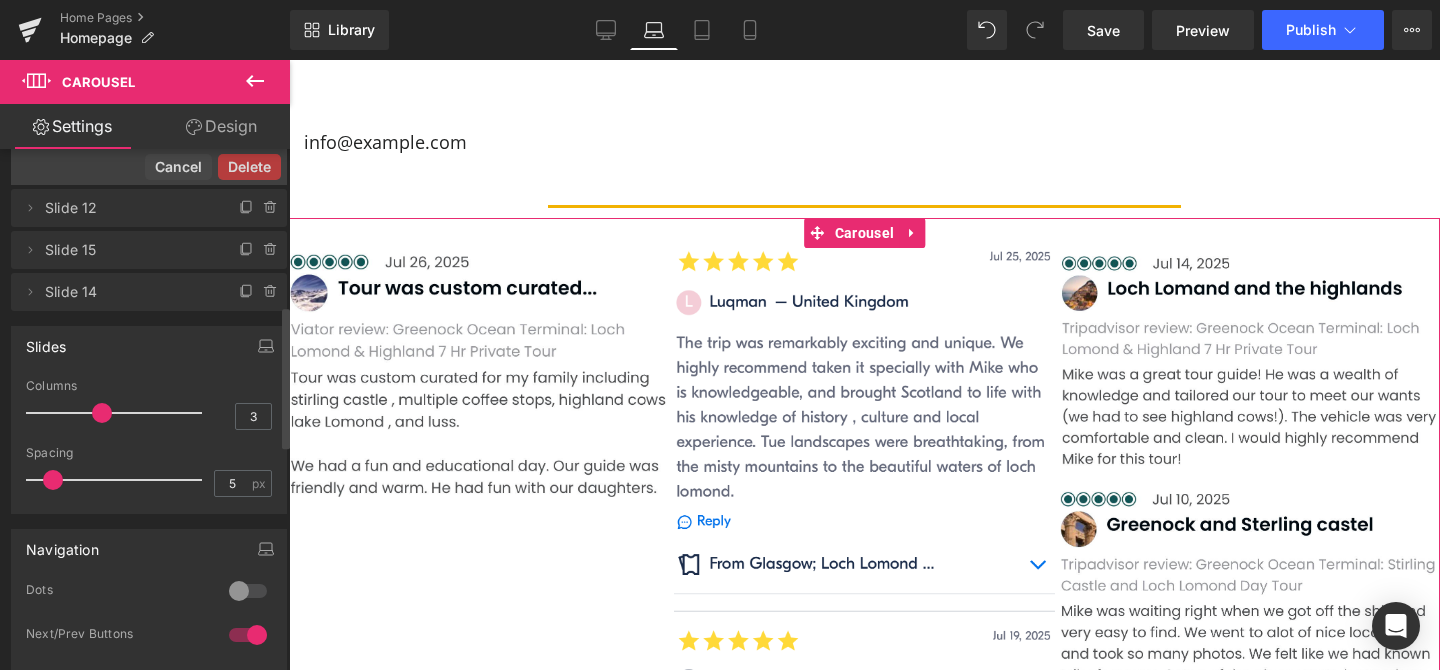 click on "Delete" at bounding box center (249, 167) 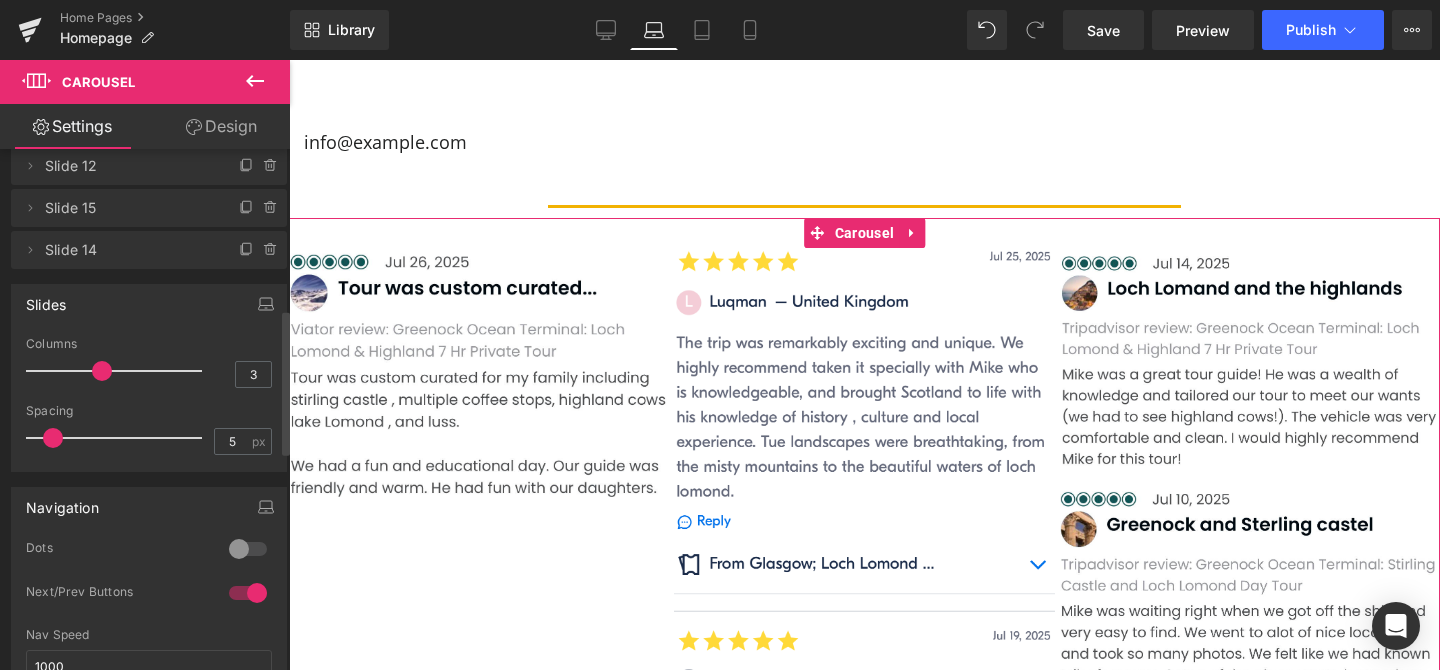 click 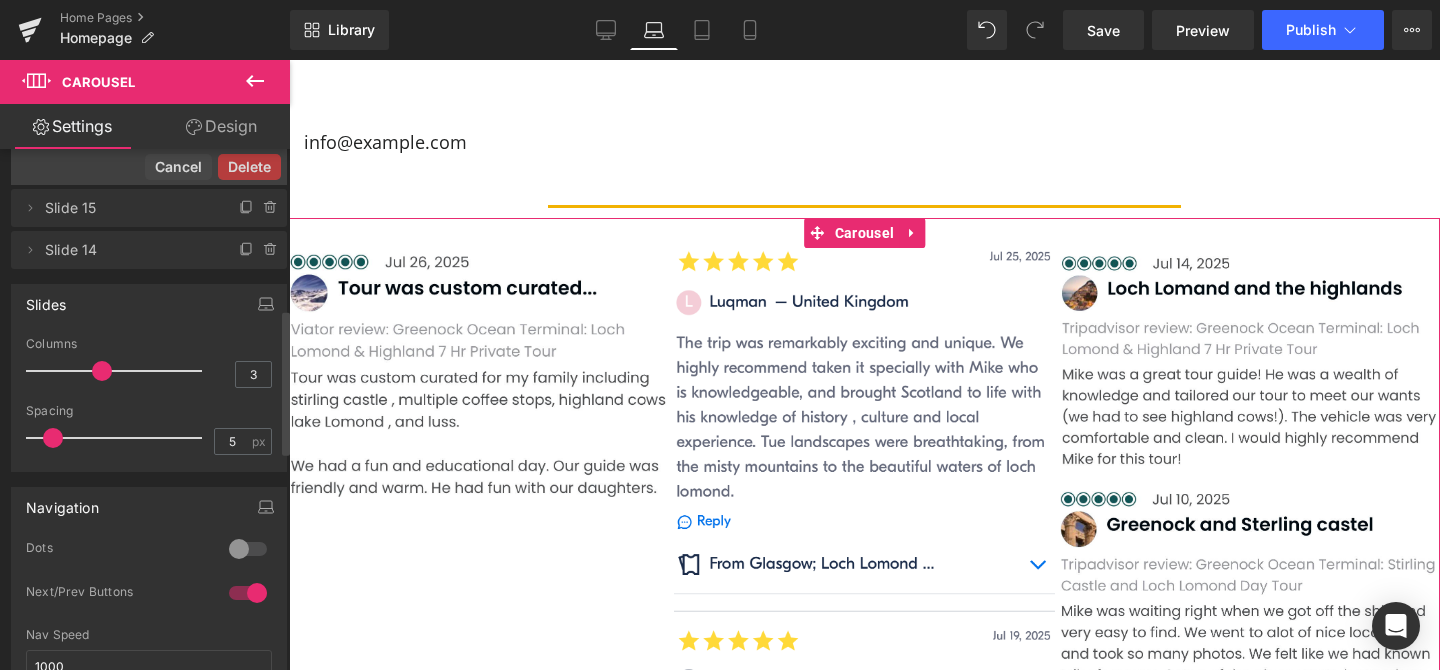 click on "Delete" at bounding box center [249, 167] 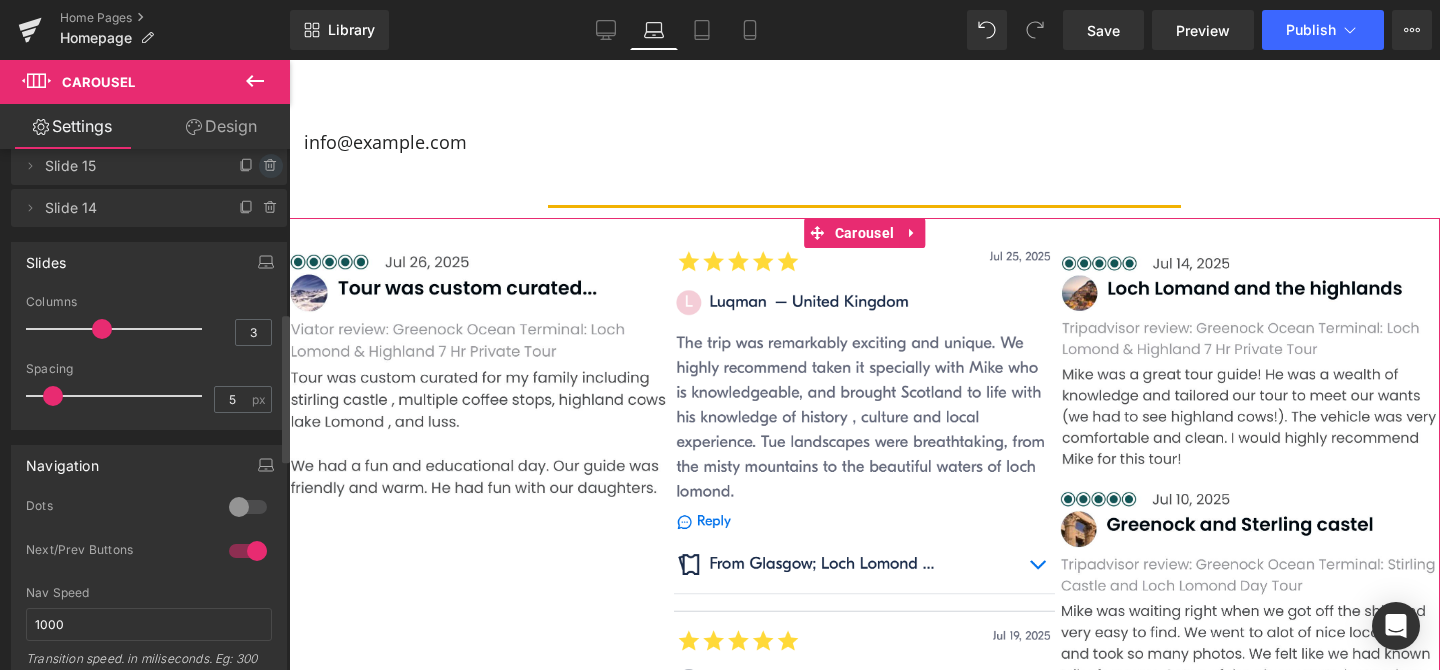 click 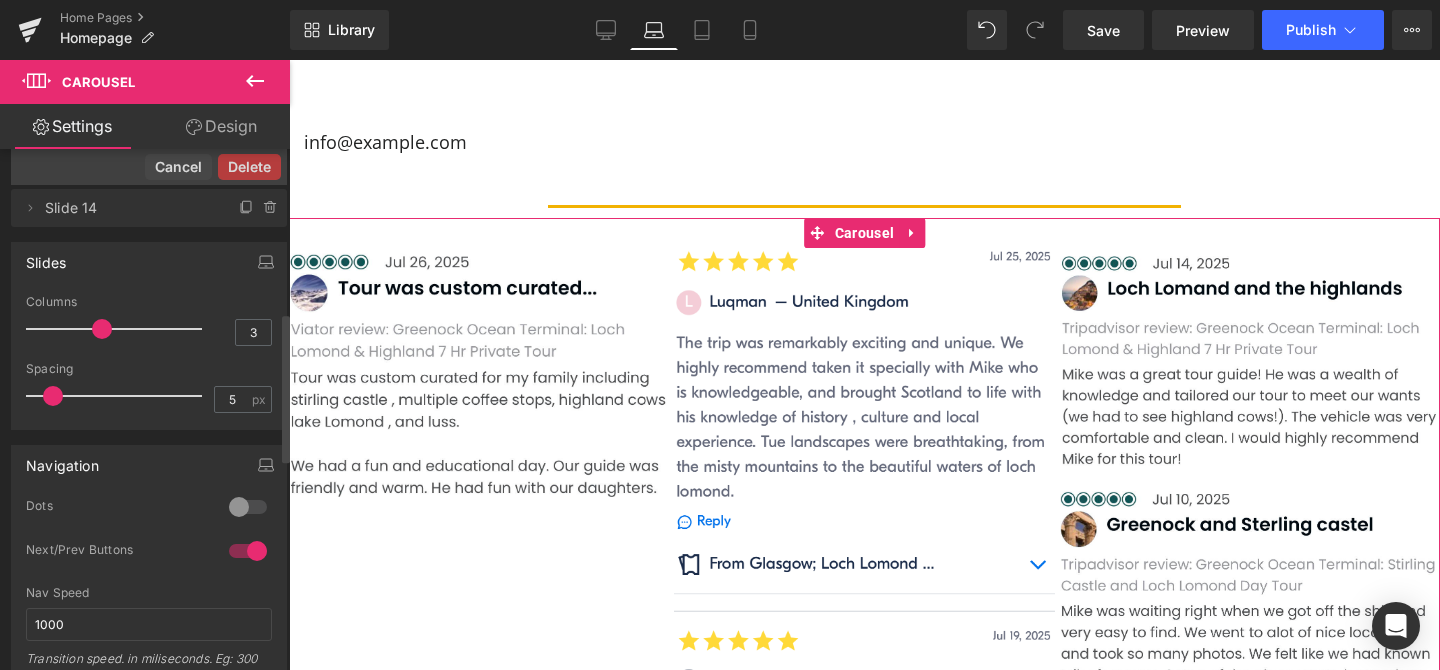 click on "Delete" at bounding box center (249, 167) 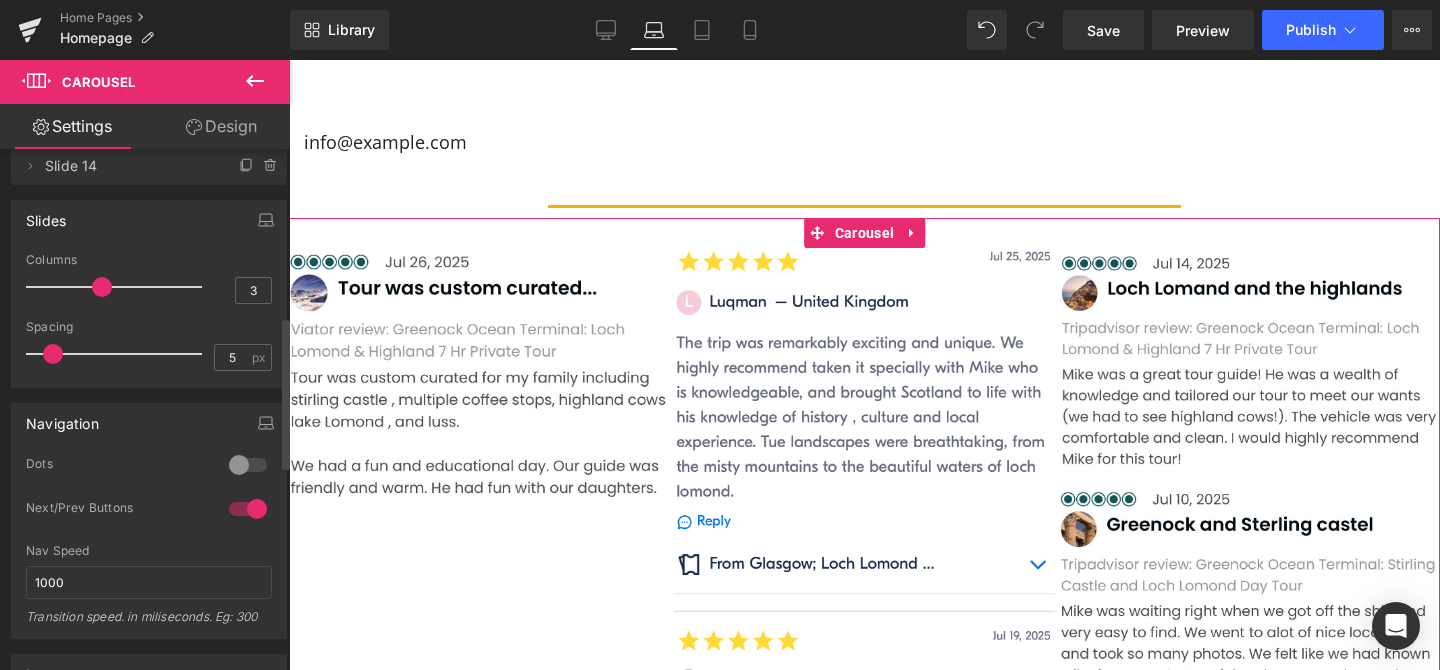 click 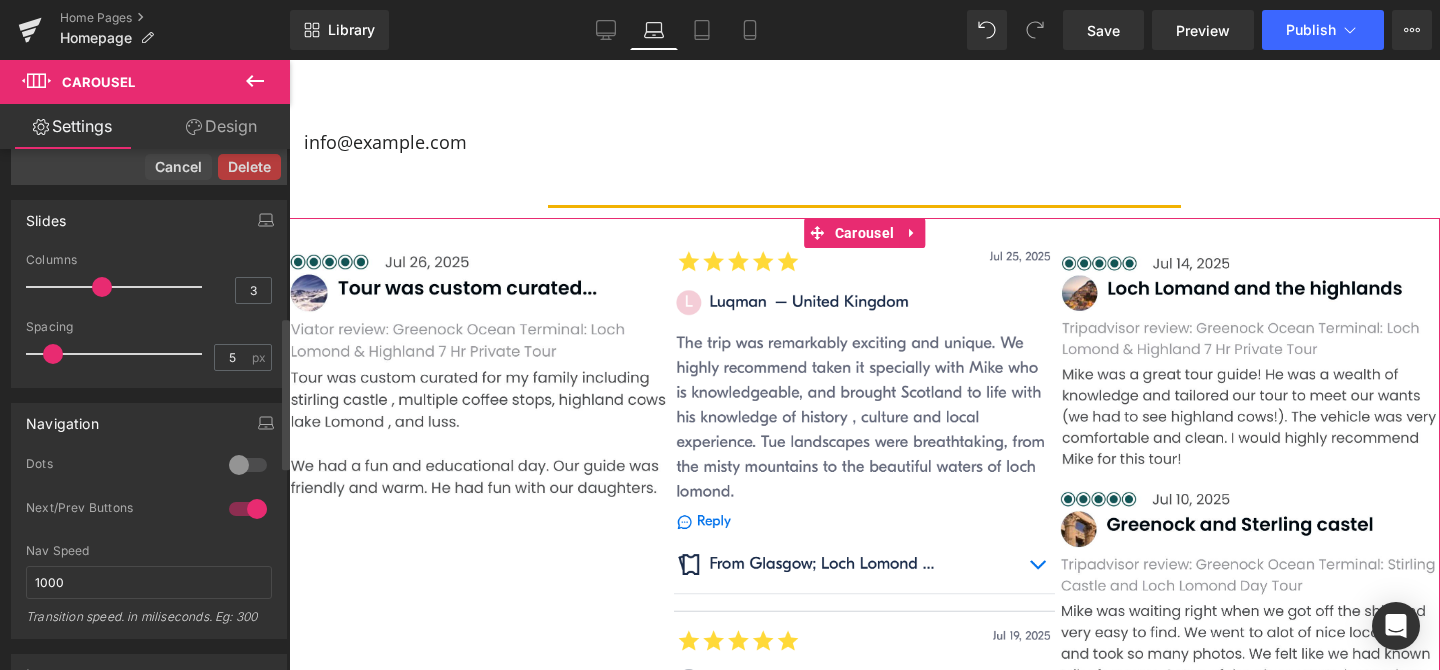 click on "Delete" at bounding box center (249, 167) 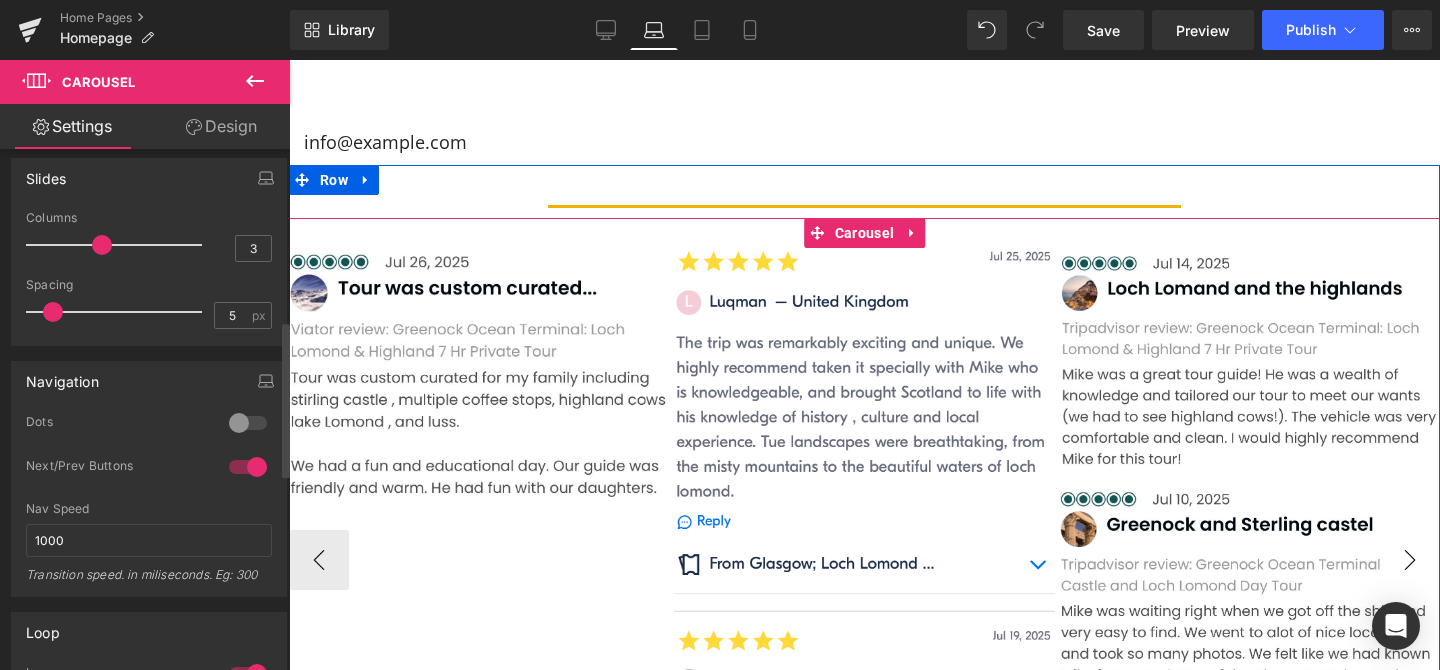 click on "›" at bounding box center (1410, 560) 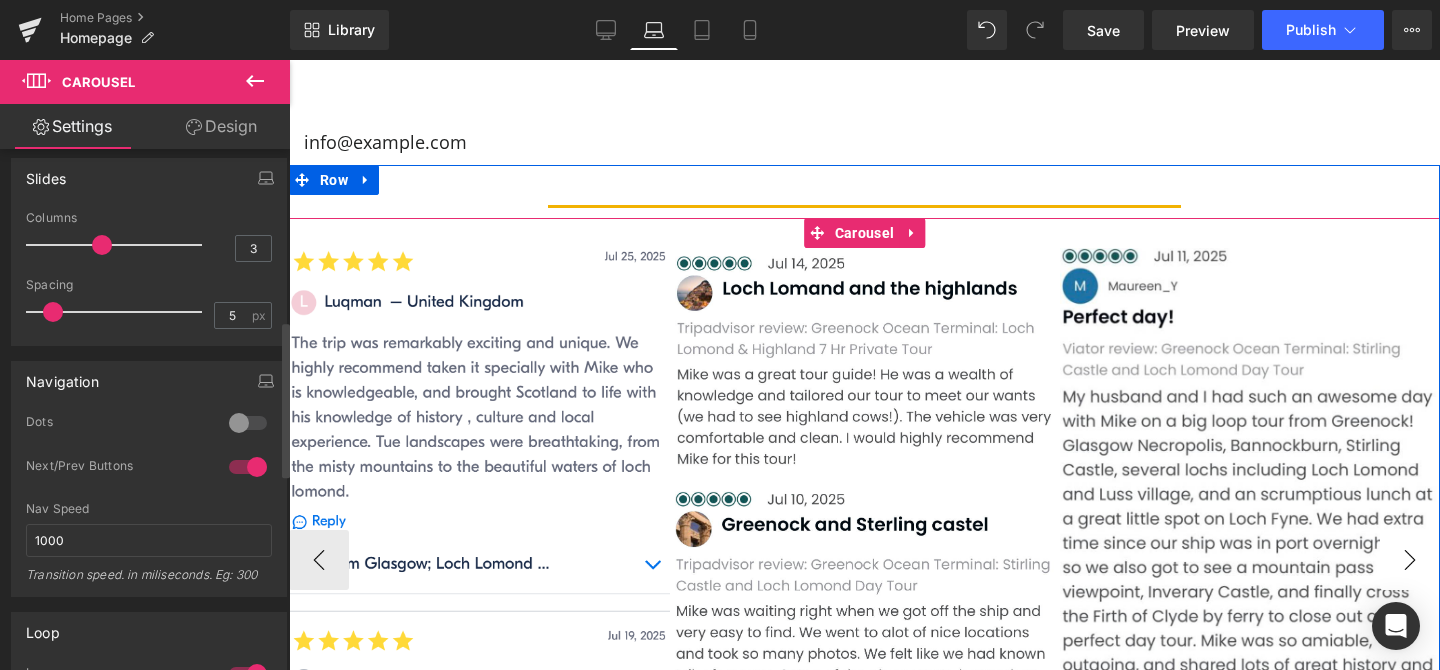 click on "›" at bounding box center [1410, 560] 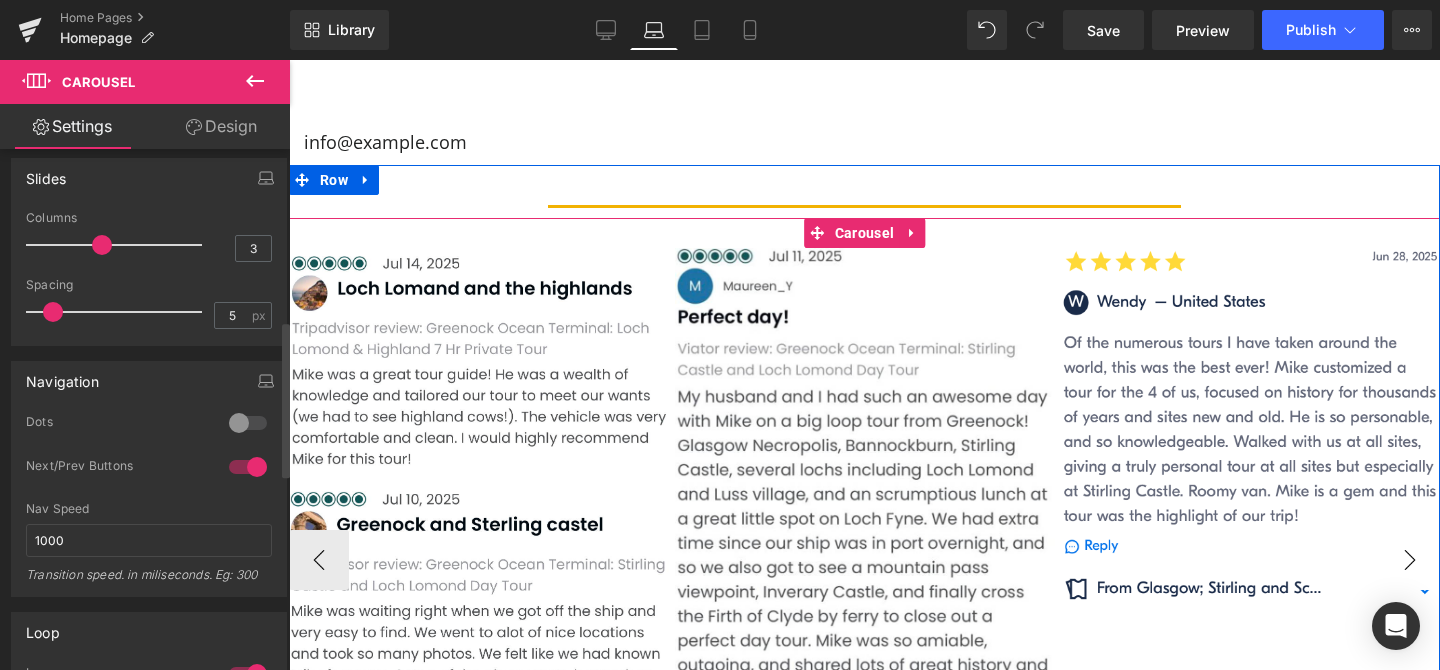 click on "›" at bounding box center (1410, 560) 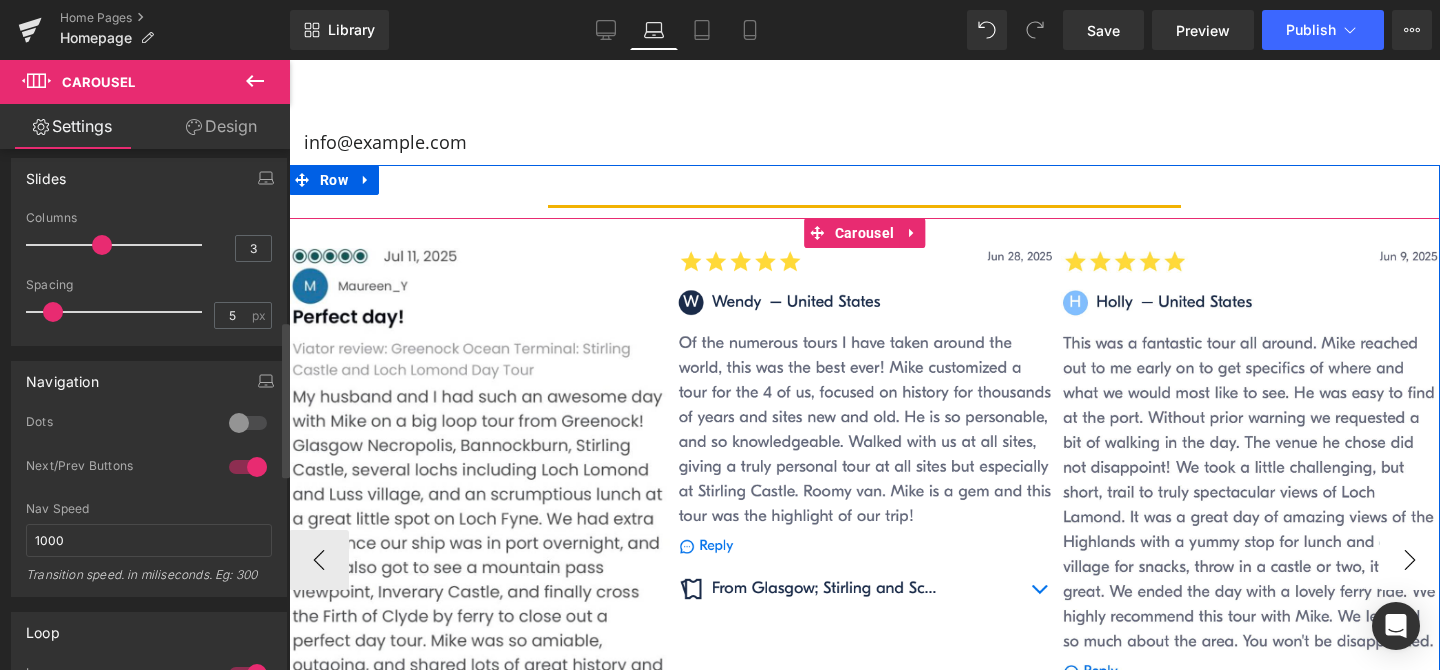 click on "›" at bounding box center (1410, 560) 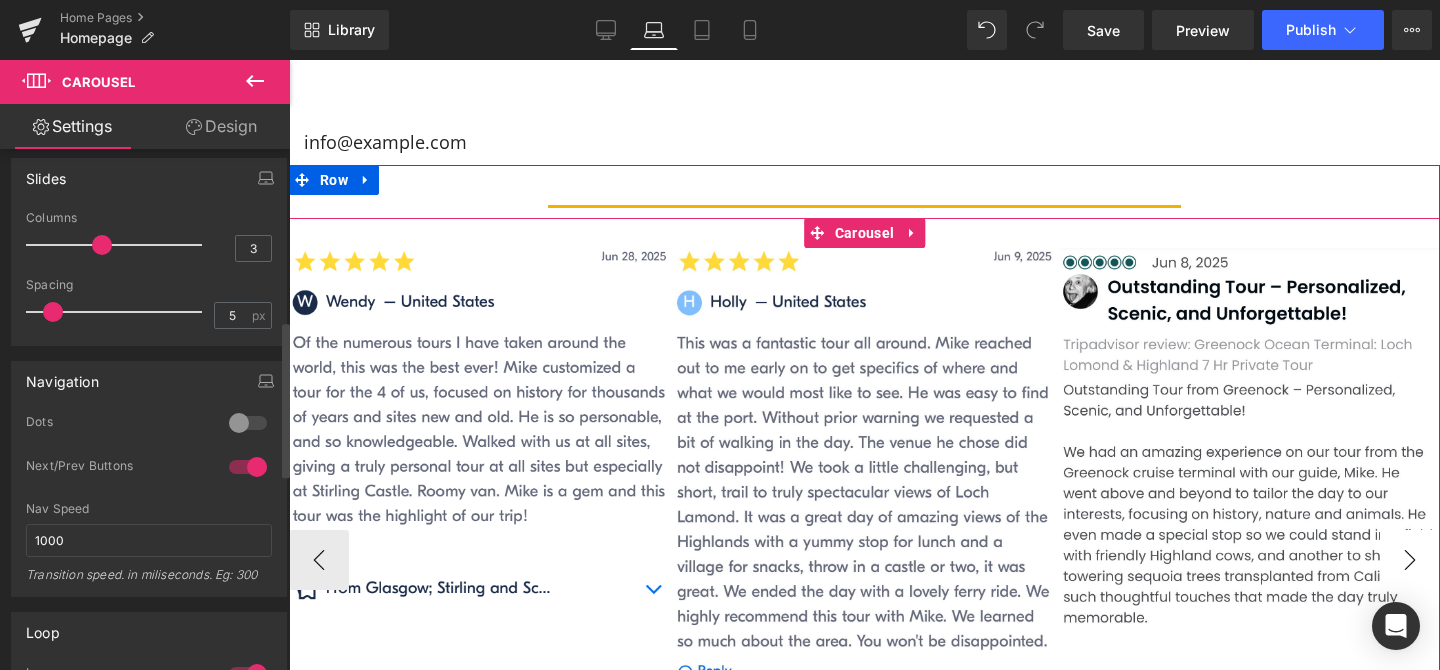 click on "›" at bounding box center [1410, 560] 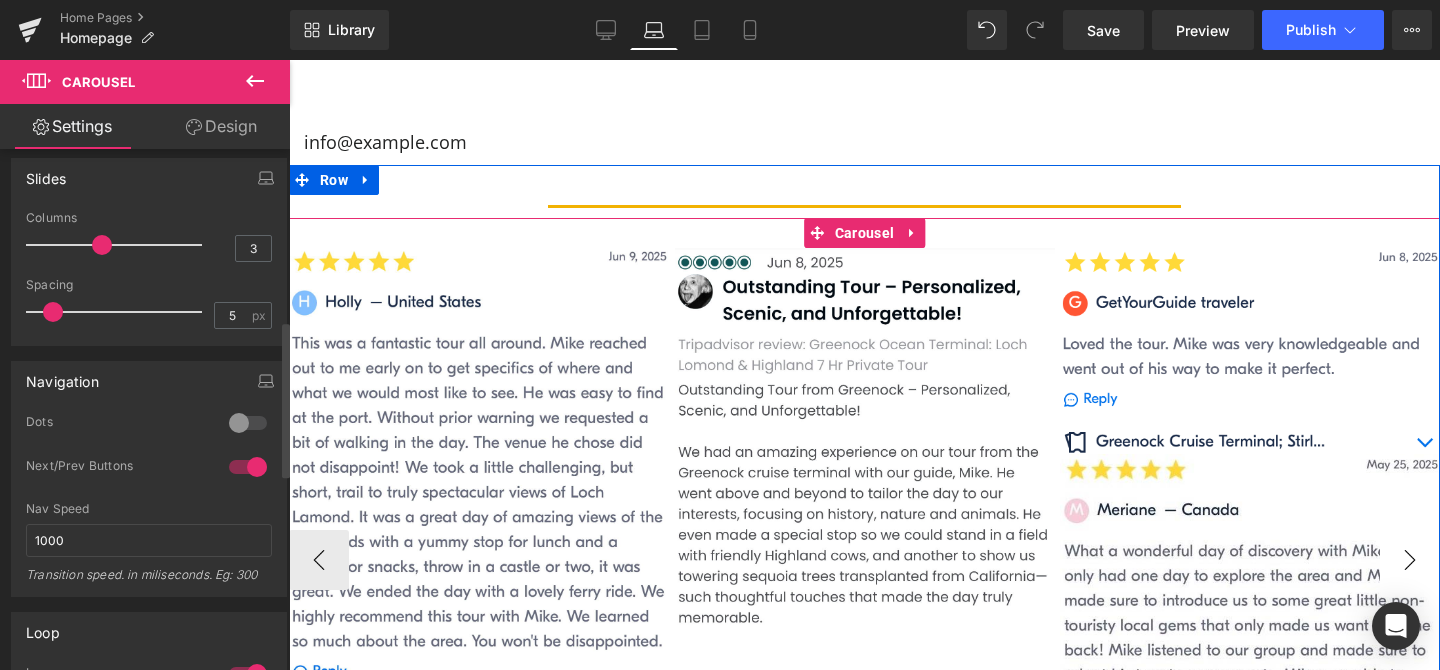 click on "›" at bounding box center [1410, 560] 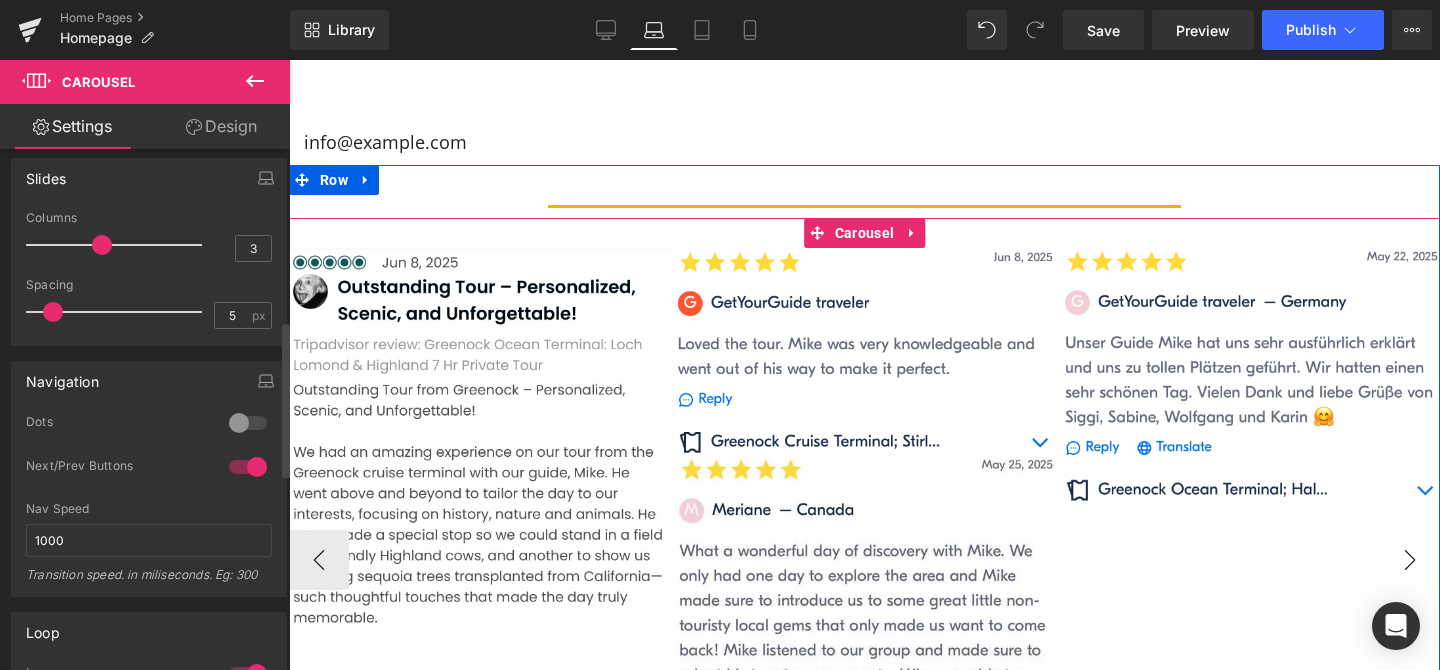 click on "›" at bounding box center [1410, 560] 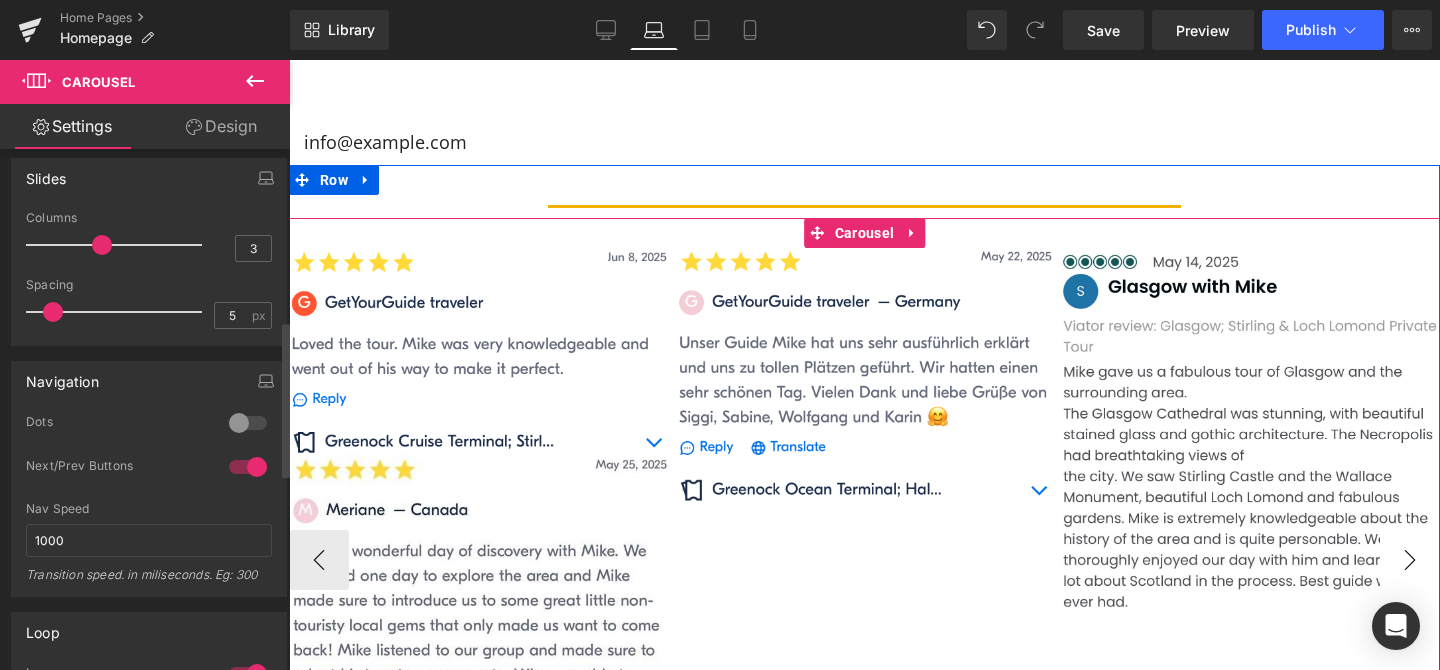 click on "›" at bounding box center (1410, 560) 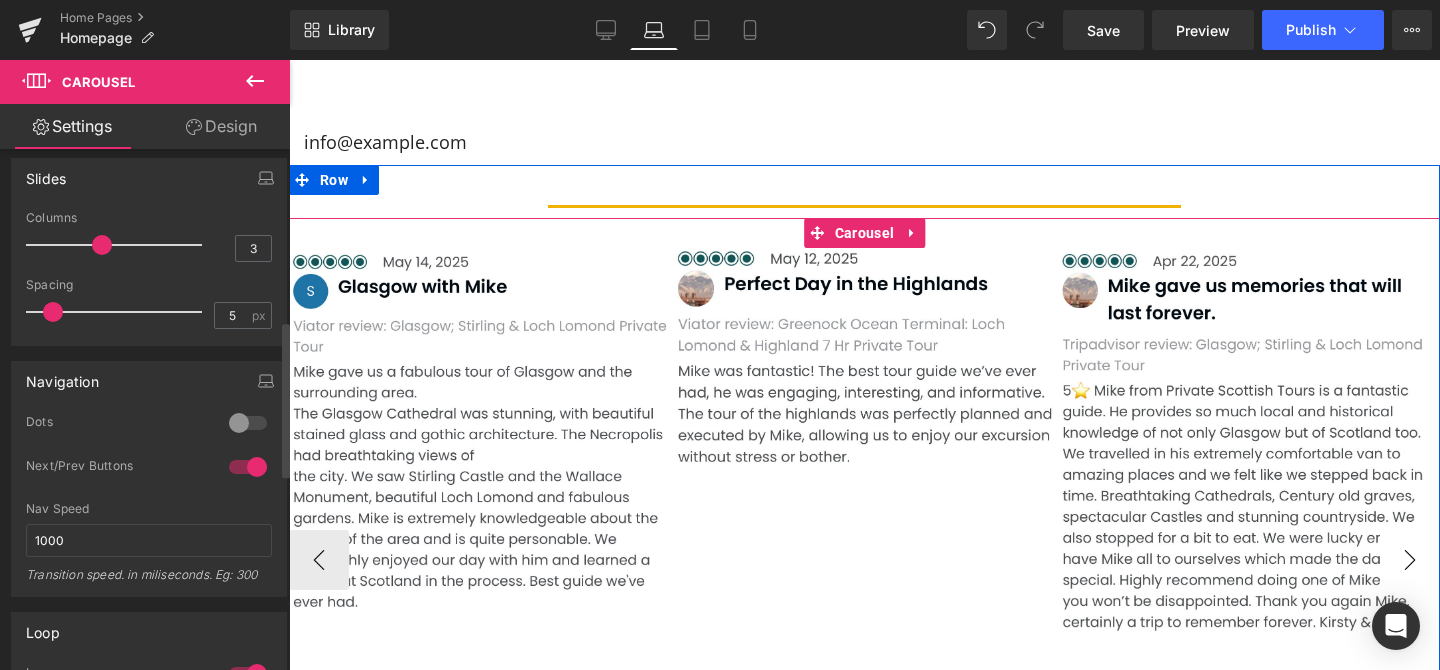 click on "›" at bounding box center (1410, 560) 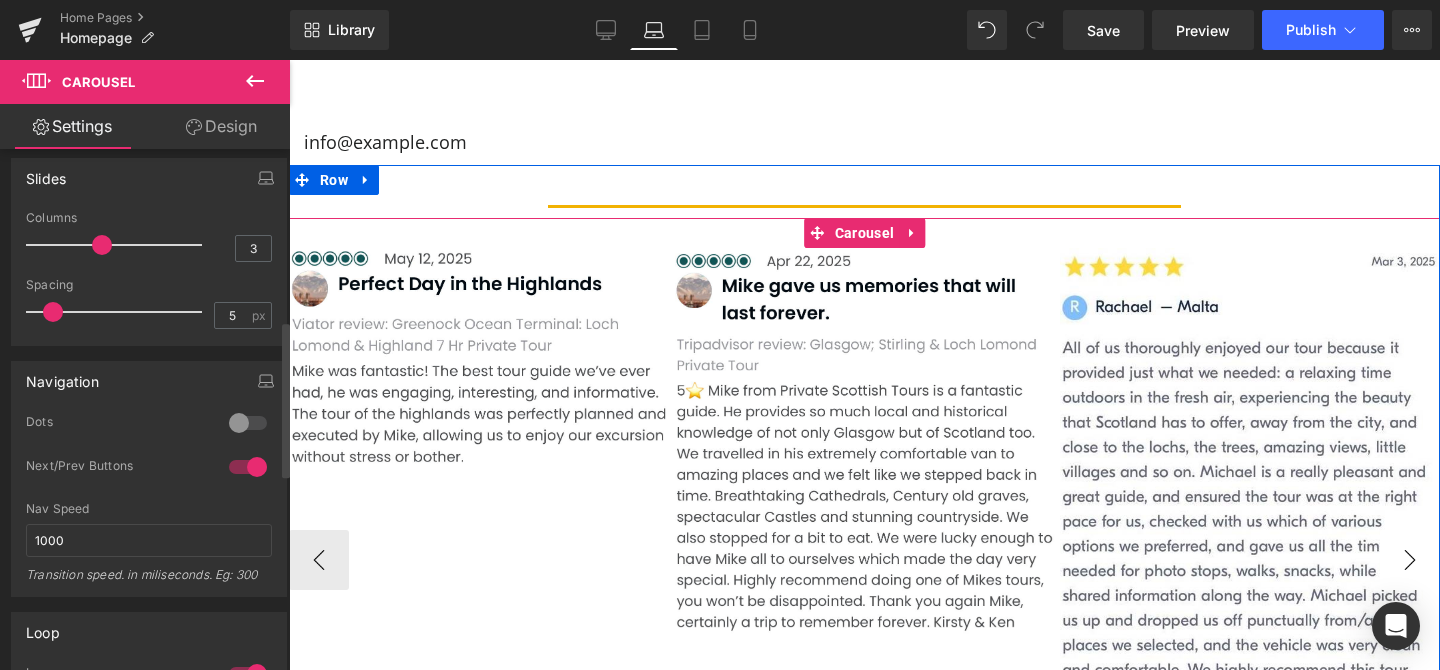 click on "›" at bounding box center (1410, 560) 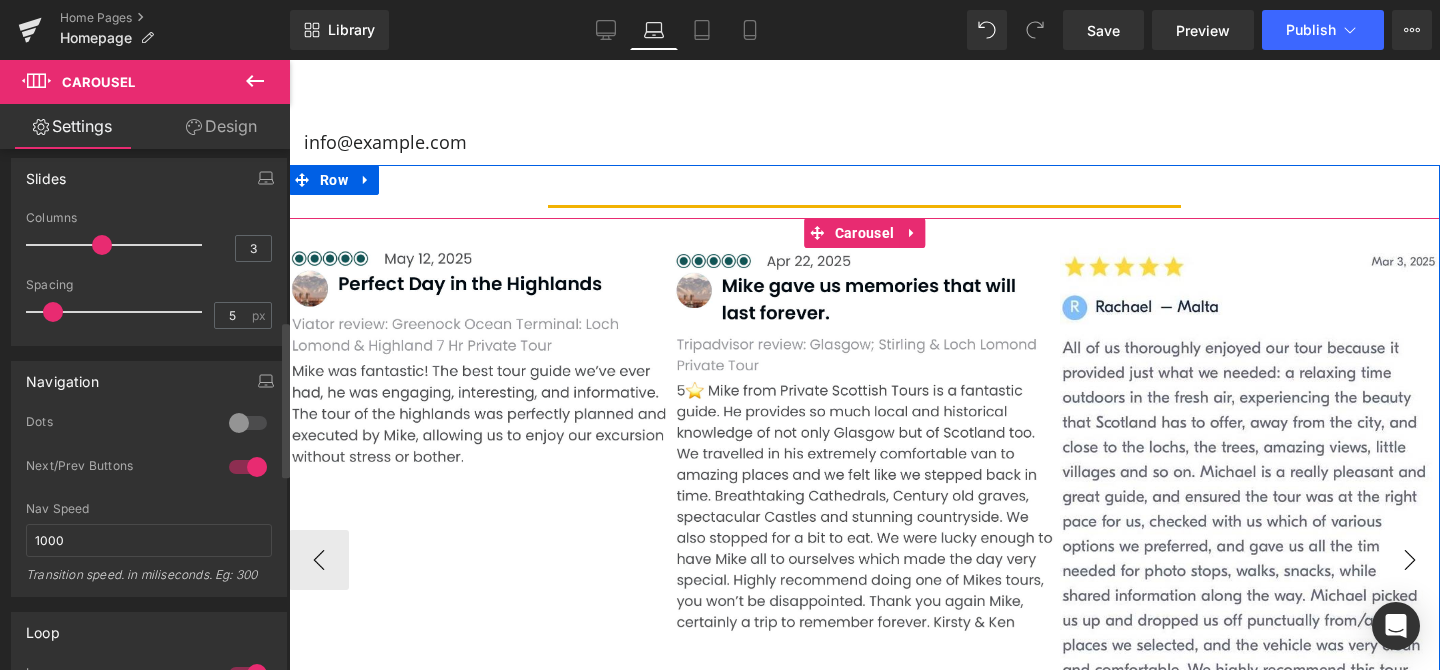 click on "›" at bounding box center (1410, 560) 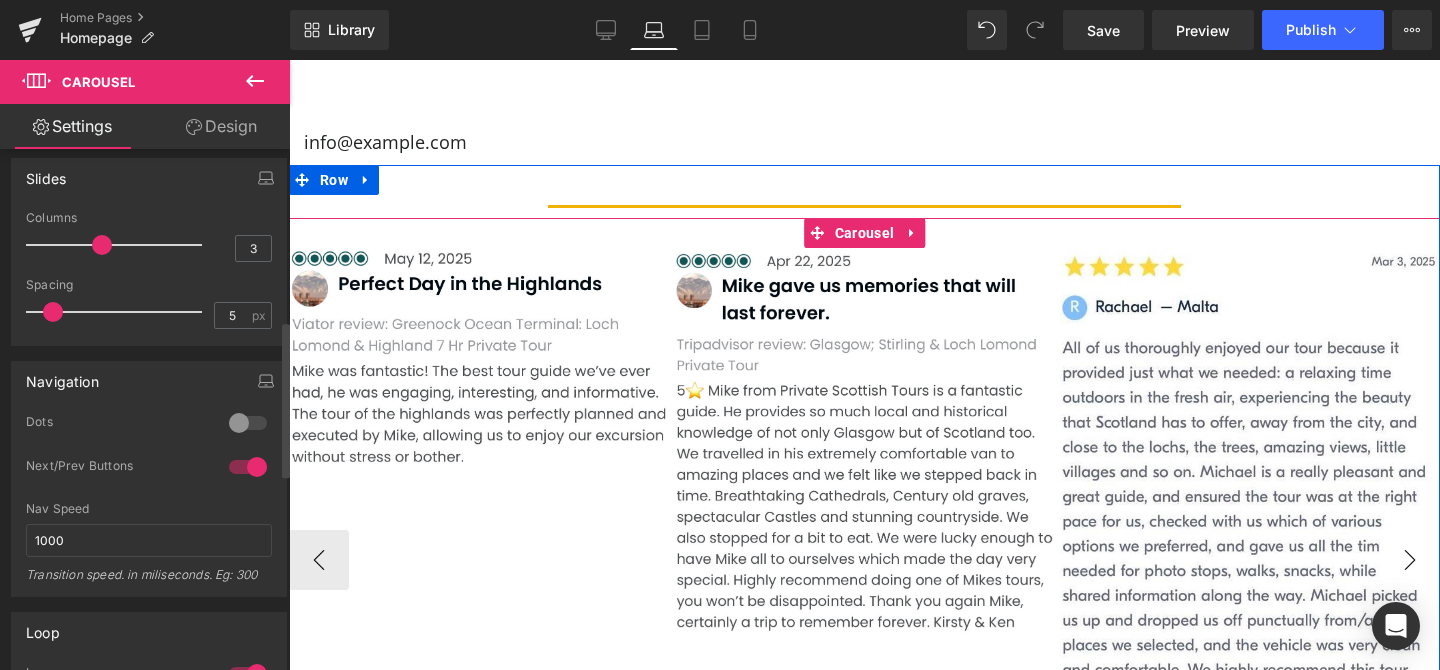 click on "›" at bounding box center (1410, 560) 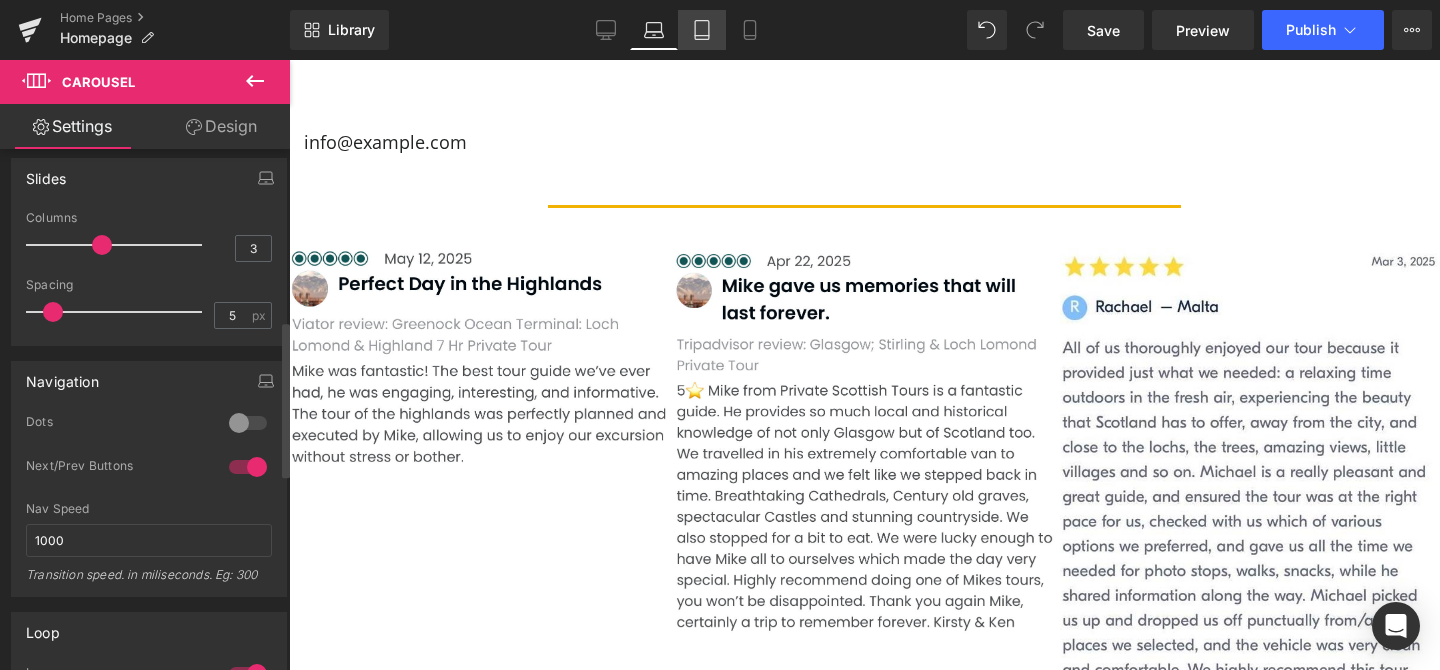 click on "Tablet" at bounding box center [702, 30] 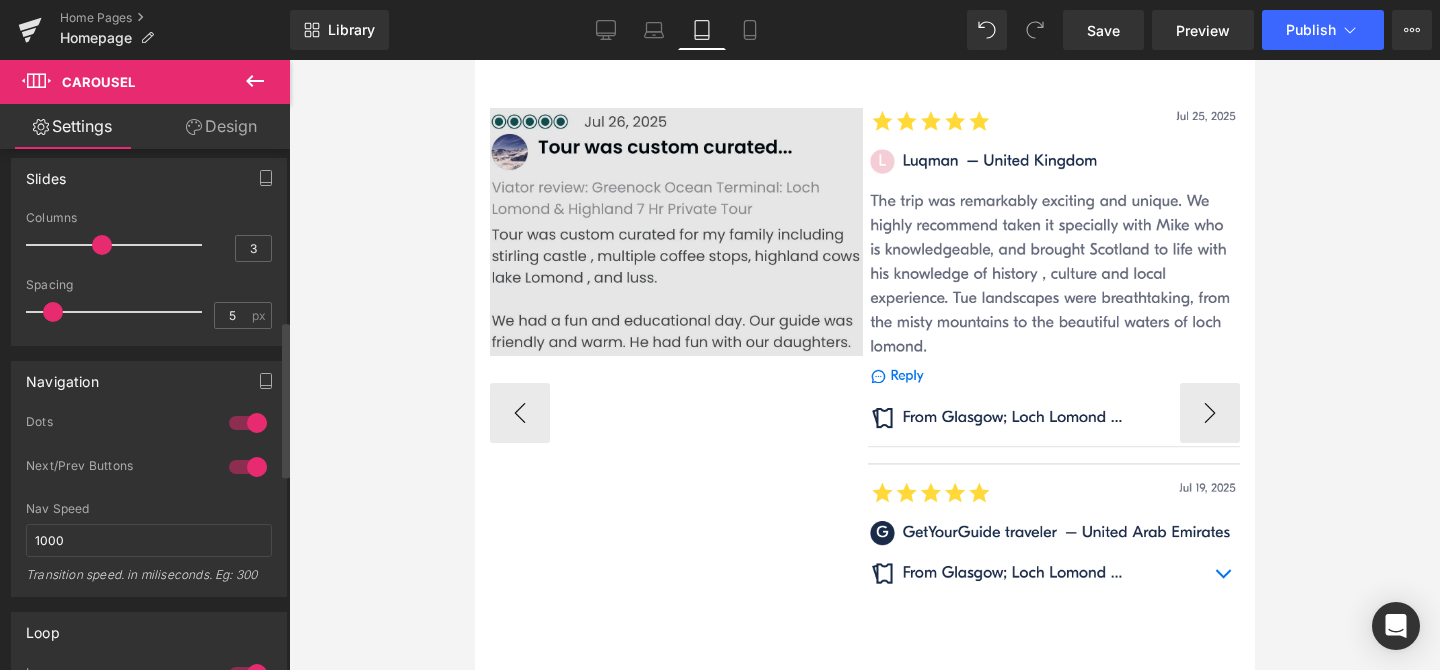 scroll, scrollTop: 1531, scrollLeft: 0, axis: vertical 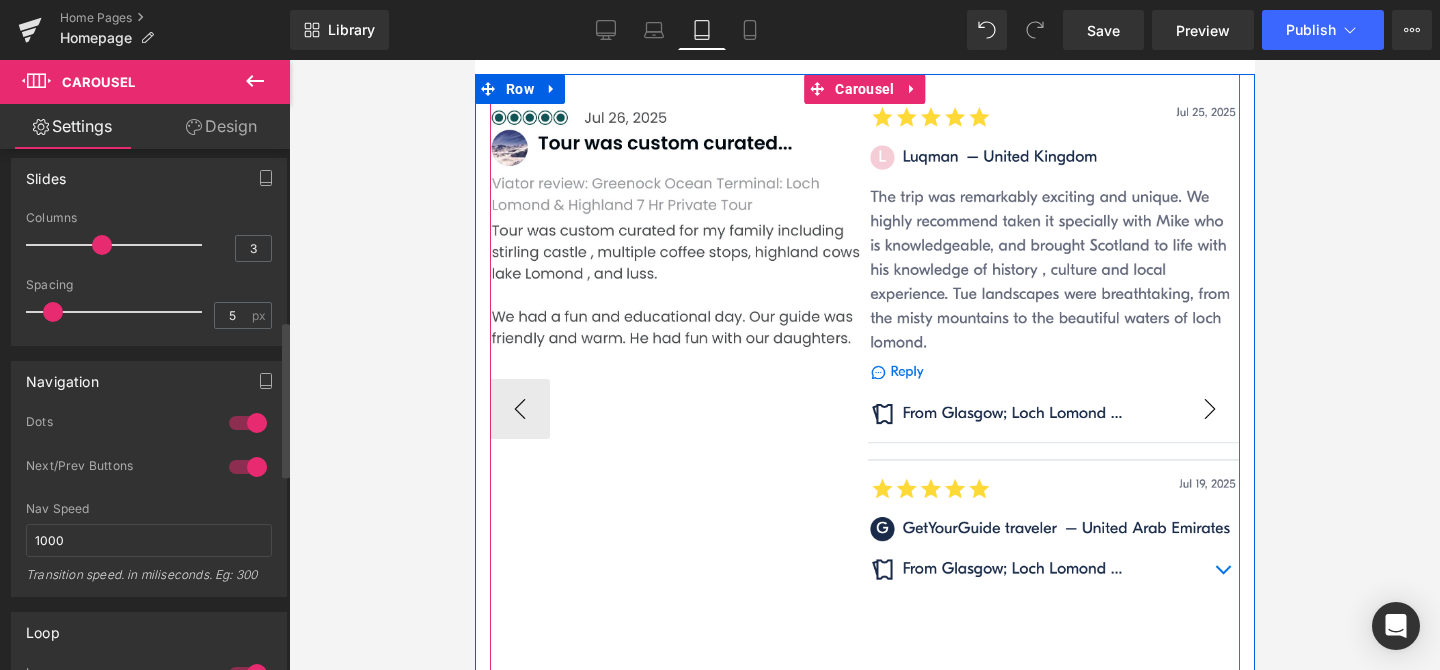 click on "›" at bounding box center (1209, 409) 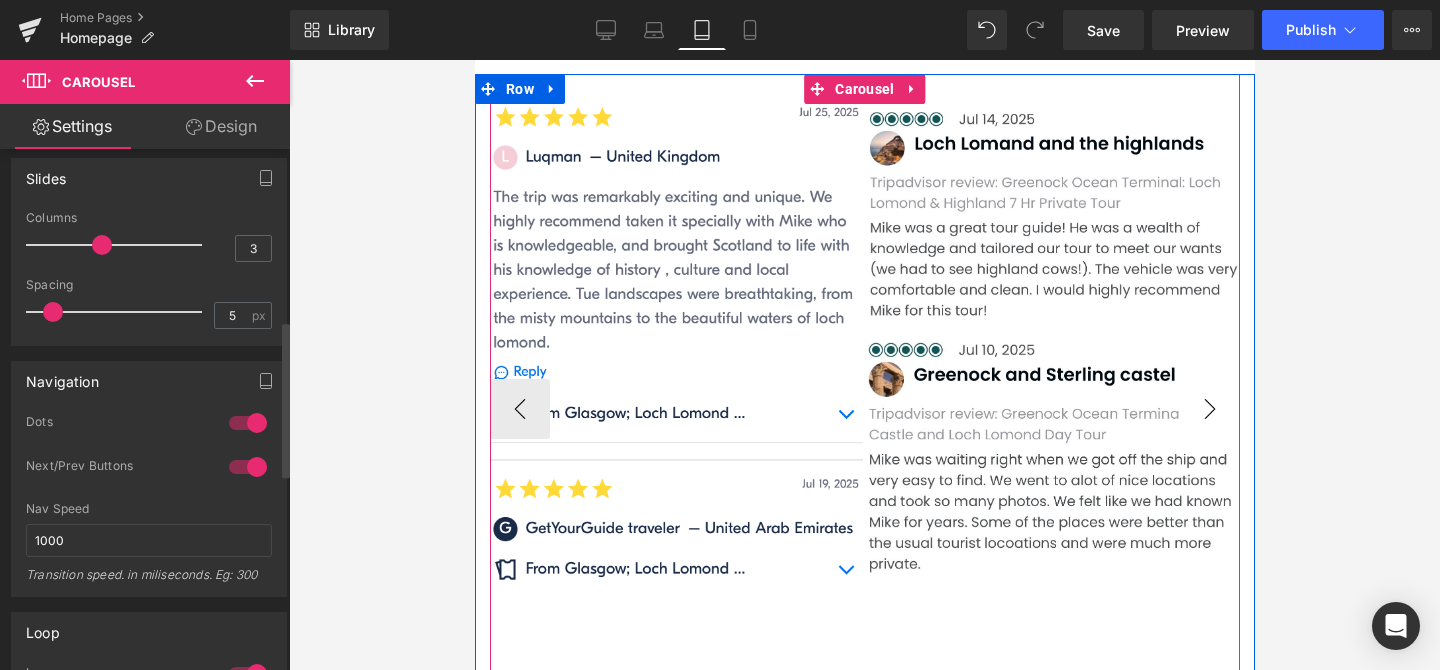 click on "›" at bounding box center (1209, 409) 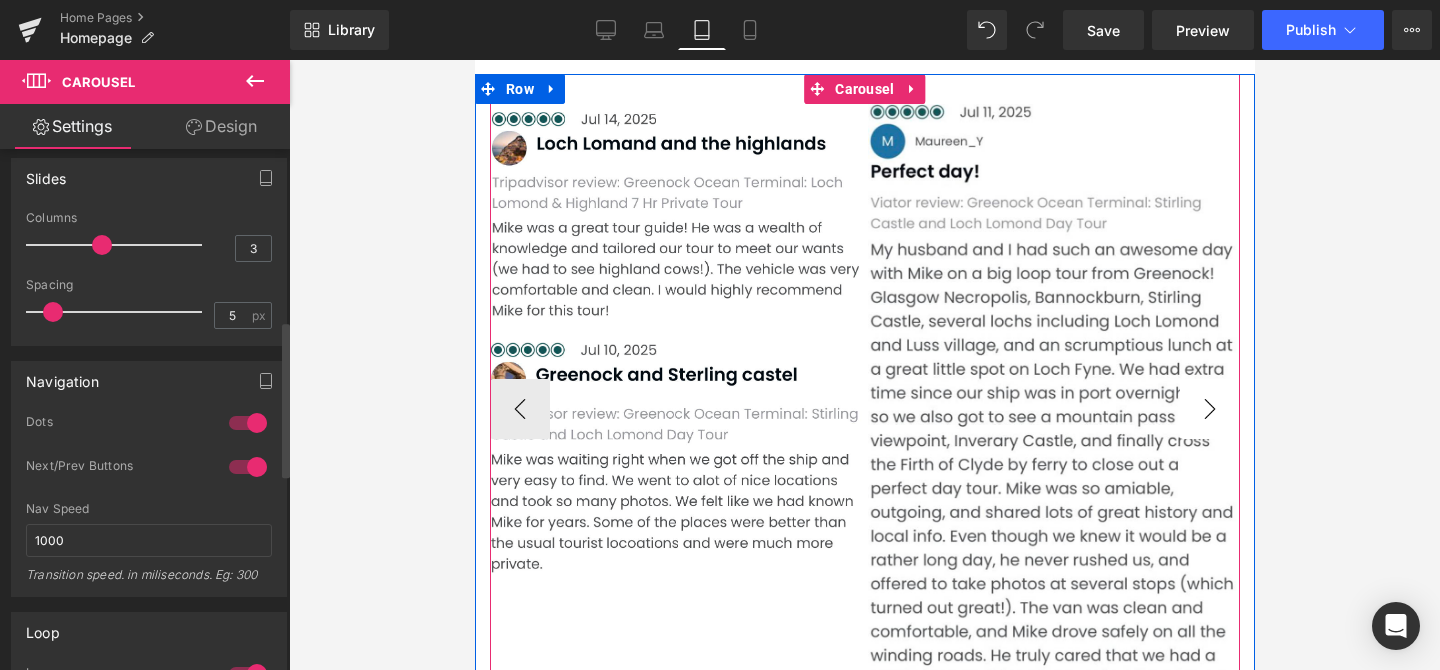 click on "›" at bounding box center (1209, 409) 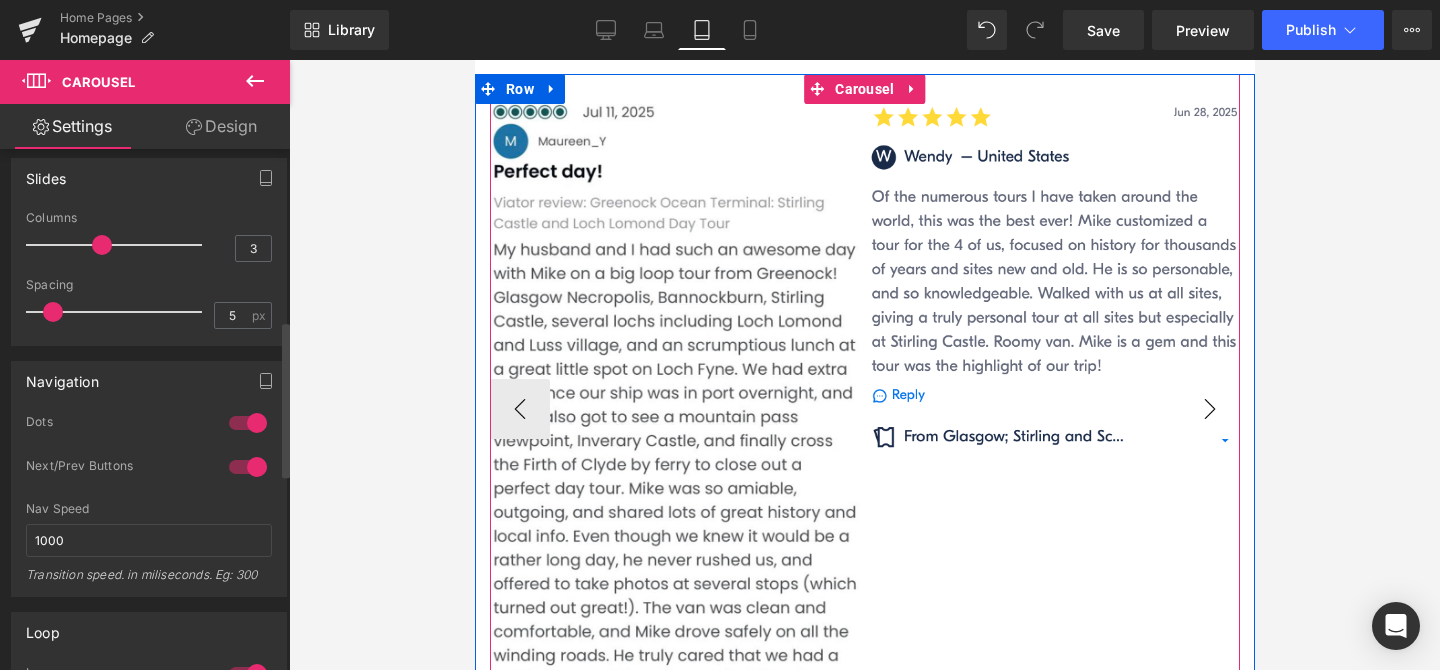 click on "›" at bounding box center [1209, 409] 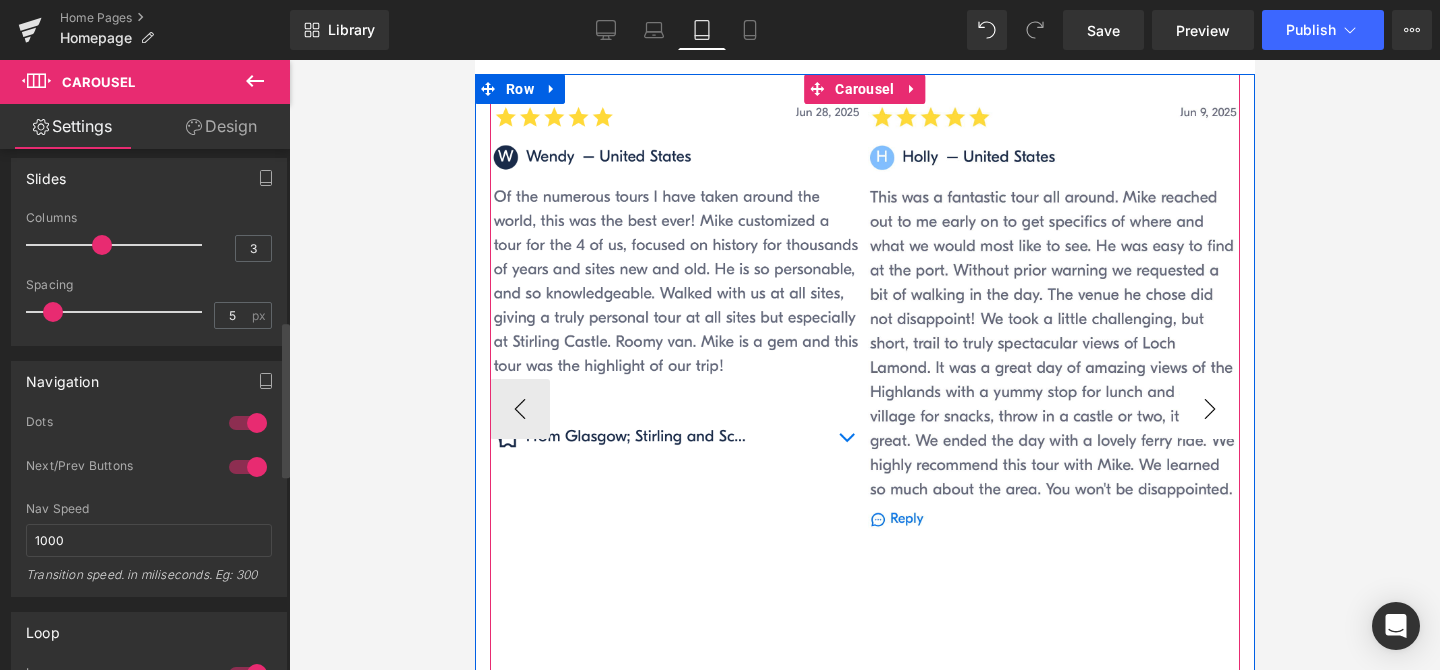 click on "›" at bounding box center [1209, 409] 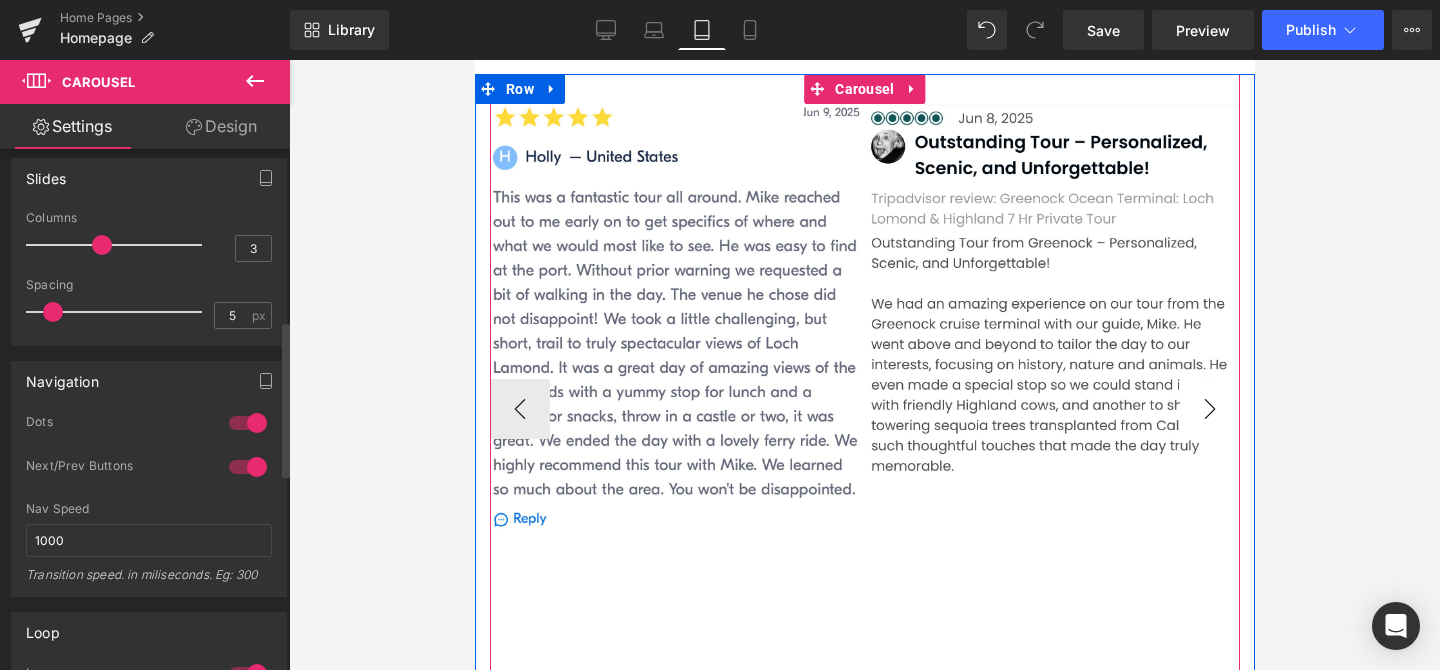 click on "›" at bounding box center [1209, 409] 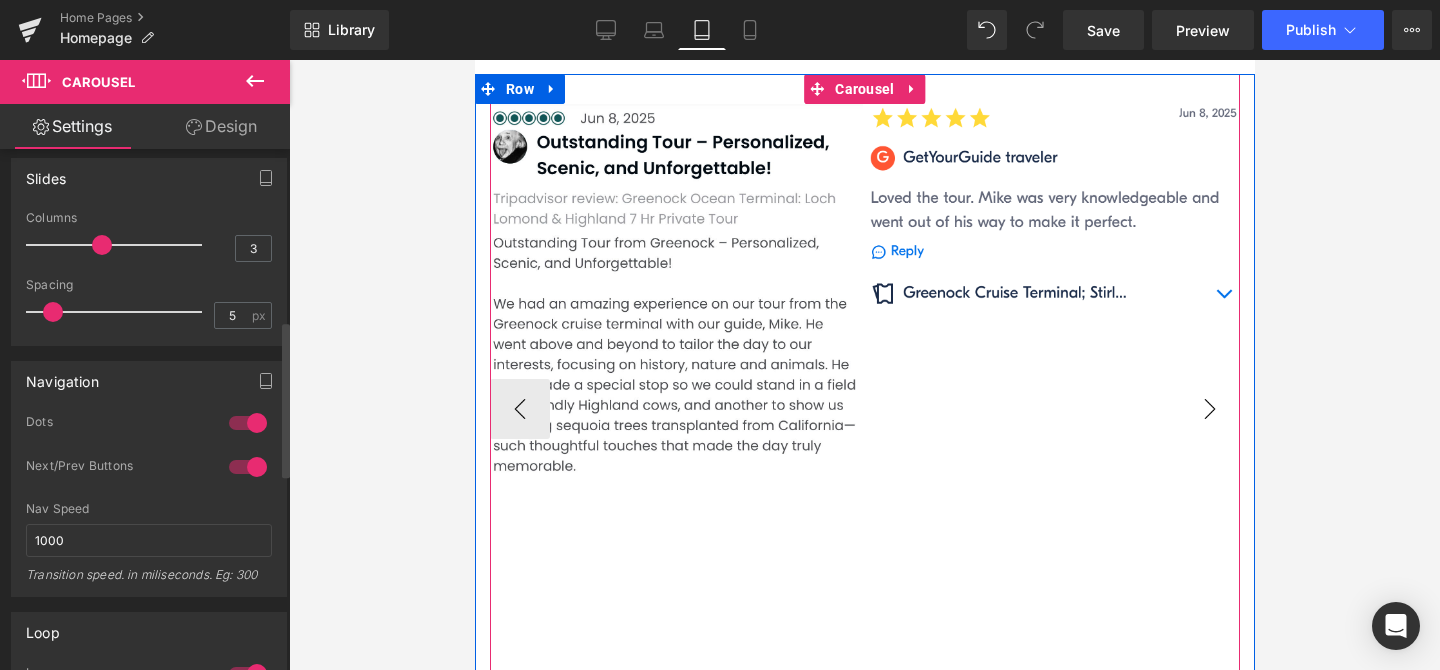 click on "›" at bounding box center [1209, 409] 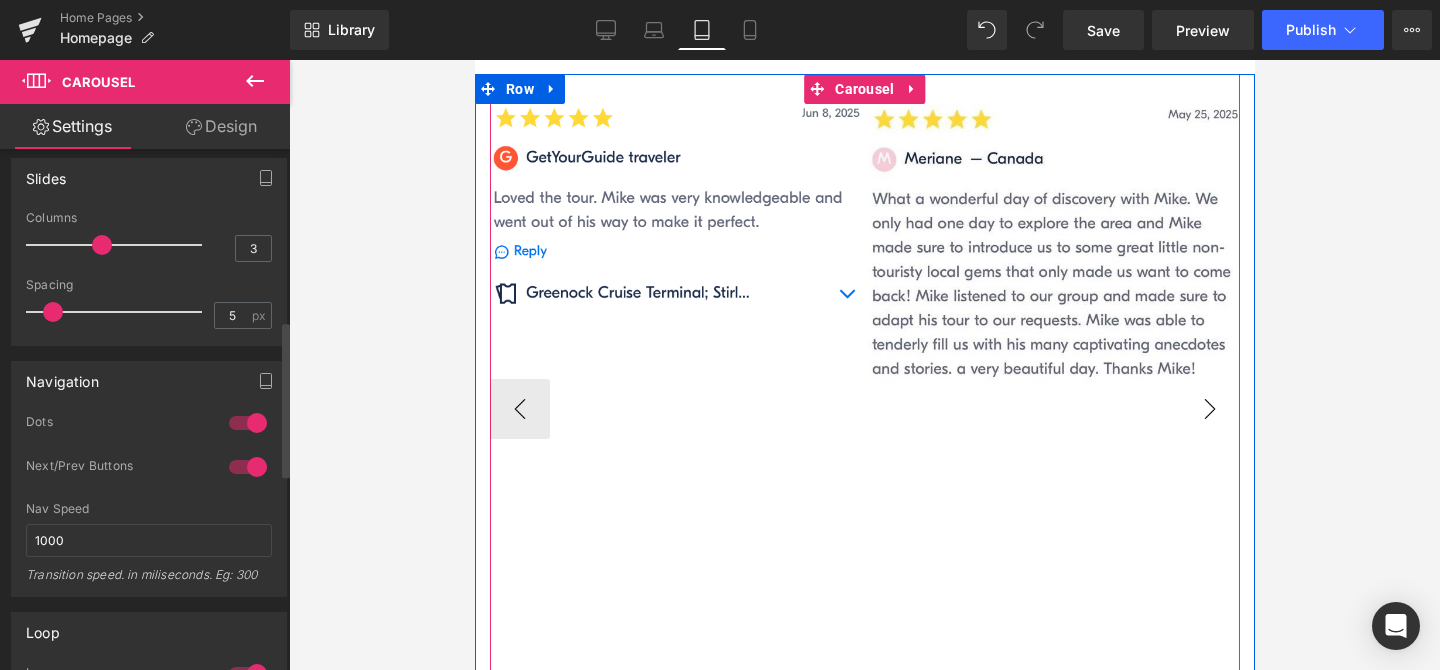 click on "›" at bounding box center (1209, 409) 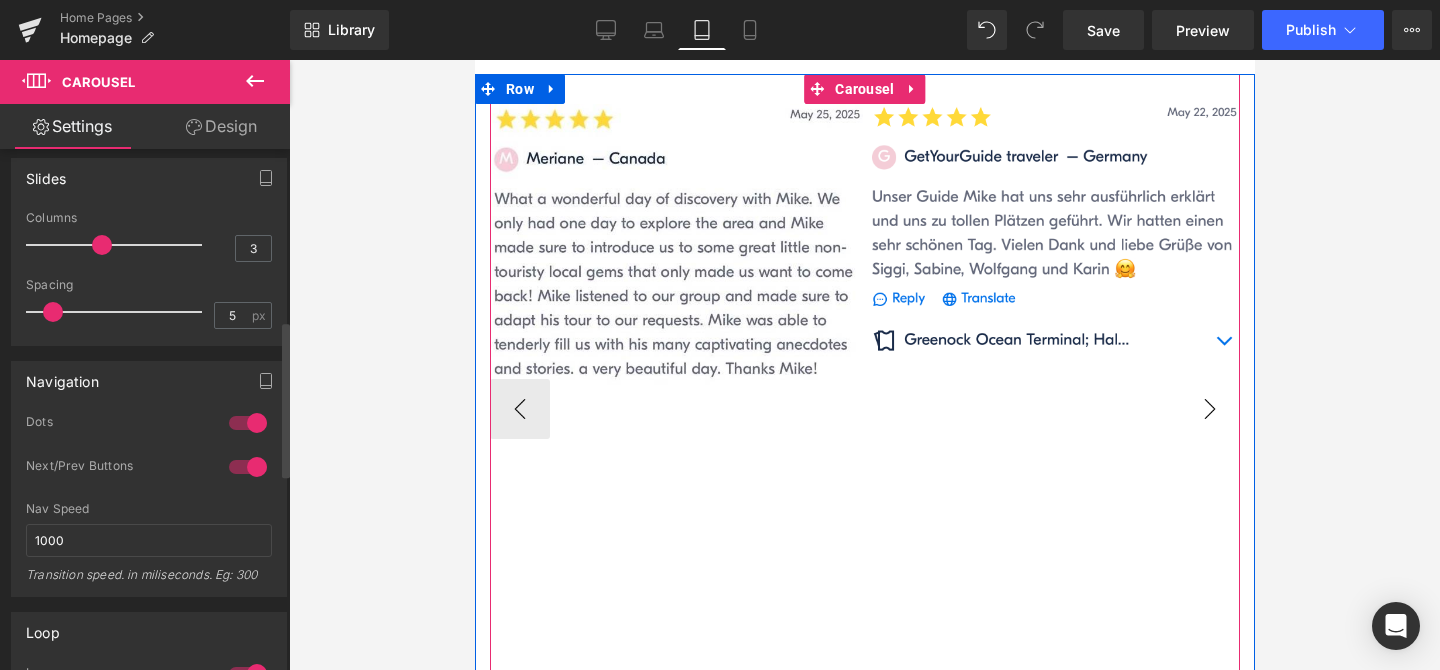 click on "›" at bounding box center (1209, 409) 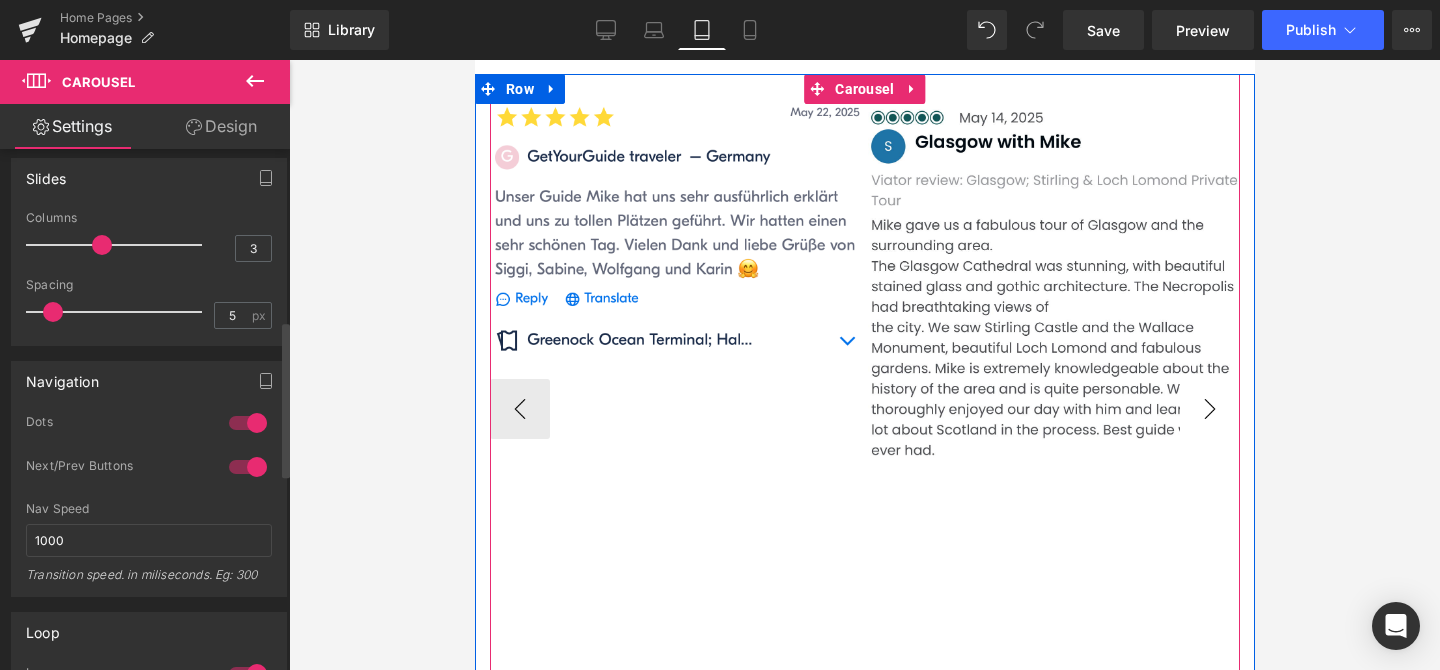 click on "›" at bounding box center (1209, 409) 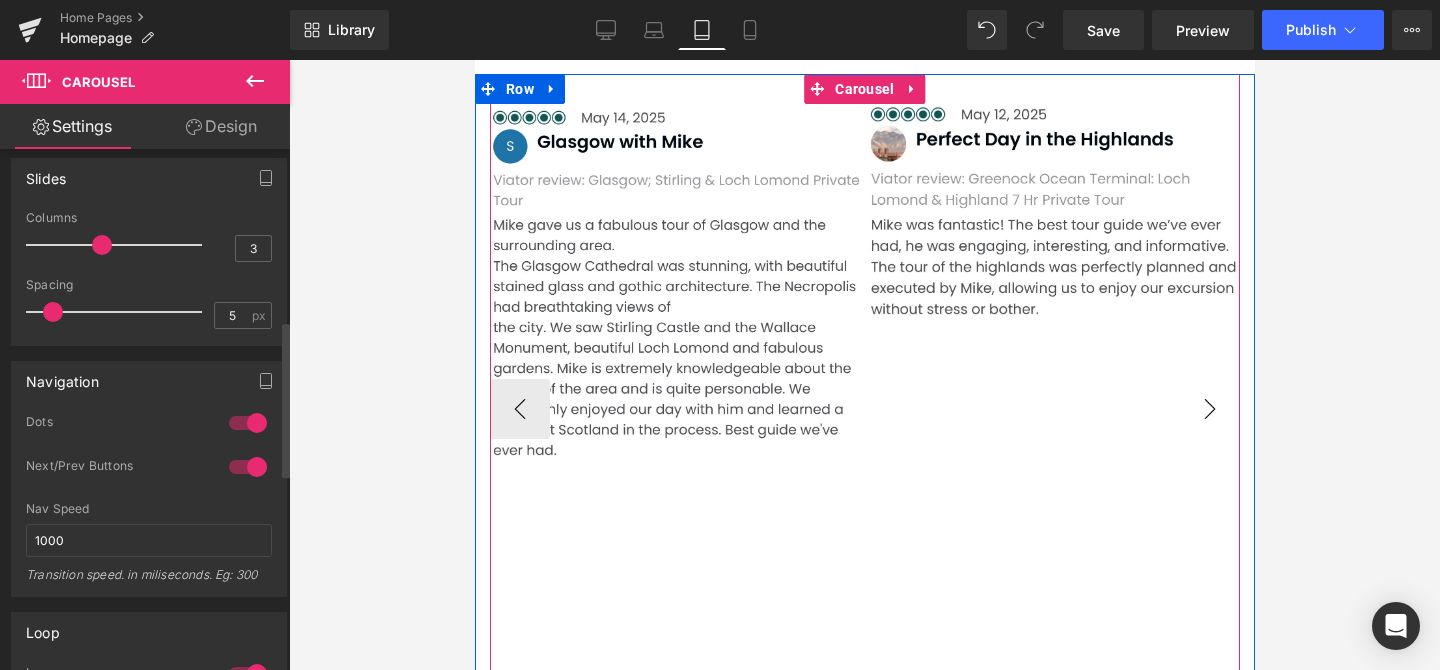 click on "›" at bounding box center (1209, 409) 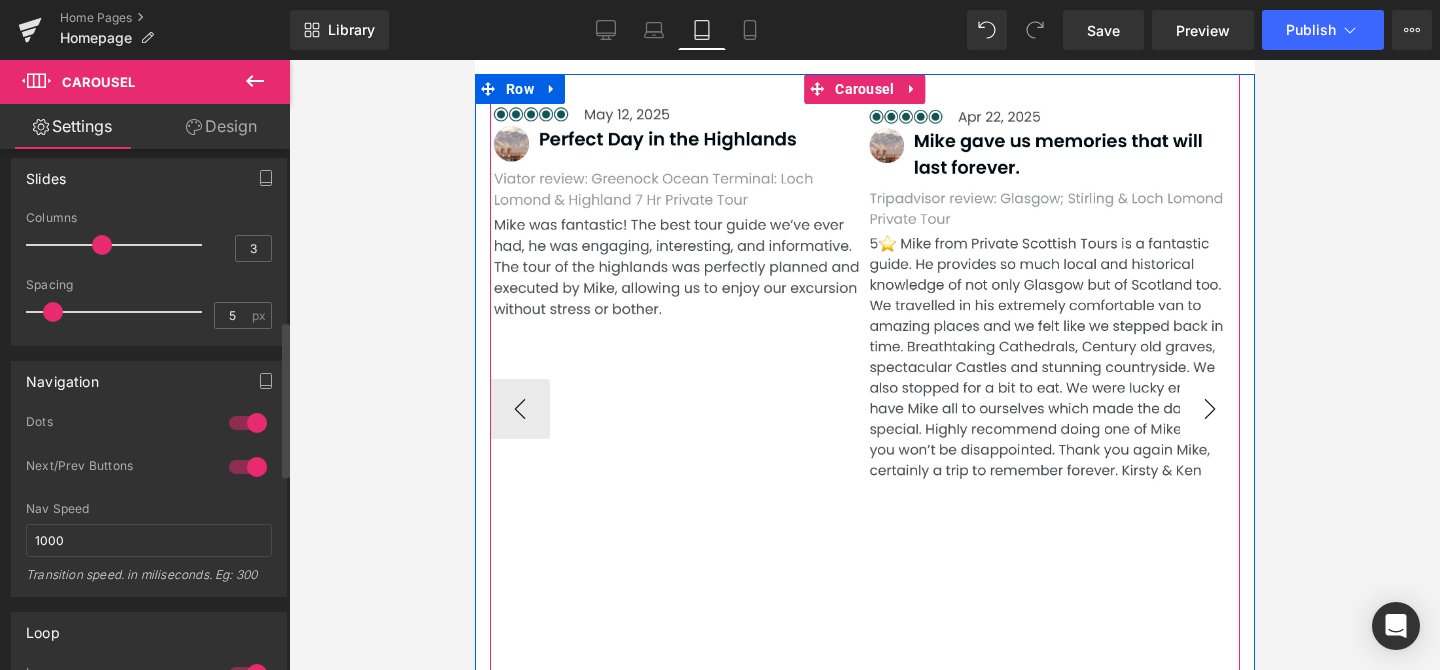 click on "›" at bounding box center (1209, 409) 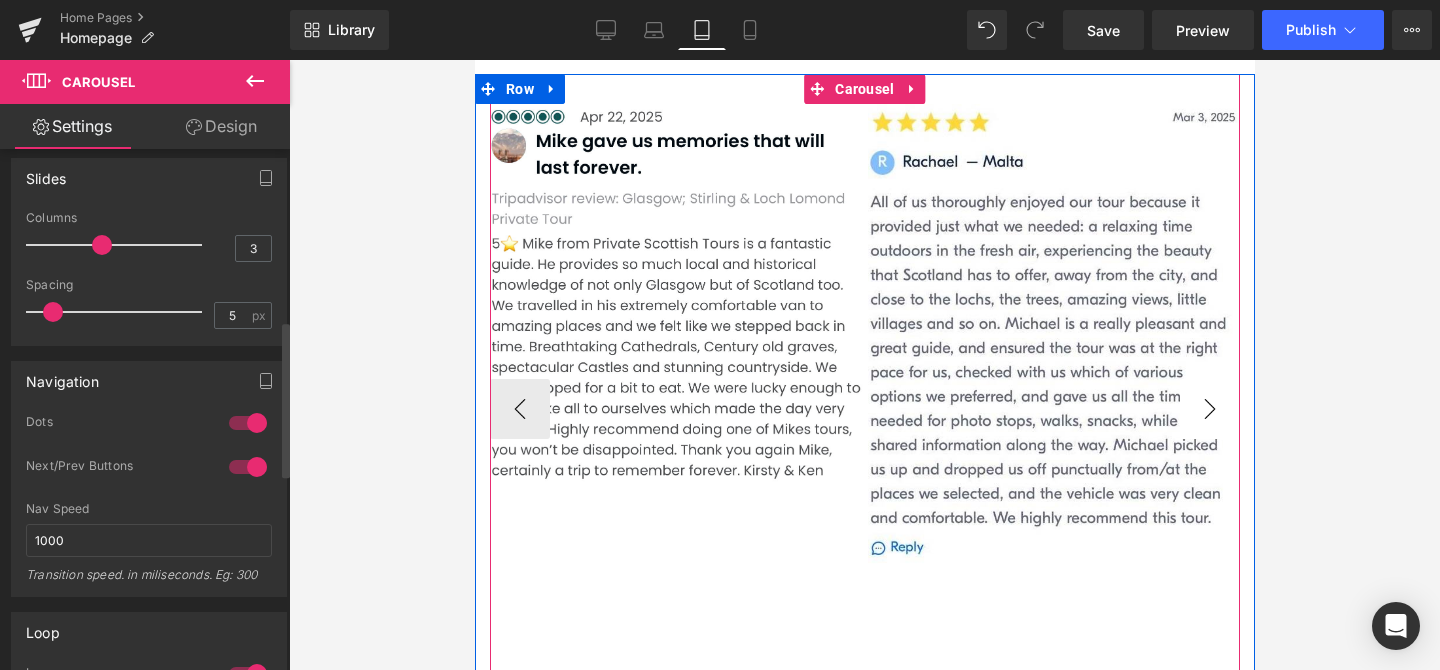 click on "›" at bounding box center [1209, 409] 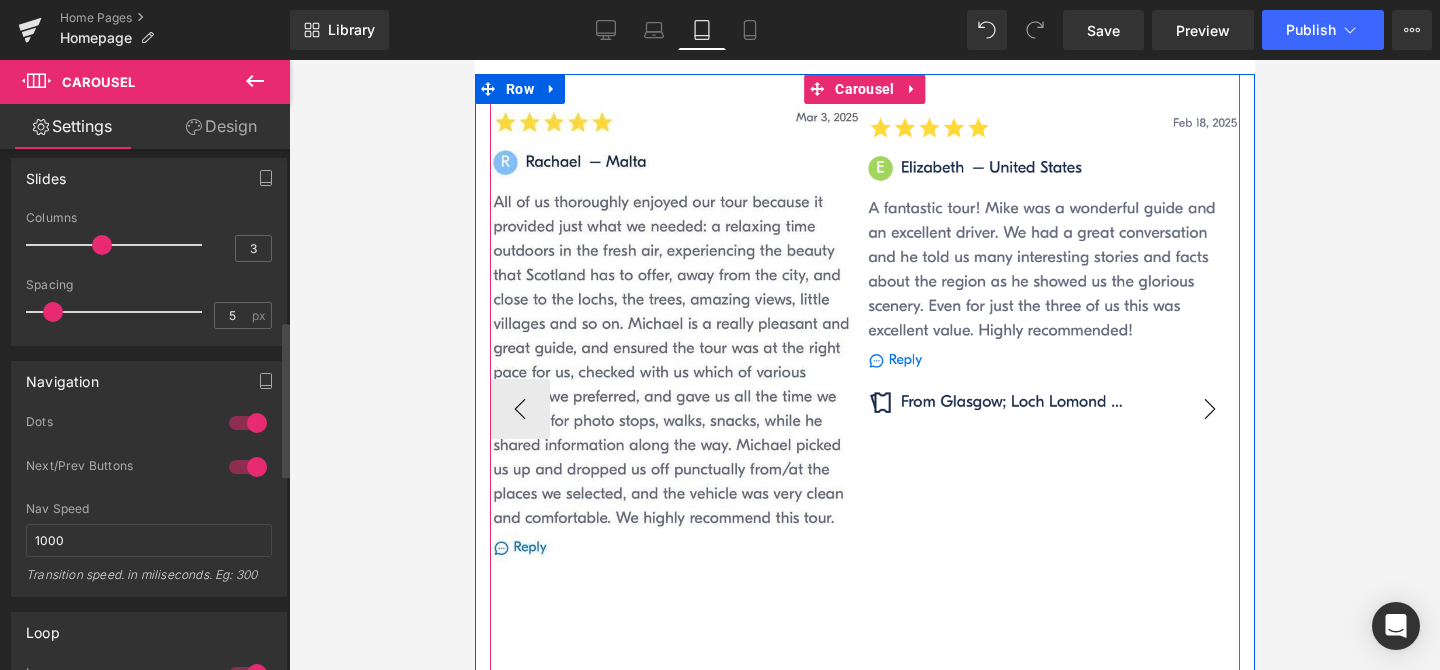 click on "›" at bounding box center (1209, 409) 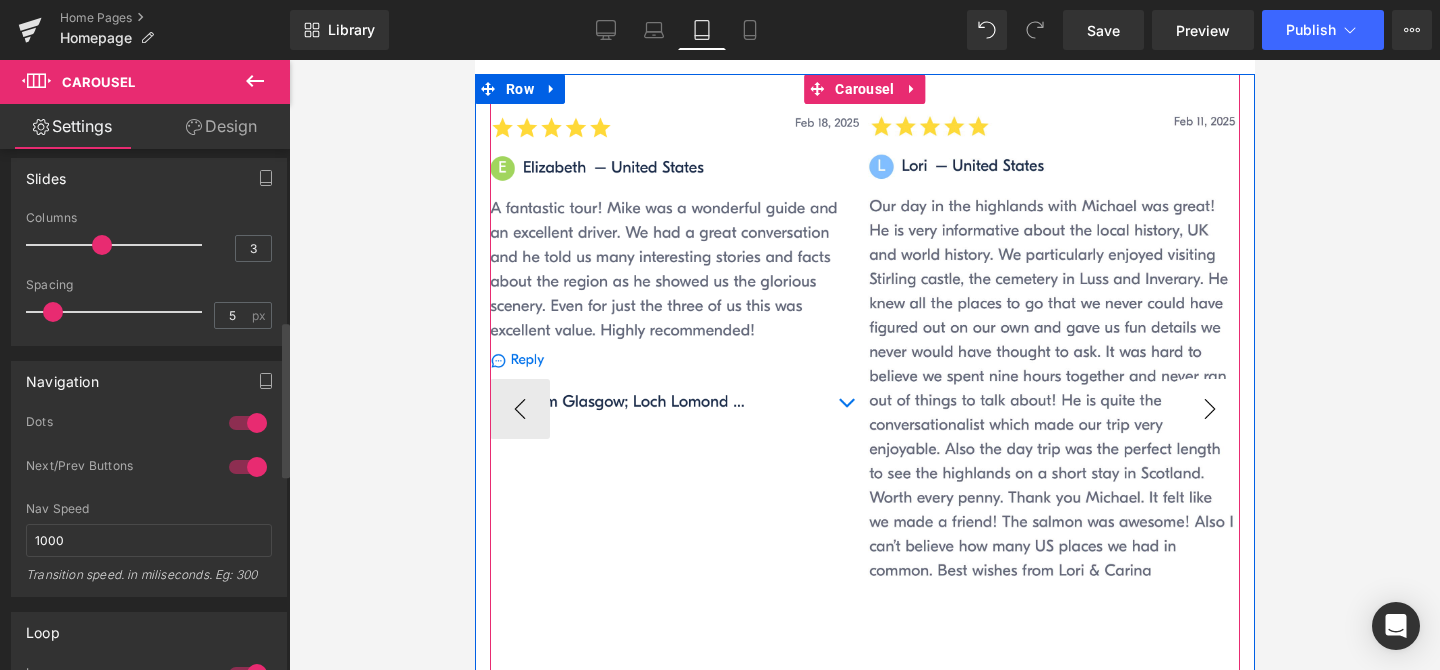 click on "›" at bounding box center [1209, 409] 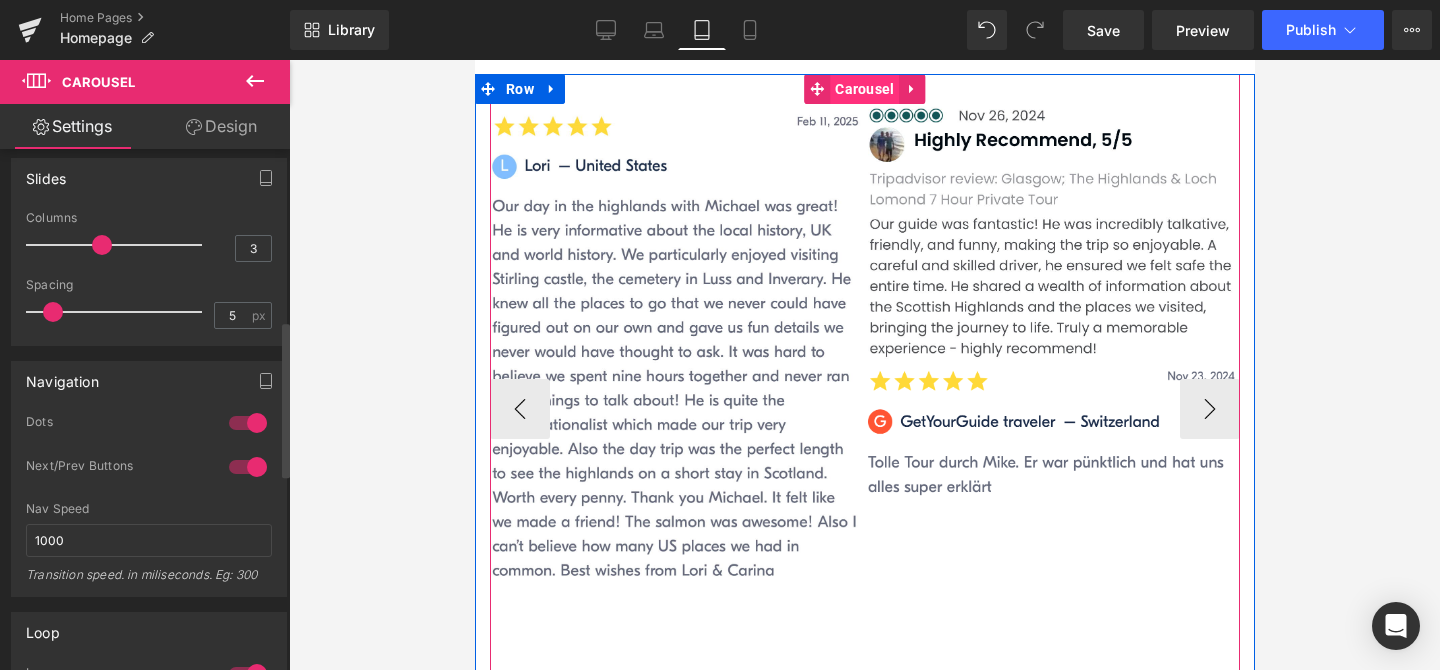 click on "Carousel" at bounding box center [863, 89] 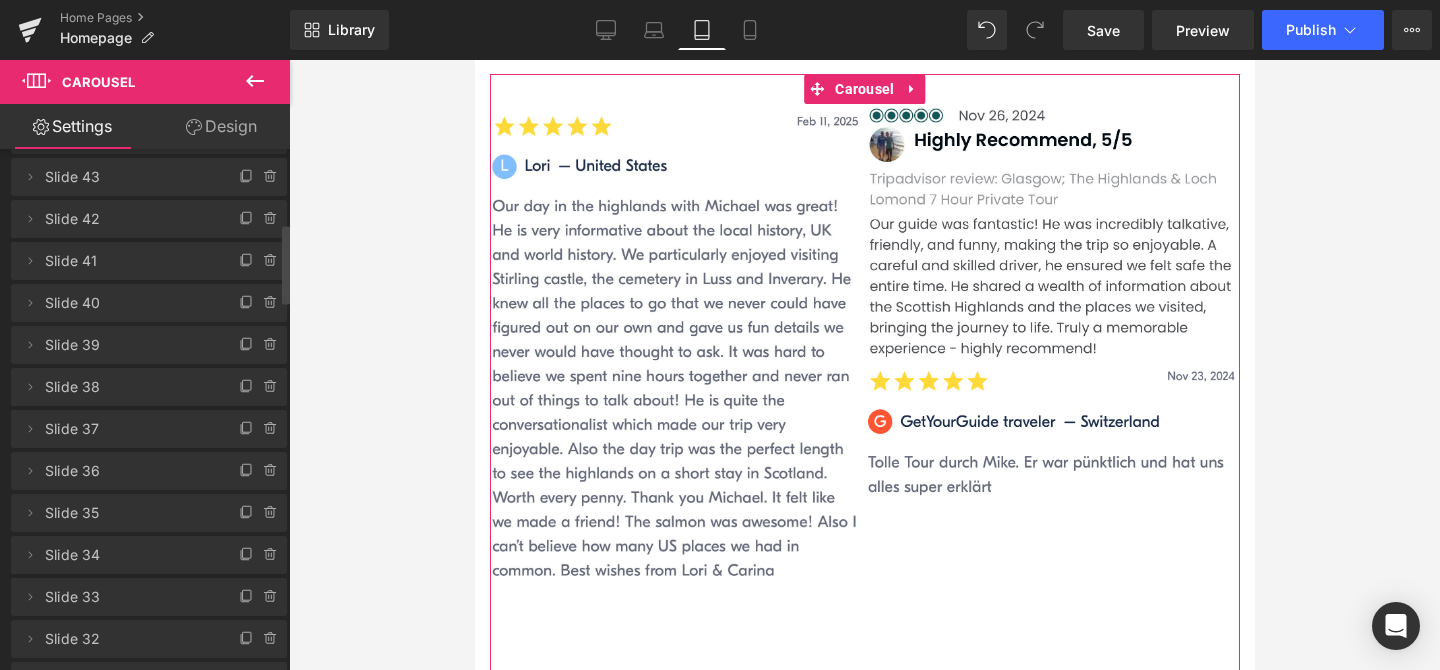 scroll, scrollTop: 483, scrollLeft: 0, axis: vertical 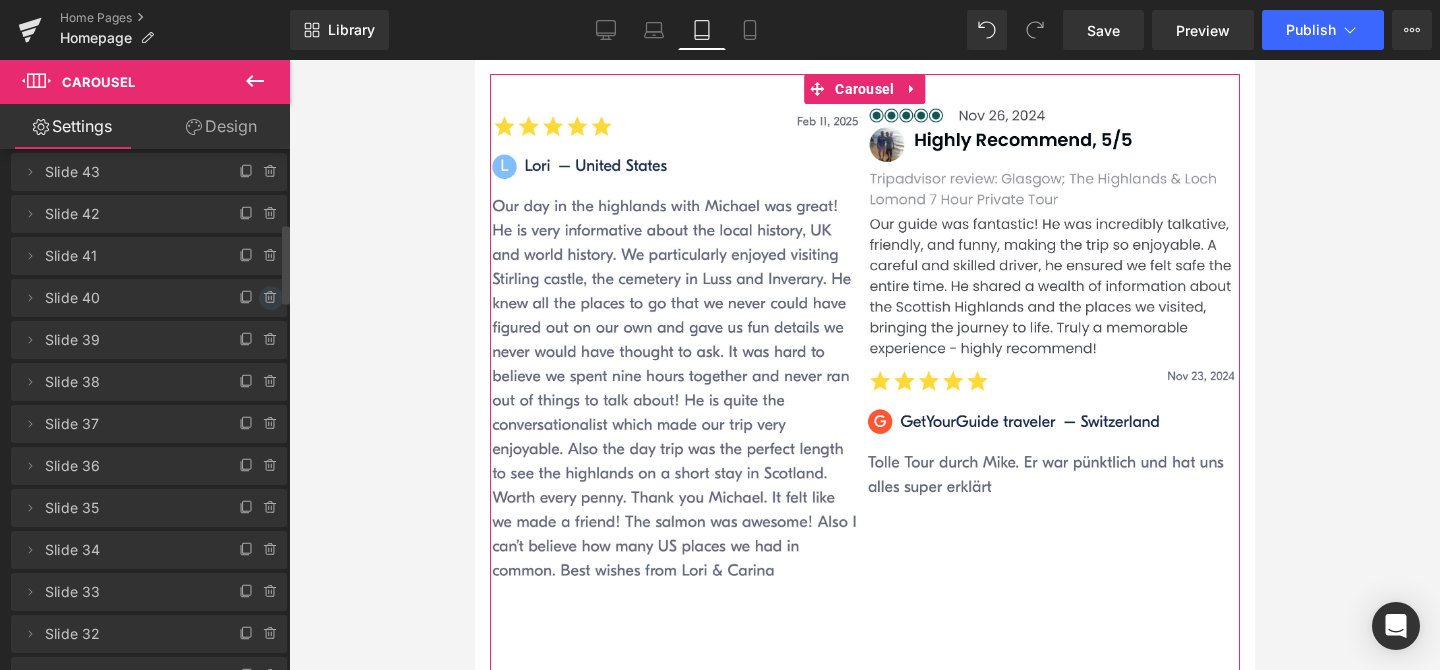 click 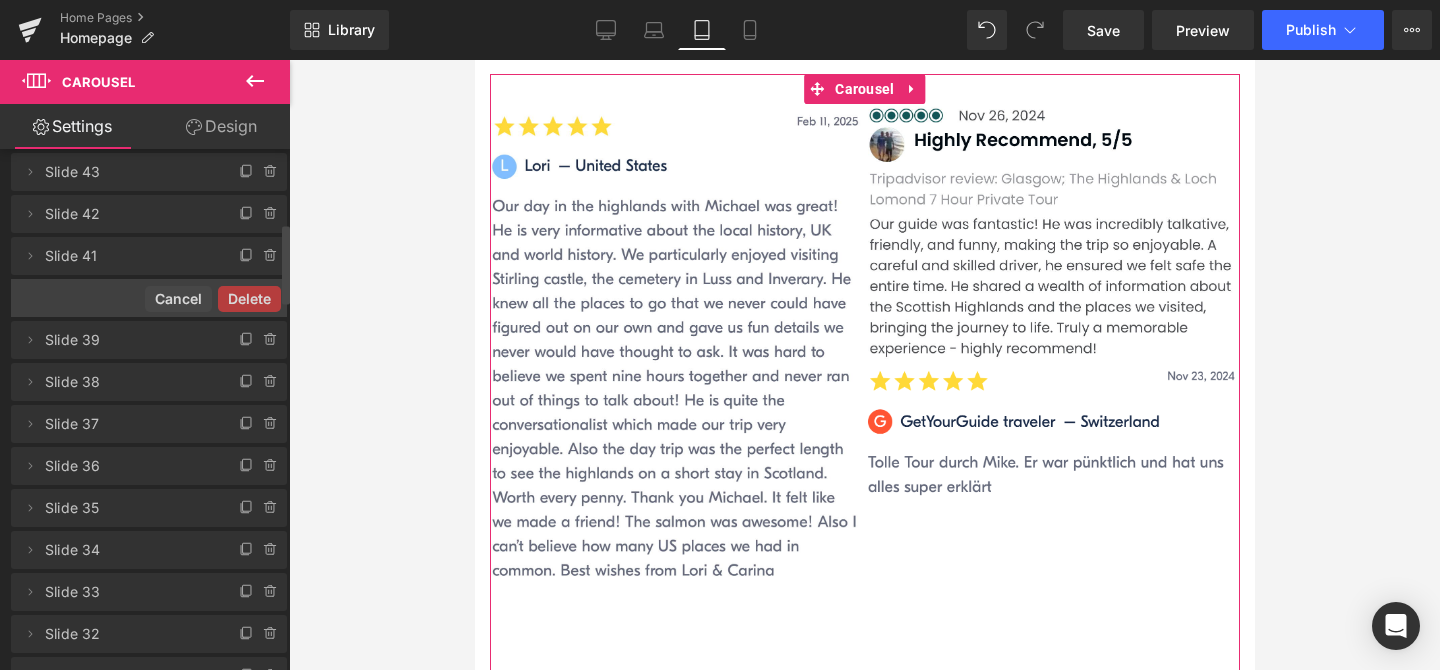 click on "Delete" at bounding box center (249, 299) 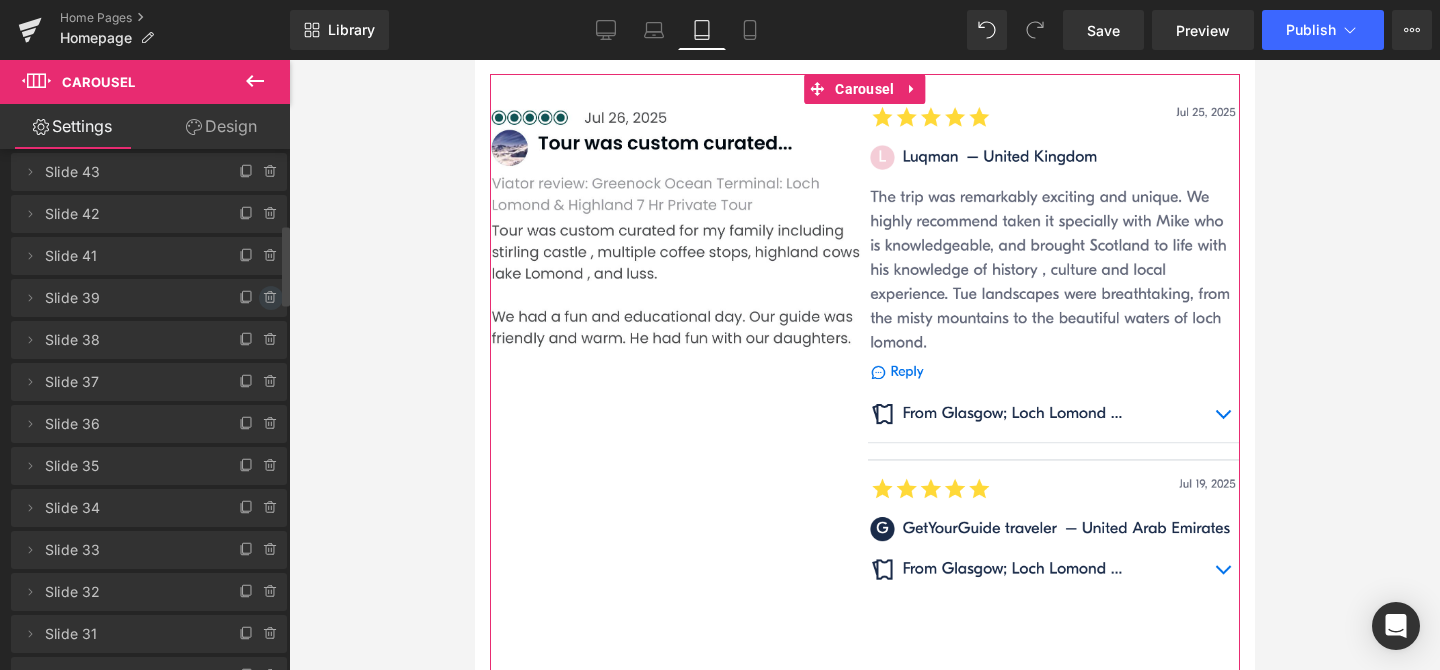 click 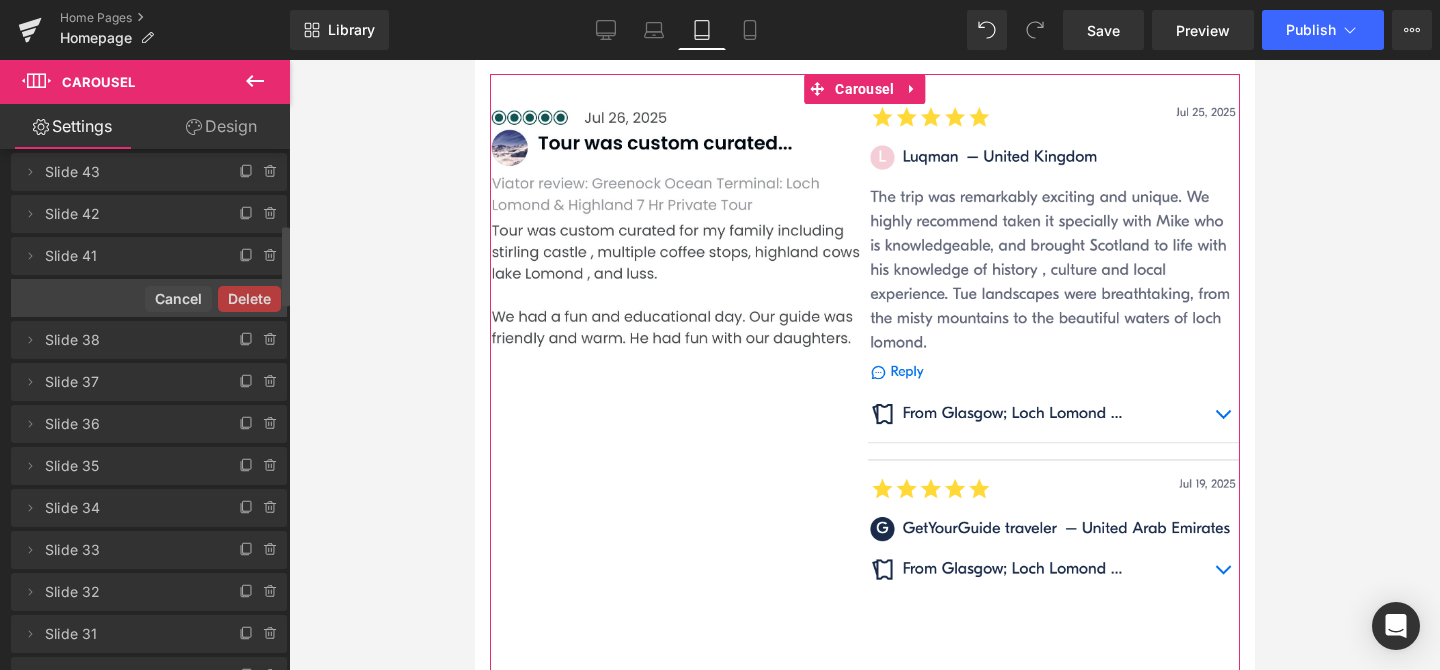 click on "Delete" at bounding box center [249, 299] 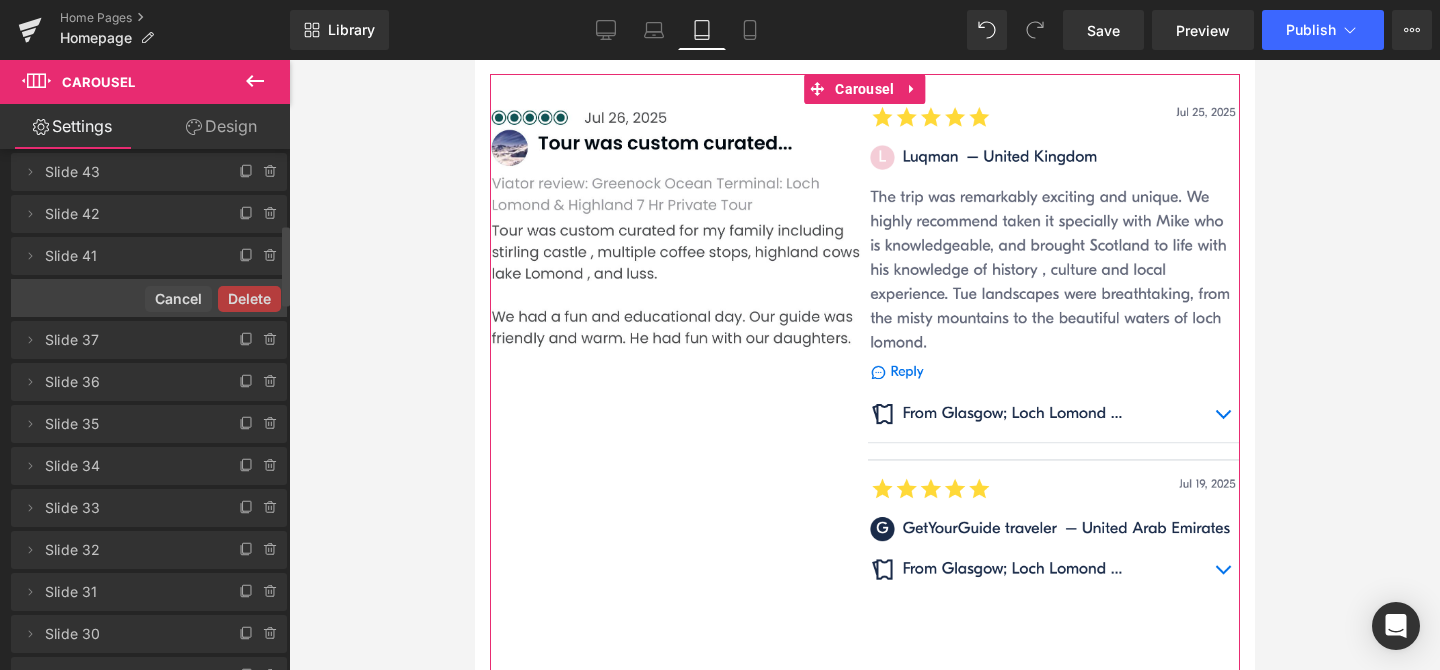 click on "Delete Cancel" at bounding box center (149, 298) 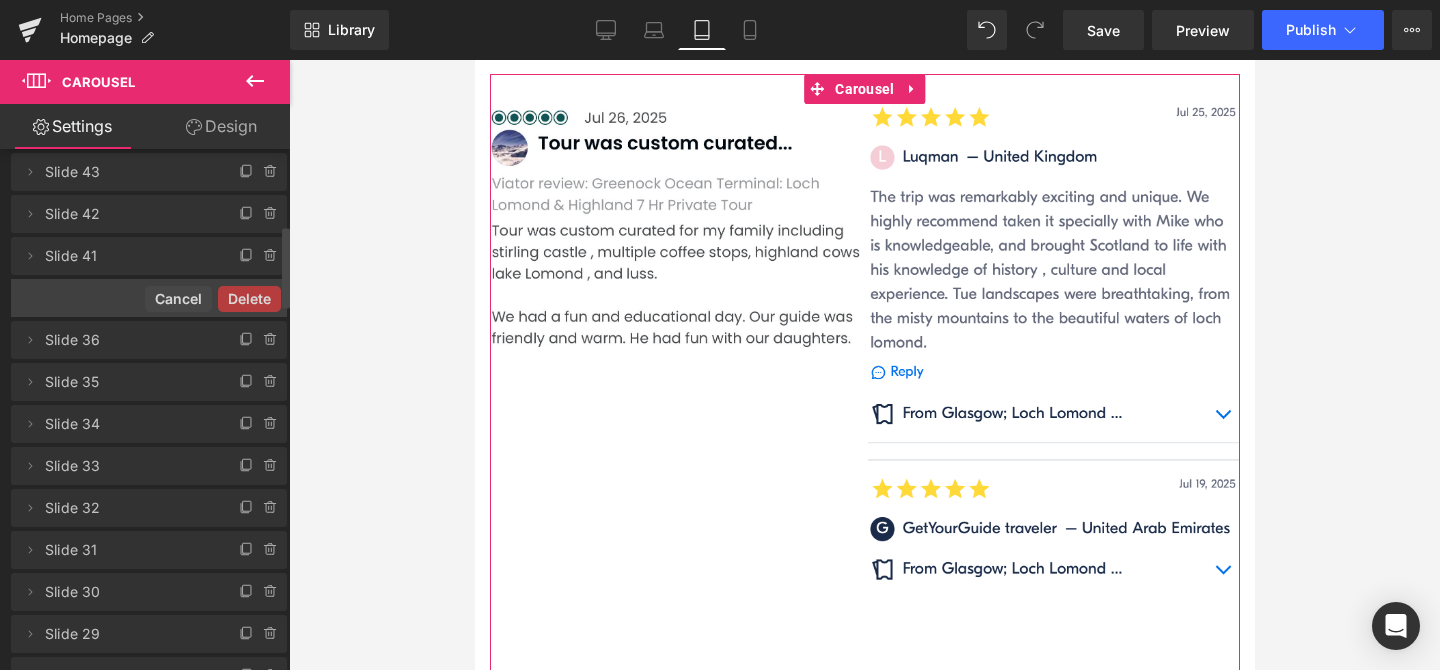 click on "Delete" at bounding box center (249, 299) 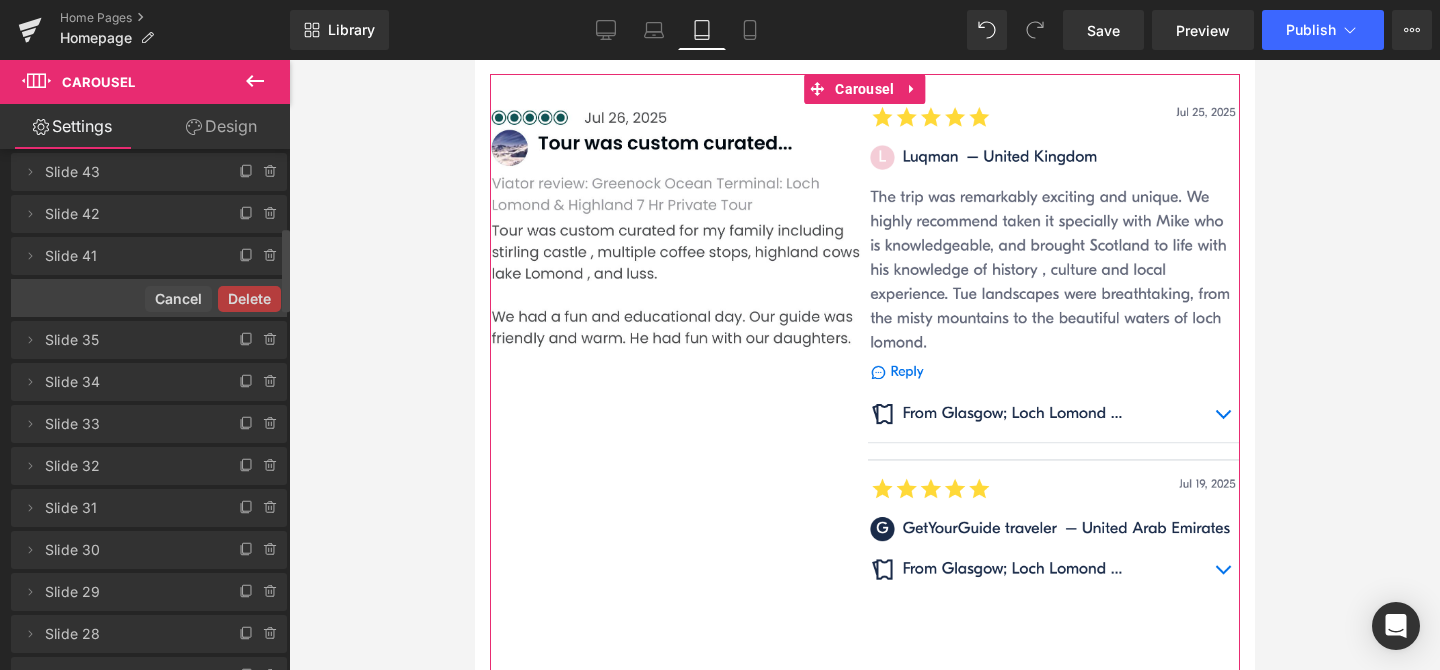 click on "Delete" at bounding box center [249, 299] 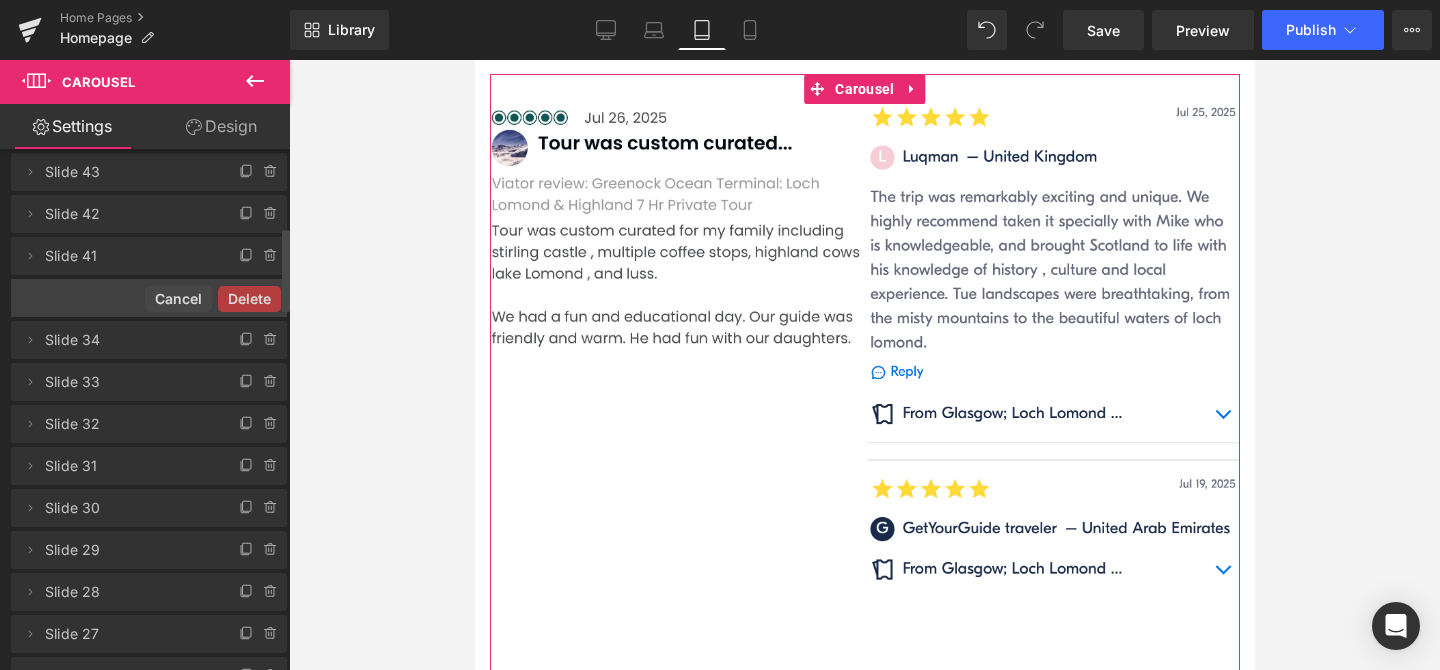 click on "Delete Cancel" at bounding box center [149, 298] 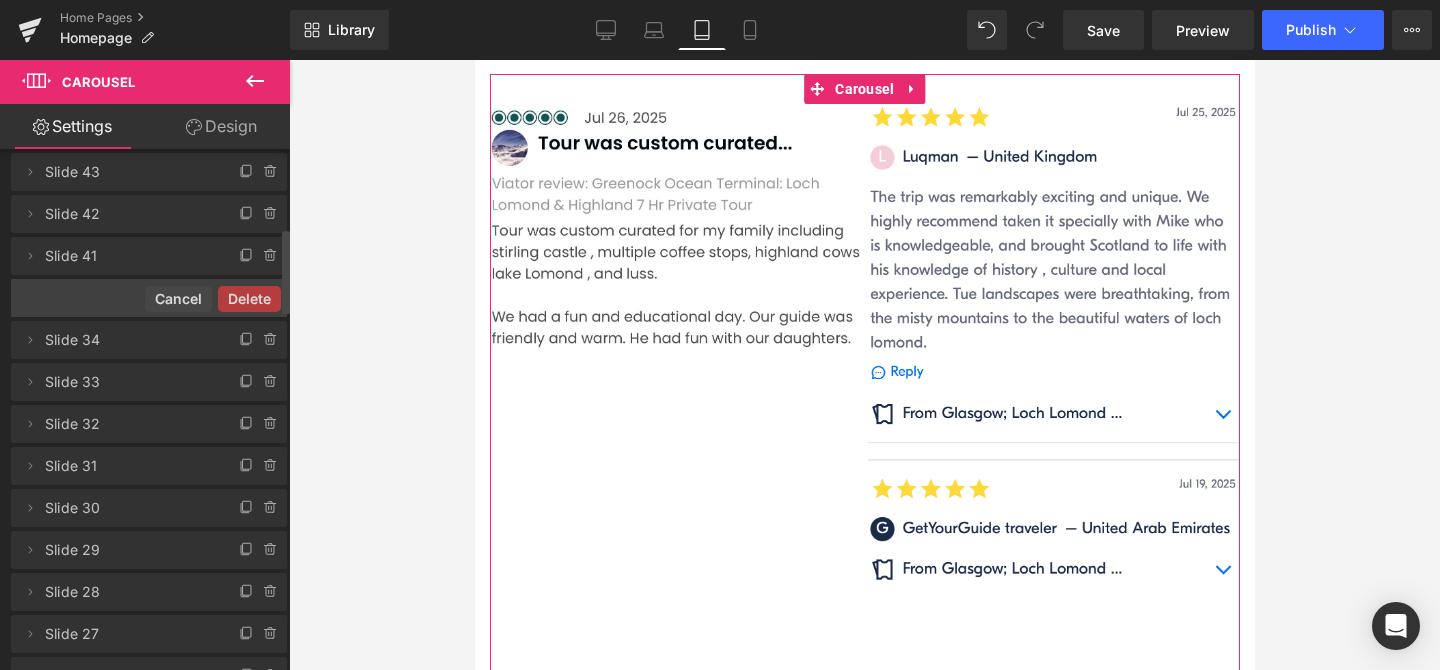click on "Delete" at bounding box center (249, 299) 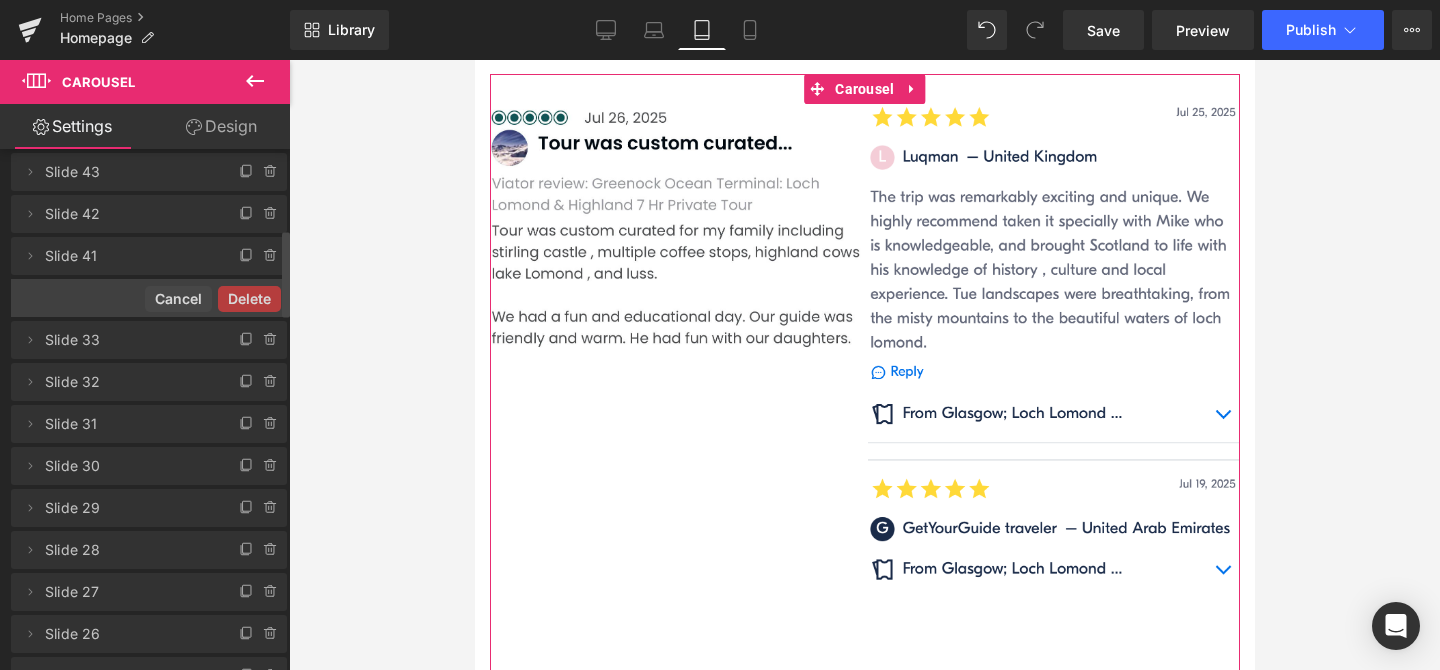 click on "Delete" at bounding box center (249, 299) 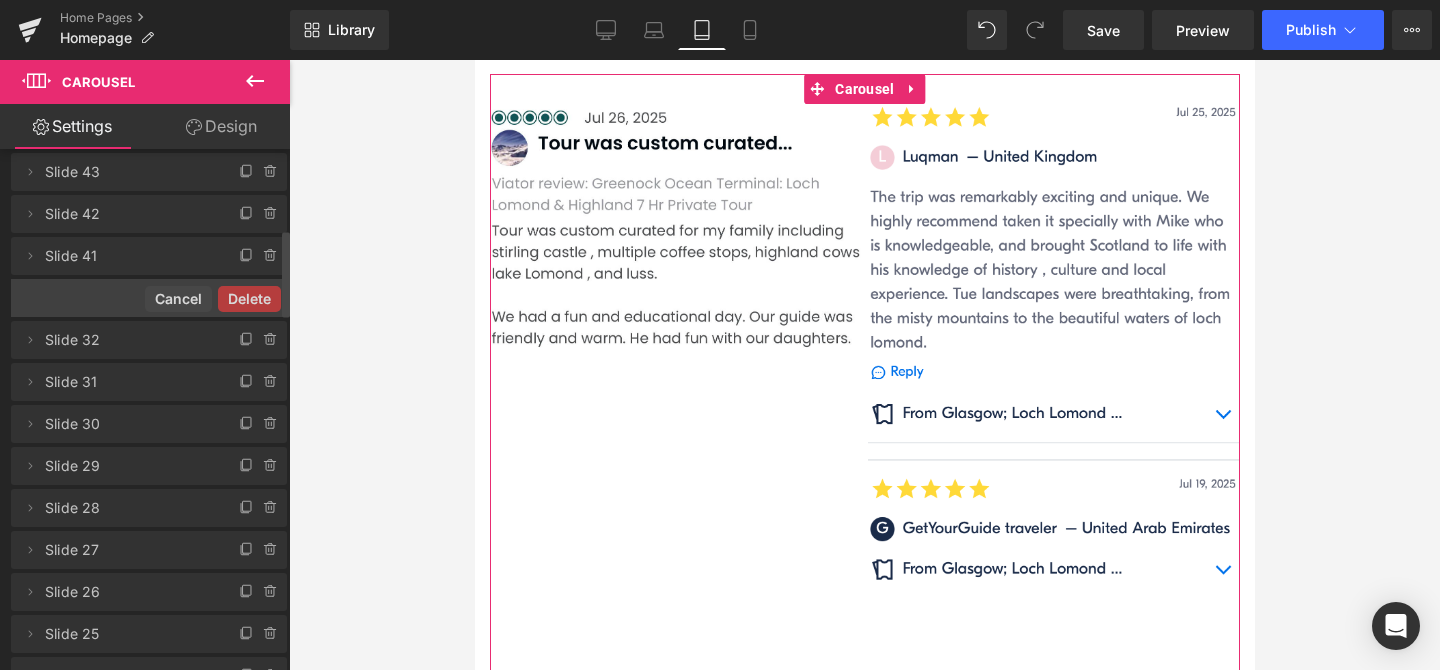 click on "Delete Cancel" at bounding box center [149, 298] 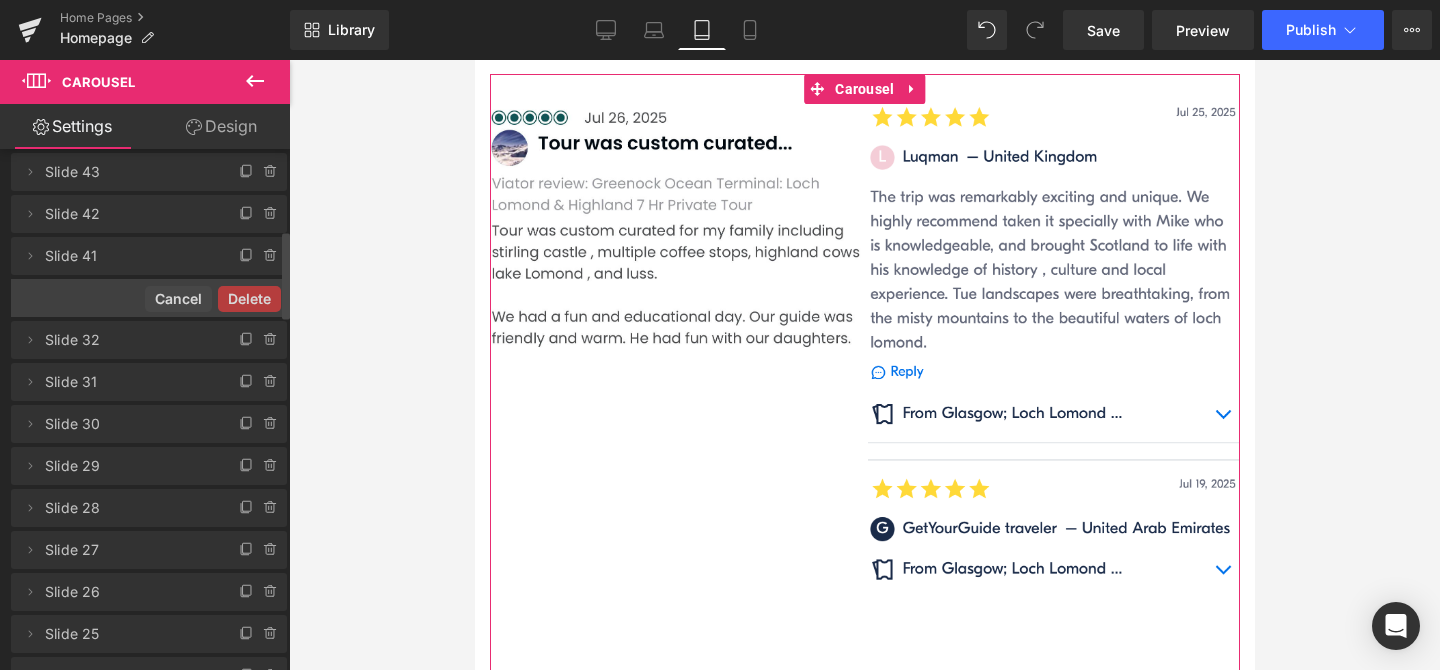 click on "Delete" at bounding box center [249, 299] 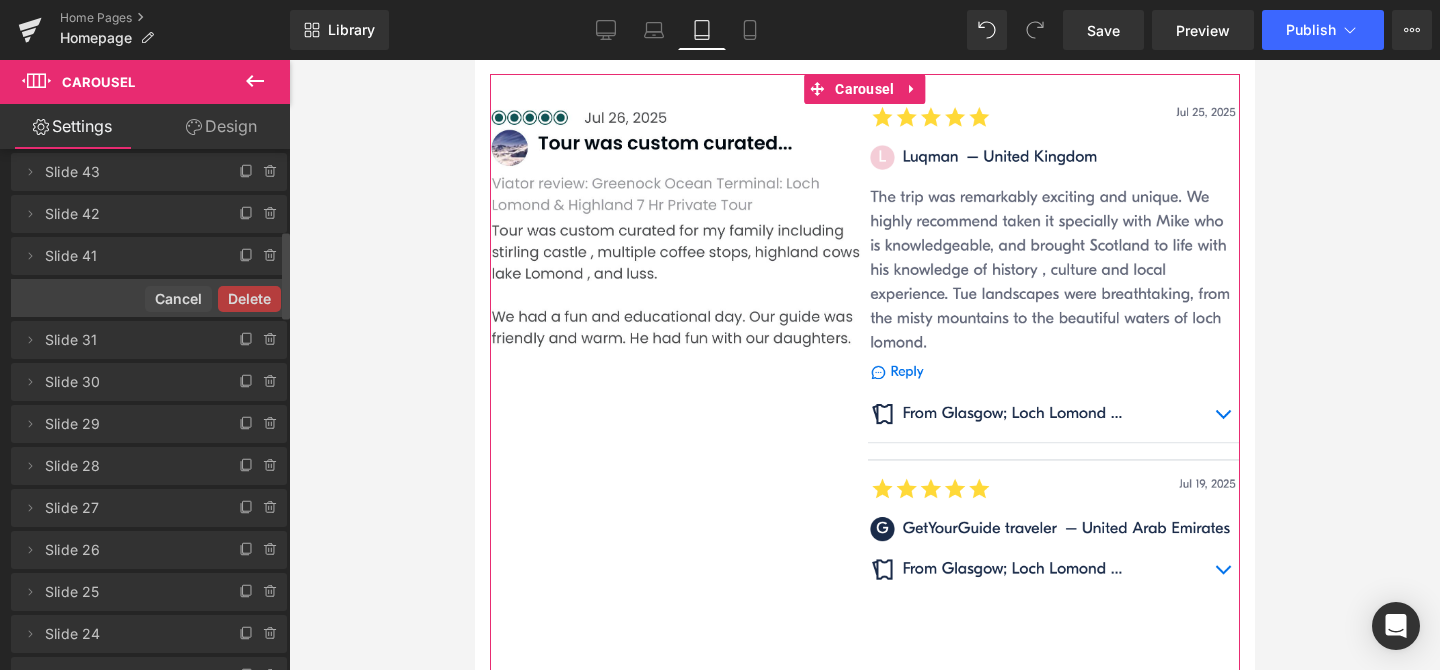 click on "Delete Cancel" at bounding box center (149, 298) 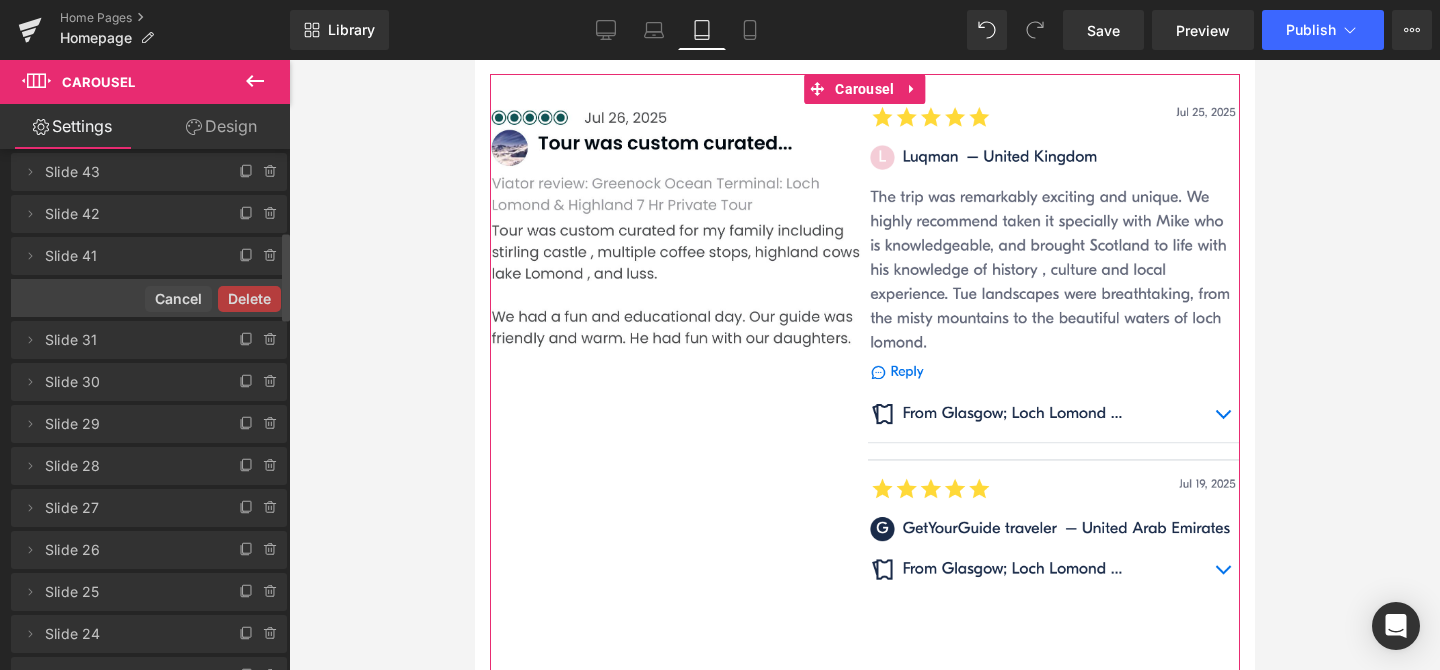 click on "Delete" at bounding box center [249, 299] 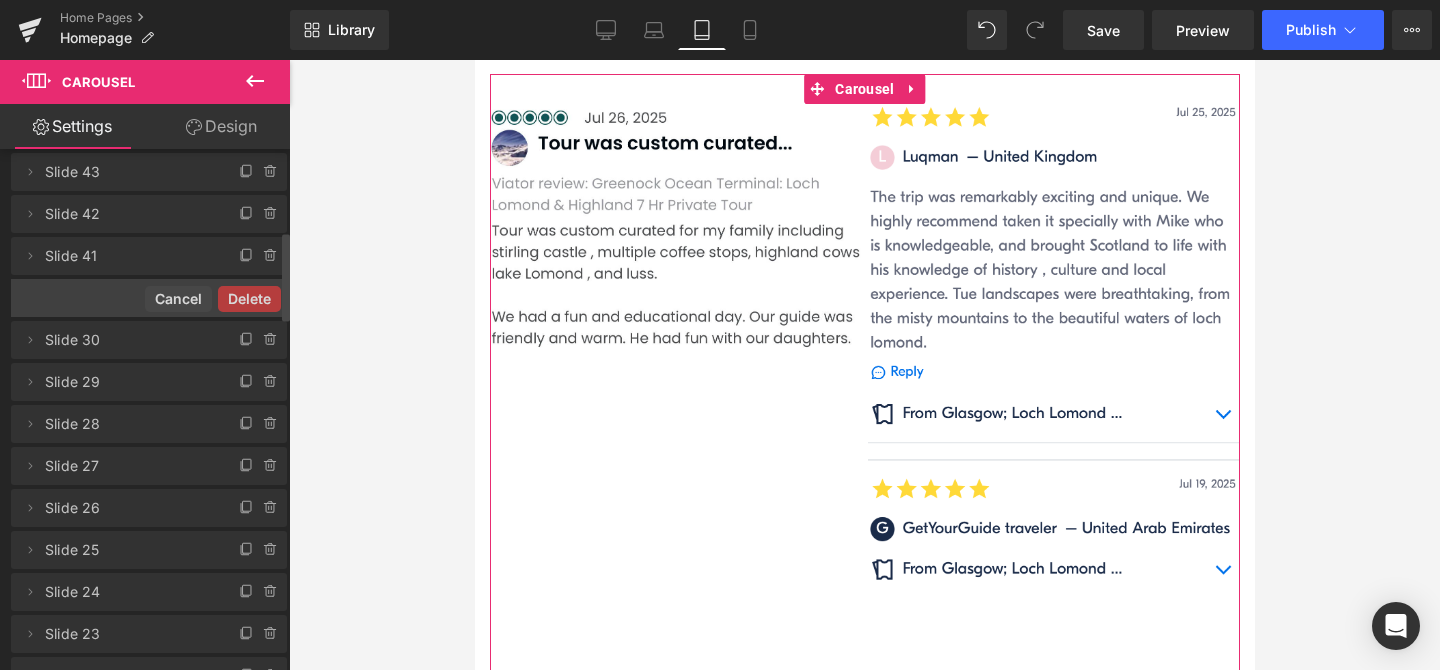 click on "Delete Cancel" at bounding box center (149, 298) 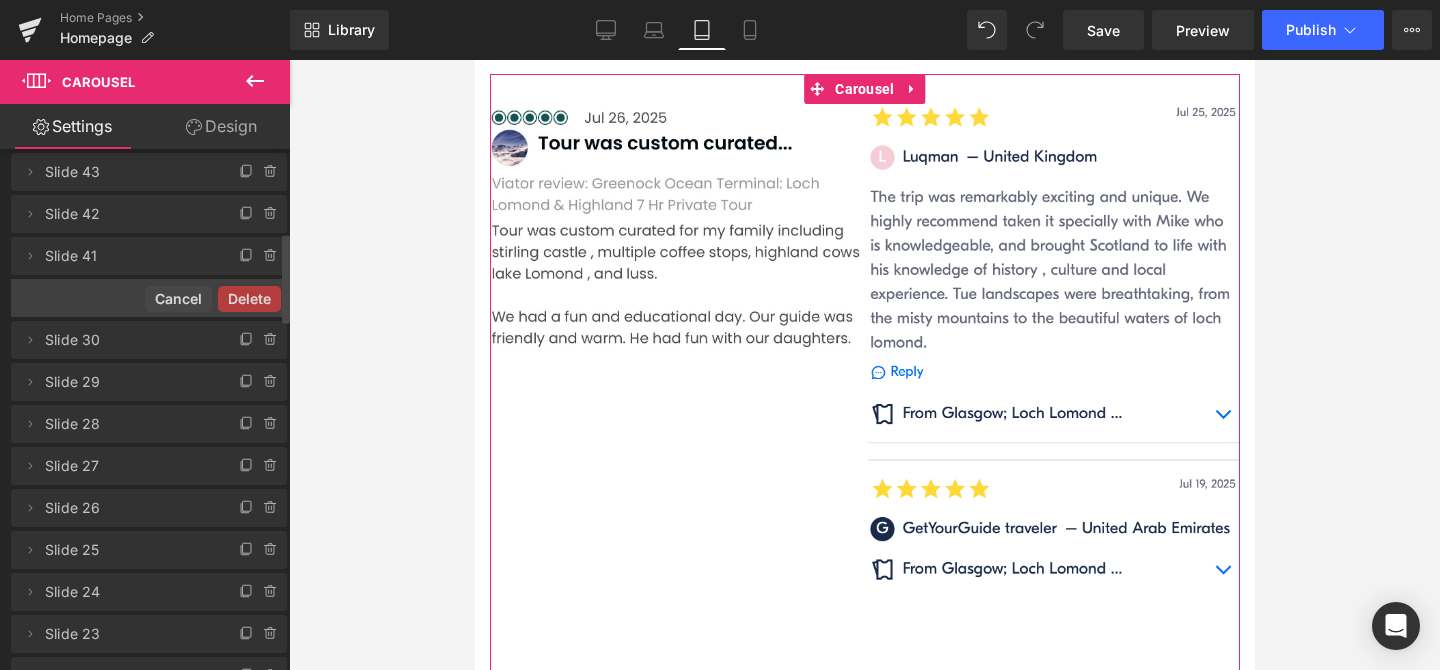 click on "Delete" at bounding box center [249, 299] 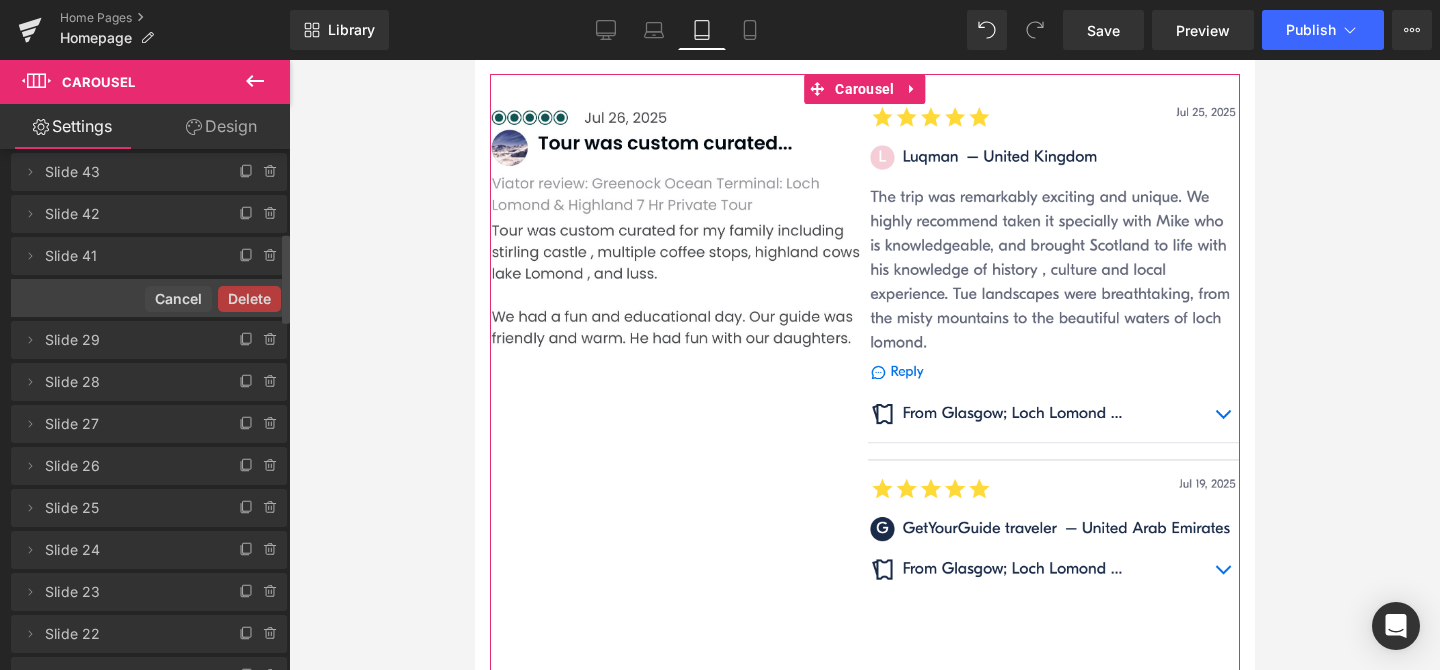 click on "Delete" at bounding box center (249, 299) 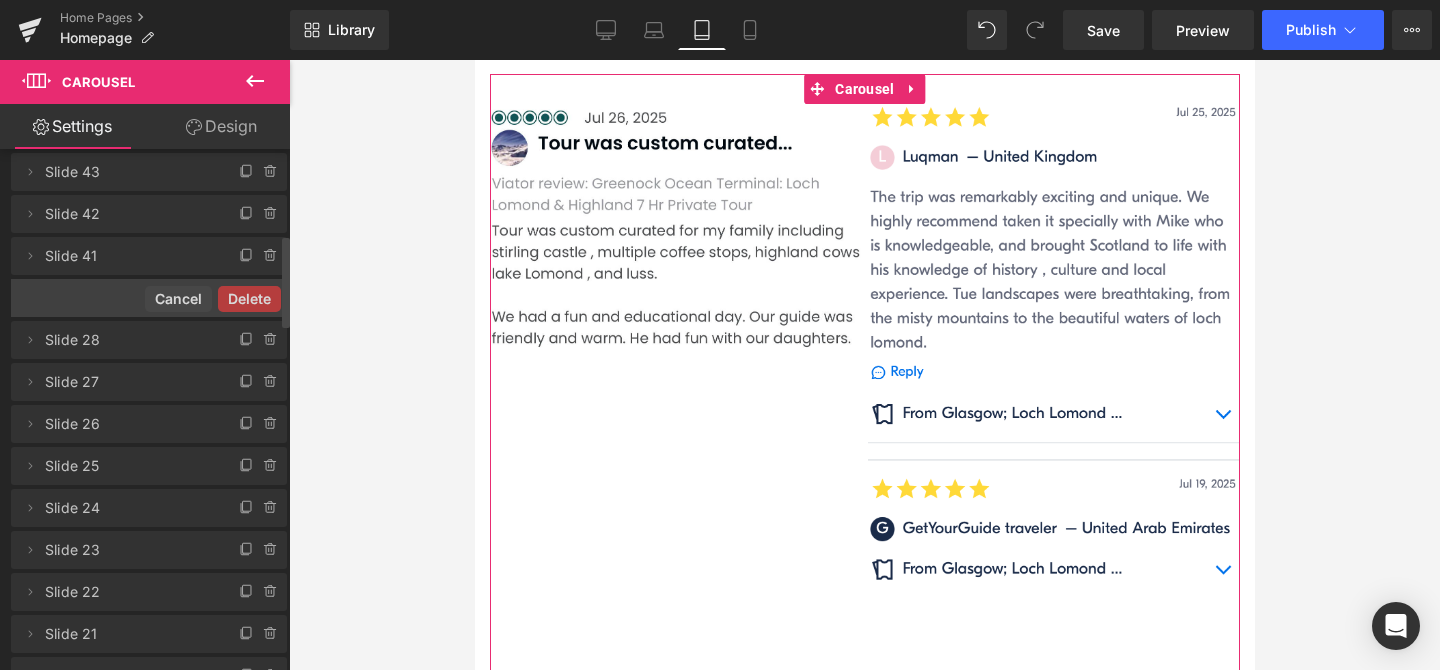 click on "Delete" at bounding box center (249, 299) 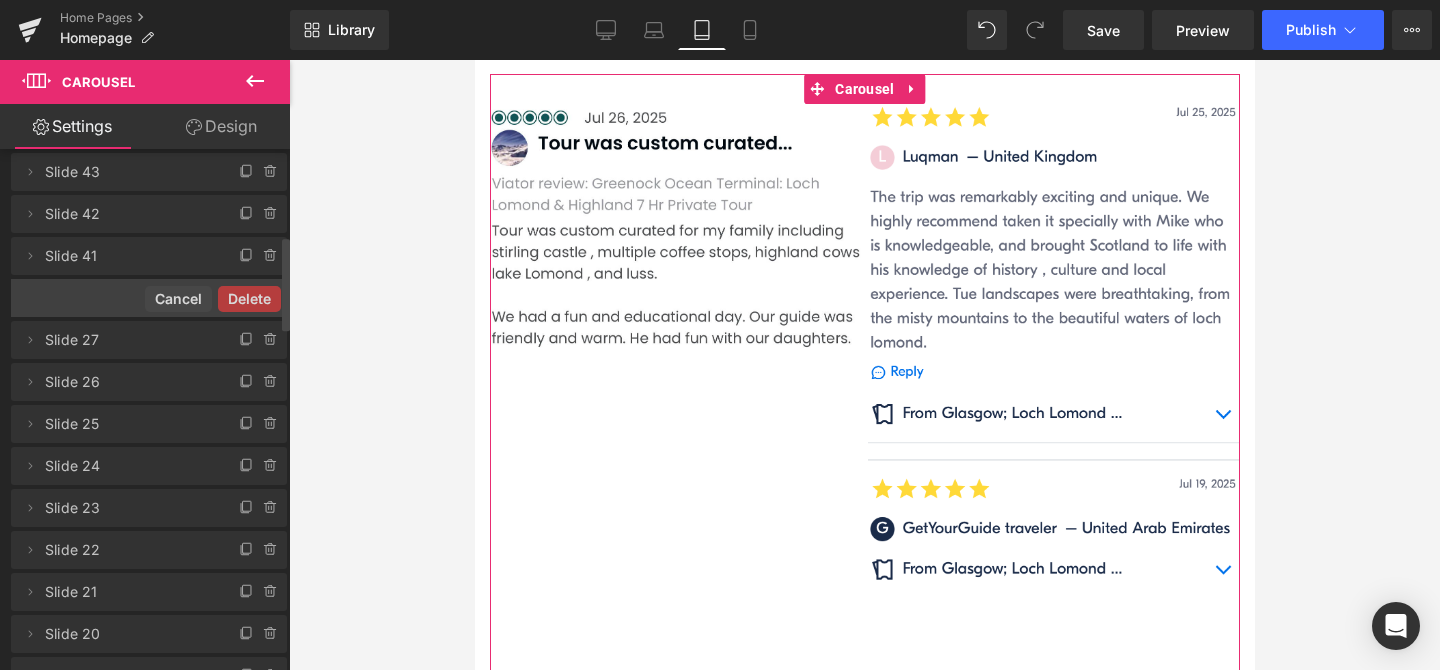 click on "Delete Cancel" at bounding box center [149, 298] 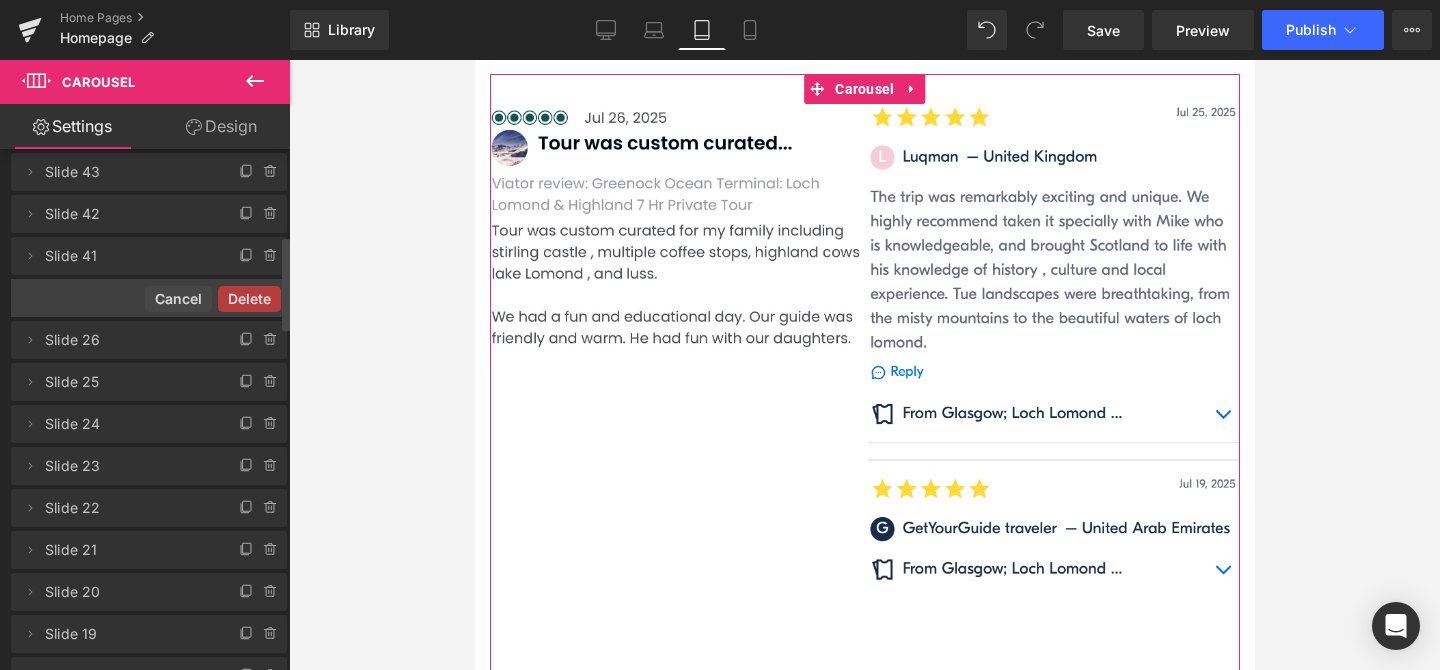 click on "Delete" at bounding box center (249, 299) 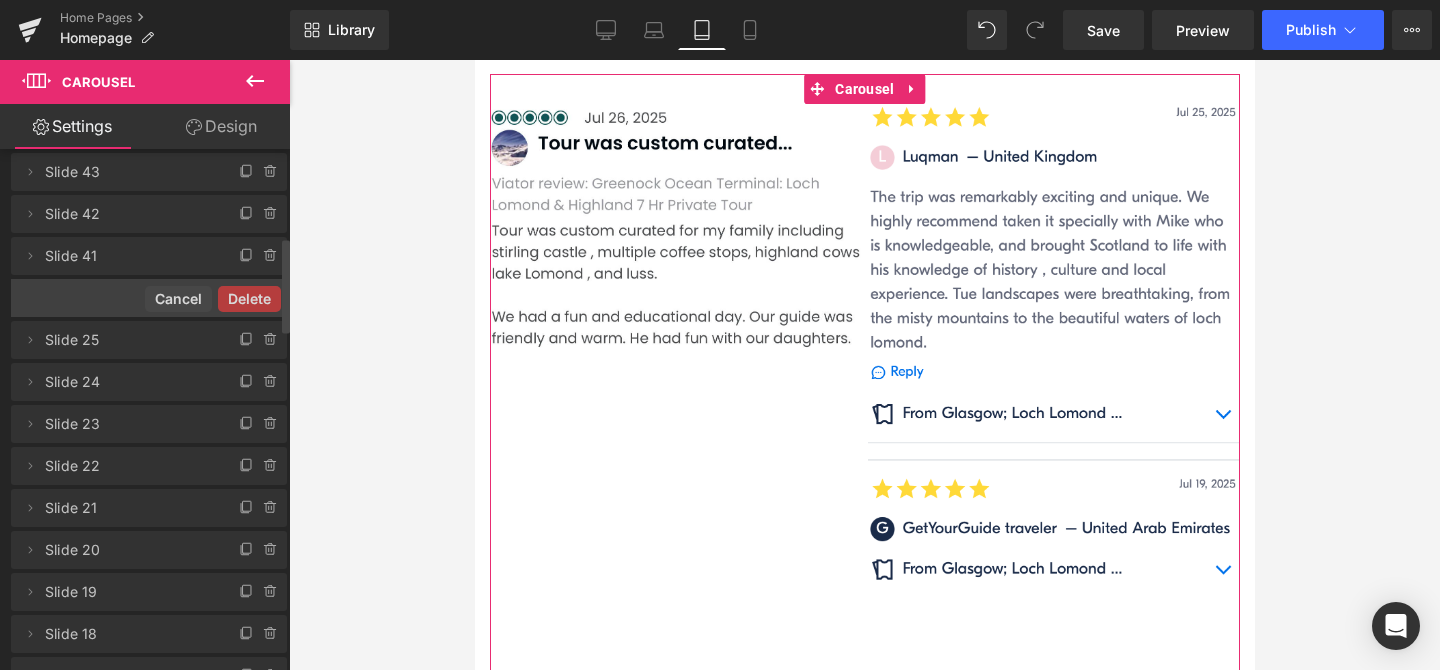 click on "Delete Cancel" at bounding box center (149, 298) 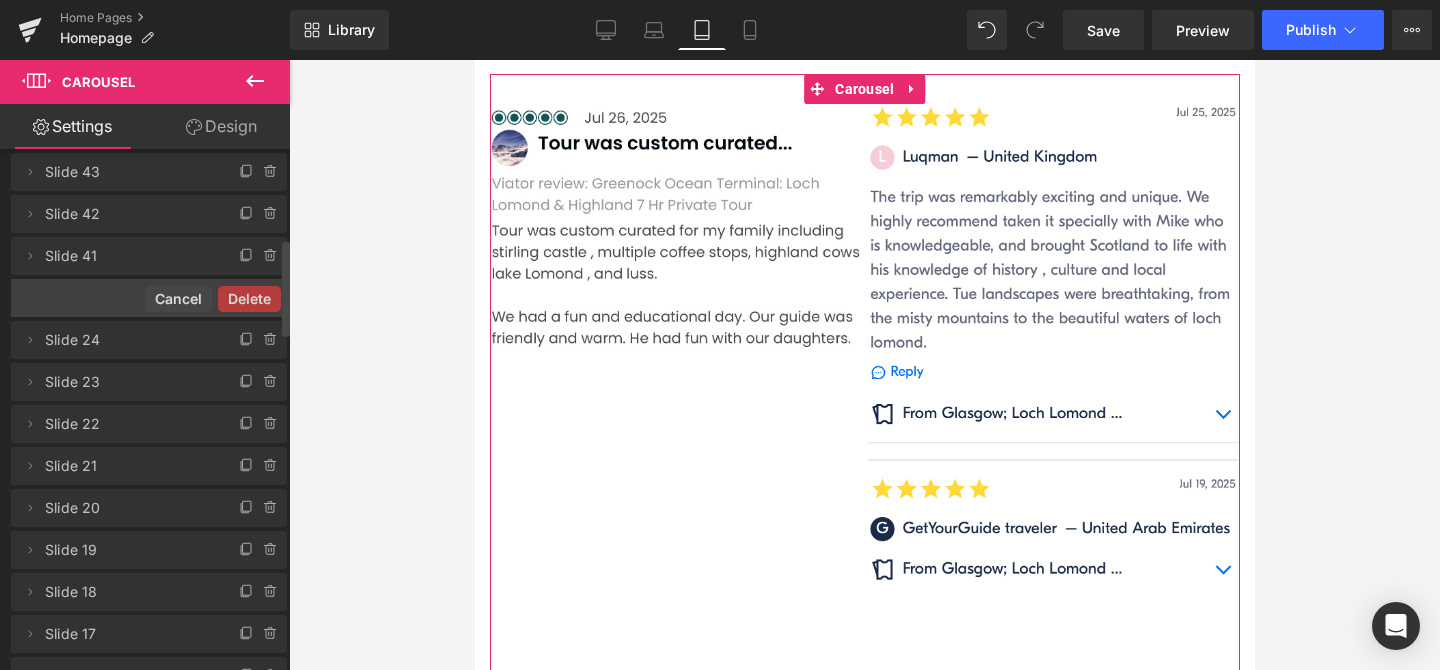 click on "Delete Cancel" at bounding box center [149, 298] 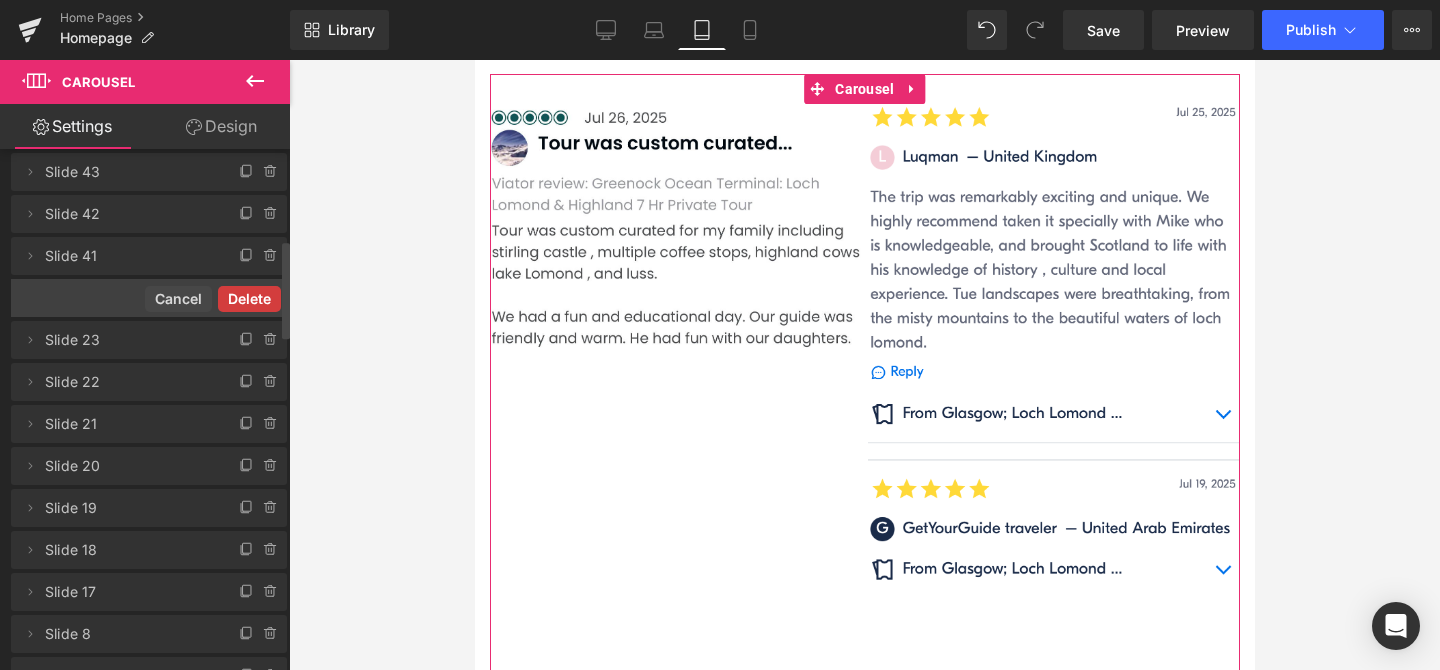click on "Delete" at bounding box center (249, 299) 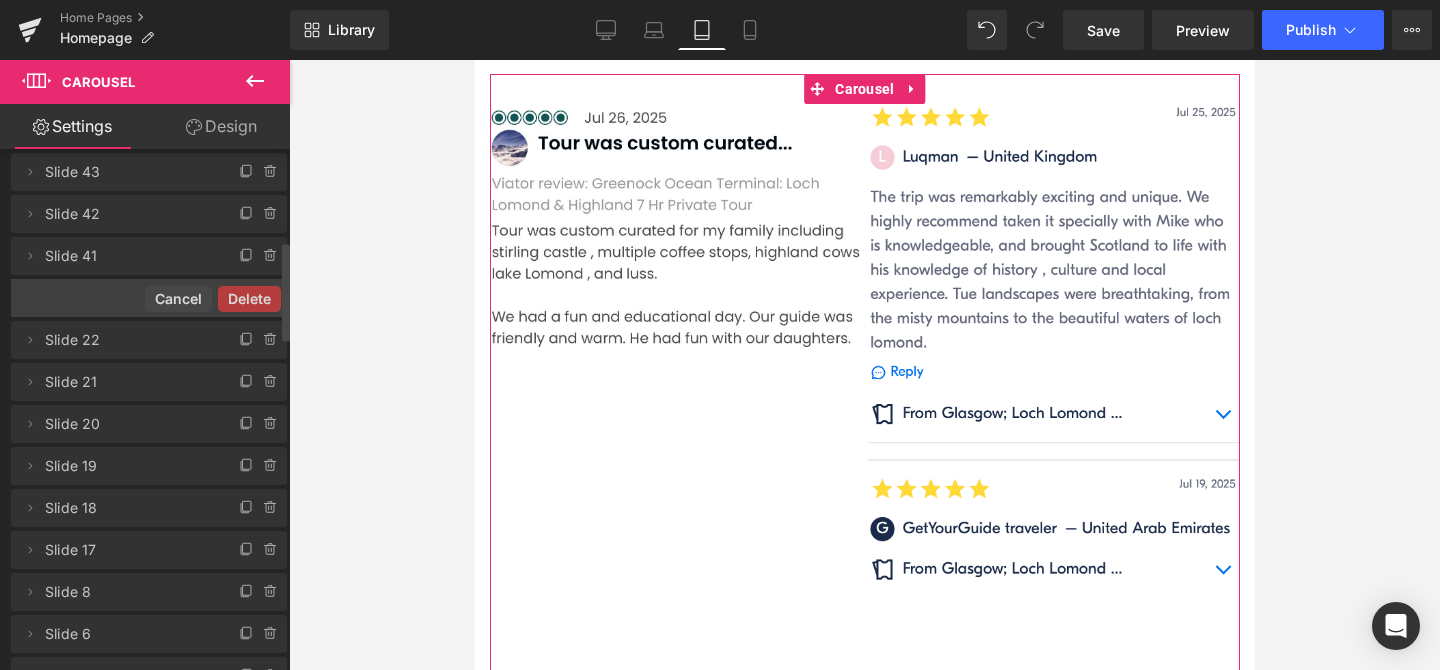 click on "Delete" at bounding box center [249, 299] 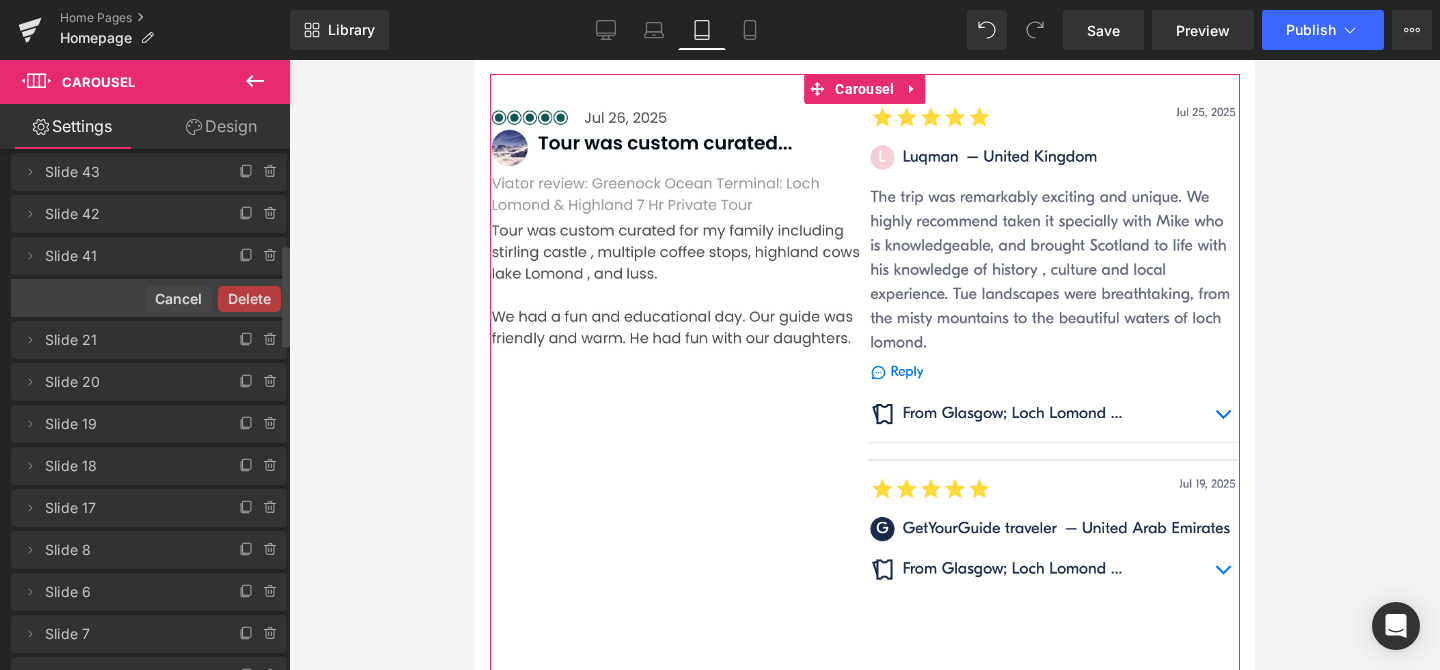 click on "Delete" at bounding box center (249, 299) 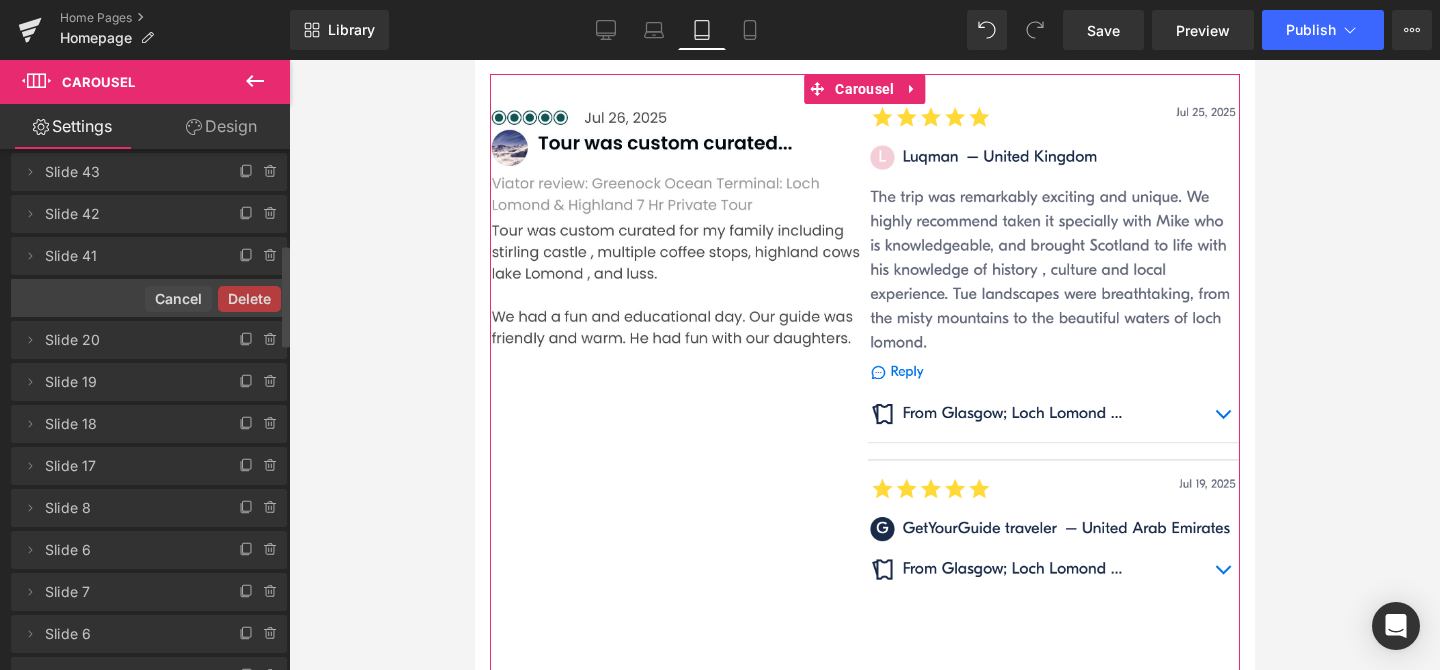 click on "Delete" at bounding box center (249, 299) 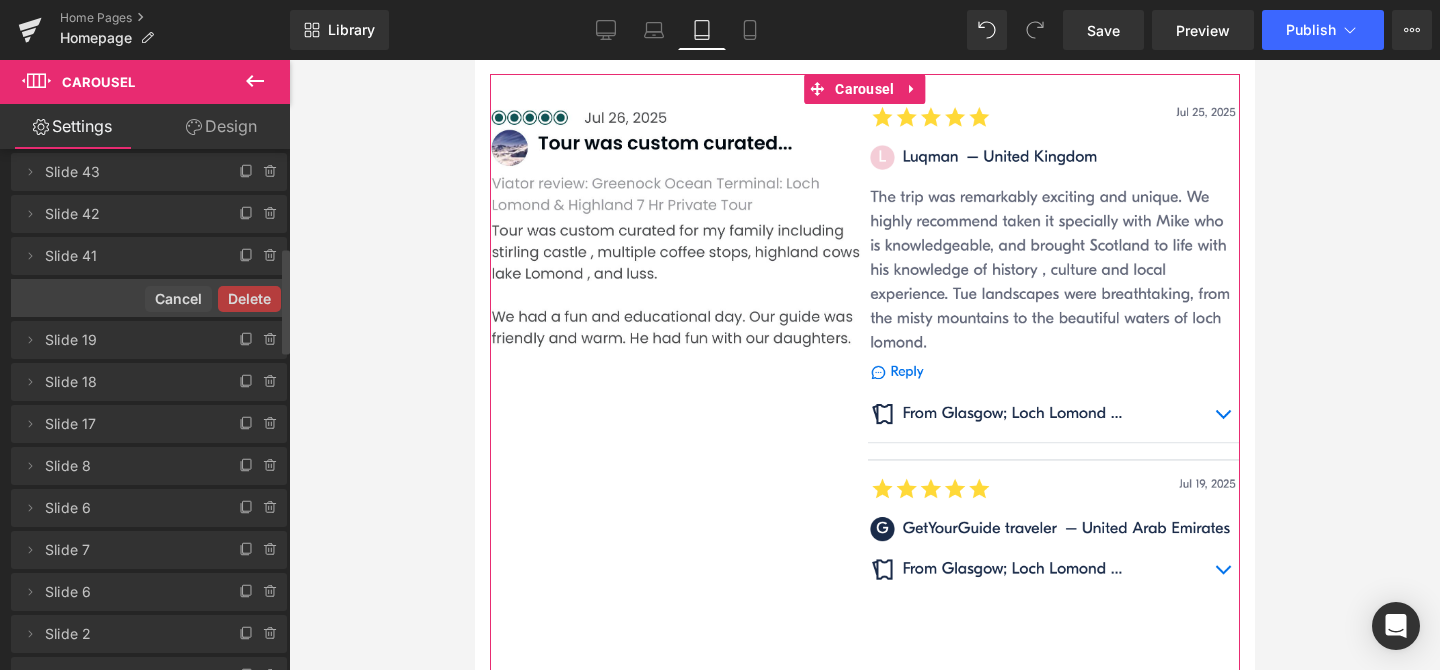 click on "Delete Cancel" at bounding box center (149, 298) 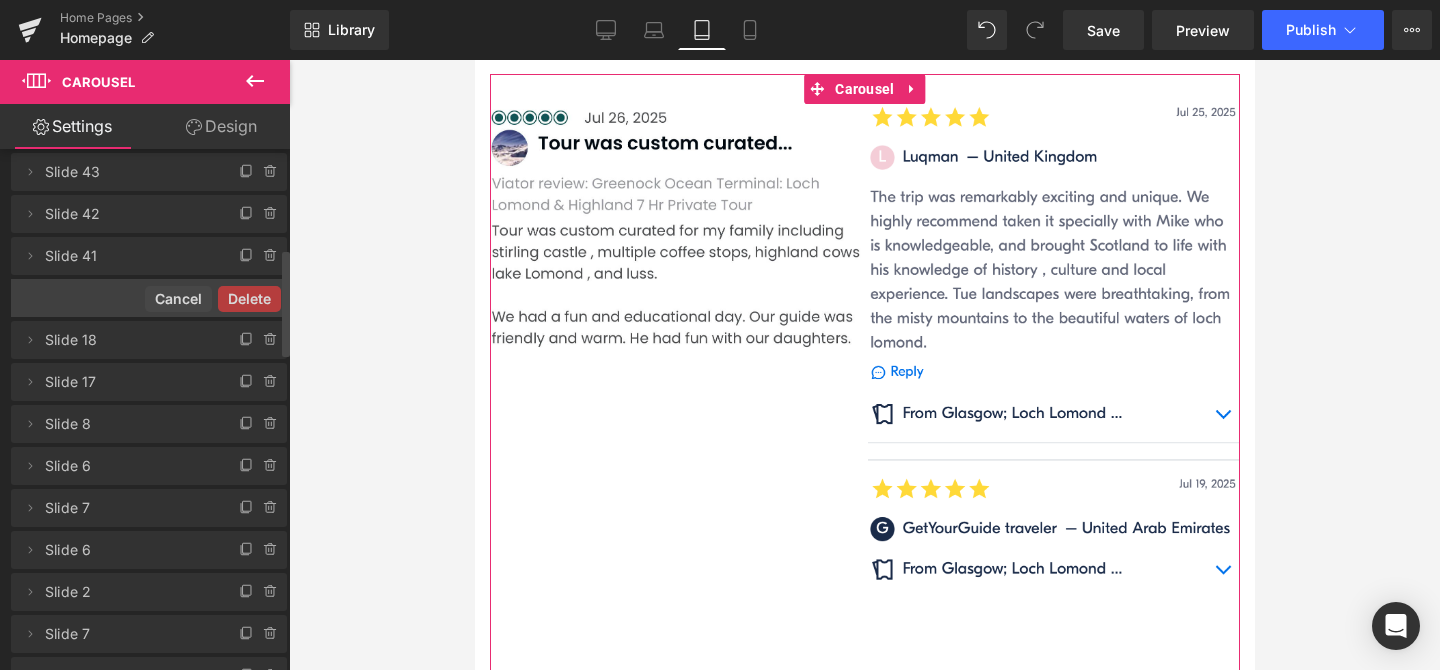 click on "Delete" at bounding box center (249, 299) 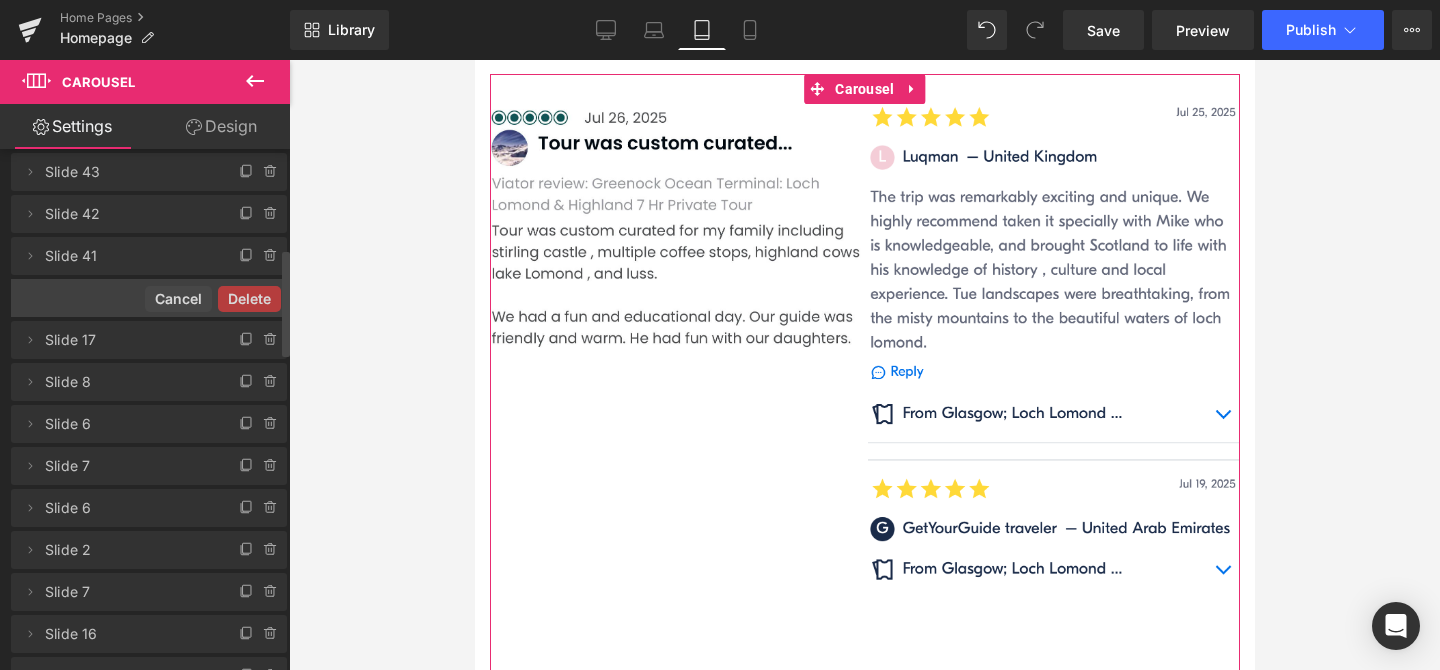 click on "Delete" at bounding box center [249, 299] 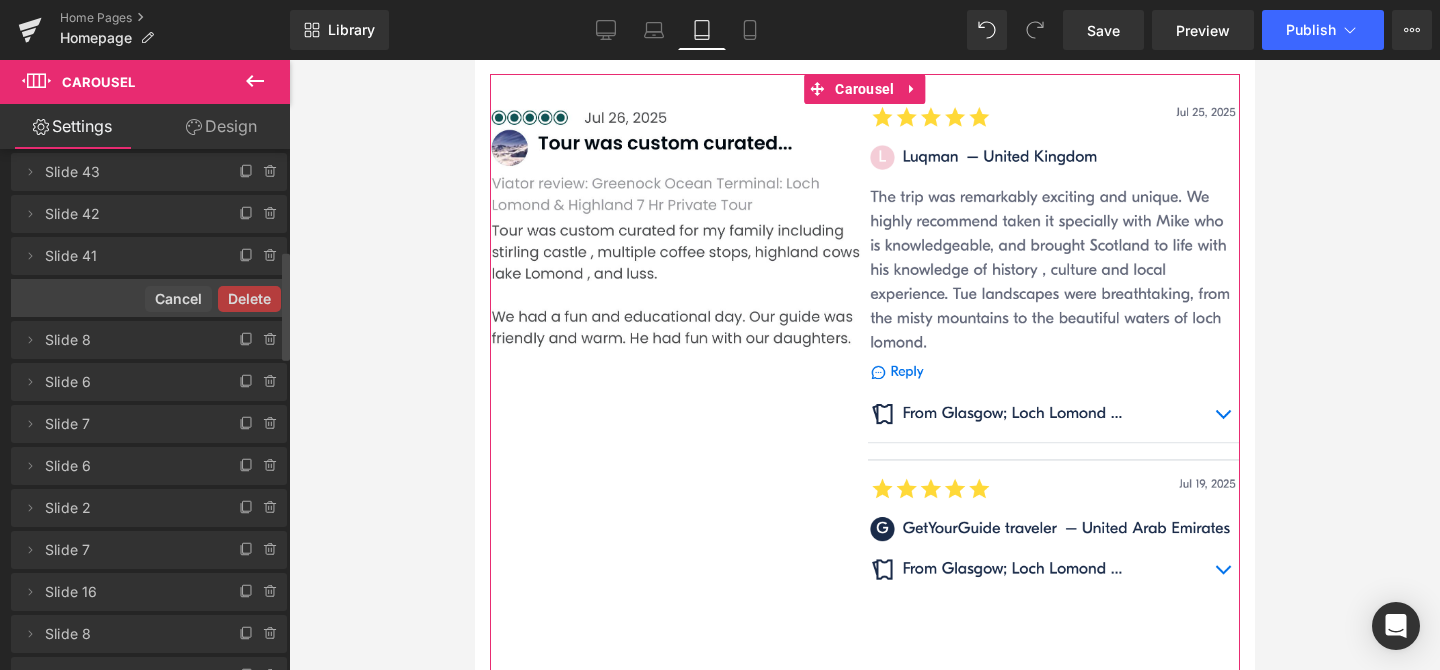 click on "Delete" at bounding box center [249, 299] 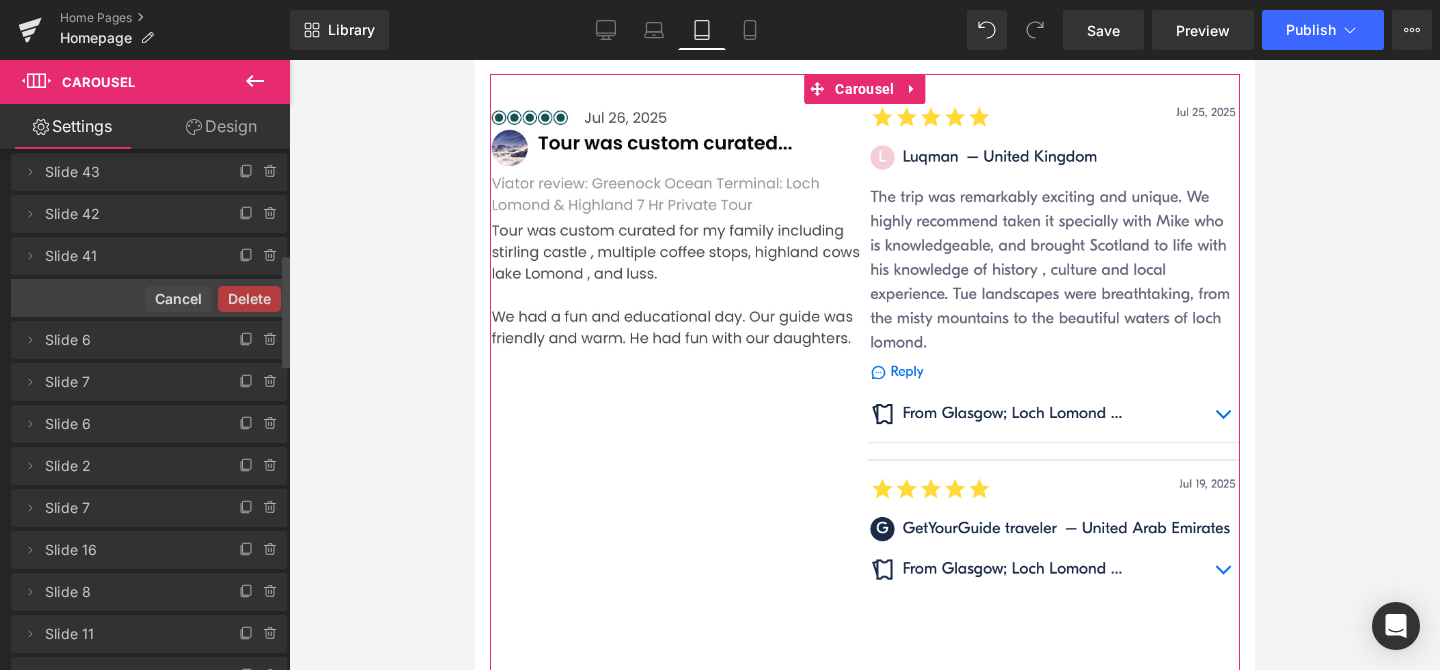 click on "Delete" at bounding box center [249, 299] 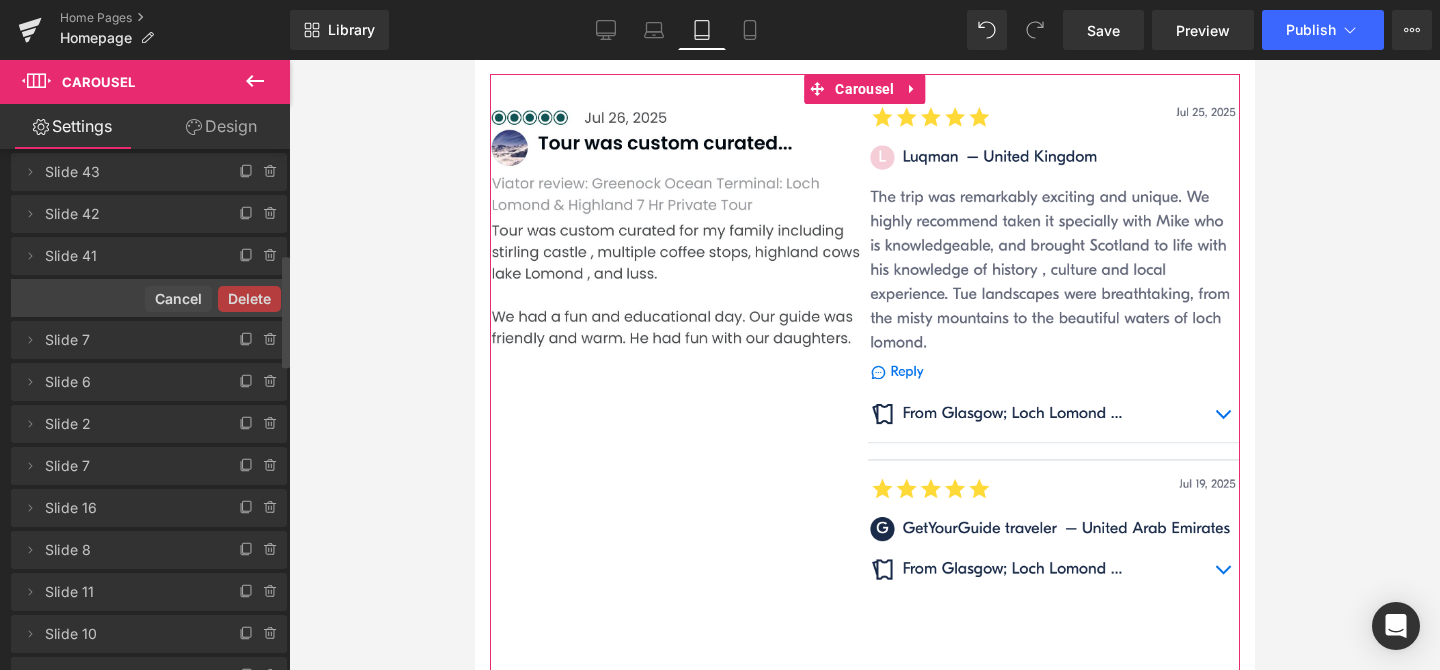 click on "Delete" at bounding box center [249, 299] 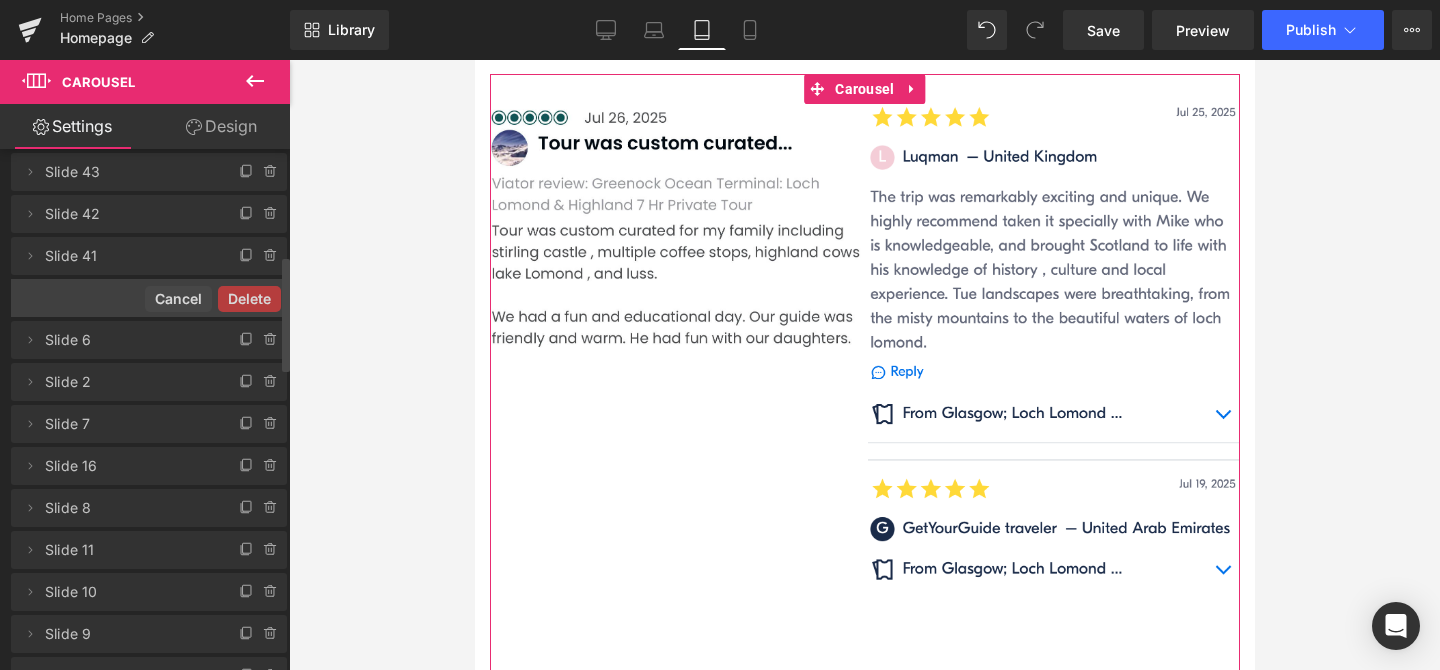 click on "Delete" at bounding box center [249, 299] 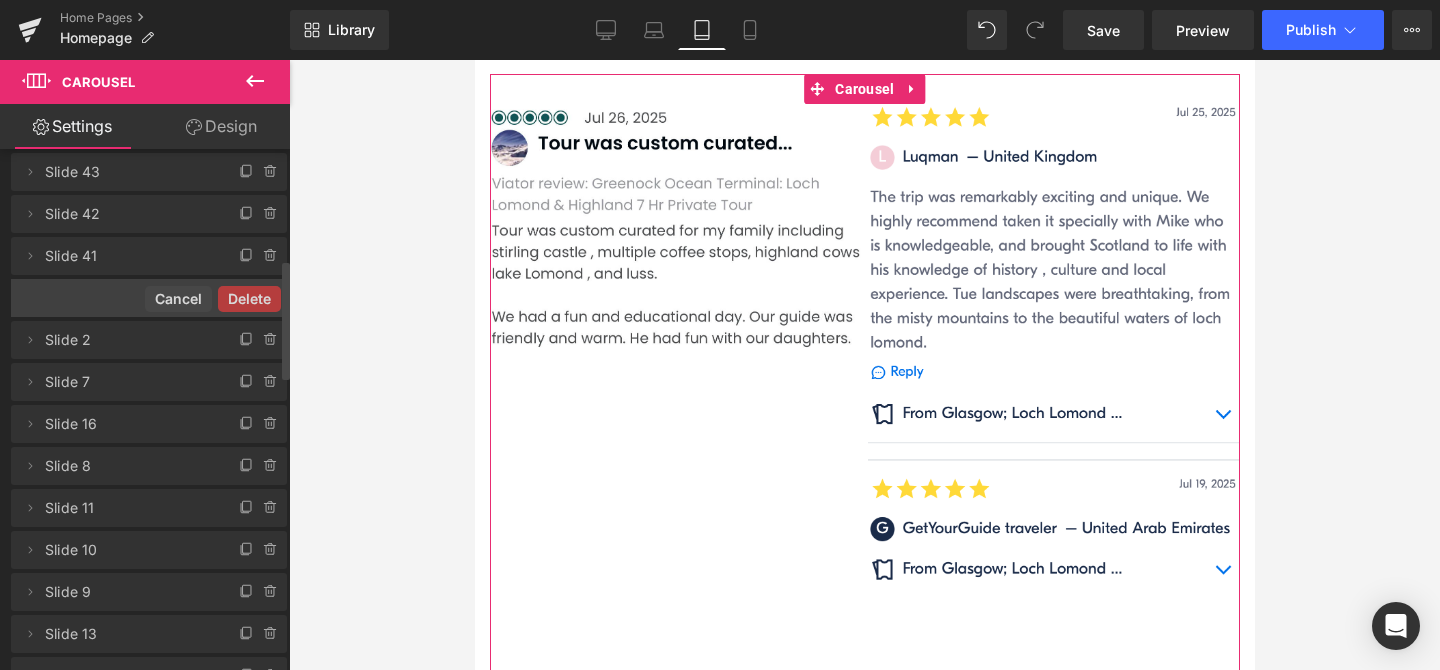click on "Delete" at bounding box center (249, 299) 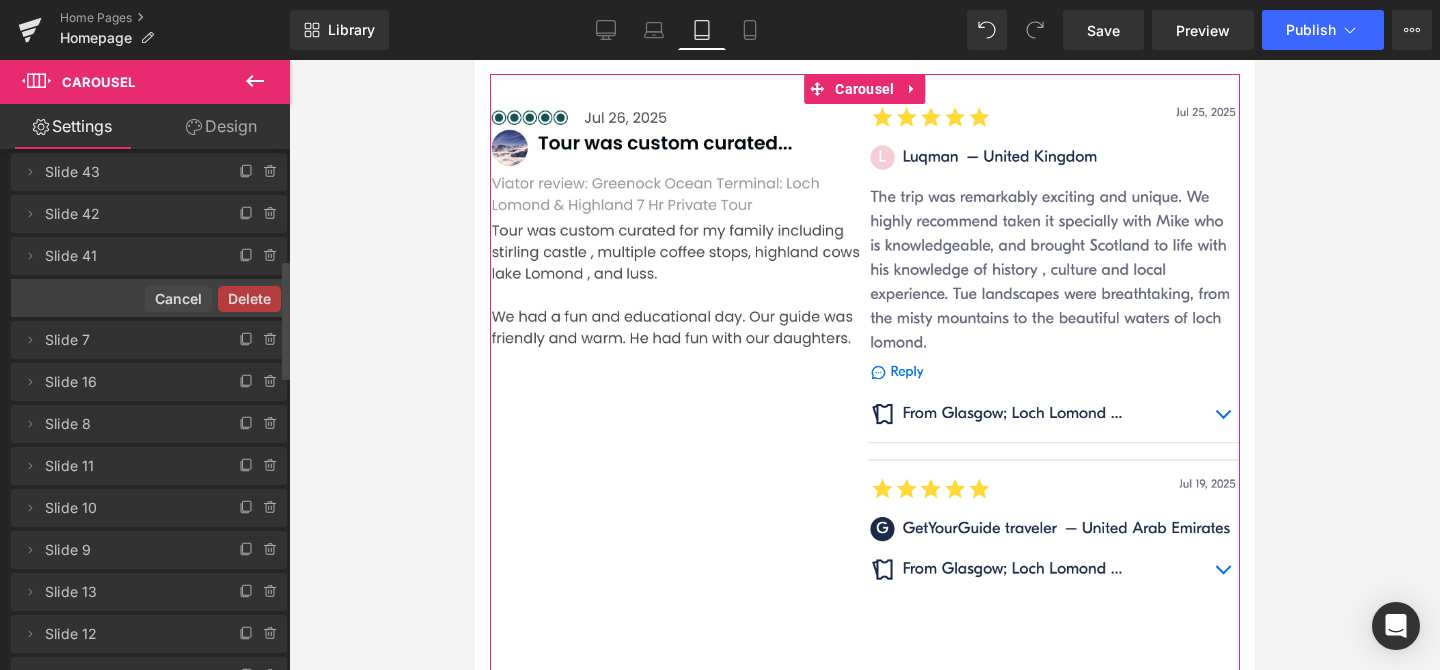 click on "Delete Cancel" at bounding box center [149, 298] 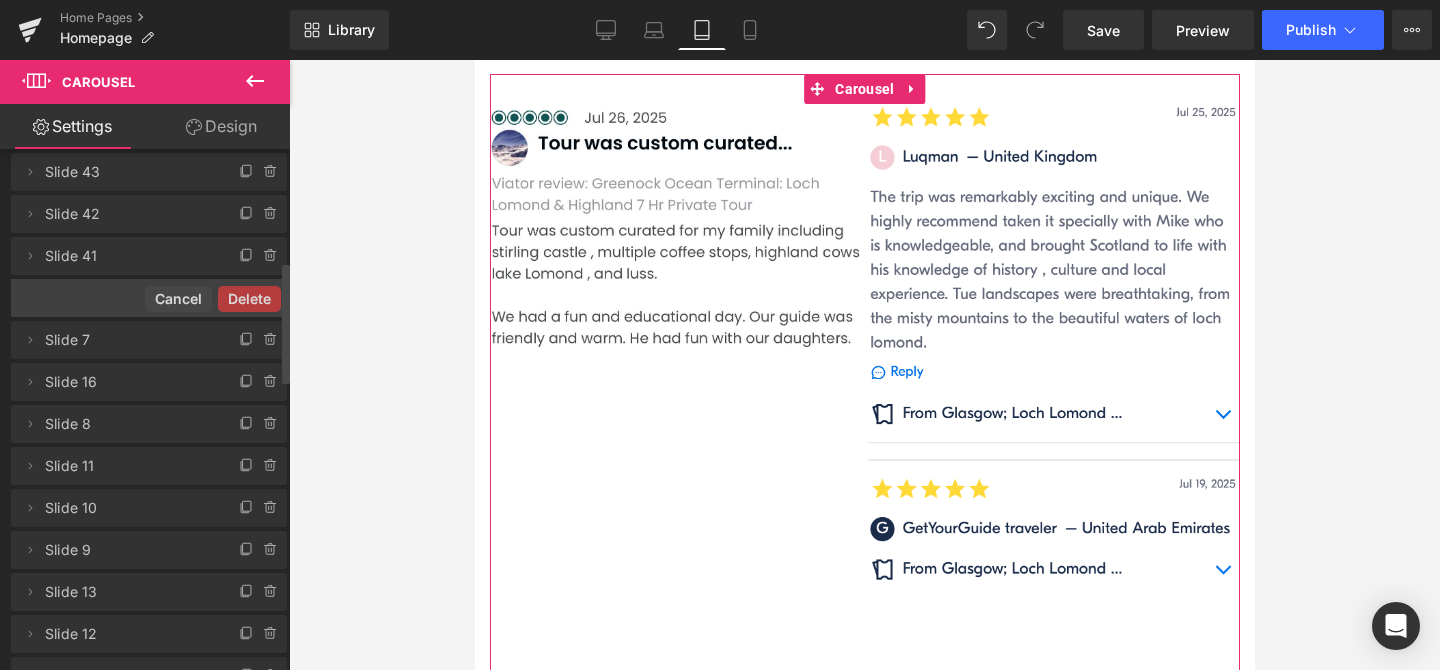click on "Delete" at bounding box center [249, 299] 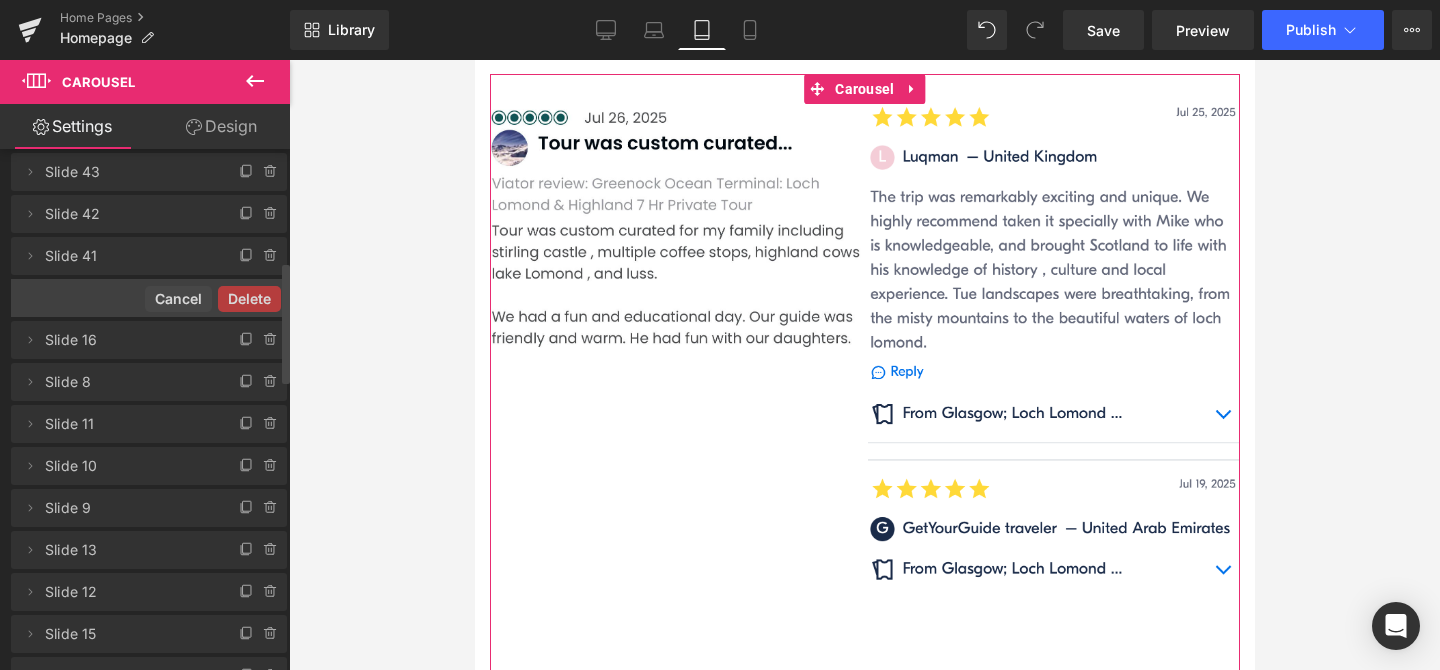 click on "Delete" at bounding box center [249, 299] 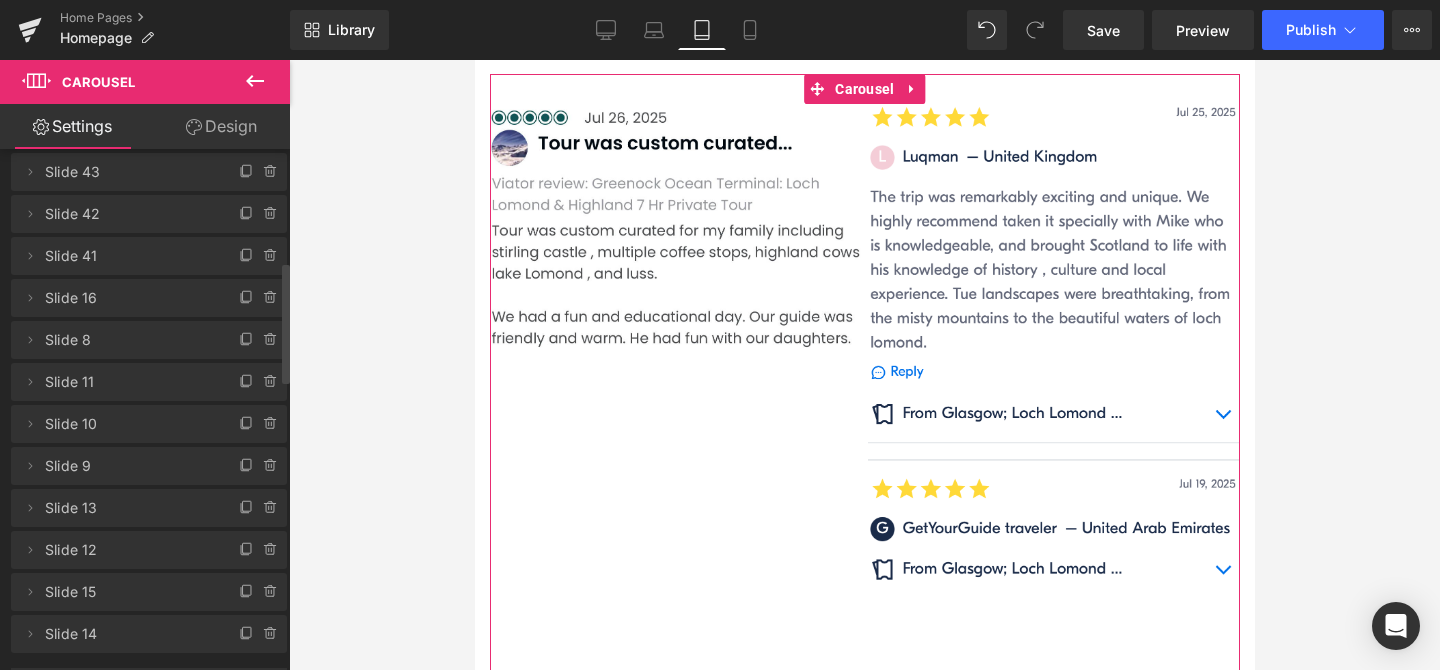click 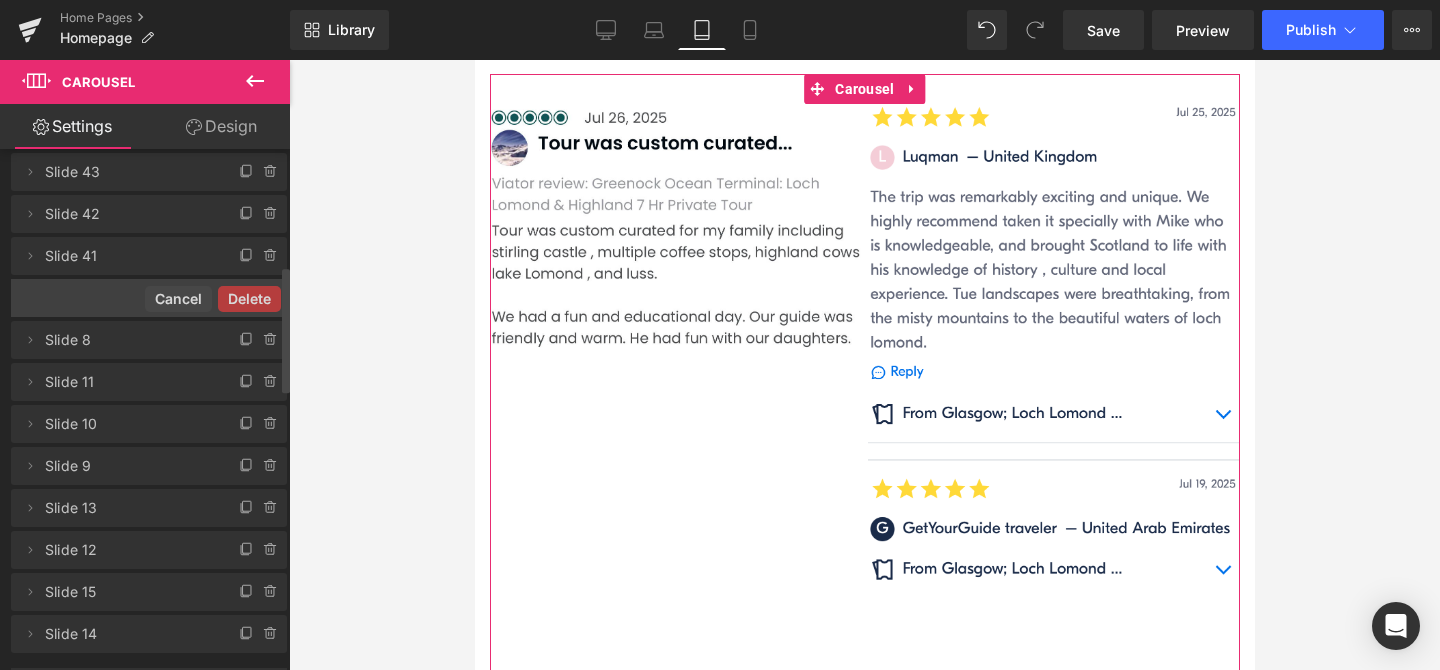 click on "Delete" at bounding box center [249, 299] 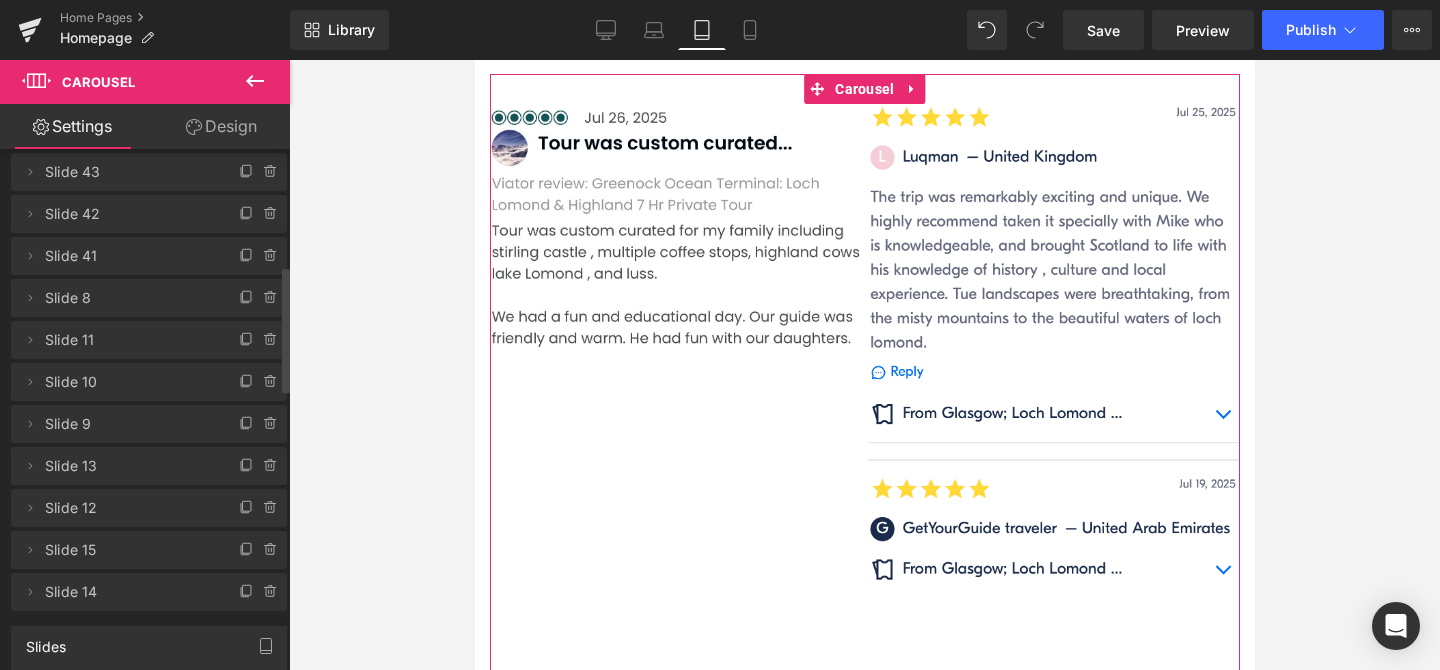 click 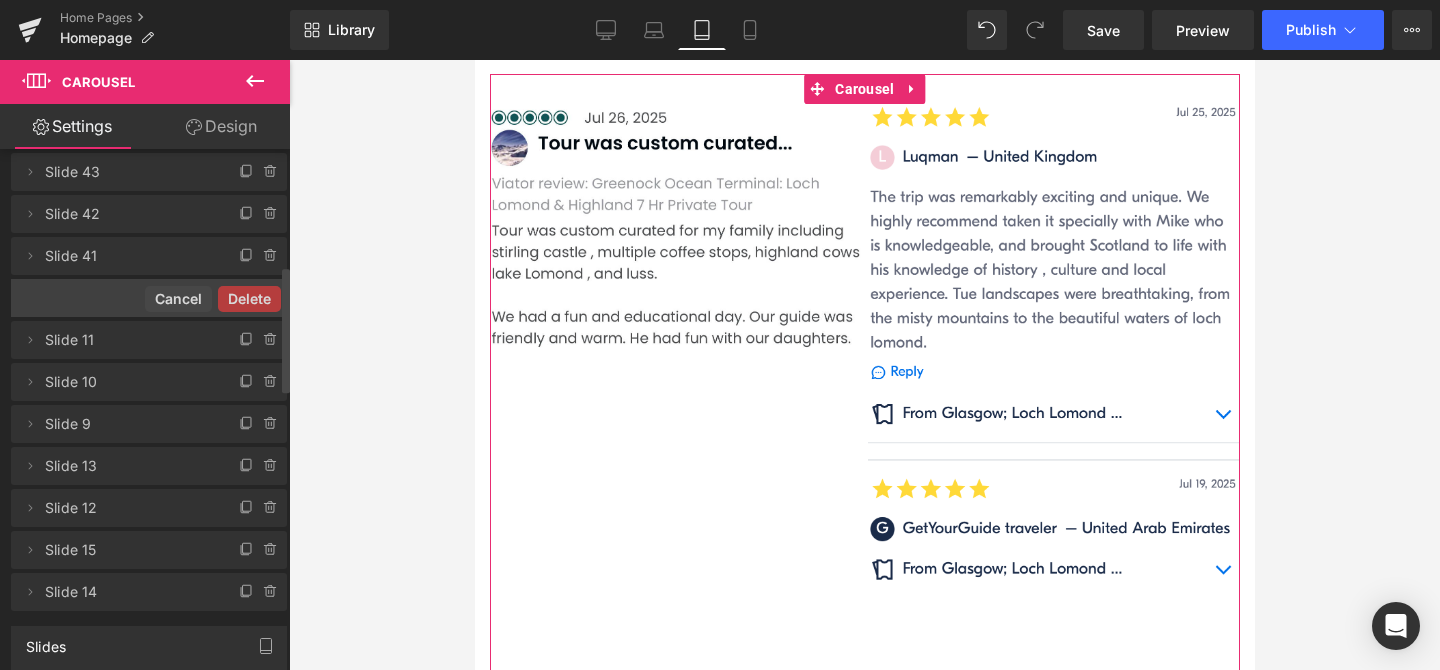 click on "Delete" at bounding box center (249, 299) 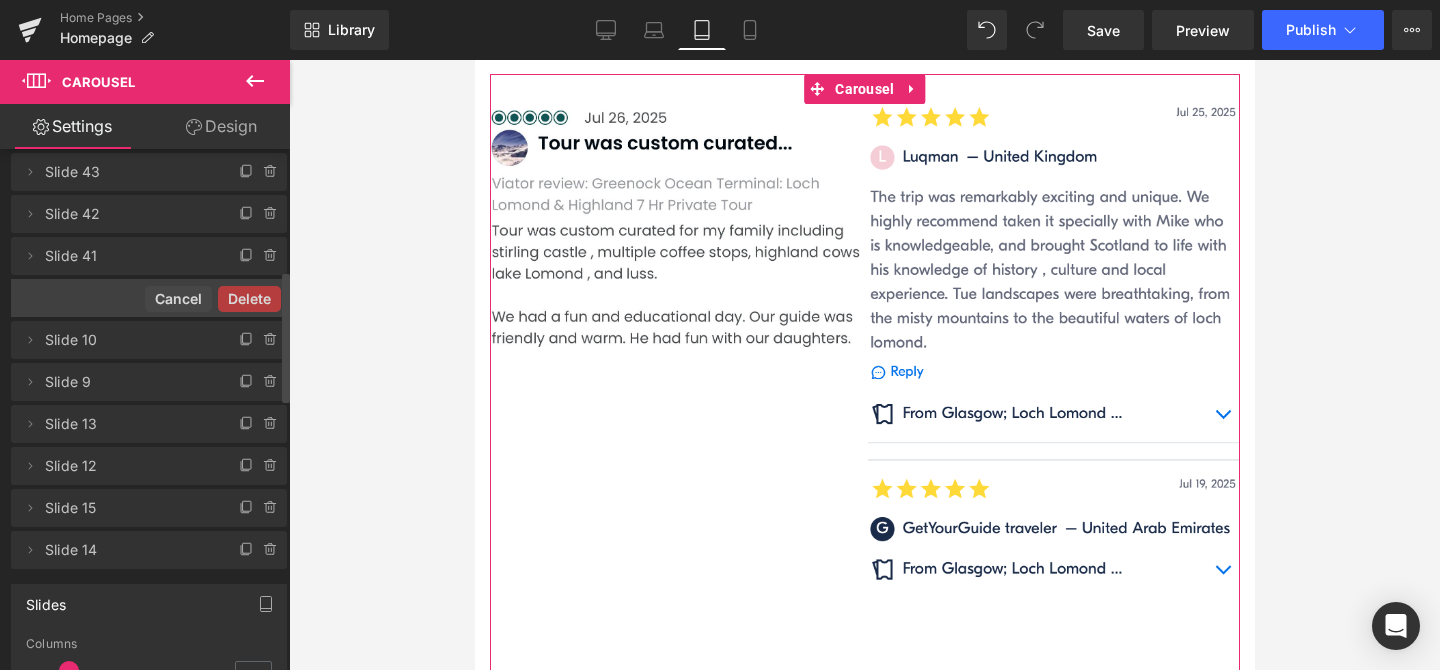 click on "Delete" at bounding box center (249, 299) 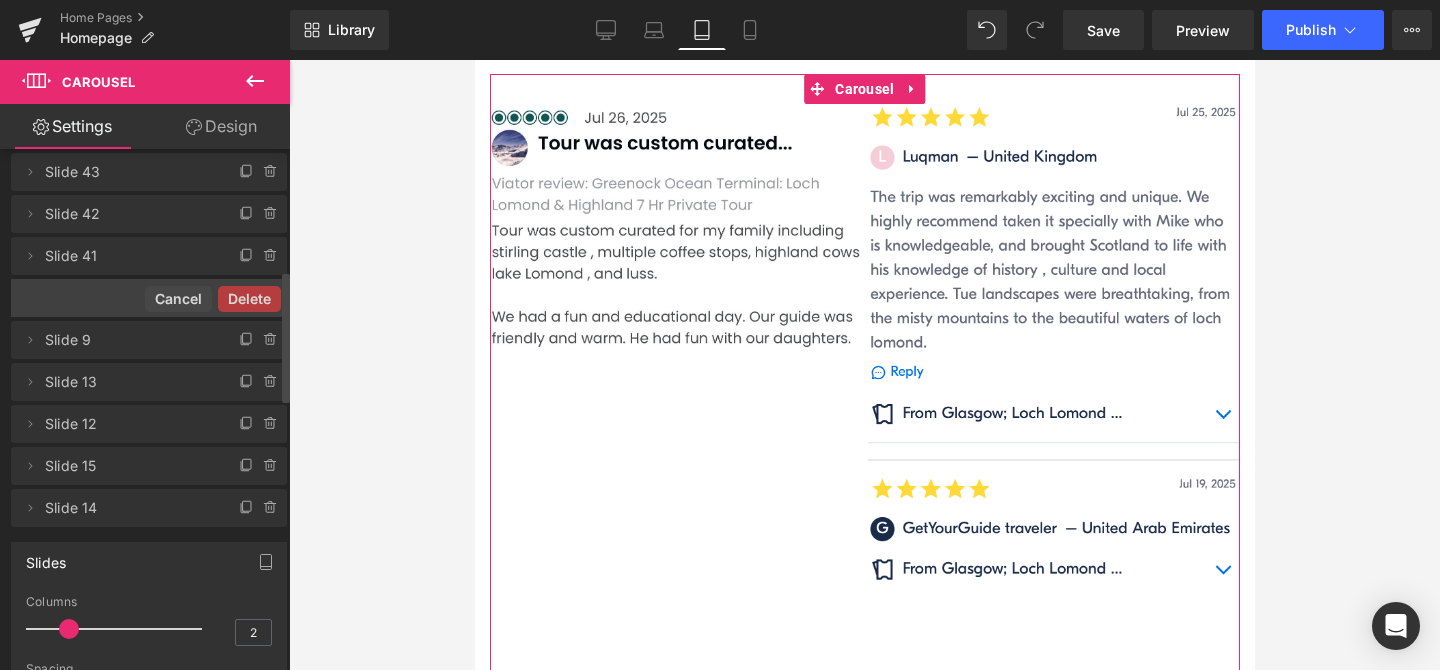 click on "Delete" at bounding box center (249, 299) 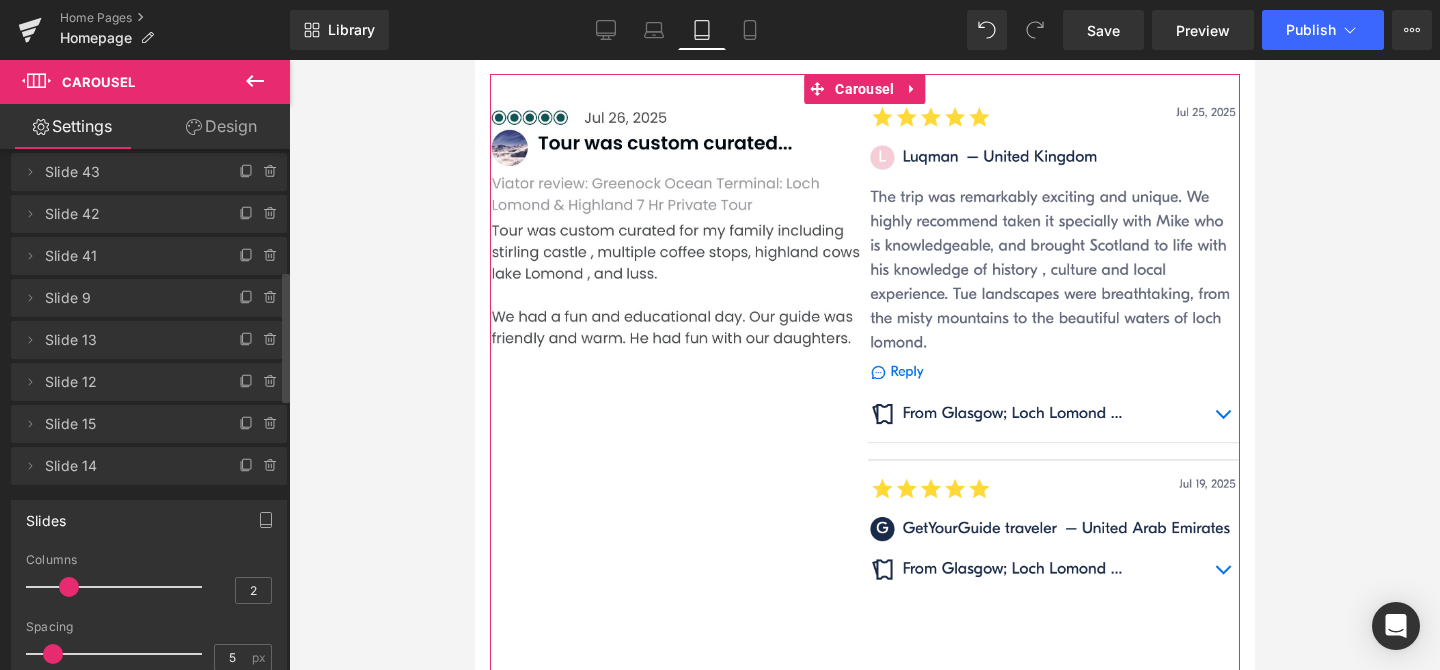 click 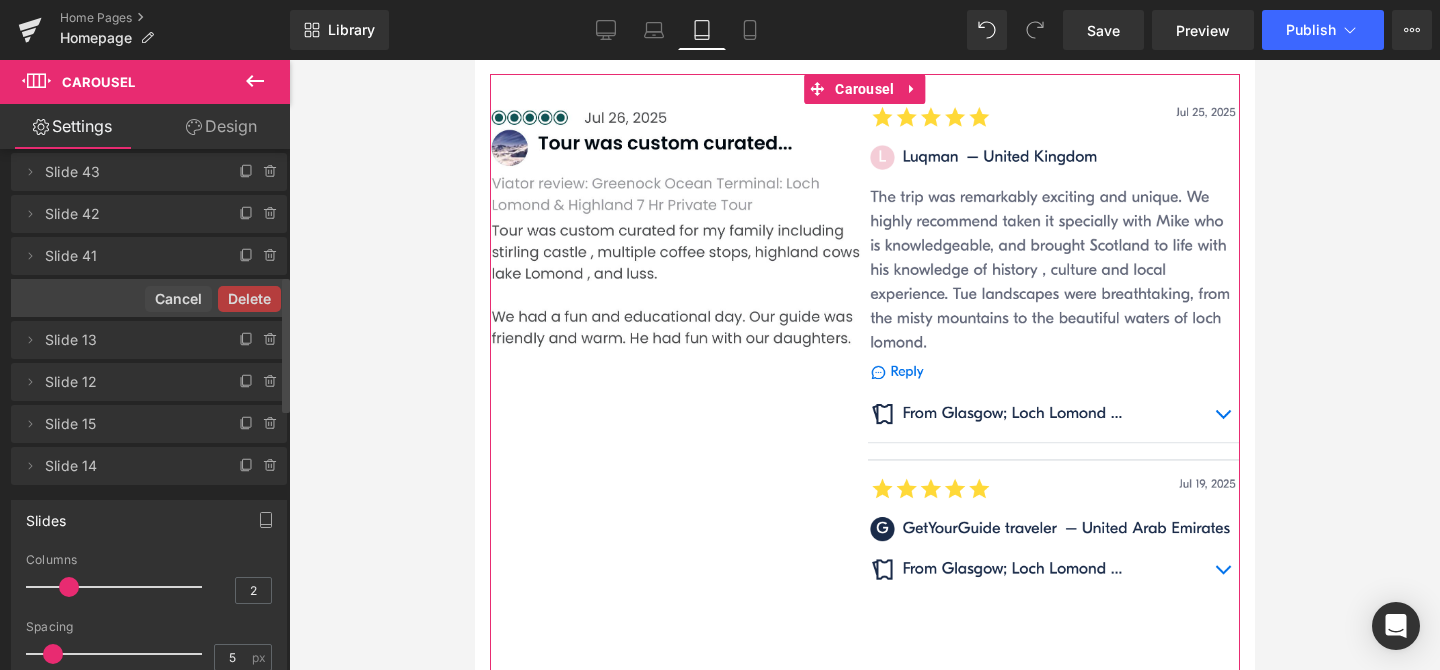 click on "Delete" at bounding box center [249, 299] 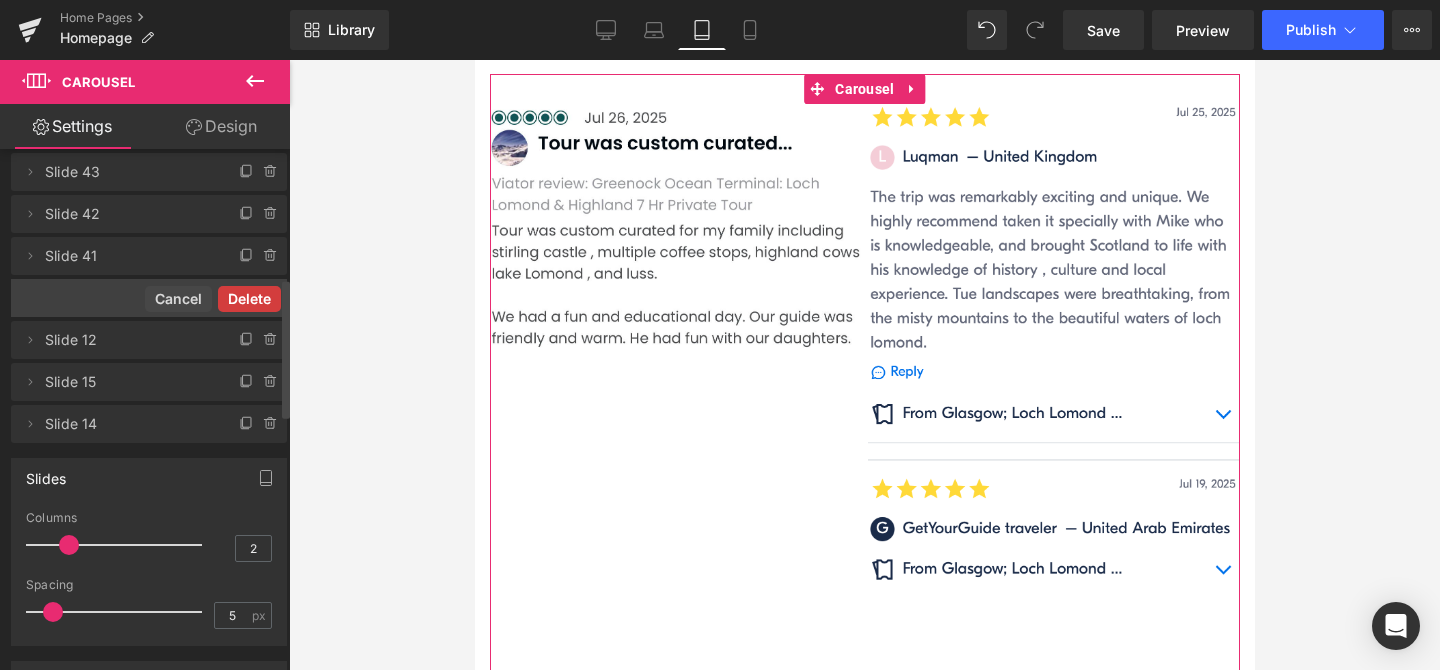 click on "Delete" at bounding box center [249, 299] 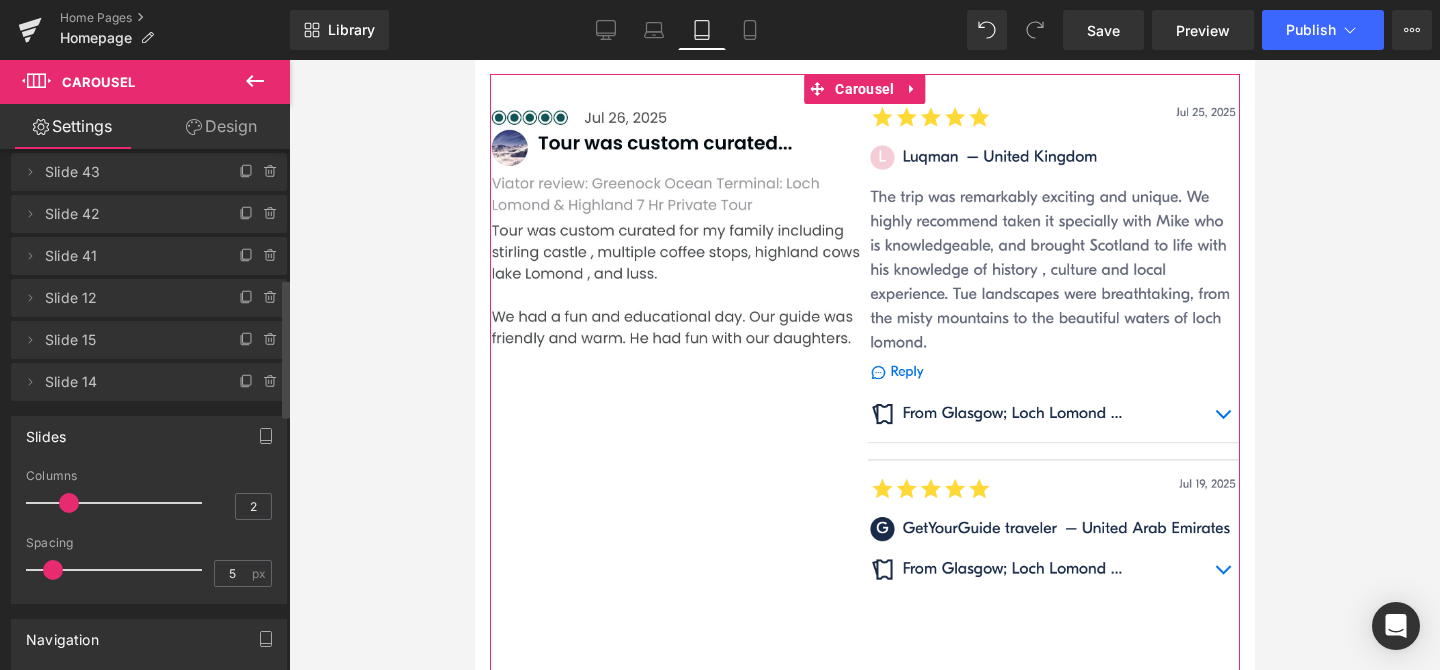 click 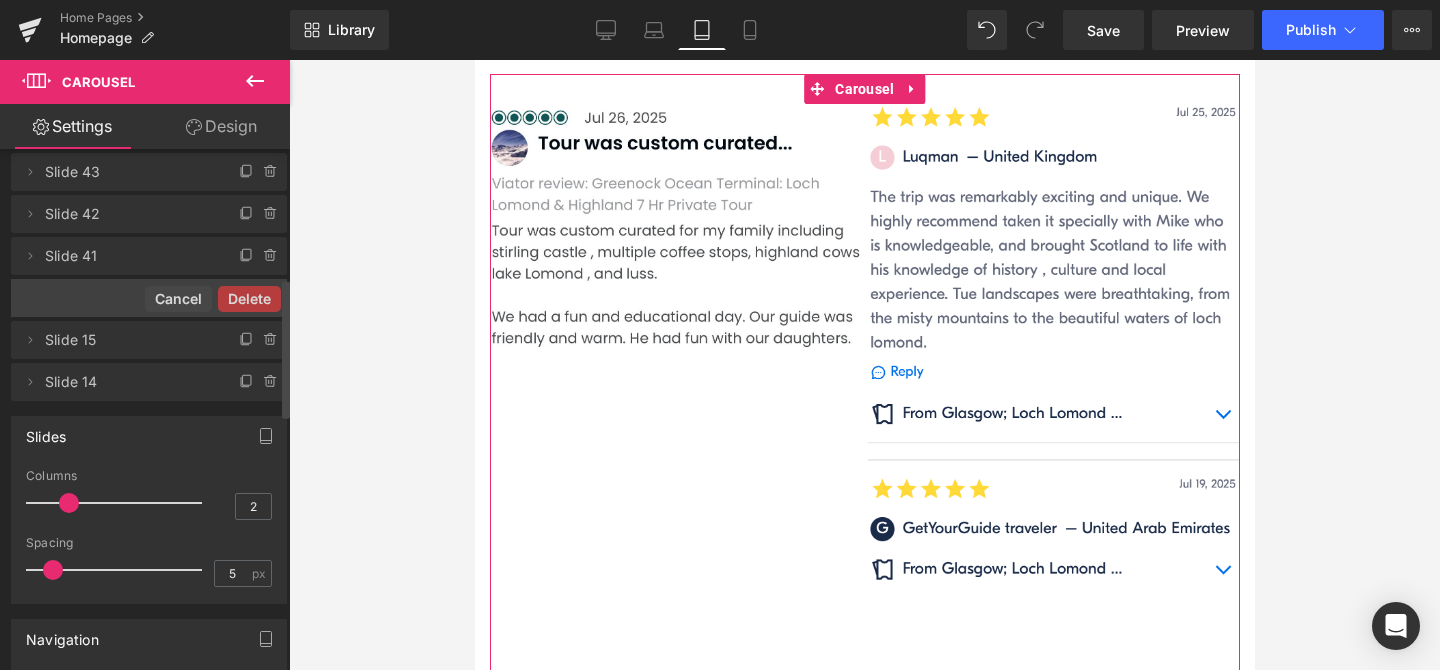 click on "Delete" at bounding box center [249, 299] 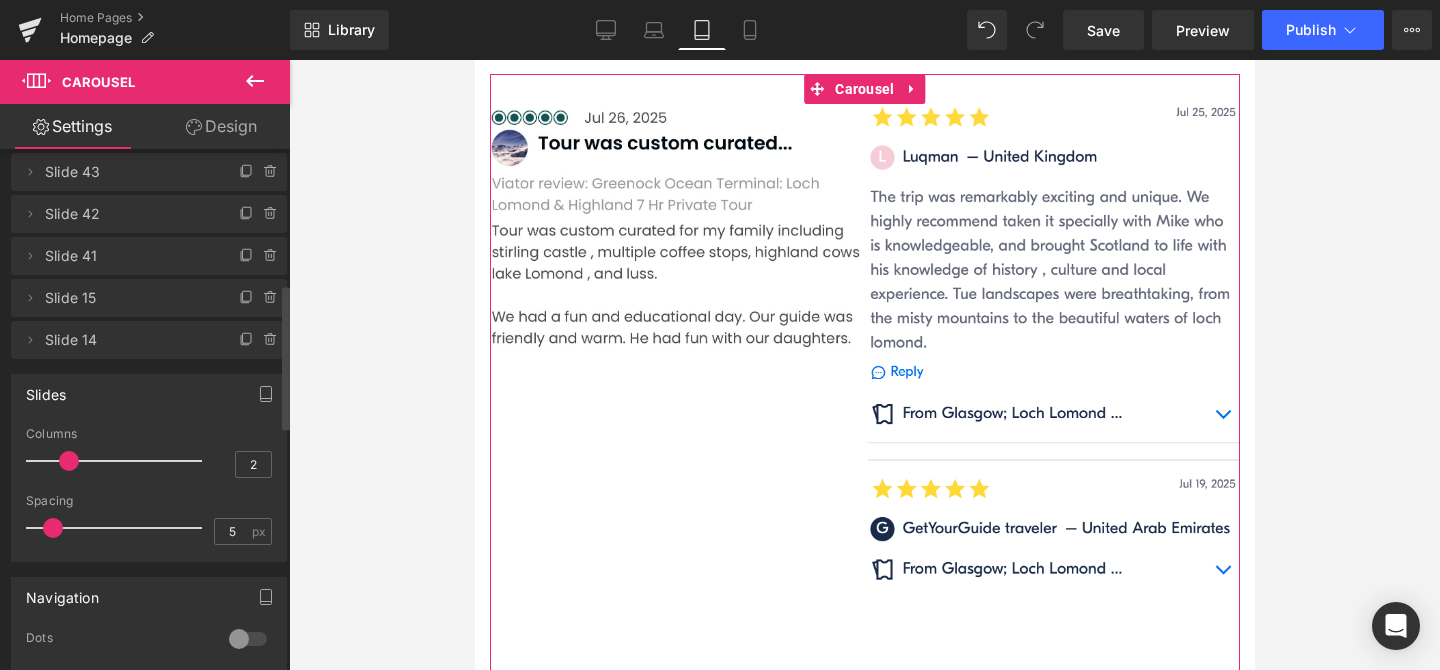click 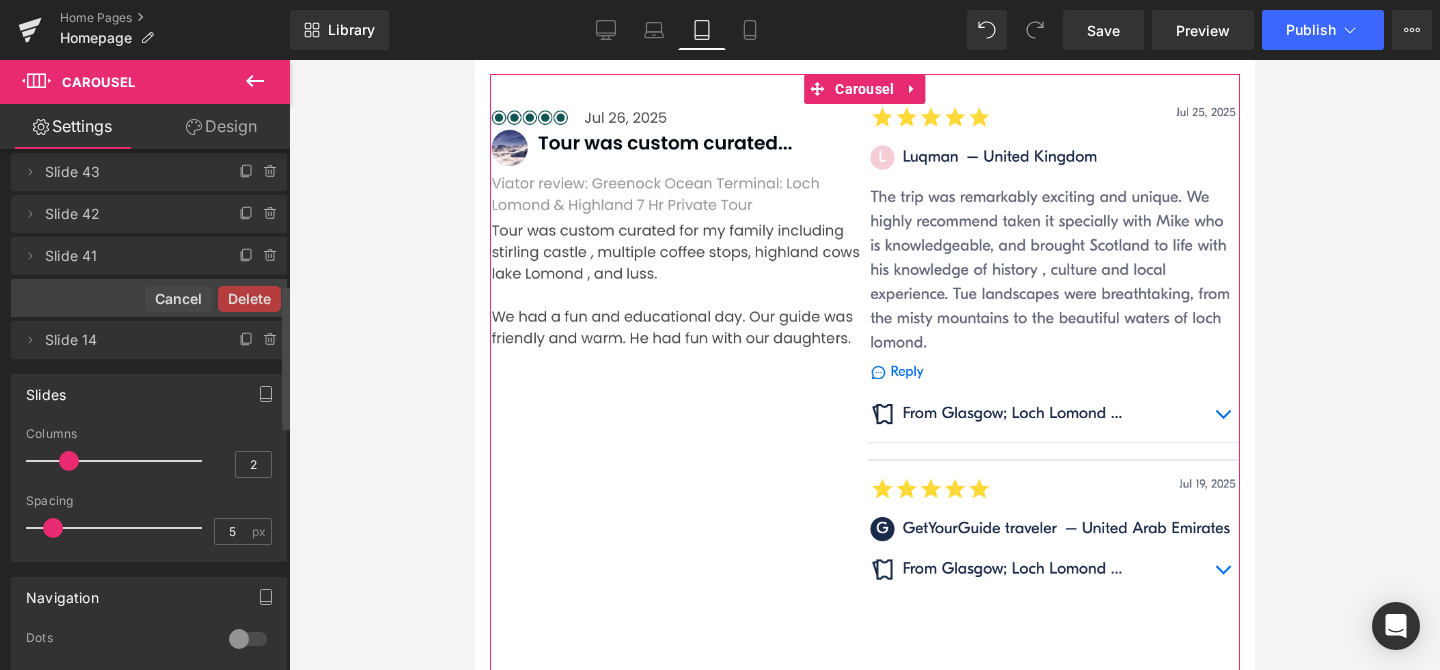 click on "Delete" at bounding box center (249, 299) 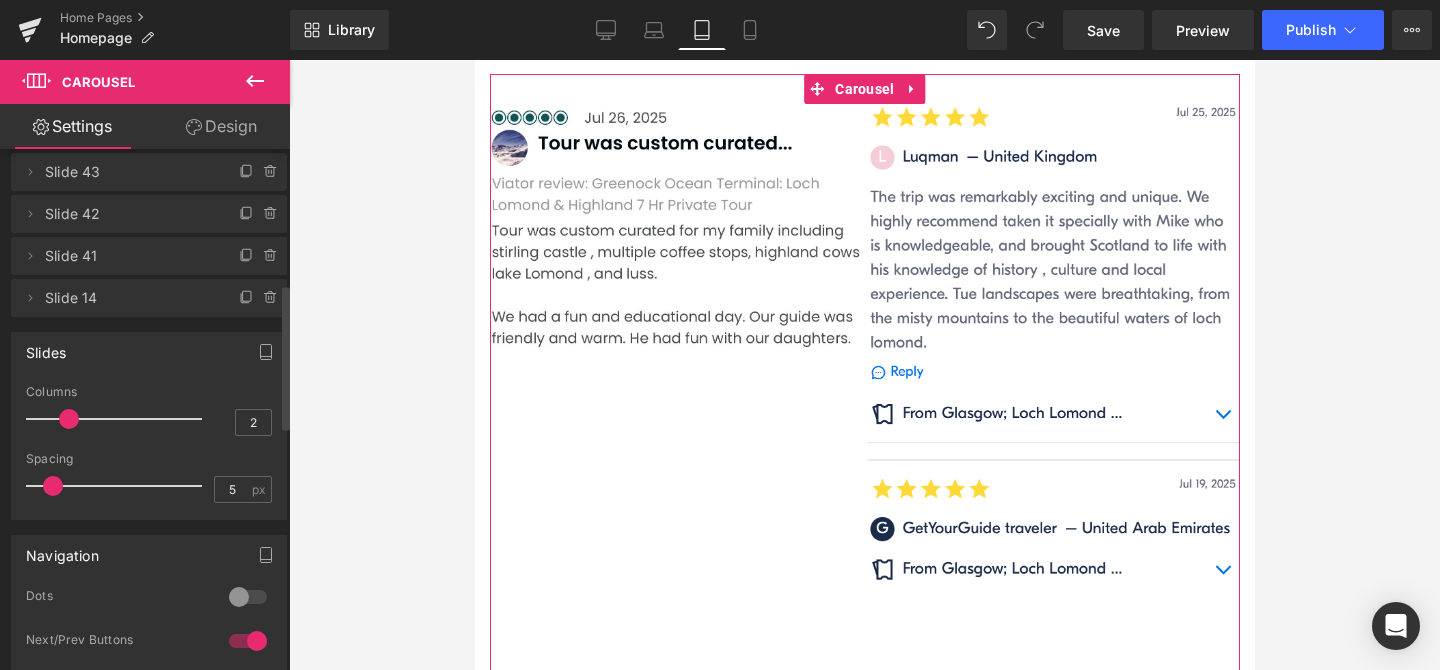 click 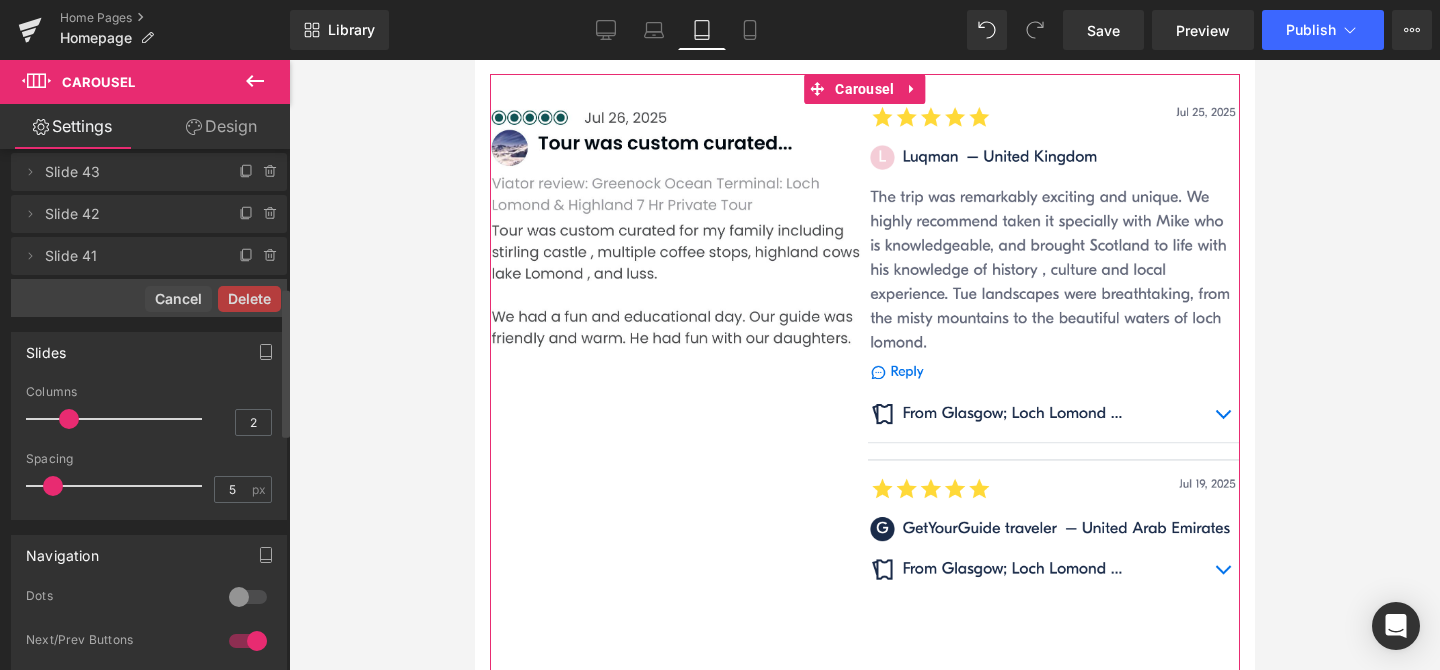 click on "Delete" at bounding box center [249, 299] 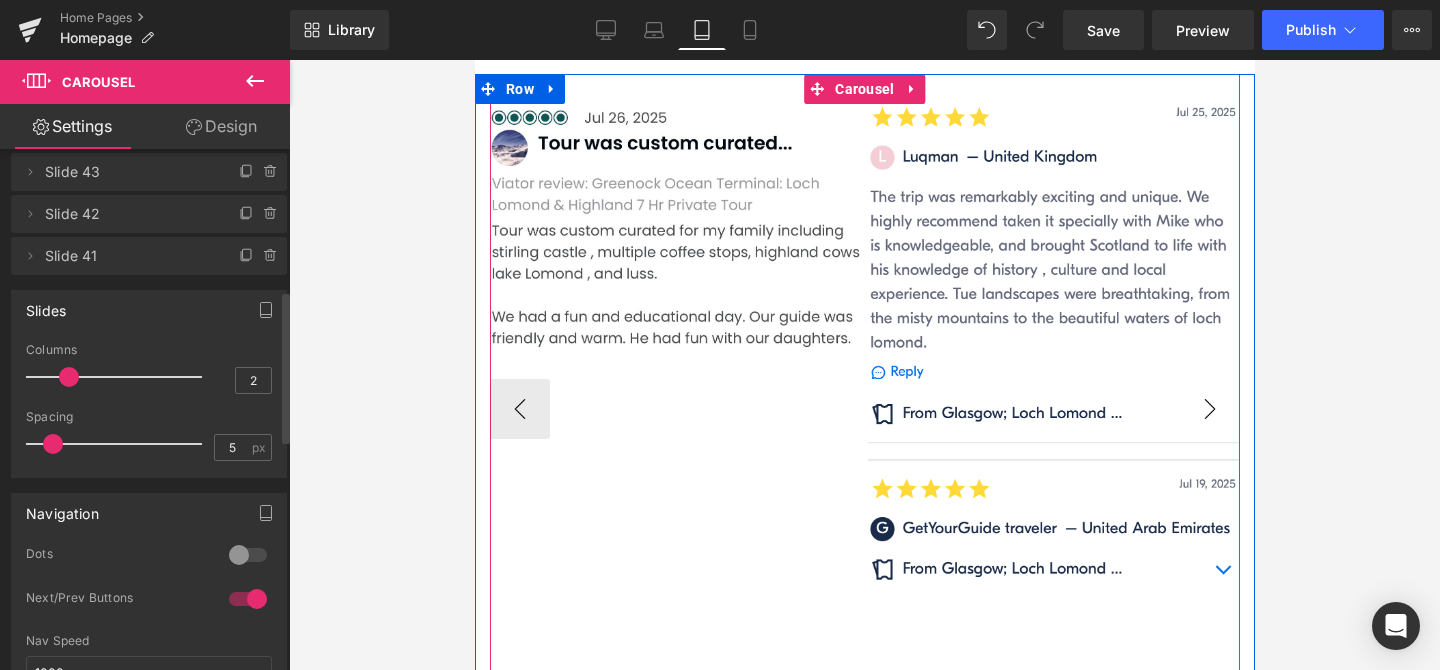 click on "›" at bounding box center [1209, 409] 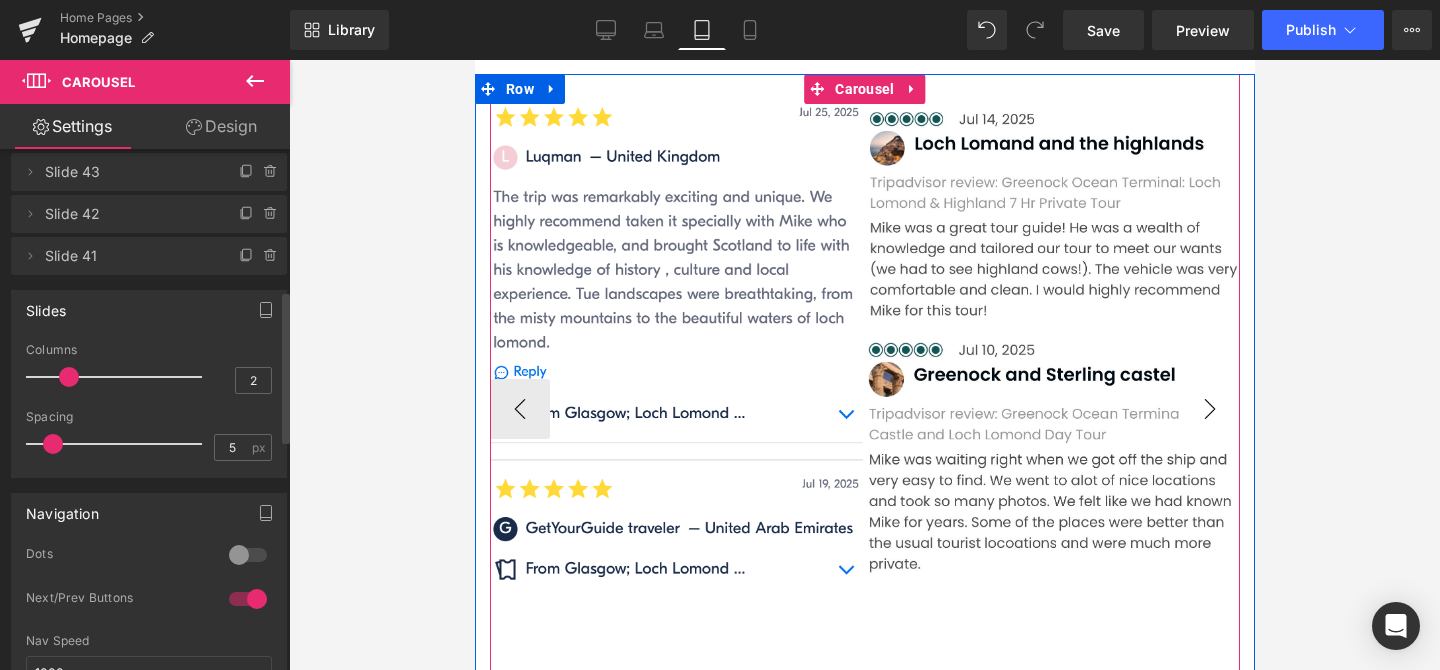 click on "›" at bounding box center [1209, 409] 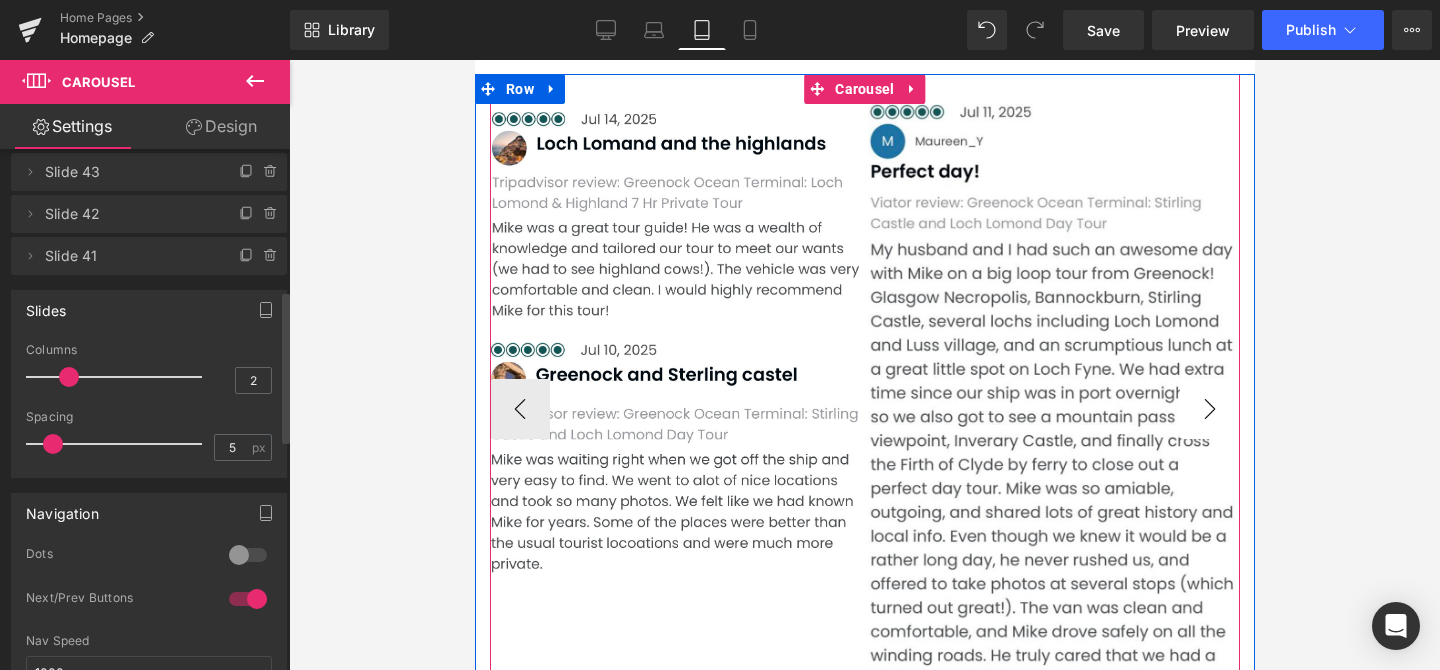 click on "›" at bounding box center [1209, 409] 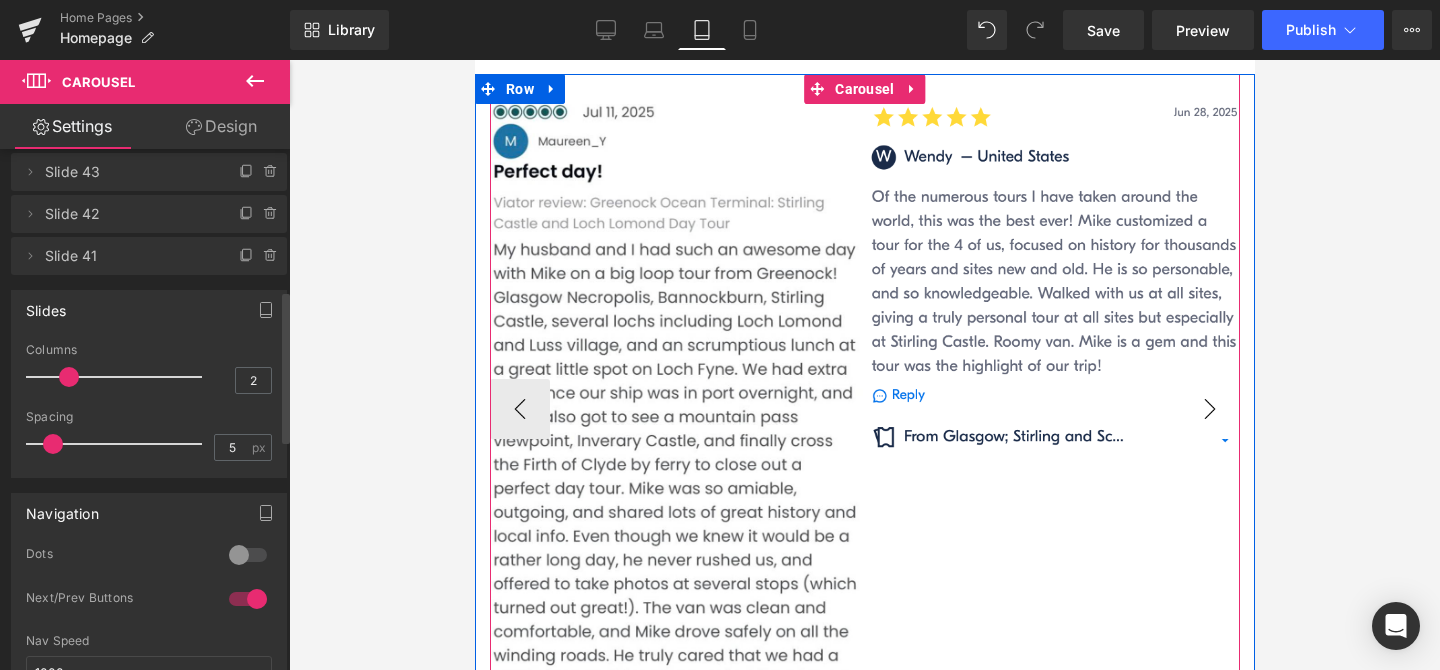 click on "›" at bounding box center [1209, 409] 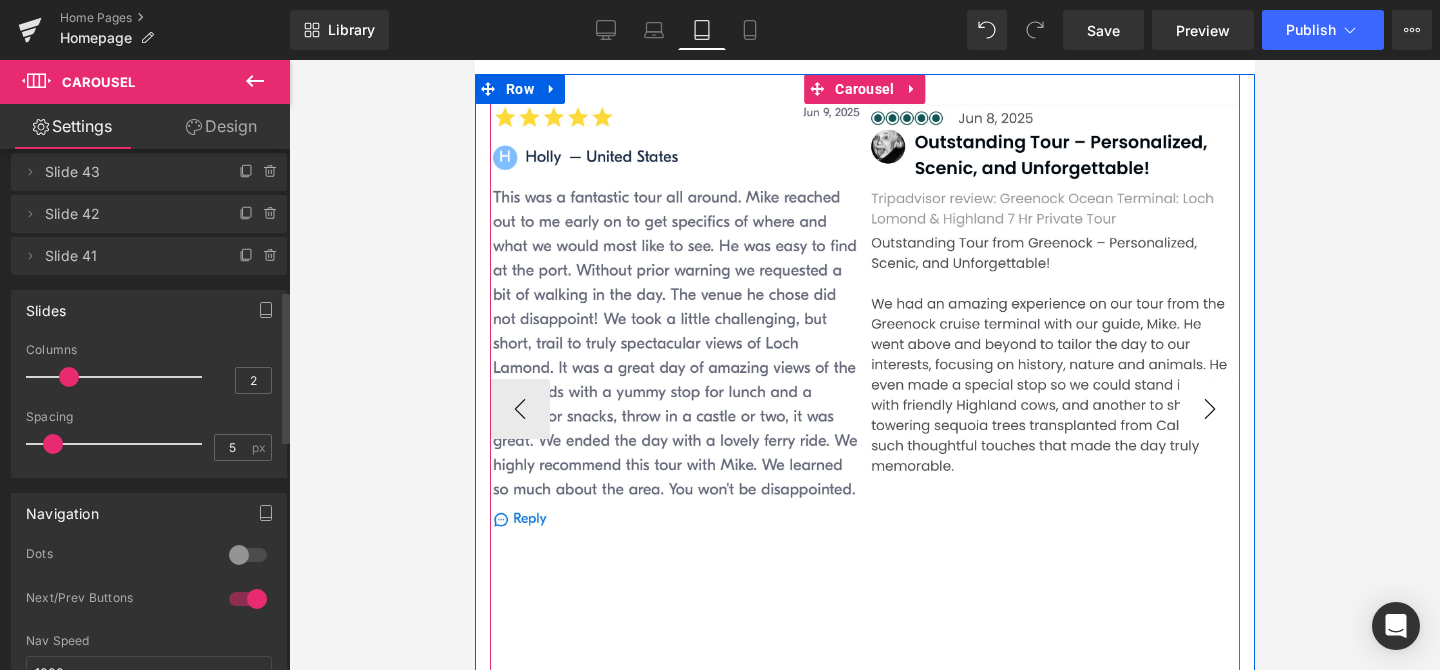 click on "›" at bounding box center [1209, 409] 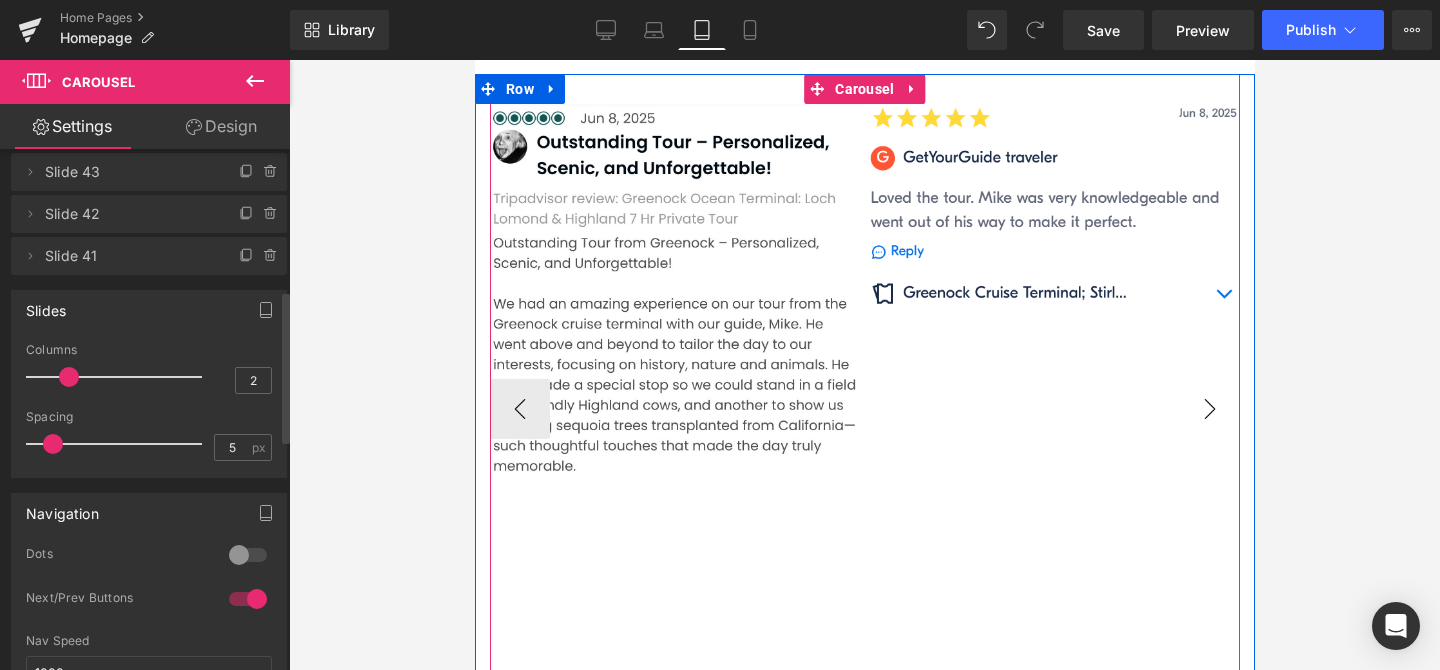 click on "›" at bounding box center [1209, 409] 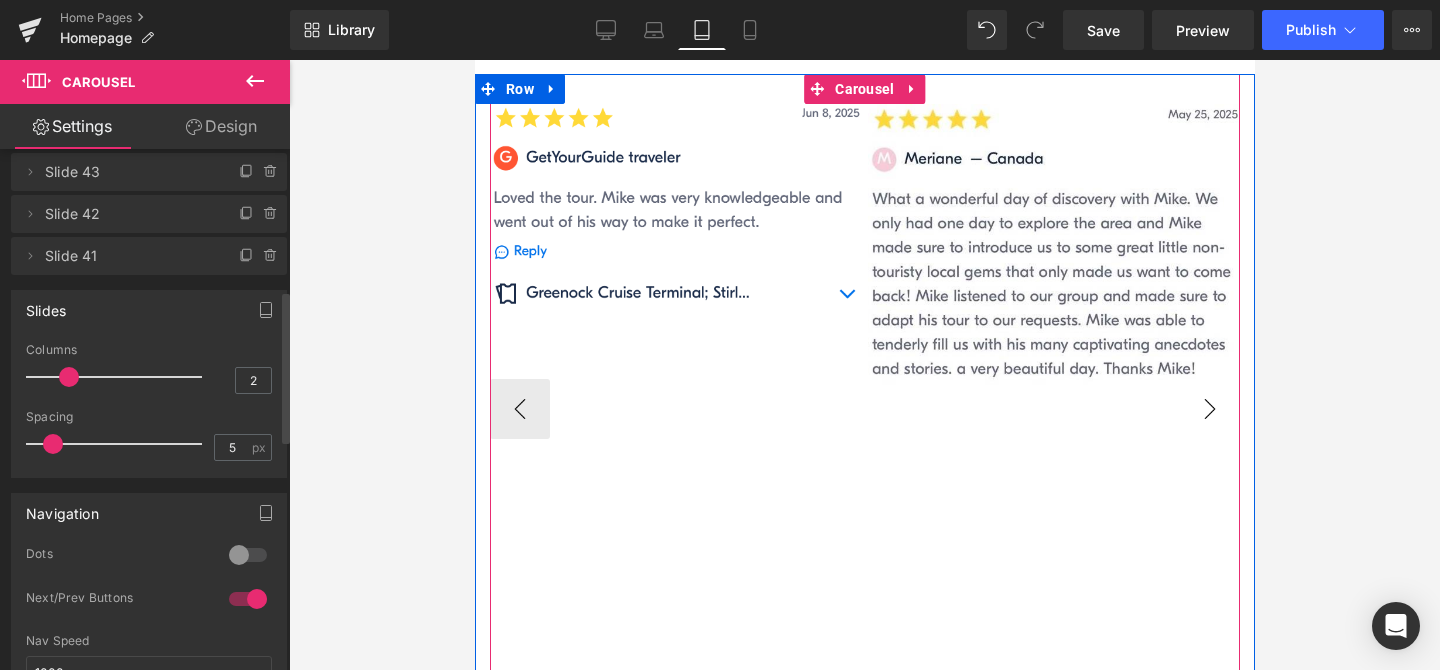 click on "›" at bounding box center [1209, 409] 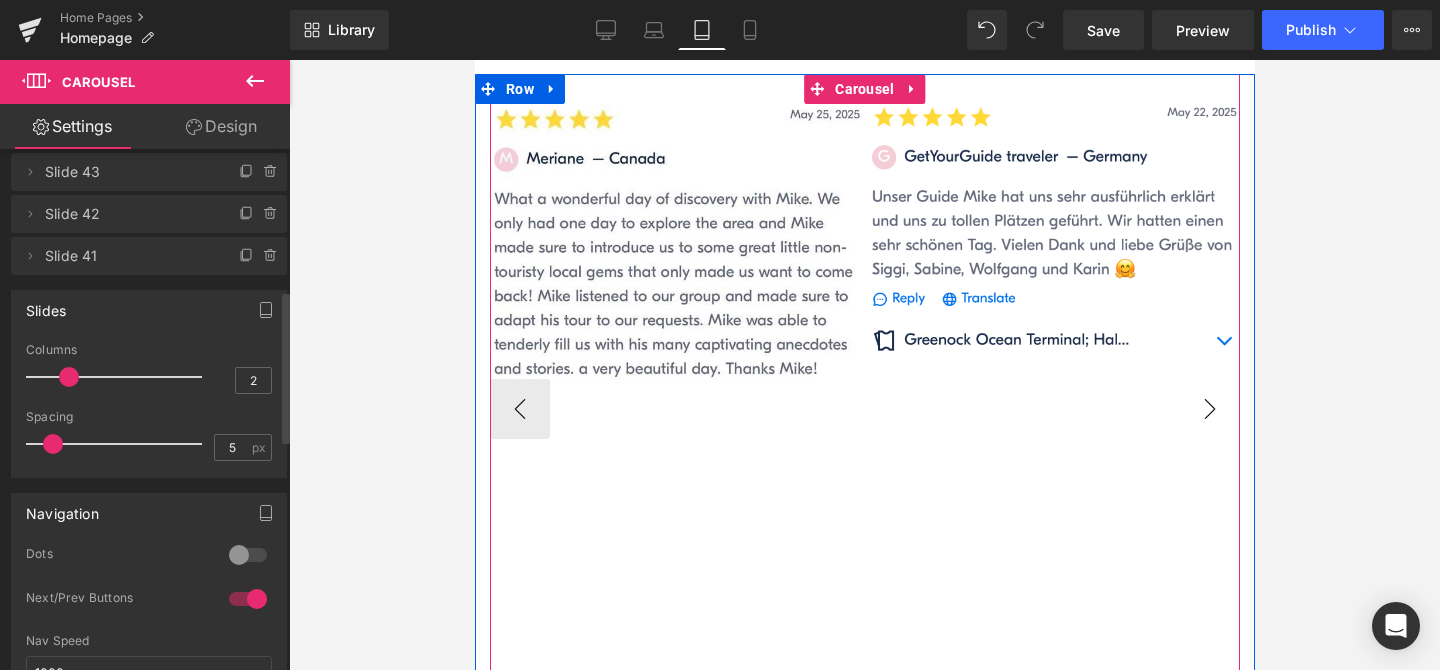 click on "›" at bounding box center (1209, 409) 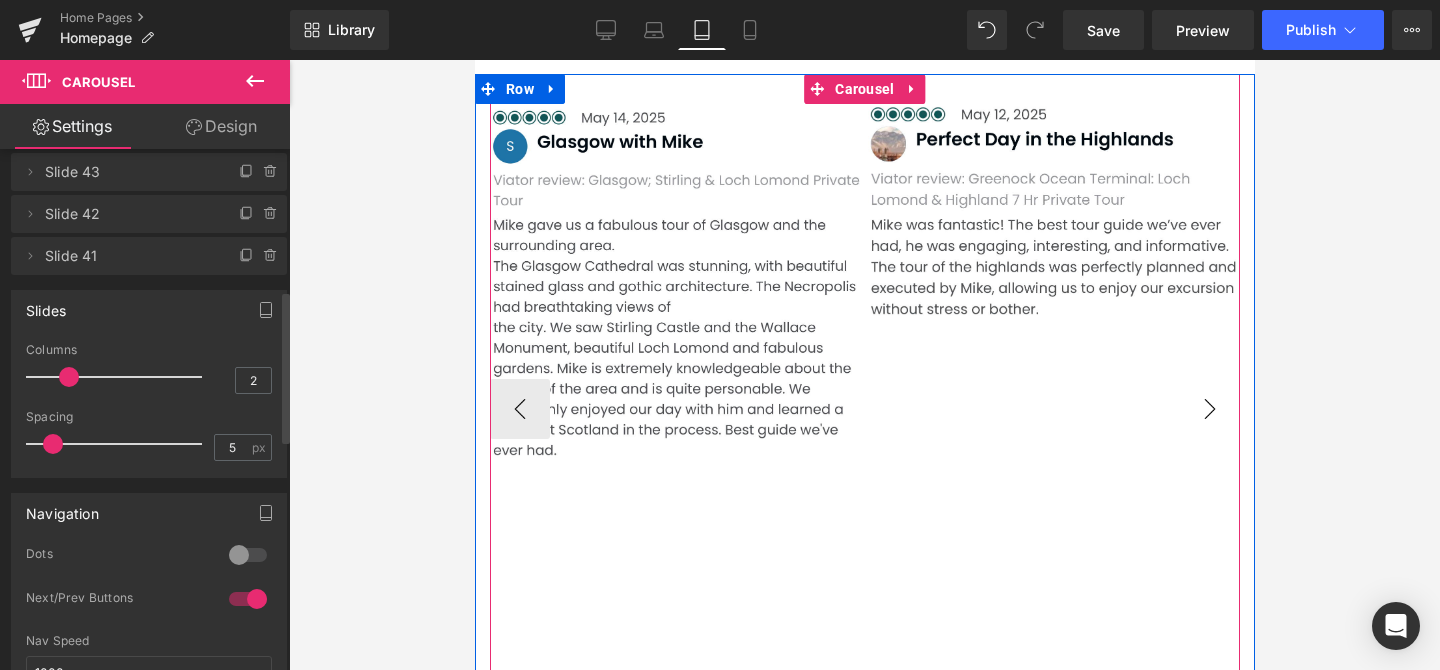 click on "›" at bounding box center [1209, 409] 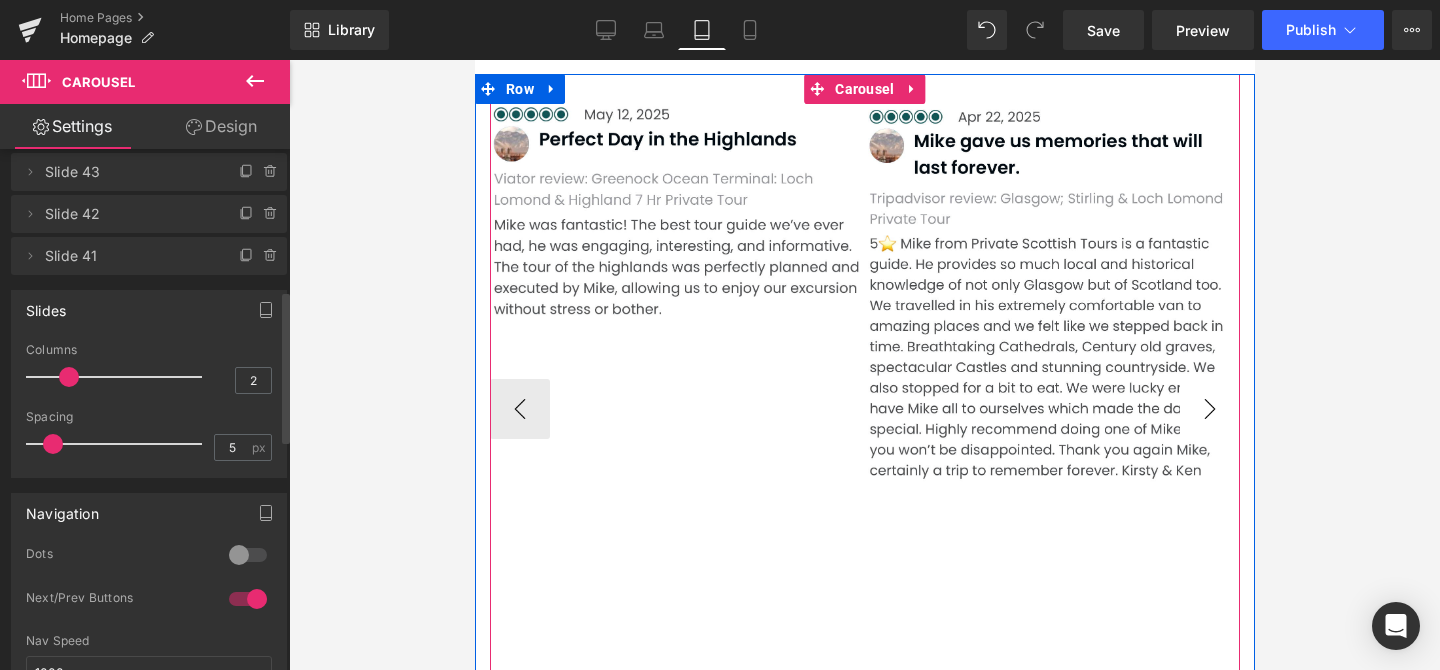 click on "›" at bounding box center [1209, 409] 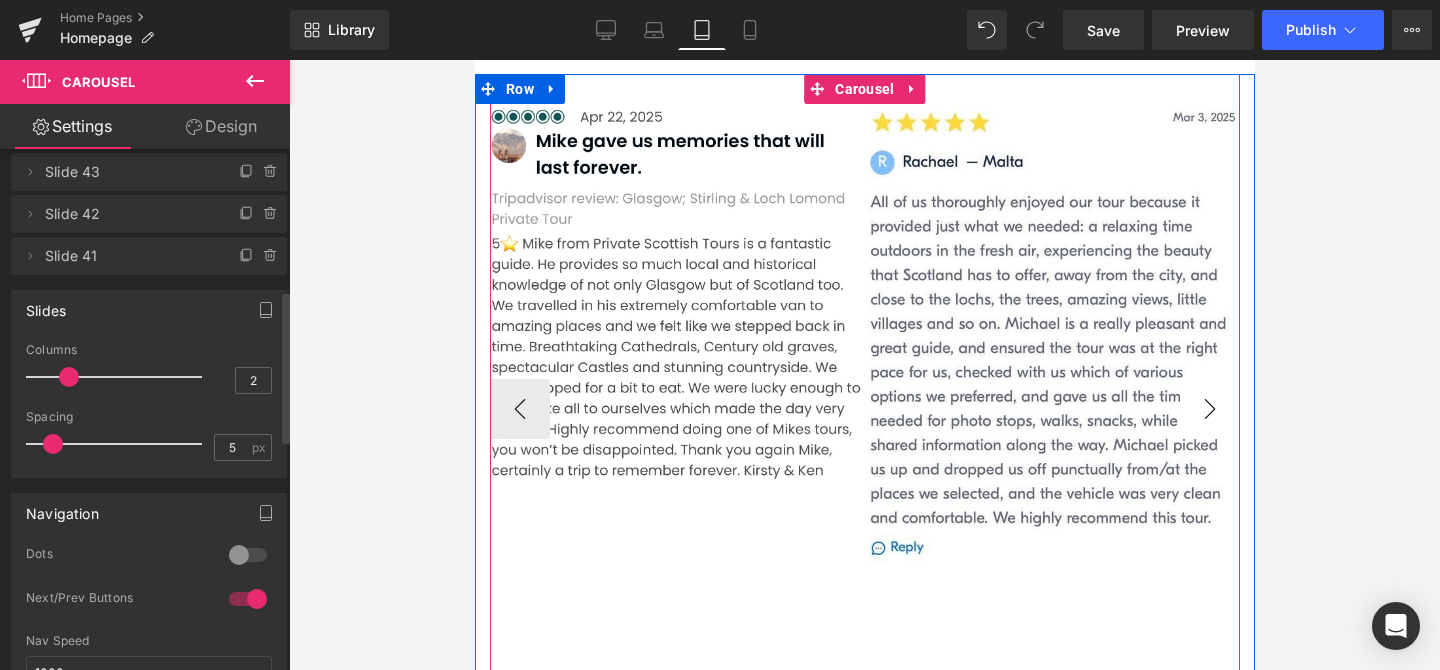 click on "›" at bounding box center (1209, 409) 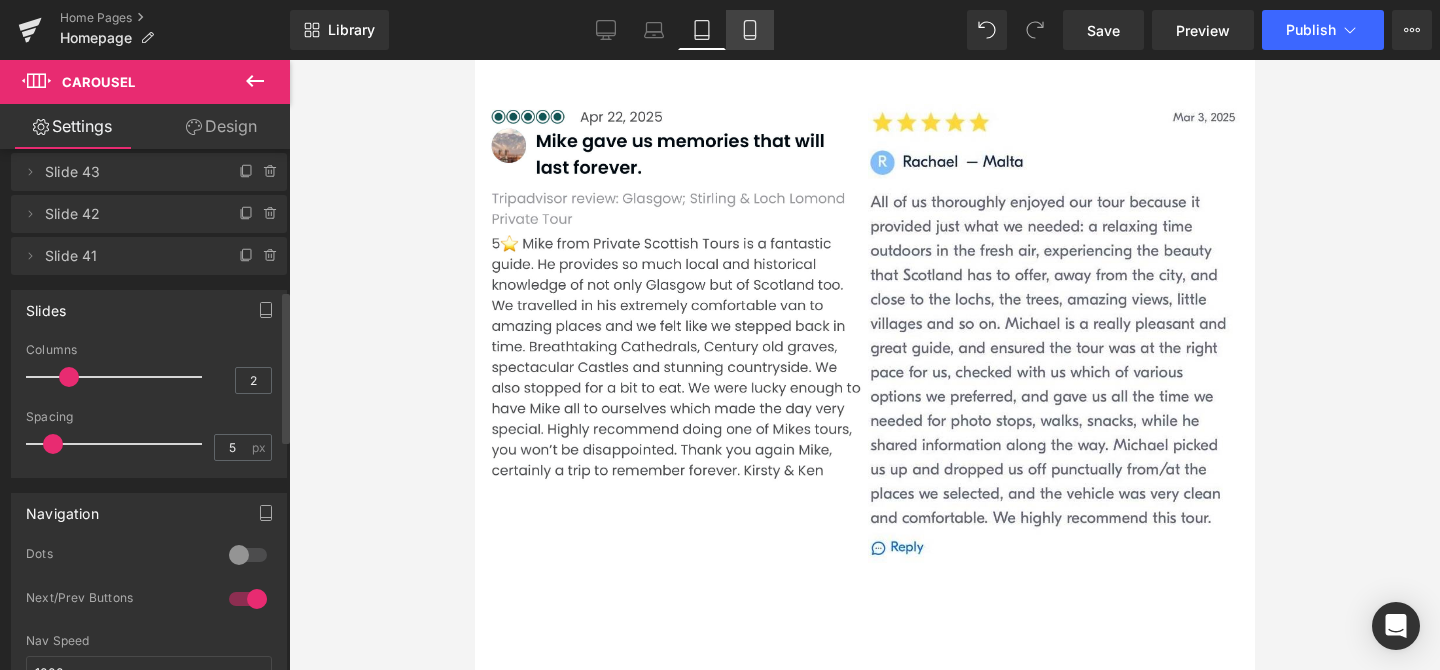 click 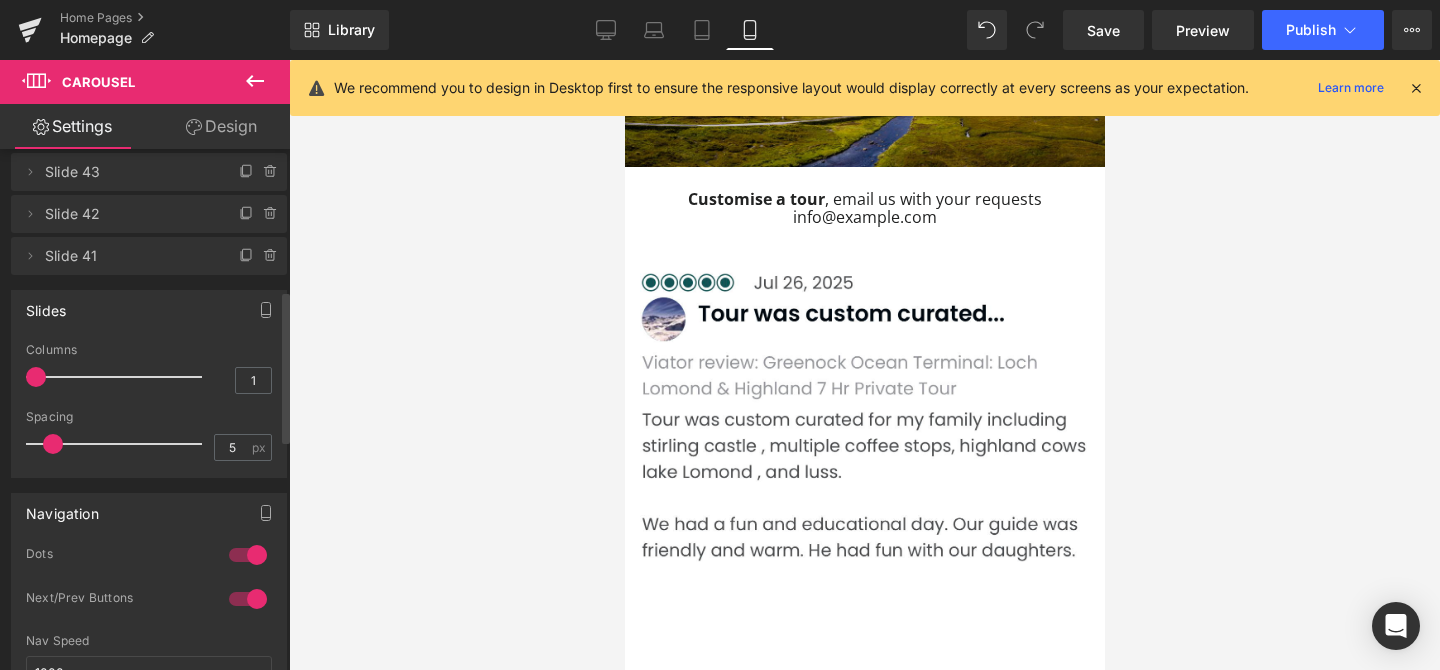 scroll, scrollTop: 1847, scrollLeft: 0, axis: vertical 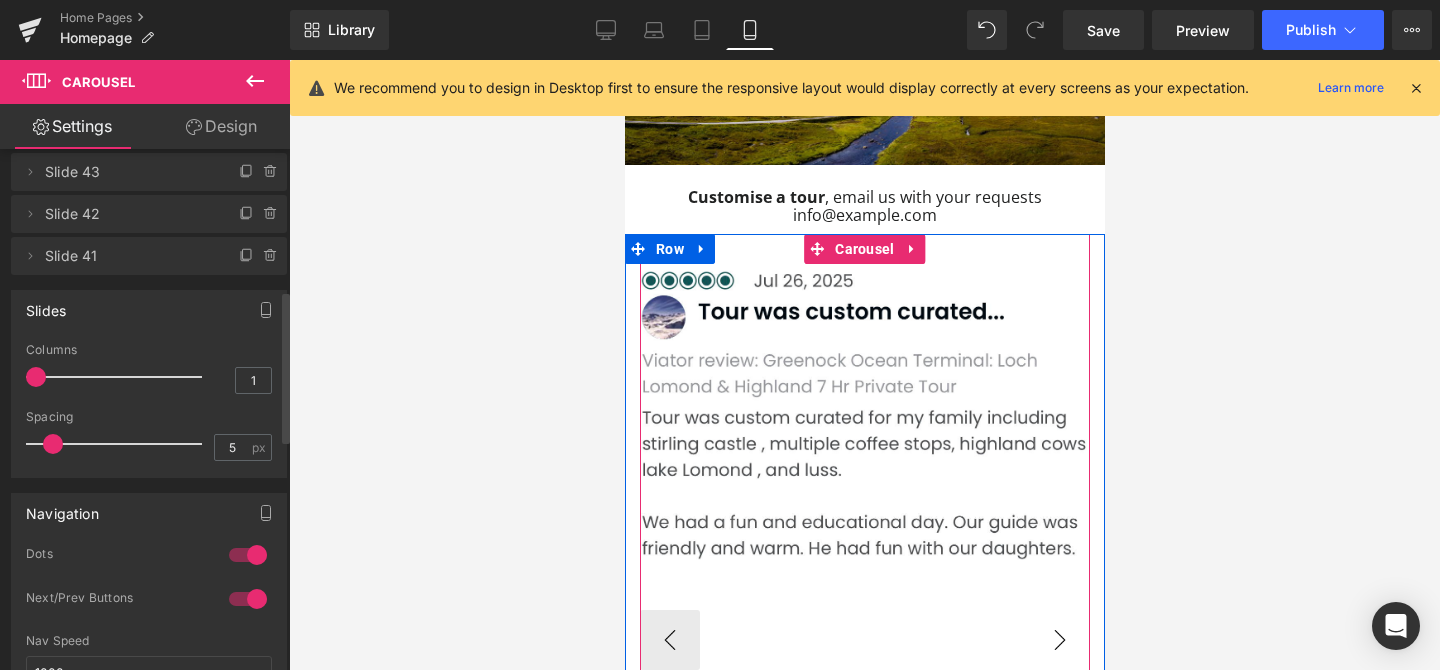 click on "›" at bounding box center [1059, 640] 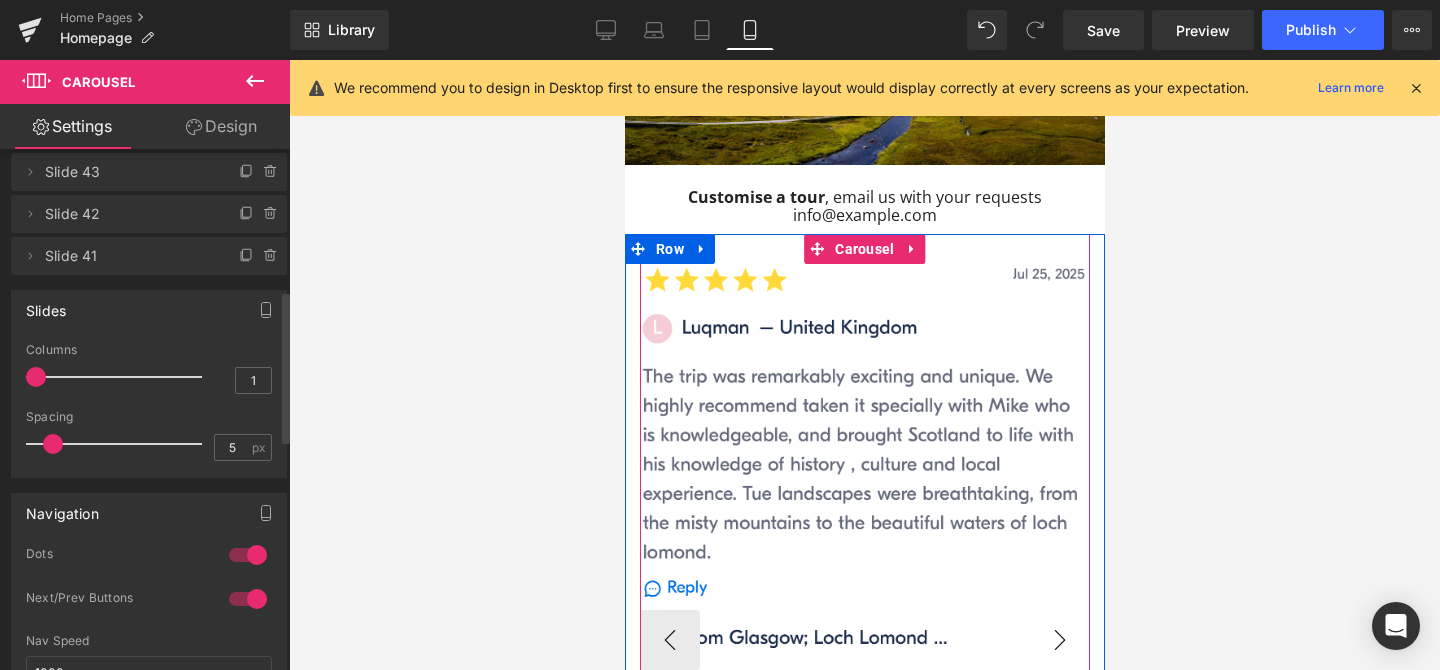 click on "›" at bounding box center [1059, 640] 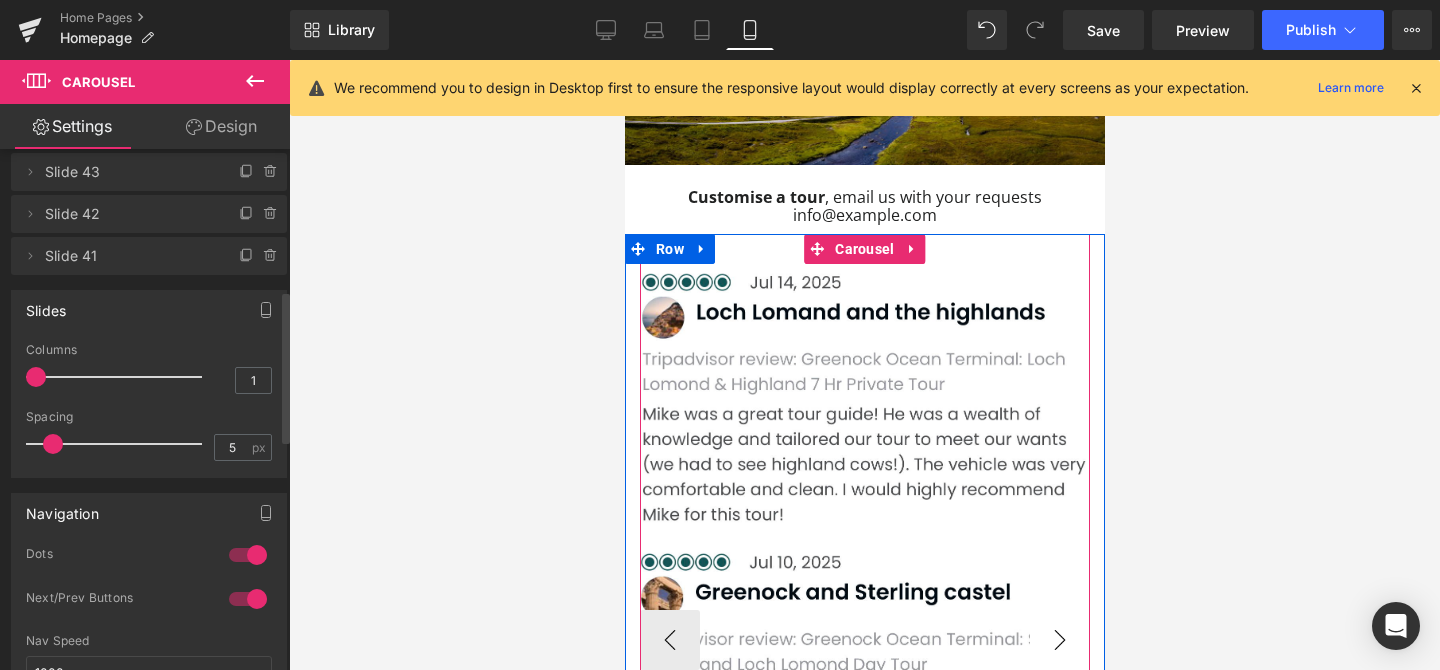click on "›" at bounding box center [1059, 640] 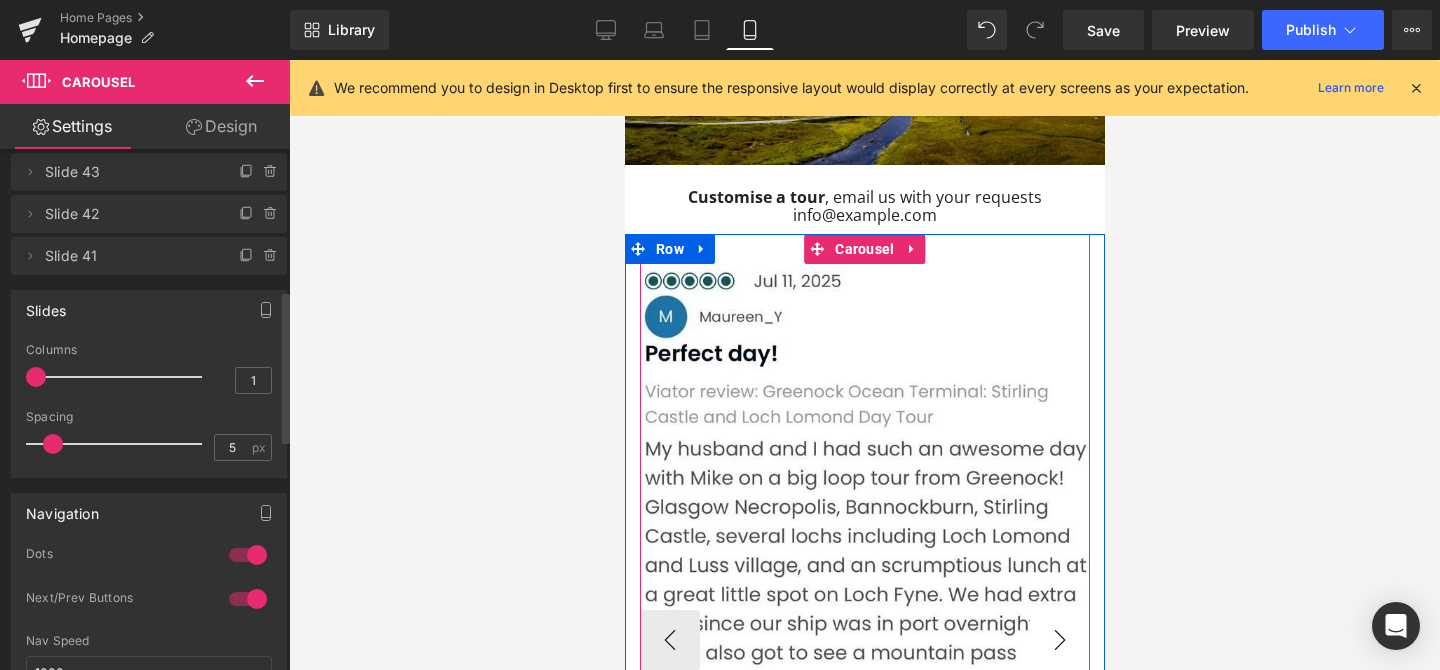 click on "›" at bounding box center [1059, 640] 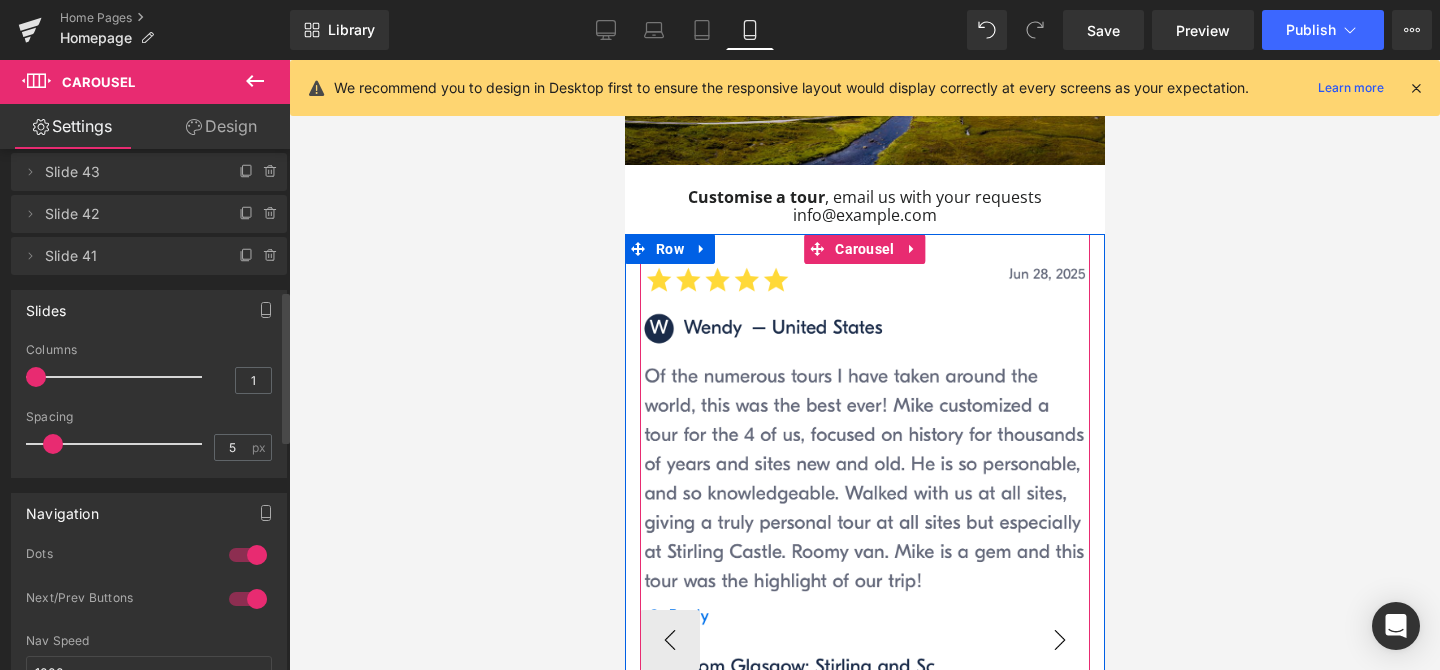 click on "›" at bounding box center [1059, 640] 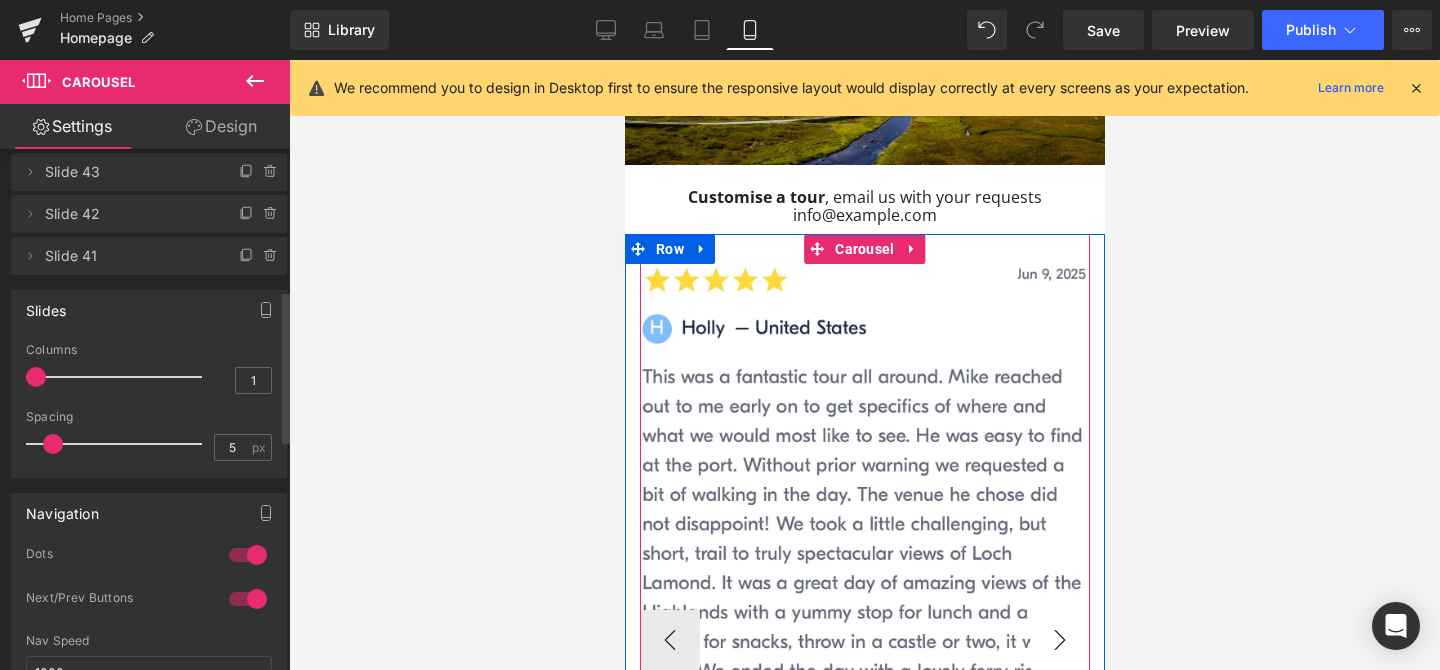 click on "›" at bounding box center (1059, 640) 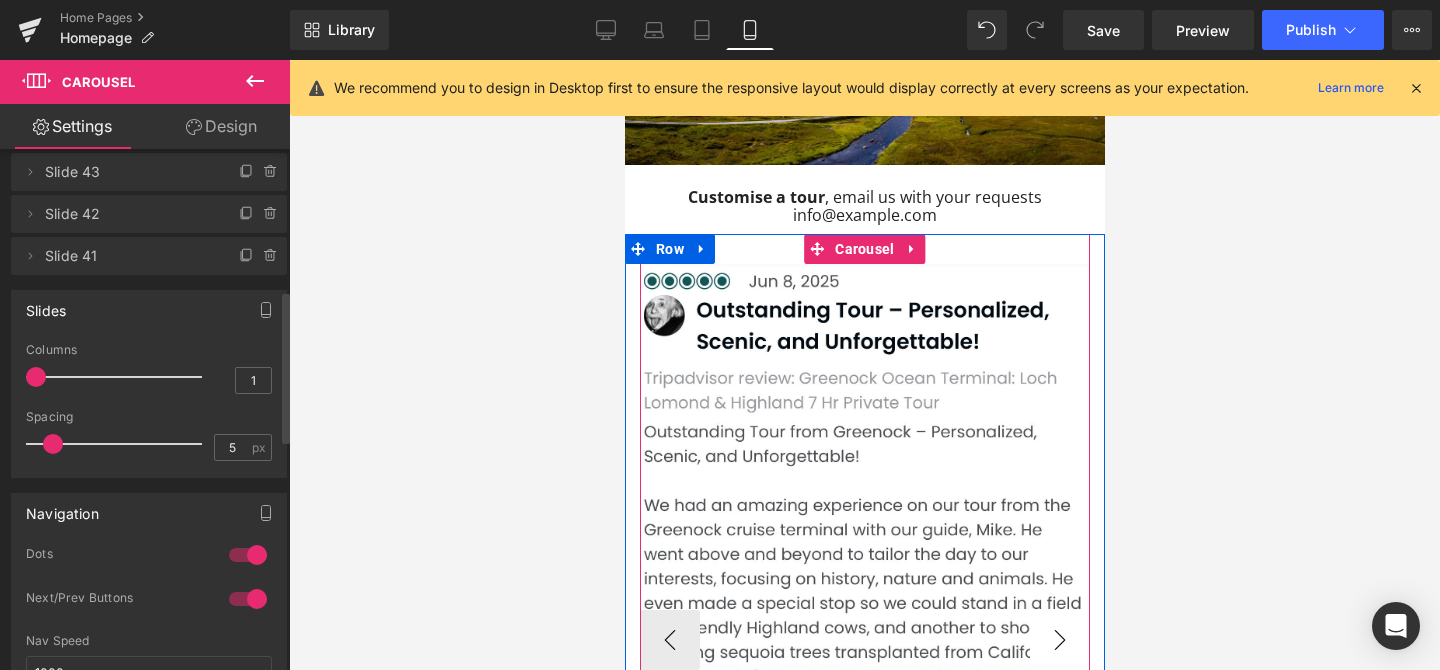 click on "›" at bounding box center [1059, 640] 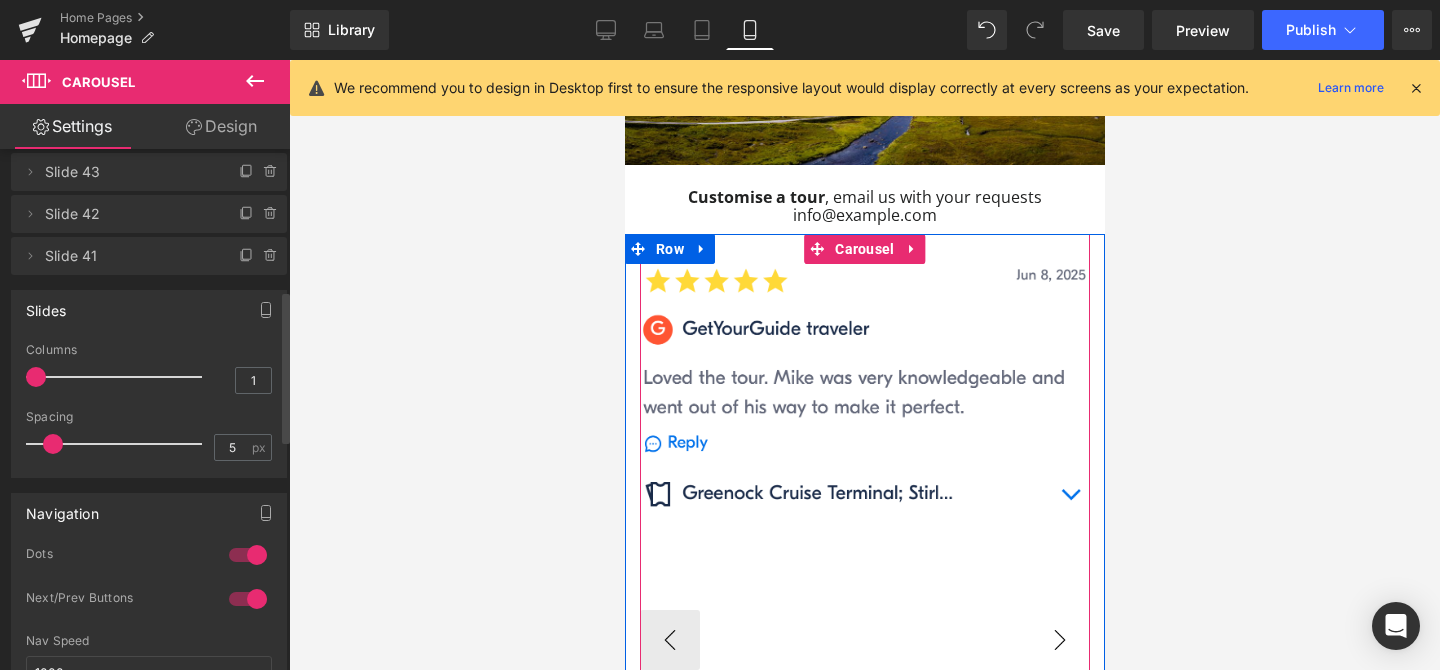 click on "›" at bounding box center [1059, 640] 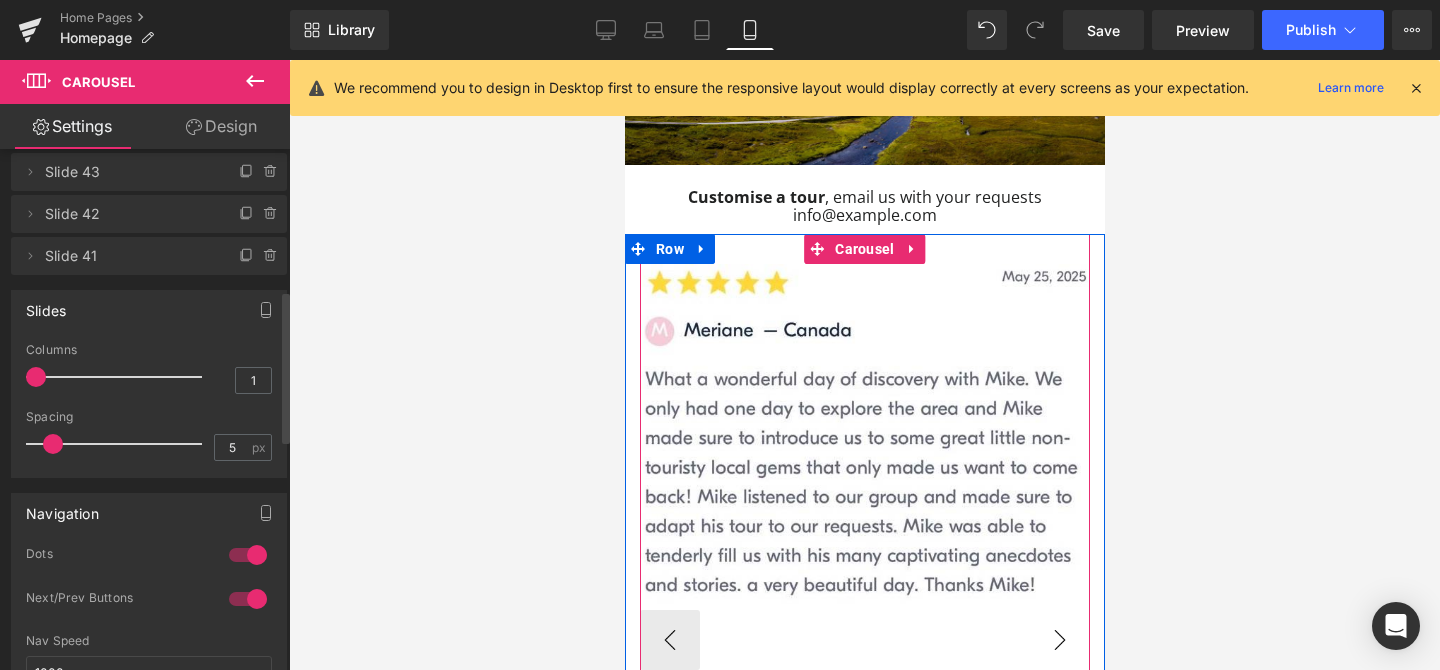 click on "›" at bounding box center [1059, 640] 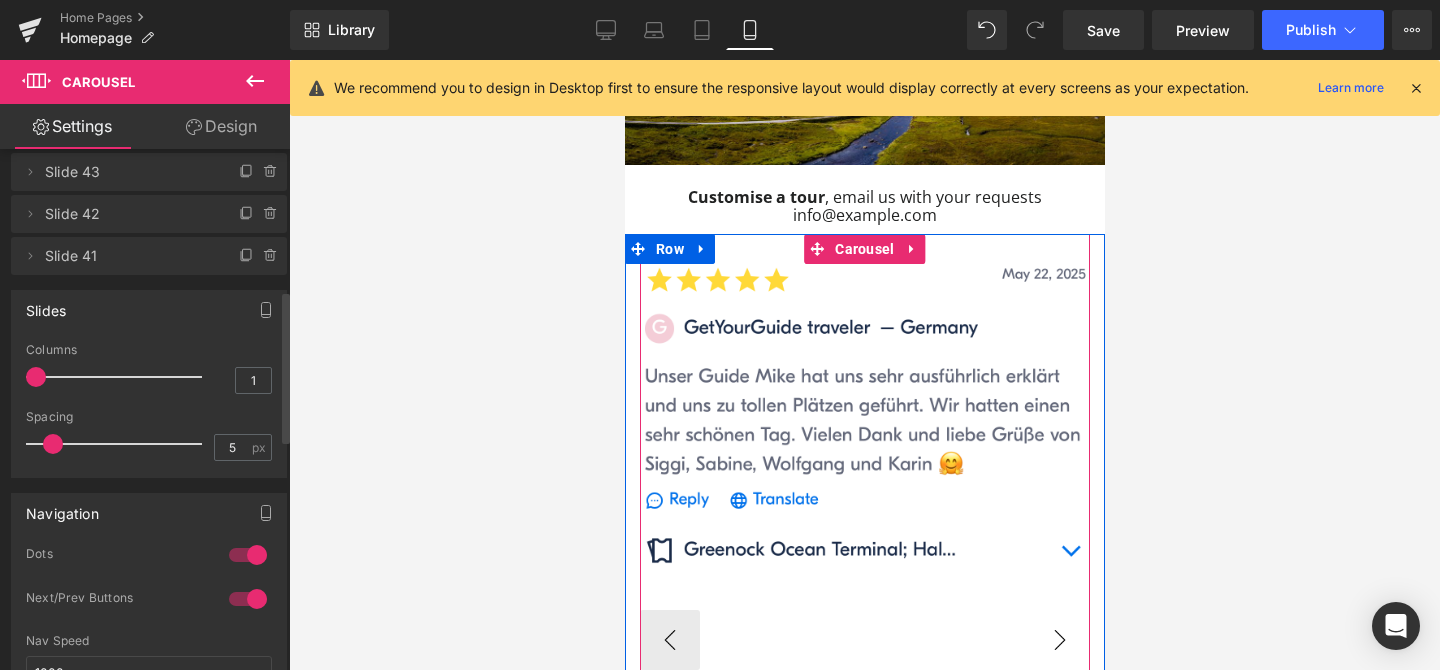 click on "›" at bounding box center (1059, 640) 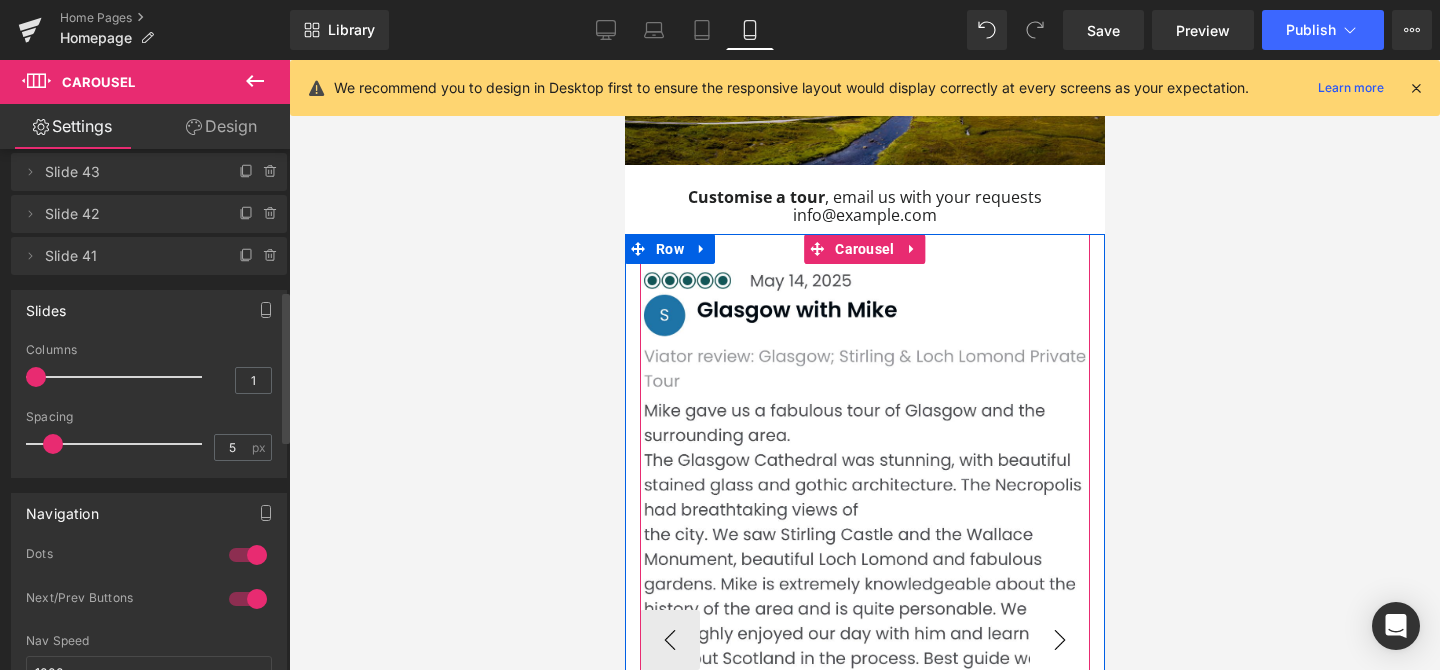 click on "›" at bounding box center [1059, 640] 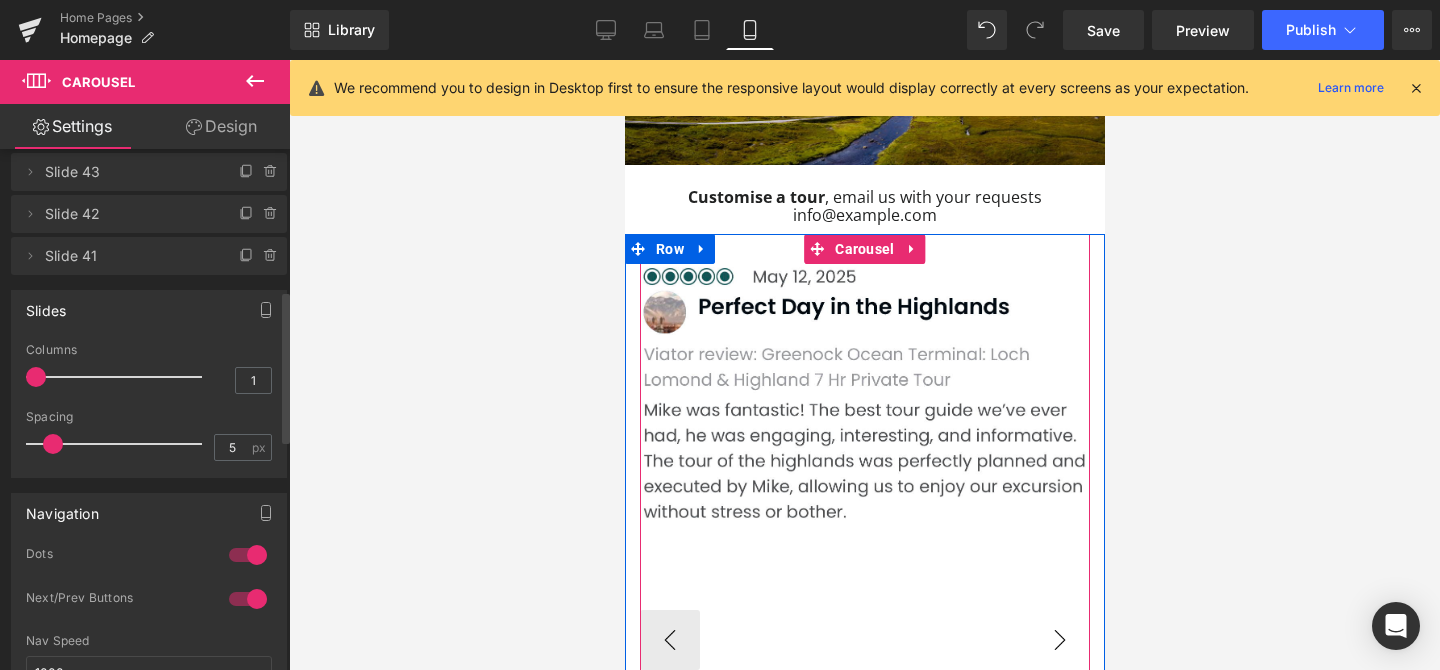 click on "›" at bounding box center (1059, 640) 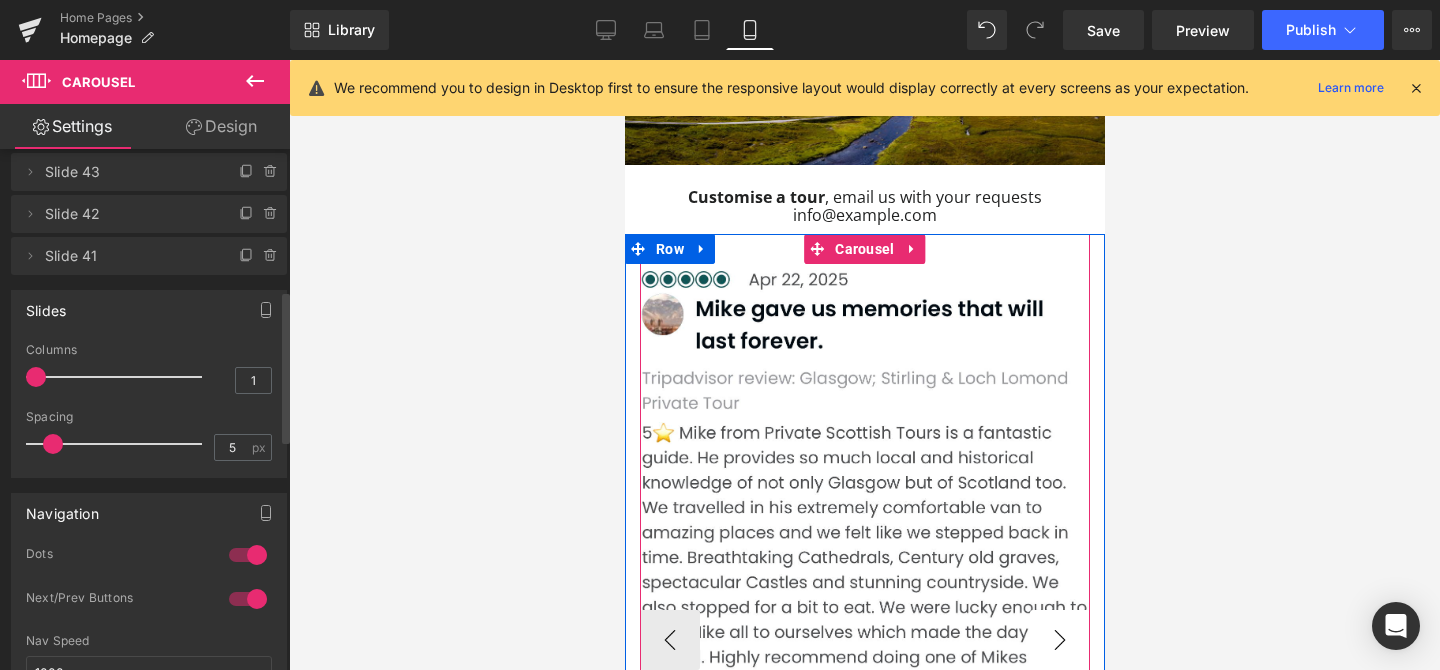click on "›" at bounding box center (1059, 640) 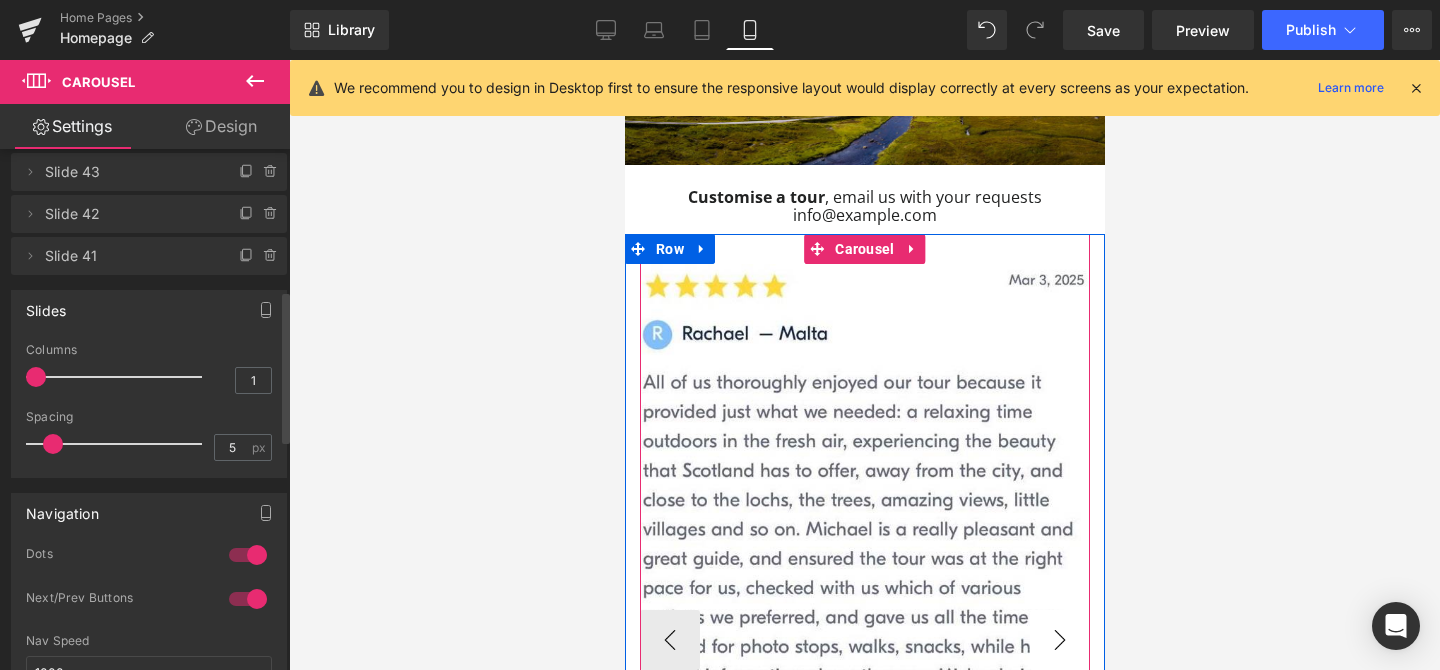 click on "›" at bounding box center [1059, 640] 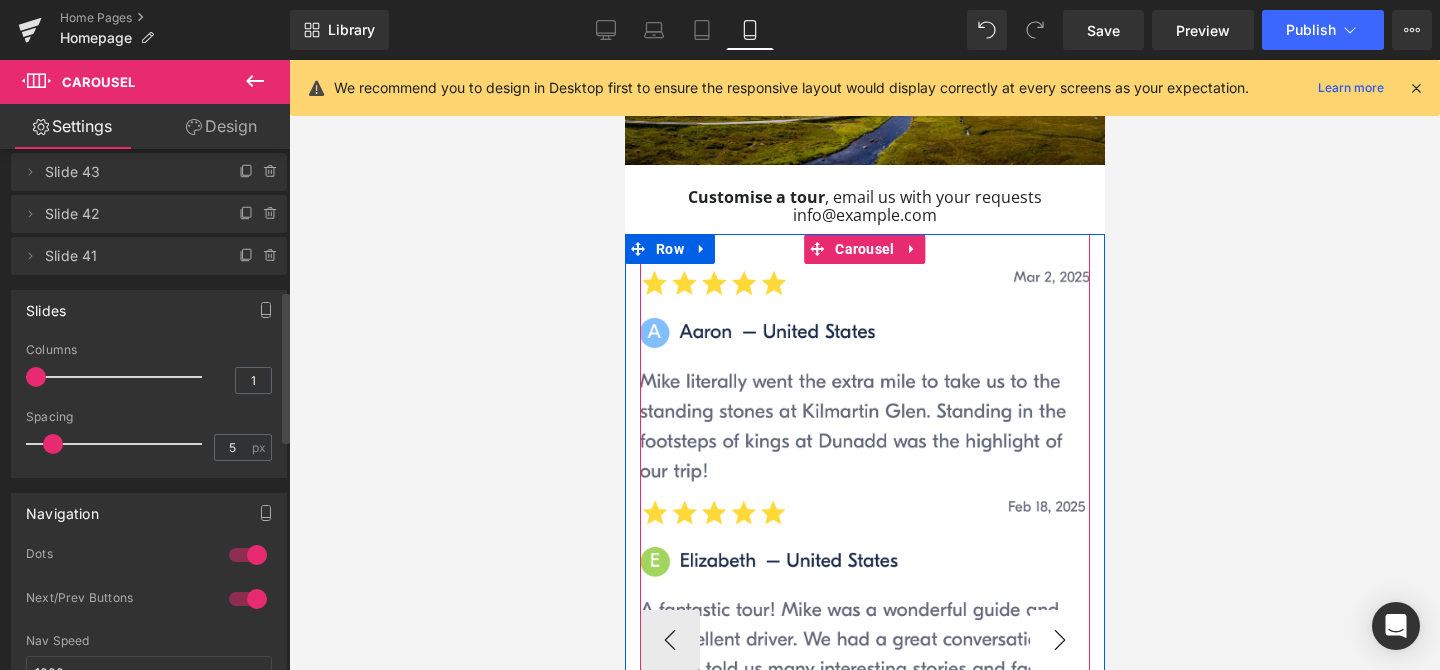 click on "›" at bounding box center (1059, 640) 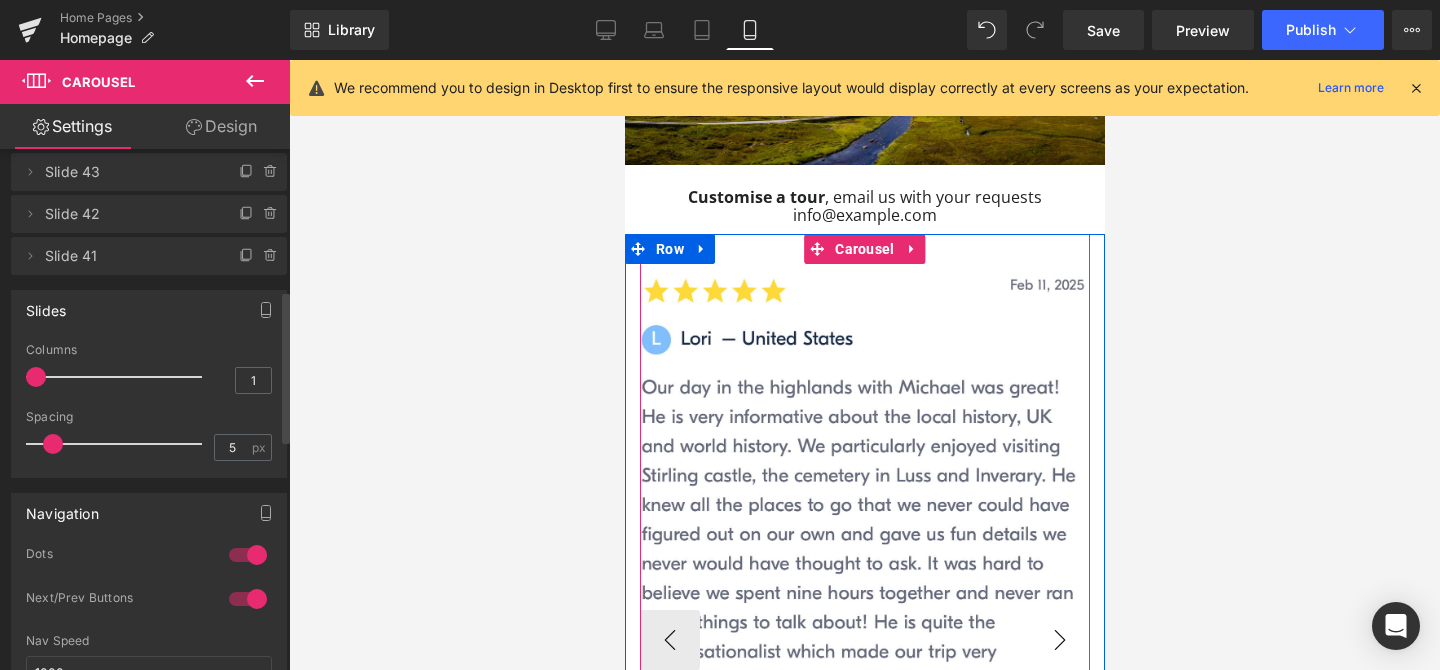 click on "›" at bounding box center [1059, 640] 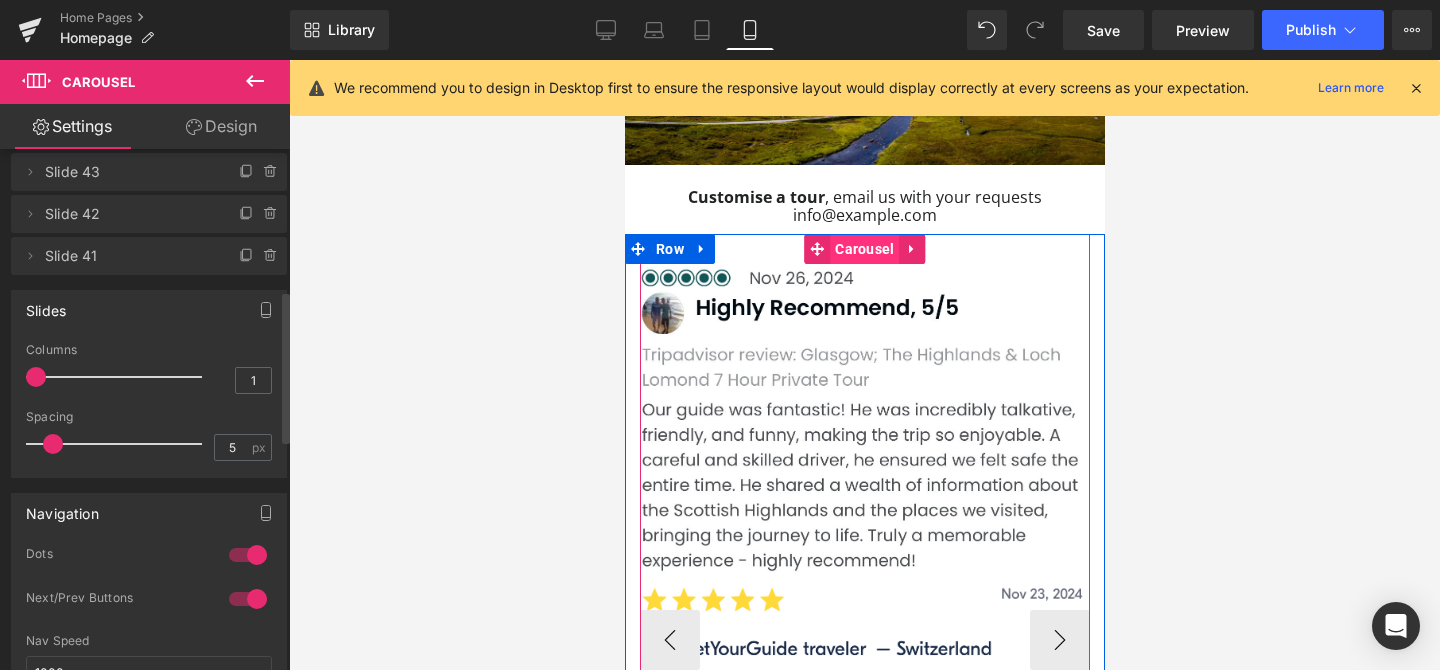 click on "Carousel" at bounding box center [863, 249] 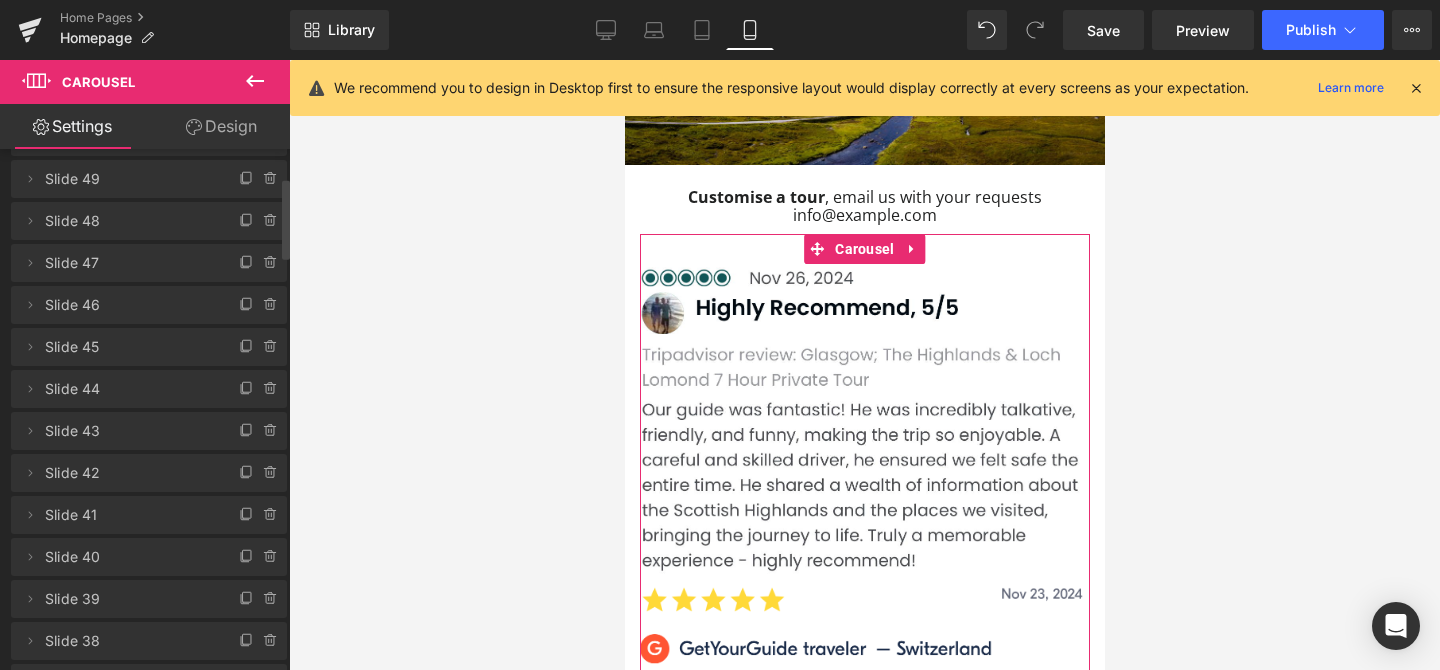 scroll, scrollTop: 187, scrollLeft: 0, axis: vertical 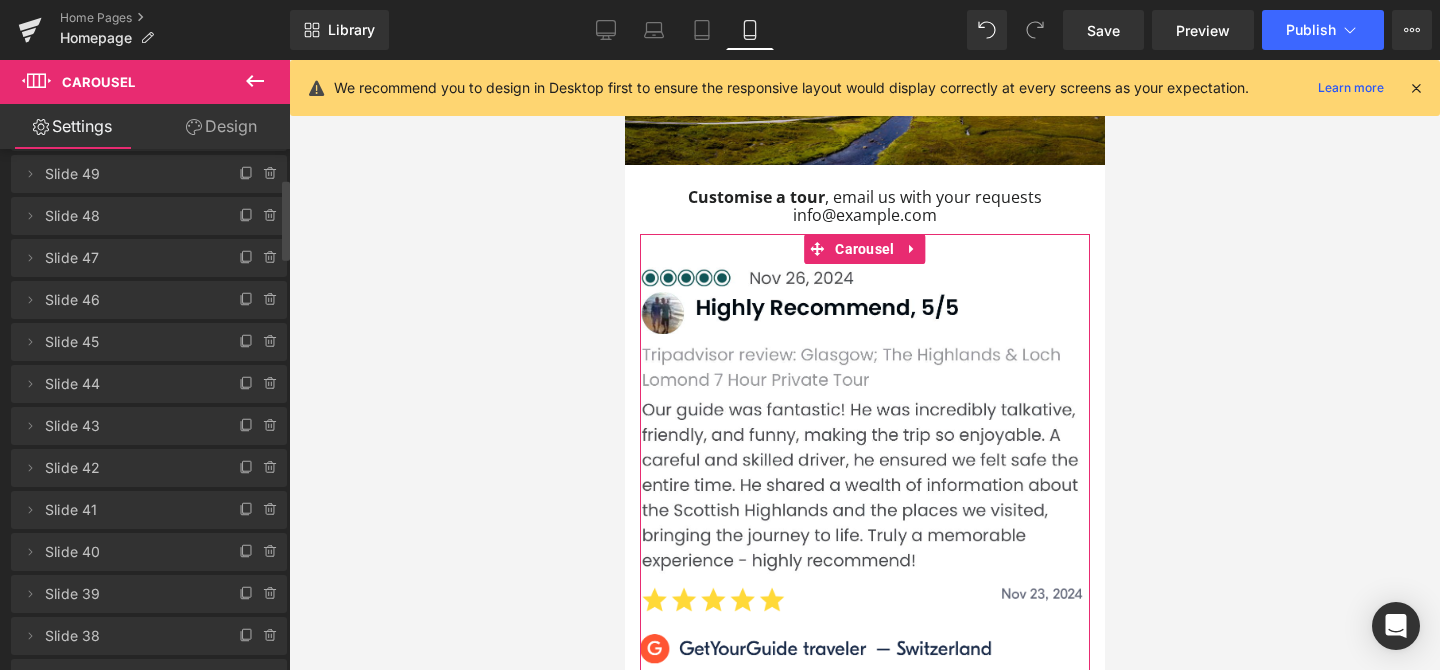 drag, startPoint x: 219, startPoint y: 322, endPoint x: 218, endPoint y: 239, distance: 83.00603 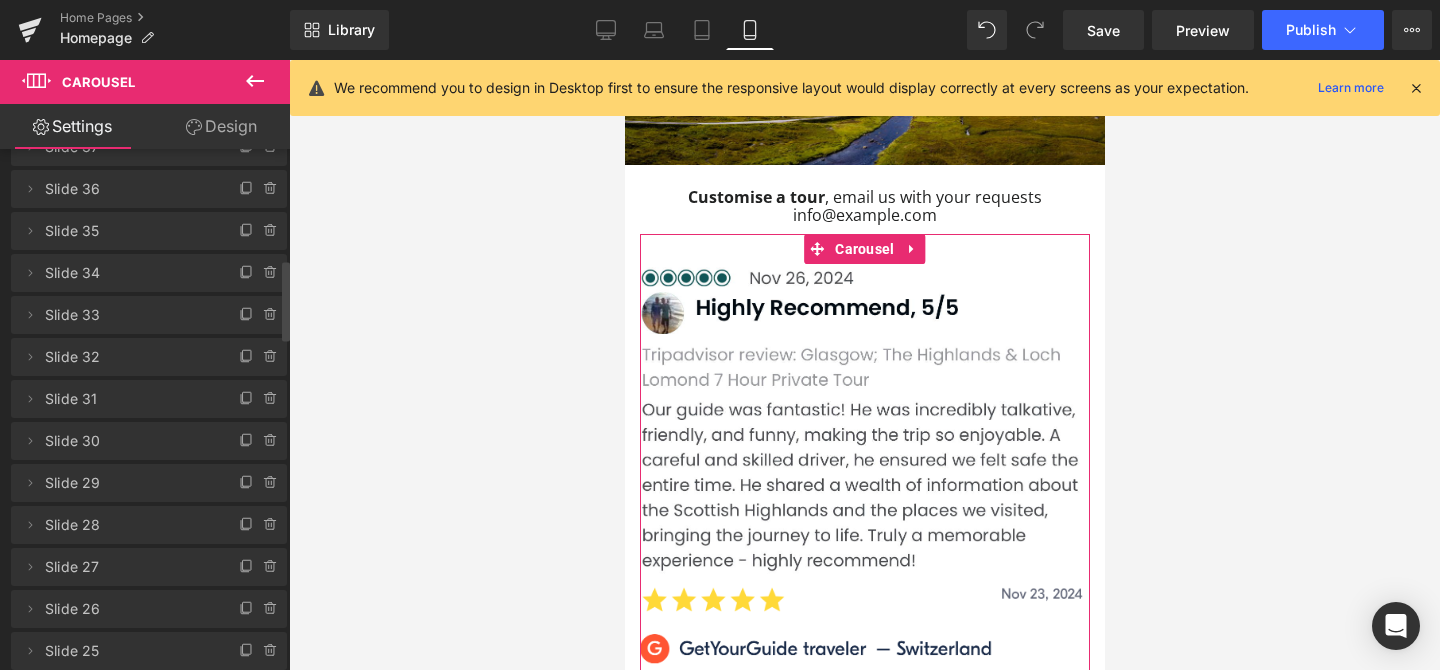 scroll, scrollTop: 729, scrollLeft: 0, axis: vertical 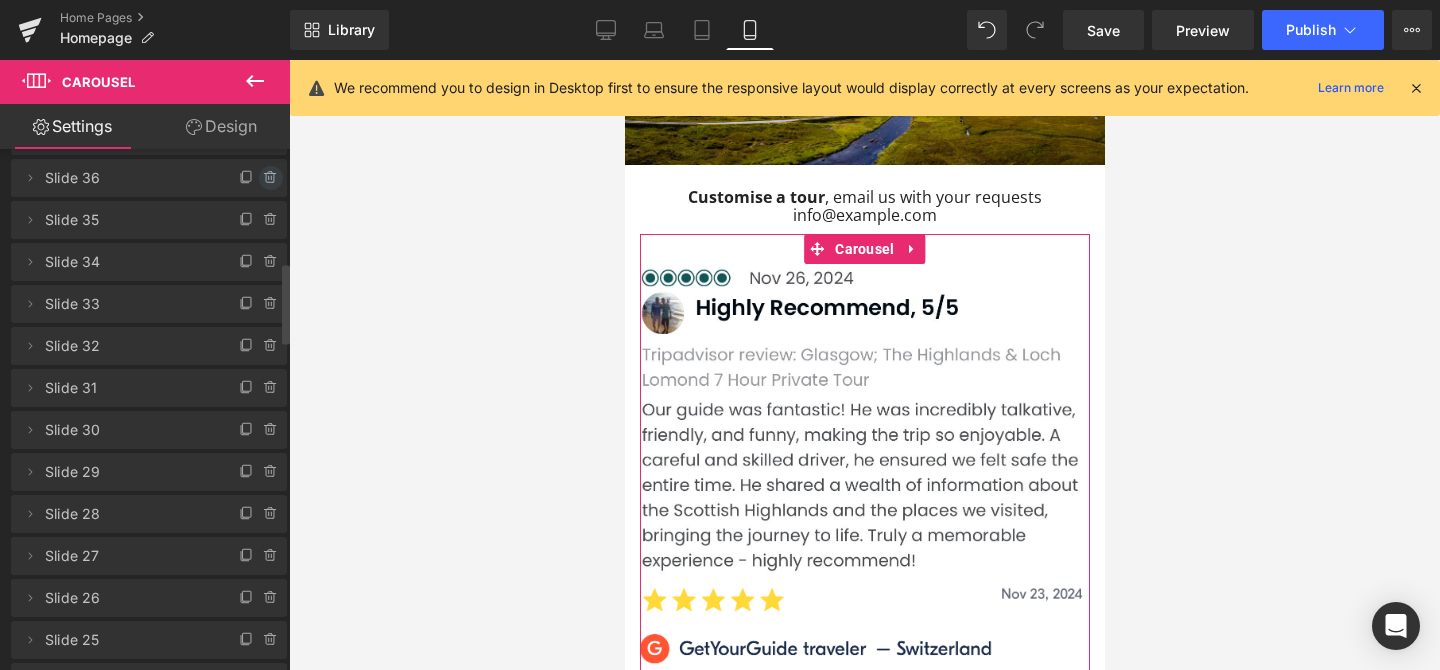 click 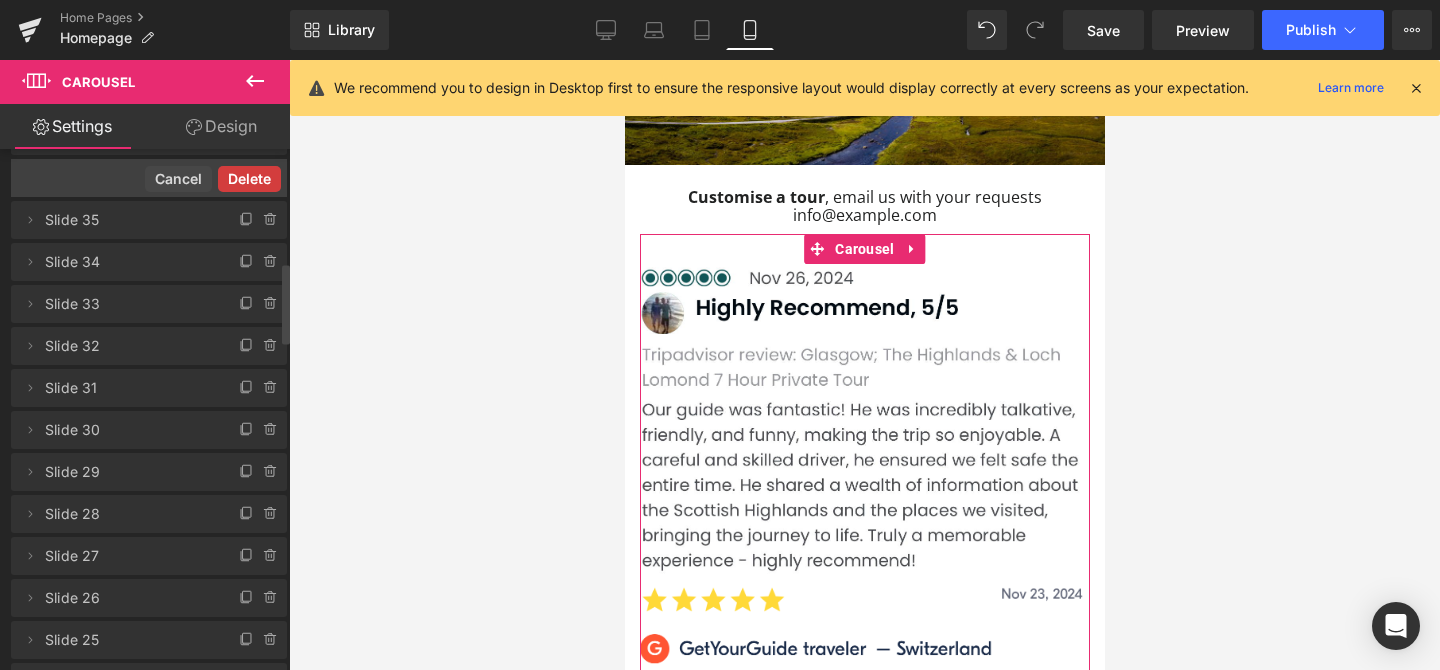 click on "Delete" at bounding box center [249, 179] 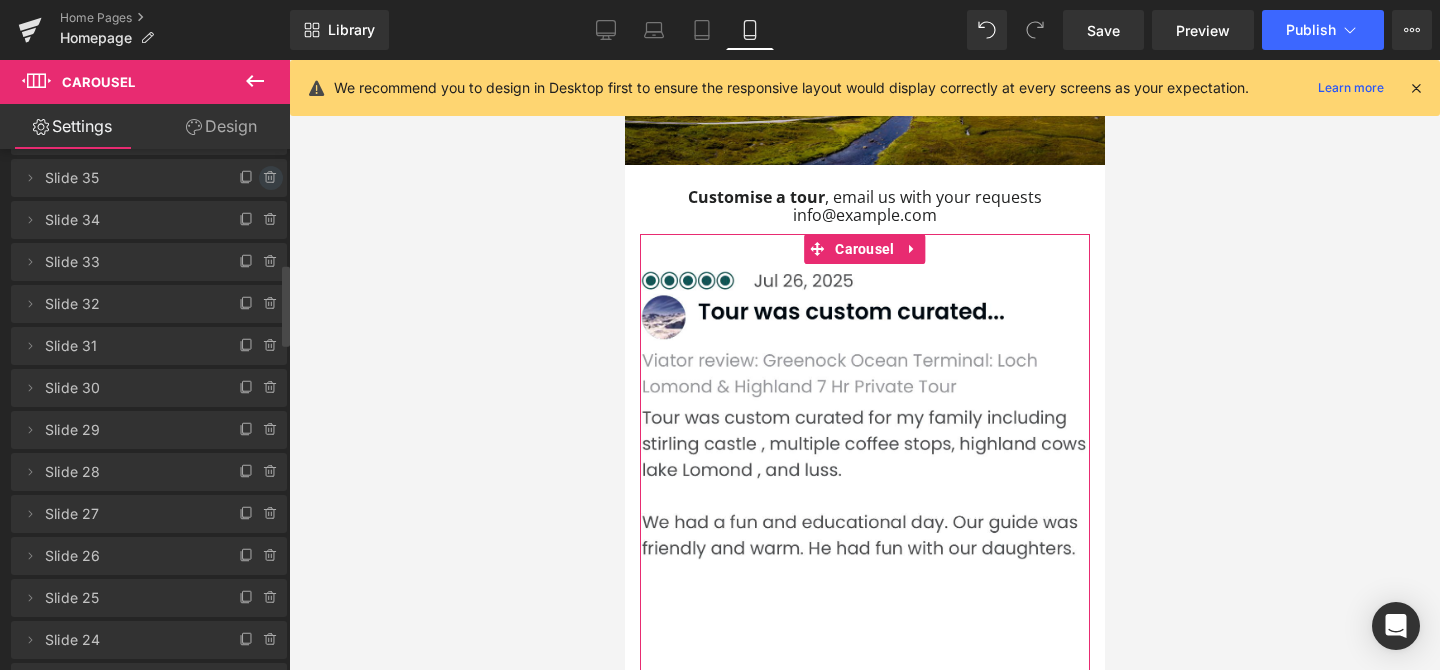 click 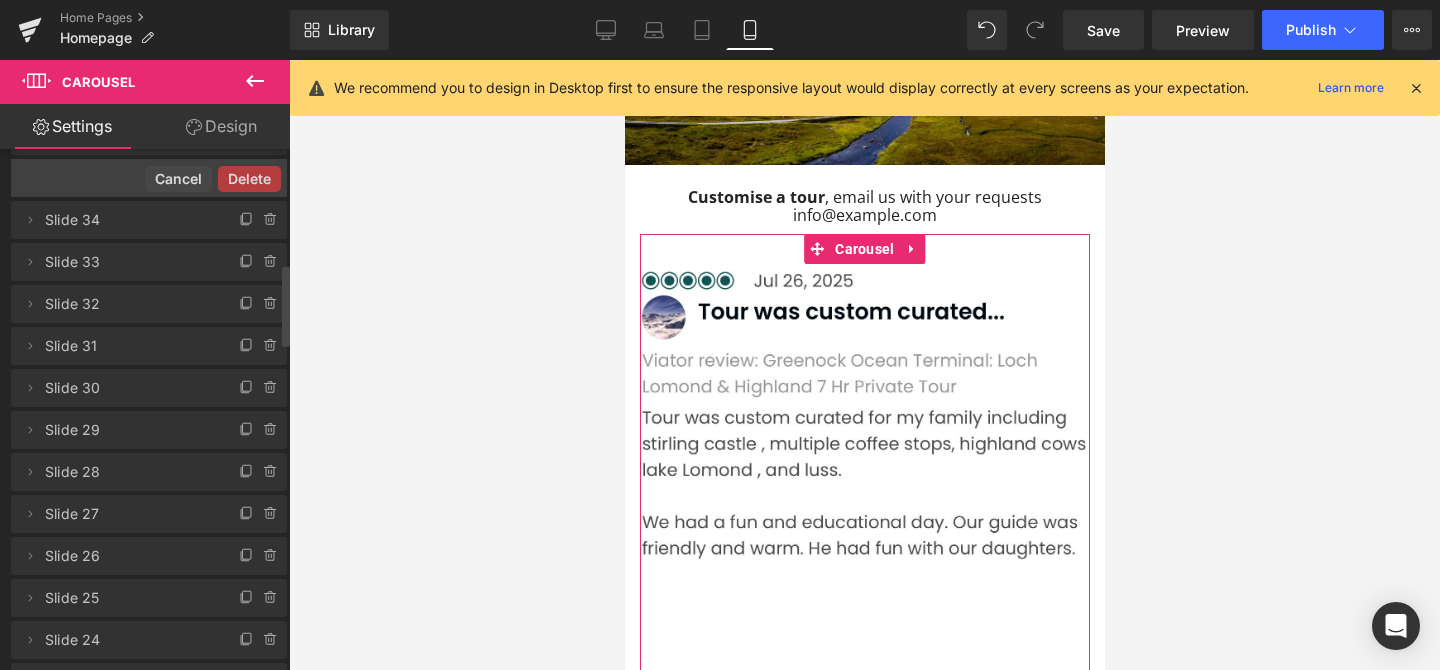 click on "Delete" at bounding box center (249, 179) 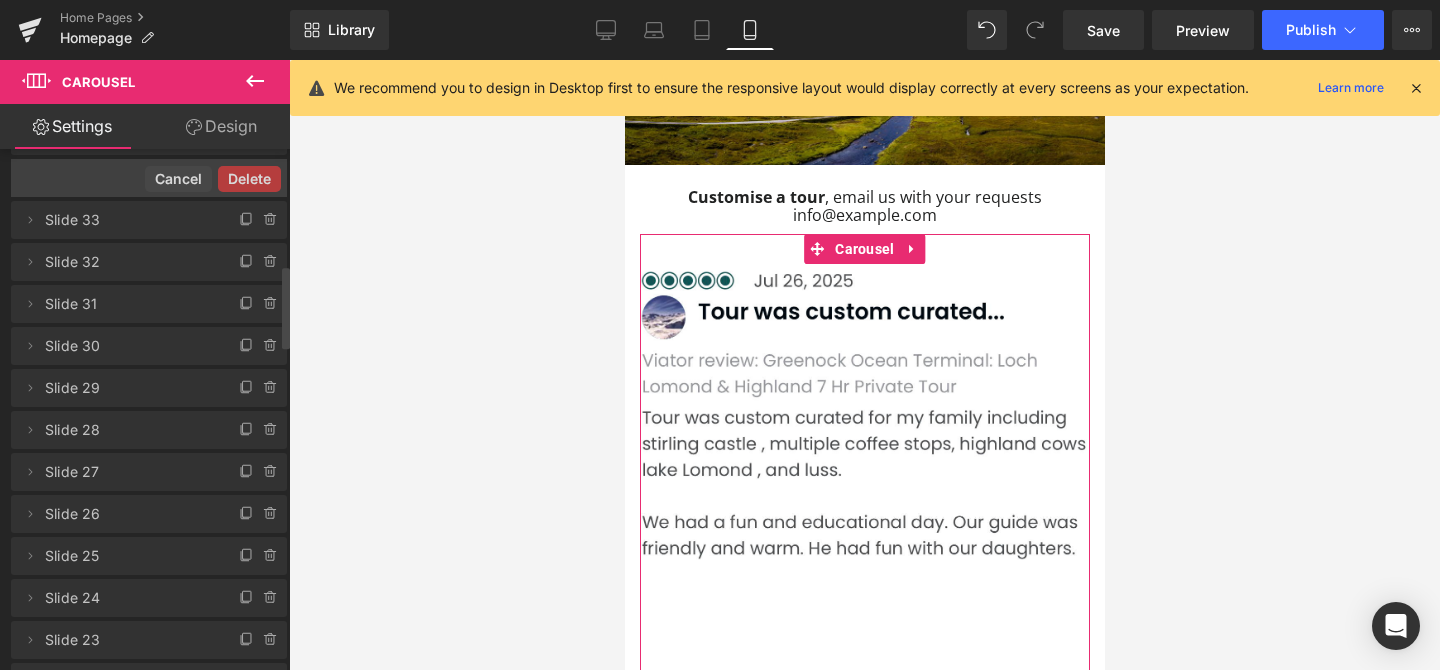 click on "Delete" at bounding box center (249, 179) 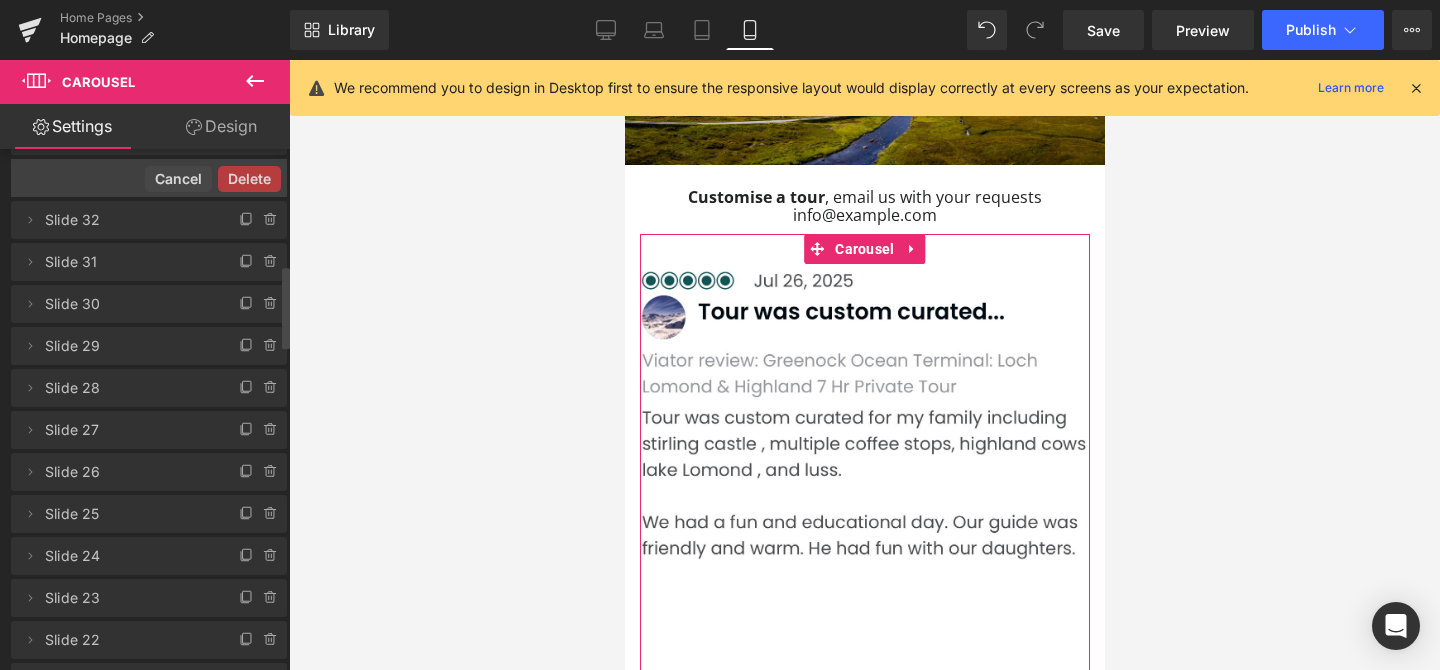click on "Delete Cancel" at bounding box center [149, 178] 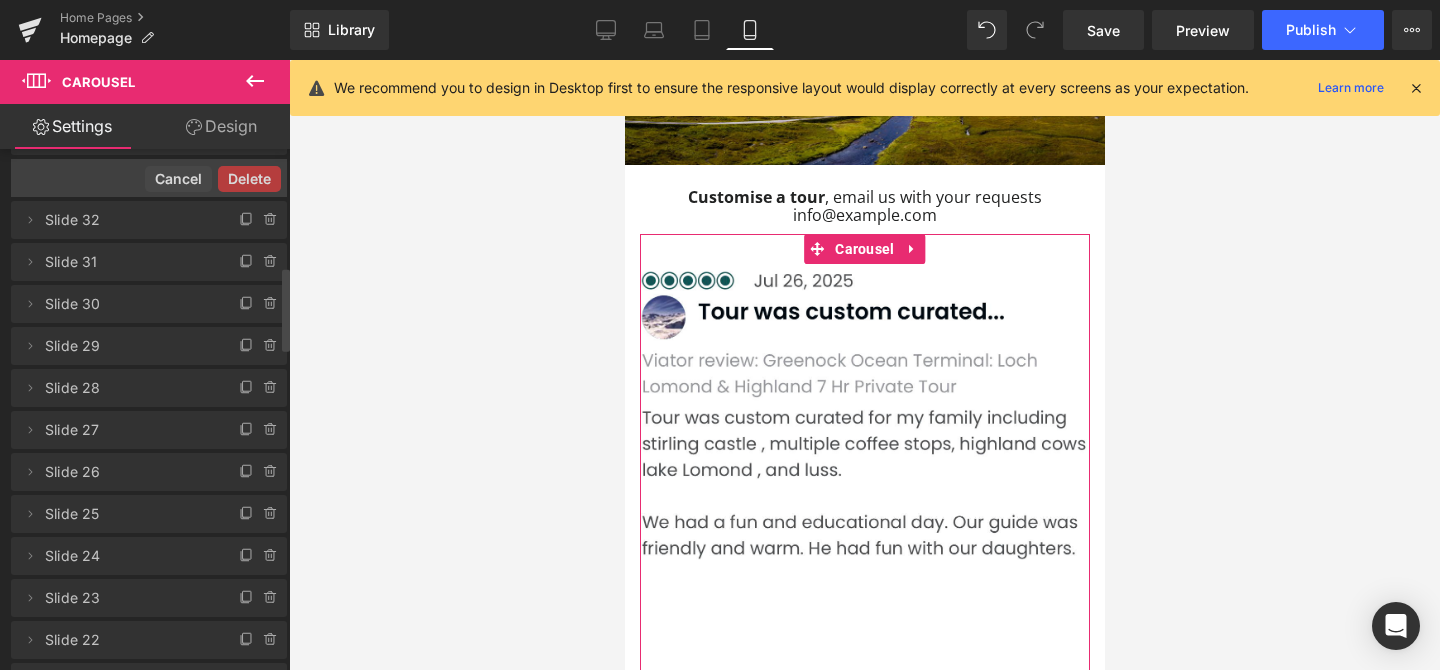 click on "Delete" at bounding box center [249, 179] 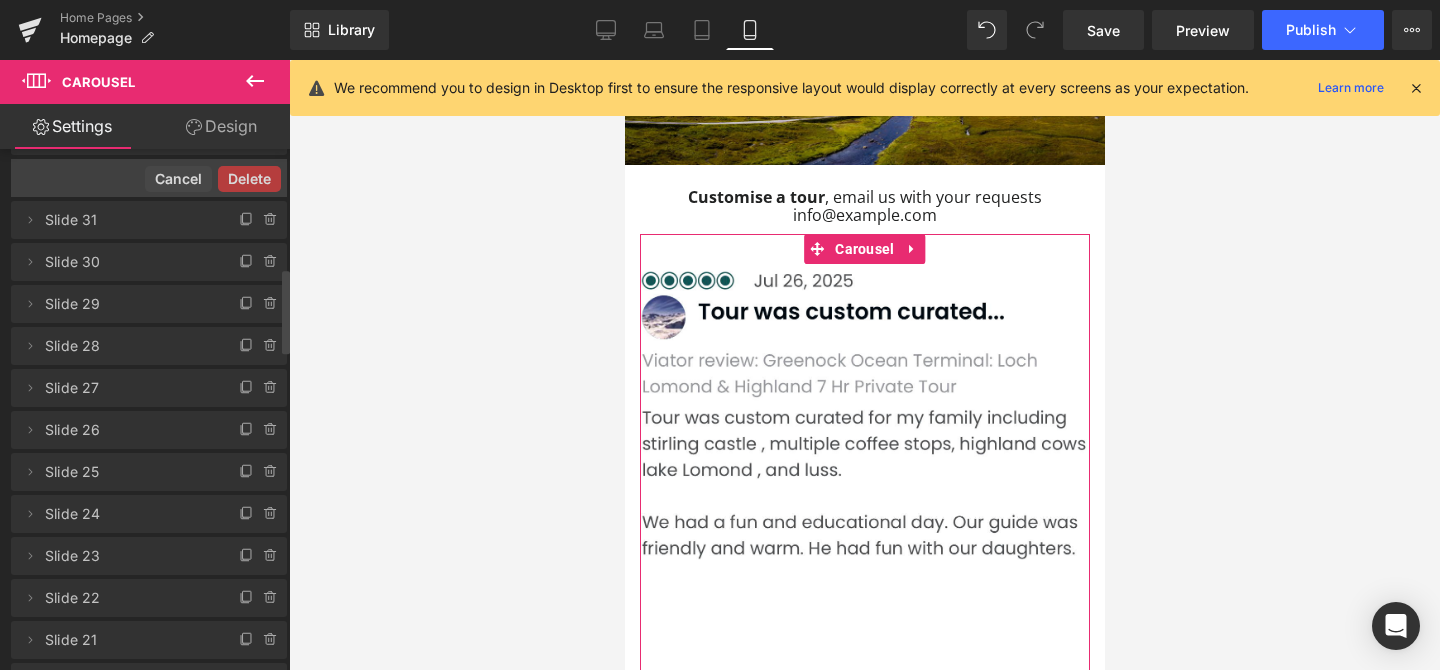 click on "Delete" at bounding box center (249, 179) 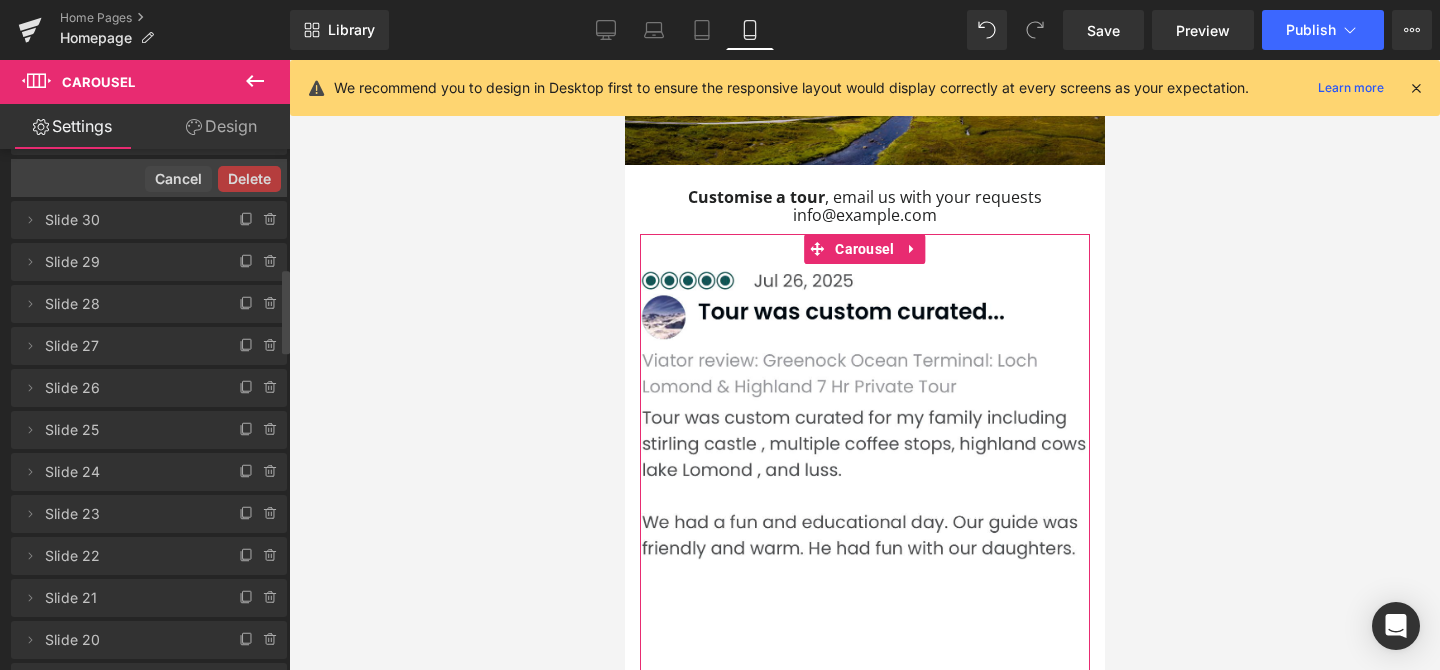 click on "Delete" at bounding box center [249, 179] 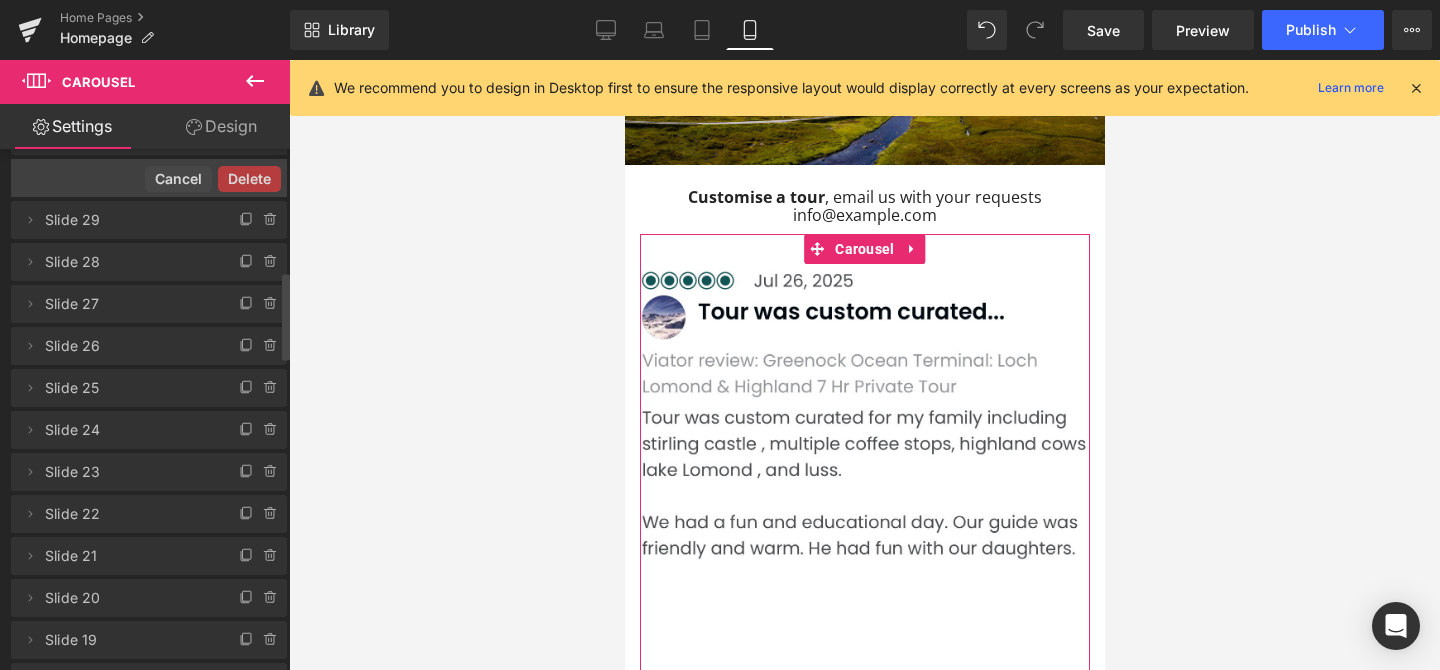 click on "Delete Cancel" at bounding box center (149, 178) 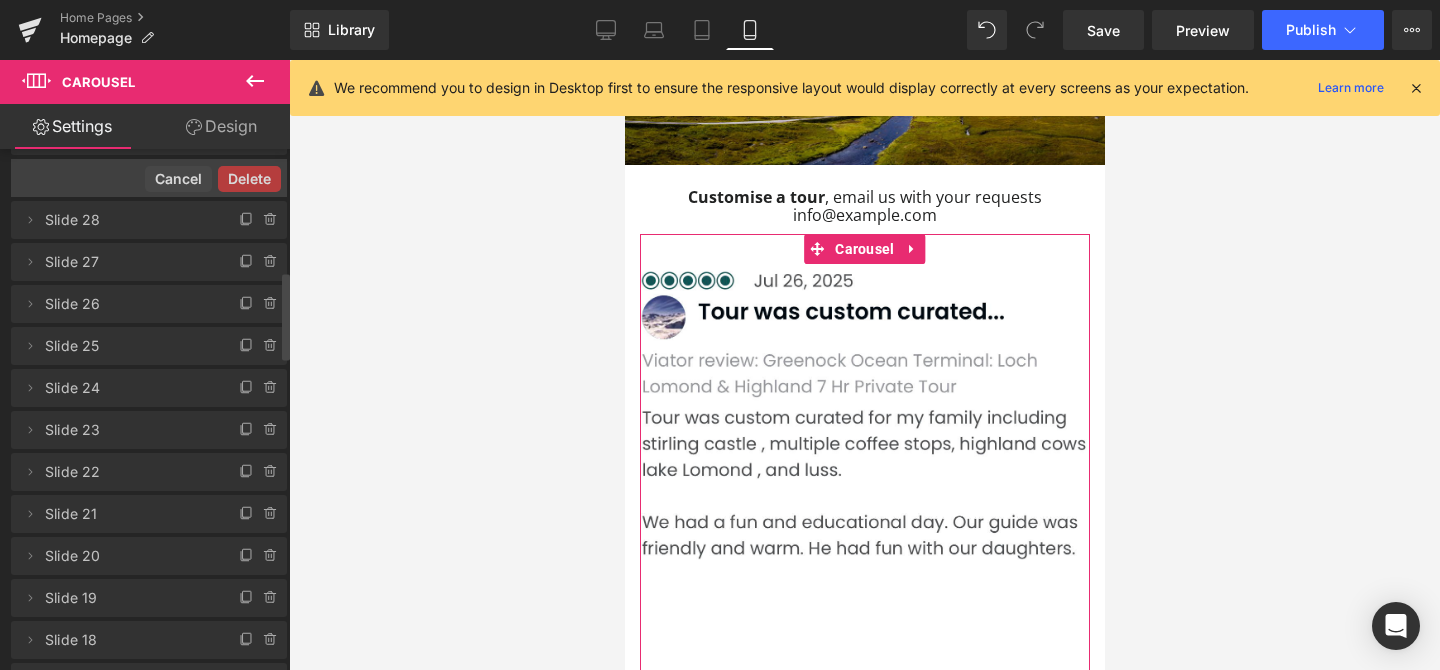 click on "Delete" at bounding box center [249, 179] 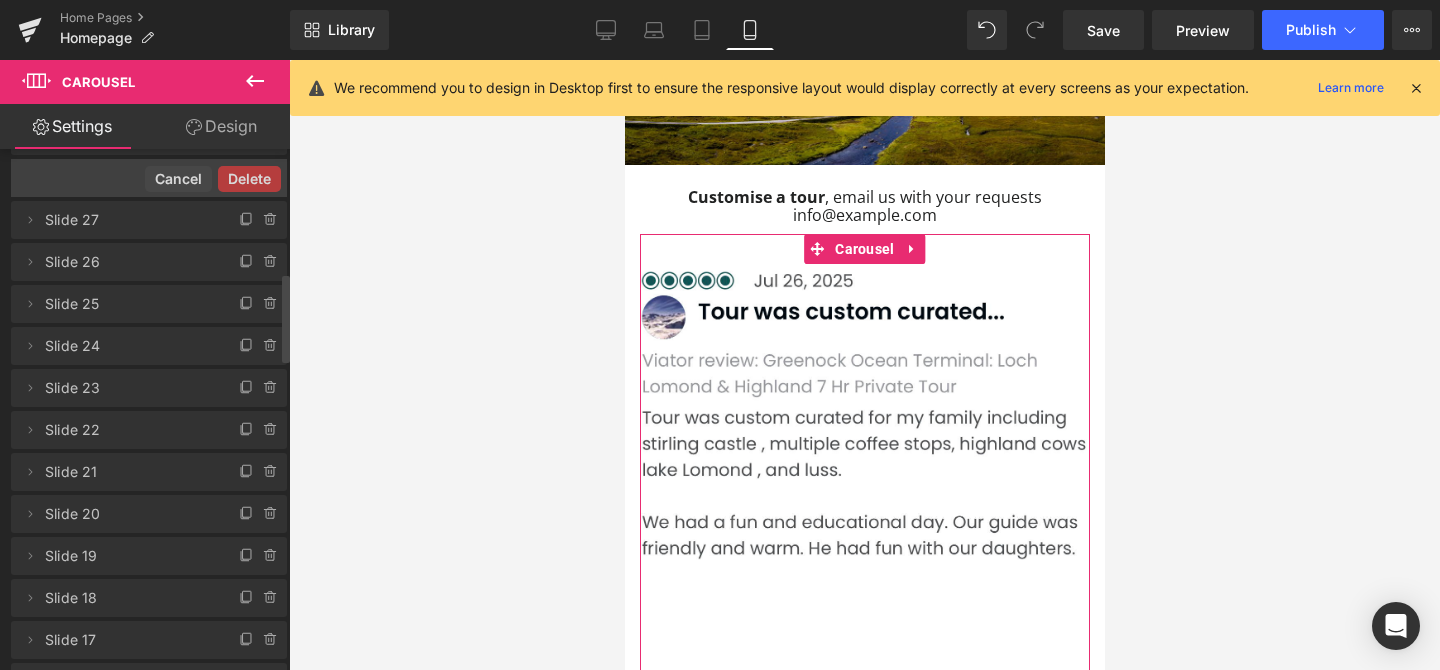 click on "Delete" at bounding box center [249, 179] 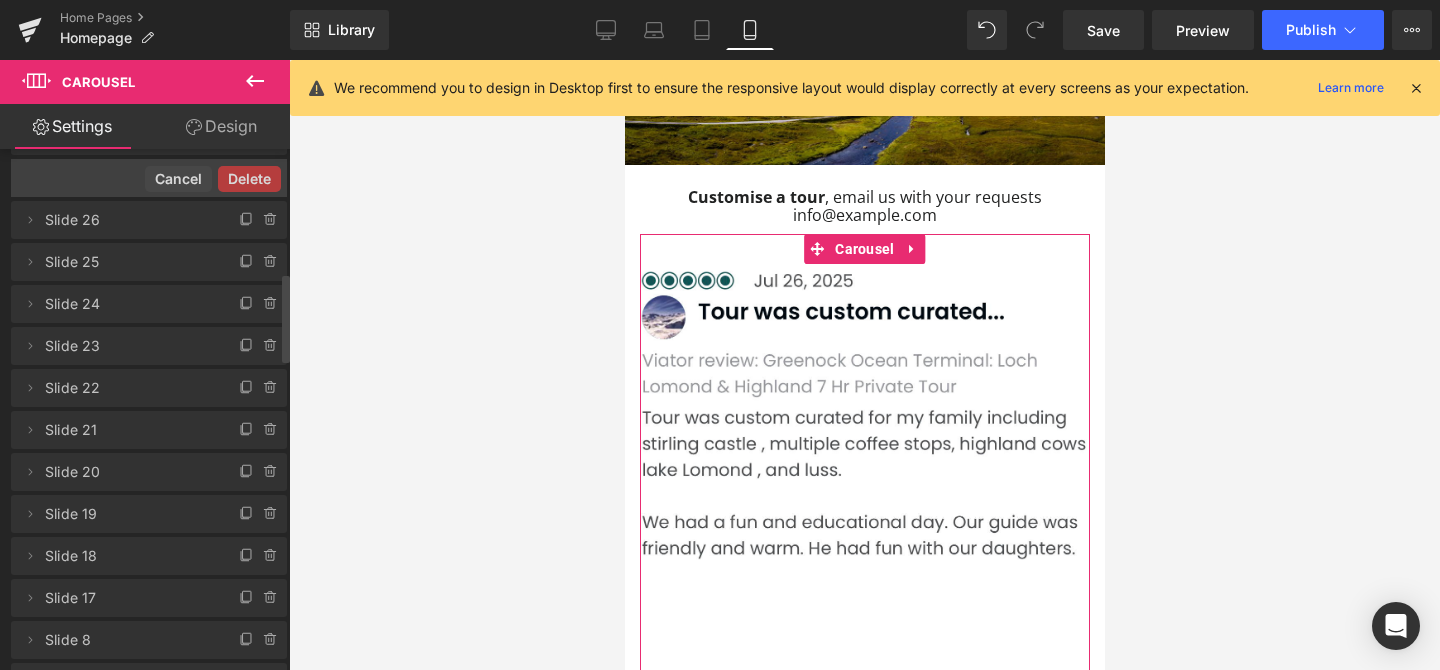 click on "Delete Cancel" at bounding box center [149, 178] 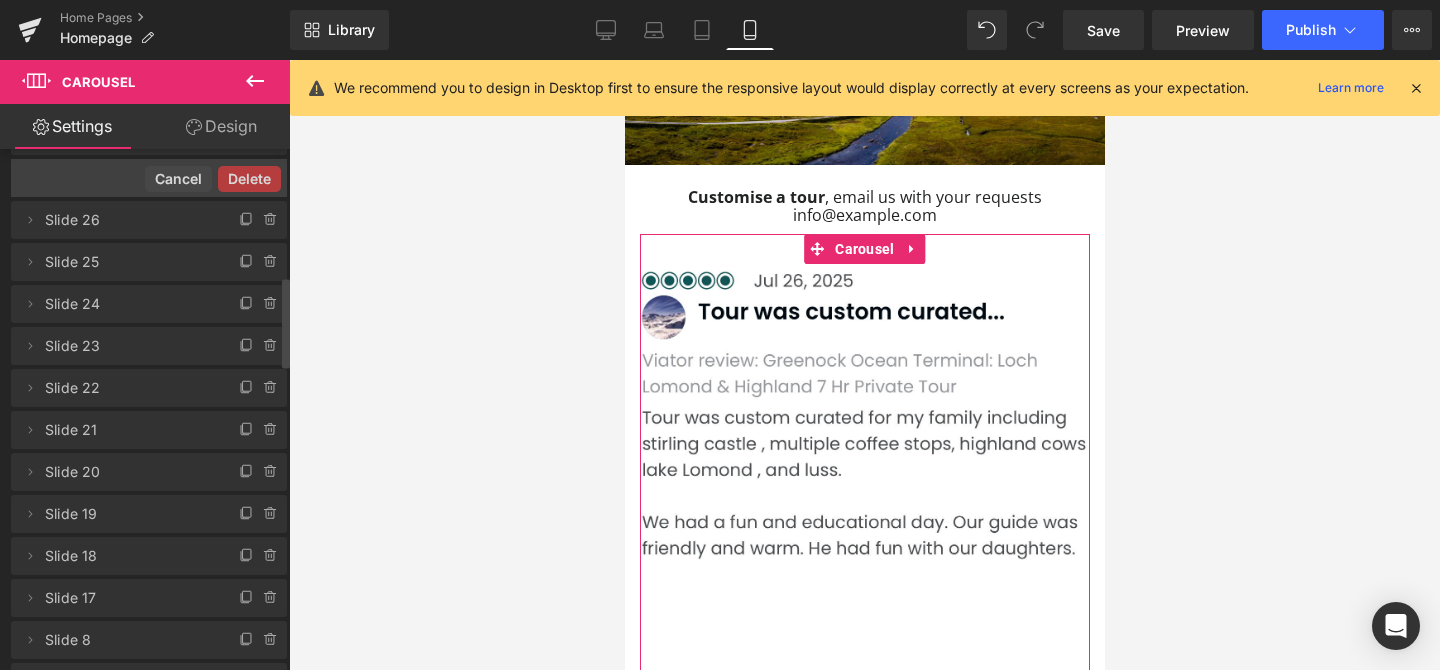 click on "Delete" at bounding box center [249, 179] 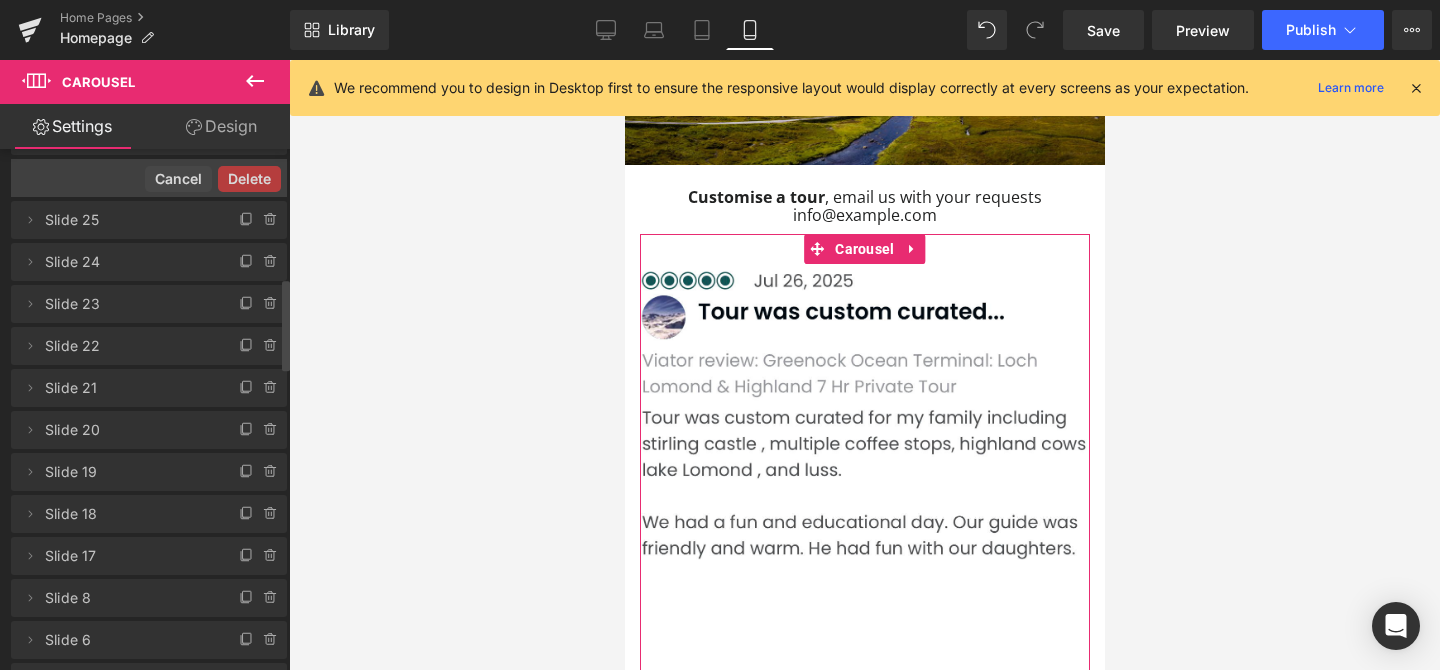 click on "Delete" at bounding box center (249, 179) 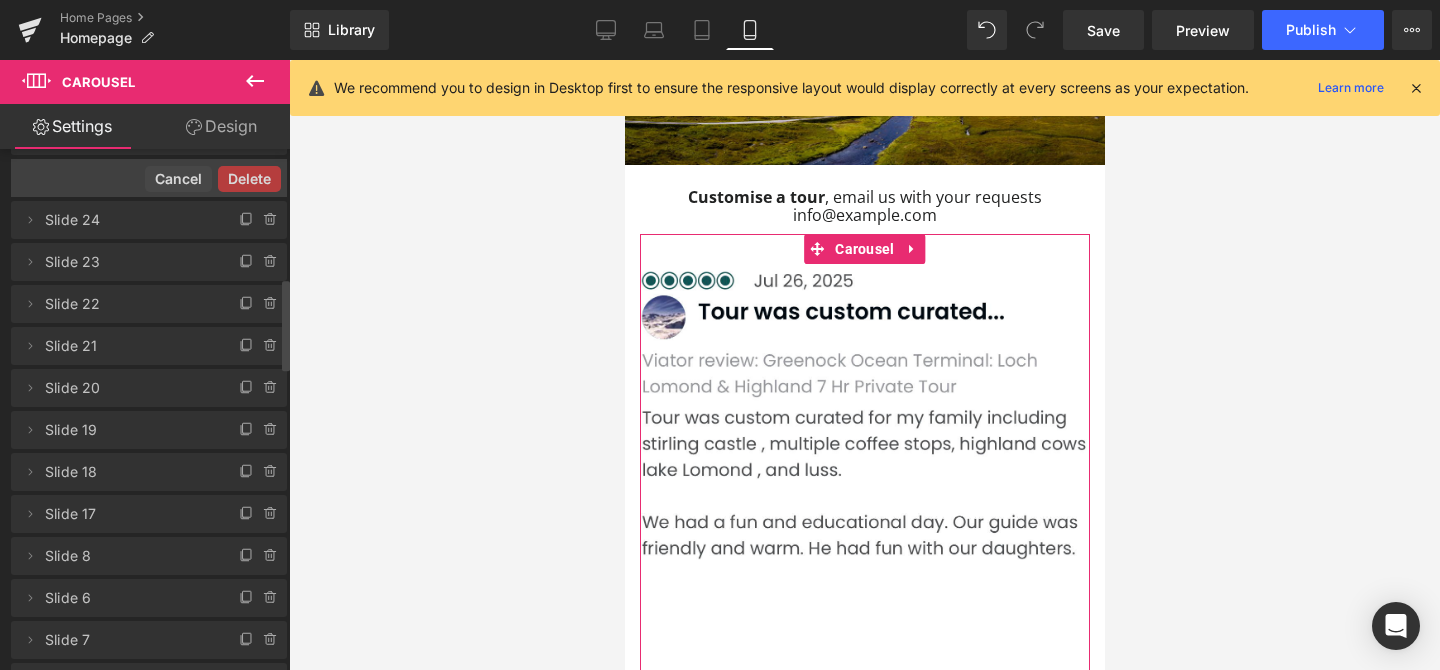 click on "Delete" at bounding box center [249, 179] 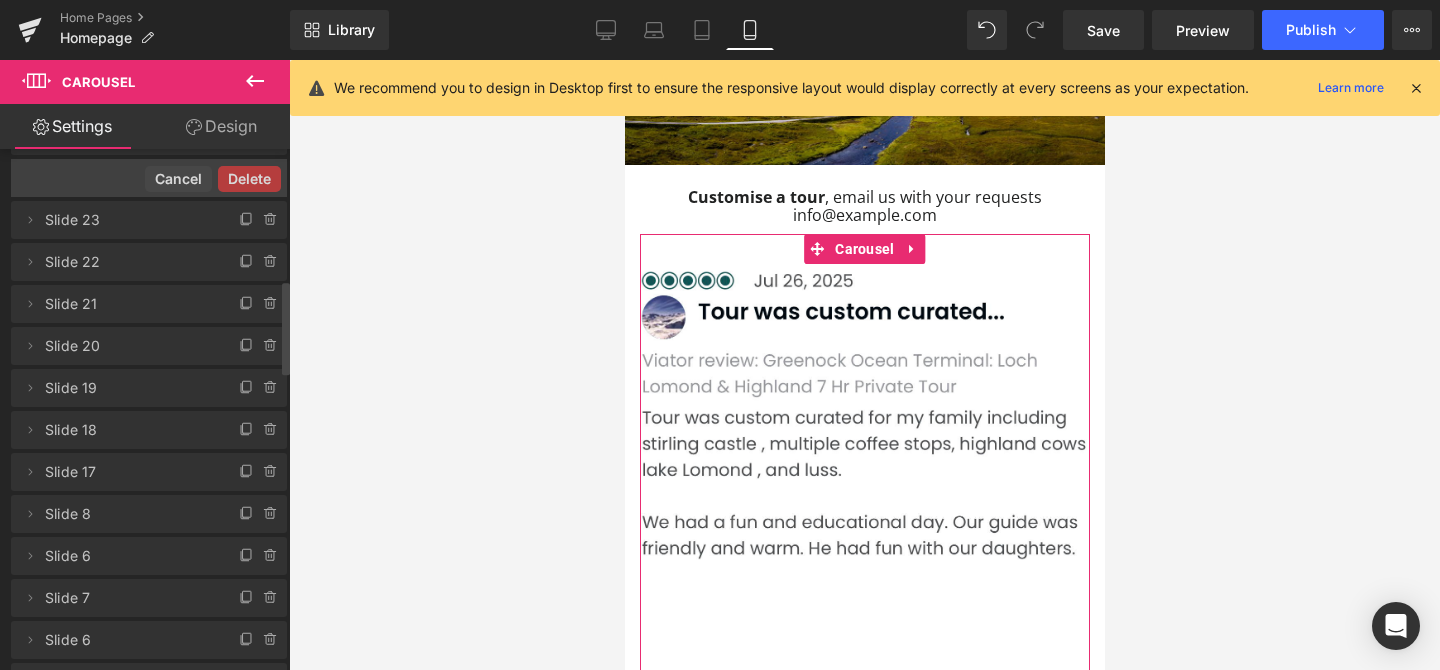 click on "Delete" at bounding box center [249, 179] 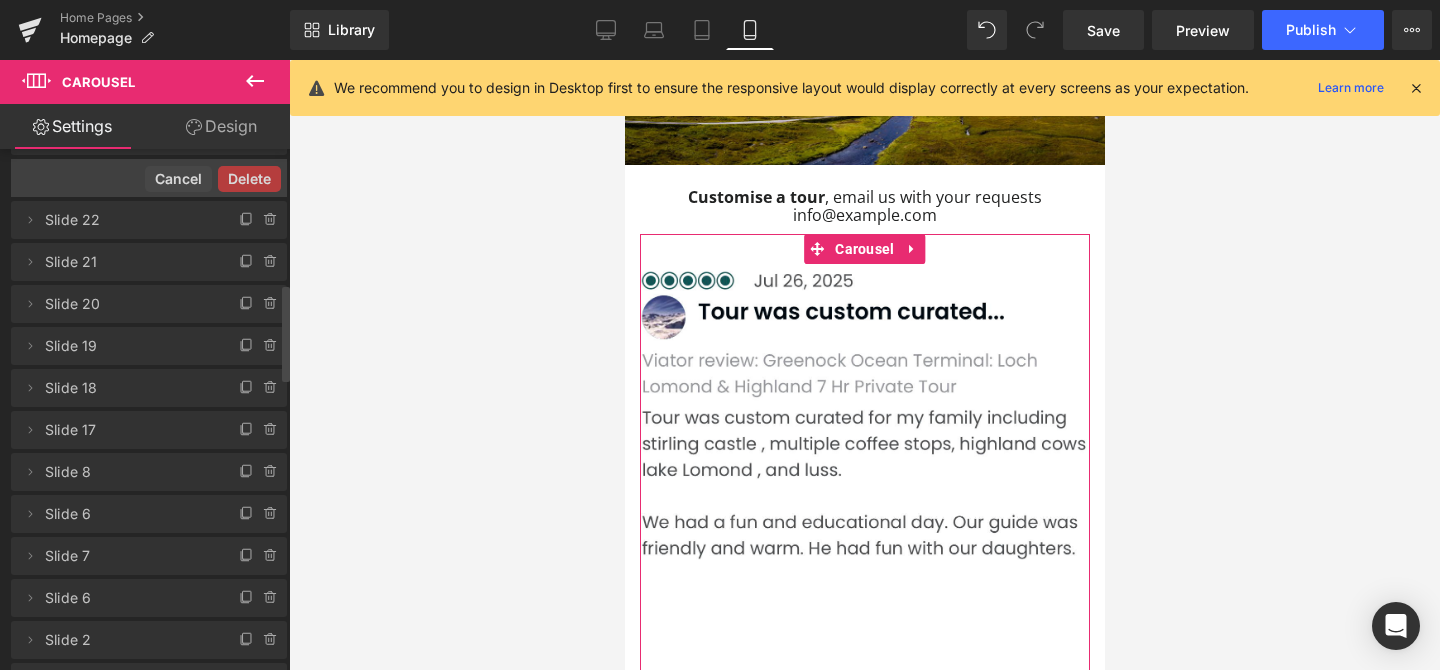 click on "Delete" at bounding box center (249, 179) 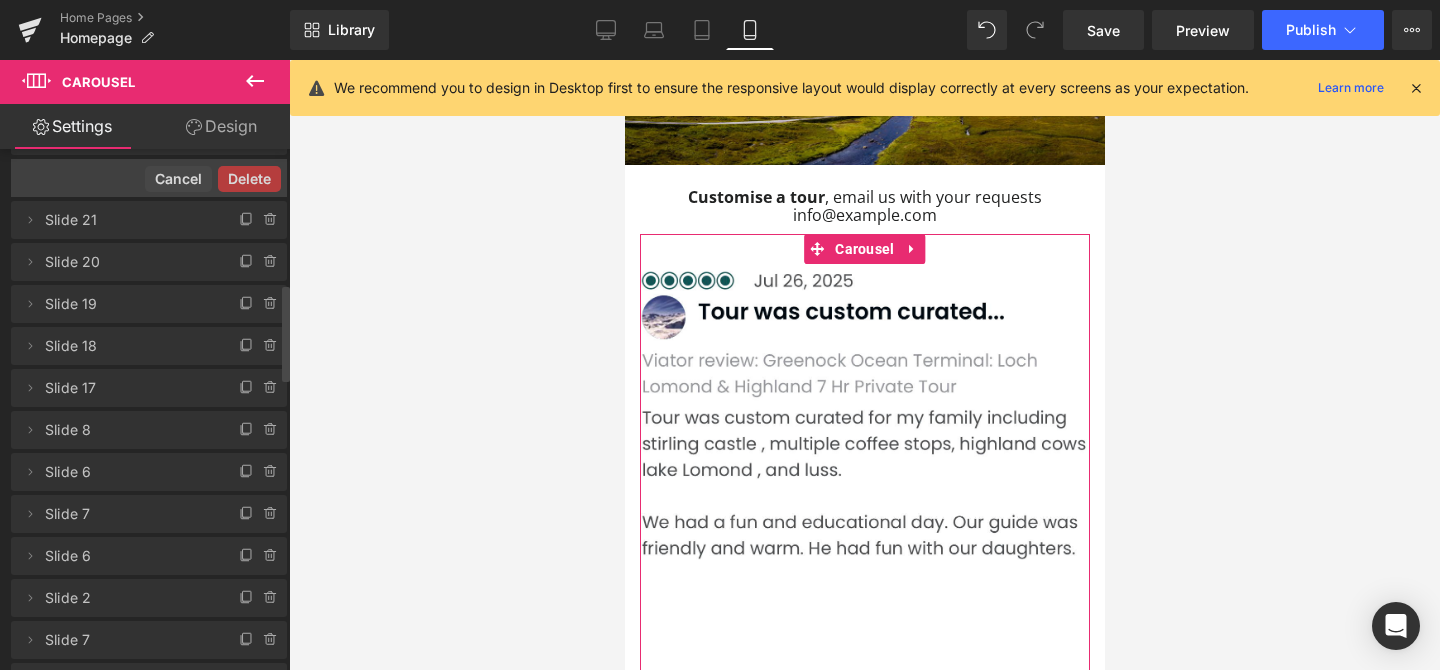 click on "Delete" at bounding box center [249, 179] 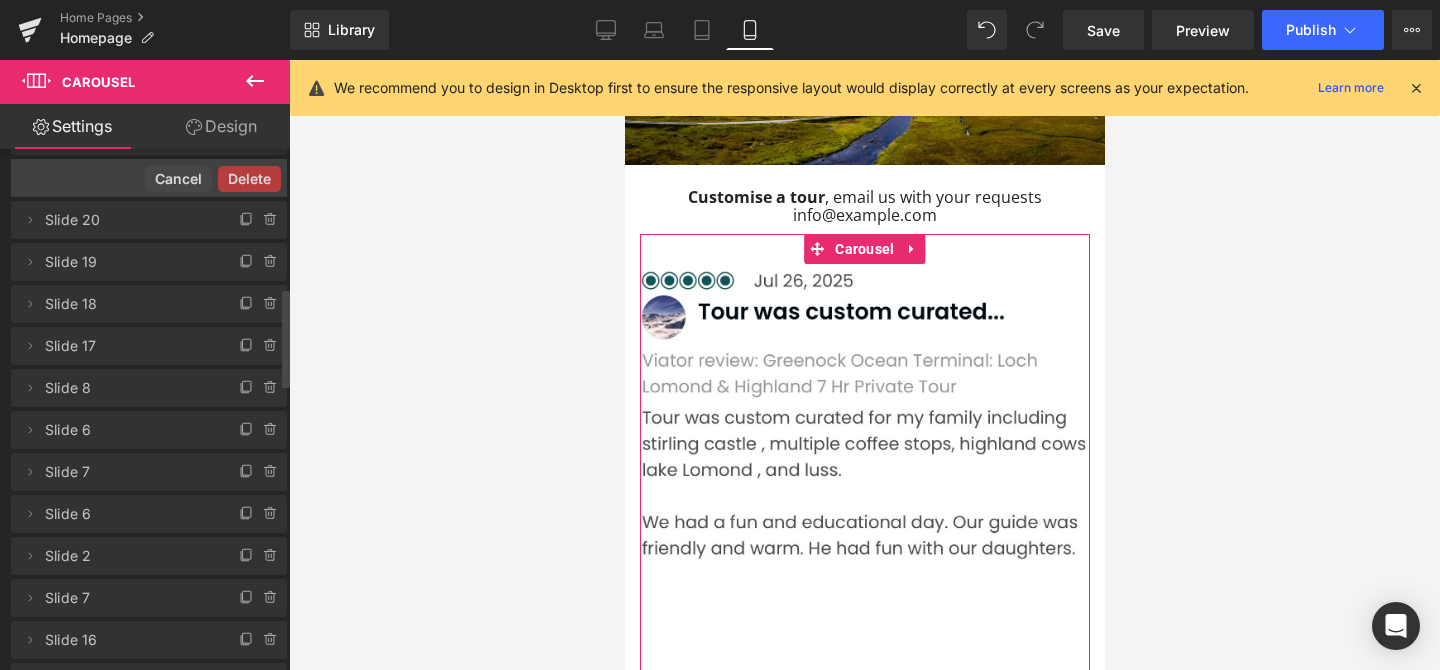 click on "Delete Cancel" at bounding box center (149, 178) 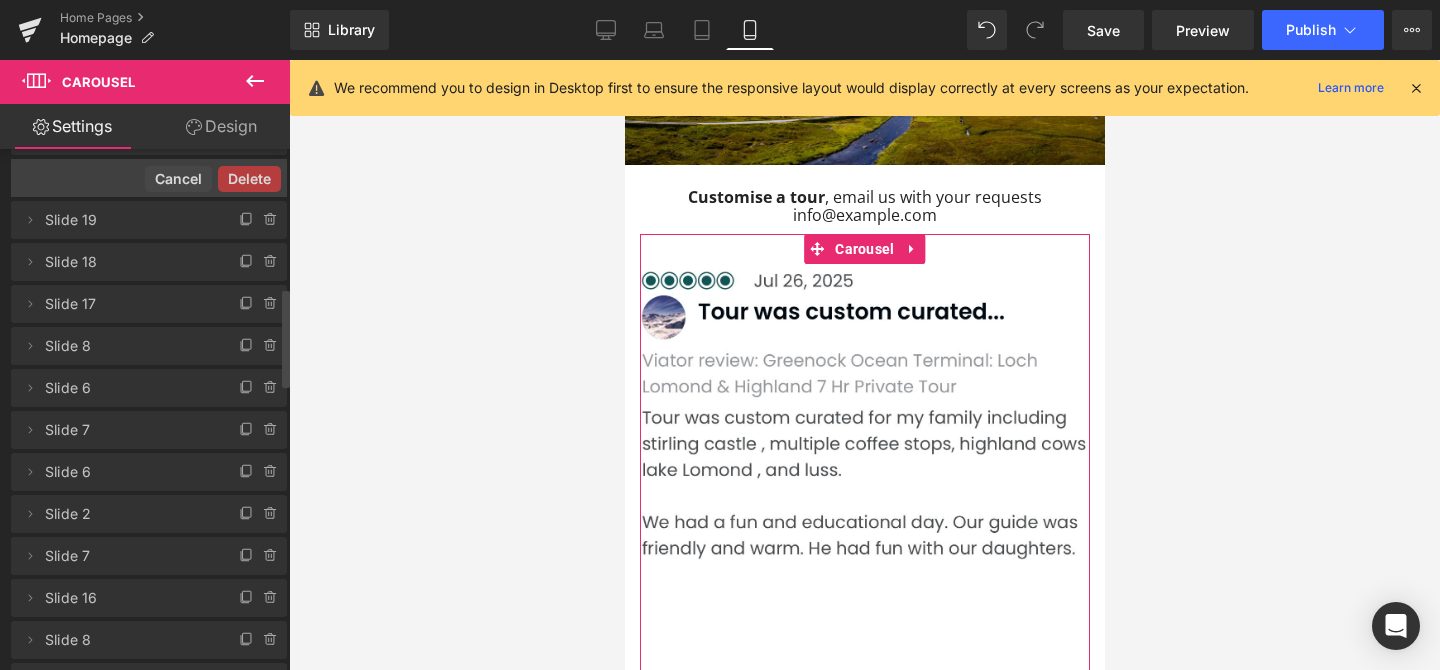 click on "Delete" at bounding box center (249, 179) 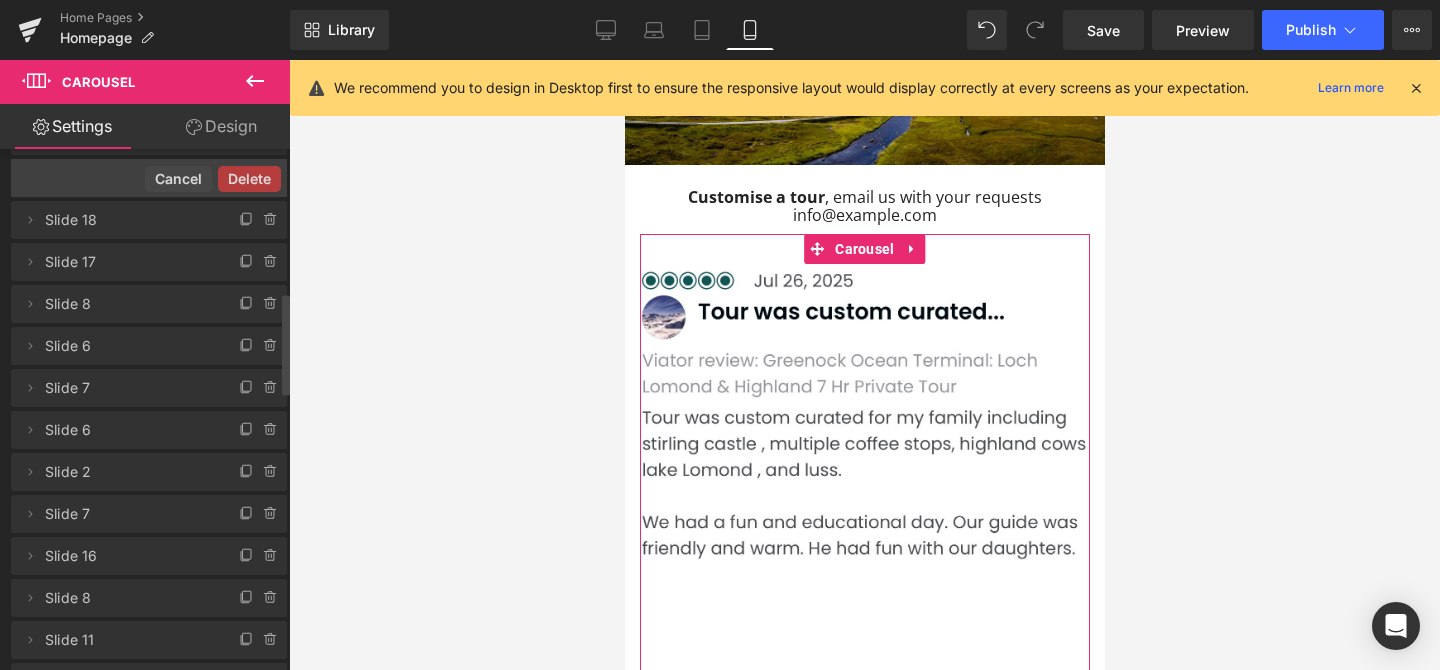 click on "Delete" at bounding box center [249, 179] 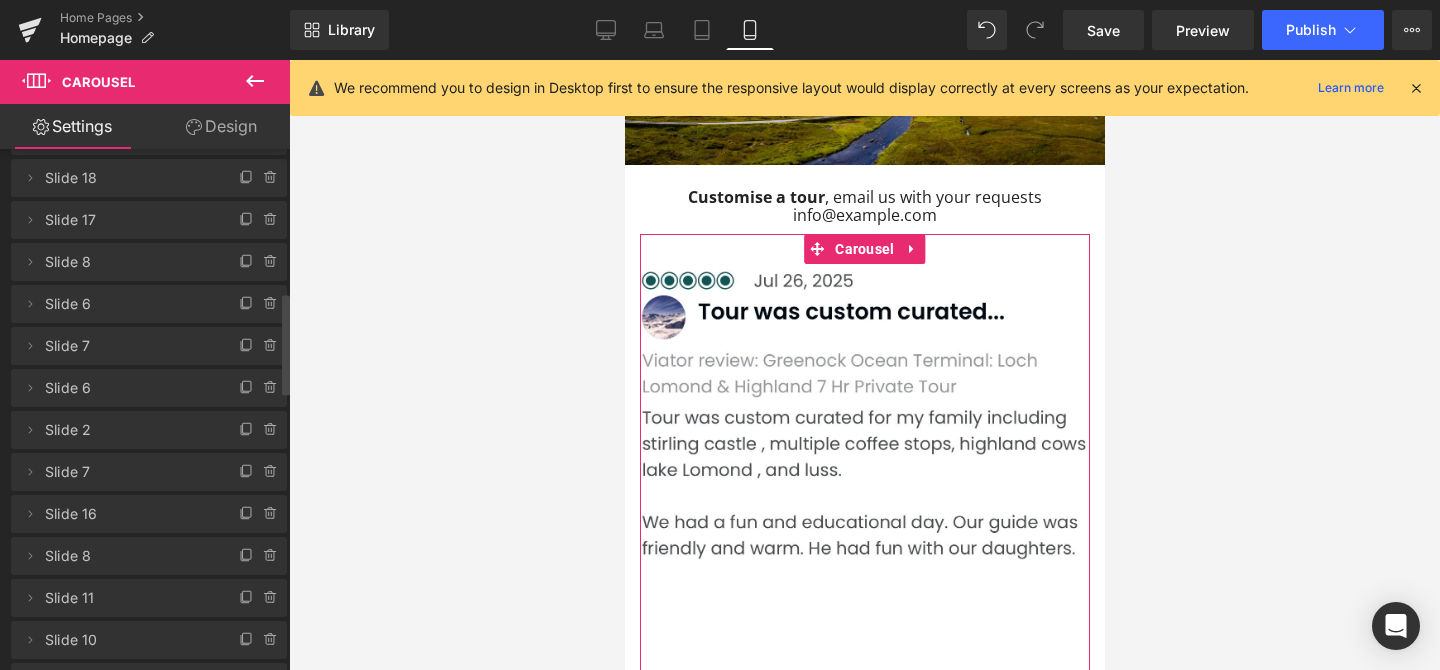 click 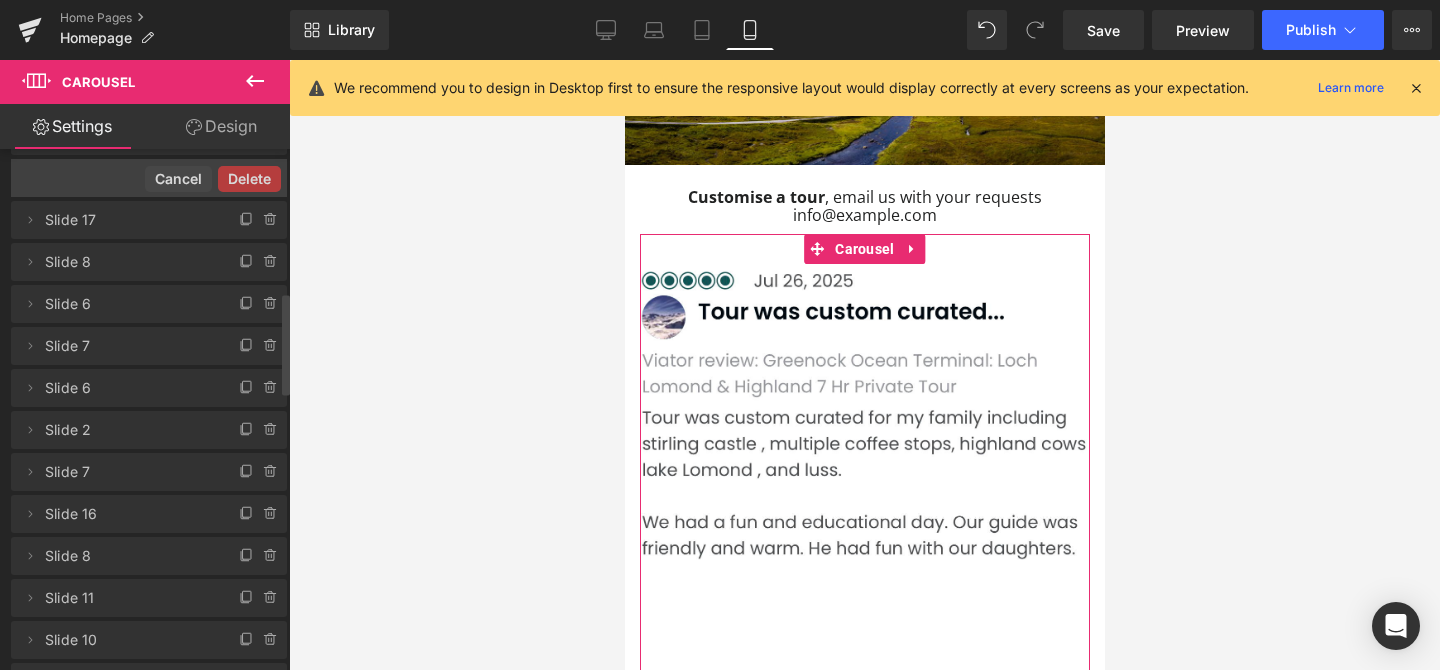 click on "Delete" at bounding box center [249, 179] 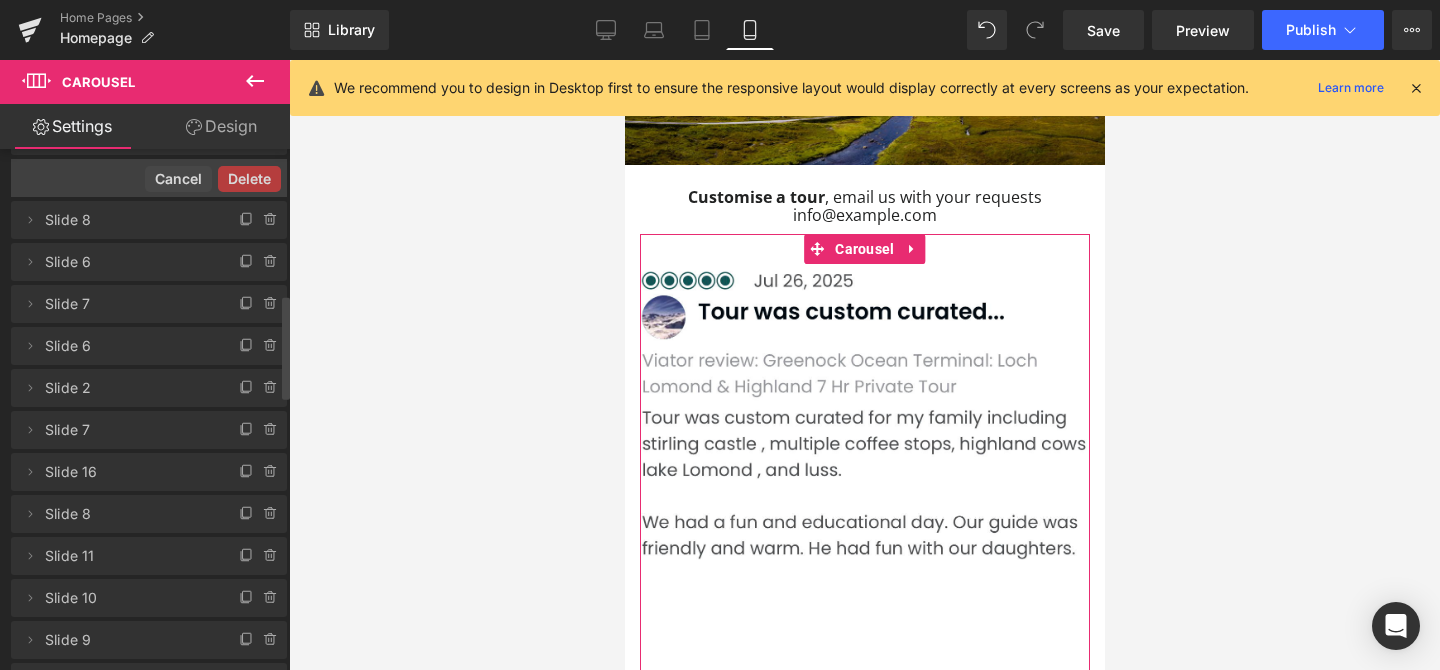 click on "Delete Cancel" at bounding box center (149, 178) 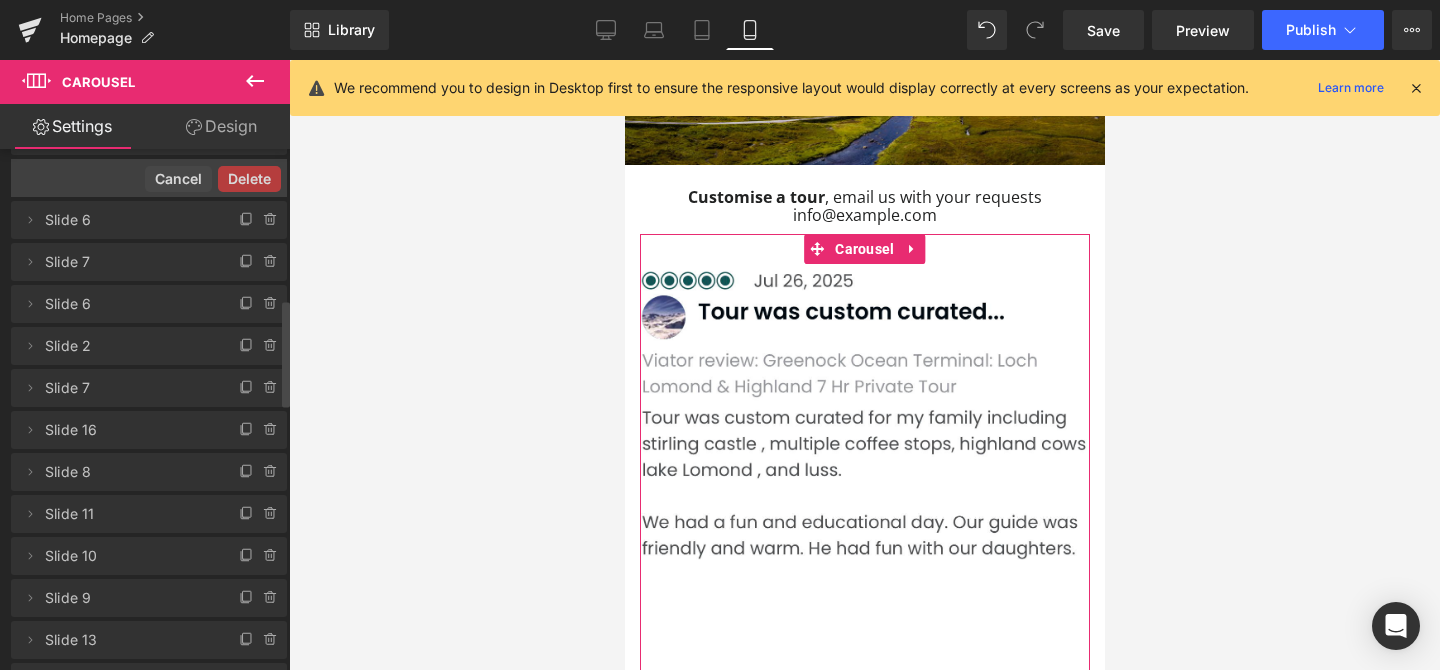 click on "Delete" at bounding box center [249, 179] 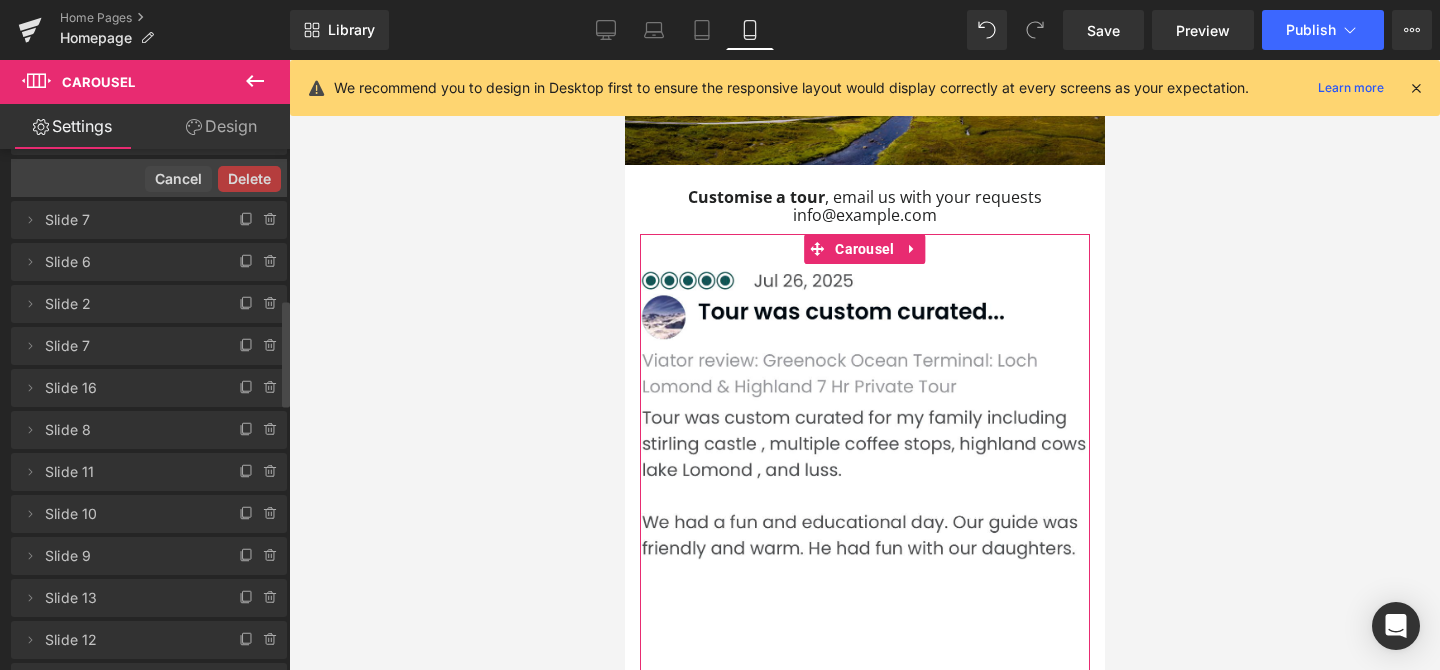click on "Delete" at bounding box center (249, 179) 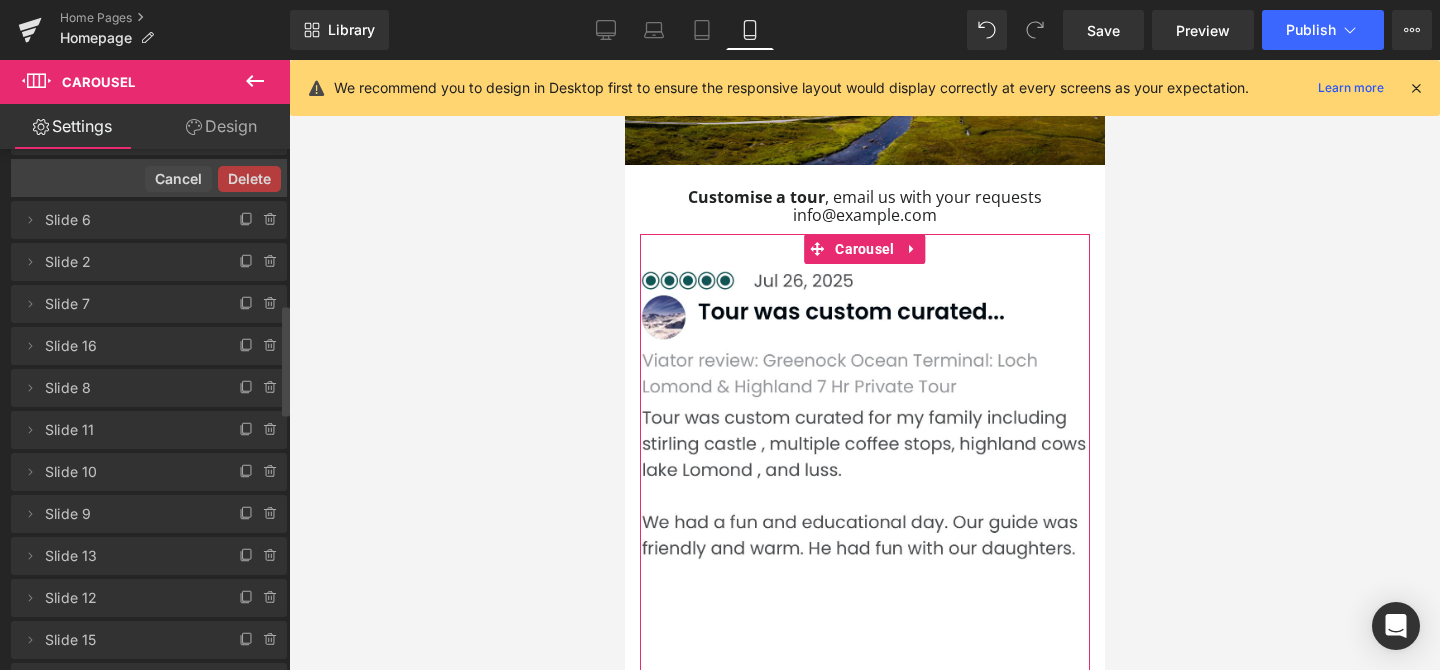click on "Delete" at bounding box center [249, 179] 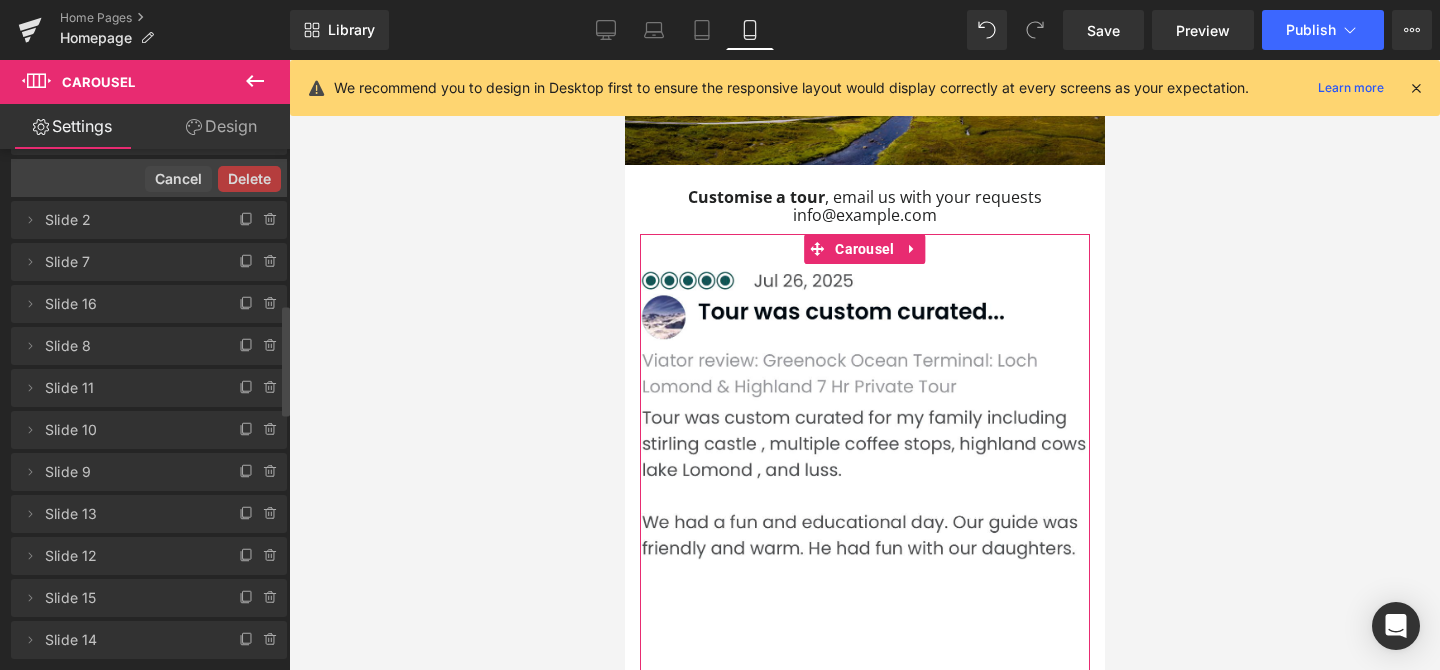 click on "Delete Cancel" at bounding box center (149, 178) 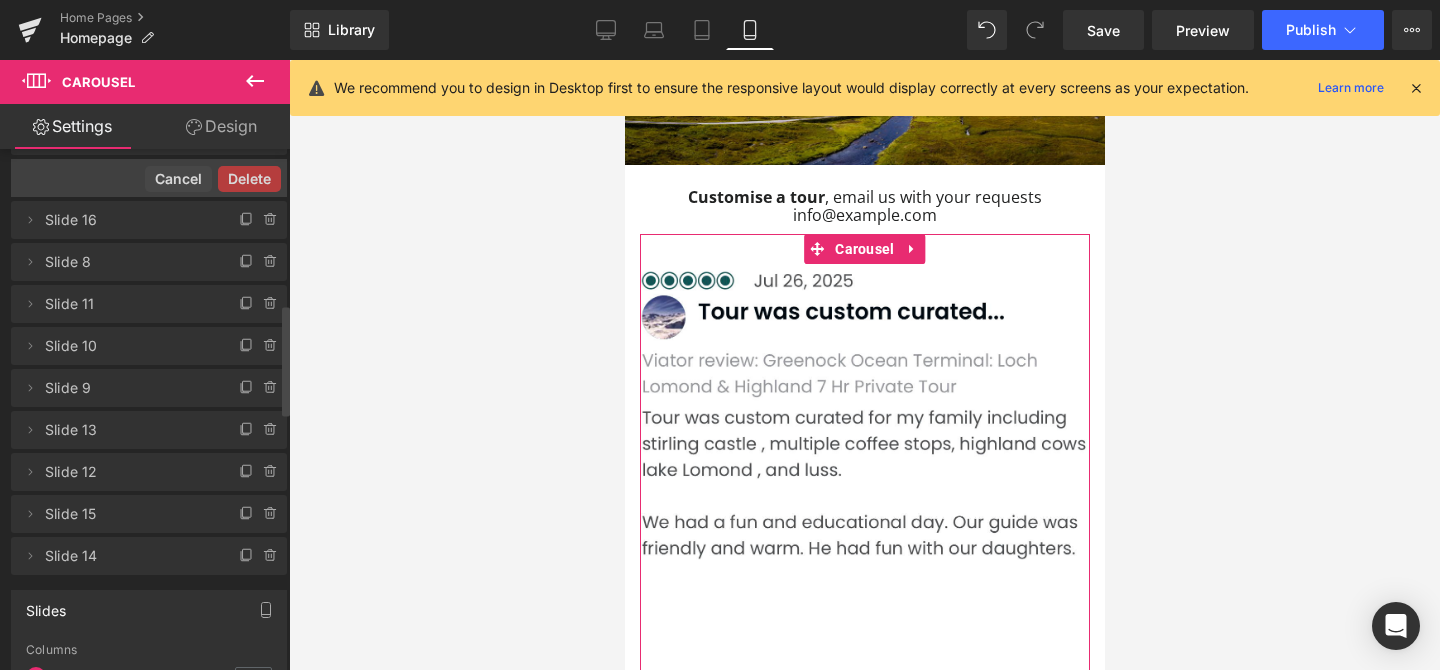 click on "Delete Cancel" at bounding box center (149, 178) 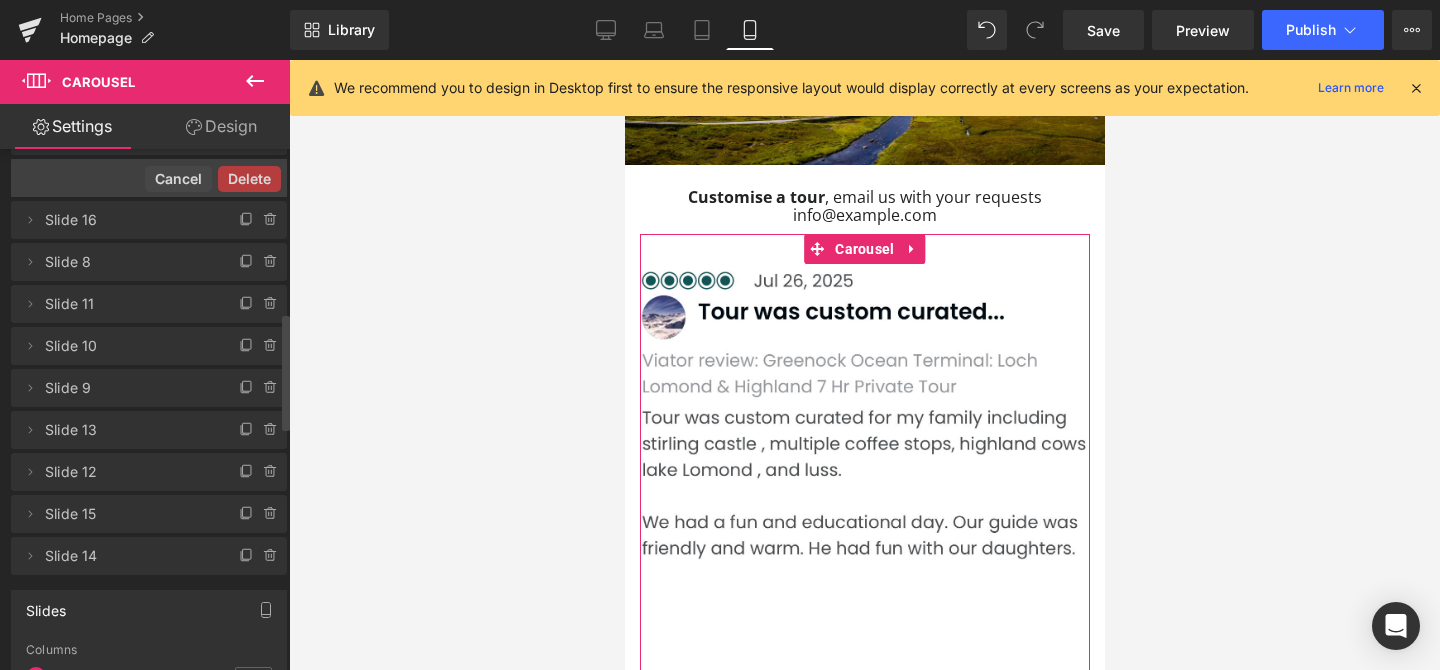 click on "Delete" at bounding box center (249, 179) 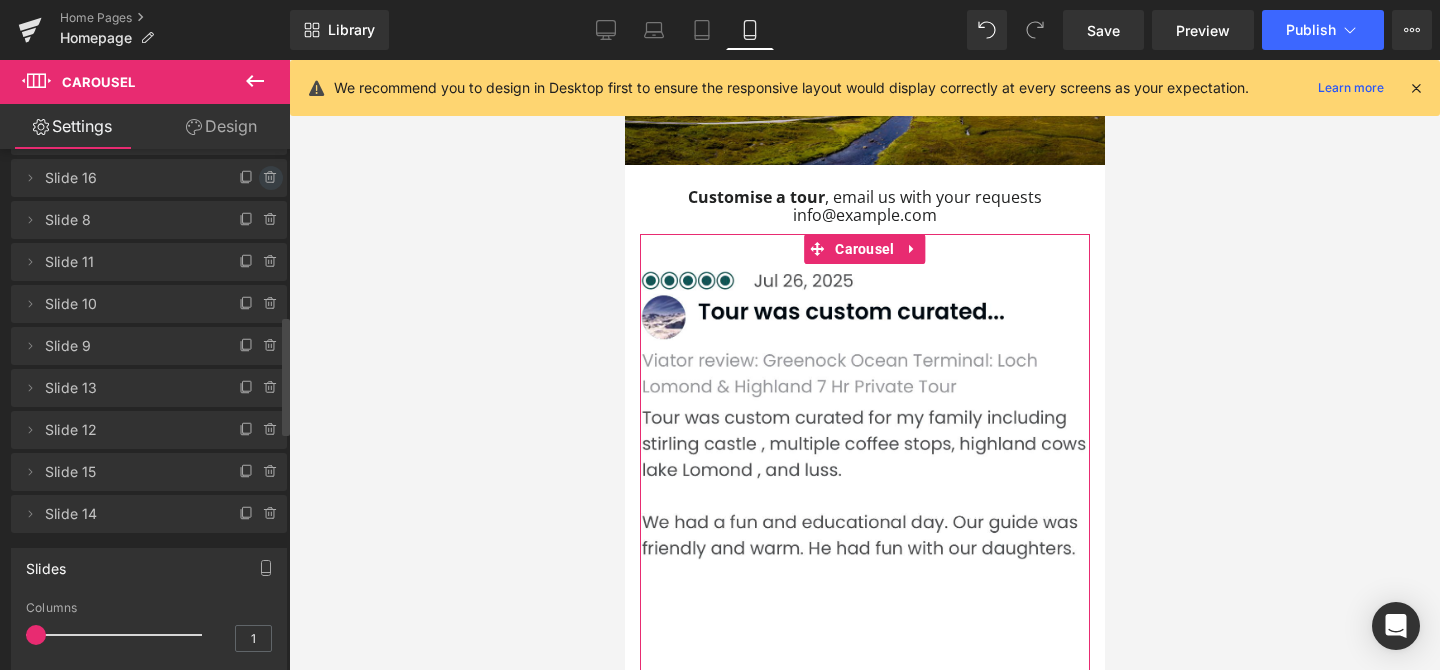 click at bounding box center [271, 178] 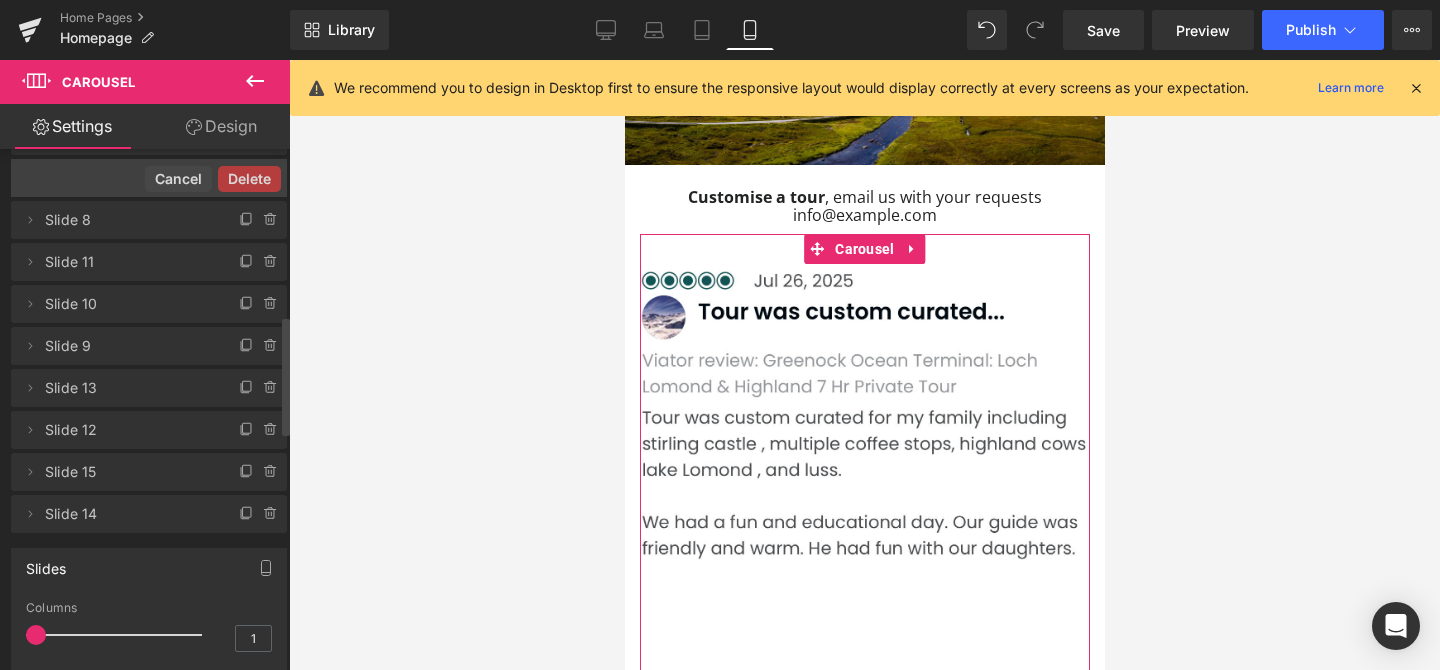 click on "Delete" at bounding box center (249, 179) 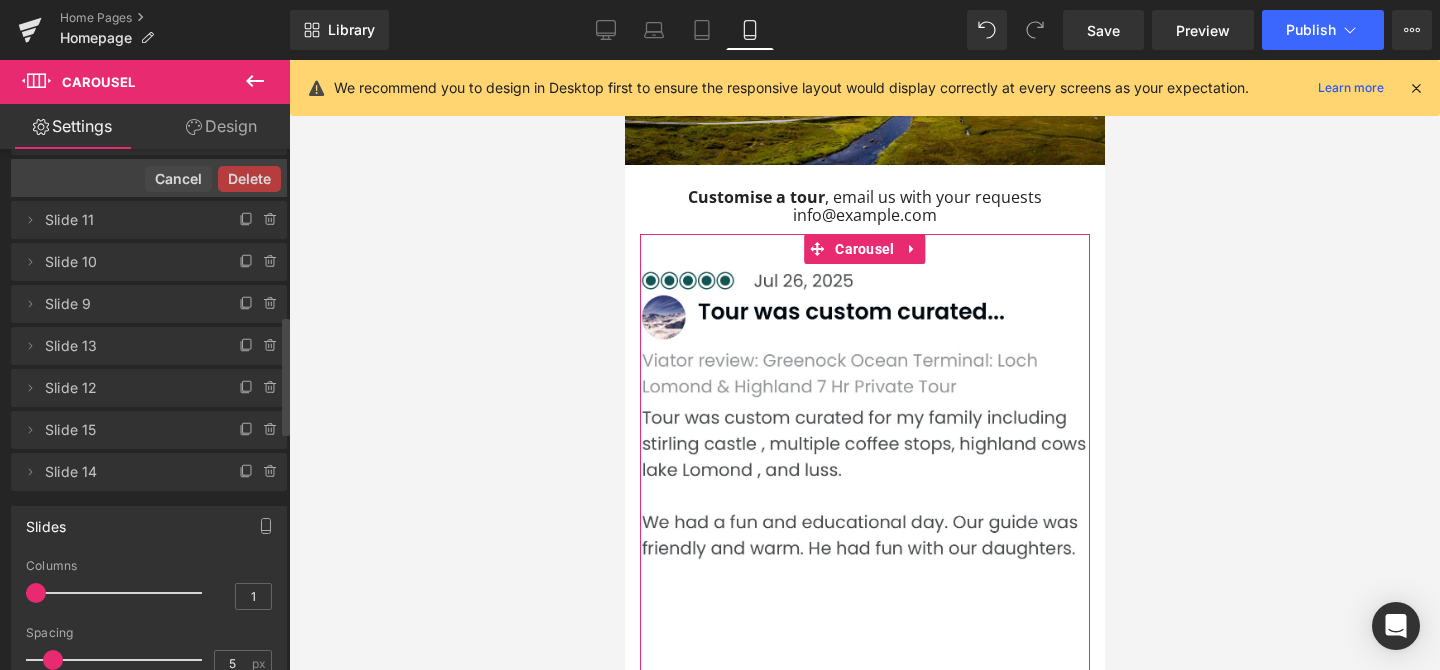 click on "Delete Cancel" at bounding box center [149, 178] 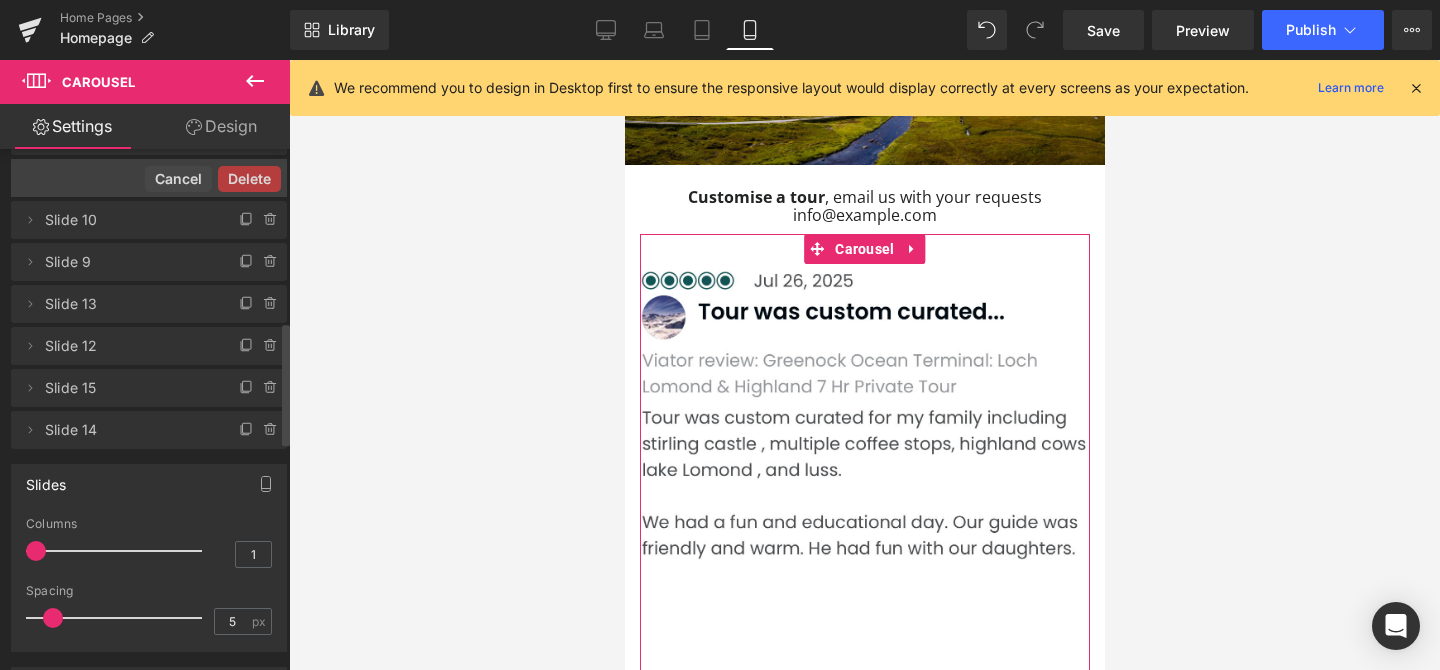 click on "Delete Cancel" at bounding box center [149, 178] 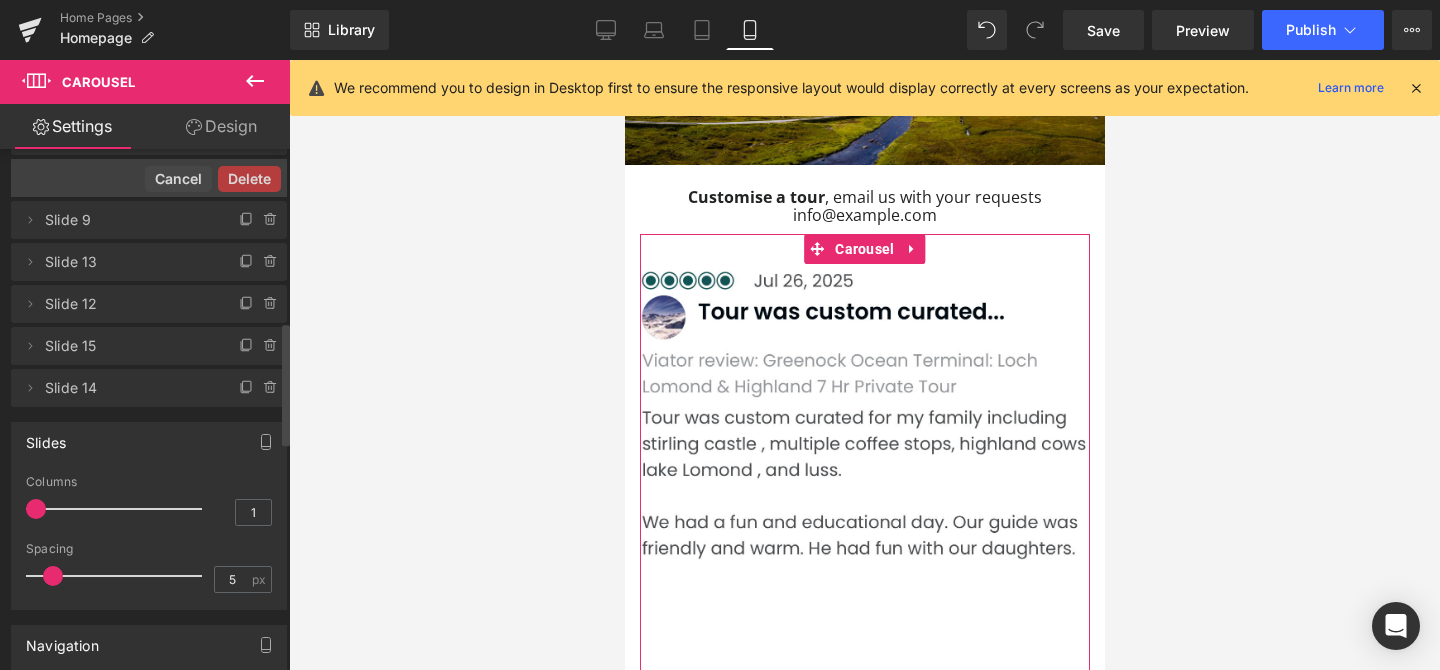click on "Delete Cancel" at bounding box center (149, 178) 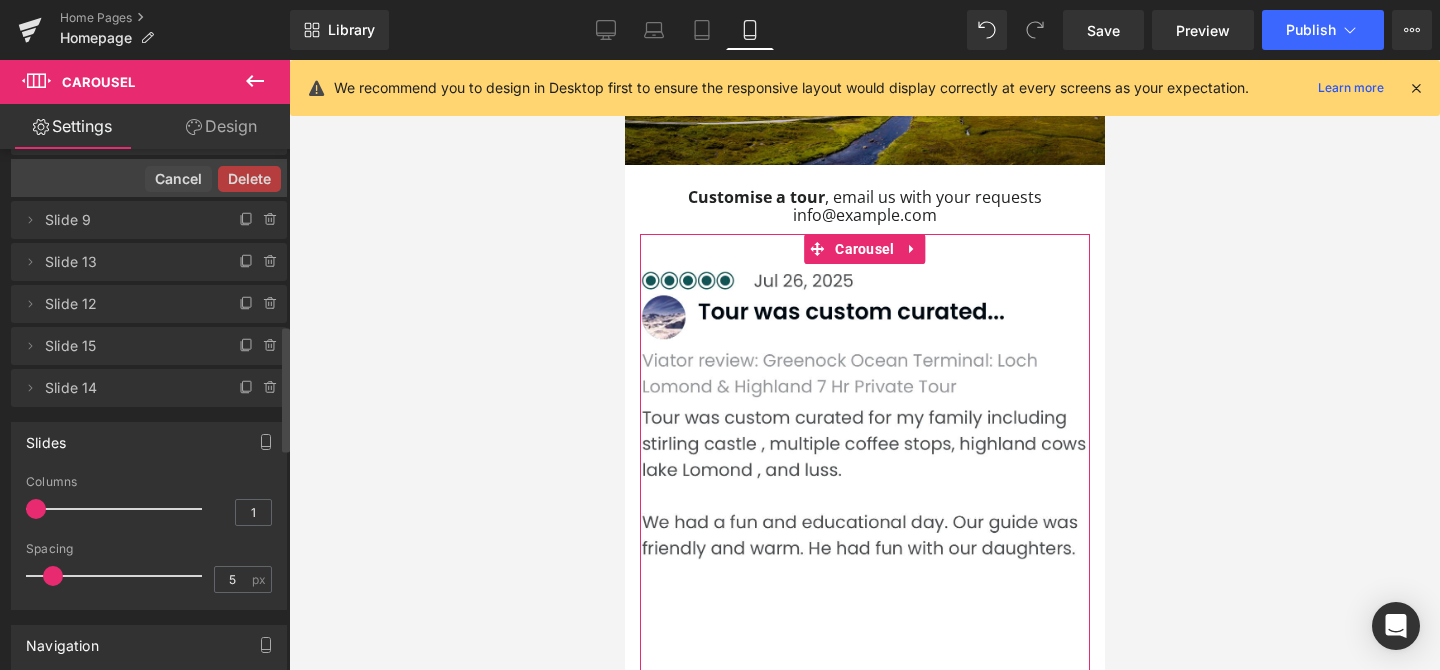click on "Delete" at bounding box center [249, 179] 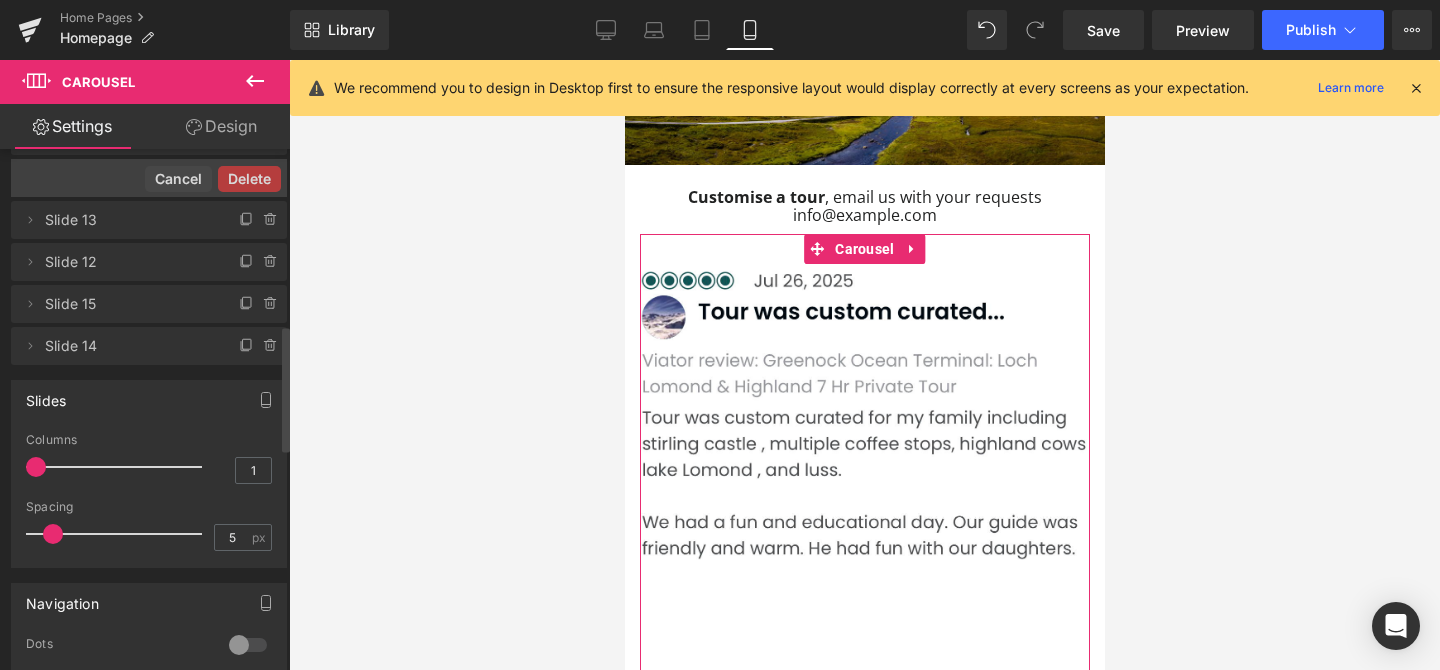 click on "Delete Cancel" at bounding box center (149, 178) 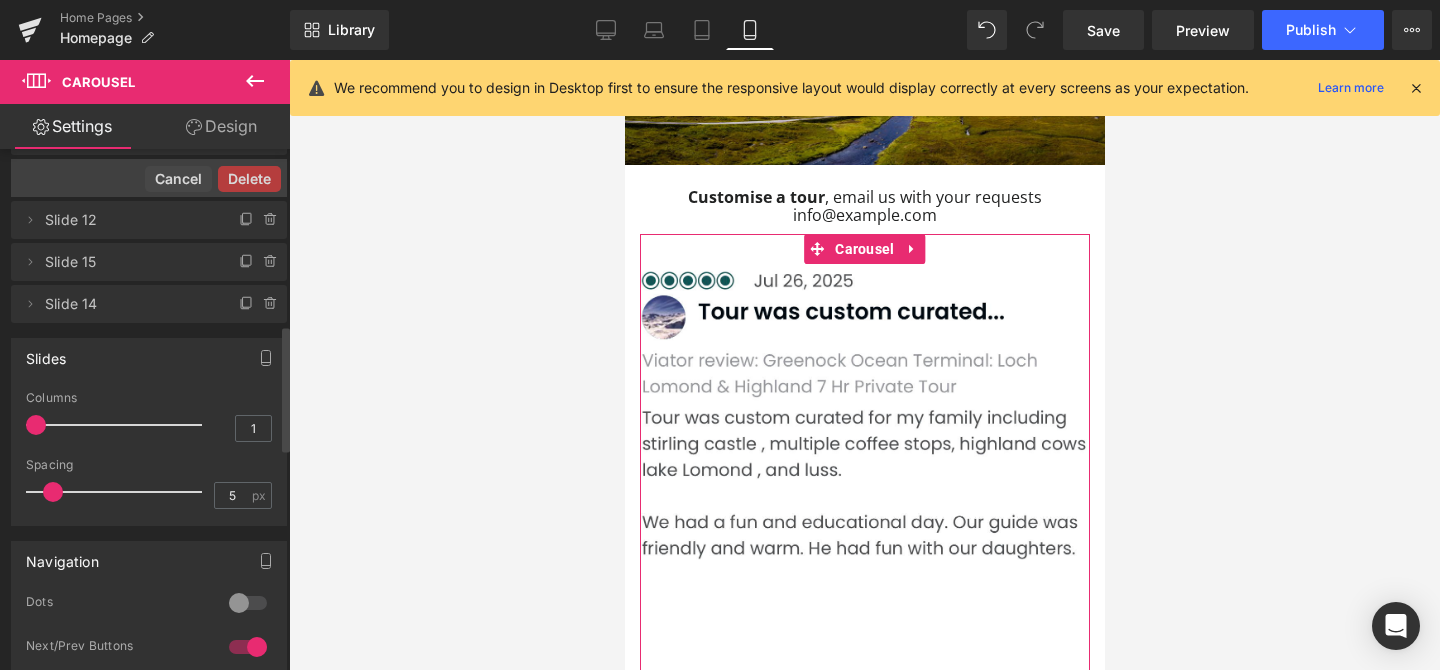 click on "Delete" at bounding box center [249, 179] 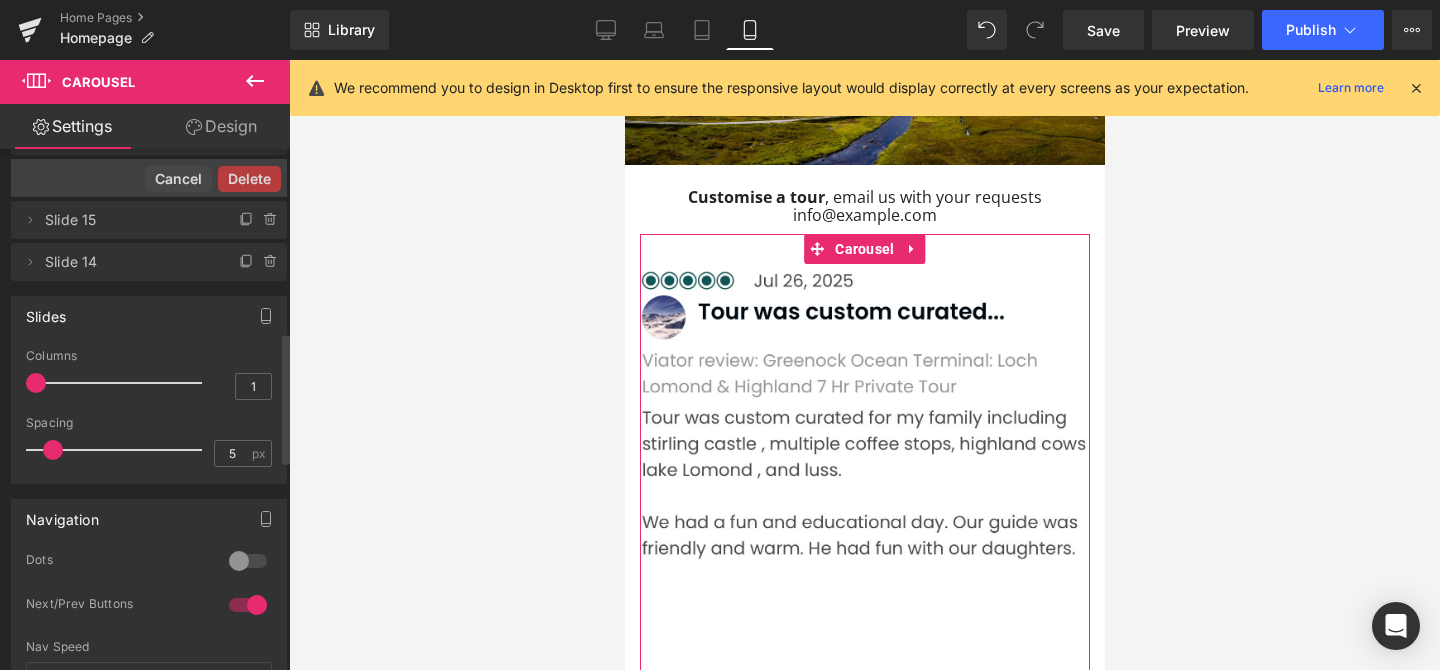 click on "Delete" at bounding box center [249, 179] 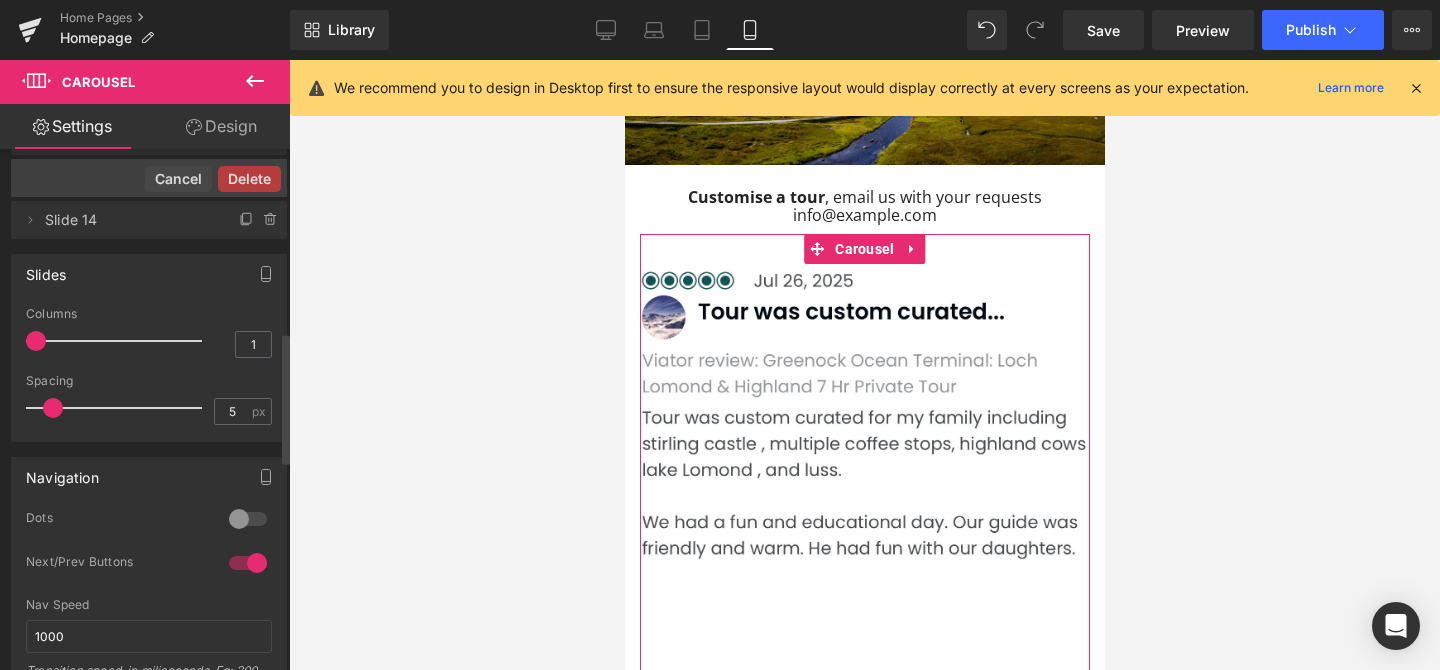 click on "Delete Cancel" at bounding box center [149, 178] 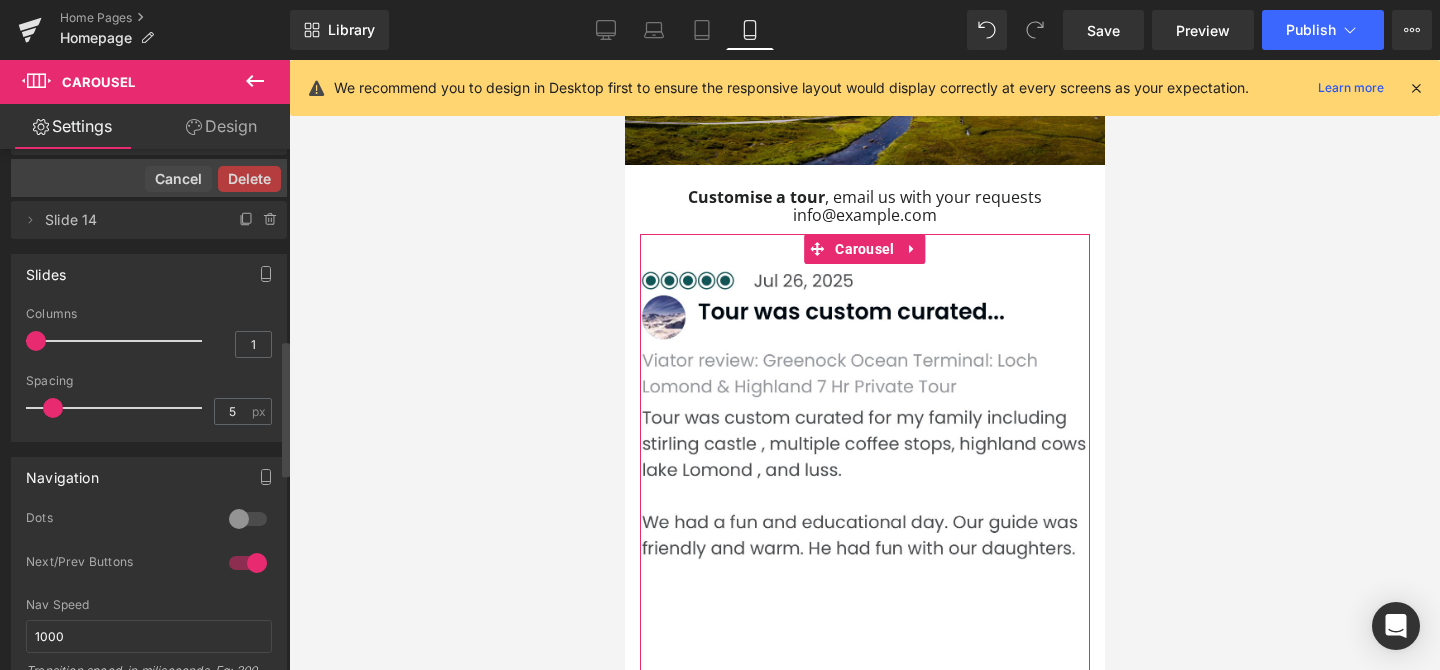 click on "Delete" at bounding box center (249, 179) 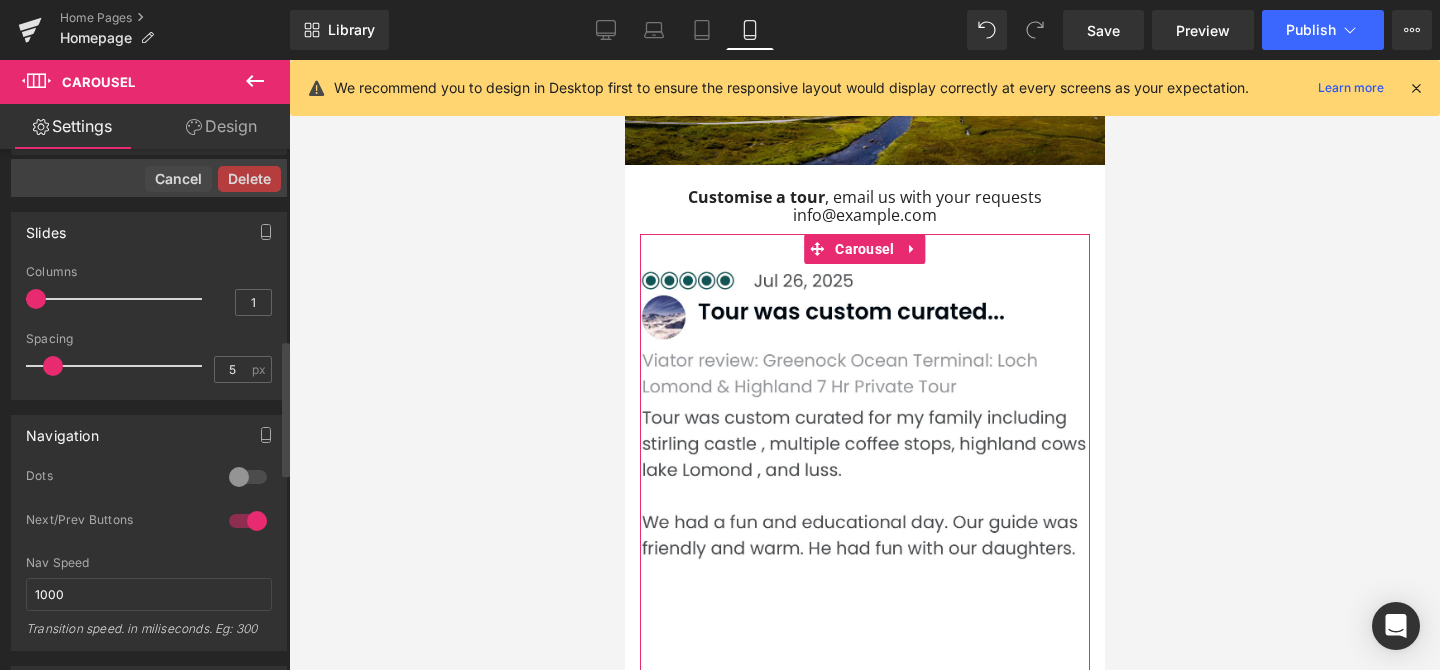 click on "Delete" at bounding box center (249, 179) 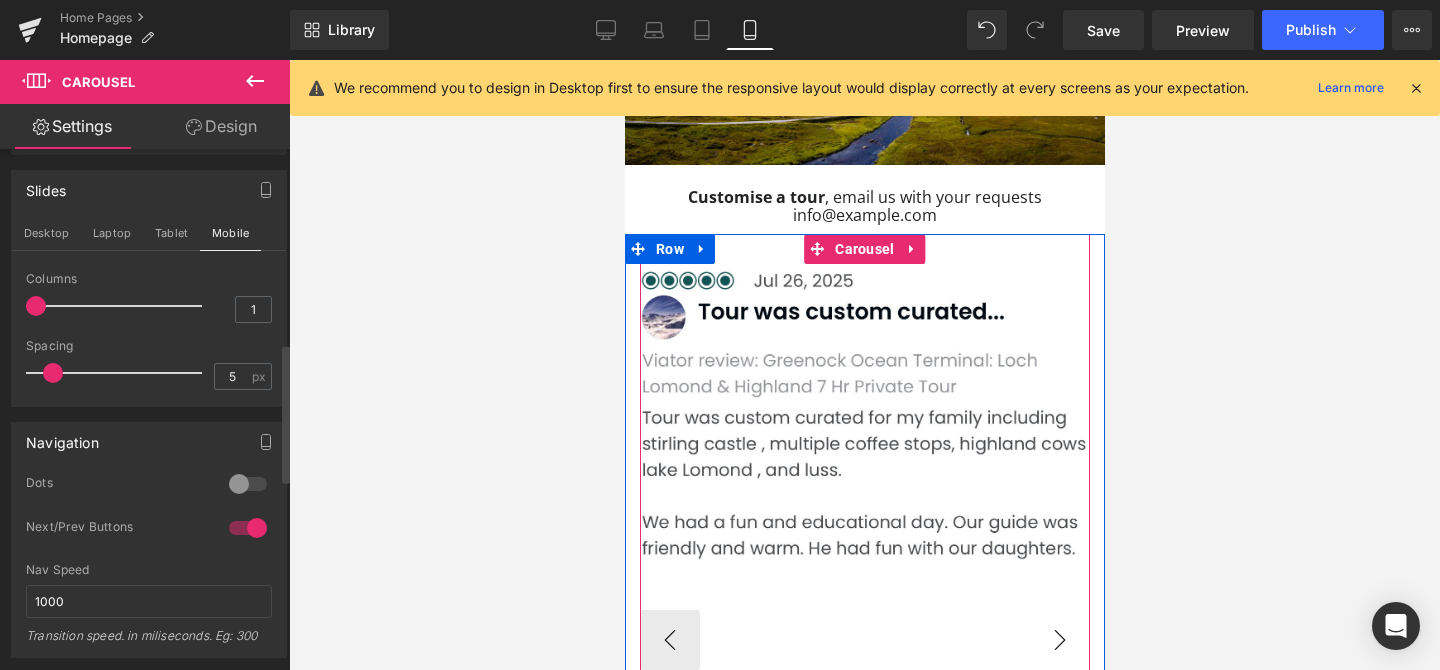click on "›" at bounding box center (1059, 640) 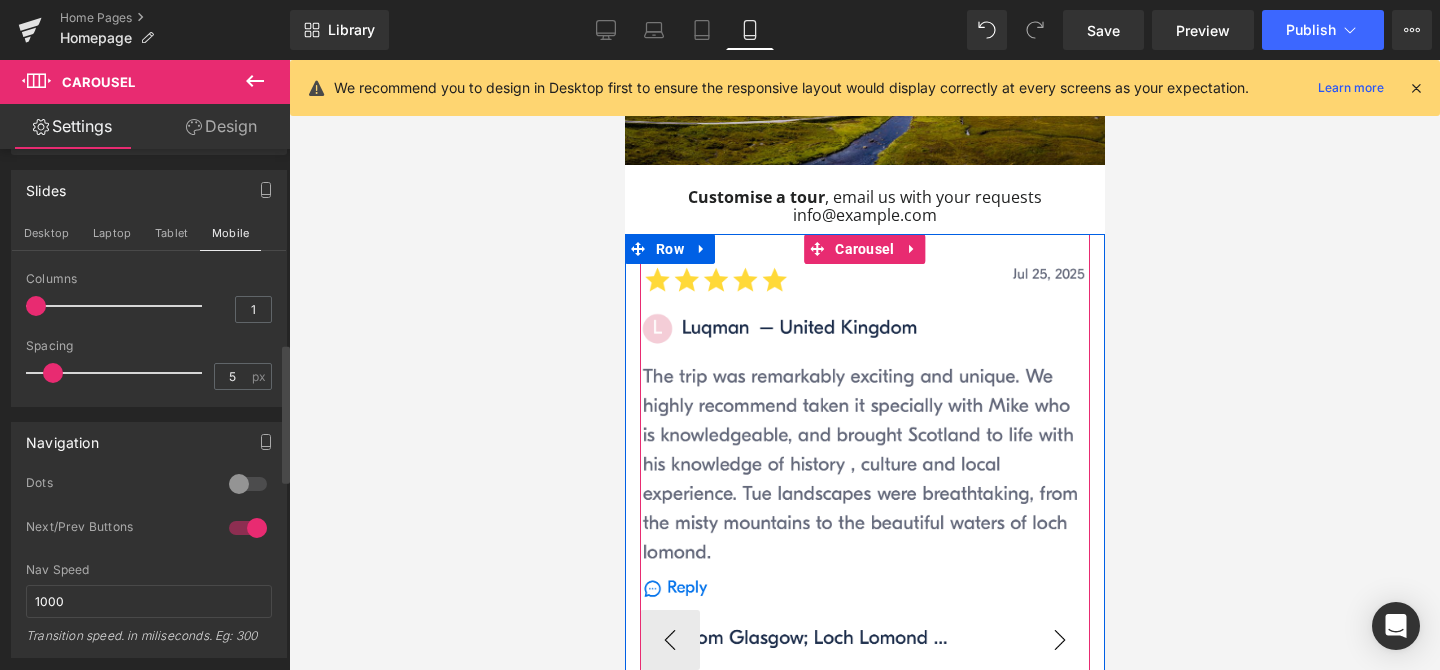 click on "›" at bounding box center (1059, 640) 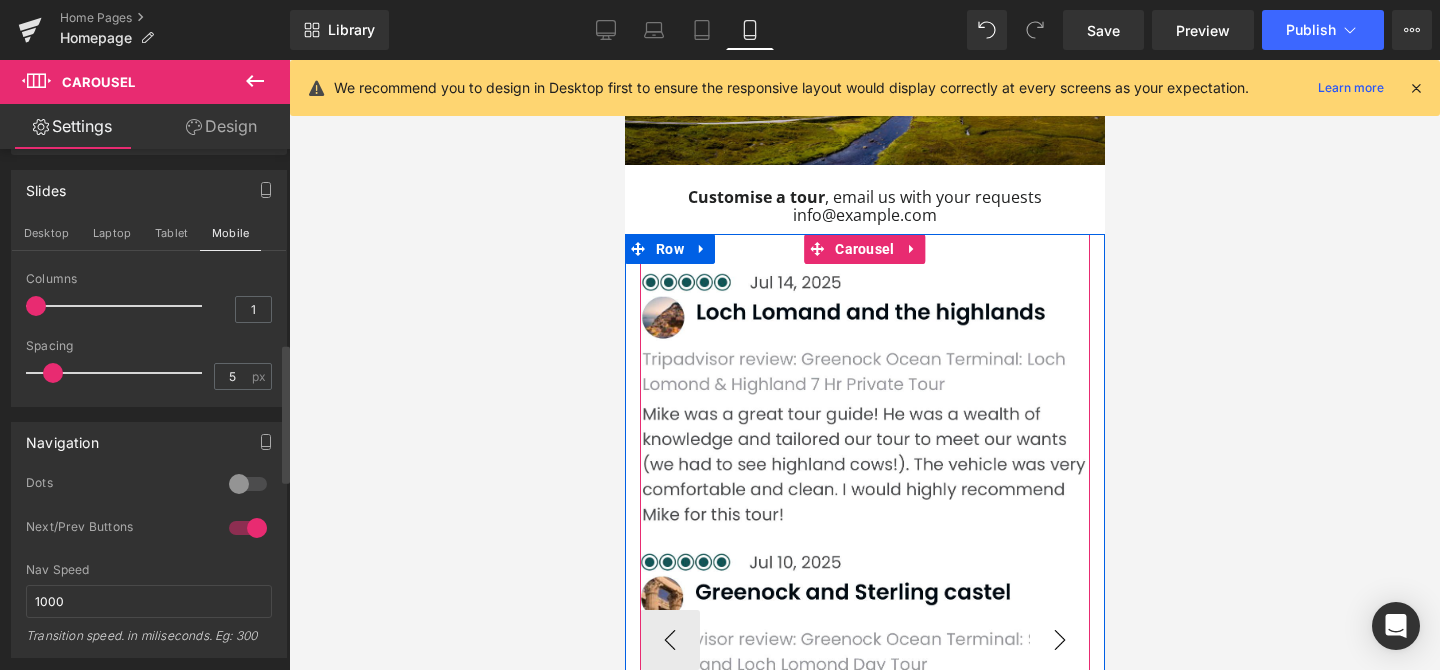 click on "›" at bounding box center [1059, 640] 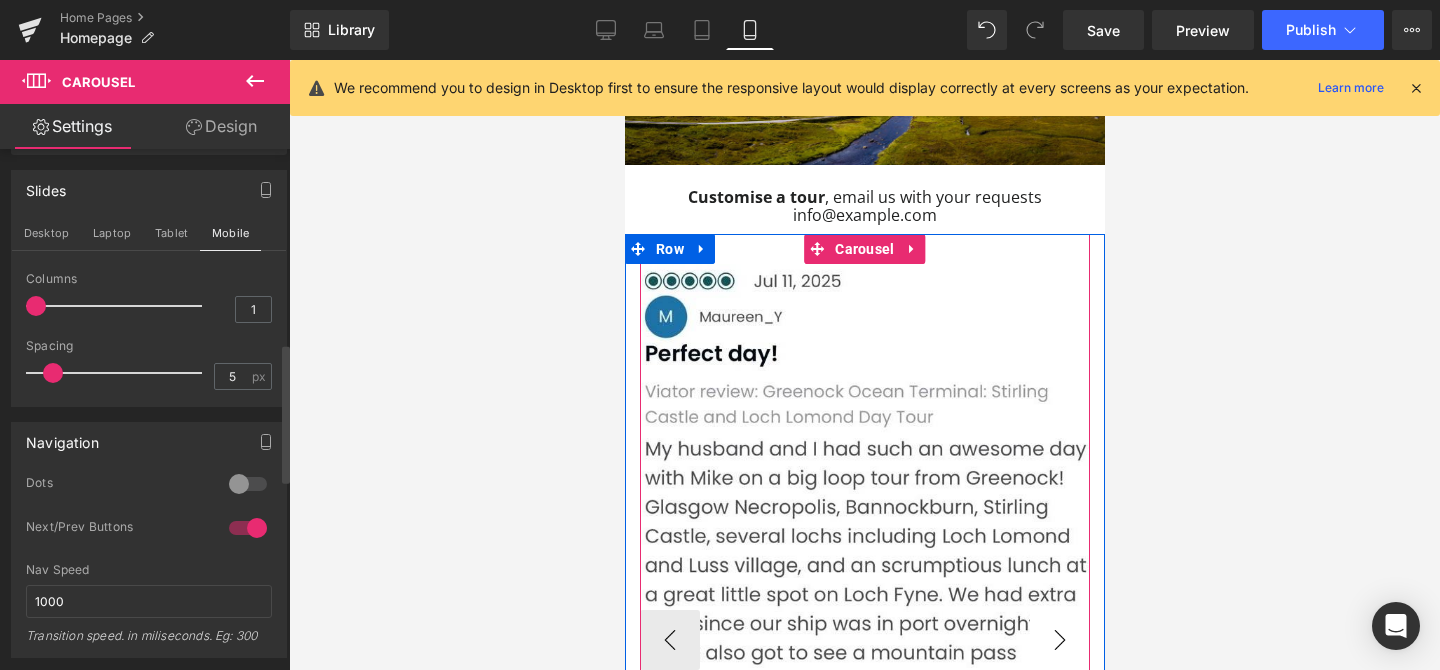 click on "›" at bounding box center [1059, 640] 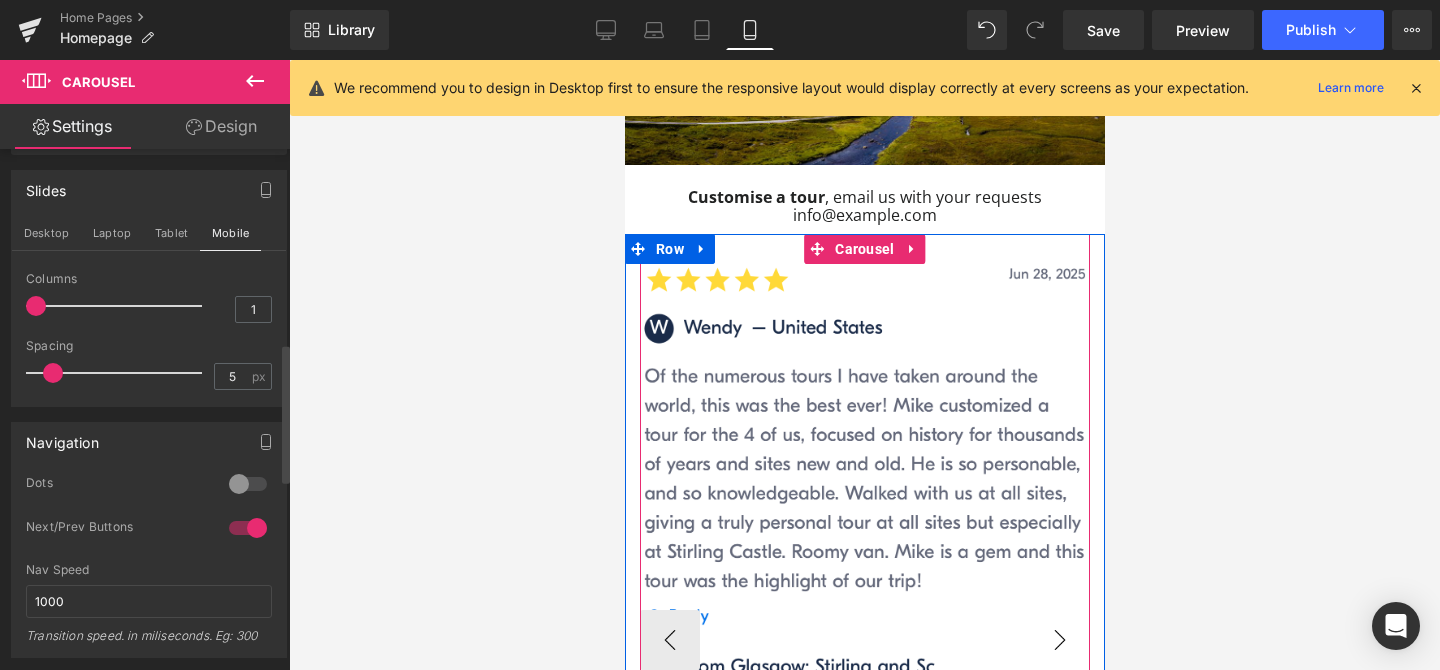 click on "›" at bounding box center (1059, 640) 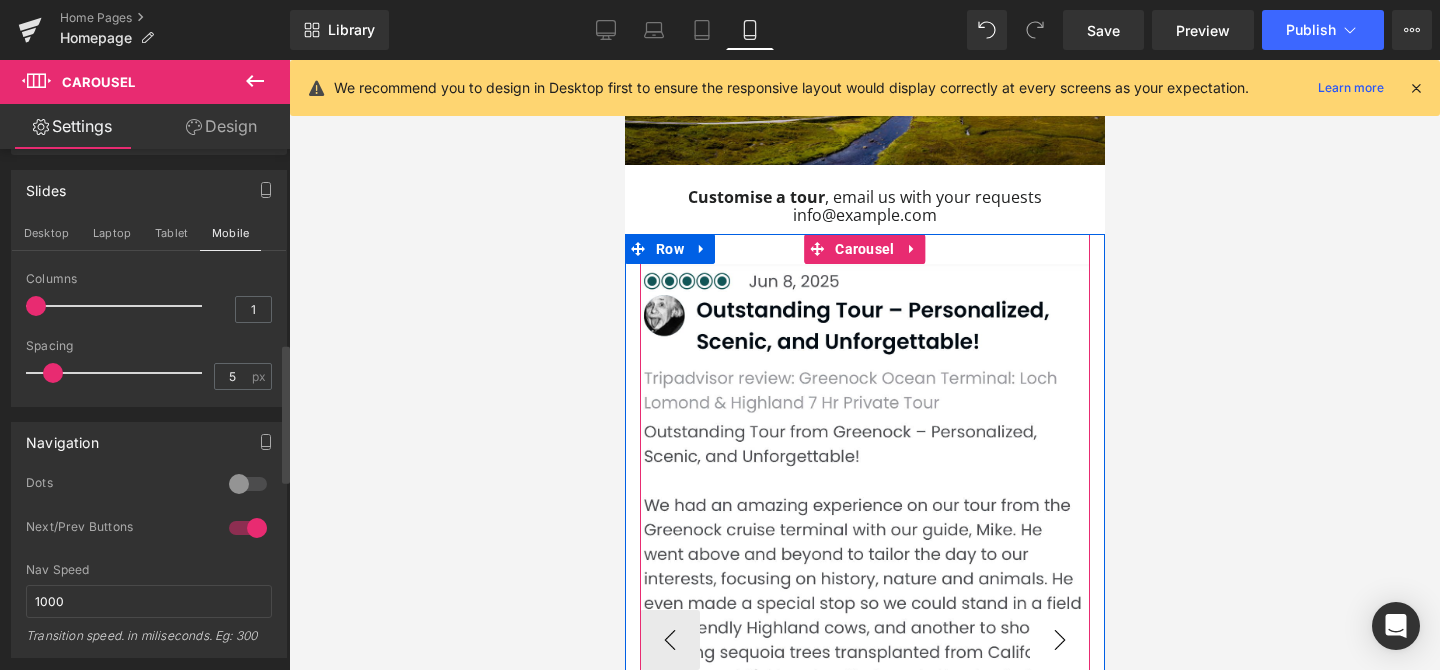 click on "›" at bounding box center [1059, 640] 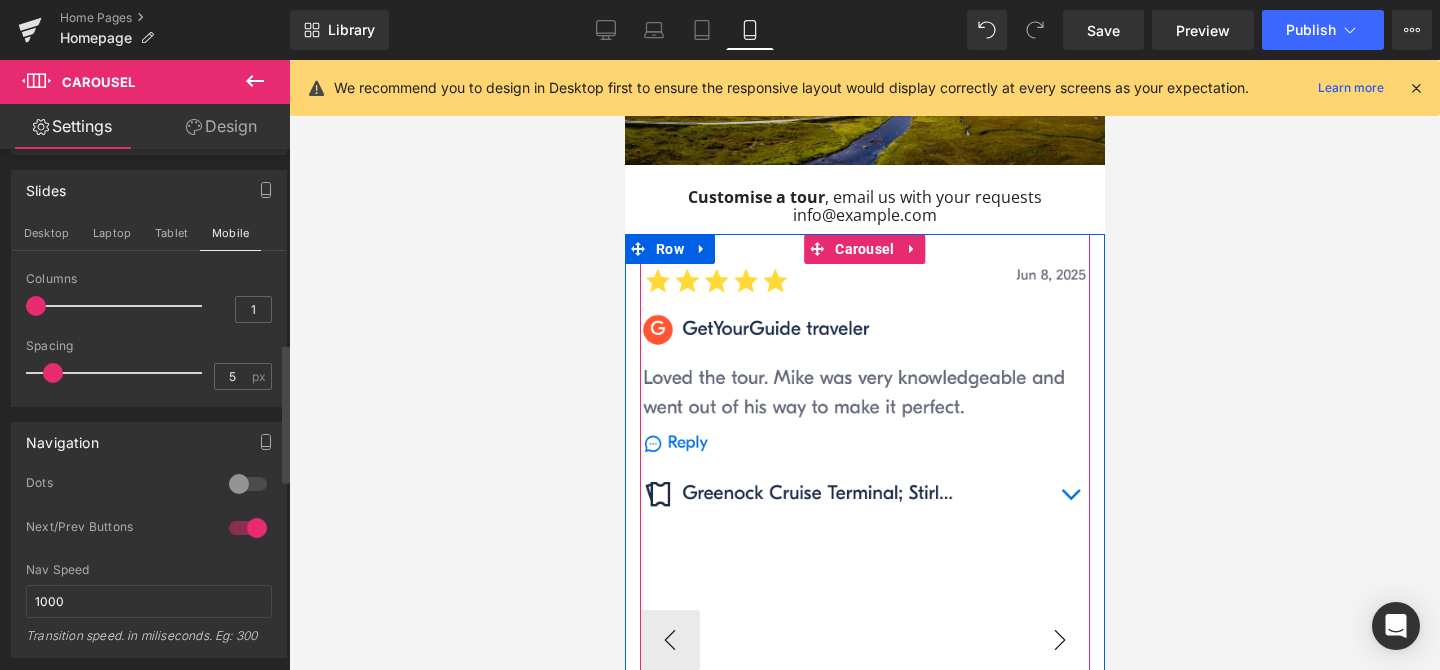 click on "›" at bounding box center (1059, 640) 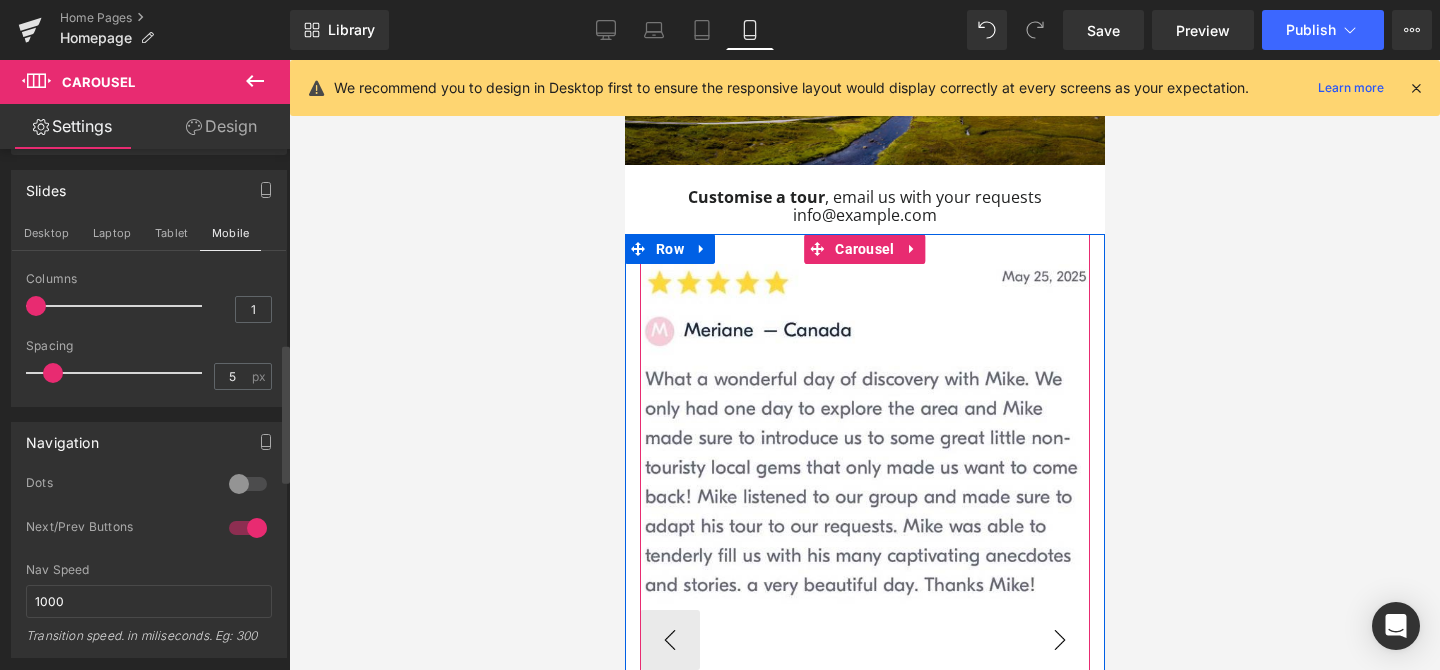 click on "›" at bounding box center [1059, 640] 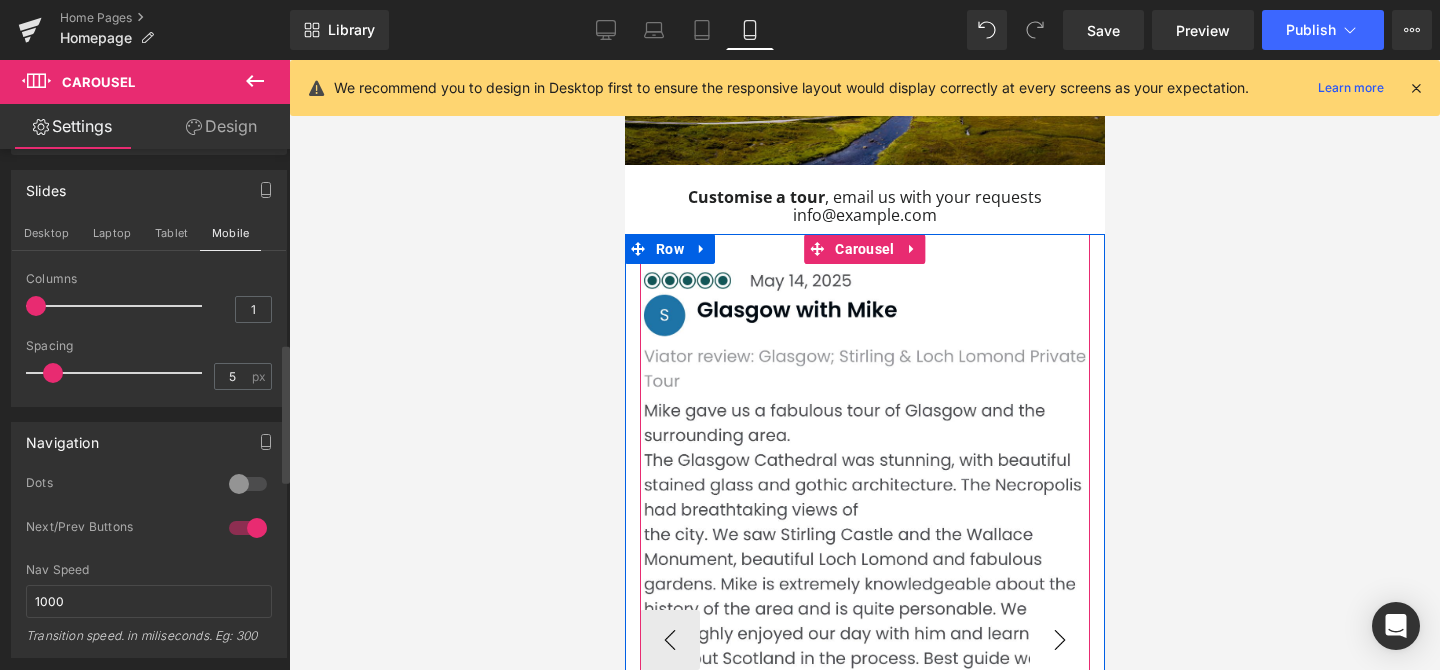 click on "›" at bounding box center [1059, 640] 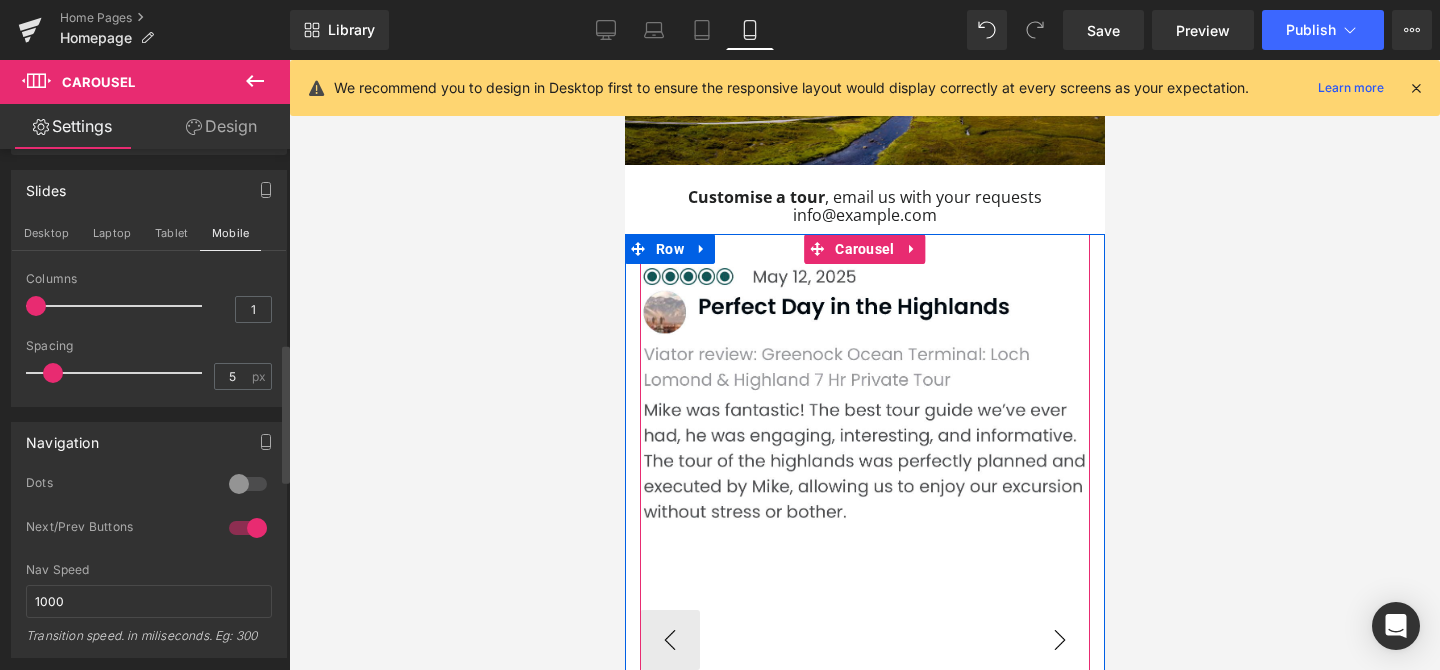 click on "›" at bounding box center [1059, 640] 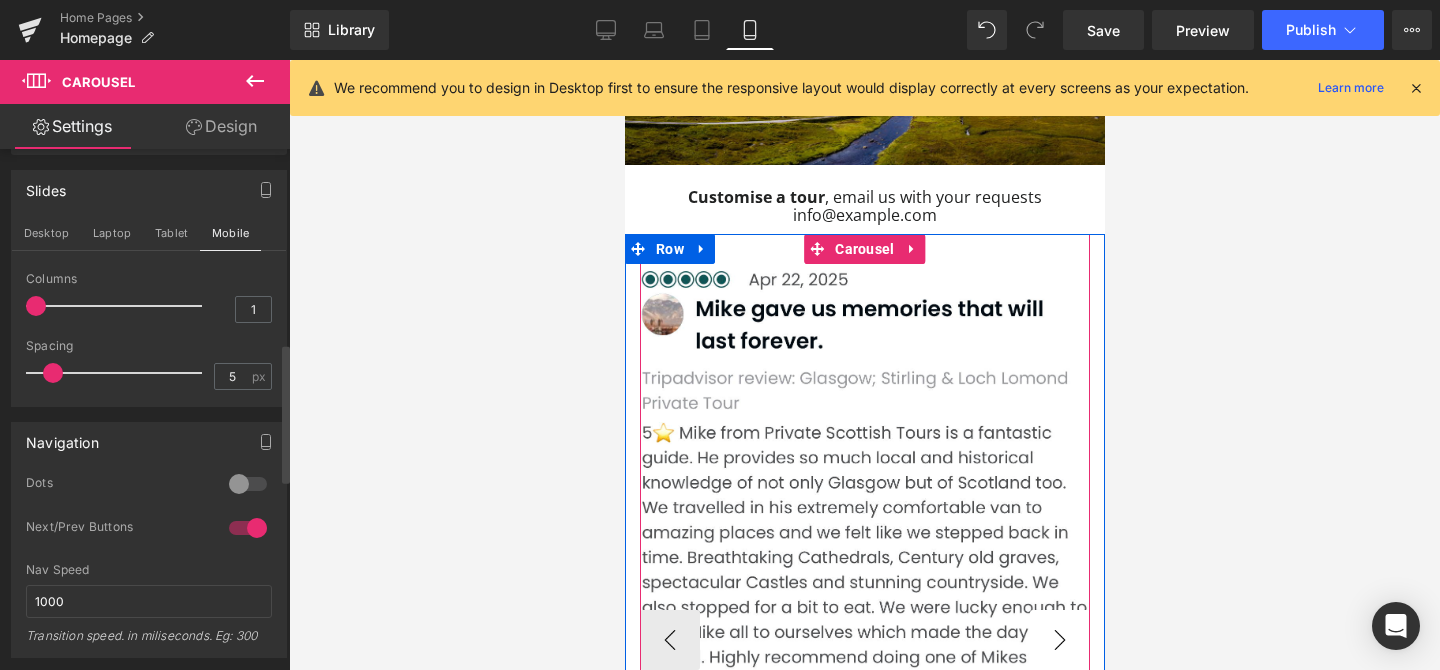 click on "›" at bounding box center (1059, 640) 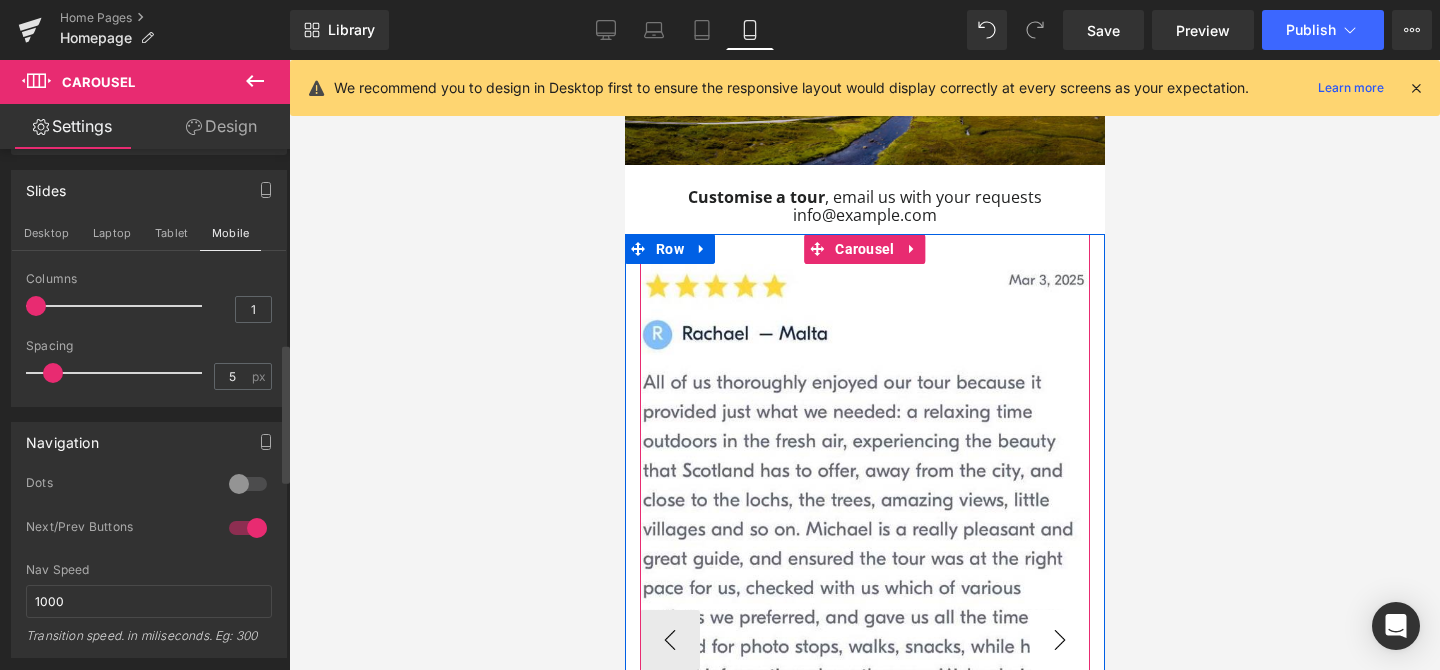 click on "›" at bounding box center [1059, 640] 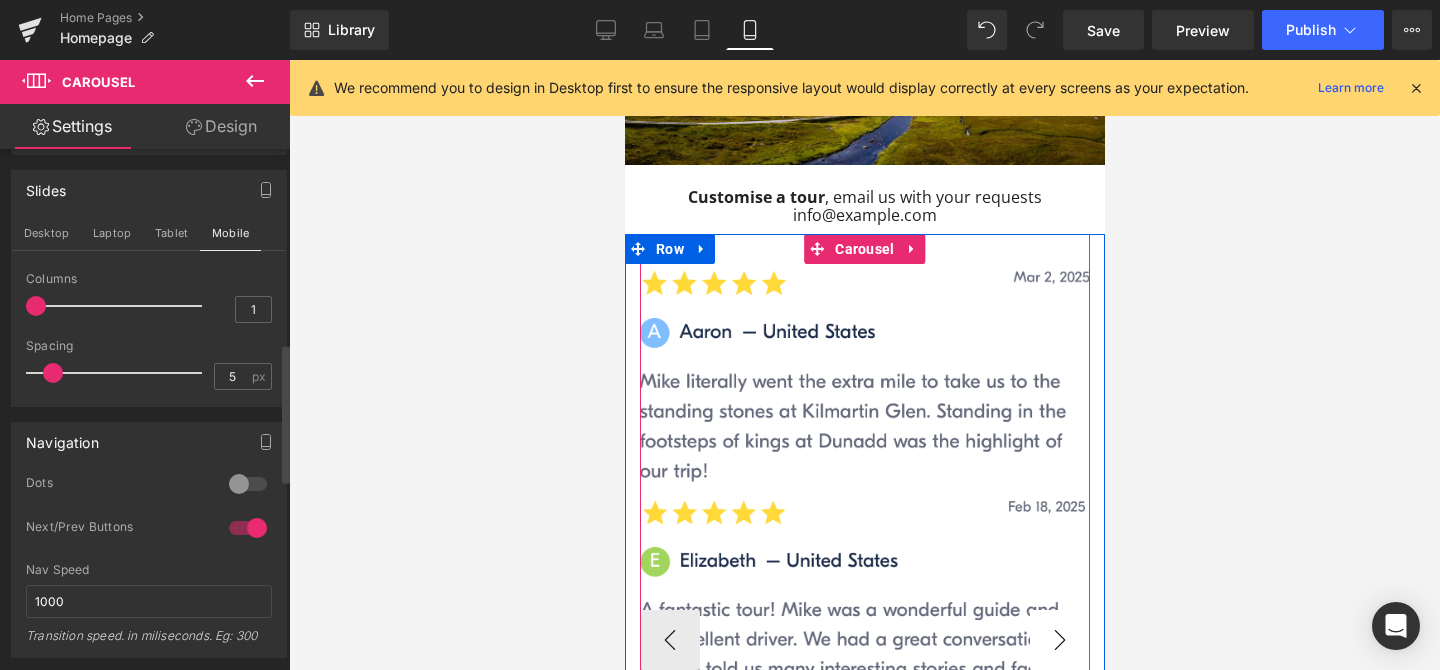 click on "›" at bounding box center [1059, 640] 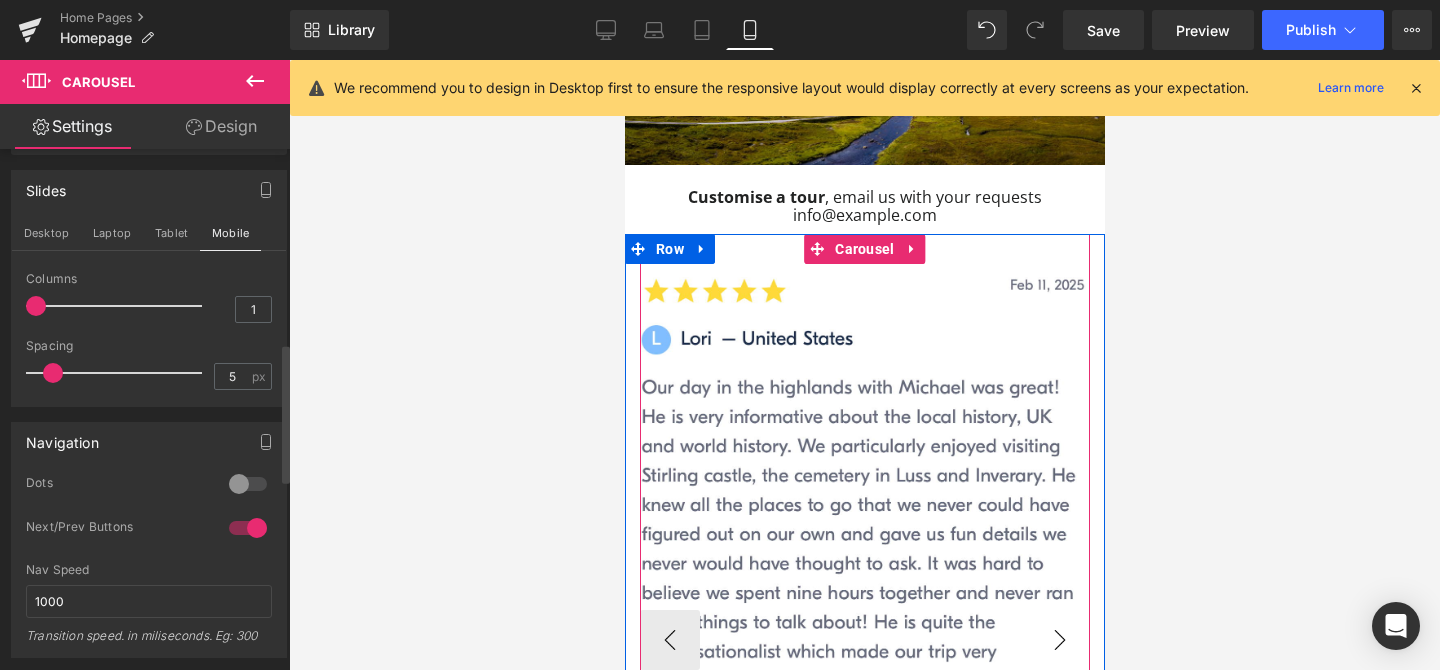 click on "›" at bounding box center (1059, 640) 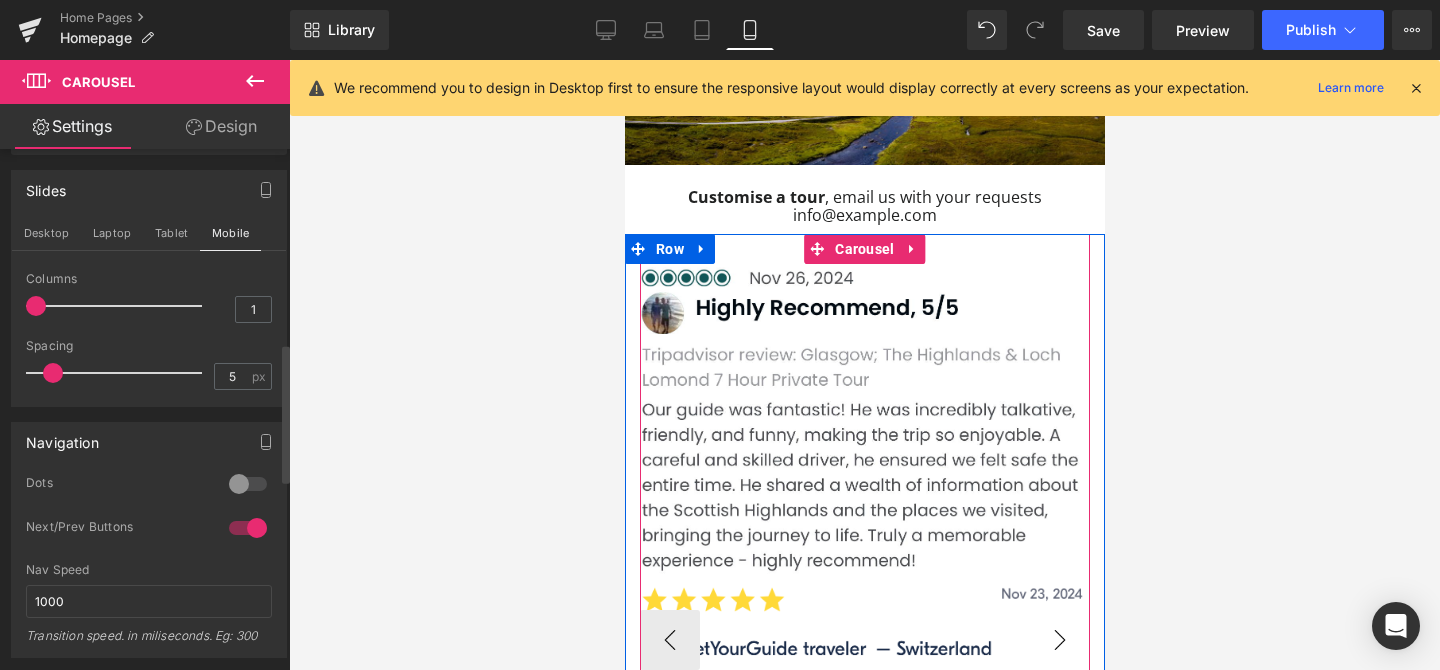 click on "›" at bounding box center (1059, 640) 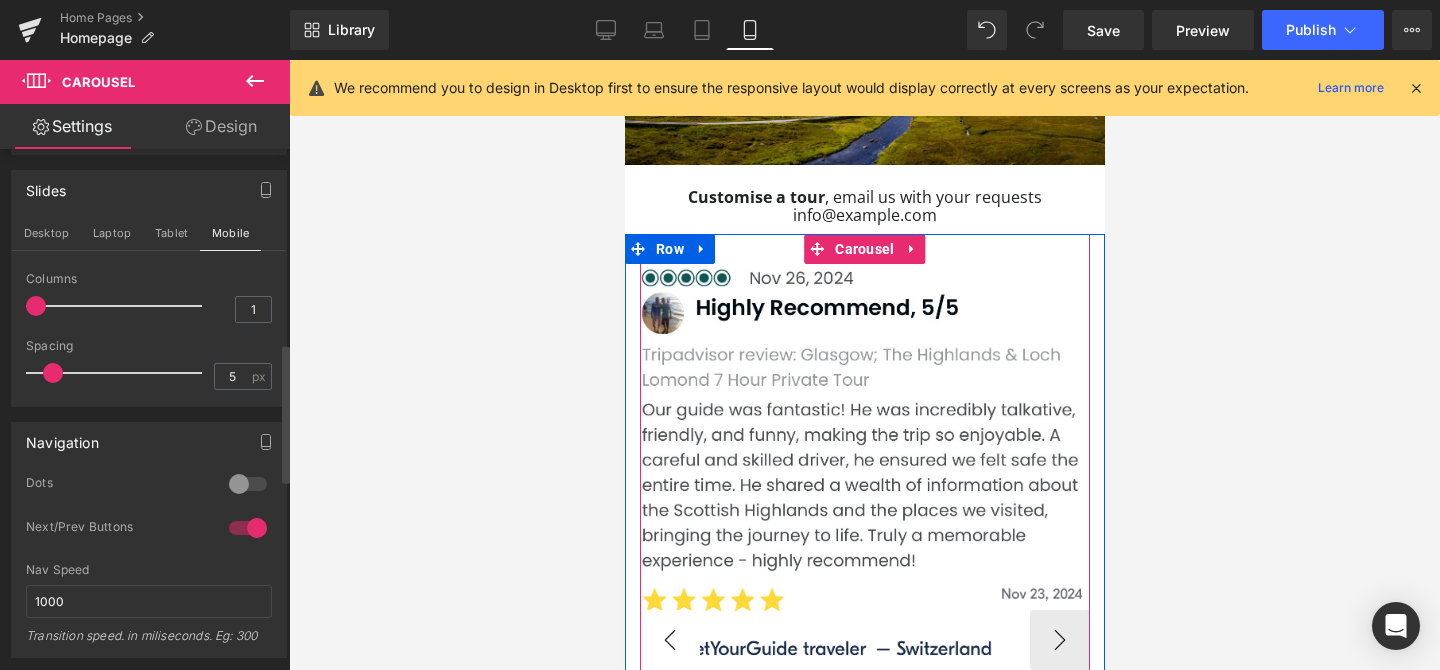 click on "‹" at bounding box center (669, 640) 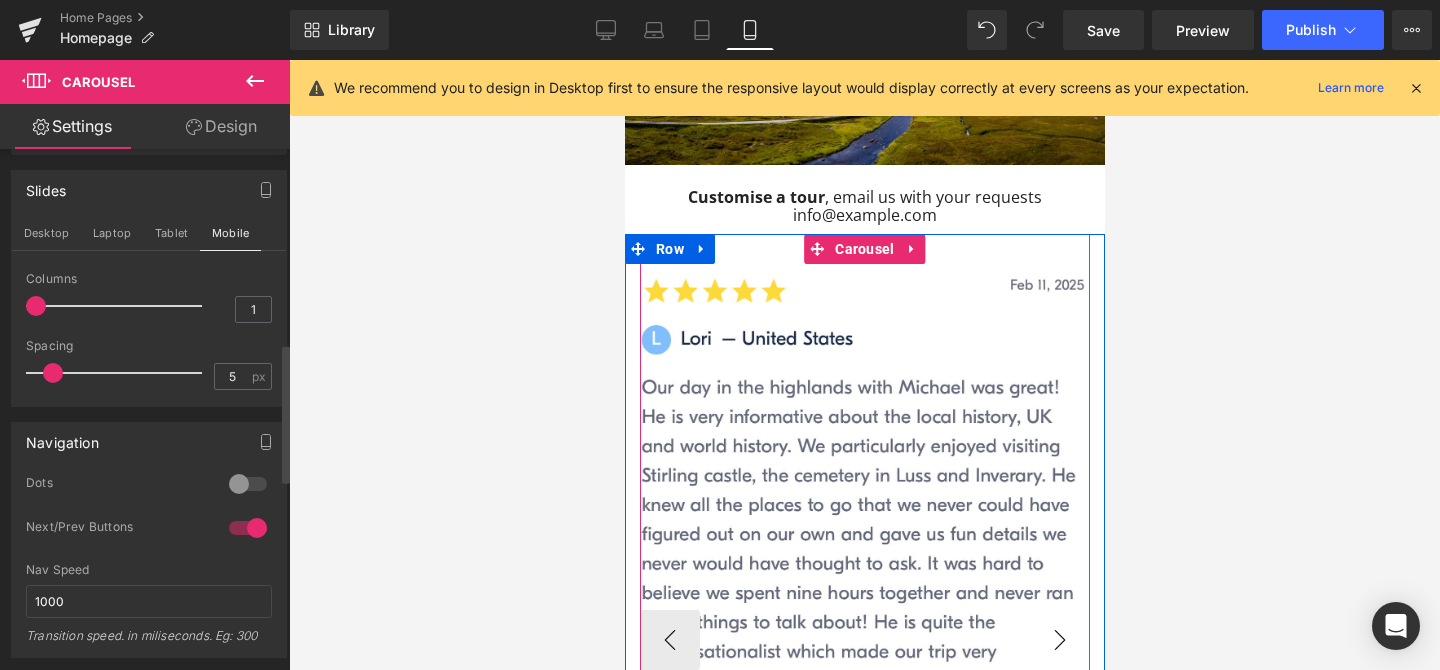 click on "›" at bounding box center (1059, 640) 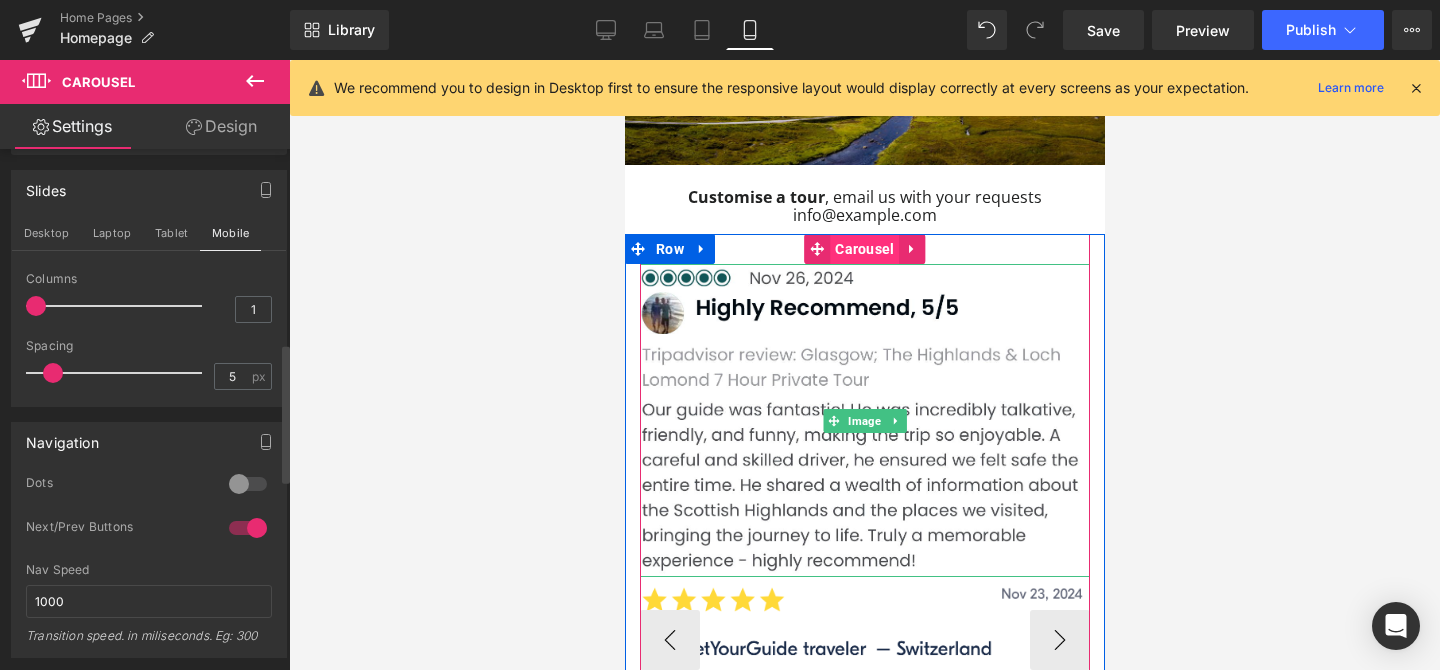 click on "Carousel" at bounding box center [863, 249] 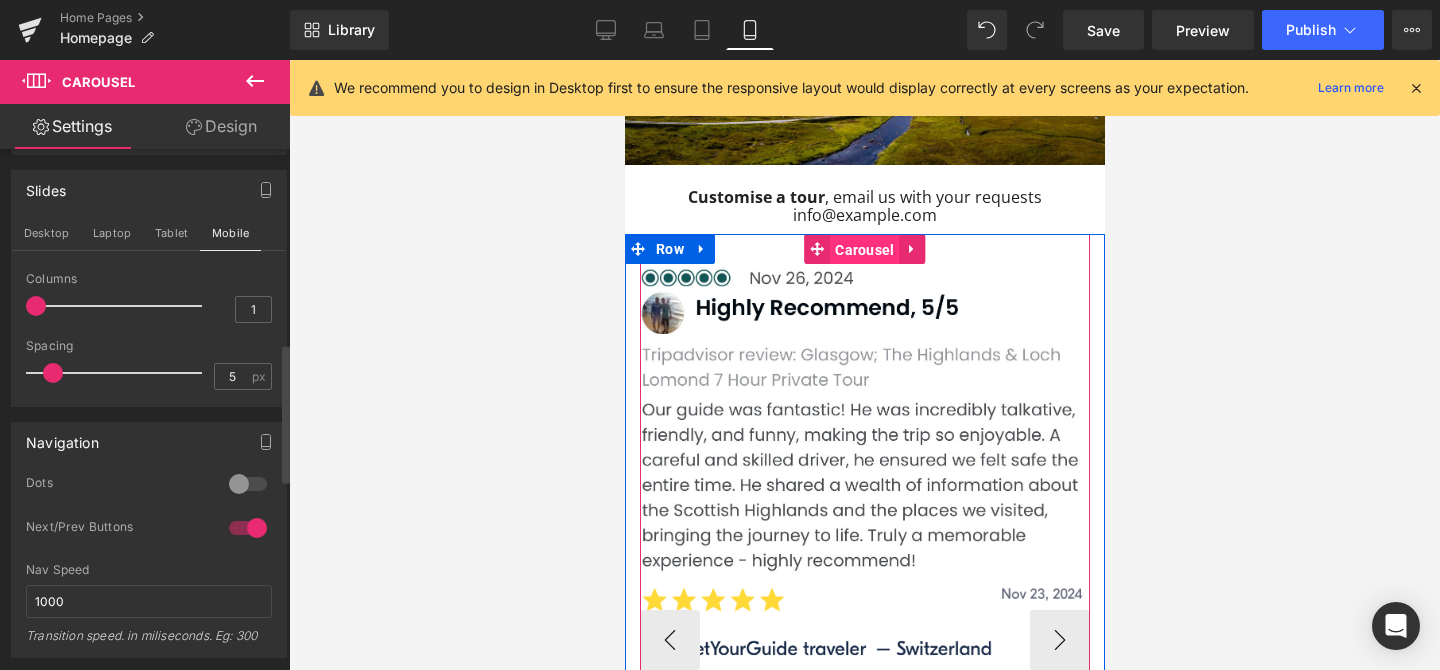 click on "Carousel" at bounding box center (863, 250) 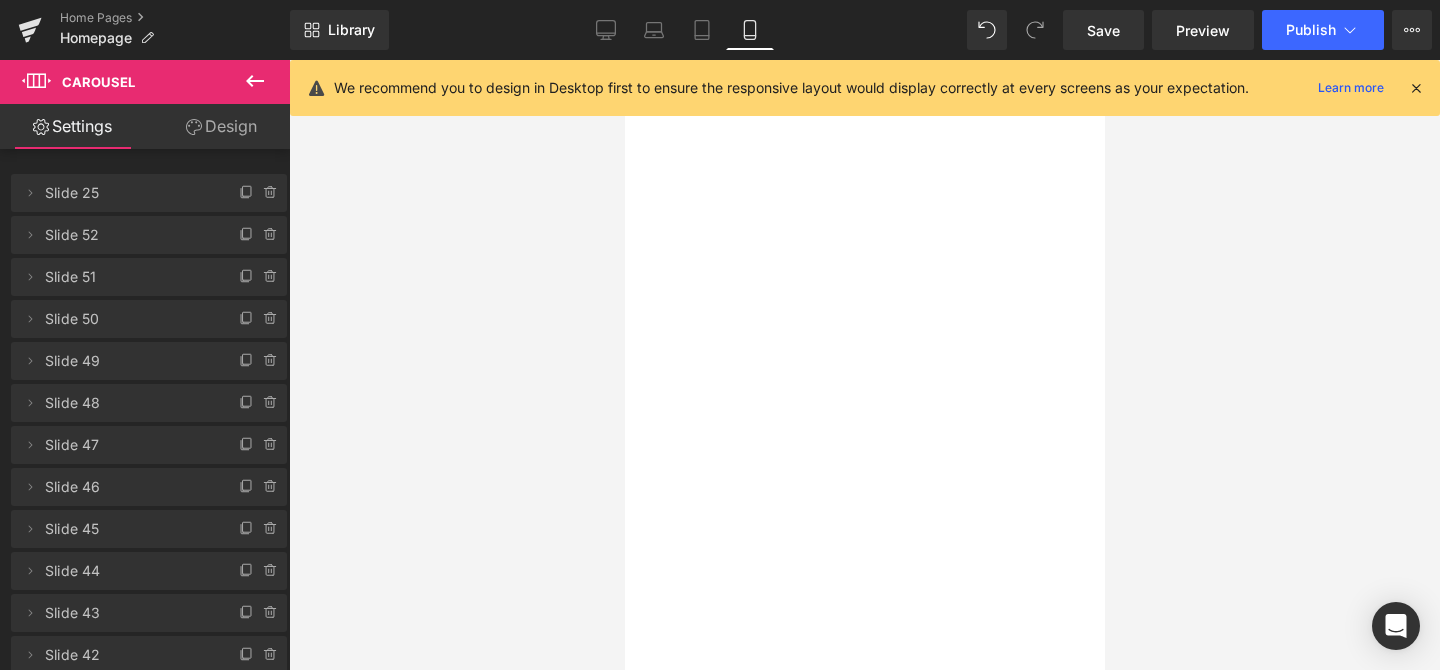 scroll, scrollTop: 0, scrollLeft: 0, axis: both 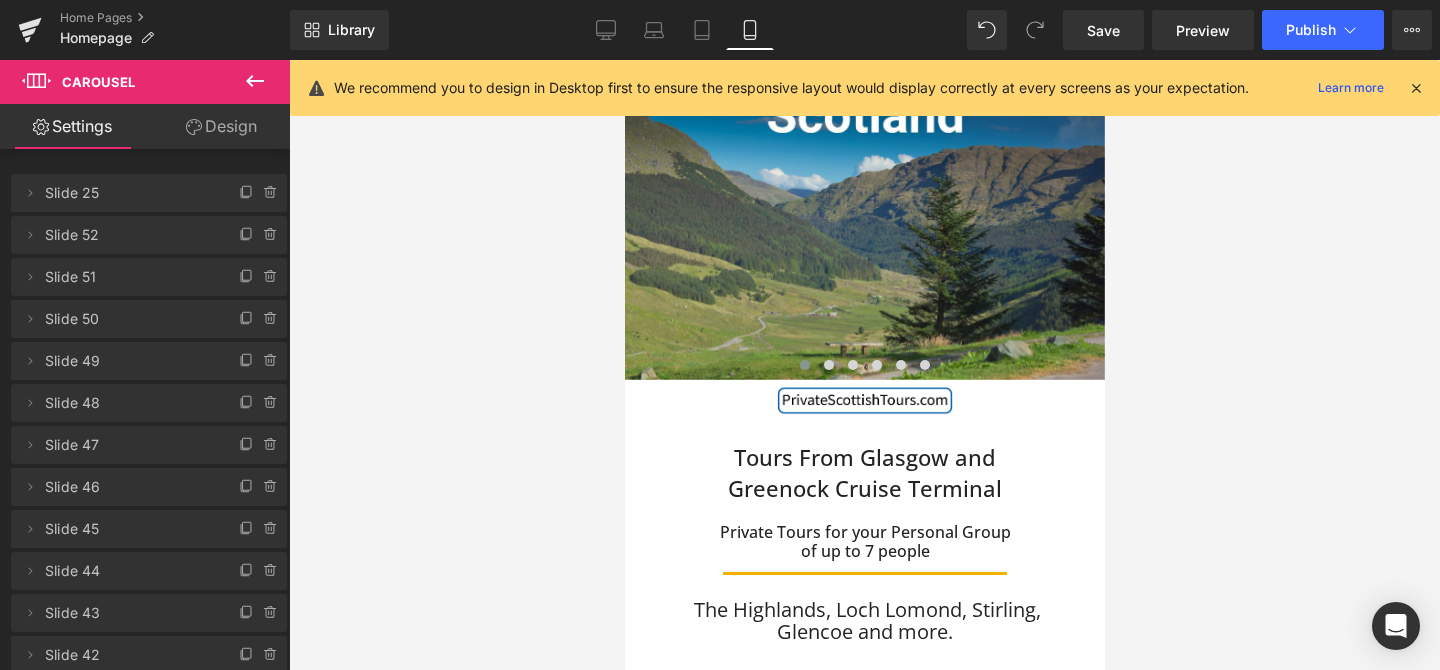 click on "Carousel" at bounding box center [863, 2096] 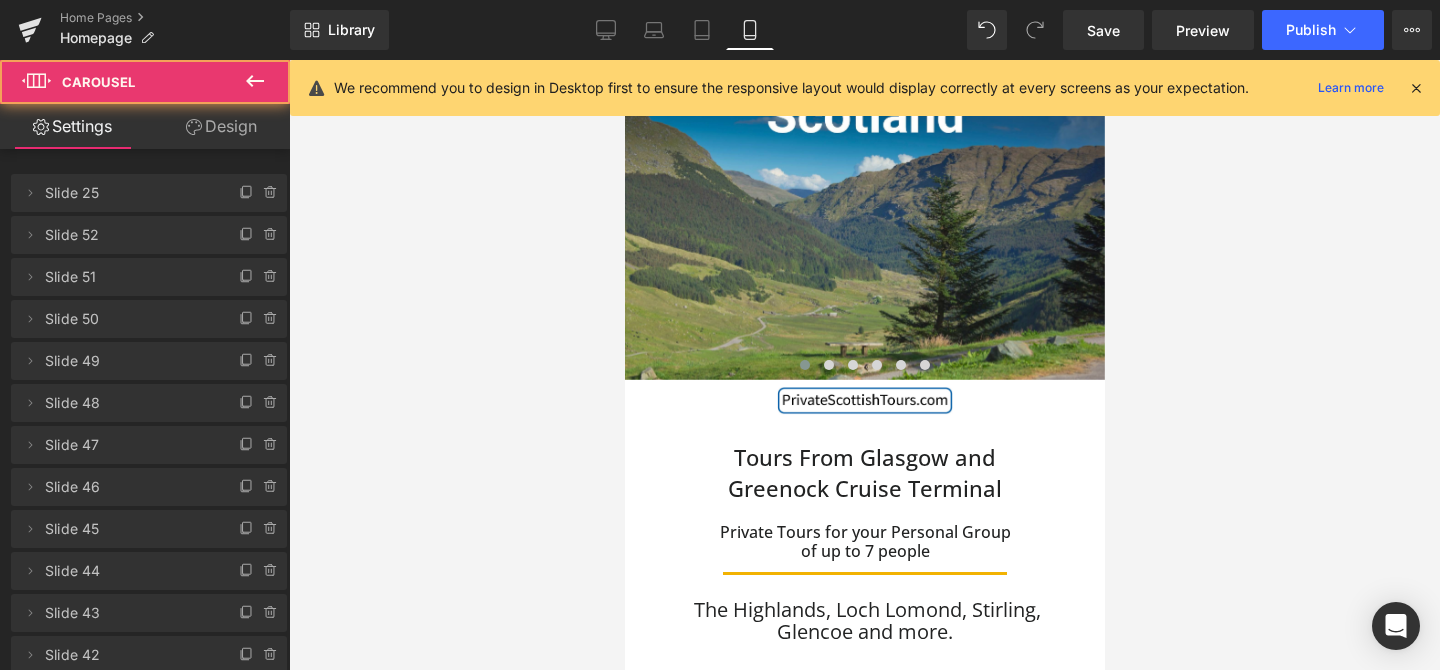 scroll, scrollTop: 729, scrollLeft: 0, axis: vertical 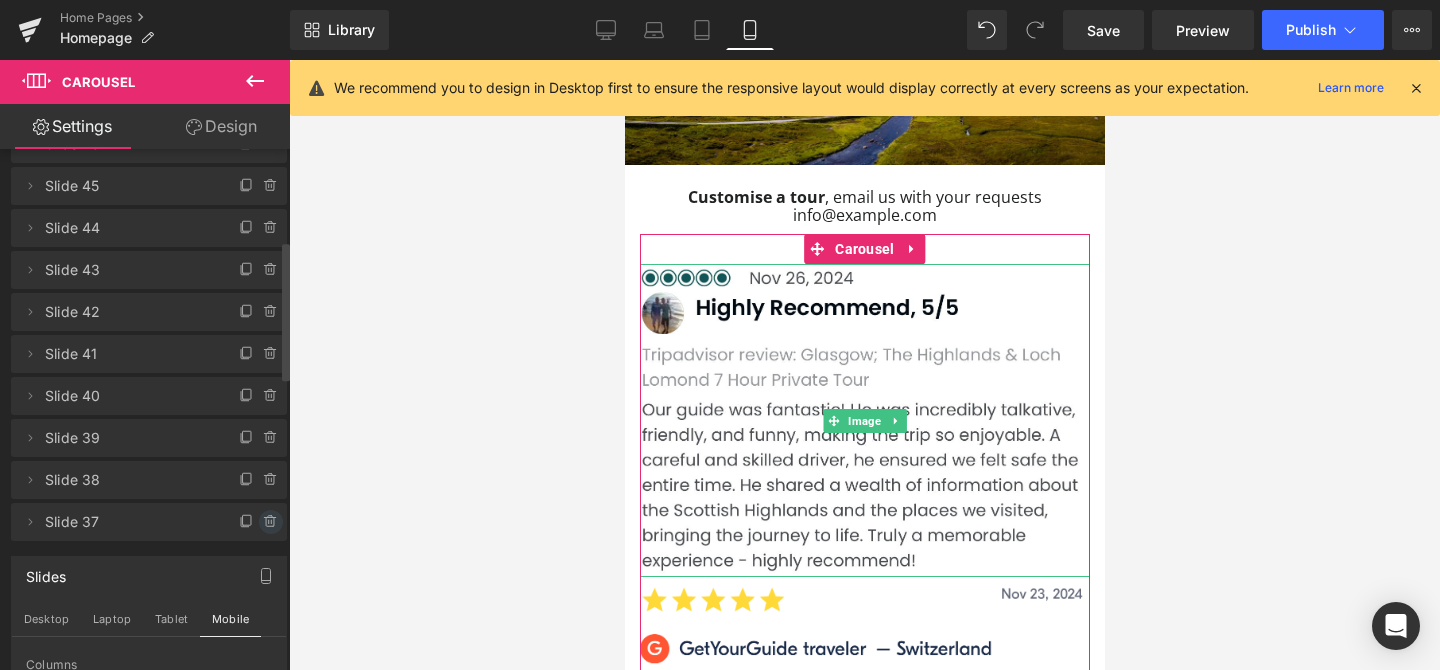 click 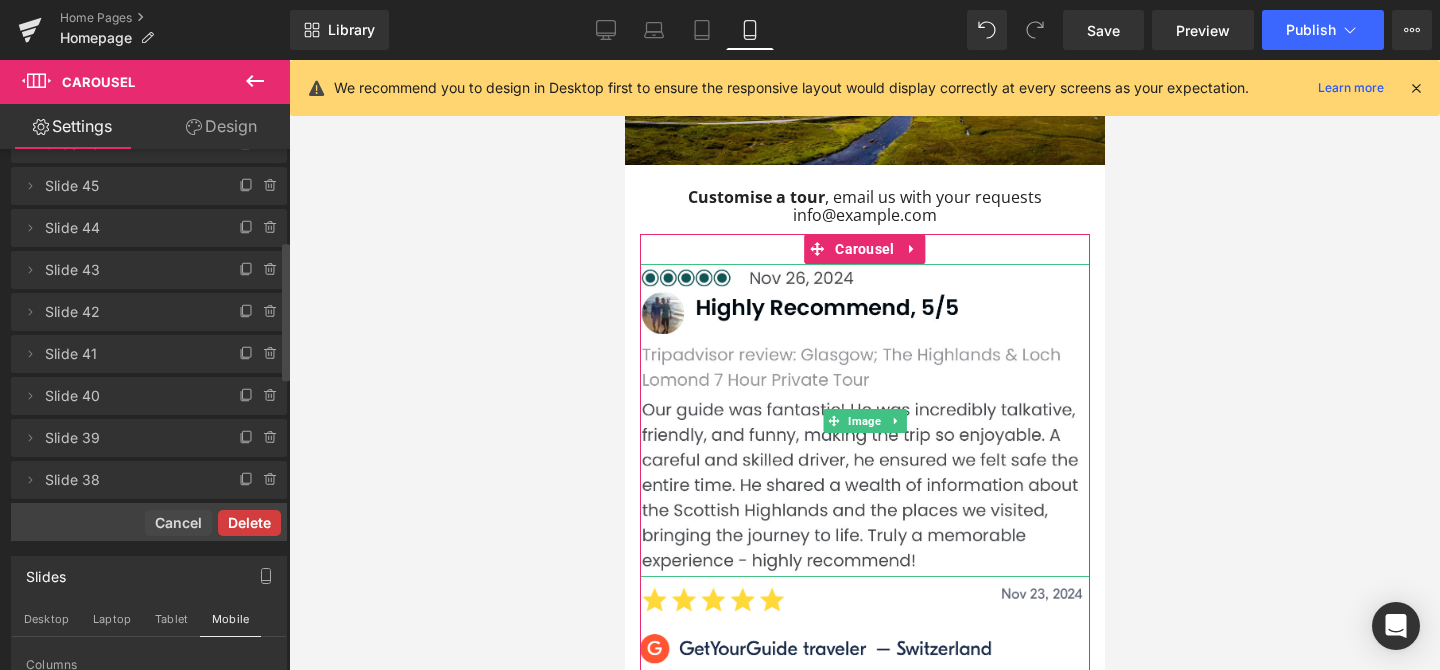 click on "Delete" at bounding box center [249, 523] 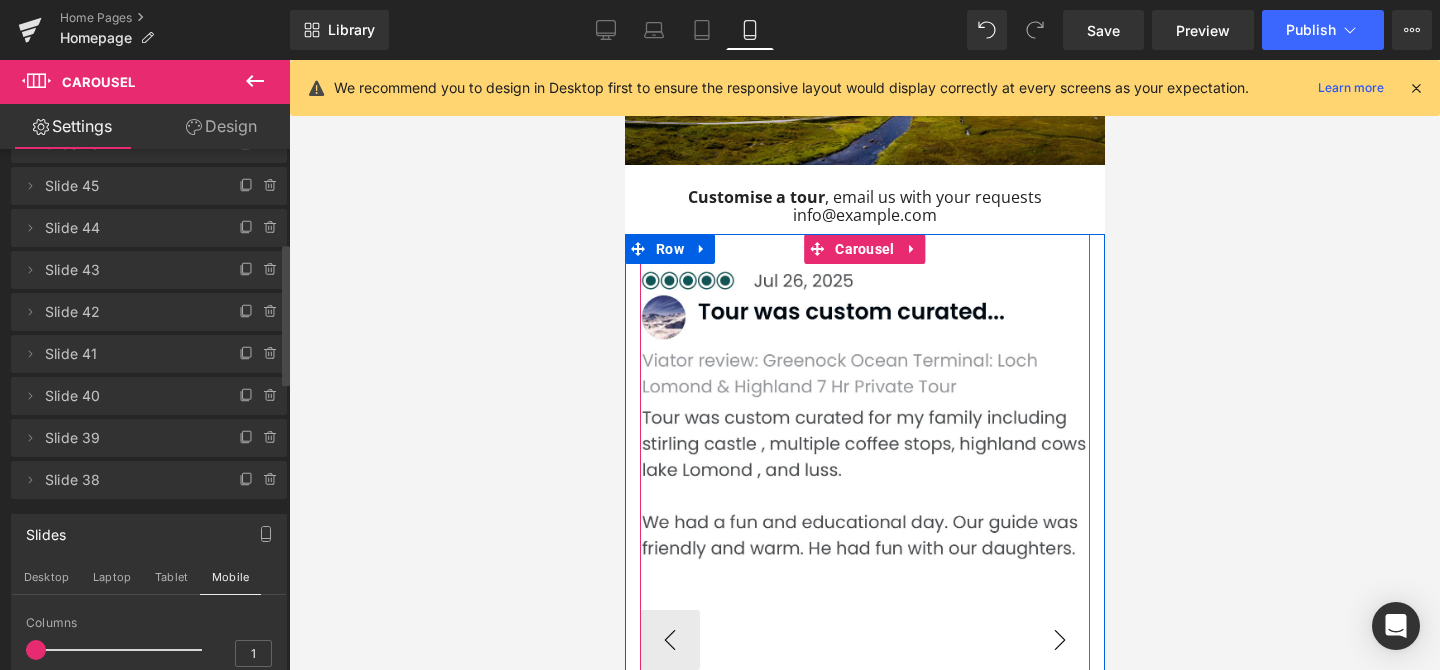 click on "›" at bounding box center (1059, 640) 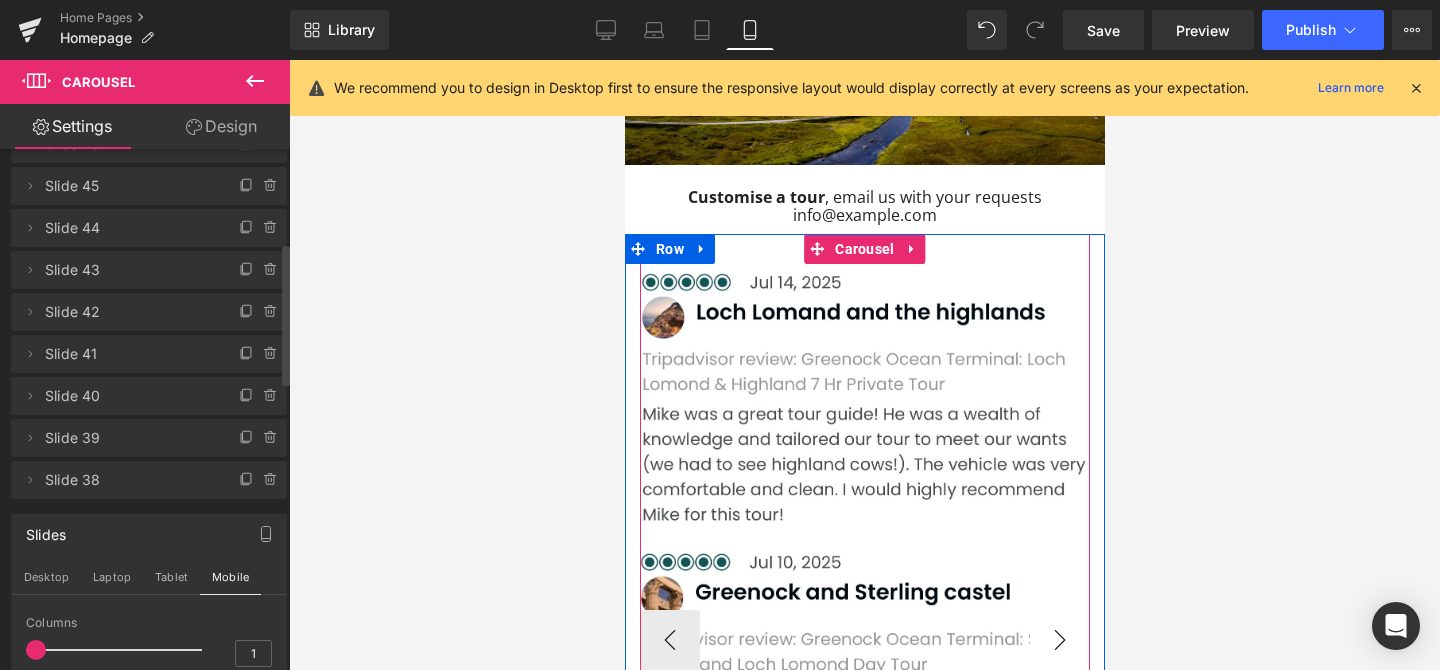click on "›" at bounding box center (1059, 640) 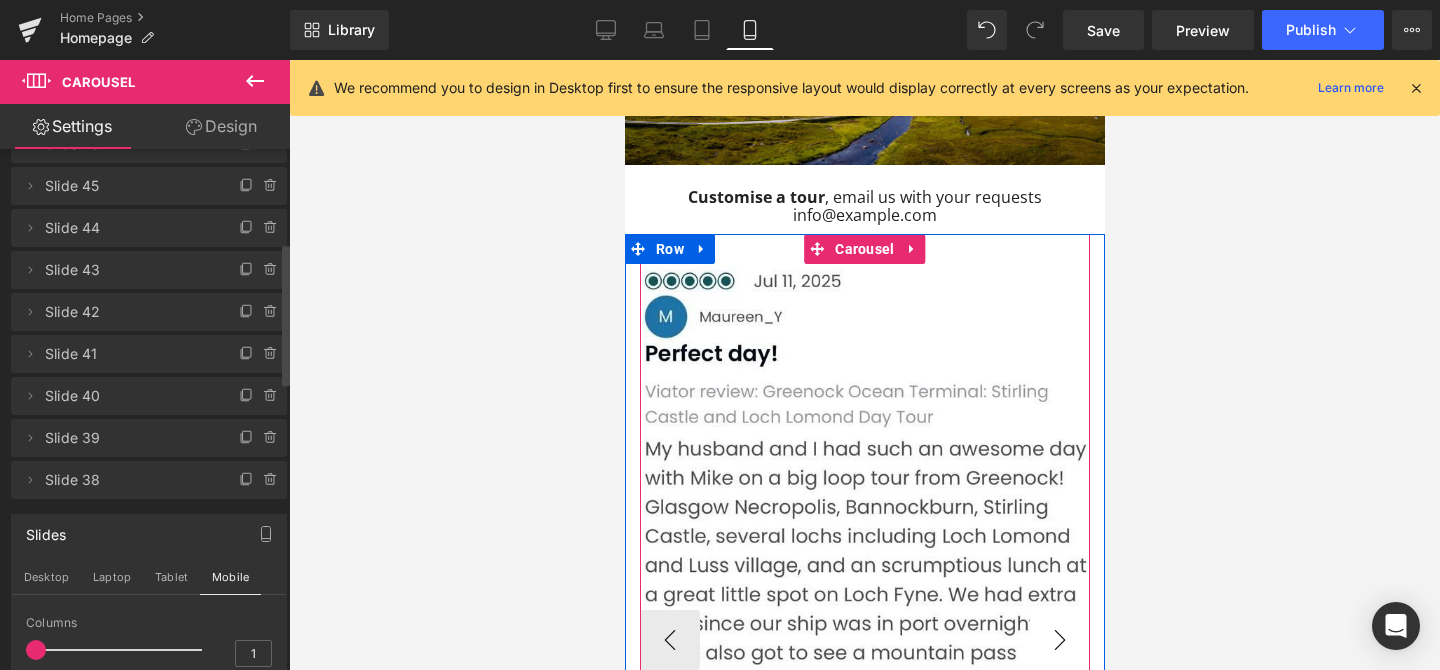 click on "›" at bounding box center [1059, 640] 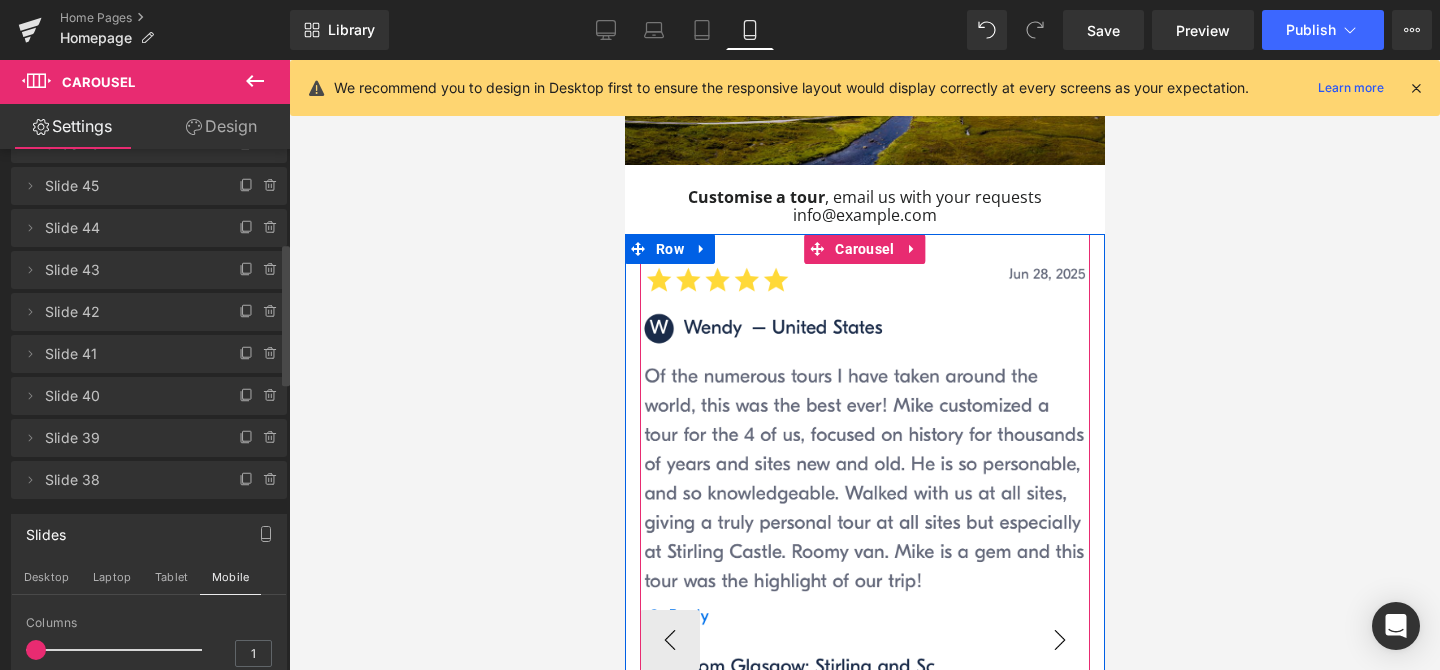 click on "›" at bounding box center (1059, 640) 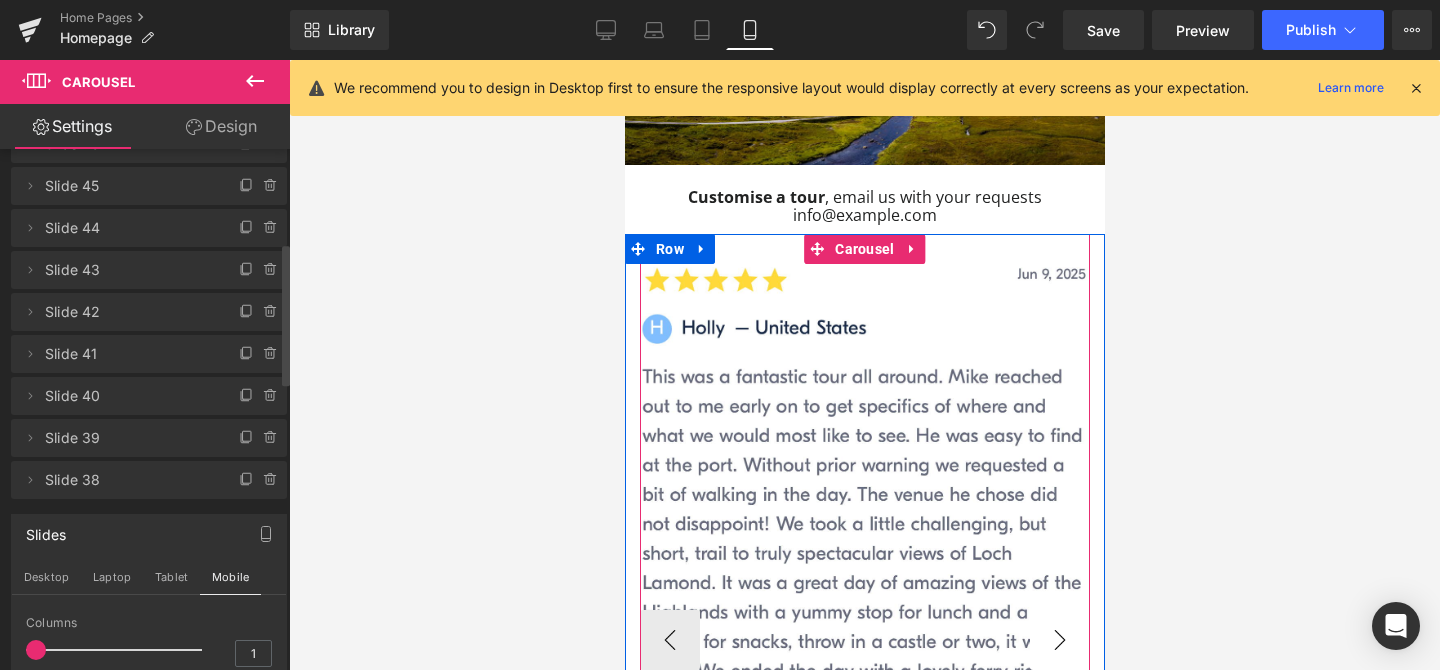 click on "›" at bounding box center (1059, 640) 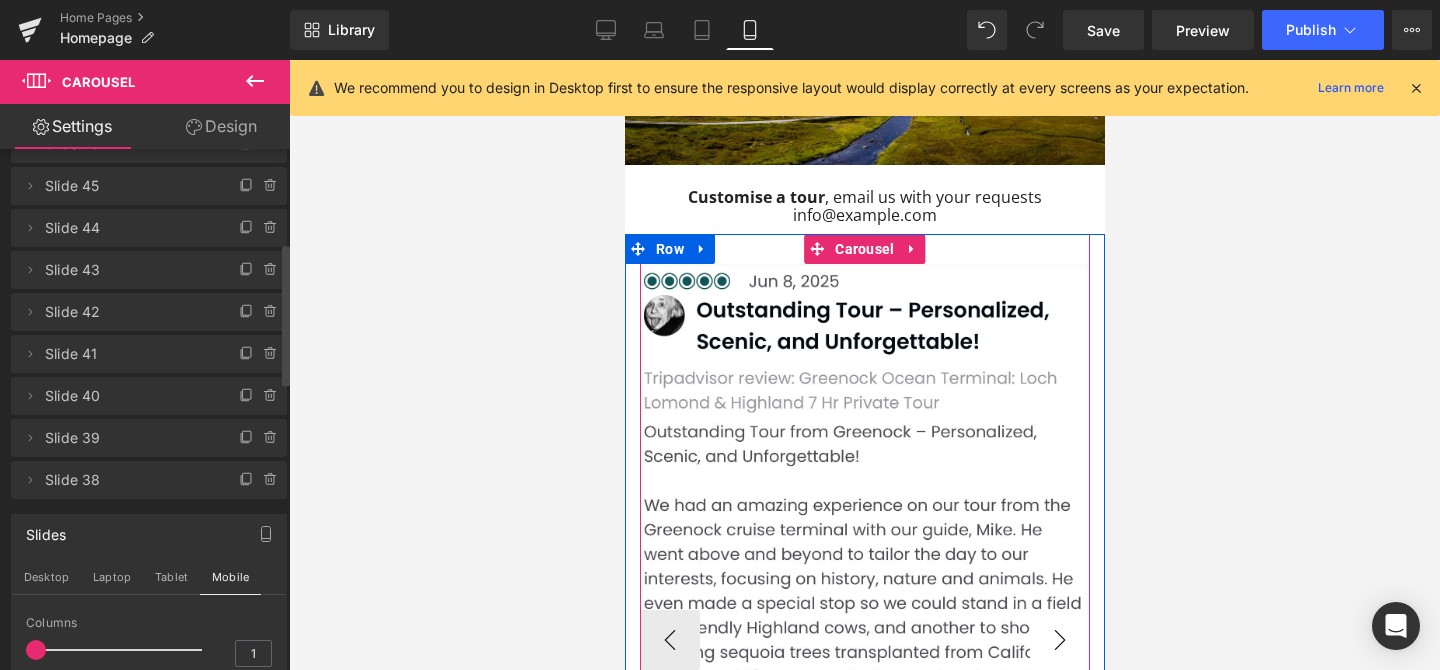 click on "›" at bounding box center [1059, 640] 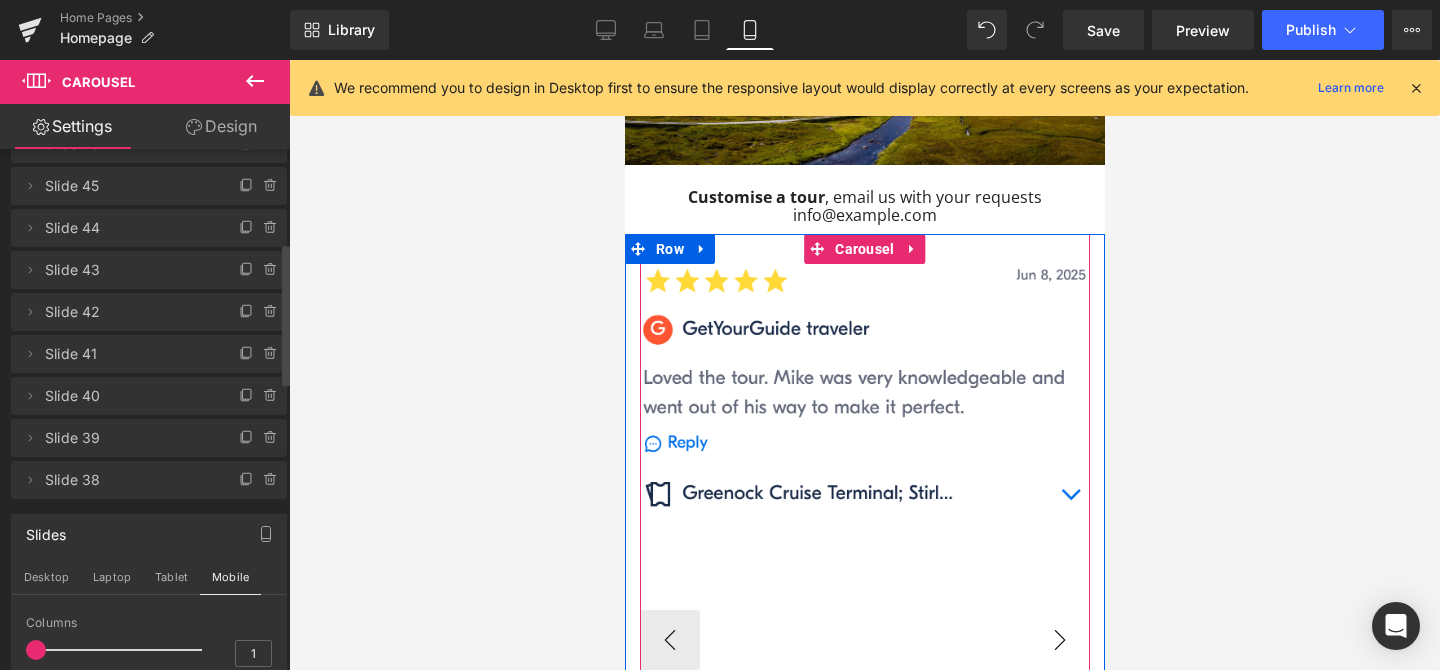 click on "›" at bounding box center [1059, 640] 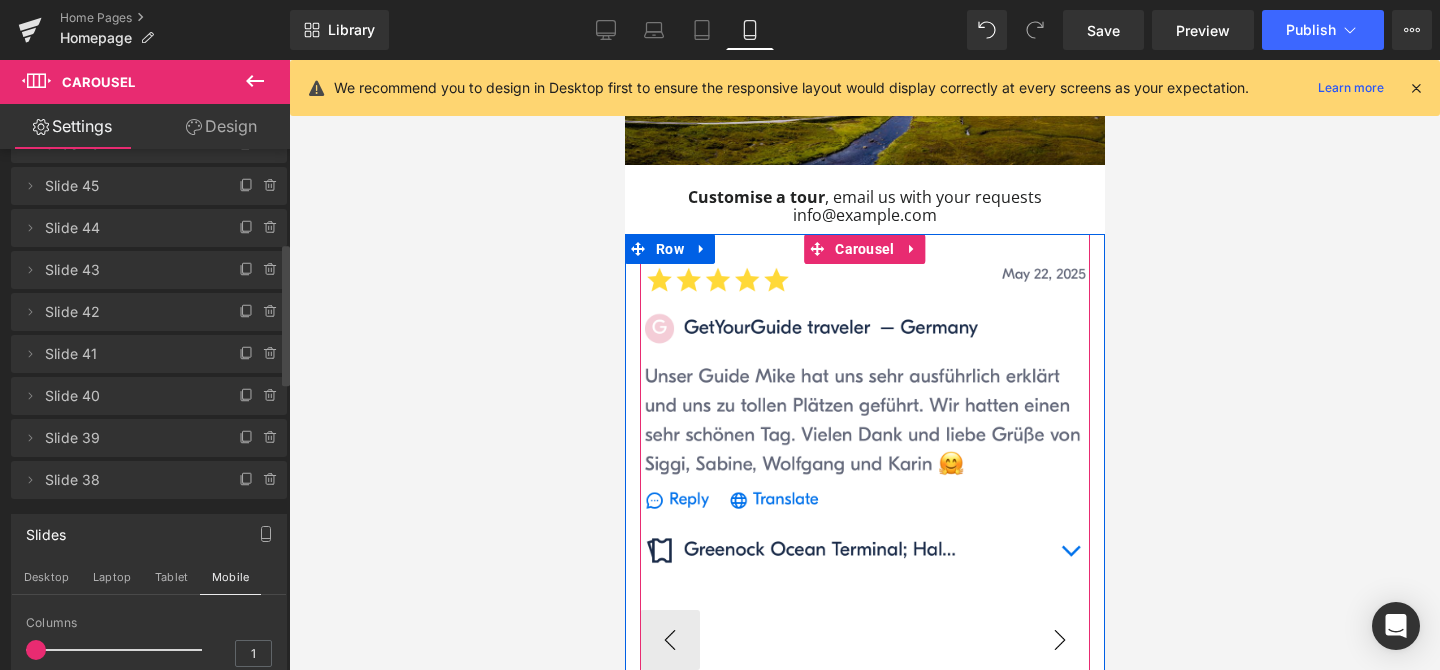 click on "›" at bounding box center (1059, 640) 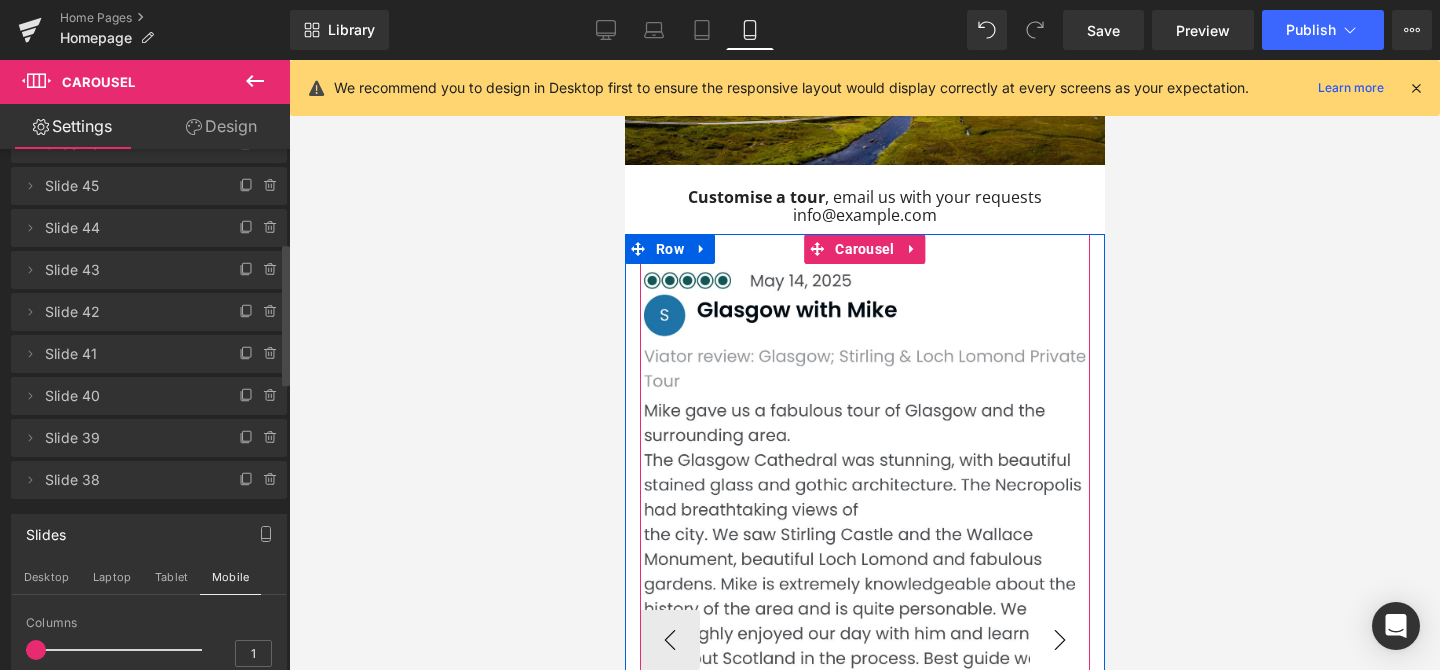click on "›" at bounding box center [1059, 640] 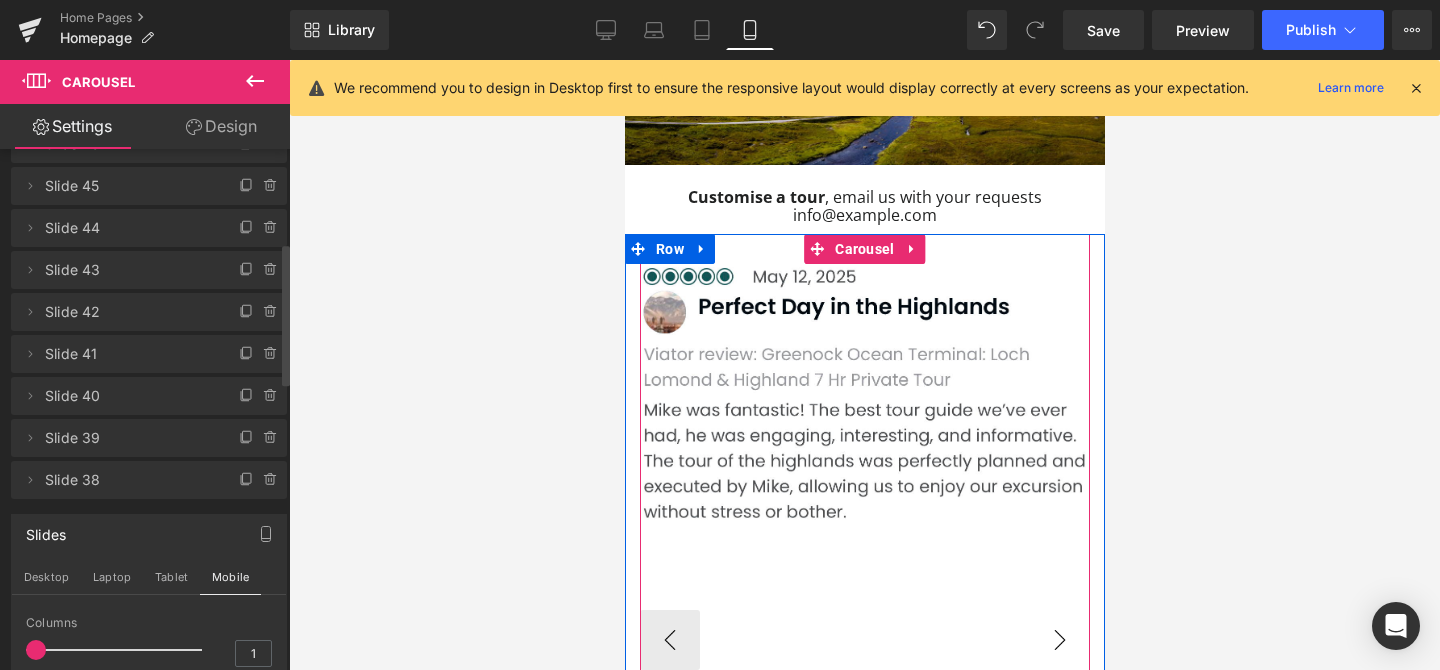 click on "›" at bounding box center [1059, 640] 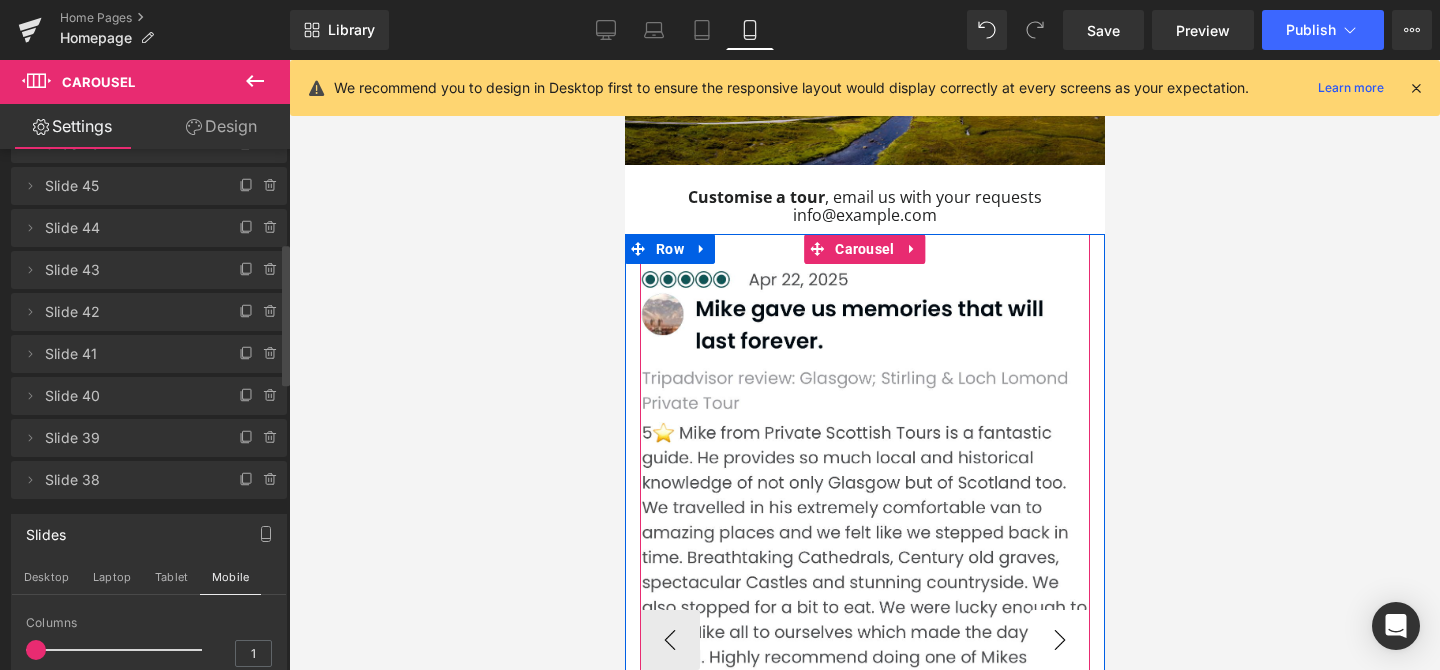 click on "›" at bounding box center [1059, 640] 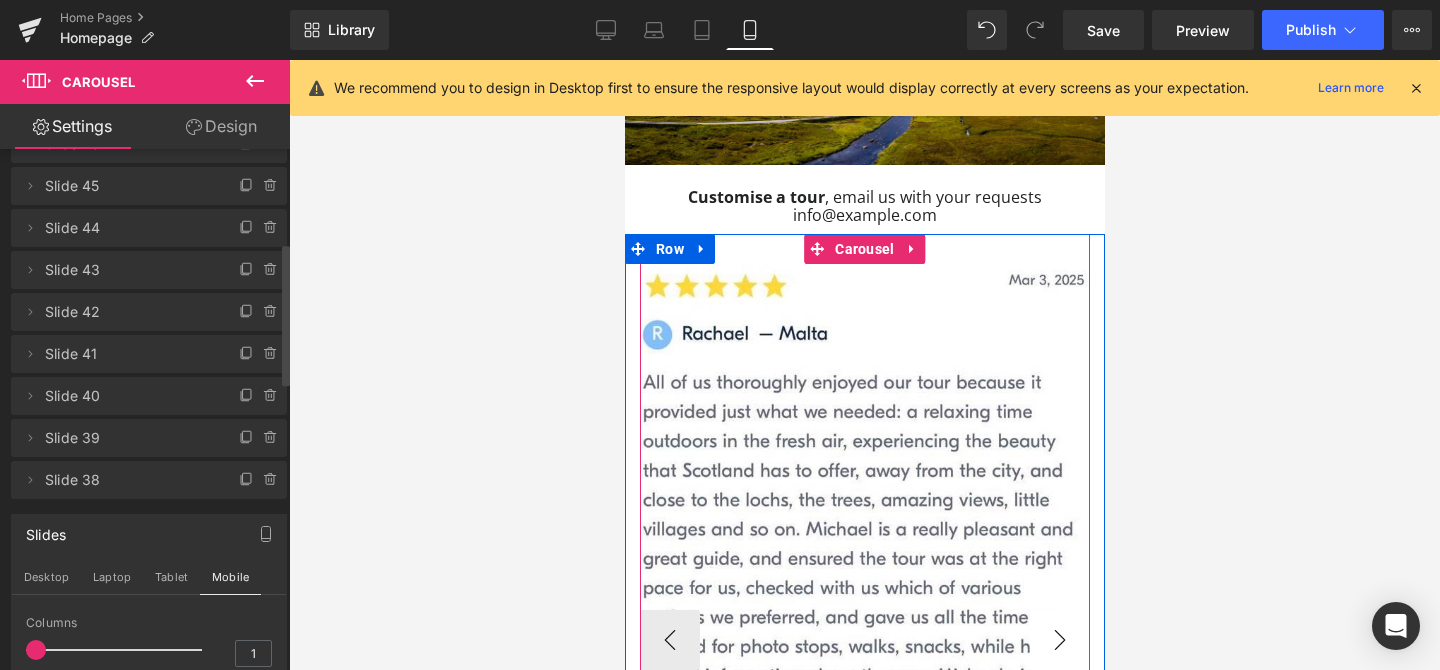 click on "›" at bounding box center [1059, 640] 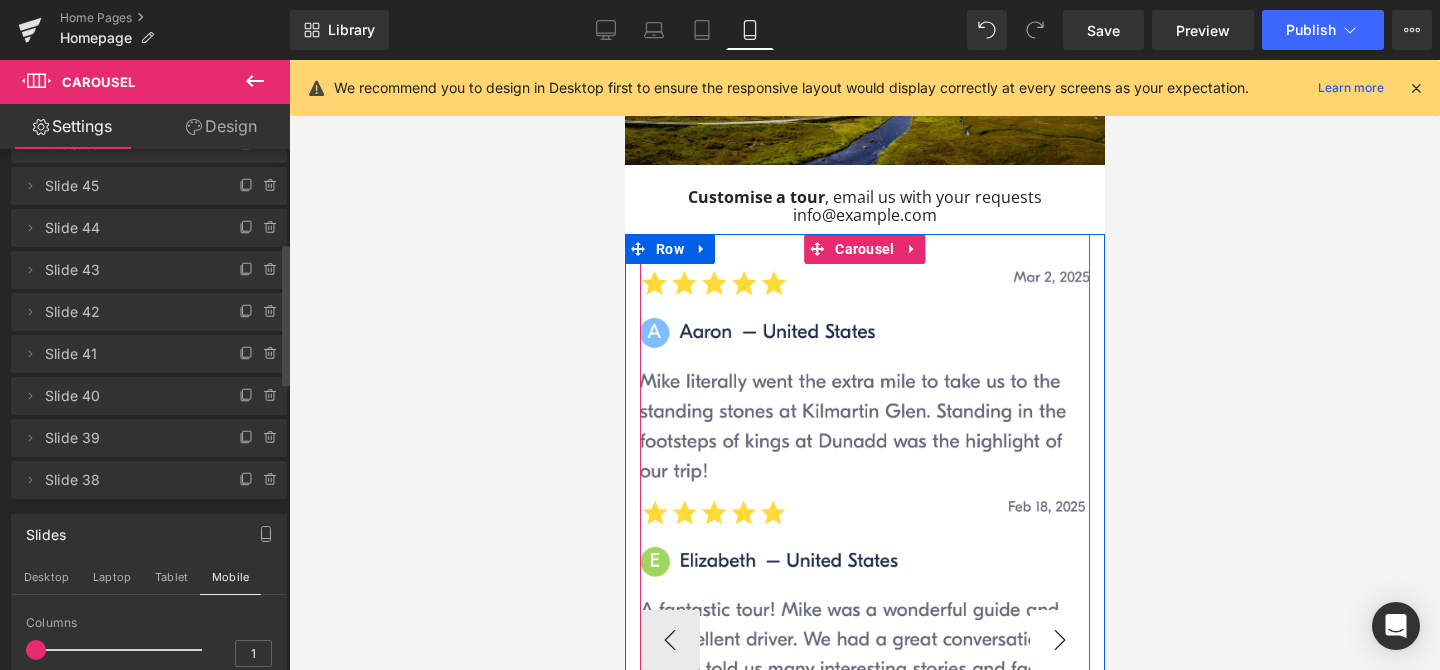 click on "›" at bounding box center [1059, 640] 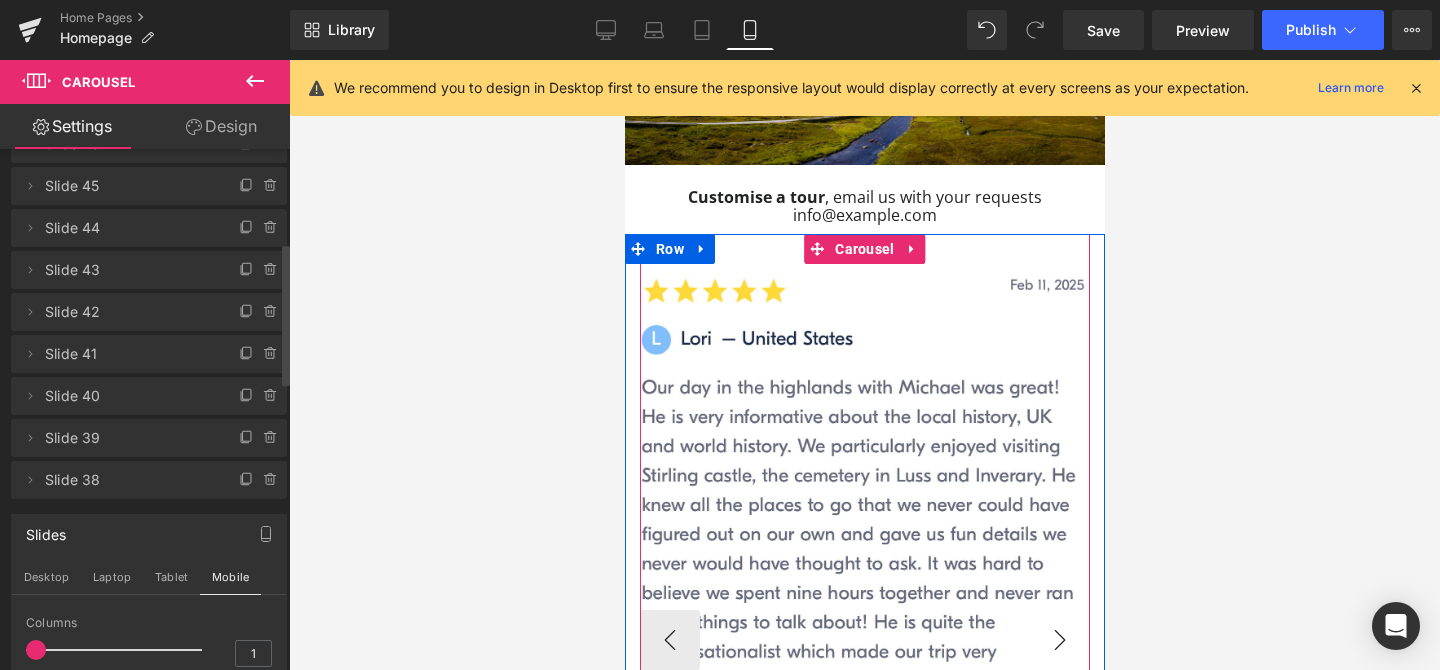 click on "›" at bounding box center [1059, 640] 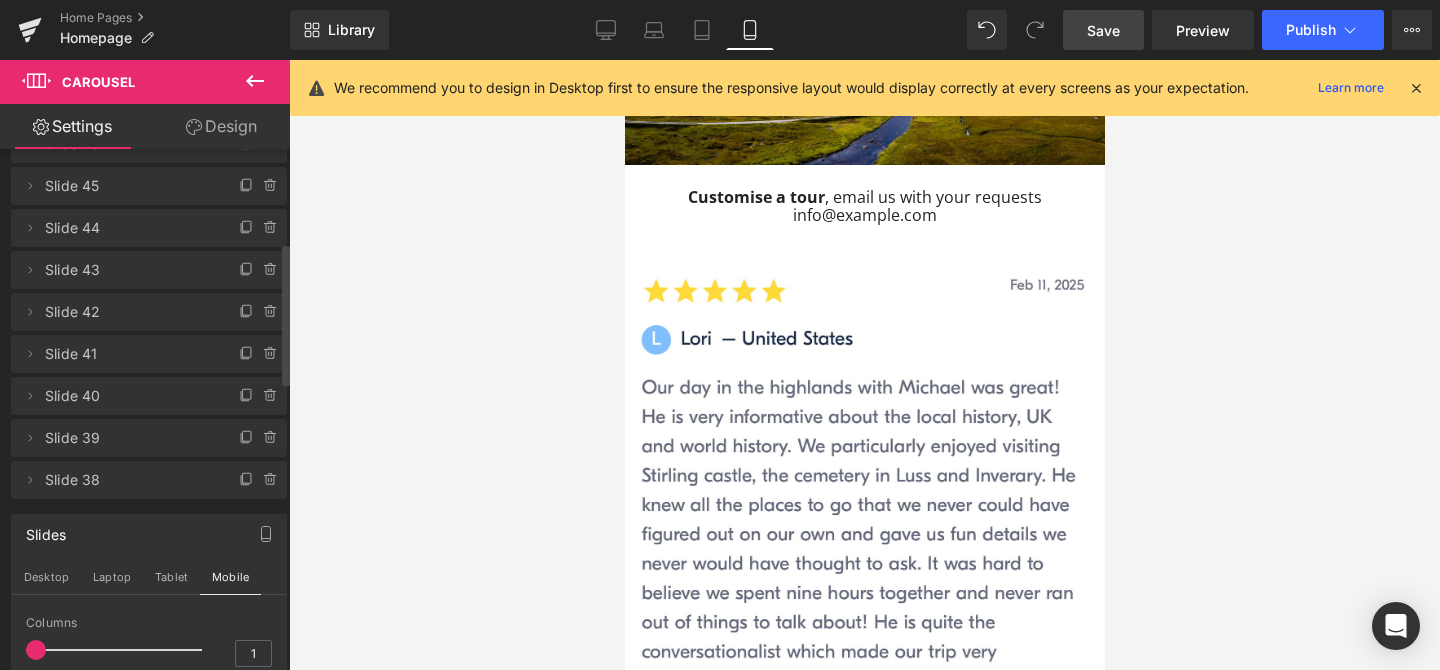 click on "Save" at bounding box center (1103, 30) 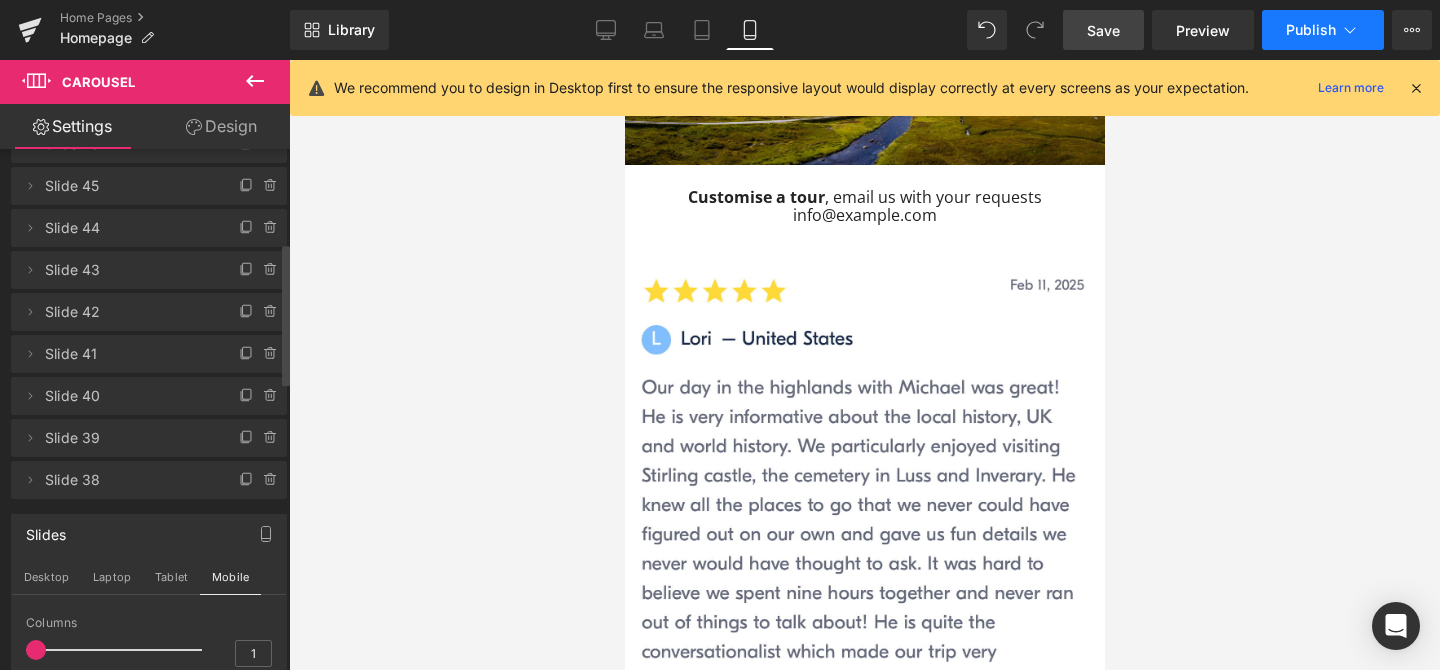 click on "Publish" at bounding box center [1311, 30] 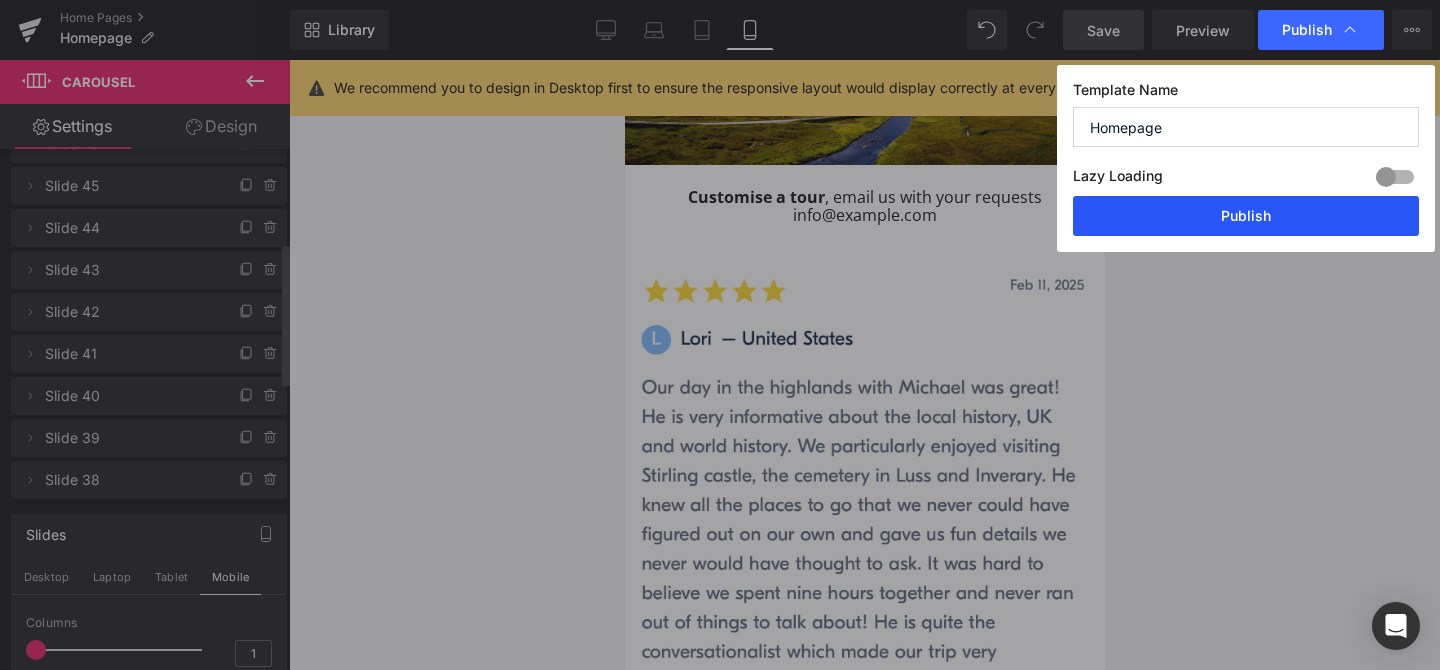 click on "Publish" at bounding box center (1246, 216) 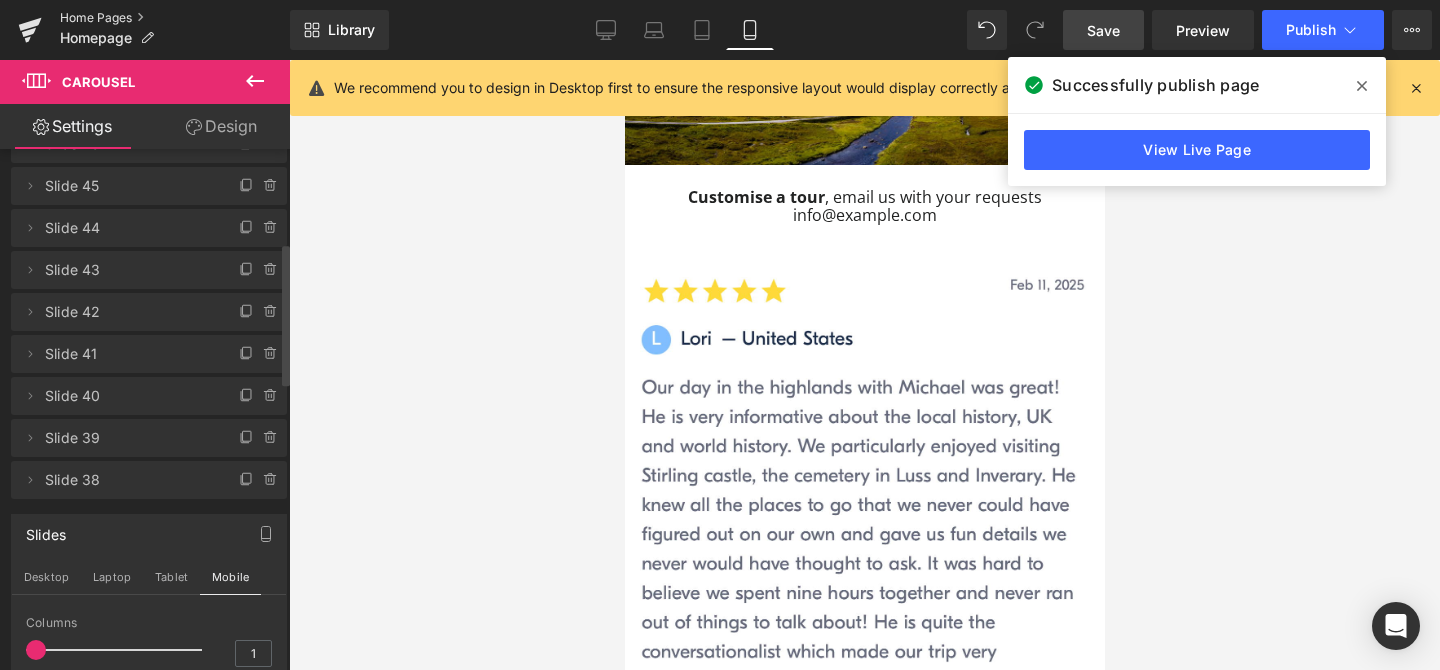 click on "Home Pages" at bounding box center (175, 18) 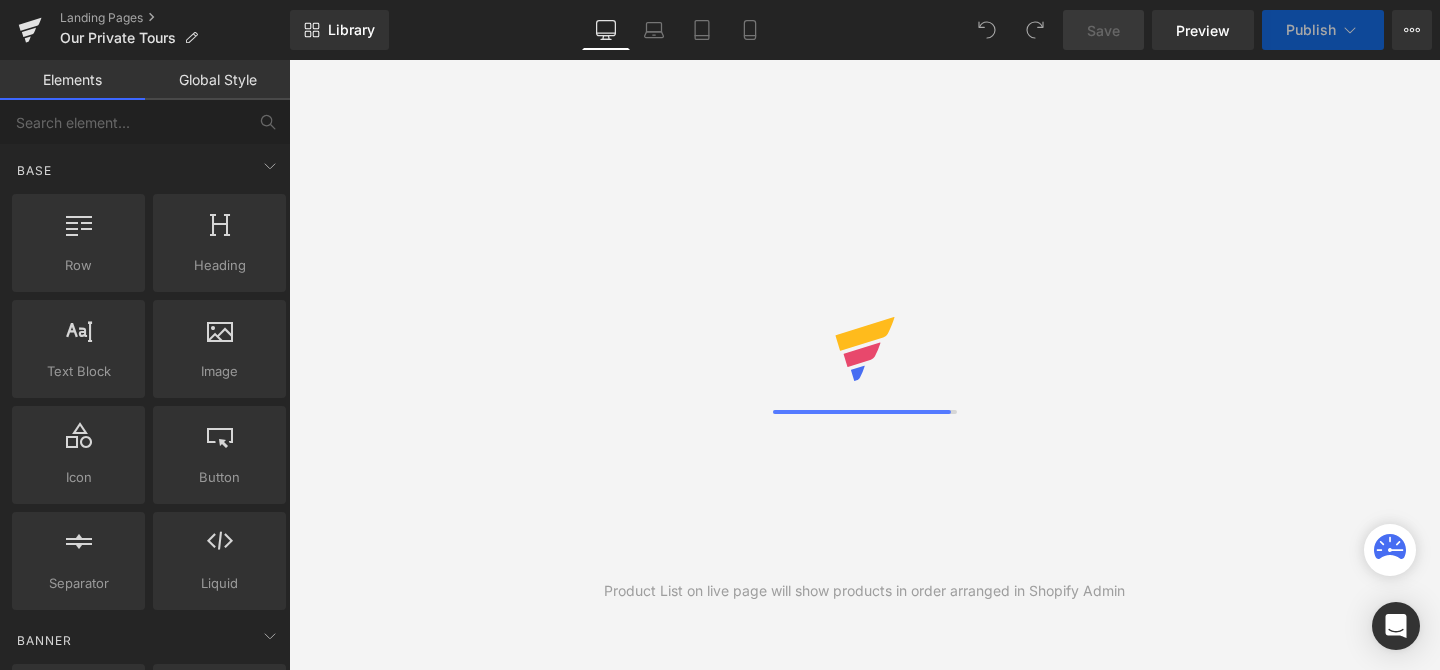 scroll, scrollTop: 0, scrollLeft: 0, axis: both 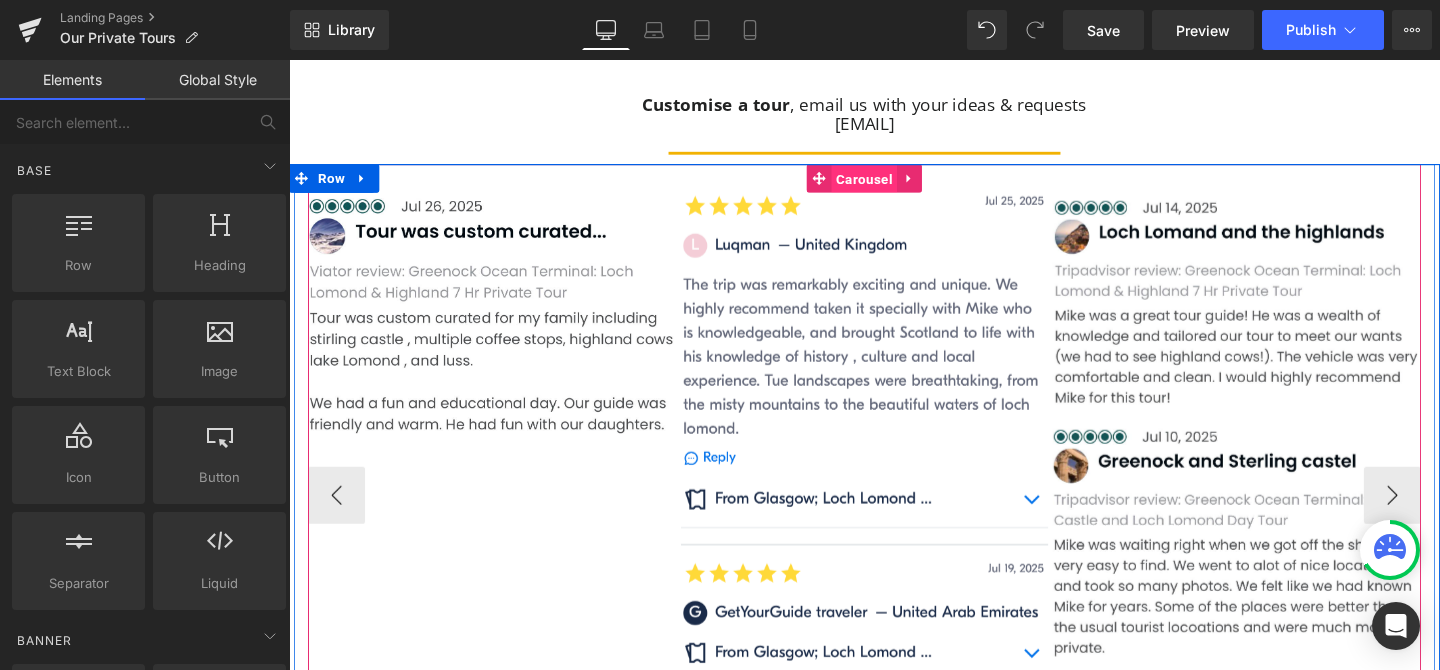click on "Carousel" at bounding box center (893, 185) 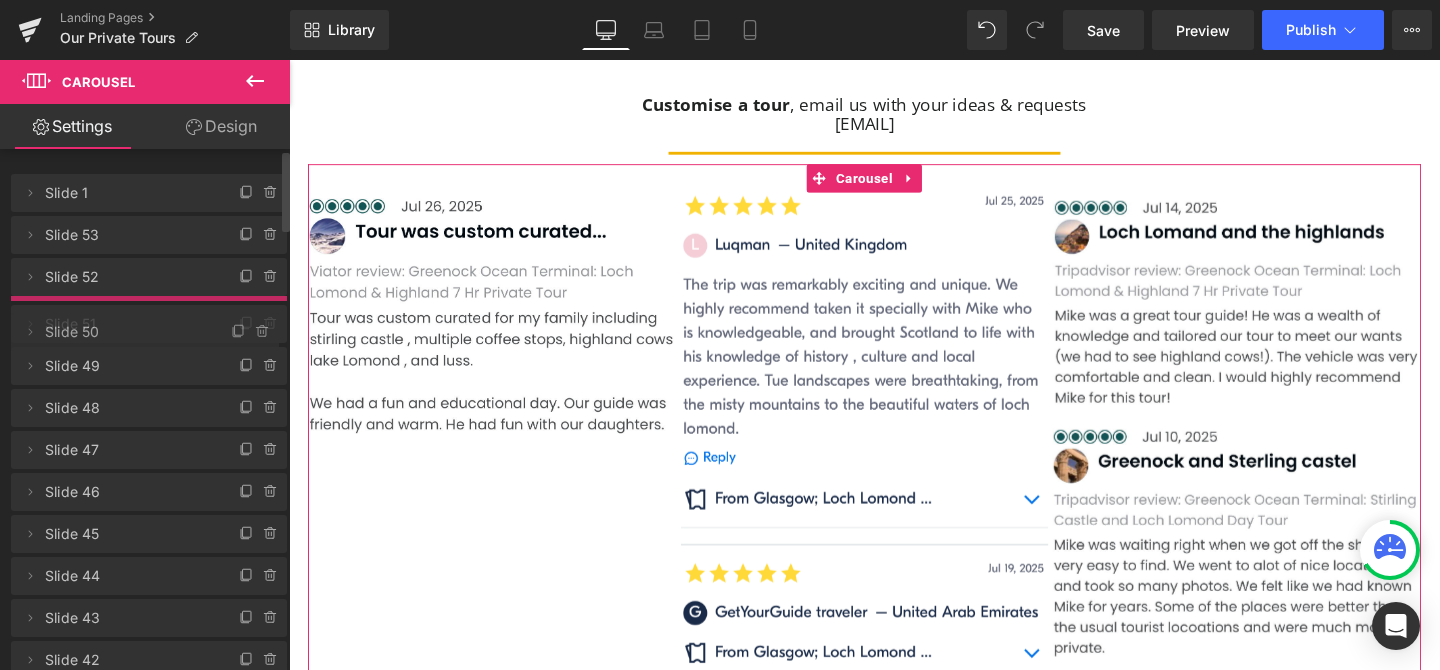 drag, startPoint x: 187, startPoint y: 346, endPoint x: 188, endPoint y: 290, distance: 56.008926 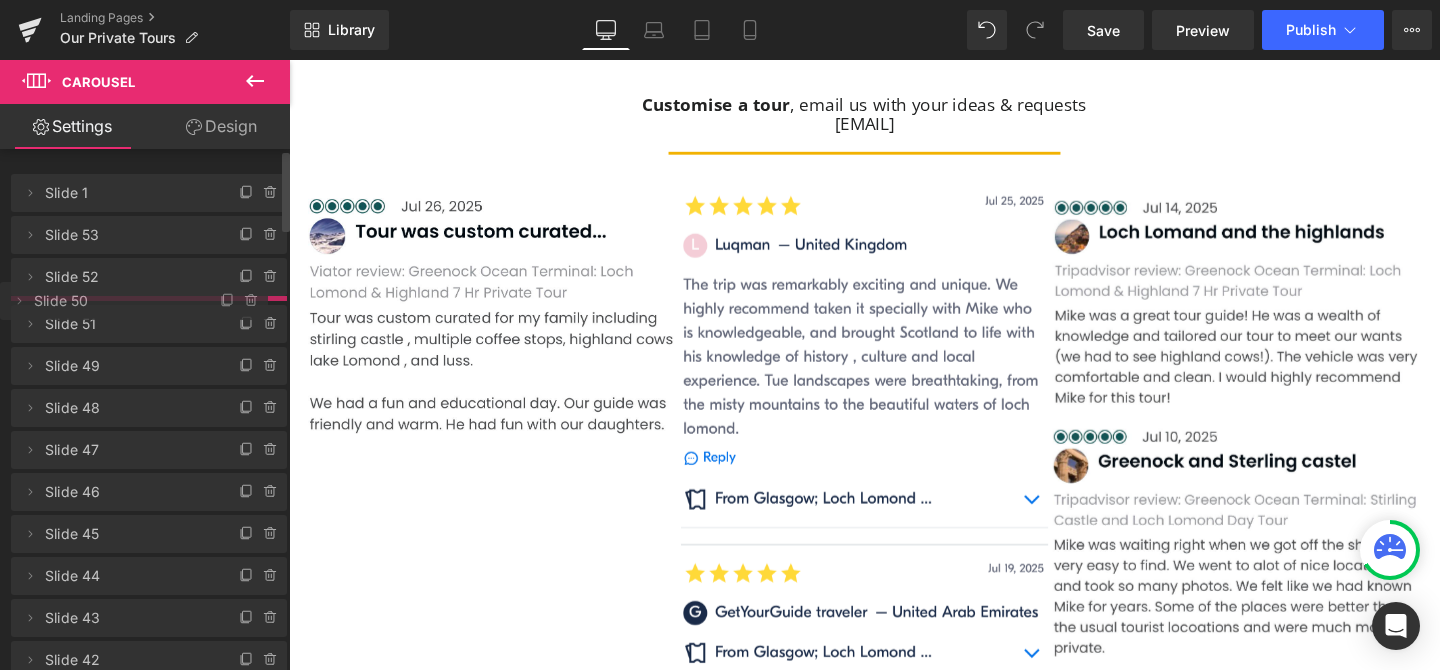 drag, startPoint x: 185, startPoint y: 331, endPoint x: 187, endPoint y: 315, distance: 16.124516 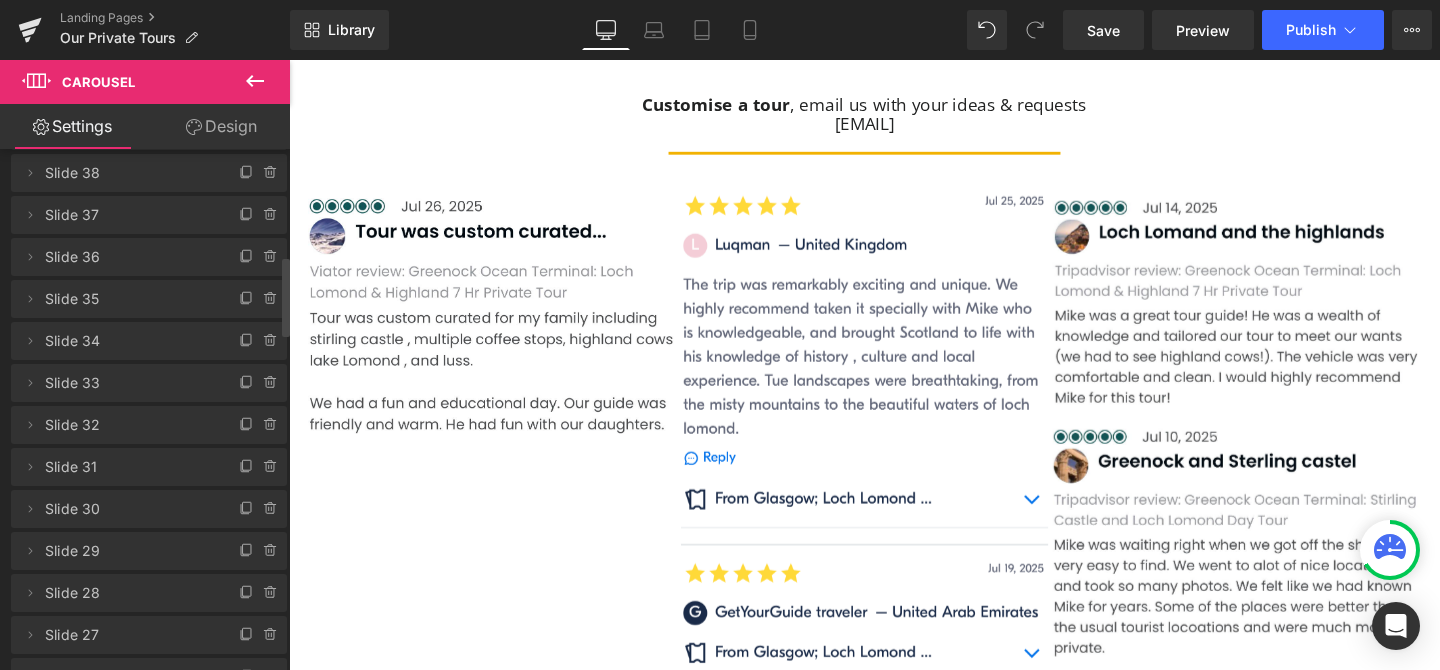 scroll, scrollTop: 691, scrollLeft: 0, axis: vertical 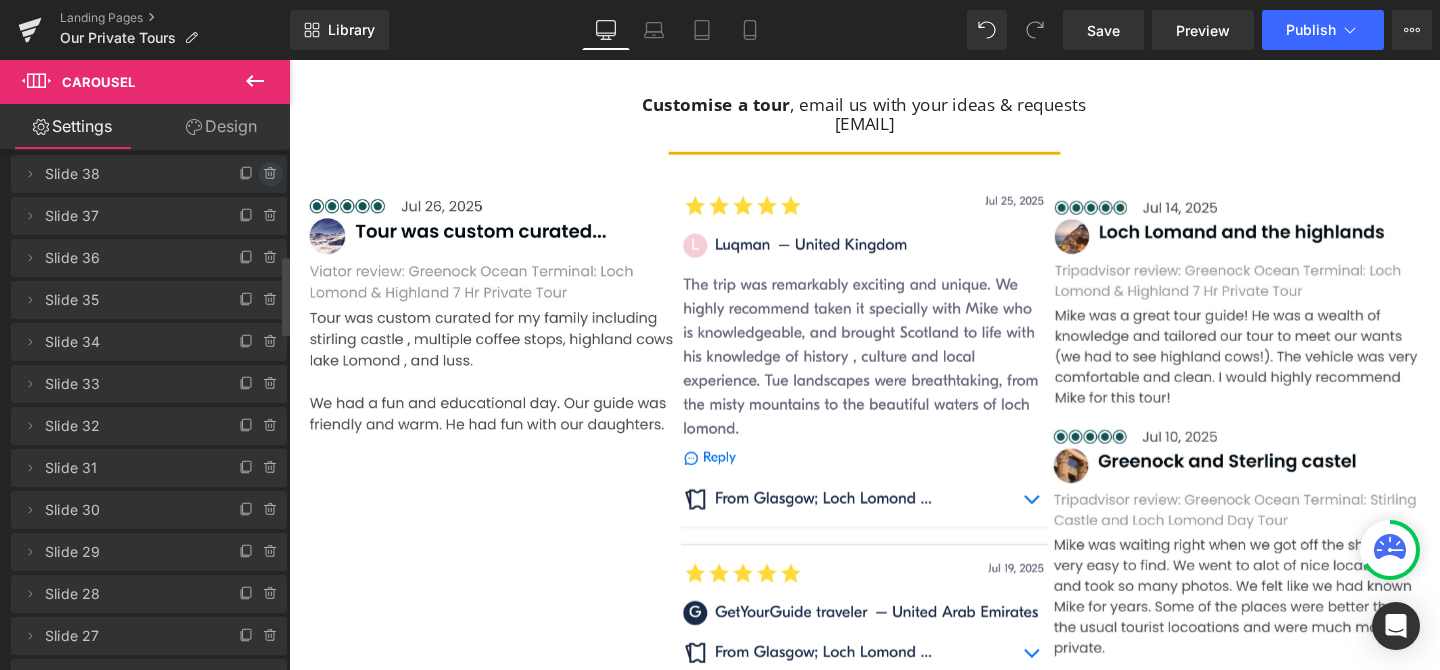 click 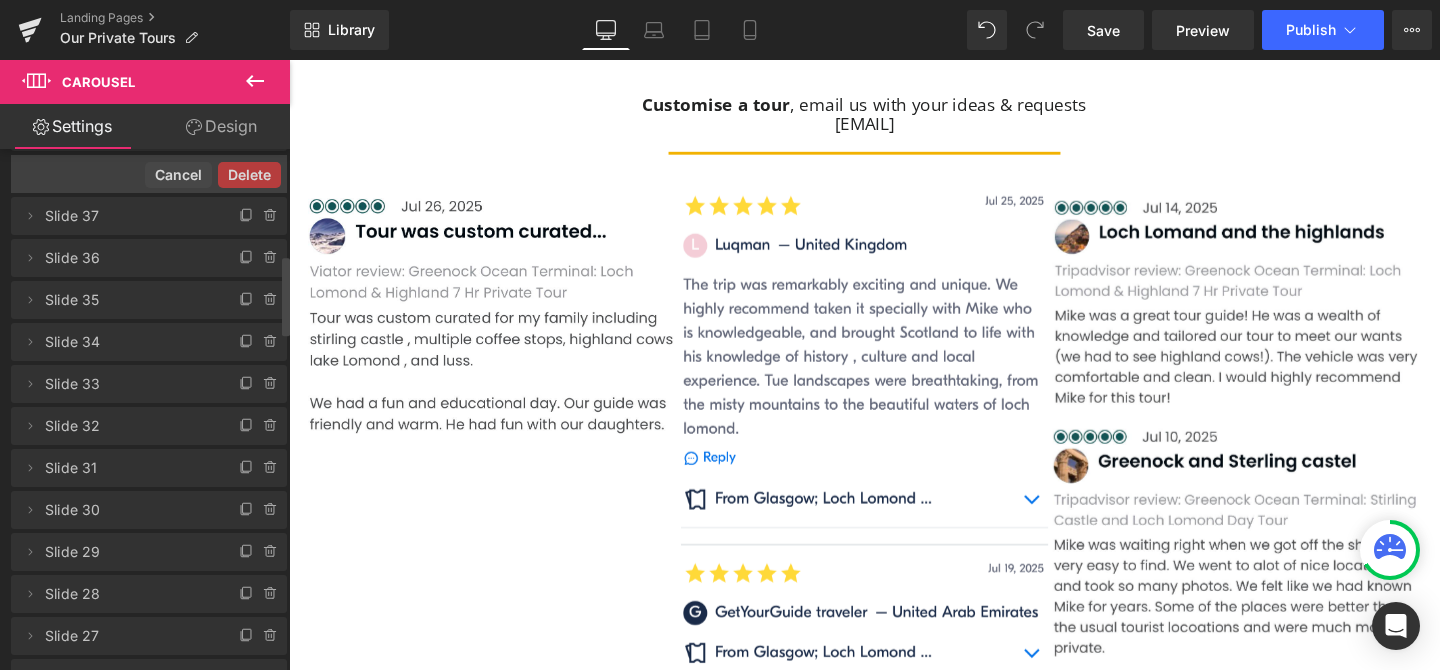 click on "Delete" at bounding box center (249, 175) 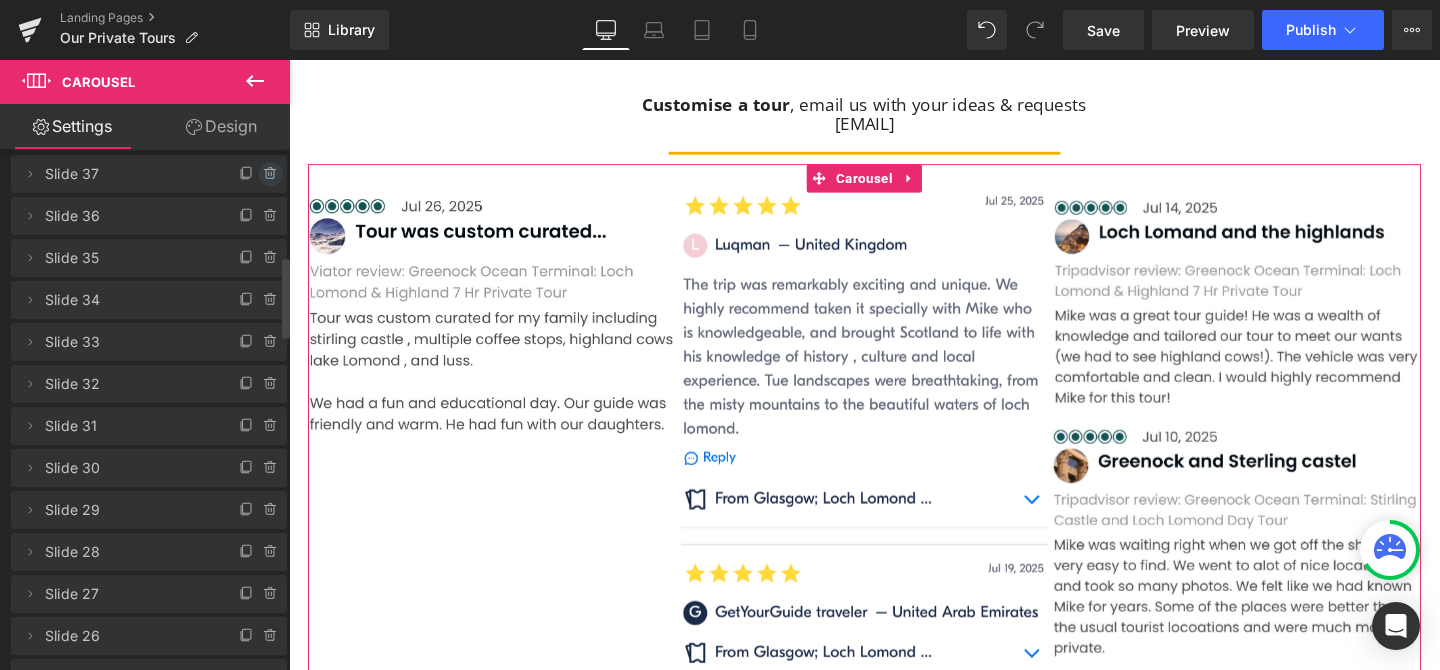 click 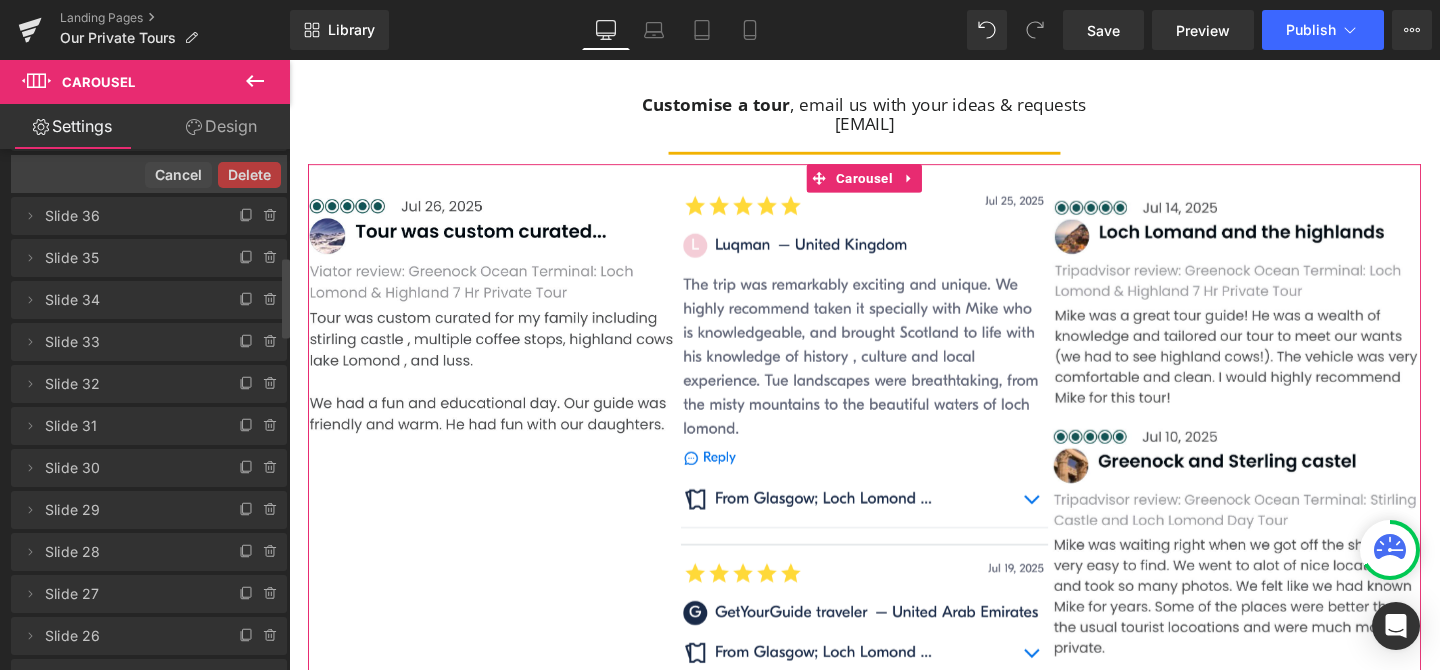 click on "Delete" at bounding box center (249, 175) 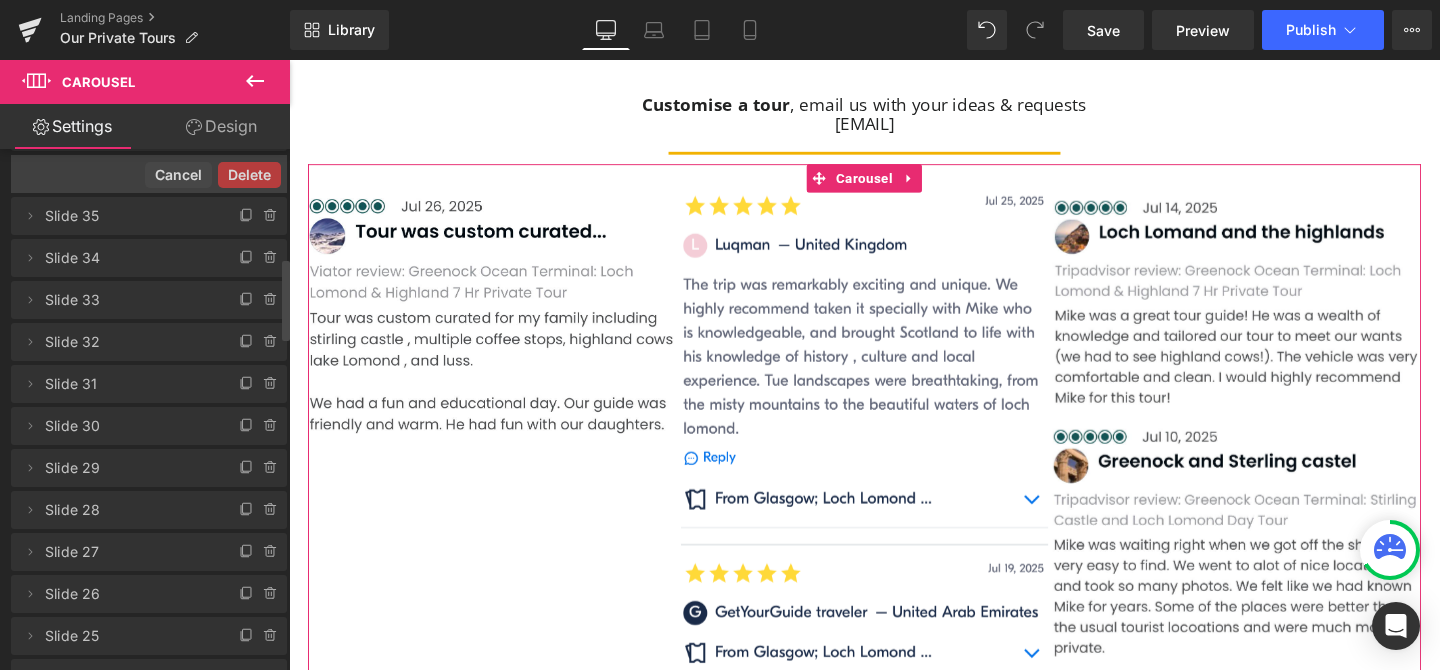 click on "Delete" at bounding box center [249, 175] 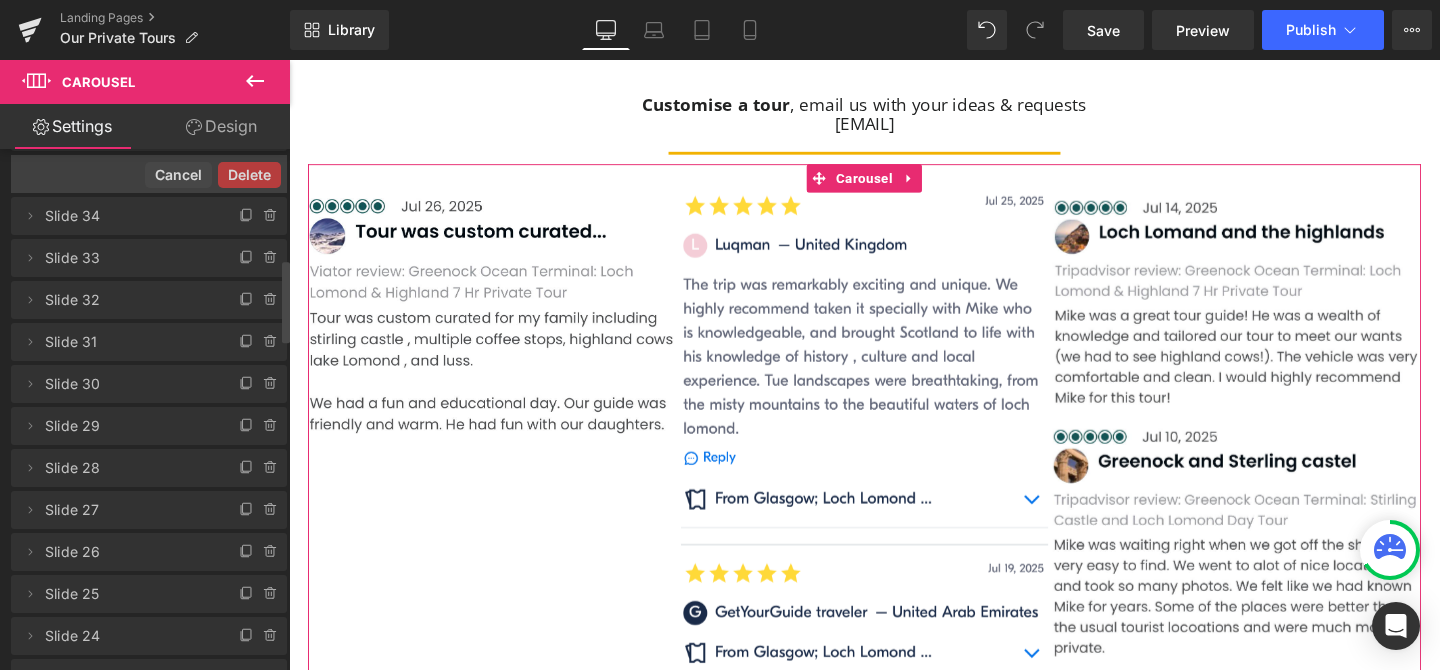 click on "Delete" at bounding box center (249, 175) 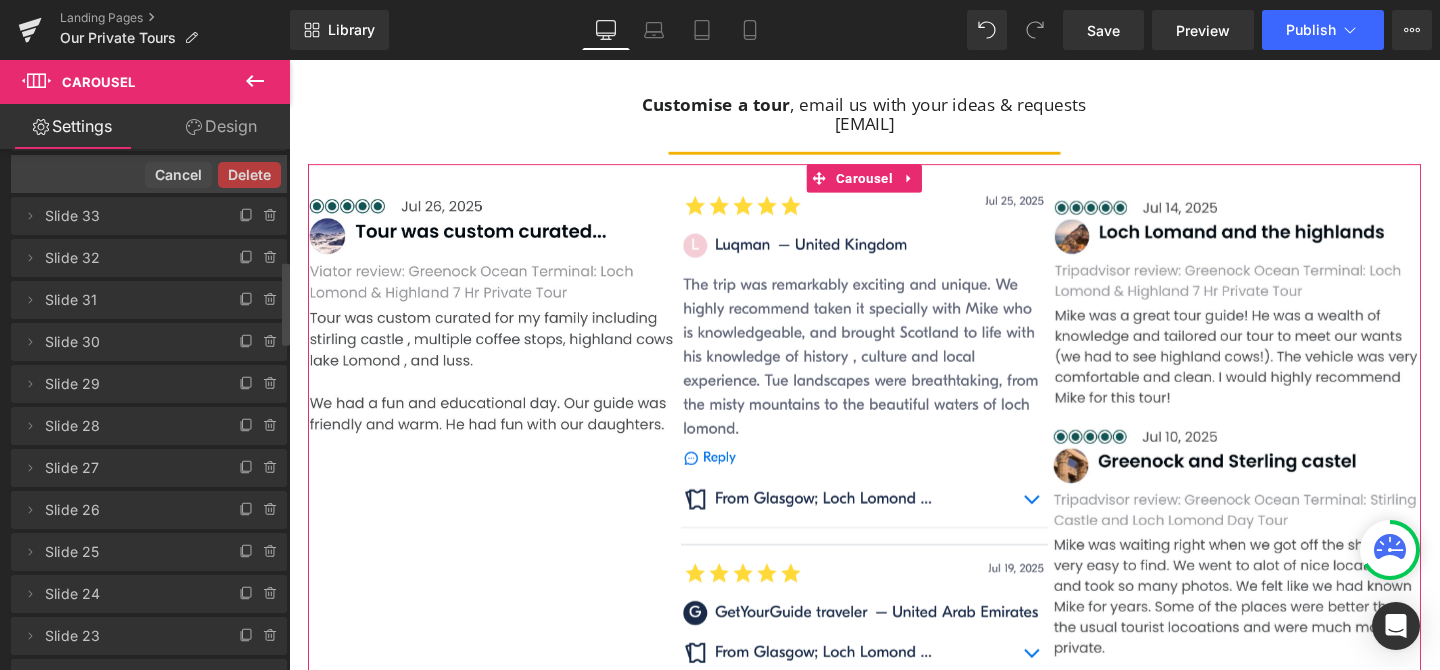 click on "Delete" at bounding box center (249, 175) 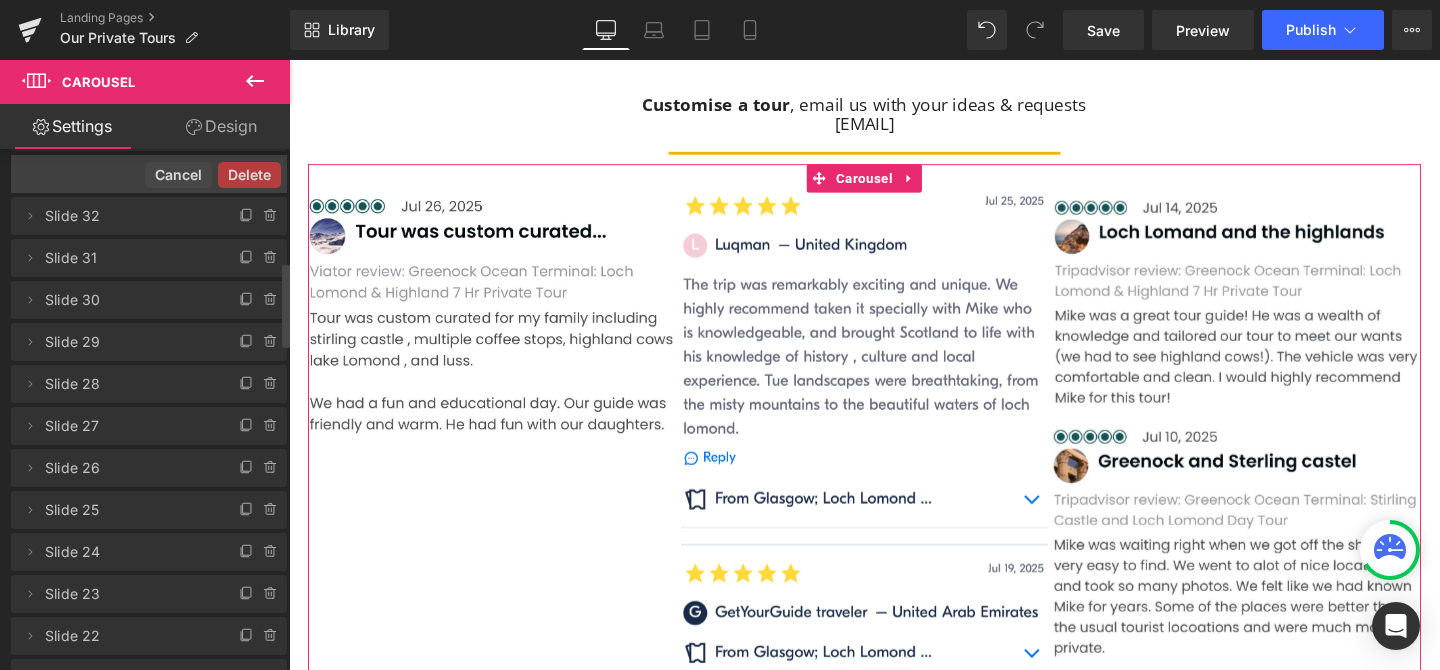 click on "Delete" at bounding box center [249, 175] 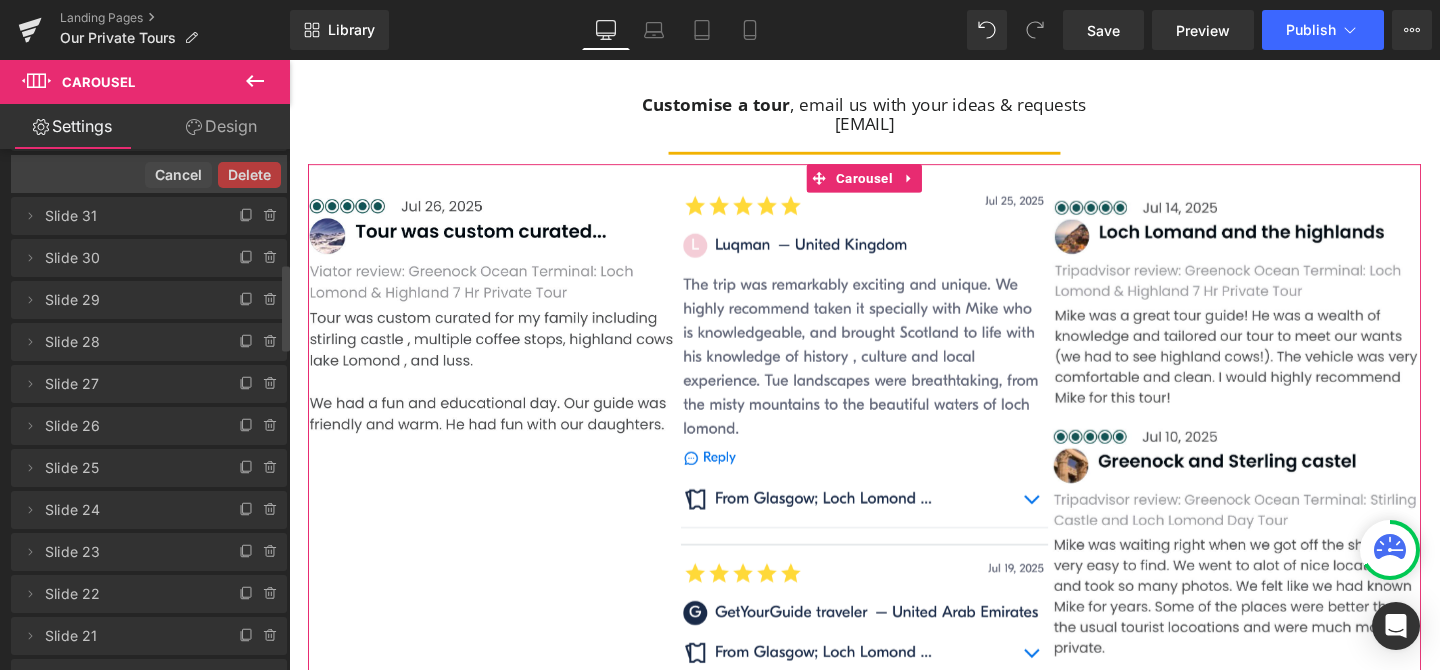 click on "Delete" at bounding box center [249, 175] 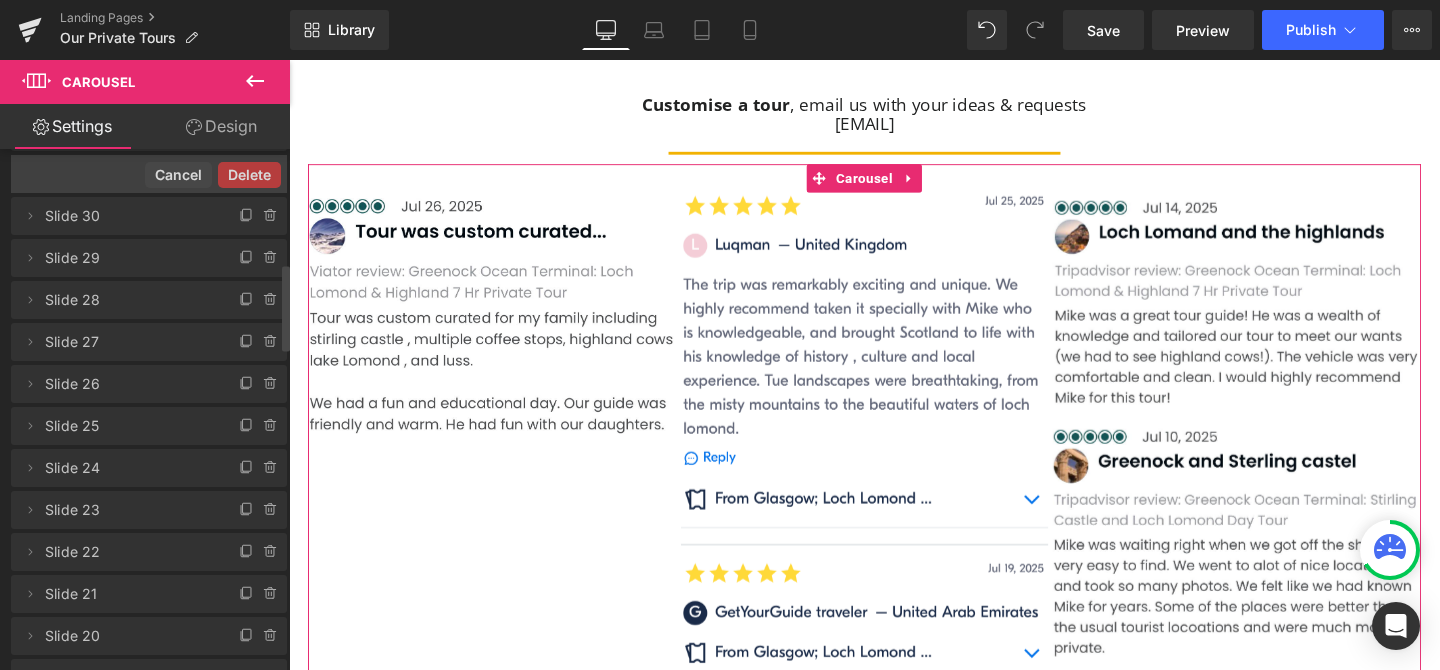 click on "Delete Cancel" at bounding box center (149, 174) 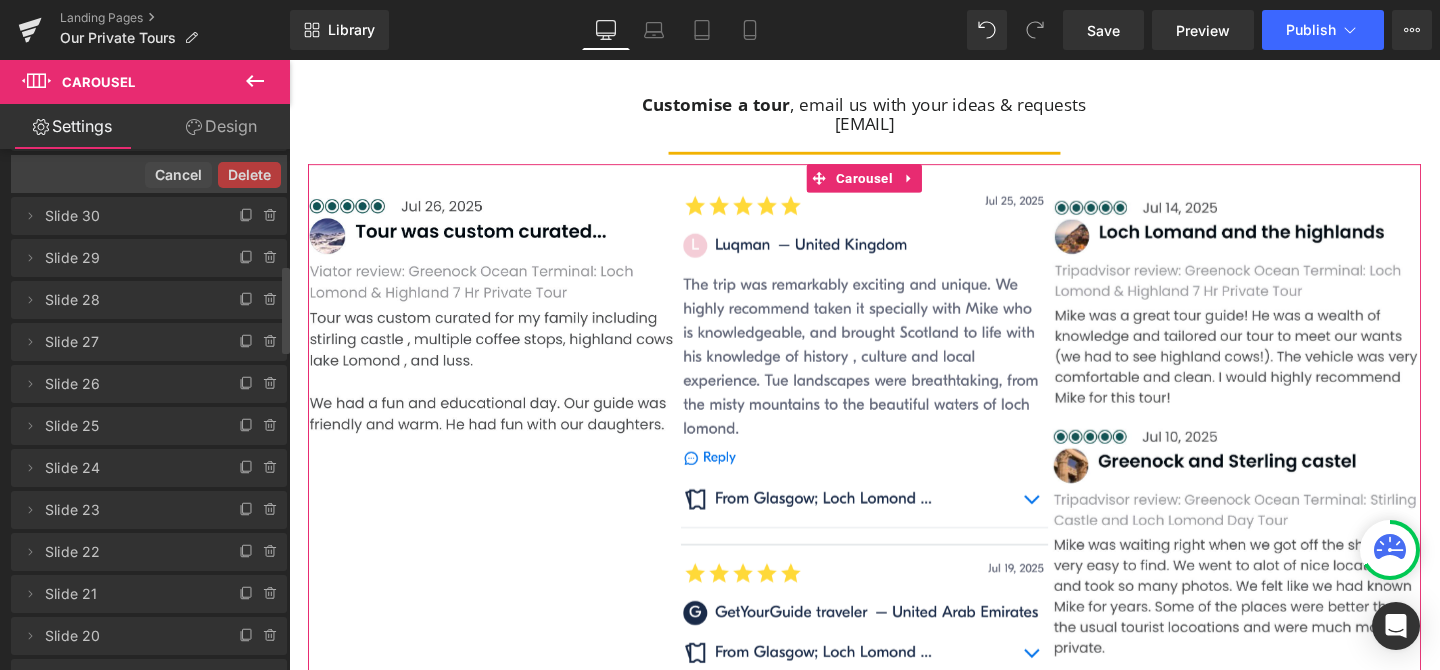 click on "Delete" at bounding box center (249, 175) 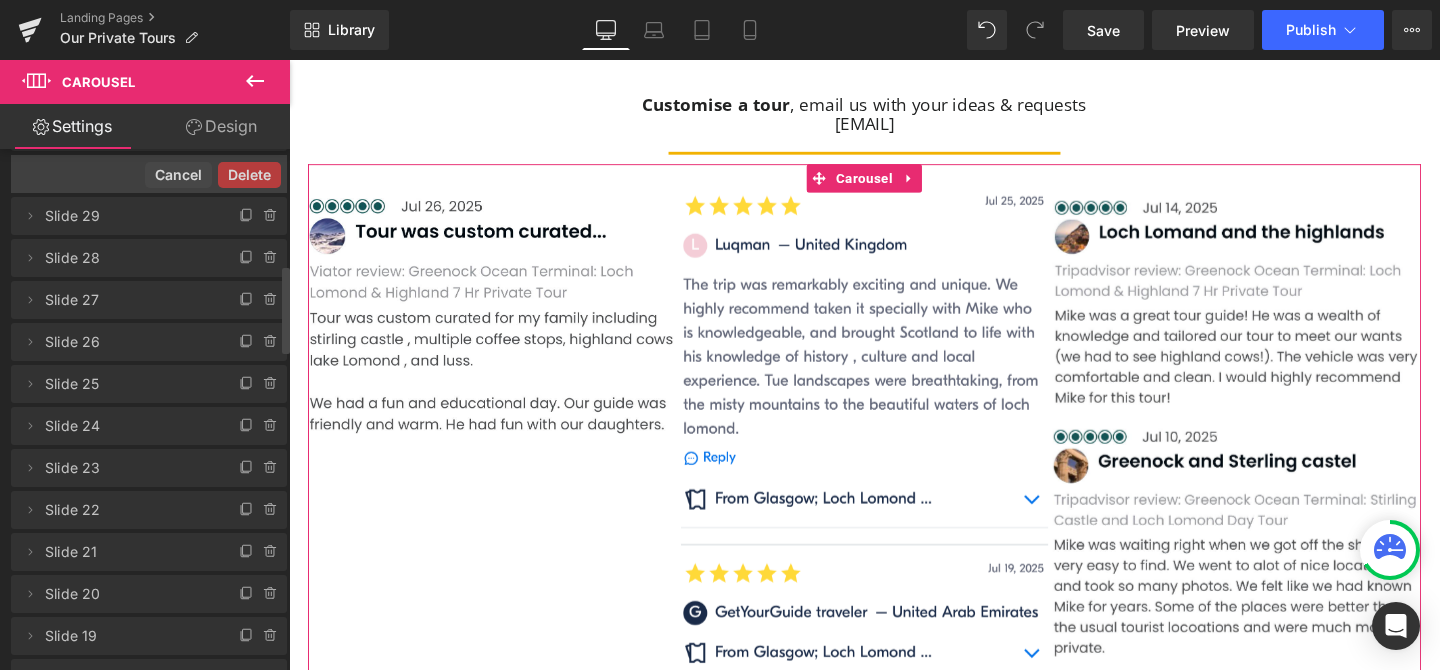 click on "Delete Cancel" at bounding box center [149, 174] 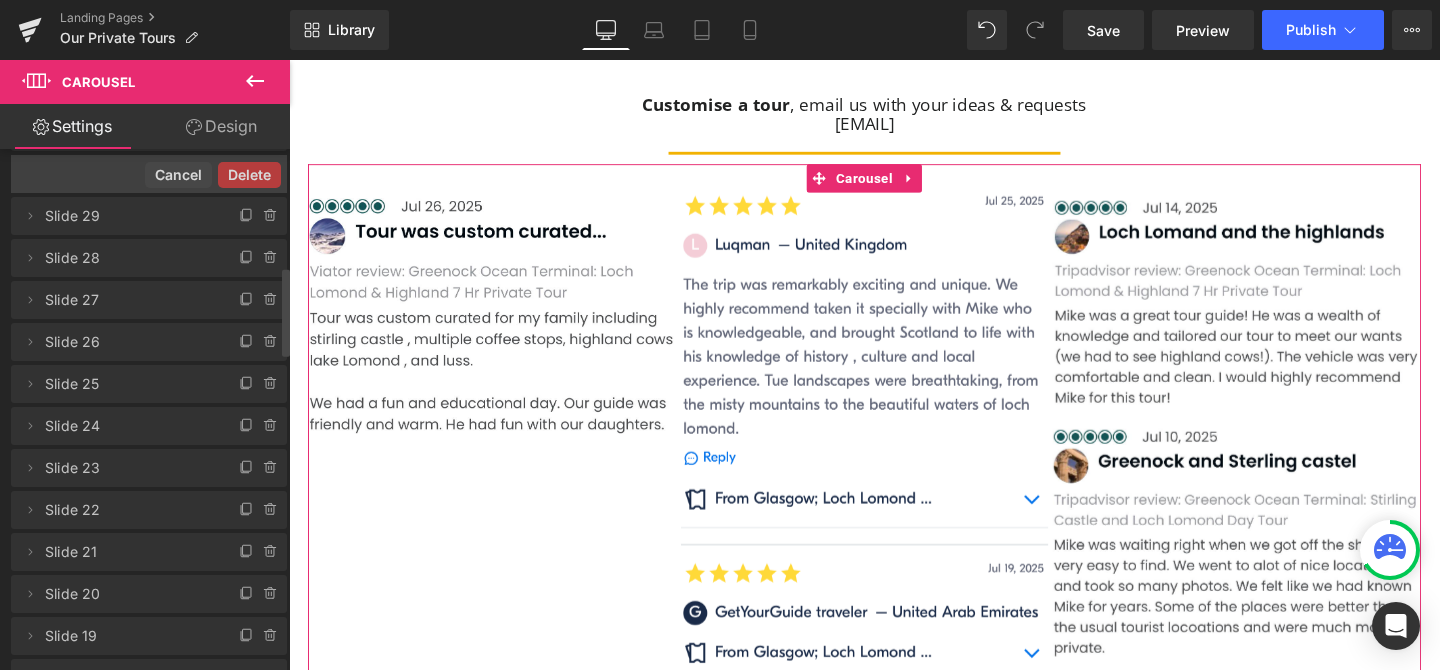 click on "Delete" at bounding box center [249, 175] 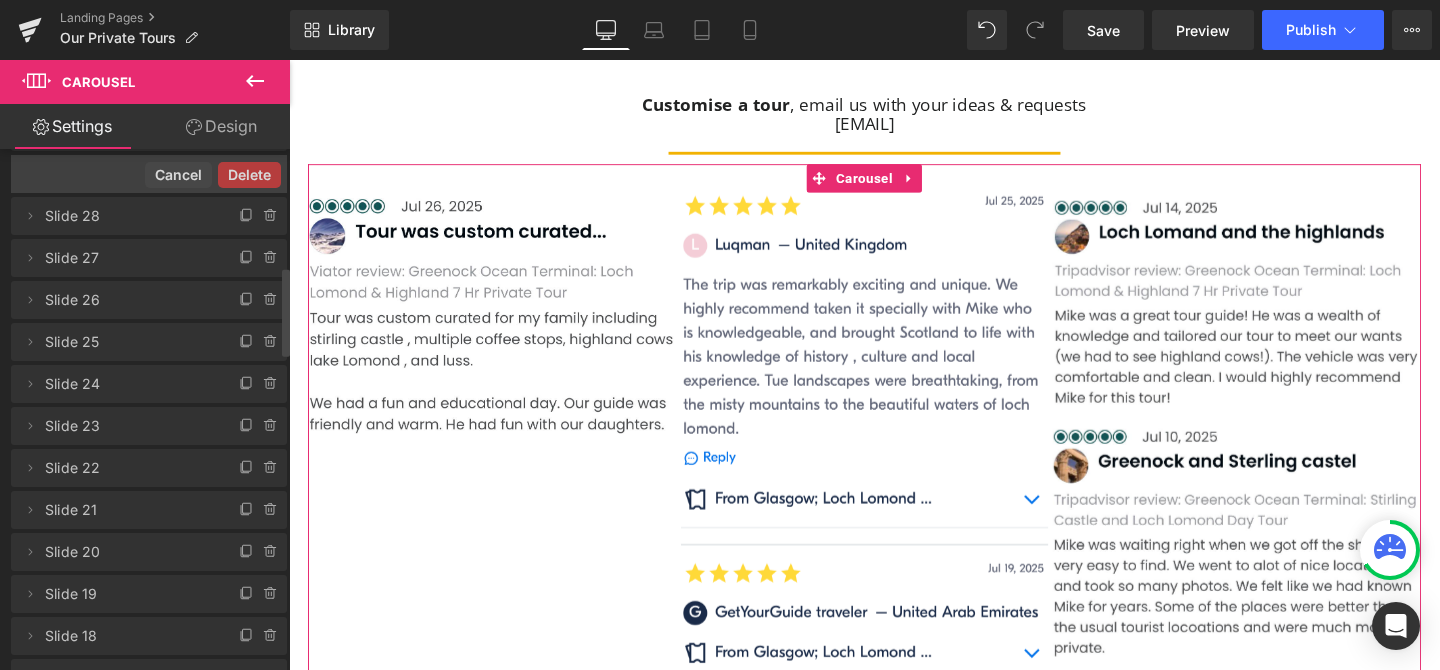 click on "Delete Cancel" at bounding box center [149, 174] 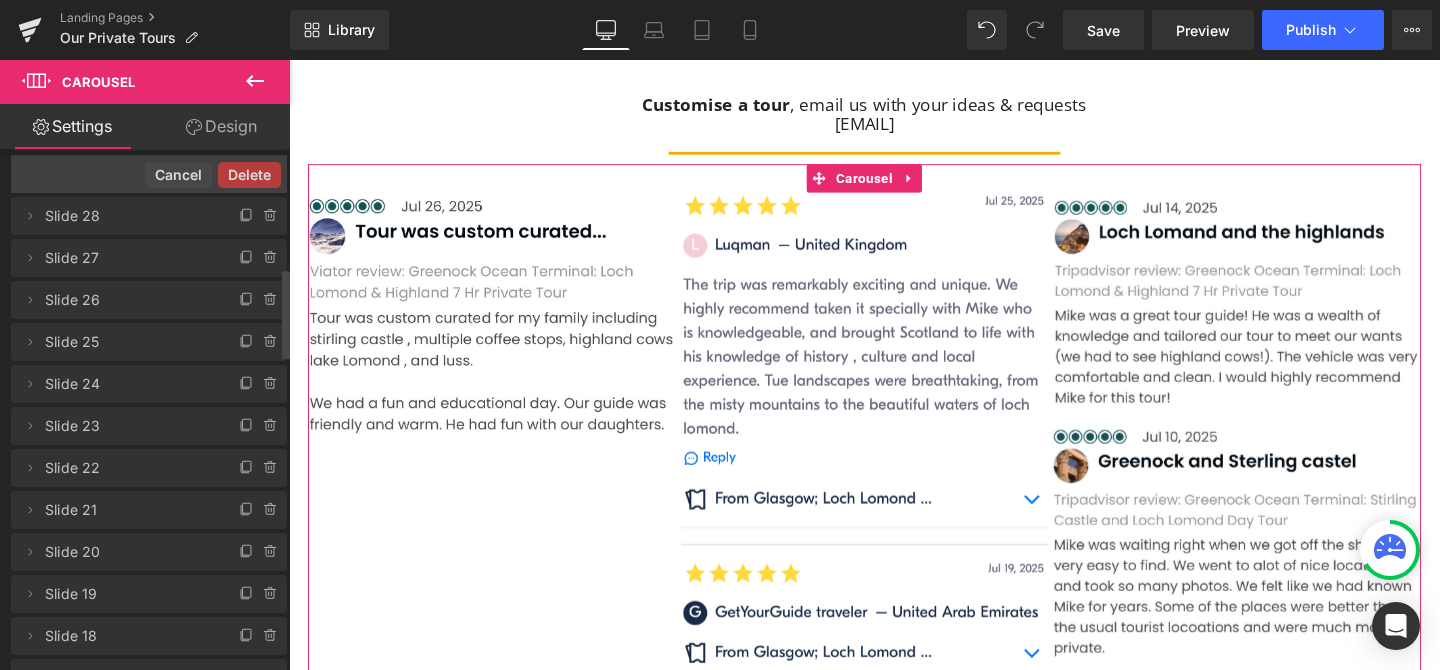 click on "Delete" at bounding box center [249, 175] 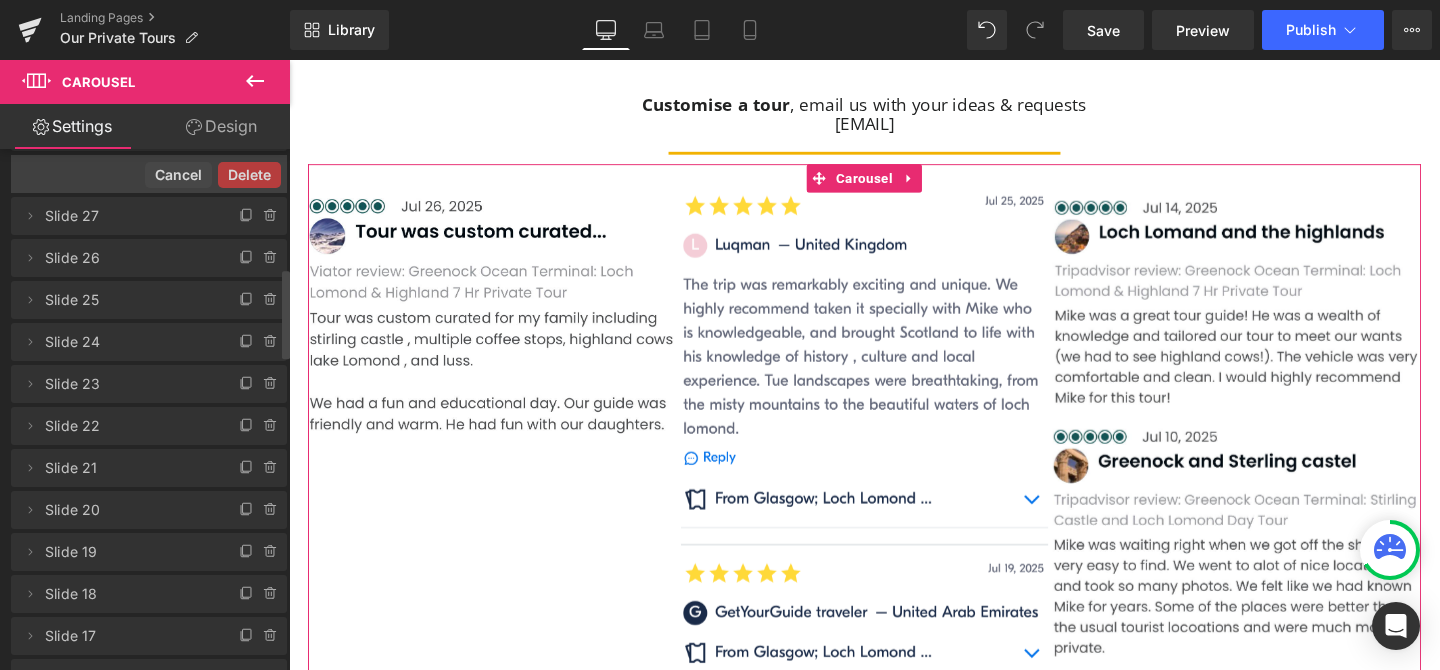 click on "Delete Cancel" at bounding box center [149, 174] 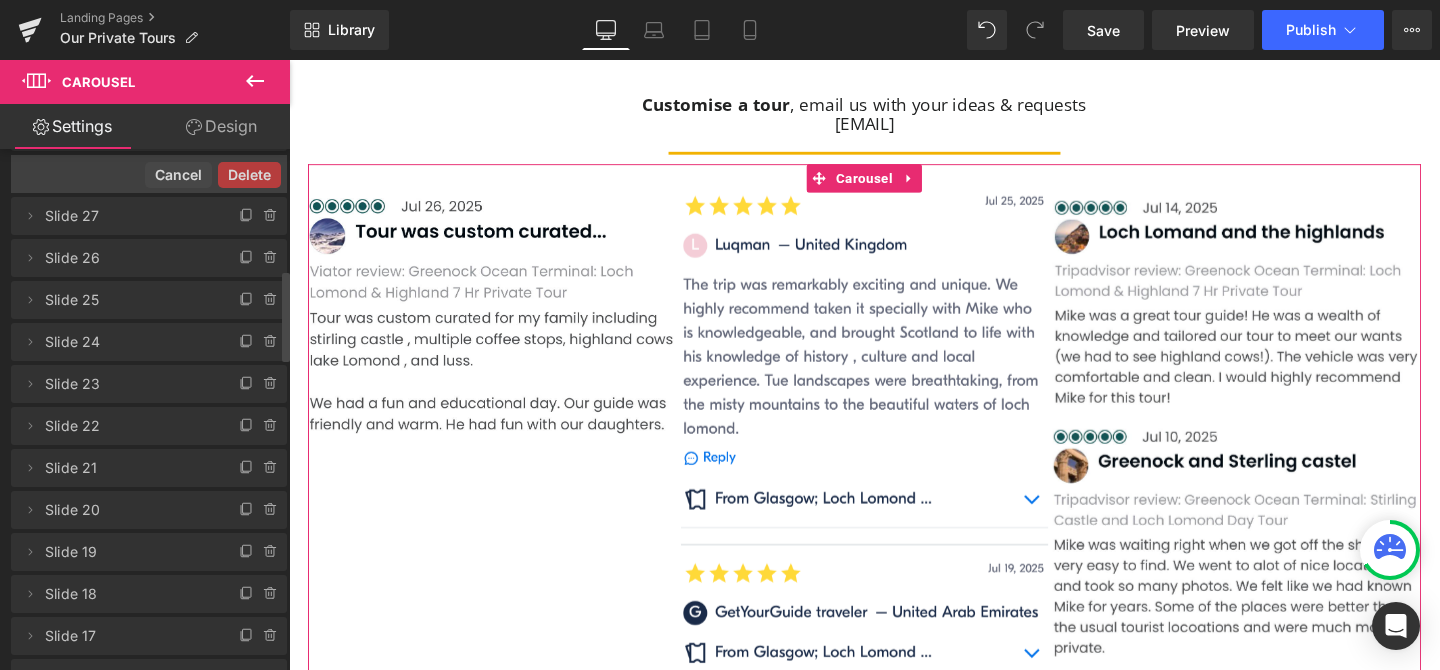 click on "Delete" at bounding box center [249, 175] 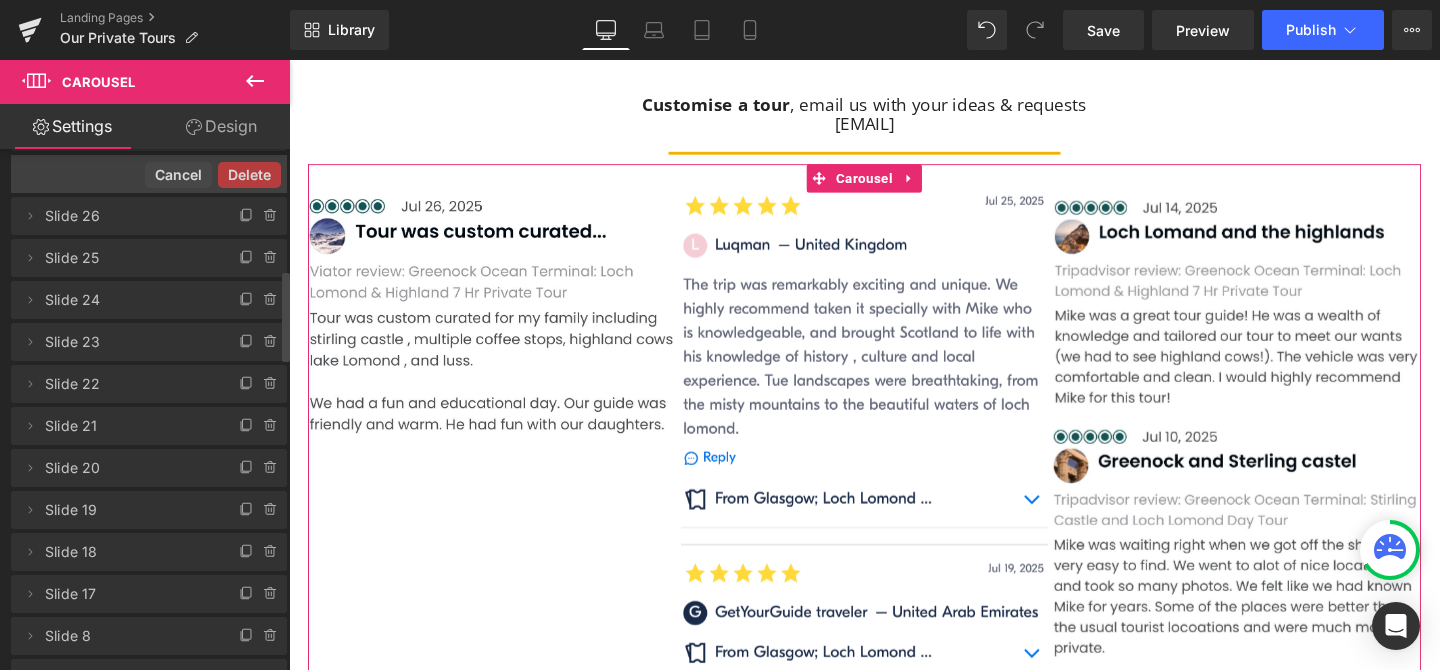 click on "Delete Cancel" at bounding box center (149, 174) 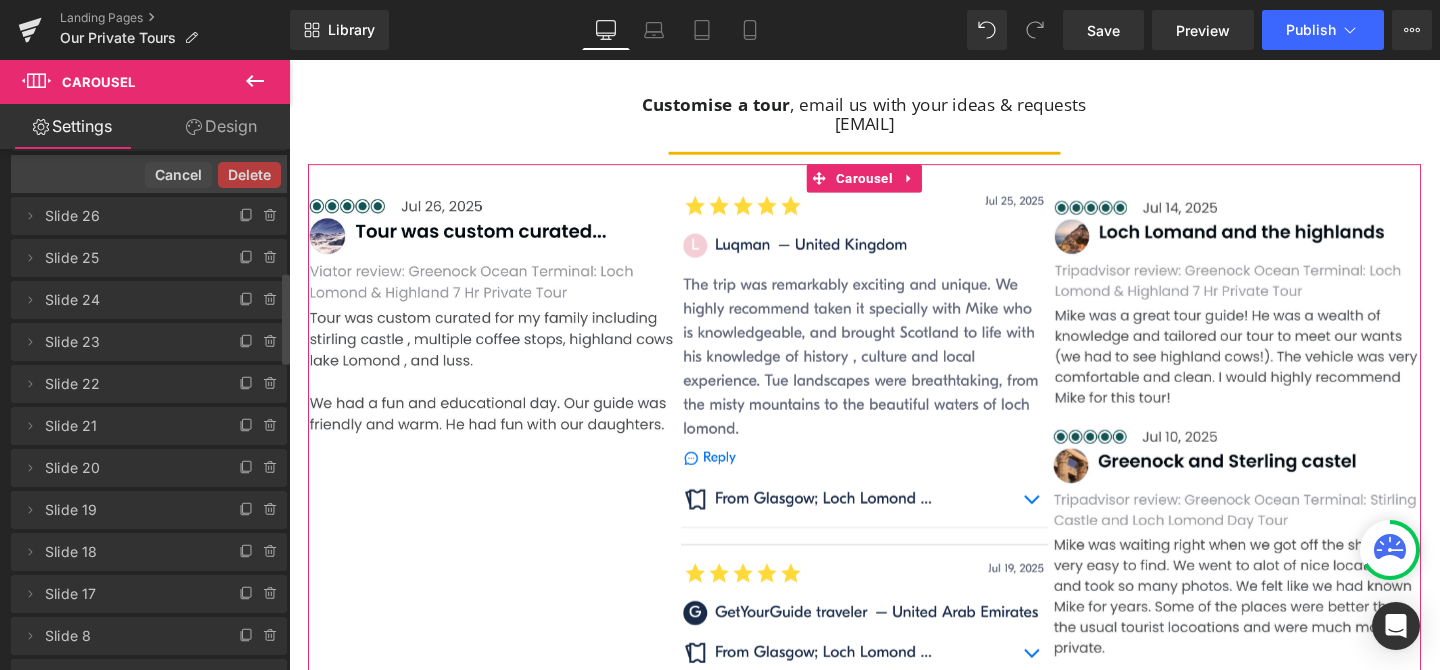 click on "Delete" at bounding box center (249, 175) 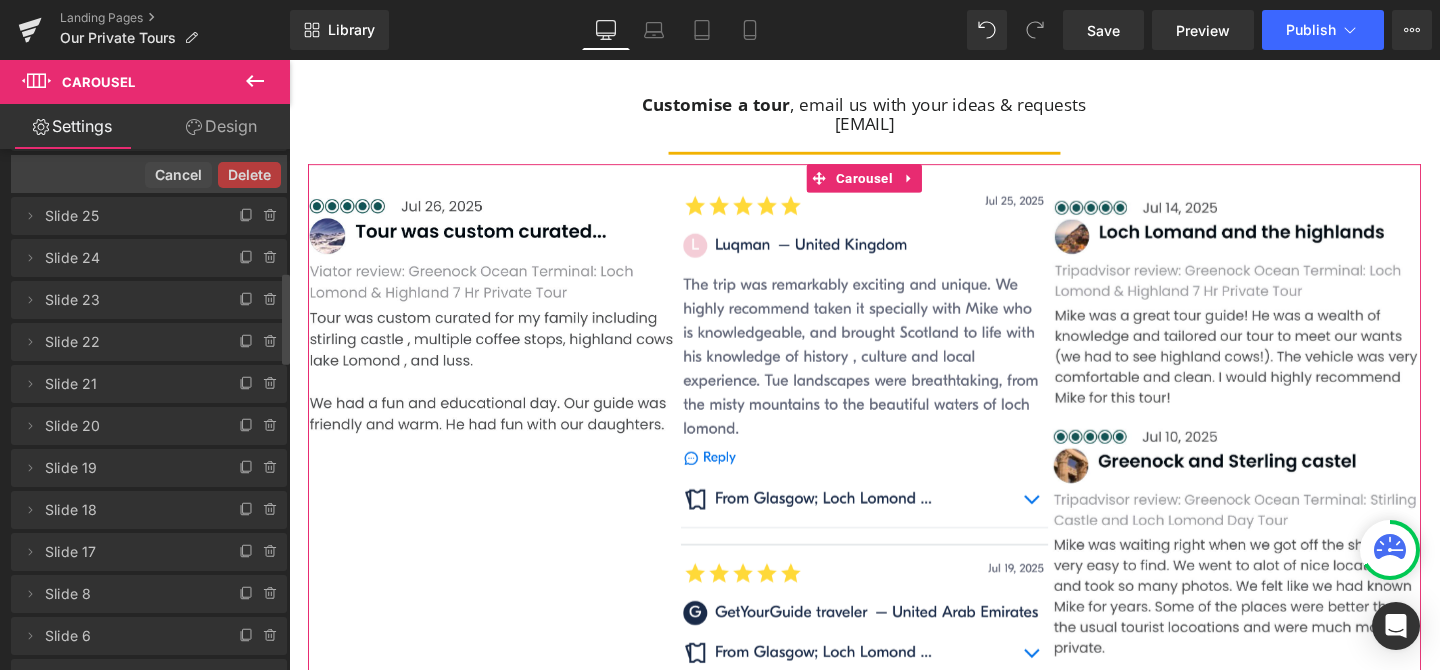 click on "Delete Cancel" at bounding box center (149, 174) 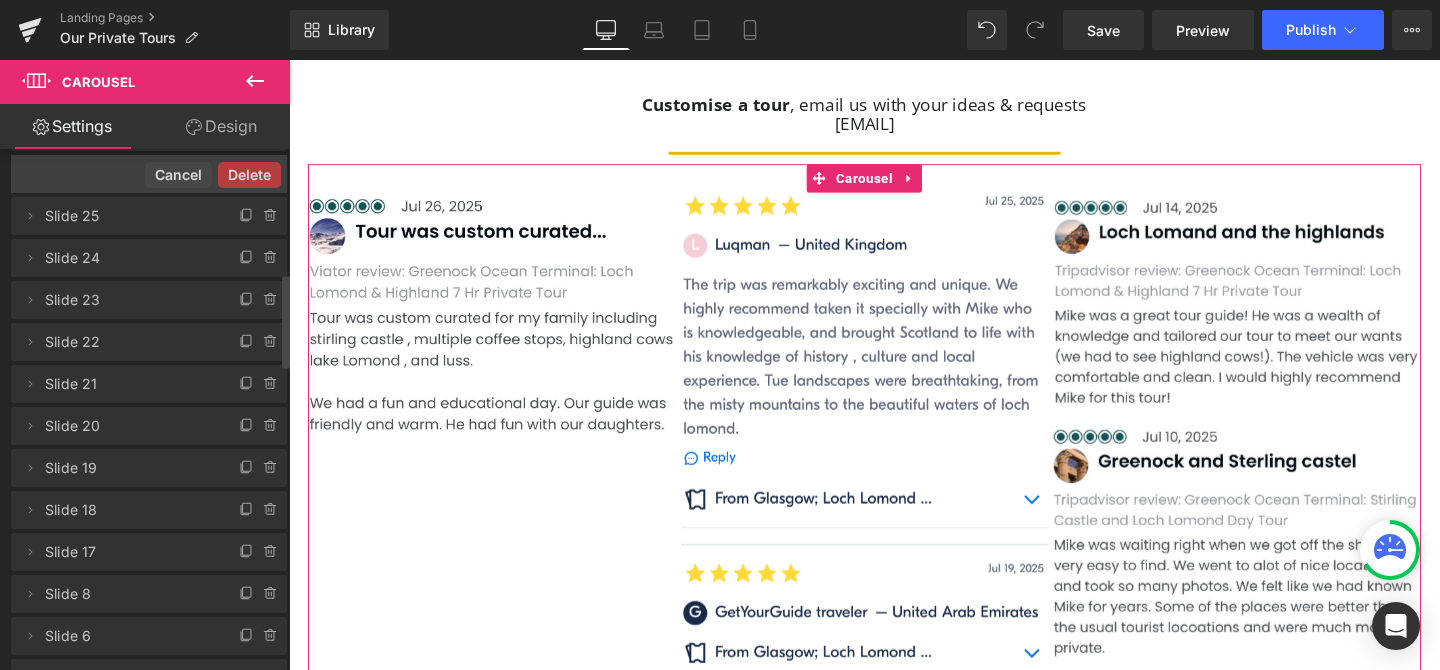 click on "Delete" at bounding box center (249, 175) 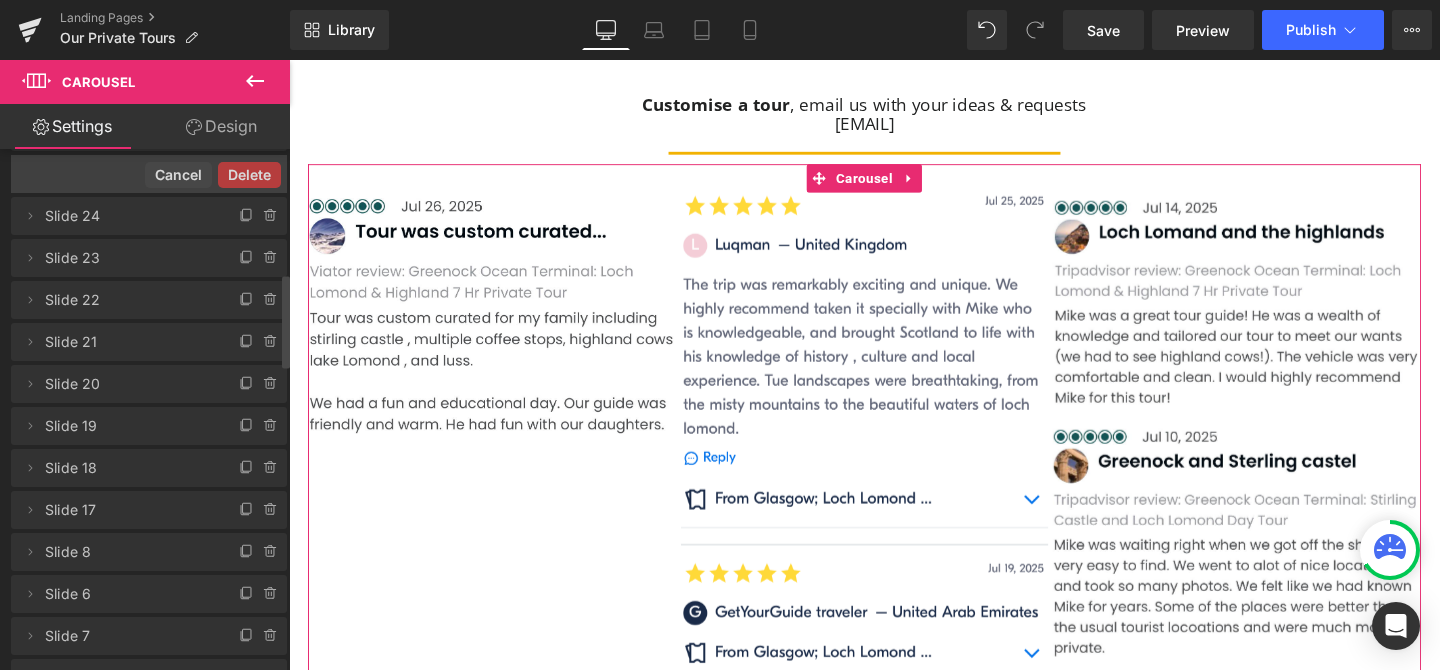click on "Delete" at bounding box center [249, 175] 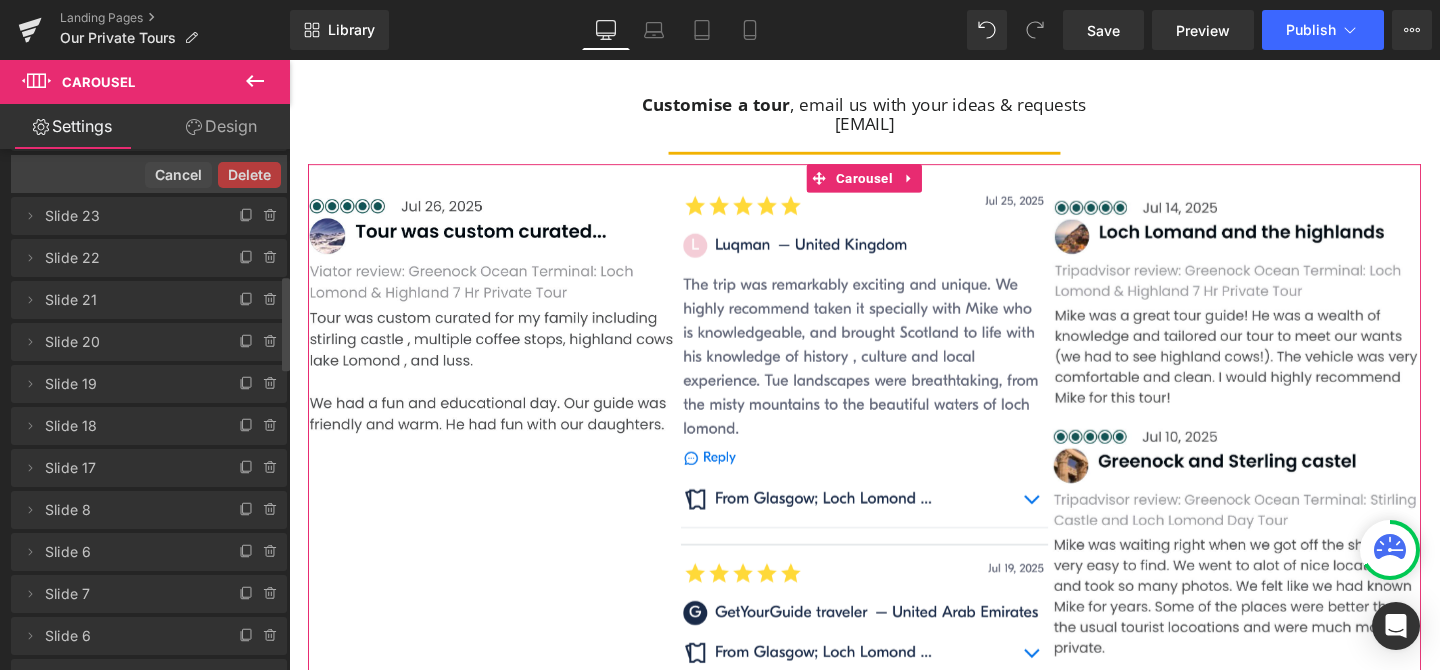 click on "Delete Cancel" at bounding box center (149, 174) 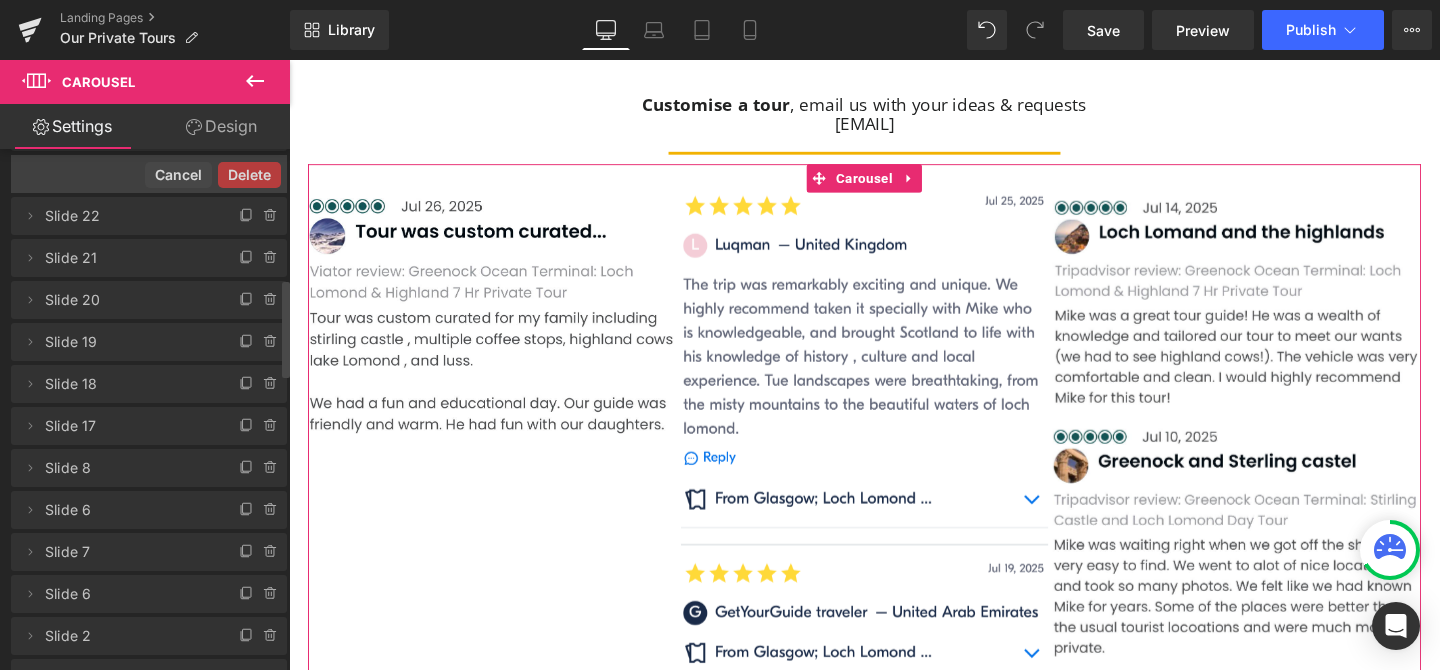 click on "Delete Cancel" at bounding box center [149, 174] 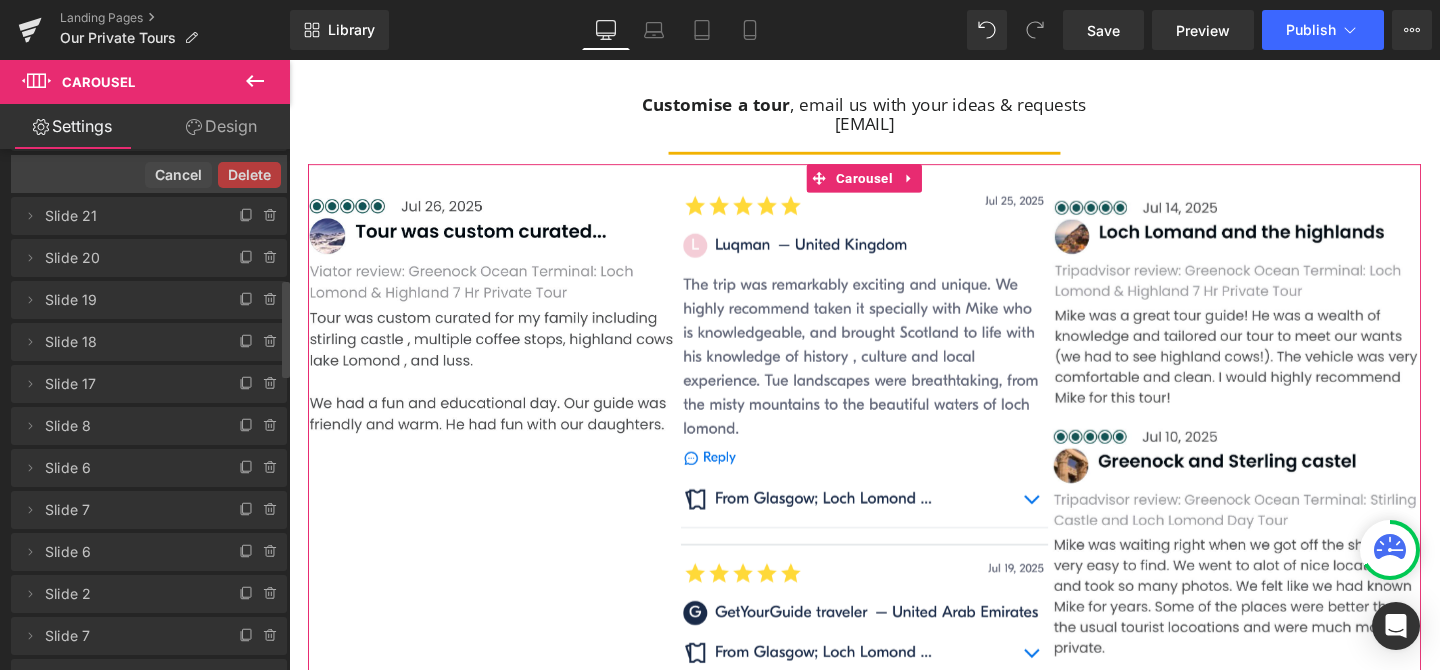 click on "Delete" at bounding box center (249, 175) 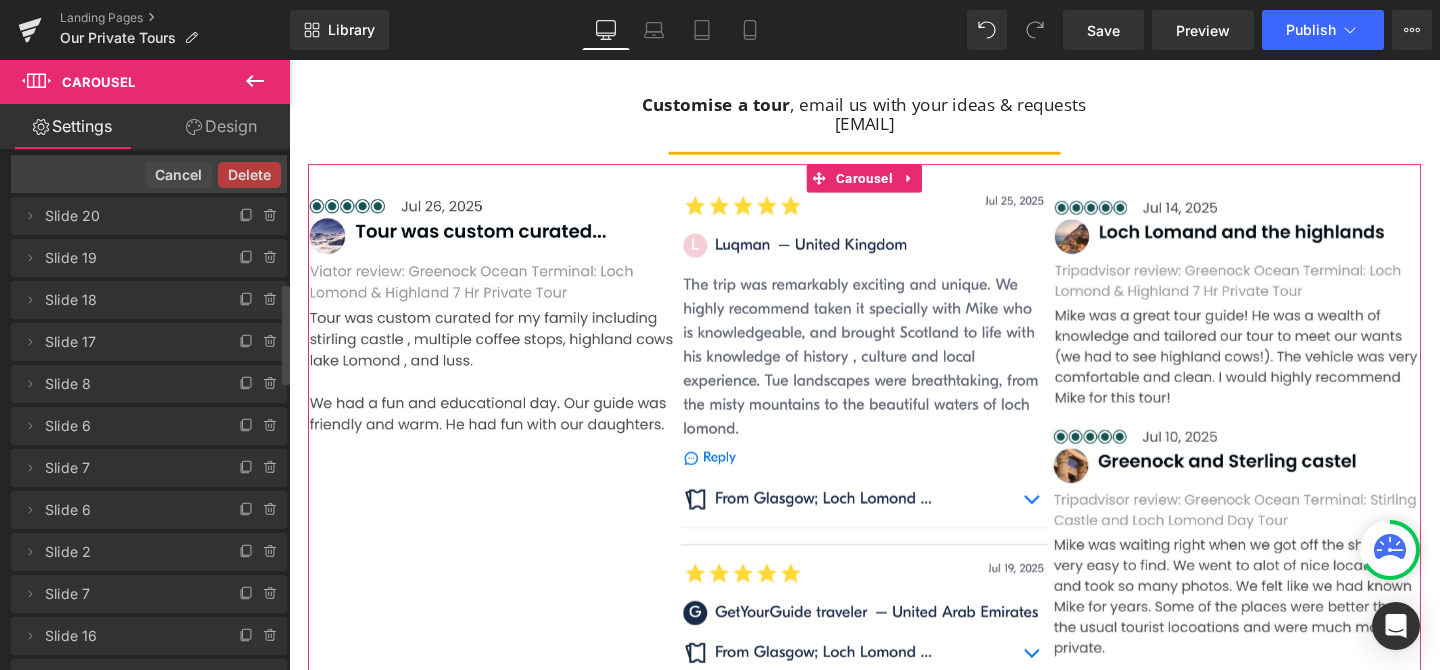 click on "Delete" at bounding box center [249, 175] 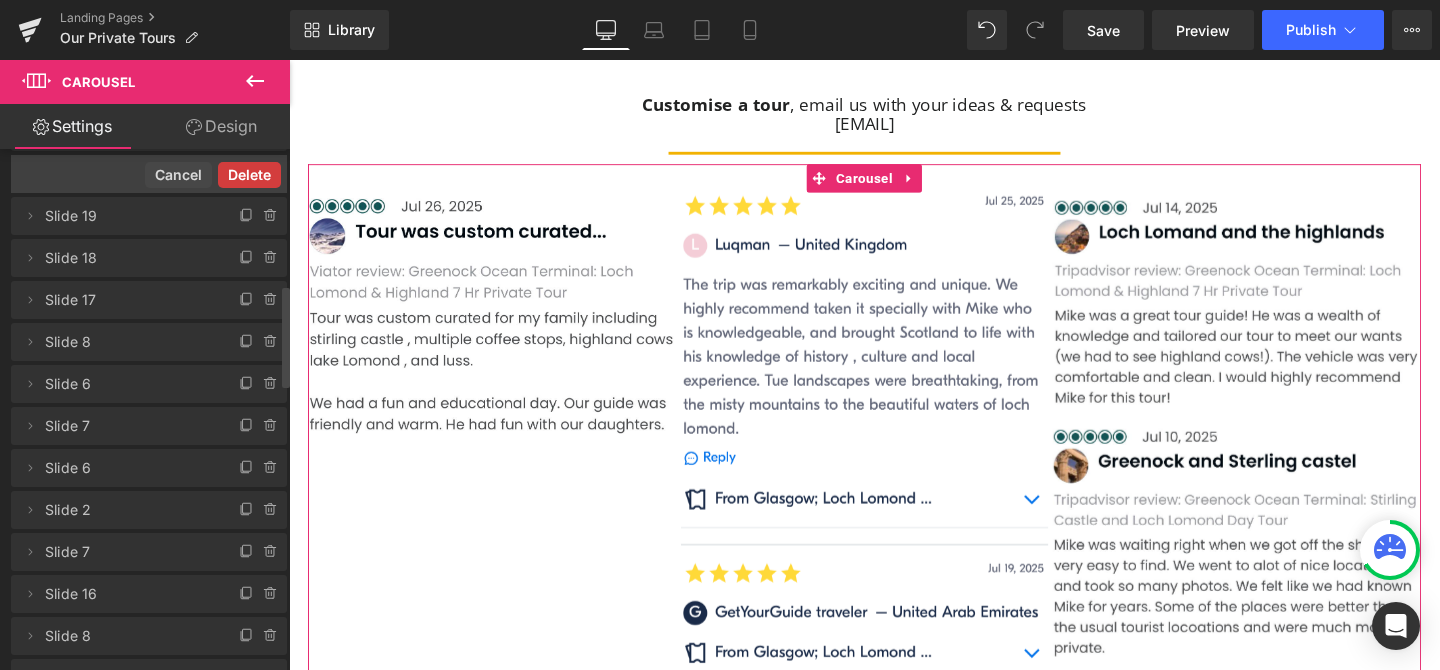 click on "Delete" at bounding box center [249, 175] 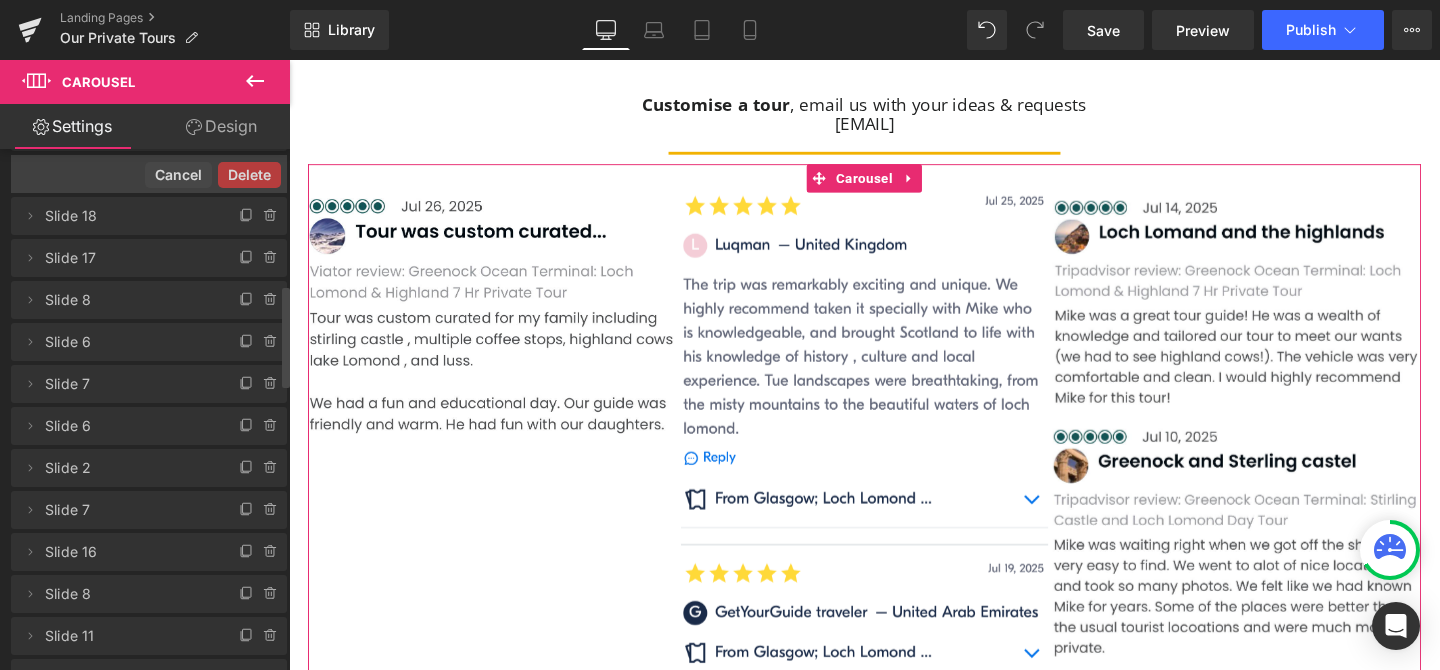 click on "Delete Cancel" at bounding box center (149, 174) 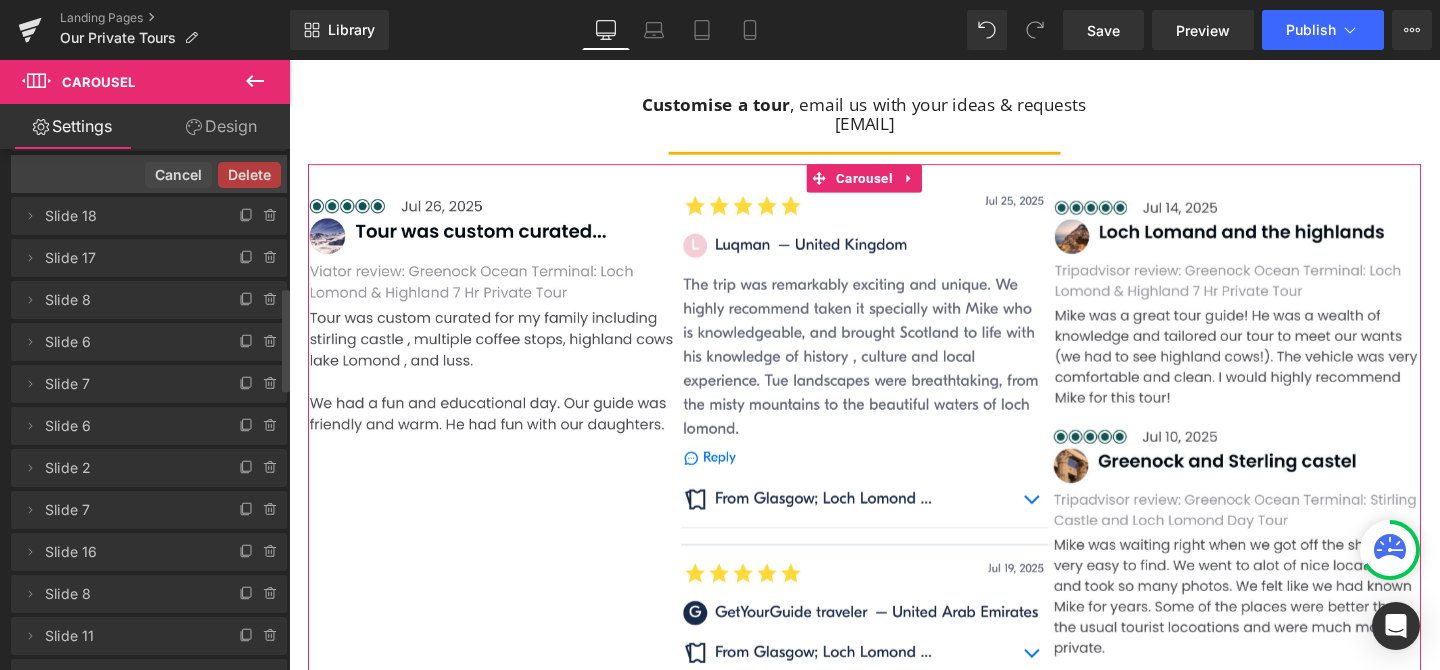 click on "Delete" at bounding box center (249, 175) 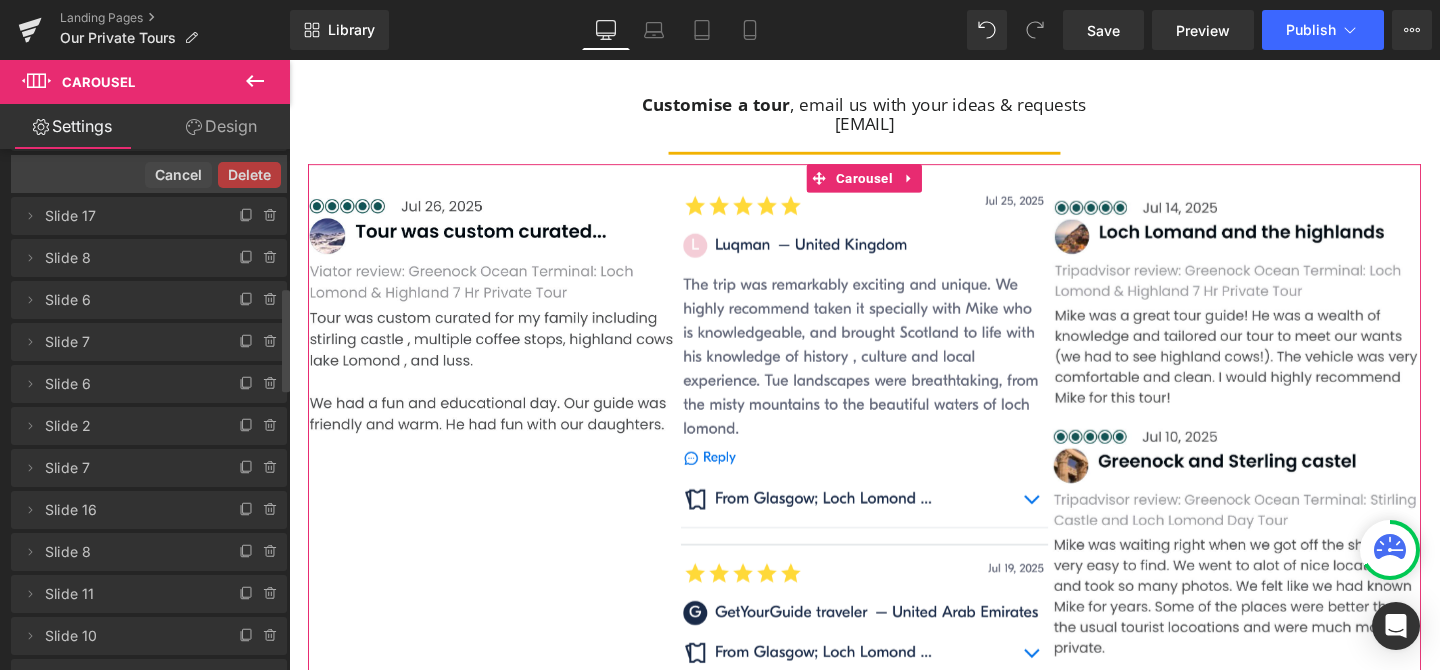 click on "Delete Cancel" at bounding box center [149, 174] 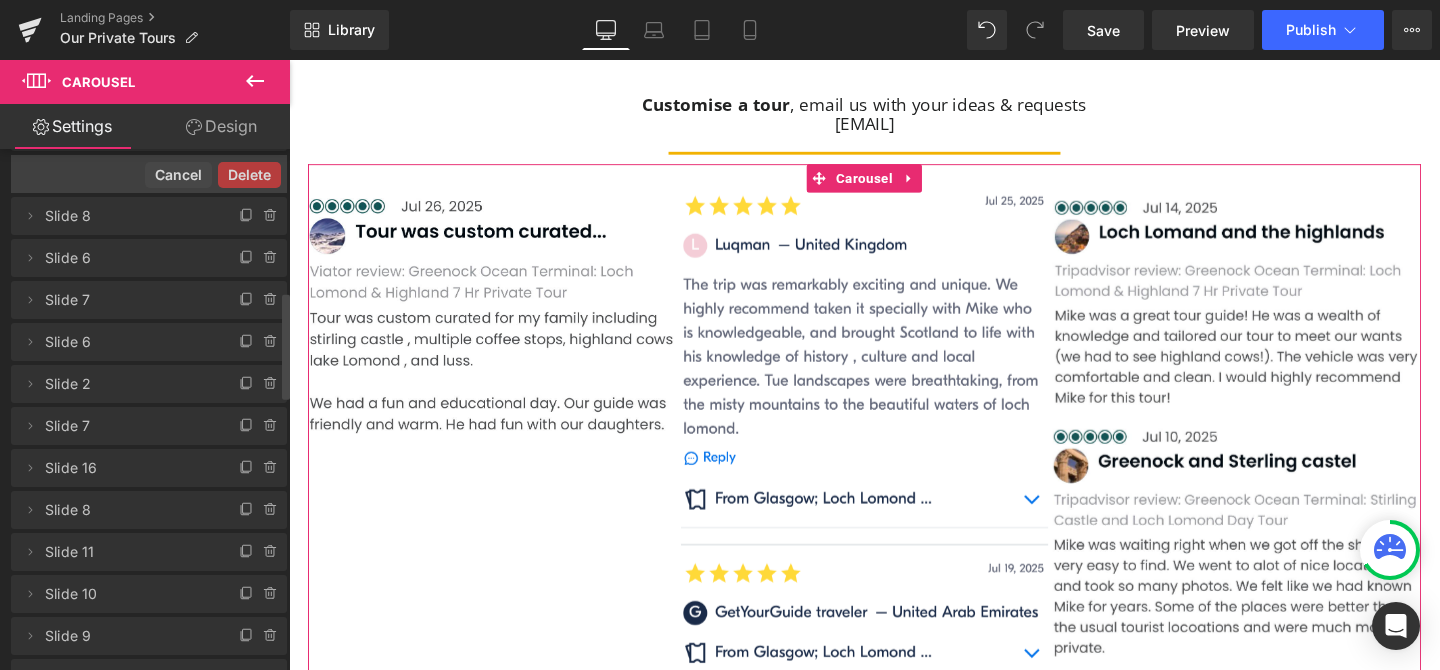 click on "Delete Cancel" at bounding box center (149, 174) 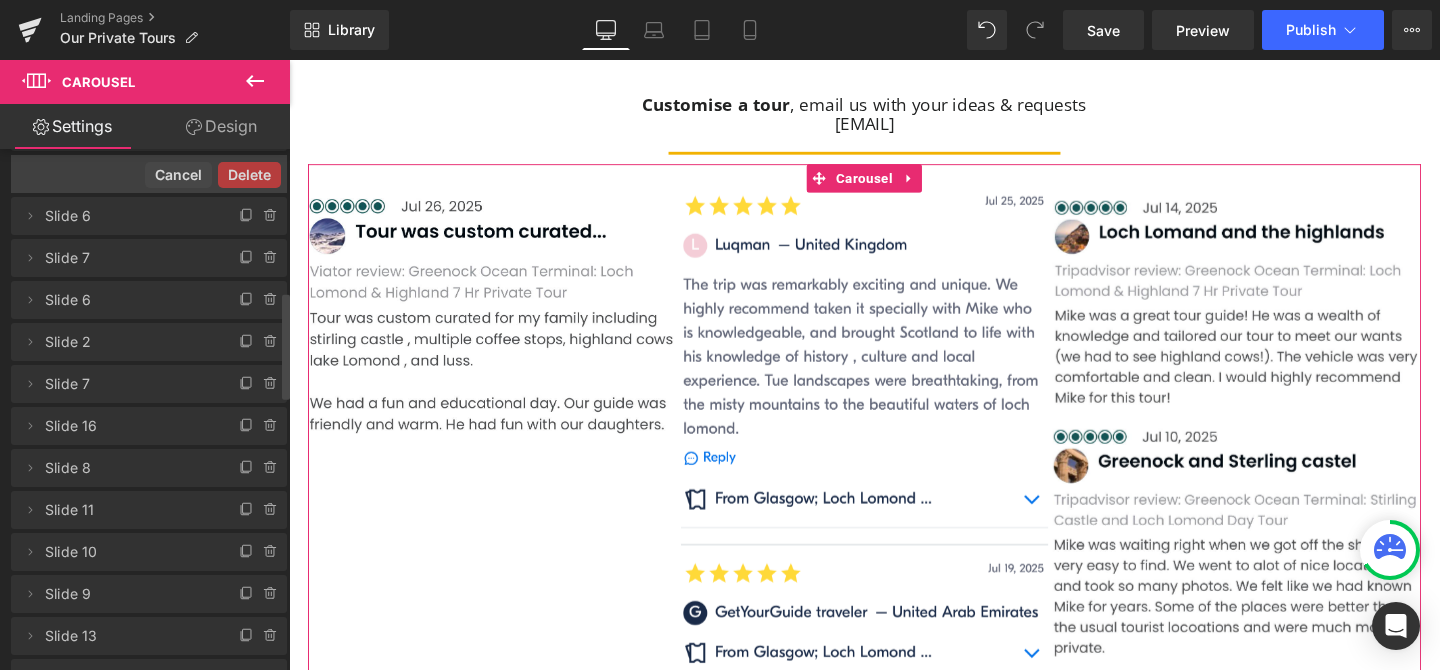 click on "Delete Cancel" at bounding box center [149, 174] 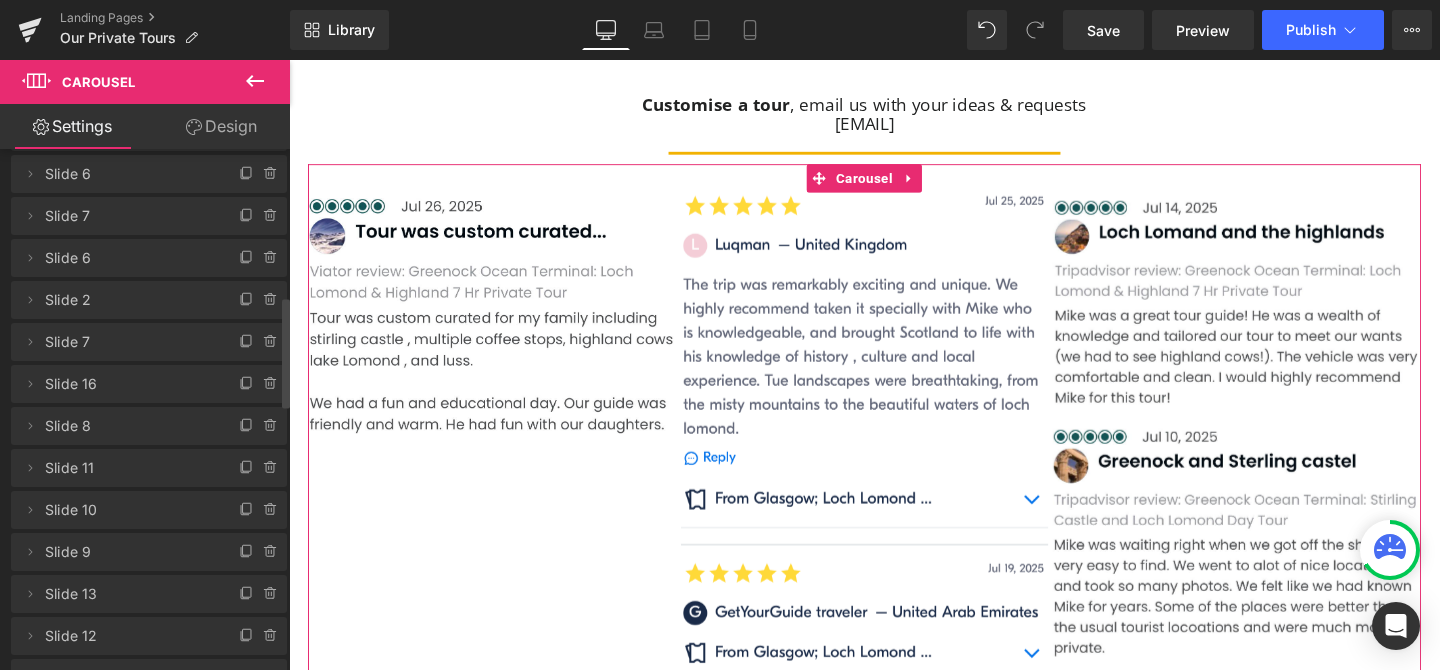 click 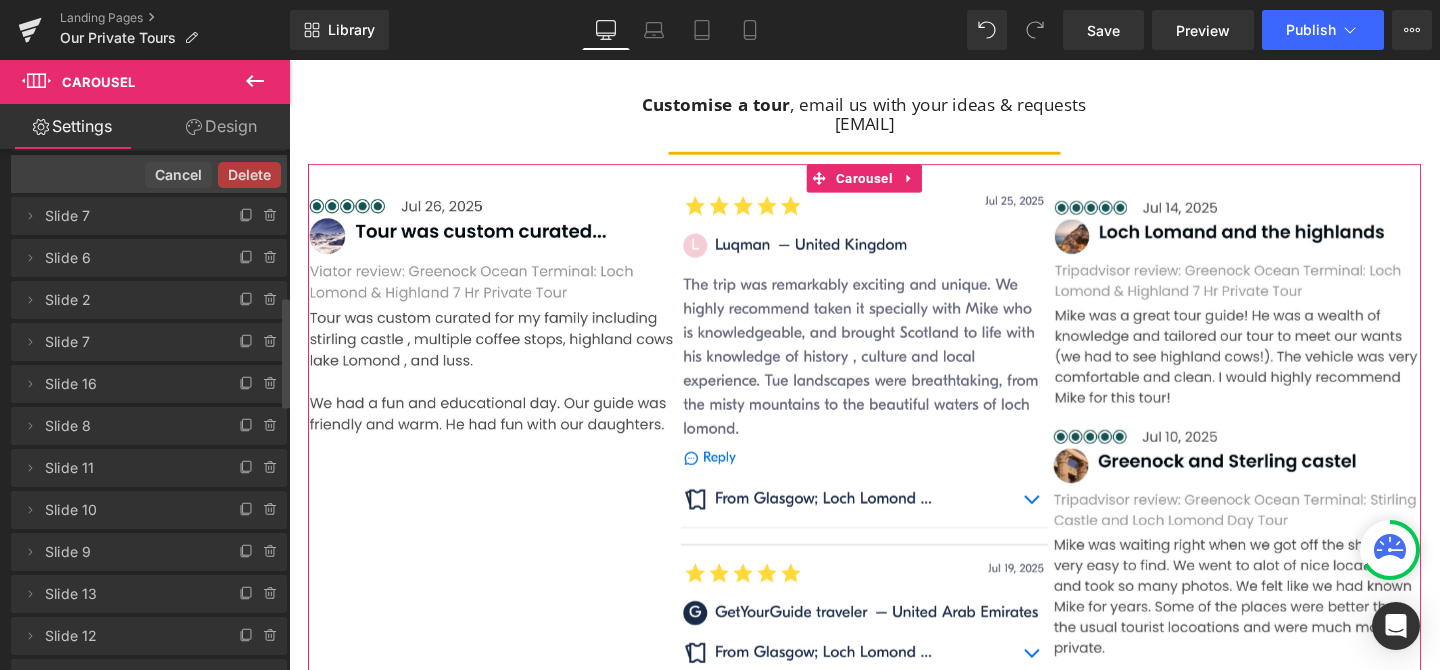 click on "Delete" at bounding box center (249, 175) 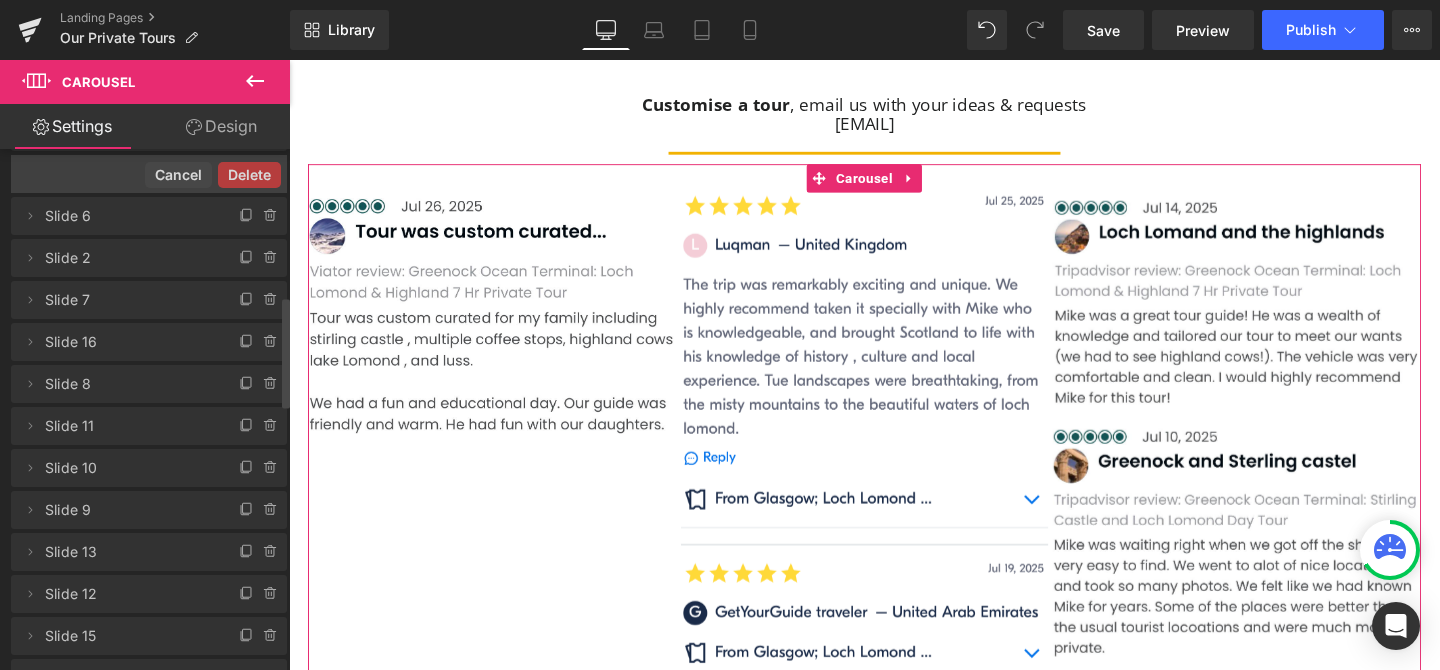 click on "Delete" at bounding box center [249, 175] 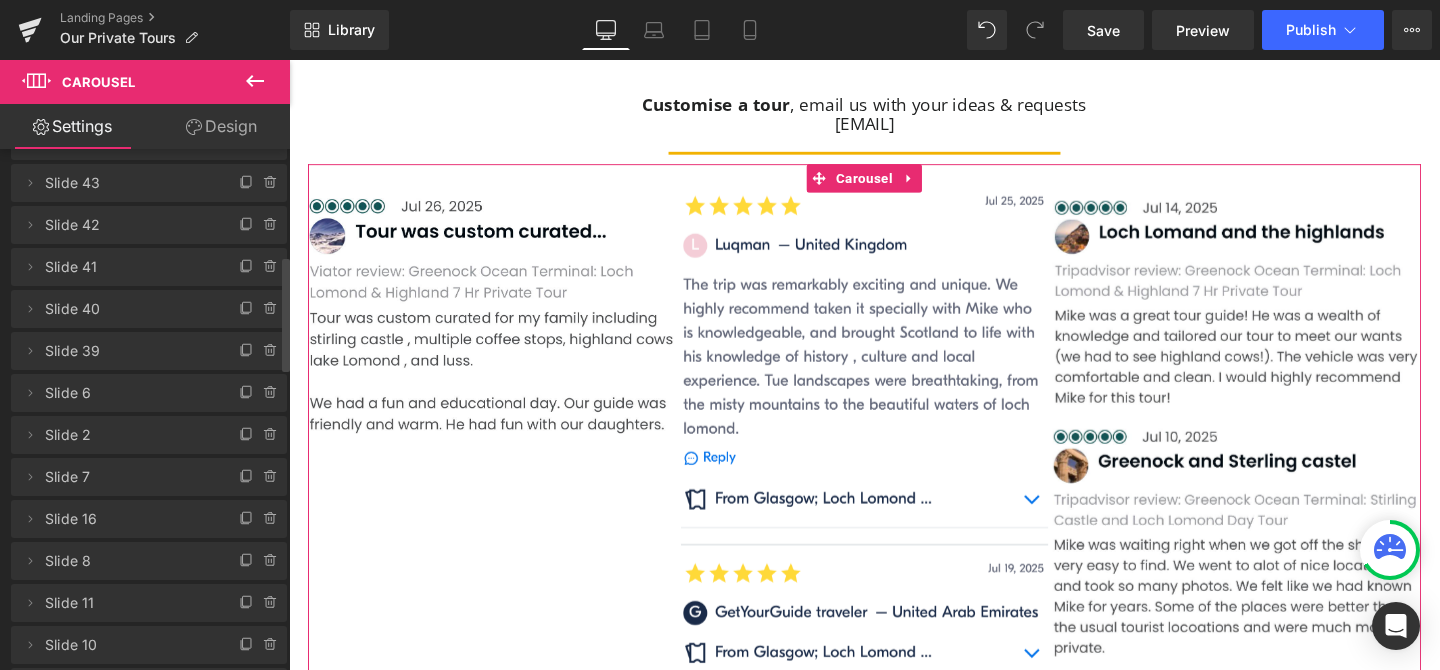 scroll, scrollTop: 483, scrollLeft: 0, axis: vertical 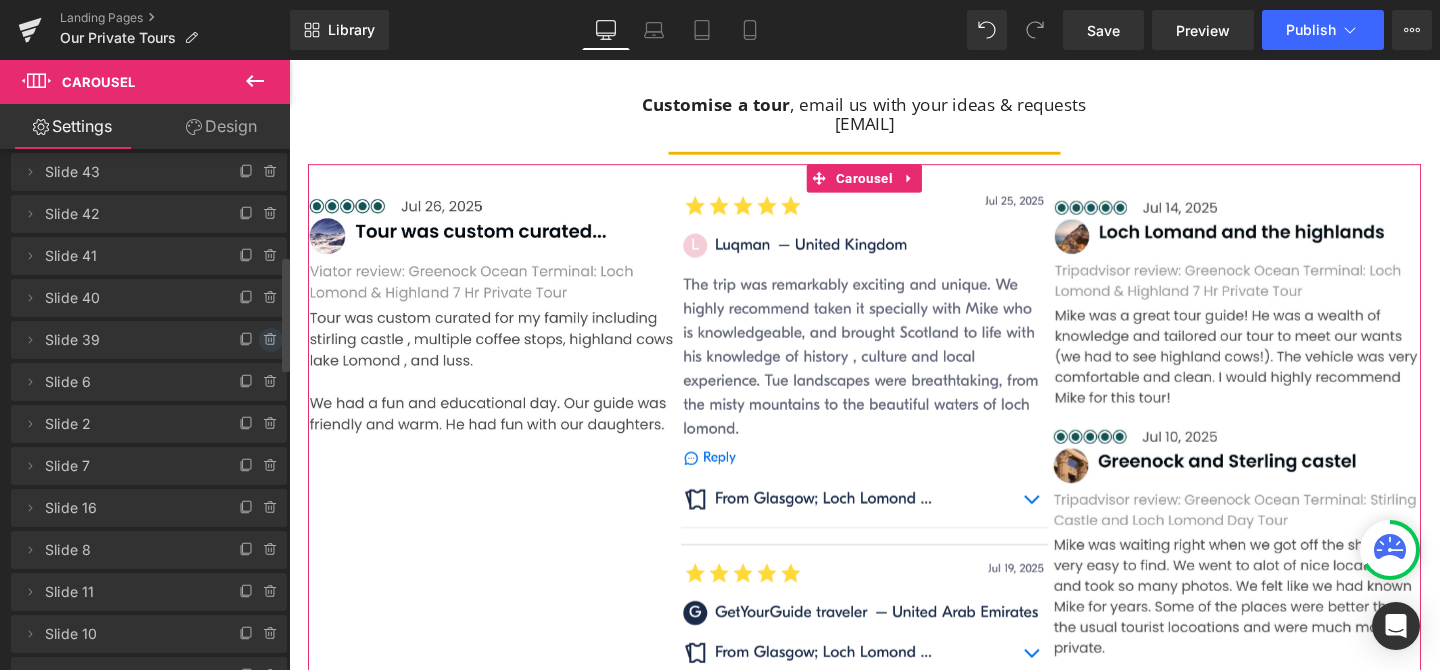 click 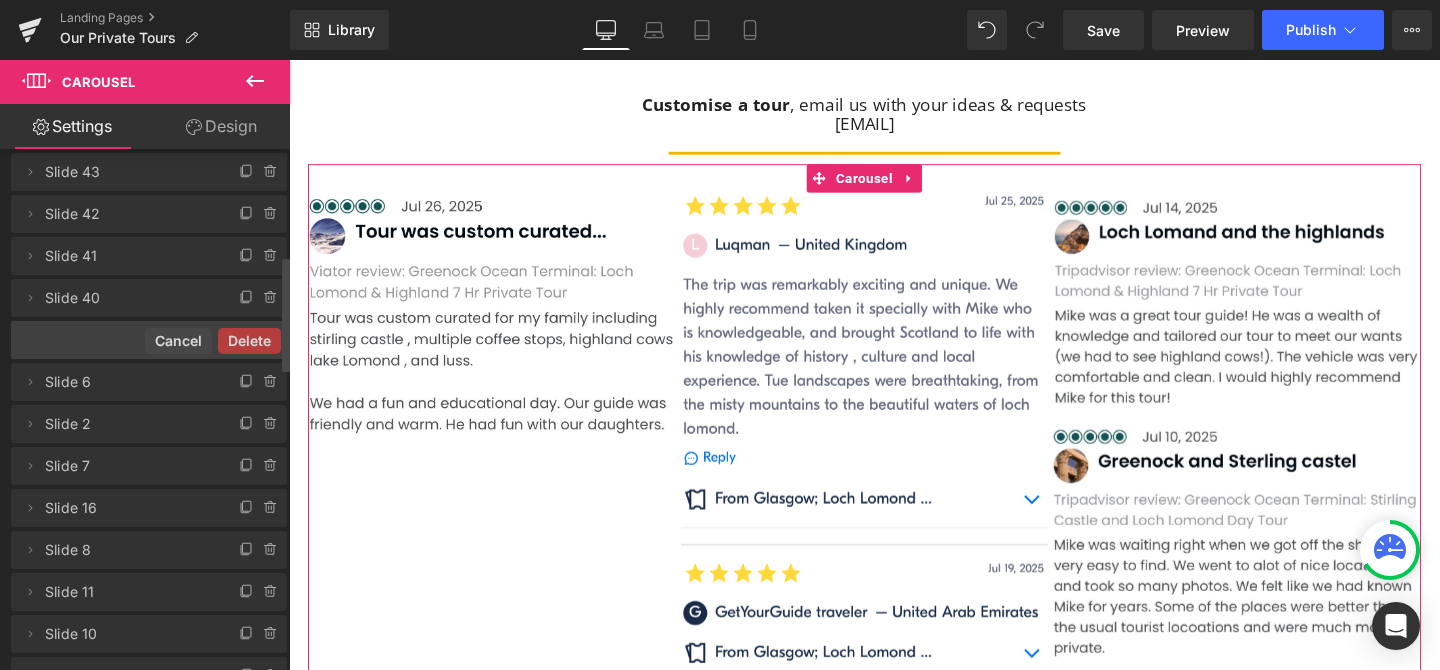 click on "Delete" at bounding box center [249, 341] 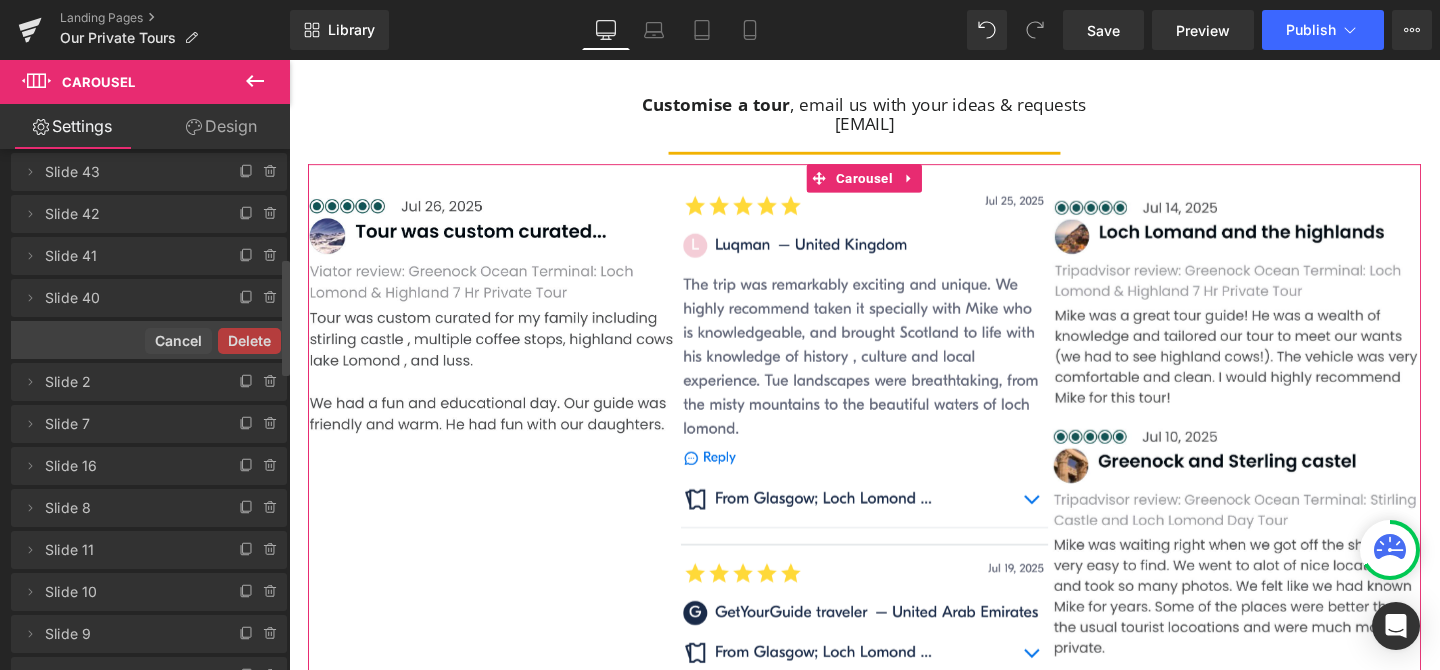 click on "Delete" at bounding box center (249, 341) 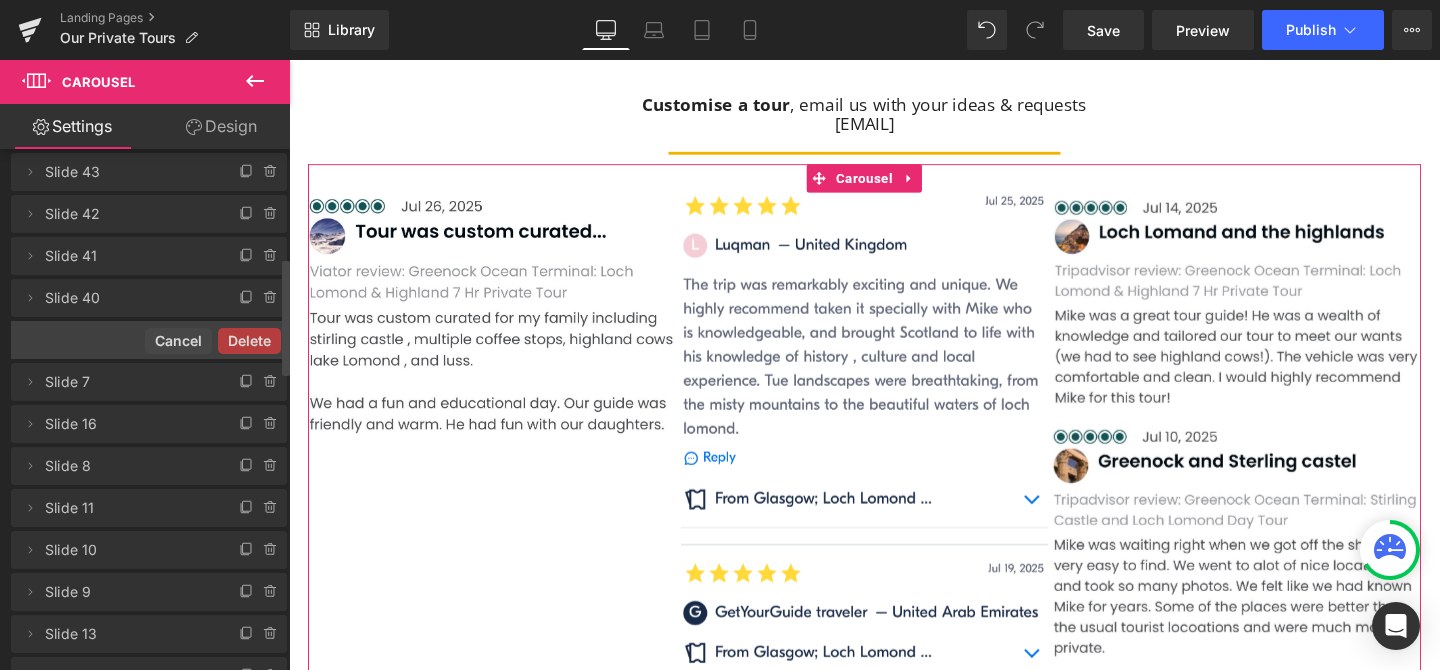 click on "Delete" at bounding box center [249, 341] 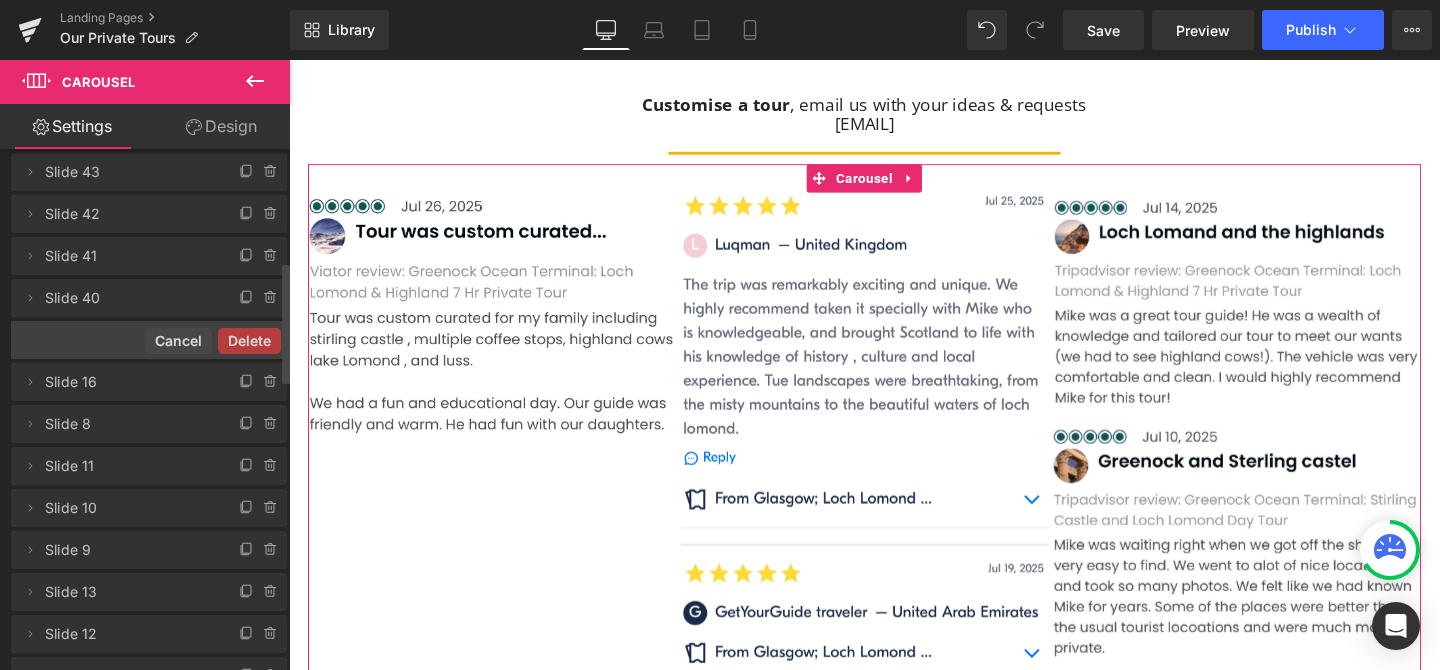 click on "Delete Cancel" at bounding box center [149, 340] 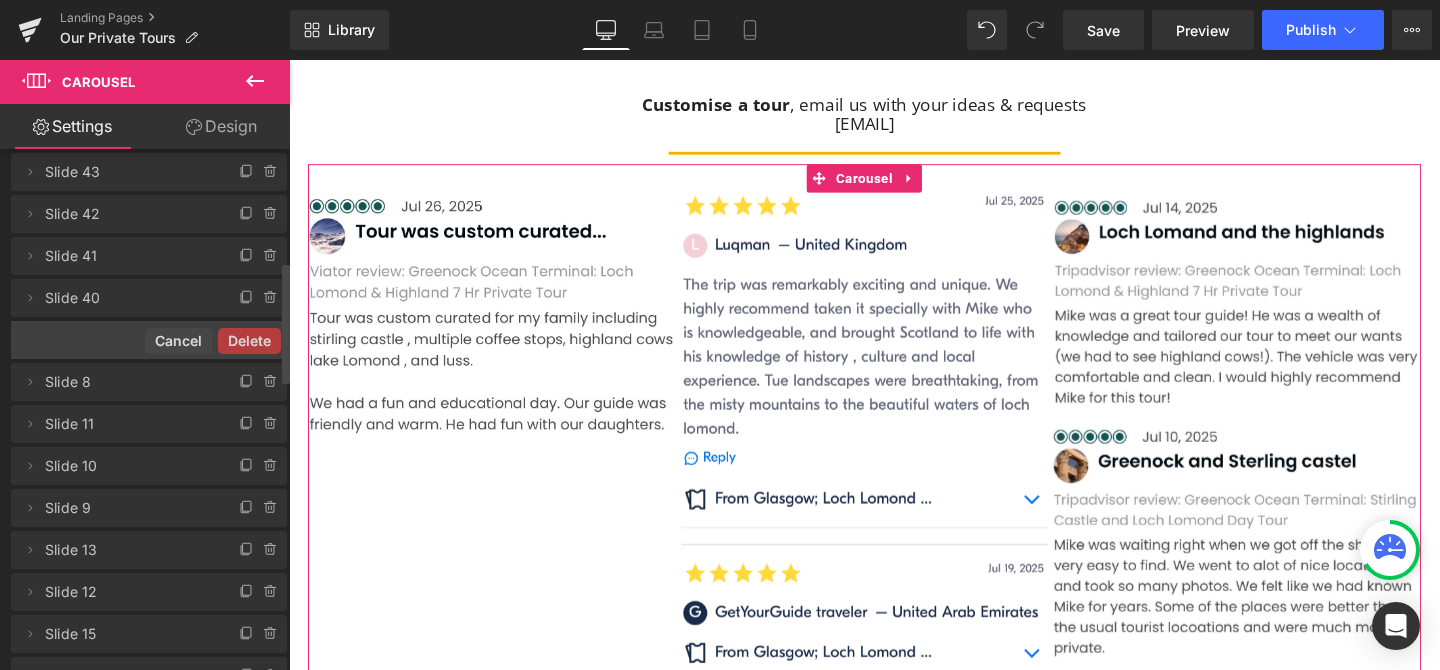 click on "Delete" at bounding box center [249, 341] 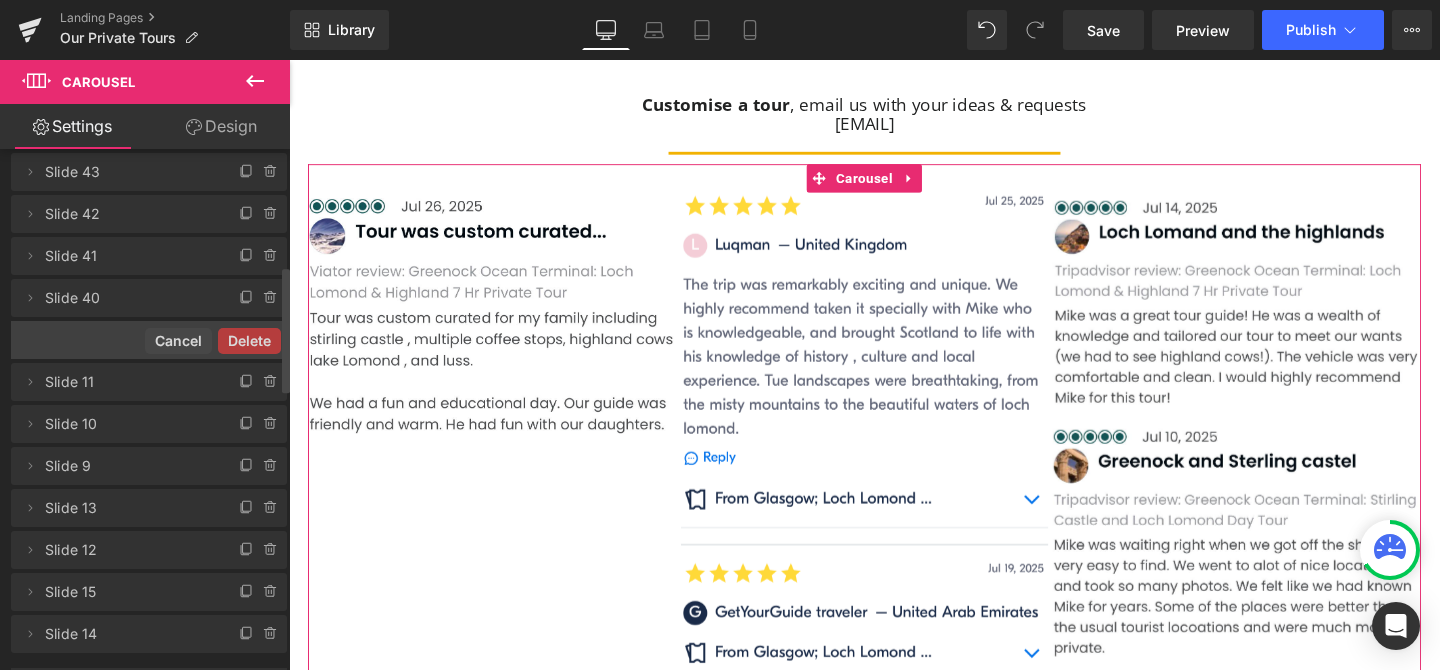 click on "Delete" at bounding box center (249, 341) 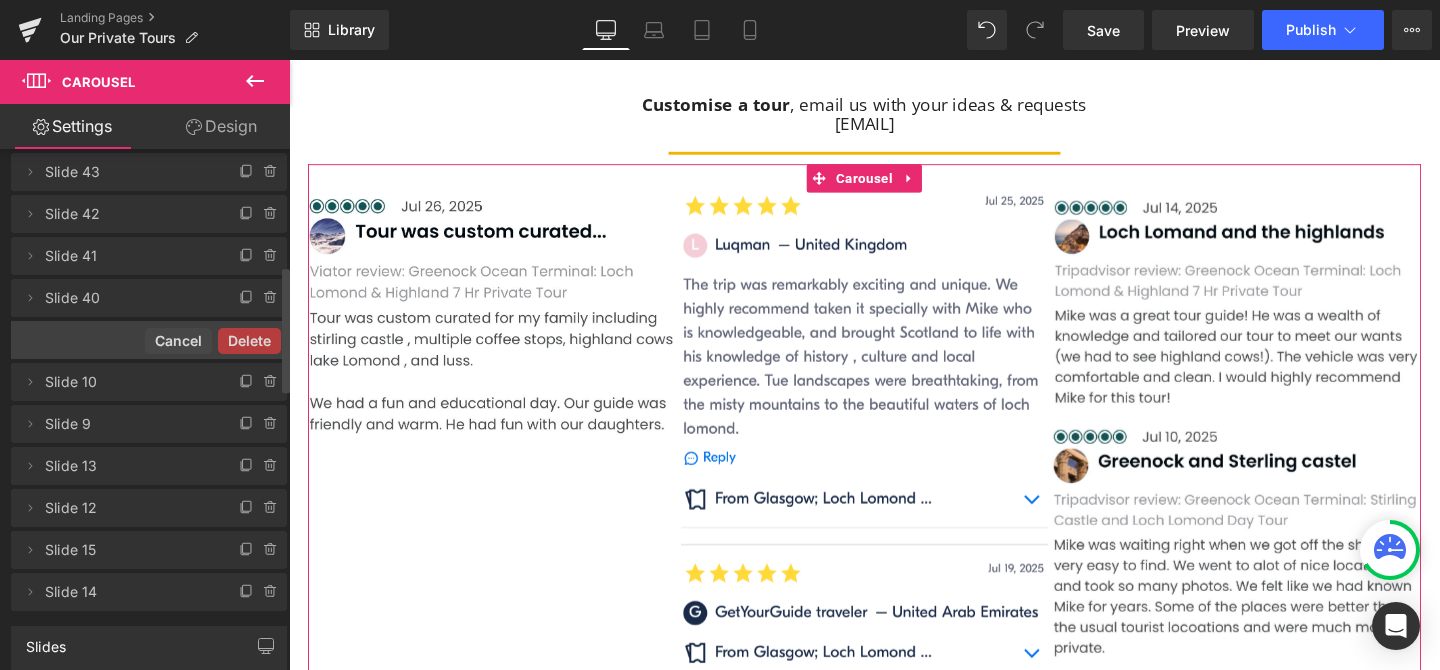 click on "Delete" at bounding box center [249, 341] 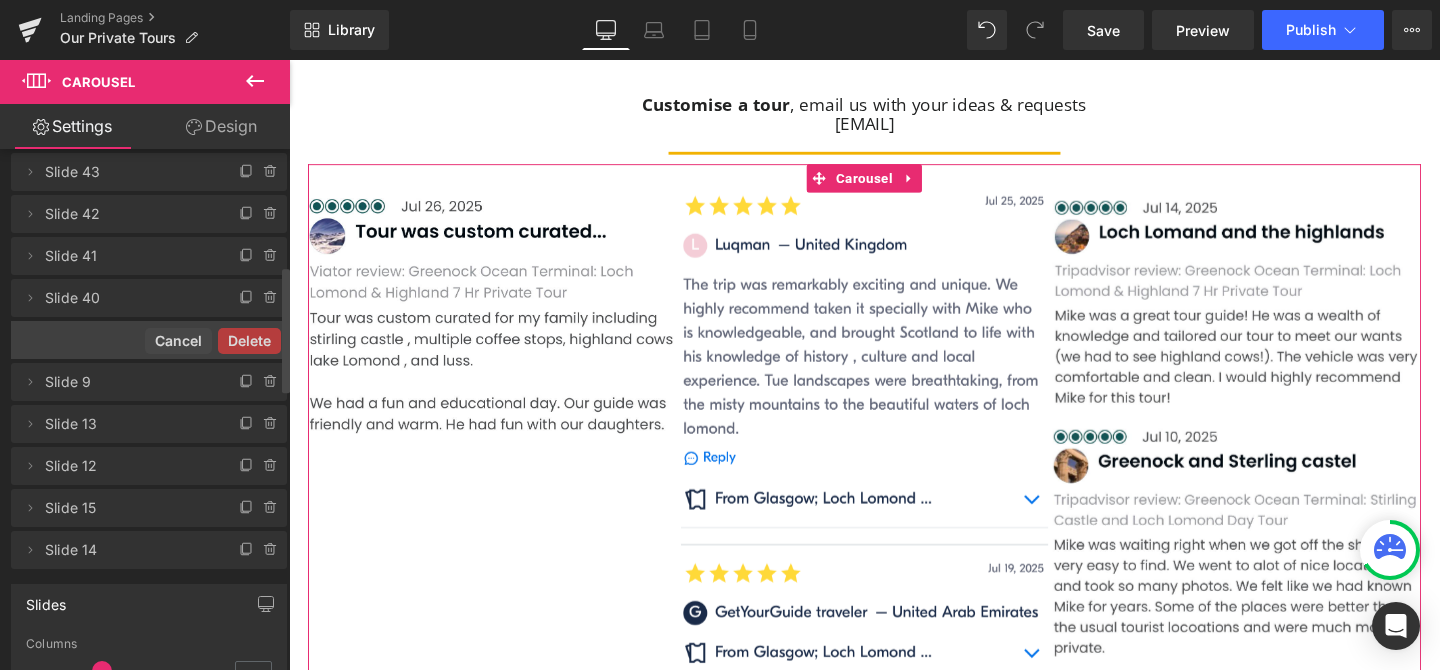 click on "Delete Cancel" at bounding box center (149, 340) 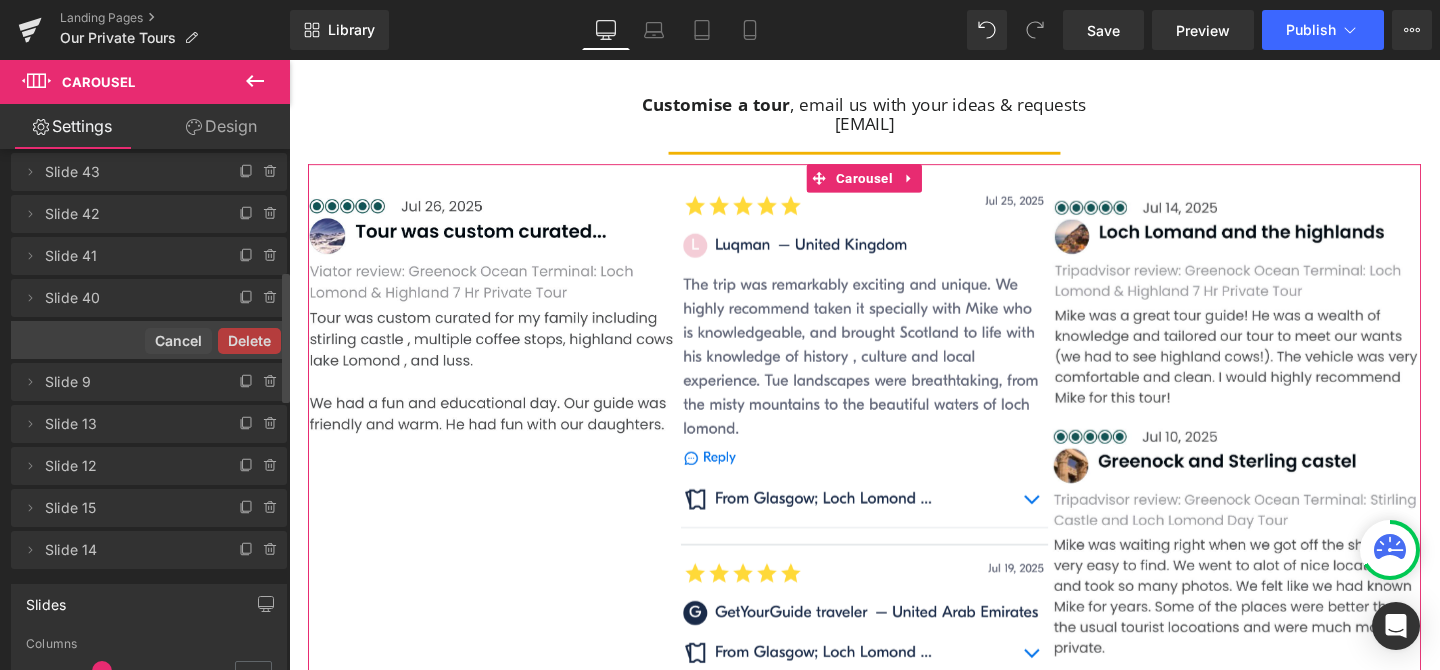 click on "Delete" at bounding box center (249, 341) 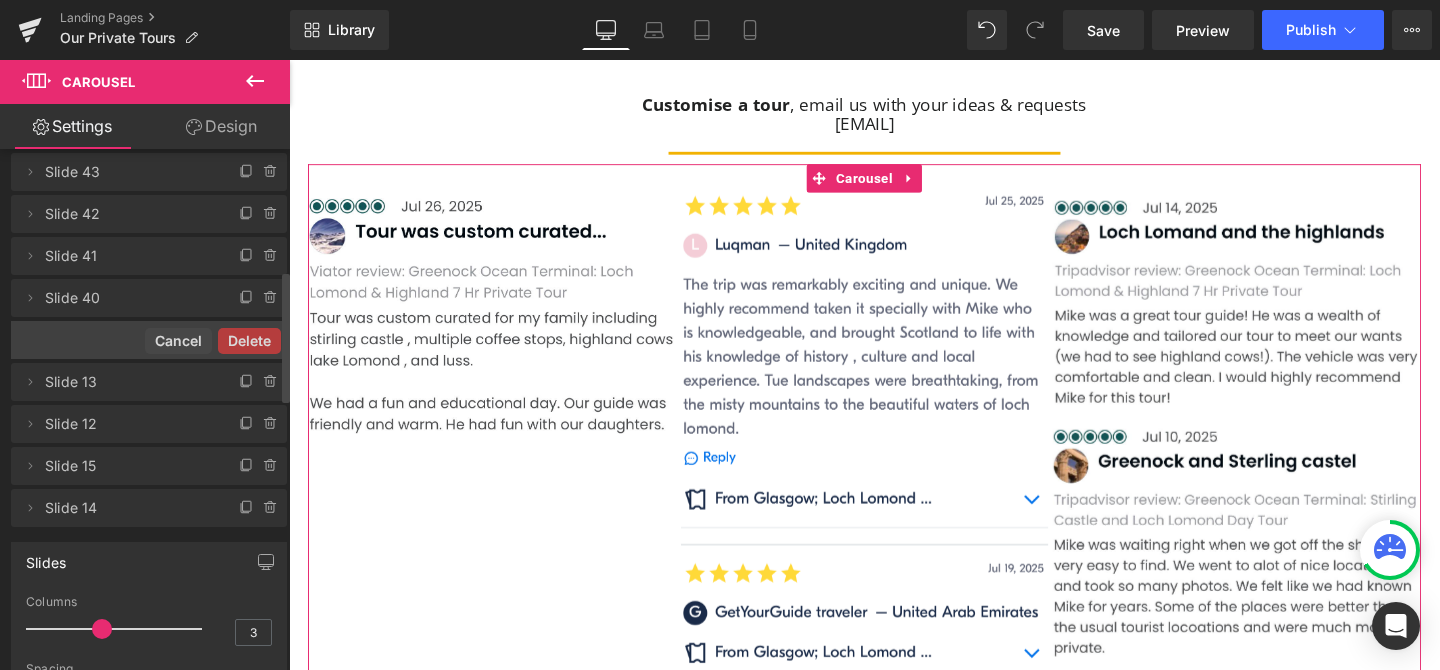 click on "Delete" at bounding box center [249, 341] 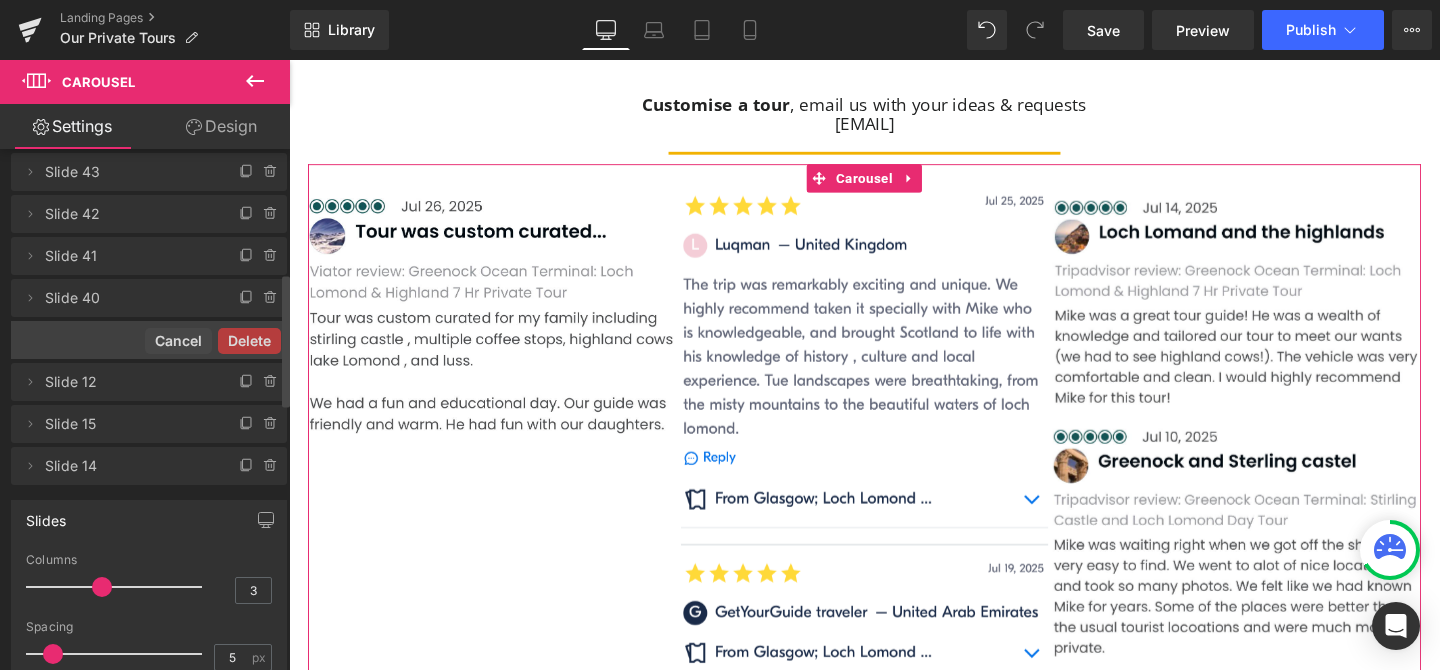 click on "Delete" at bounding box center (249, 341) 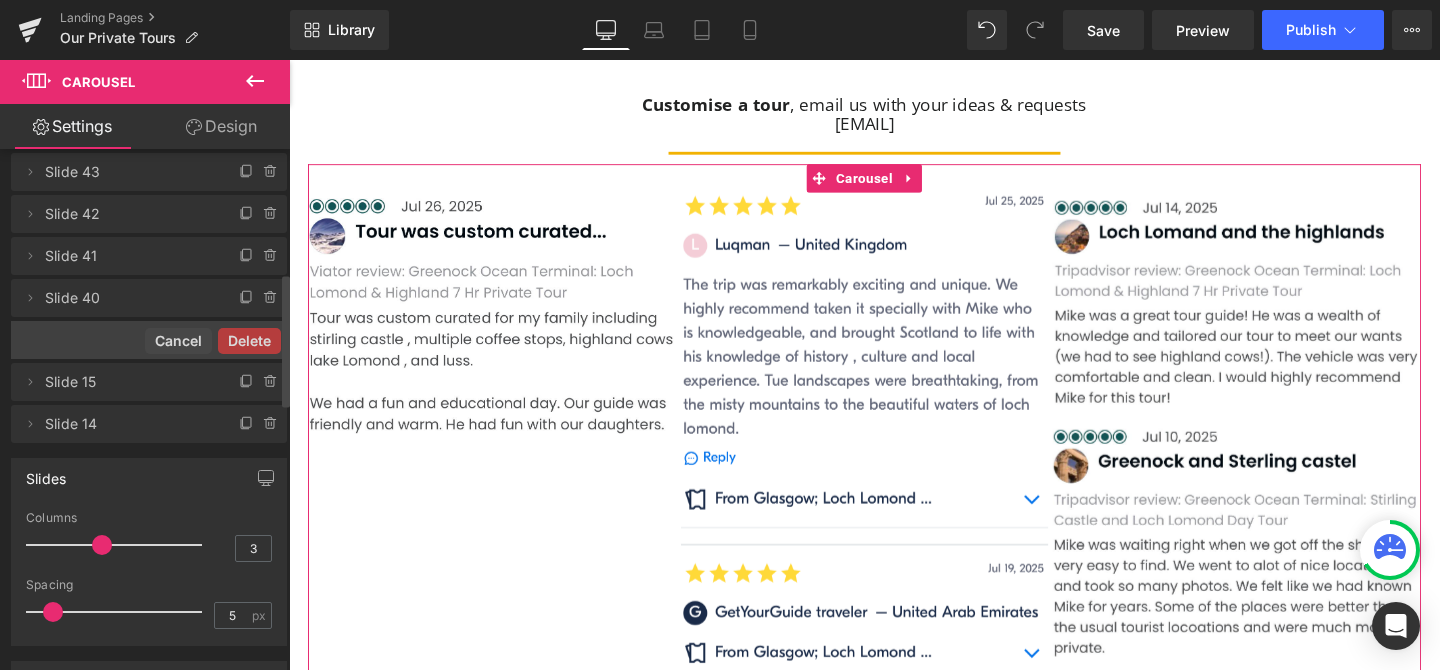 click on "Delete" at bounding box center [249, 341] 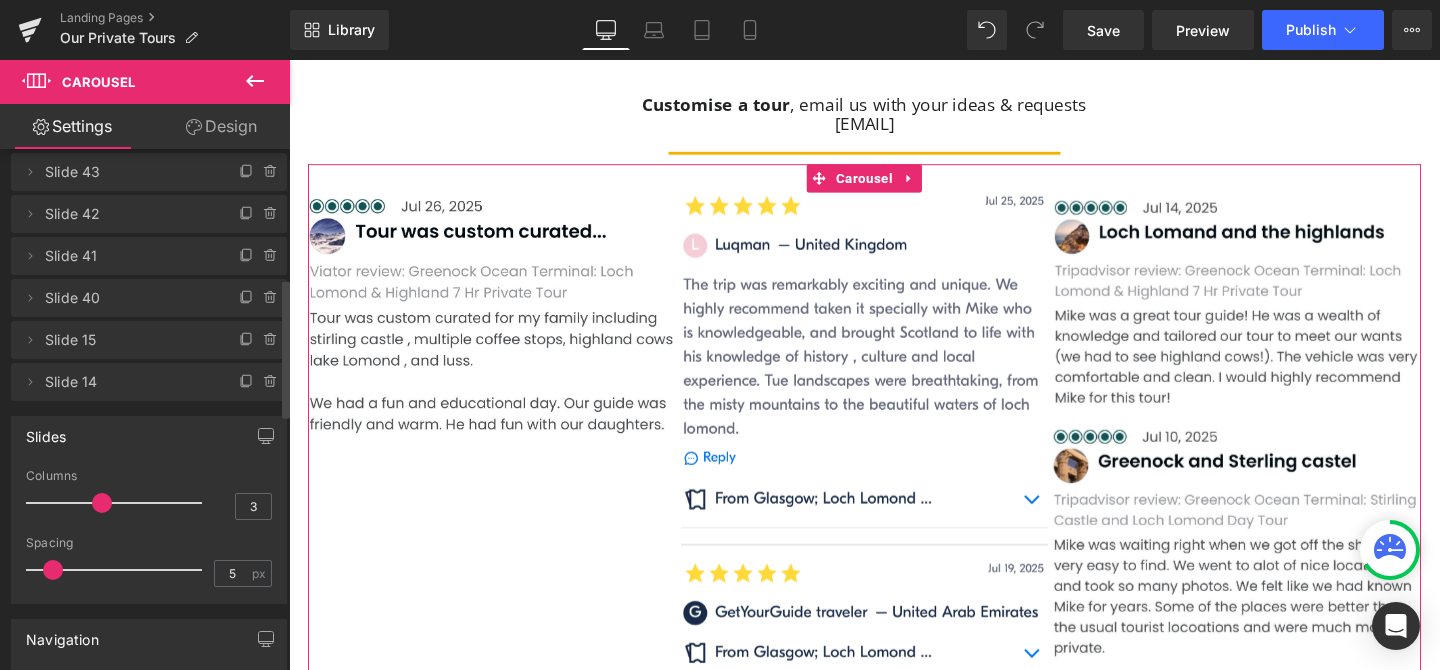 click 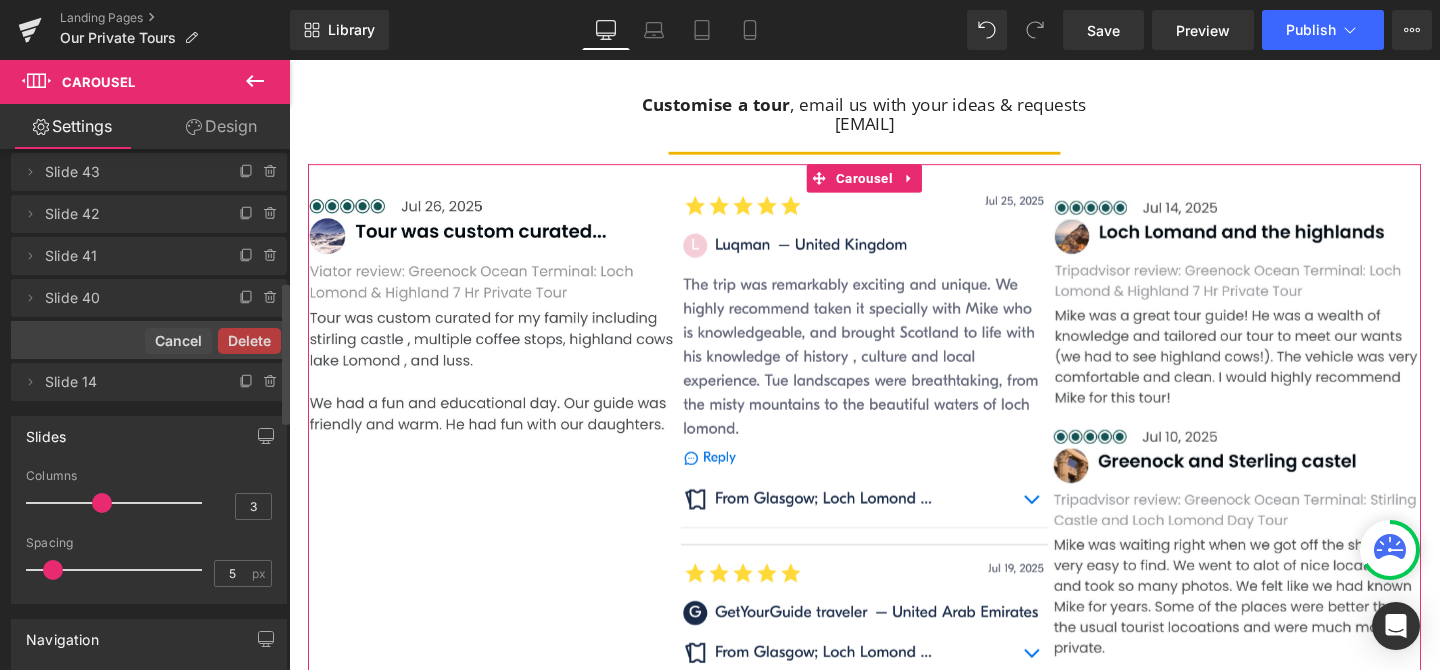 click on "Delete" at bounding box center (249, 341) 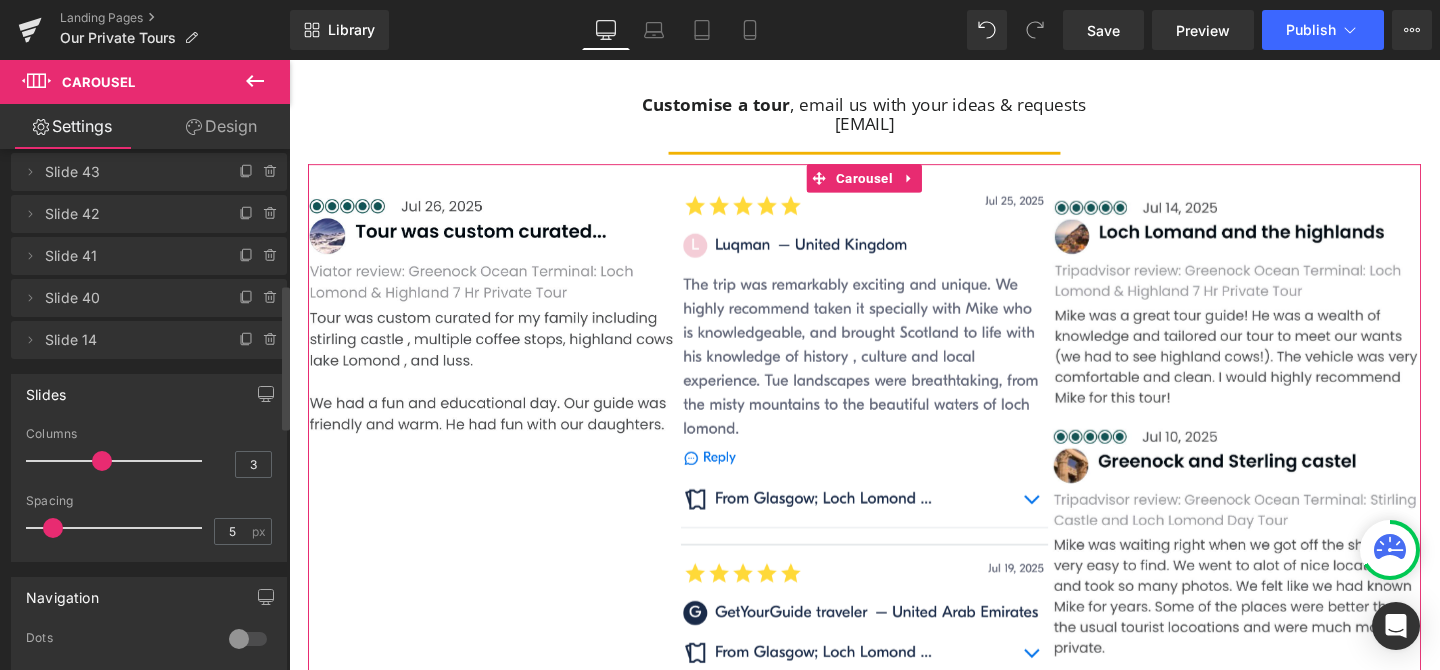 click 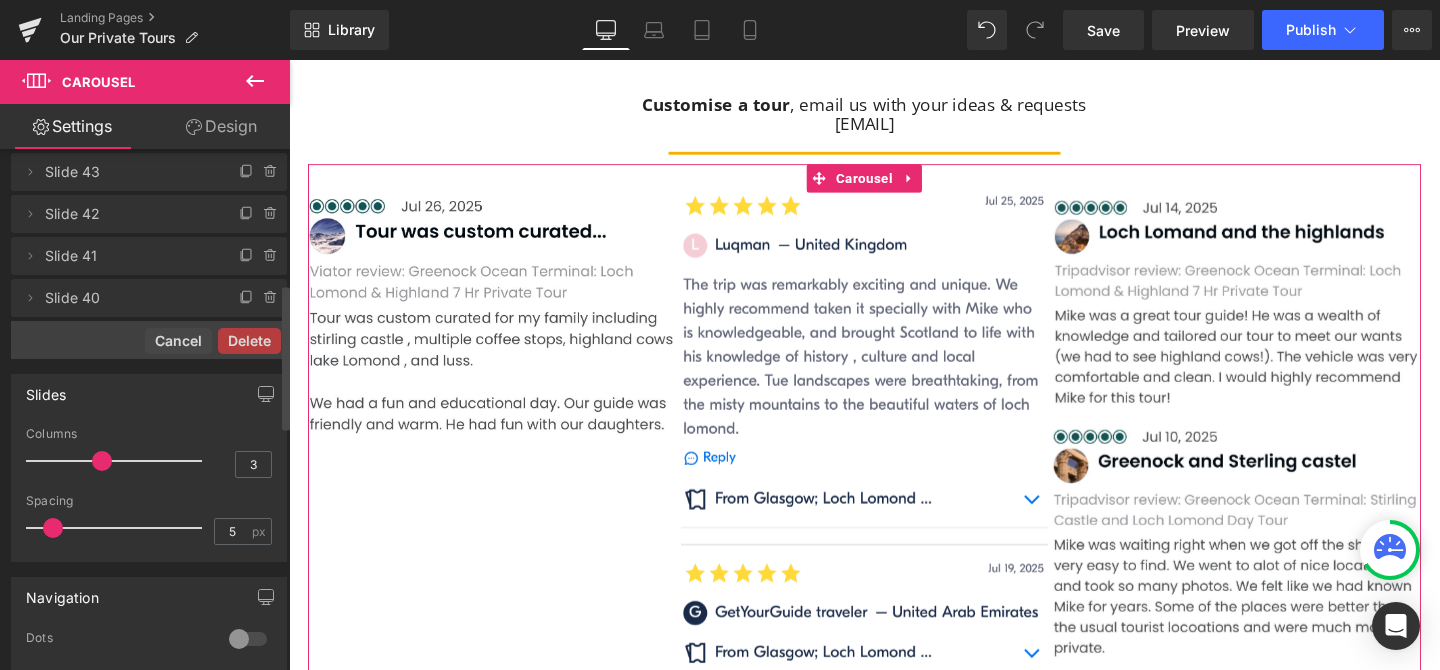 click on "Delete" at bounding box center (249, 341) 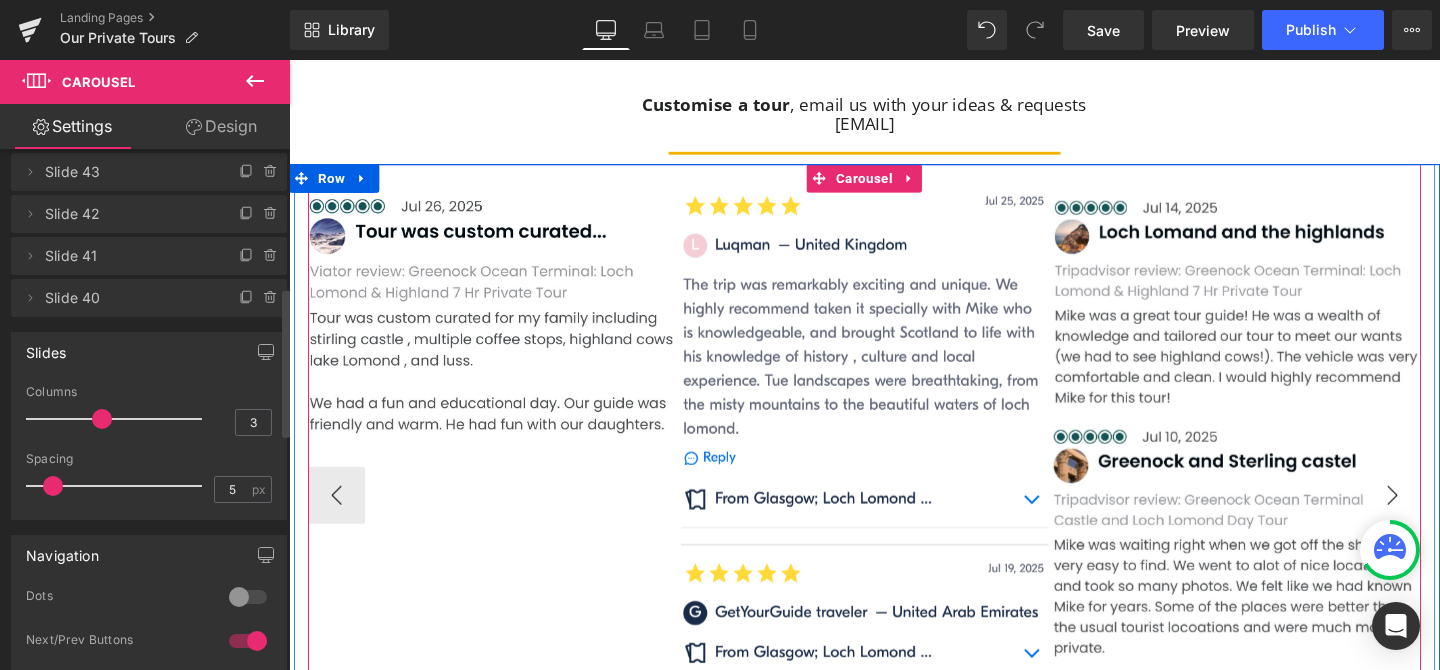 click on "›" at bounding box center [1449, 517] 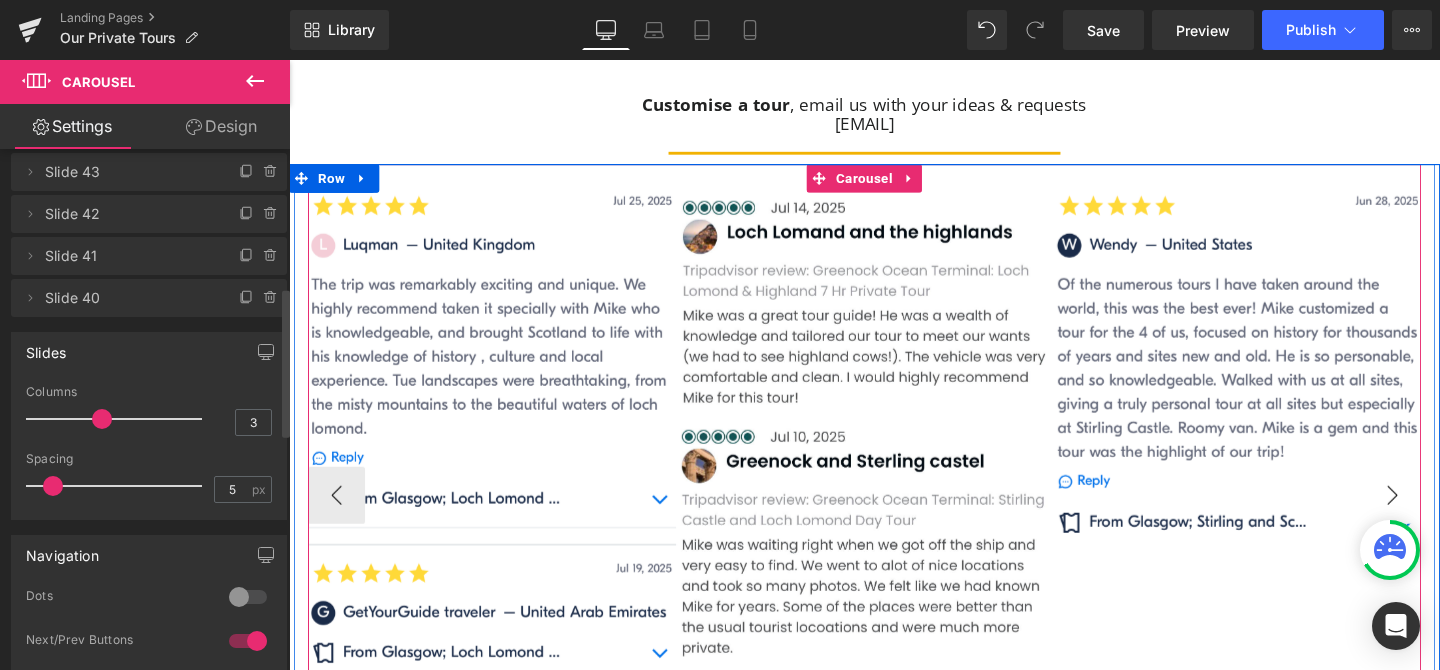 click on "›" at bounding box center [1449, 517] 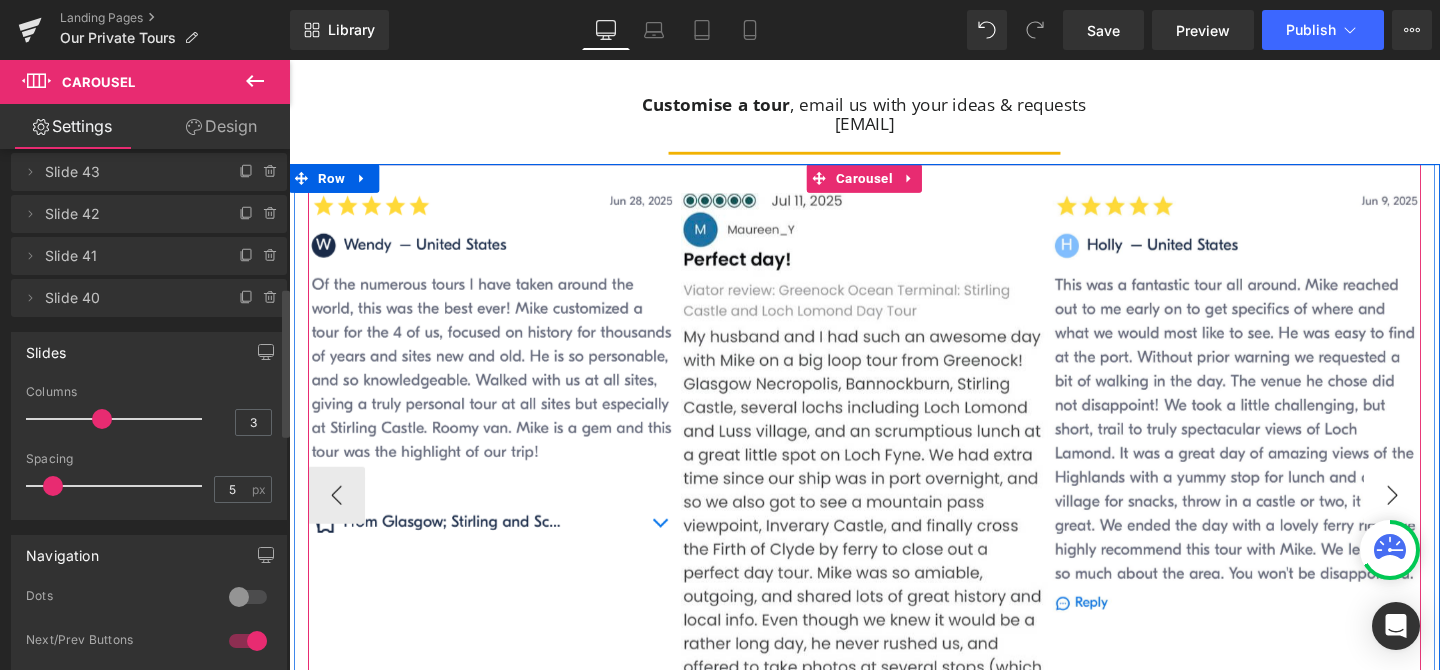 click on "›" at bounding box center (1449, 517) 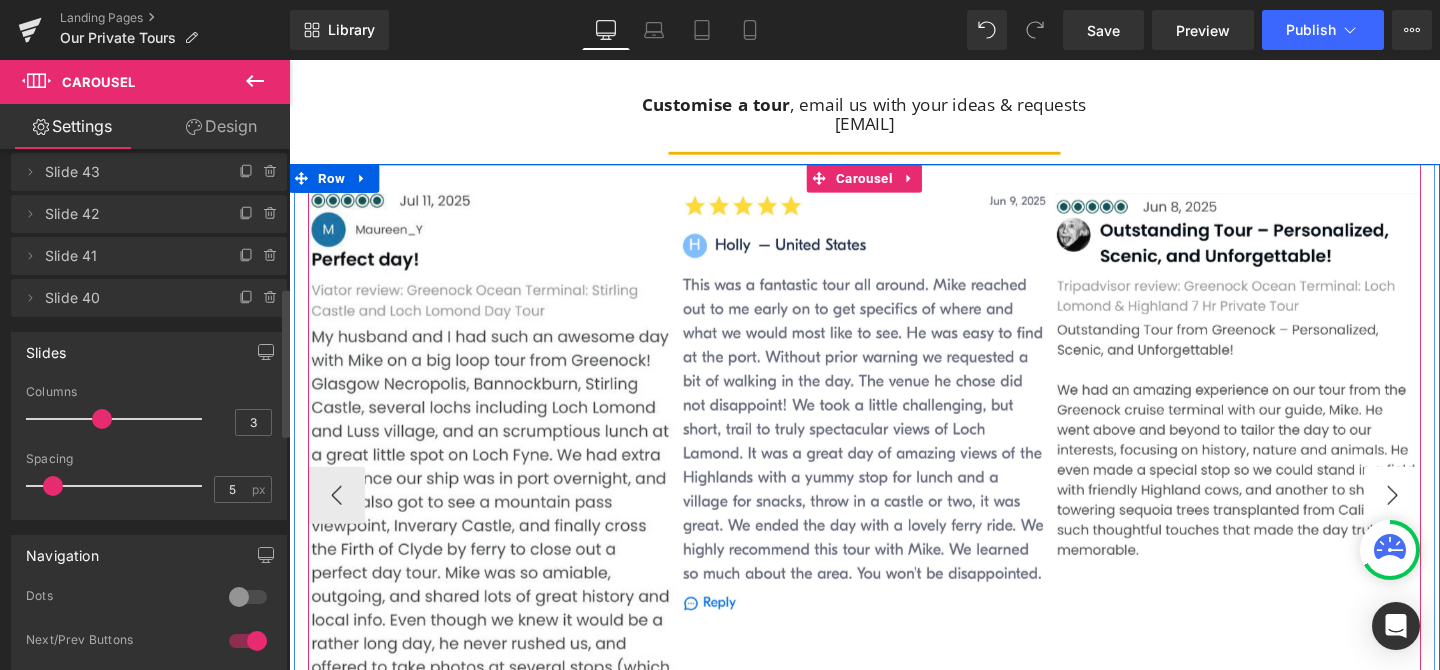 click on "›" at bounding box center [1449, 517] 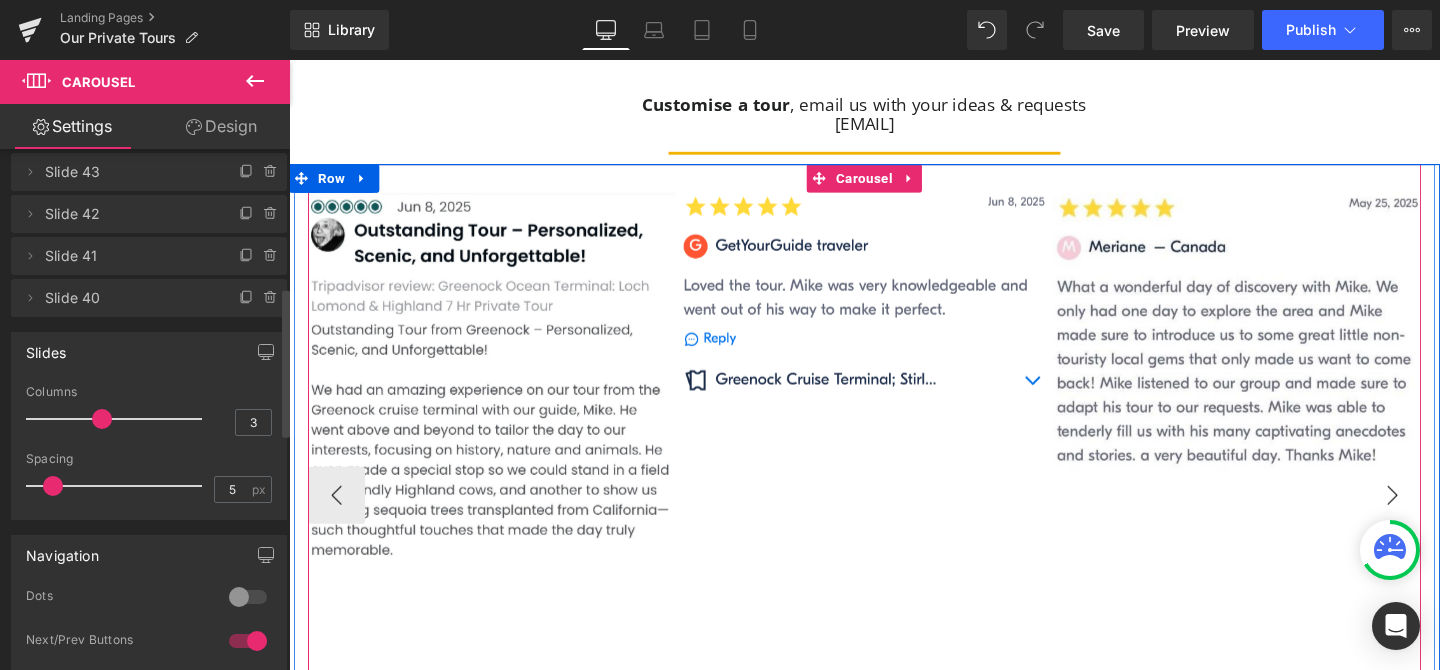 click on "›" at bounding box center [1449, 517] 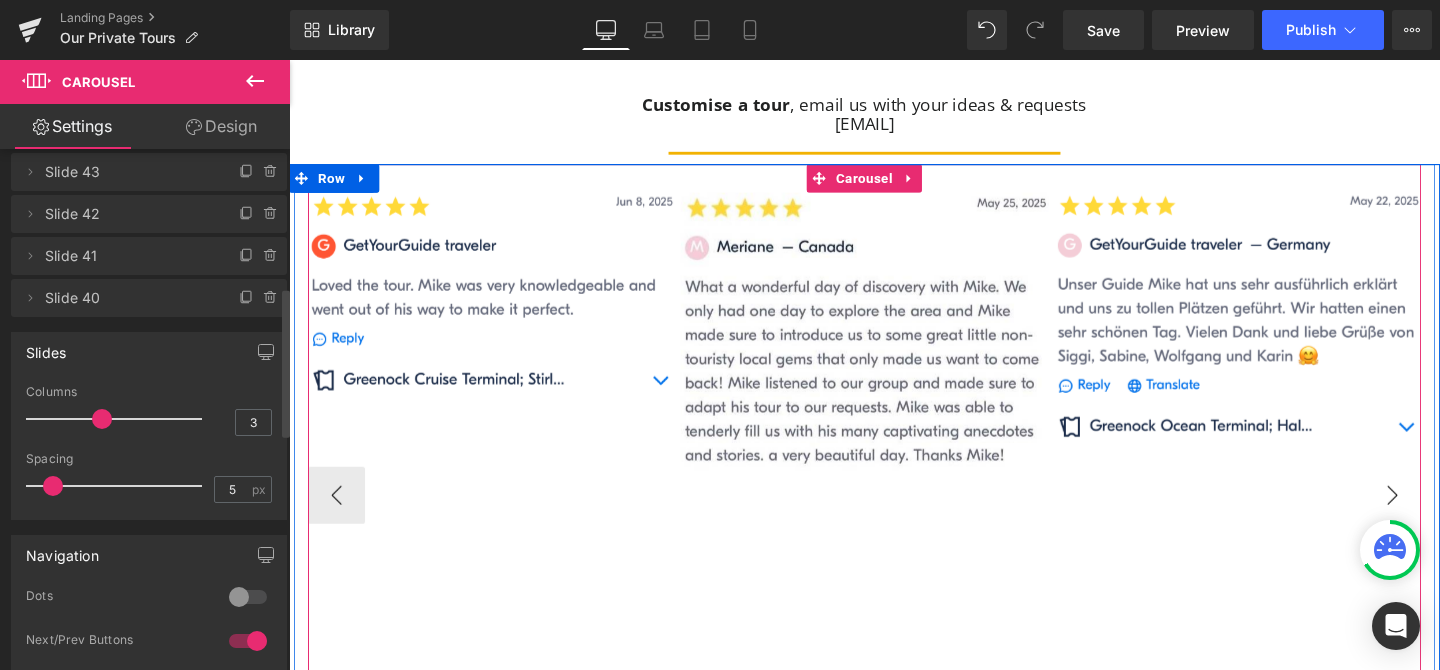 click on "›" at bounding box center [1449, 517] 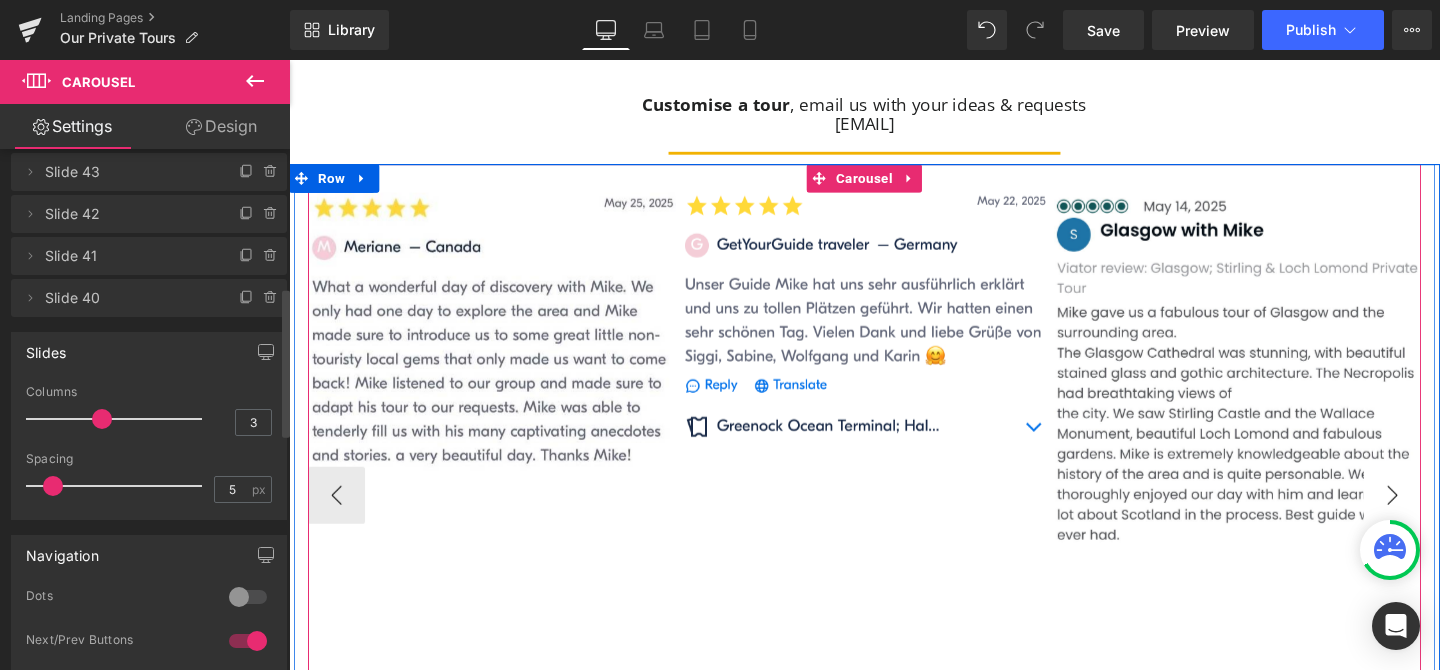 click on "›" at bounding box center [1449, 517] 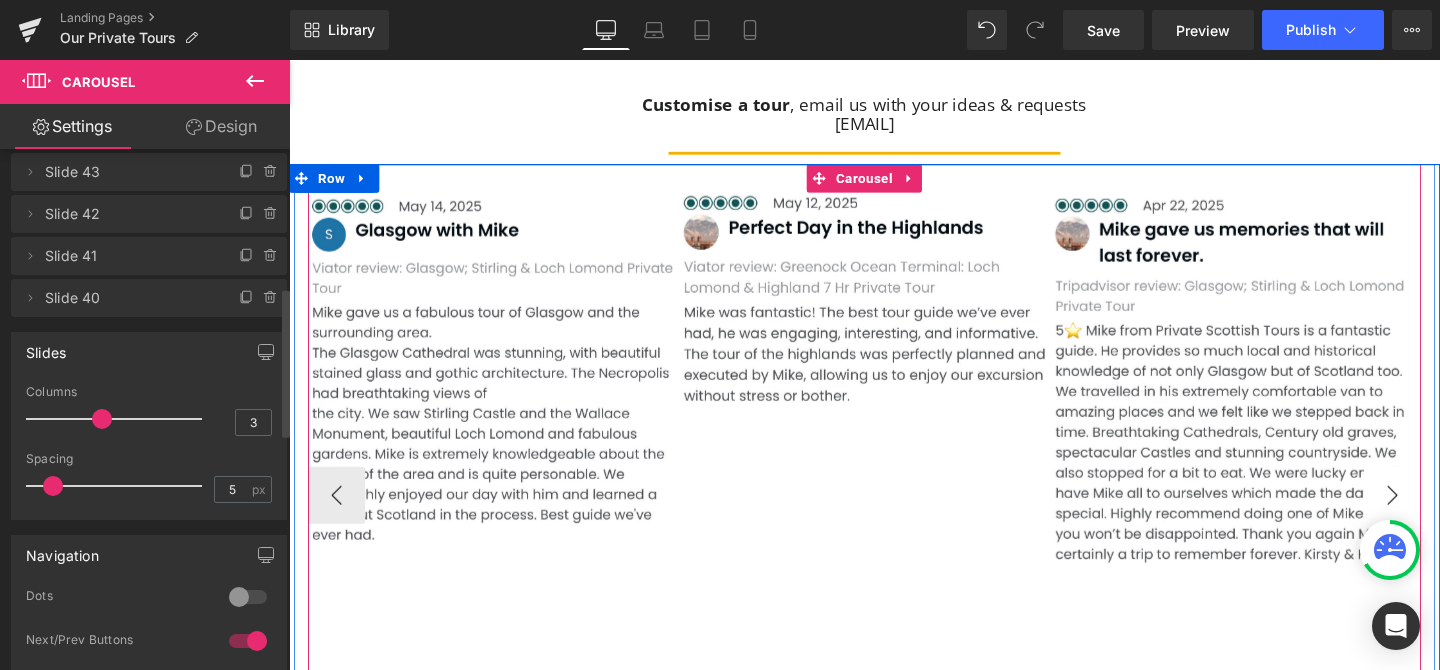 click on "›" at bounding box center (1449, 517) 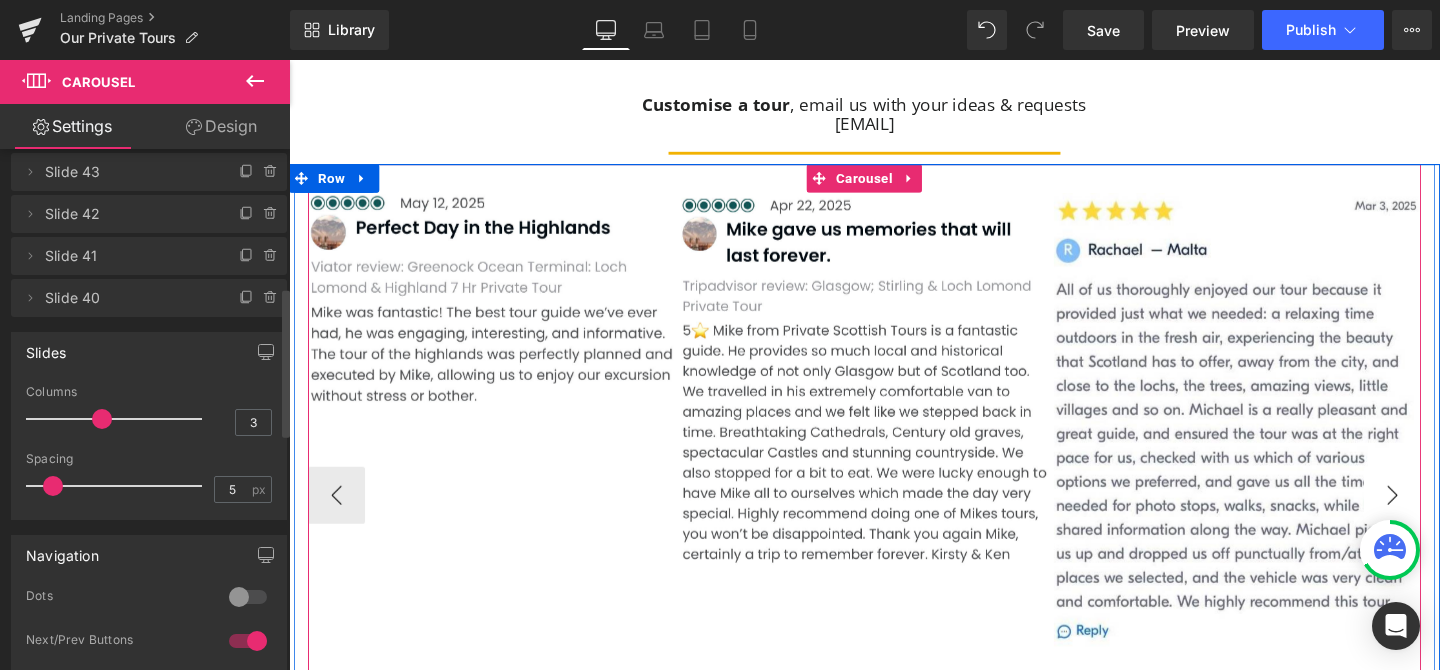click on "›" at bounding box center (1449, 517) 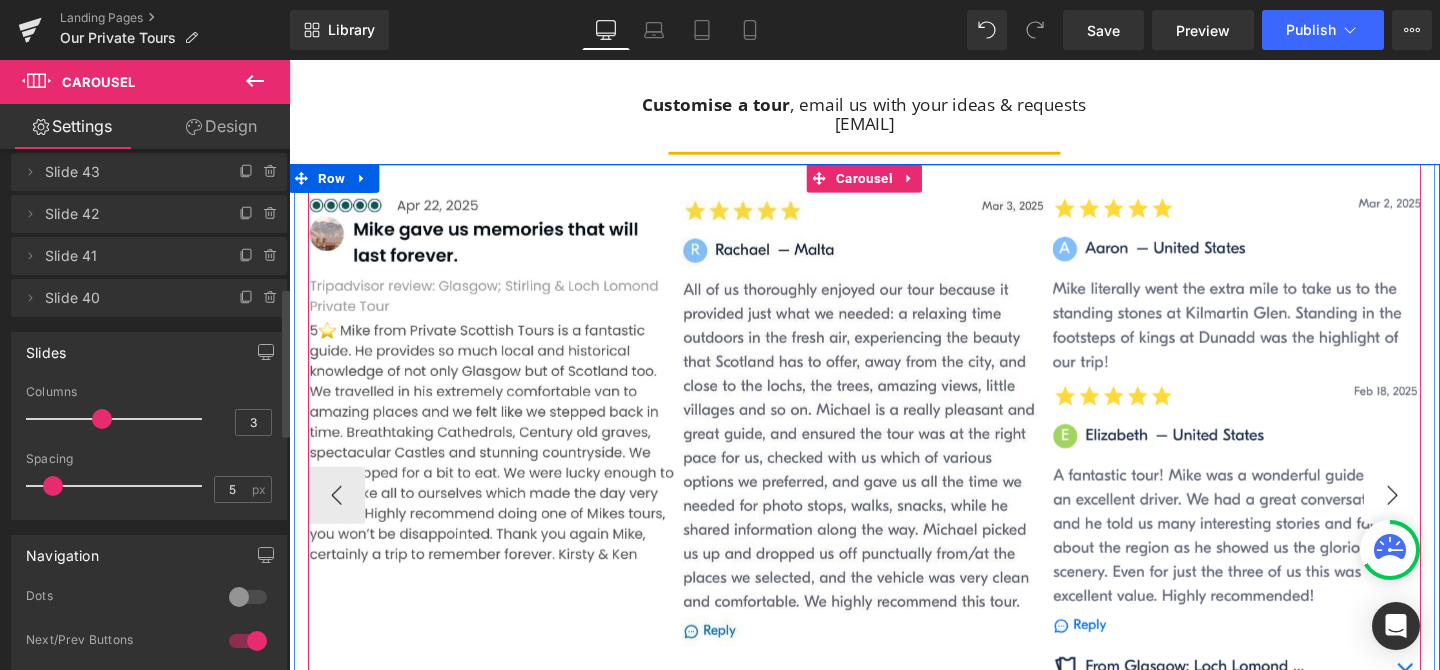 click on "›" at bounding box center [1449, 517] 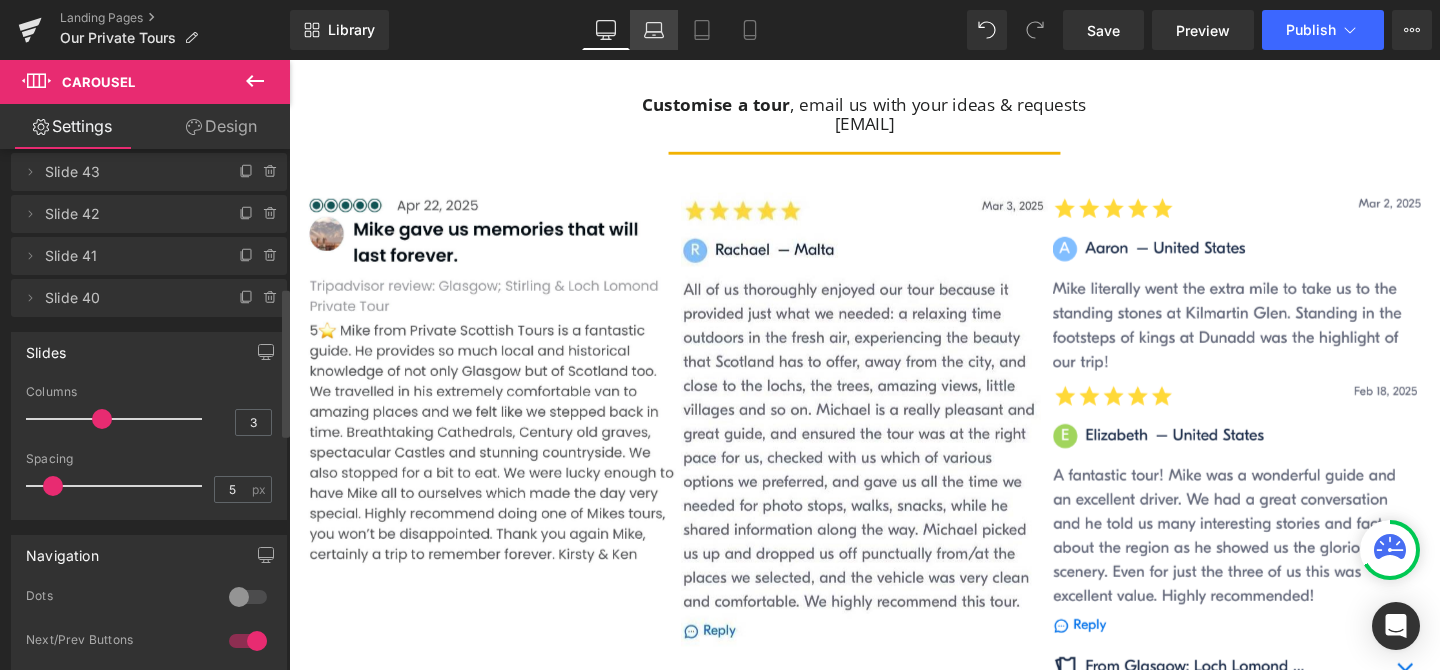 click on "Laptop" at bounding box center (654, 30) 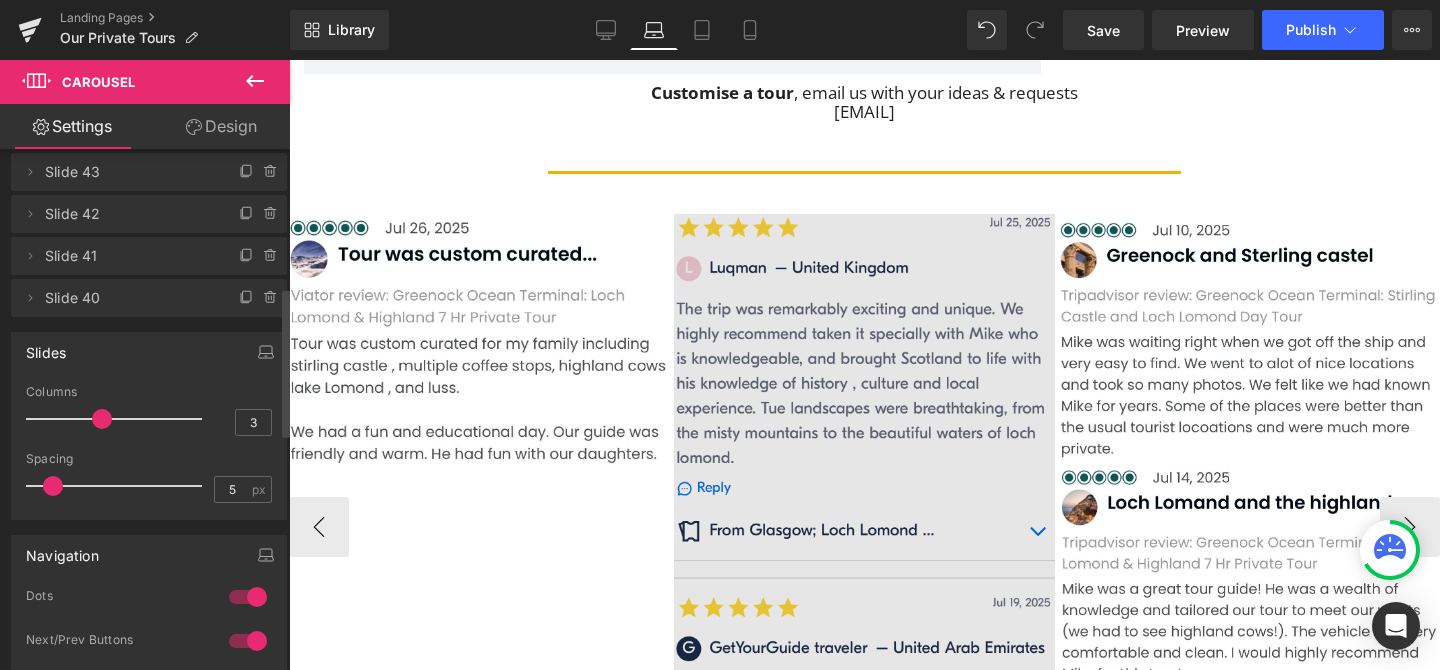 scroll, scrollTop: 1756, scrollLeft: 0, axis: vertical 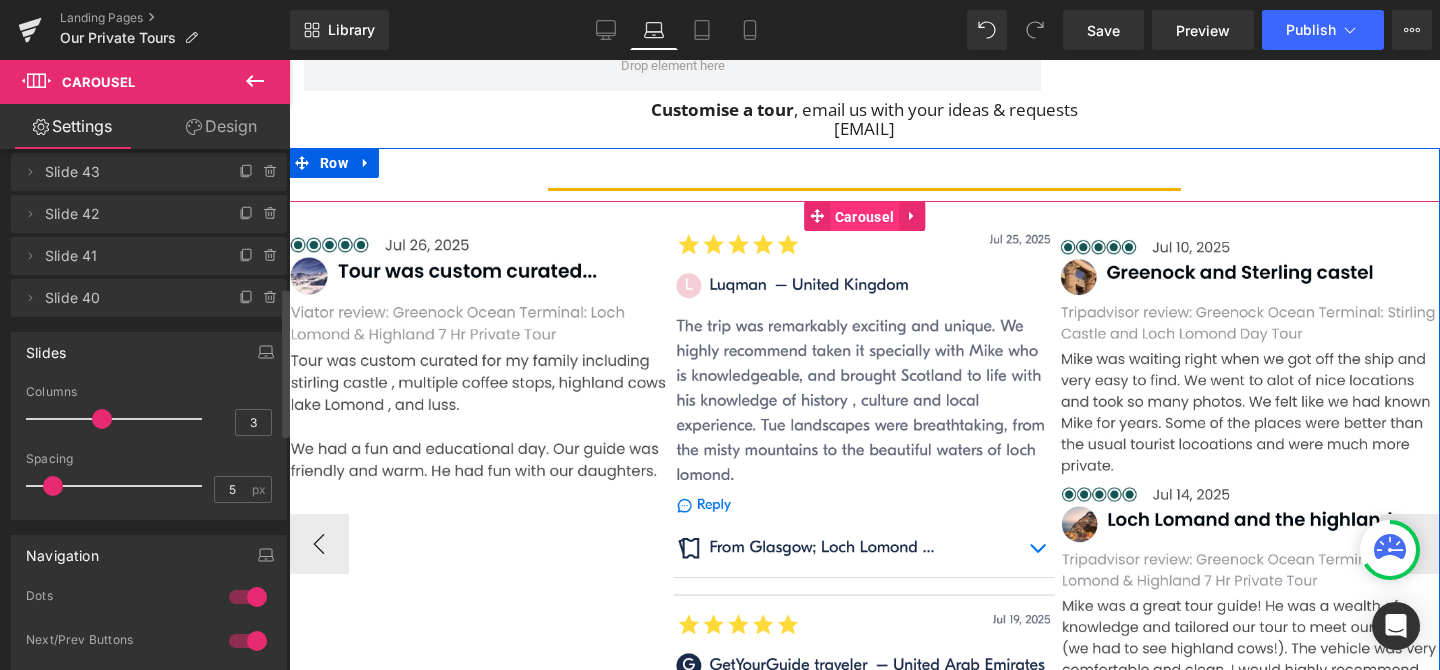 click on "Carousel" at bounding box center [864, 217] 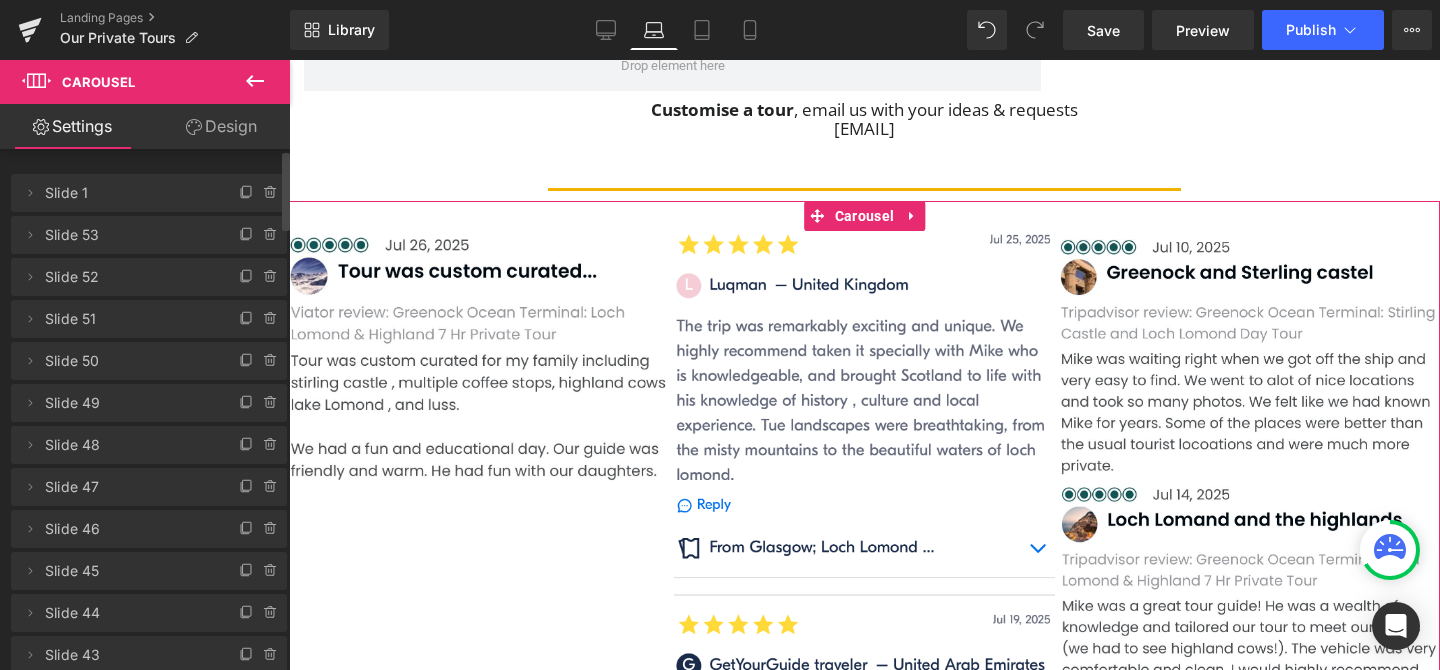 click on "Delete Cancel             Slide 1       Slide 1 Name Slide 1       Delete Cancel             Slide 53       Slide 53 Name Slide 53       Delete Cancel             Slide 52       Slide 52 Name Slide 52       Delete Cancel             Slide 51       Slide 51 Name Slide 51       Delete Cancel             Slide 50       Slide 50 Name Slide 50       Delete Cancel             Slide 49       Slide 49 Name Slide 49       Delete Cancel             Slide 48       Slide 48 Name Slide 48       Delete Cancel             Slide 47       Slide 47 Name Slide 47       Delete Cancel             Slide 46       Slide 46 Name Slide 46       Delete Cancel             Slide 45       Slide 45 Name Slide 45       Delete Cancel             Slide 44       Slide 44 Name Slide 44       Delete Cancel             Slide 43       Slide 43 Name Slide 43       Delete Cancel             Slide 42       Slide 42 Name Slide 42       Delete Cancel             Slide 41       Slide 41 Name Slide 41       Delete Cancel             Slide 40       Name" at bounding box center [149, 1283] 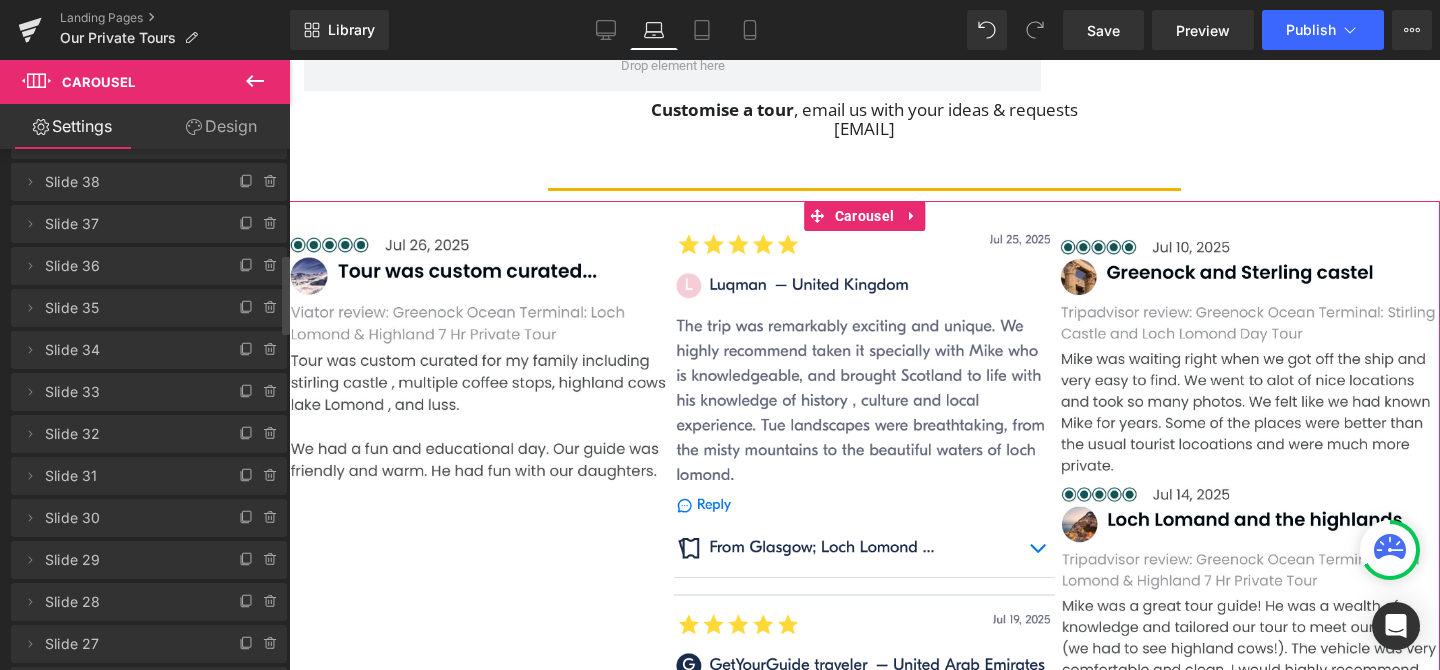 scroll, scrollTop: 698, scrollLeft: 0, axis: vertical 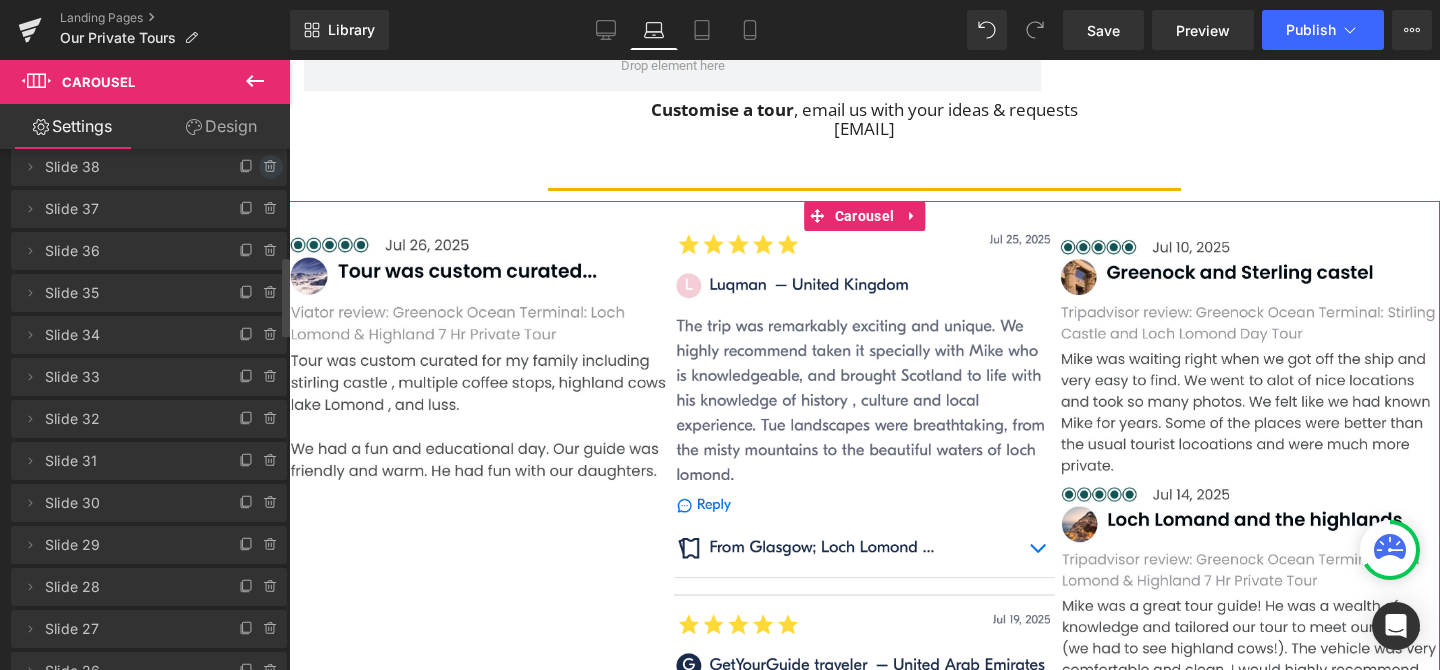 click 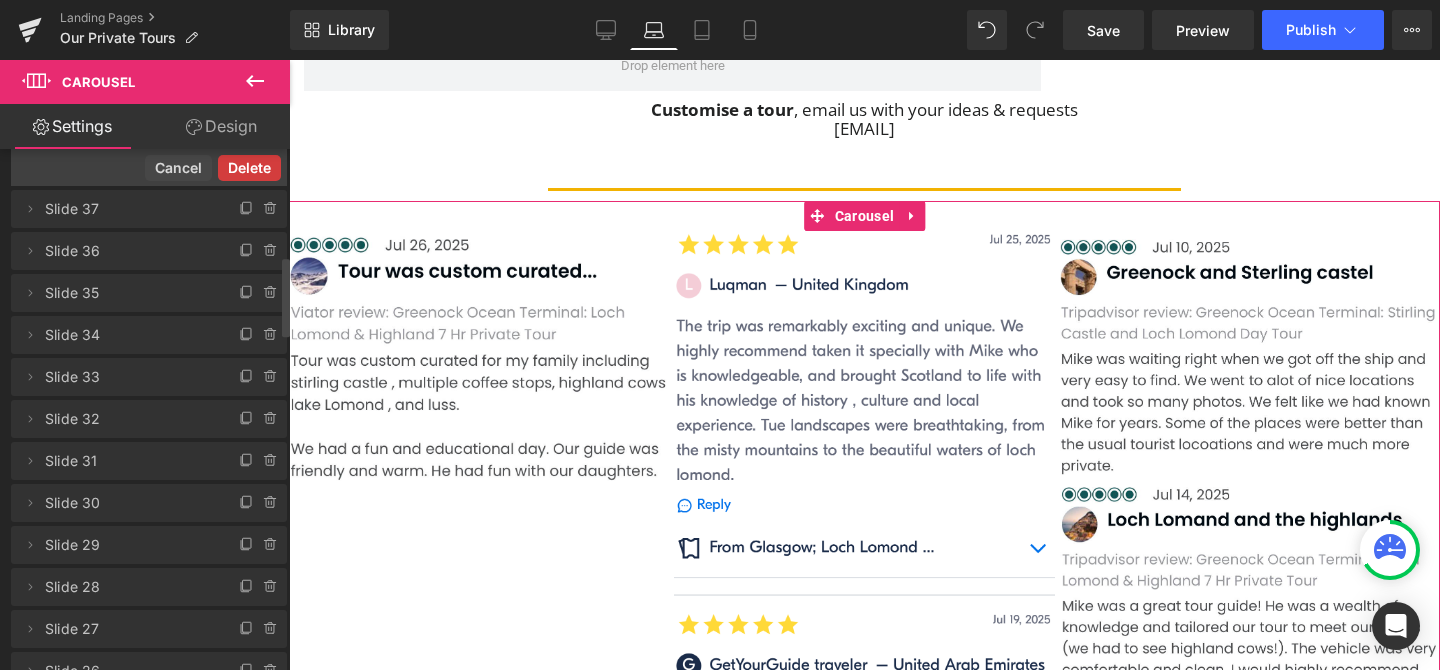 click on "Delete" at bounding box center [249, 168] 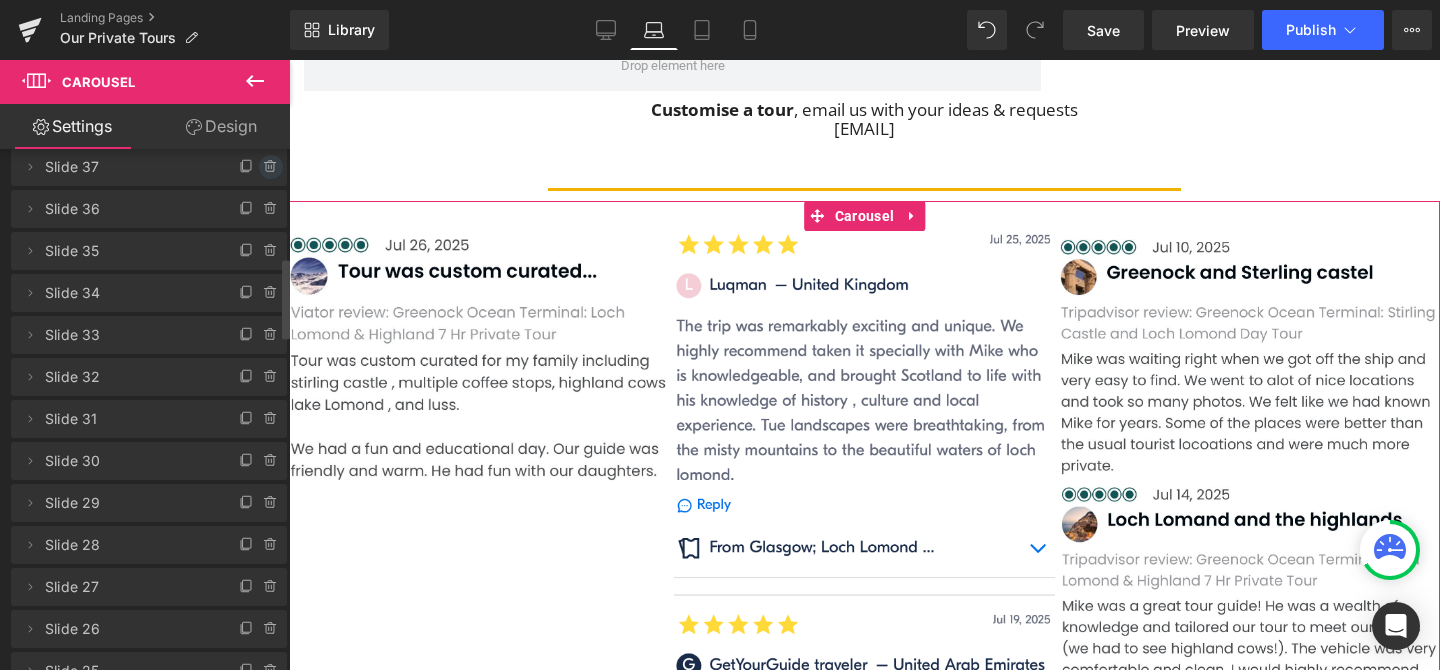 click 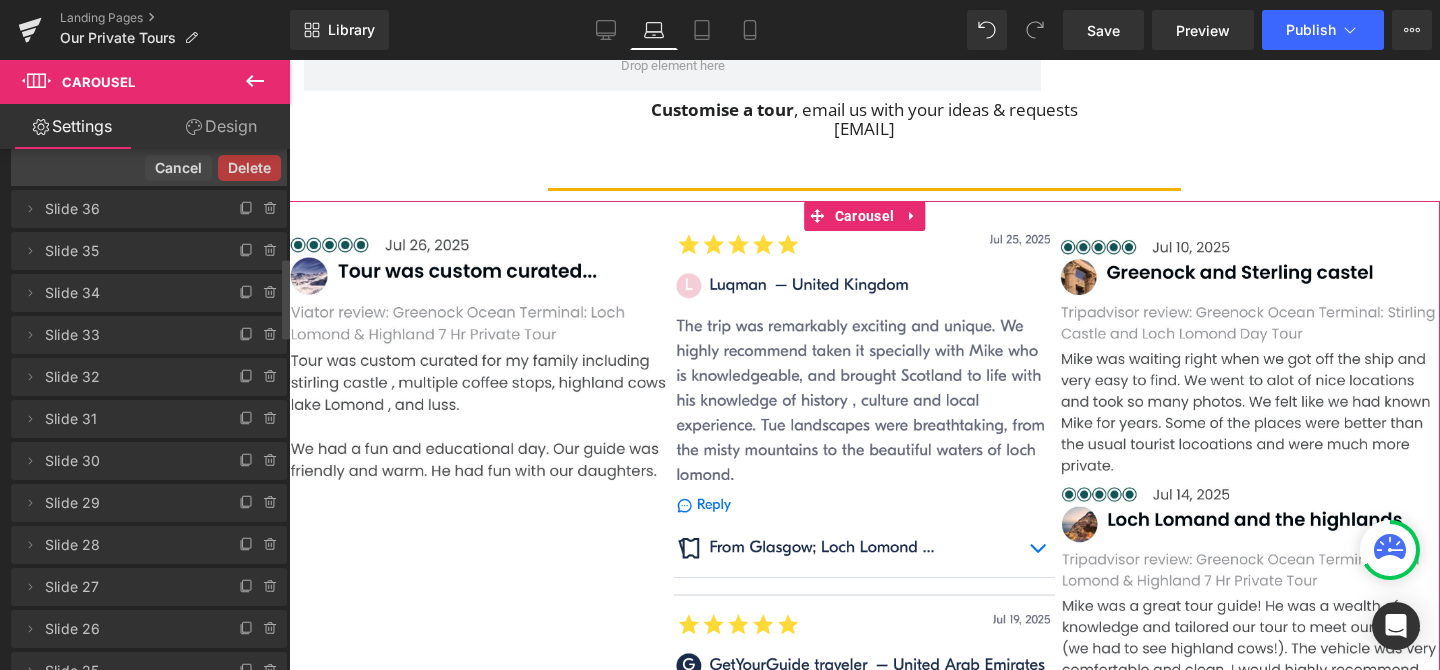 click on "Delete" at bounding box center [249, 168] 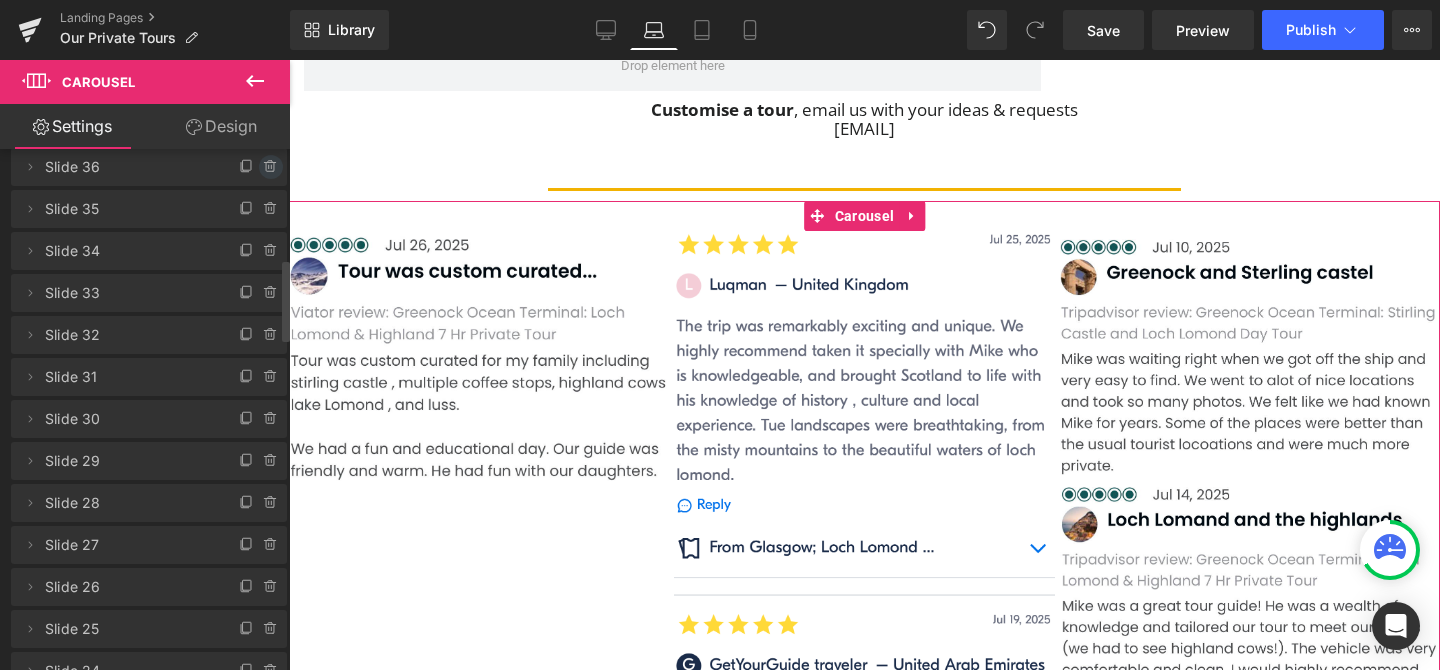 click 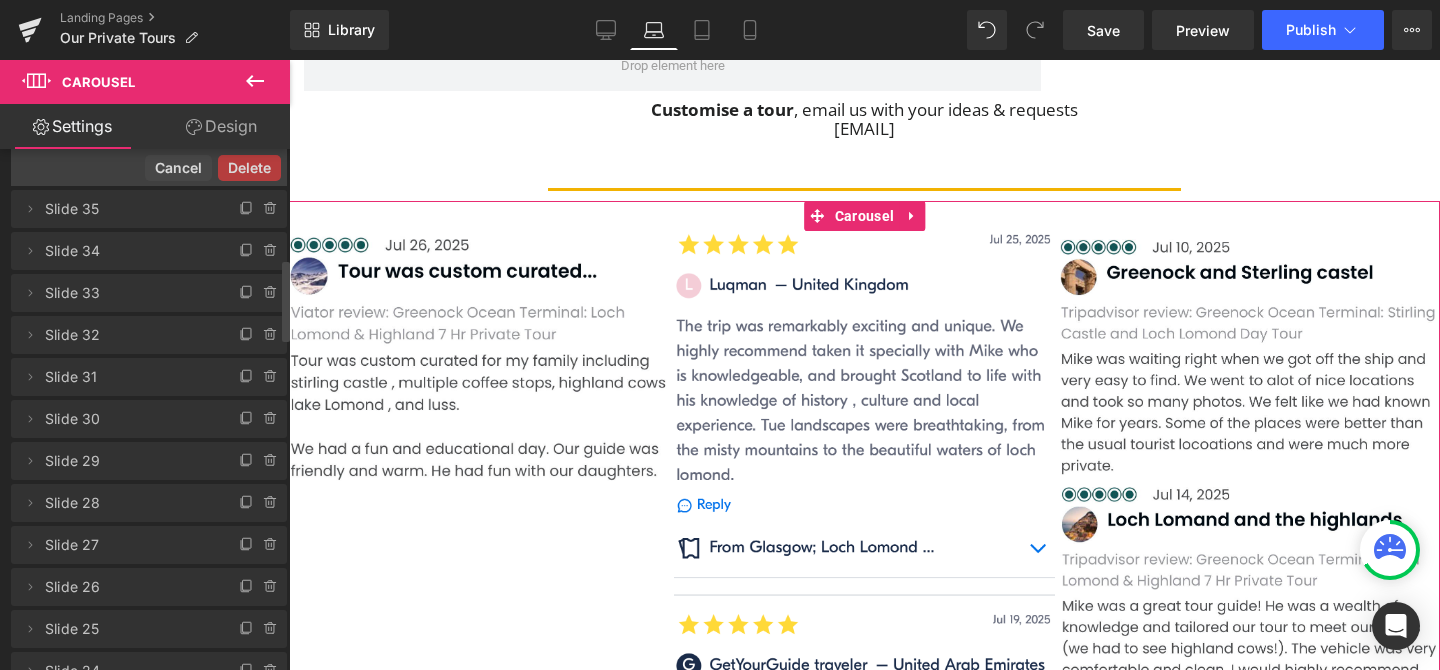 click on "Delete" at bounding box center (249, 168) 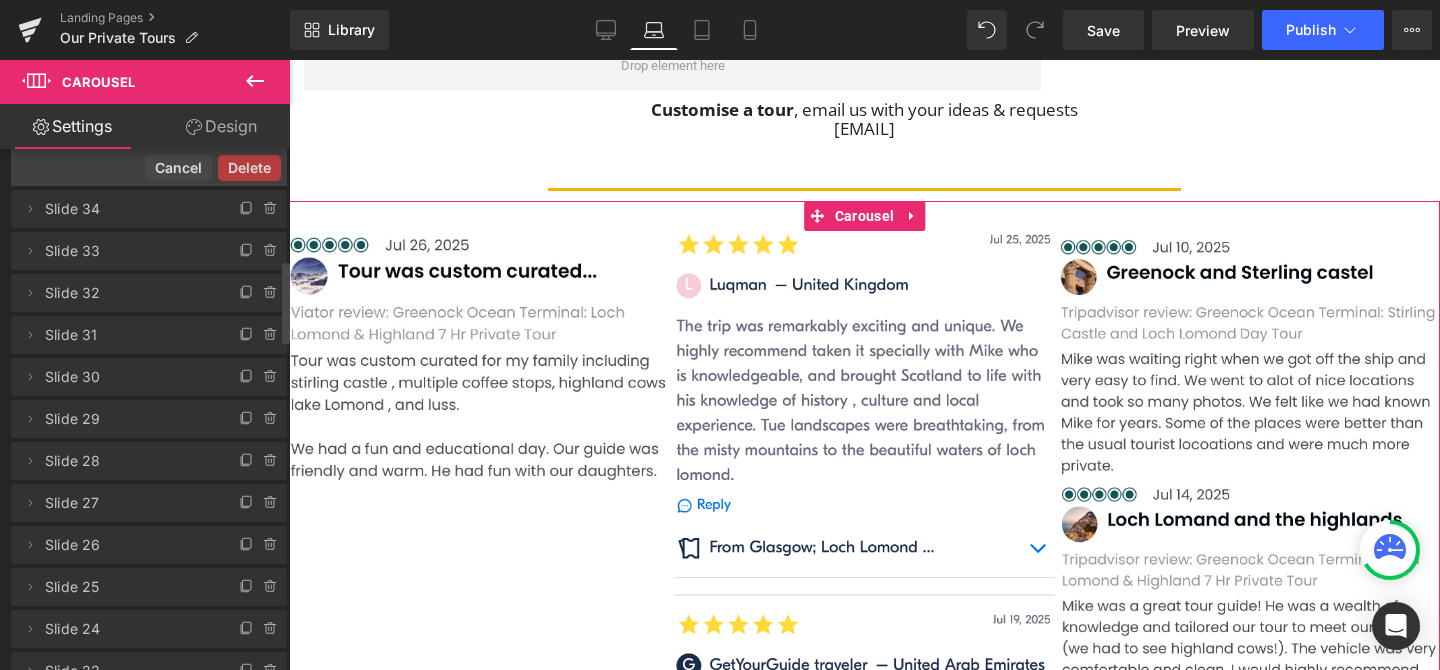 click on "Delete" at bounding box center (249, 168) 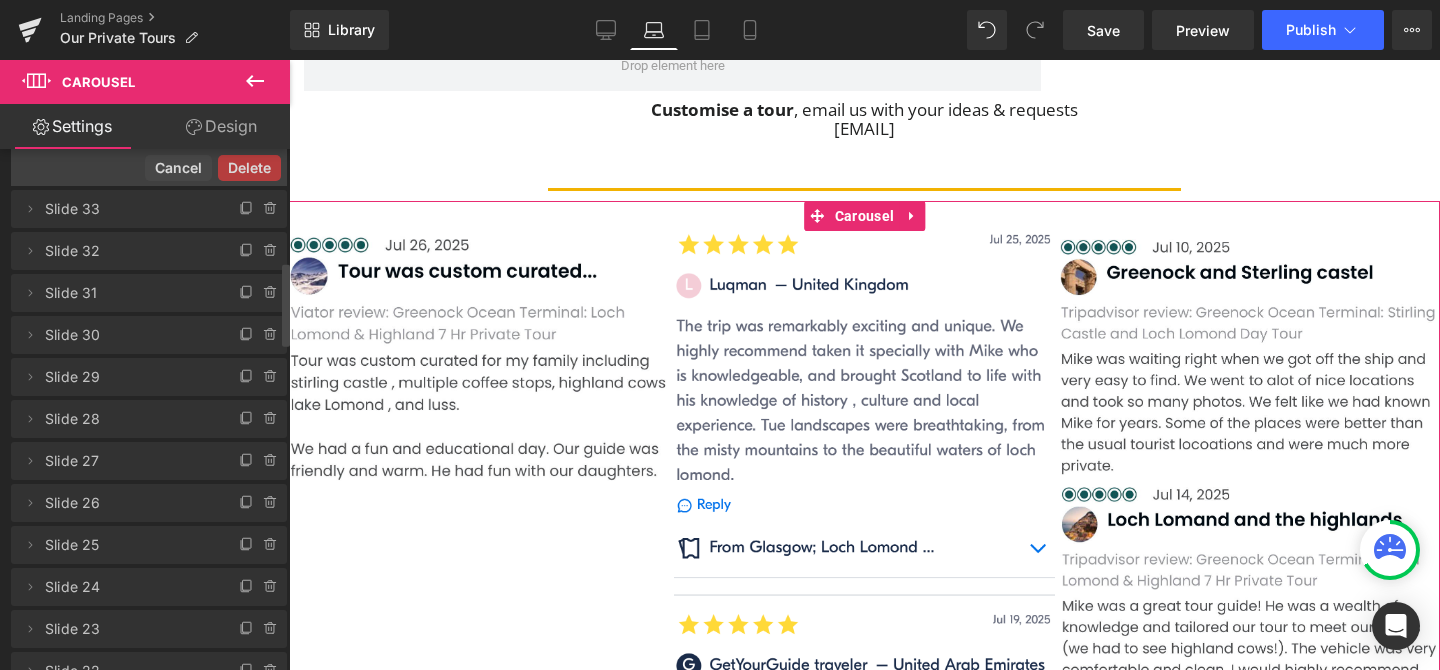 click on "Delete" at bounding box center [249, 168] 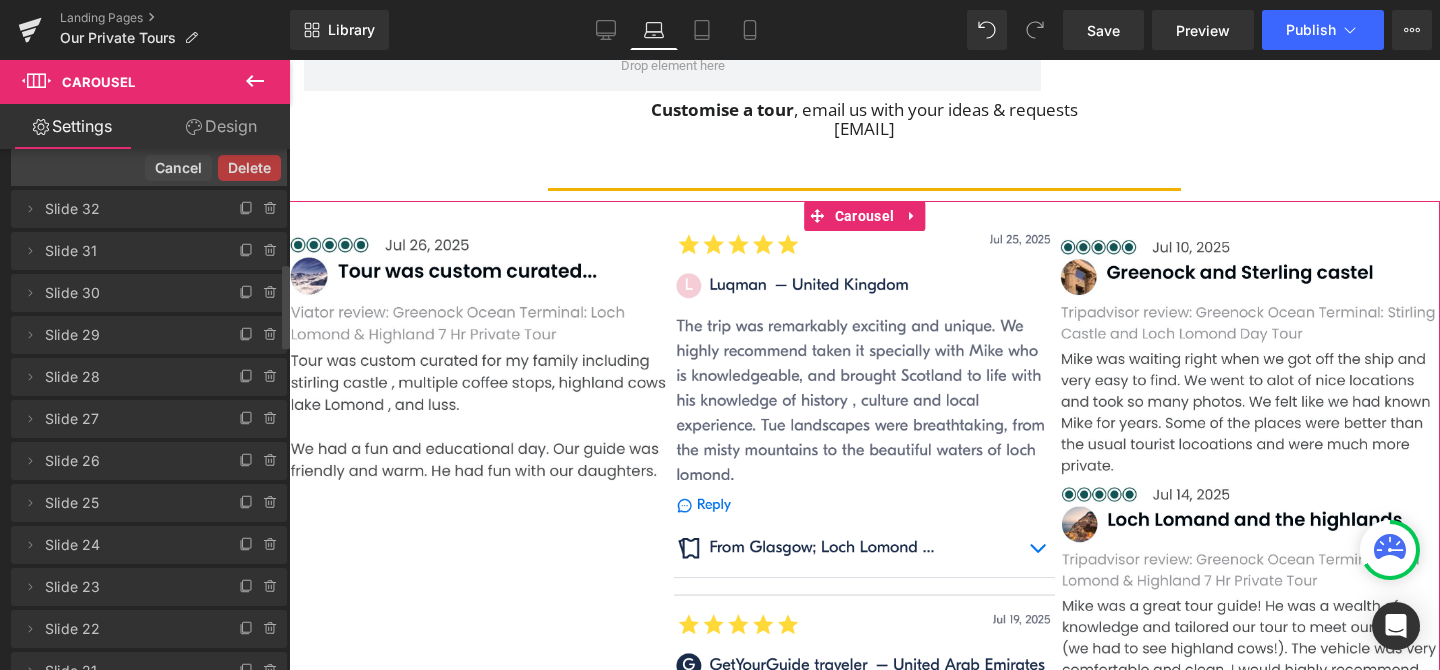 click on "Delete" at bounding box center (249, 168) 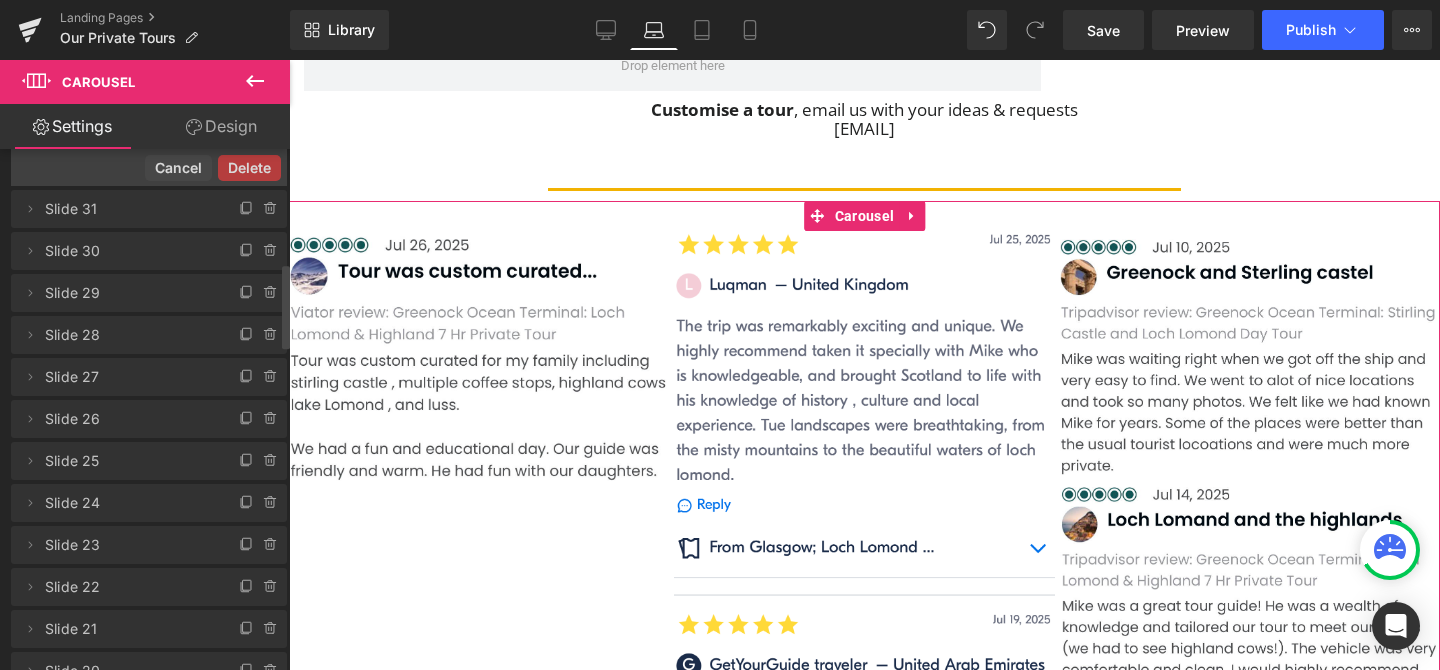 click on "Delete" at bounding box center [249, 168] 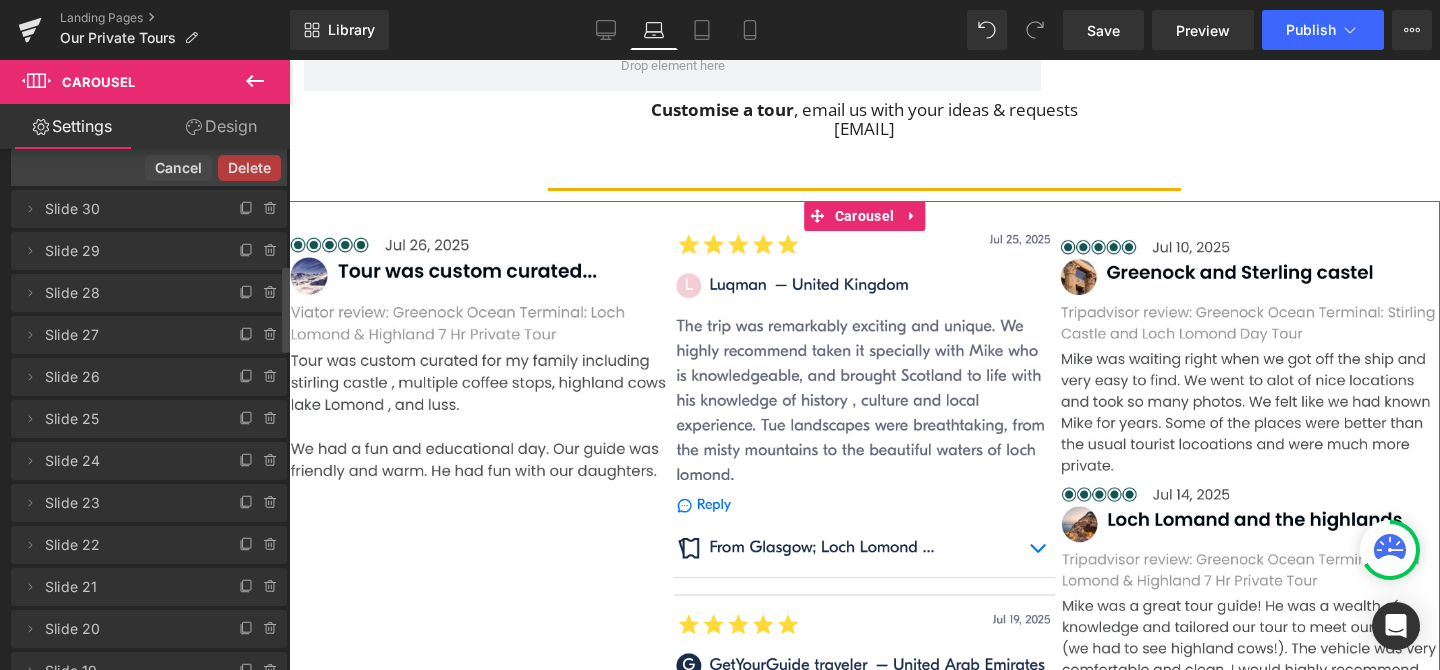click on "Delete" at bounding box center [249, 168] 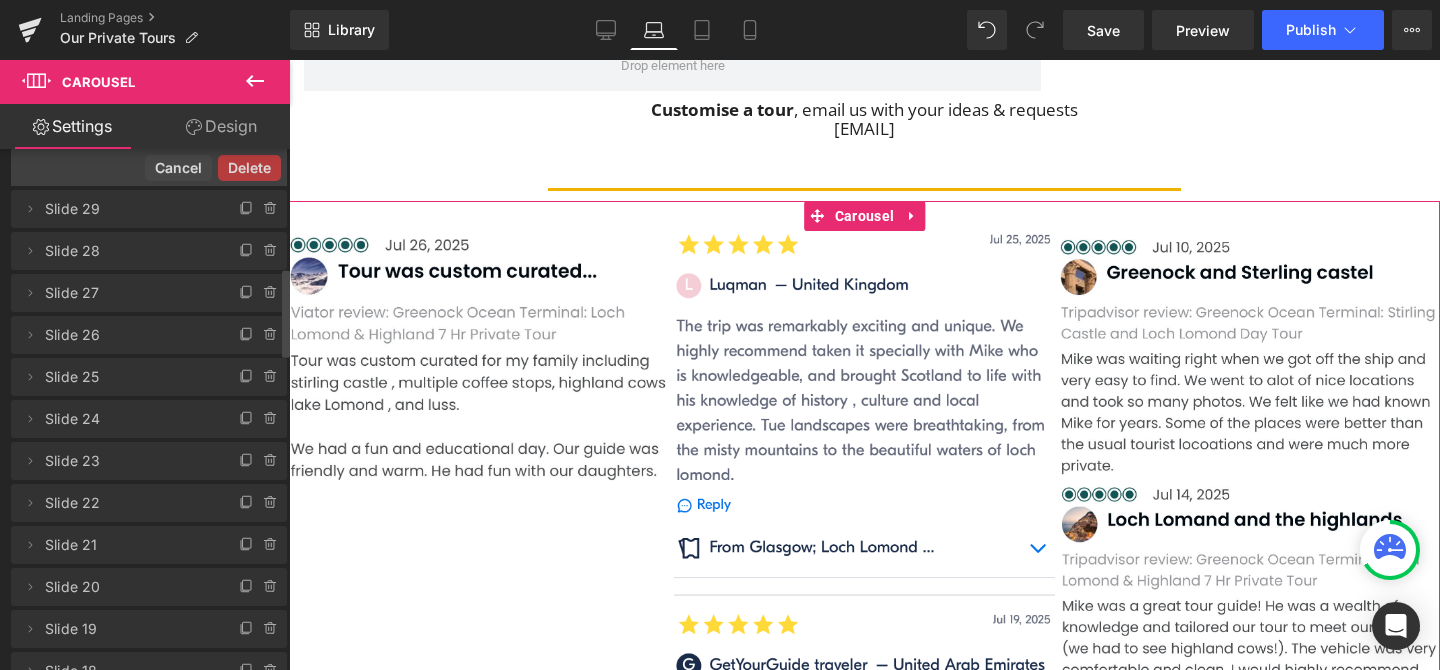 click on "Delete" at bounding box center [249, 168] 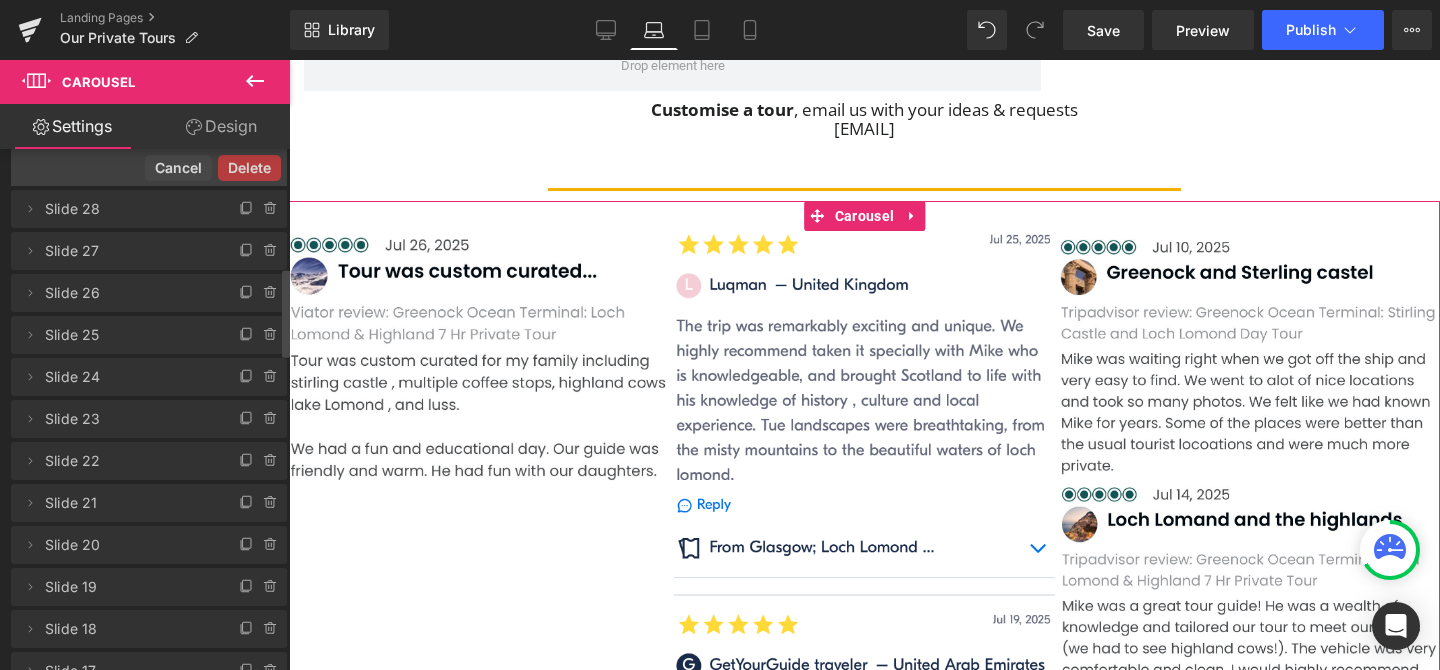 click on "Delete Cancel" at bounding box center [149, 167] 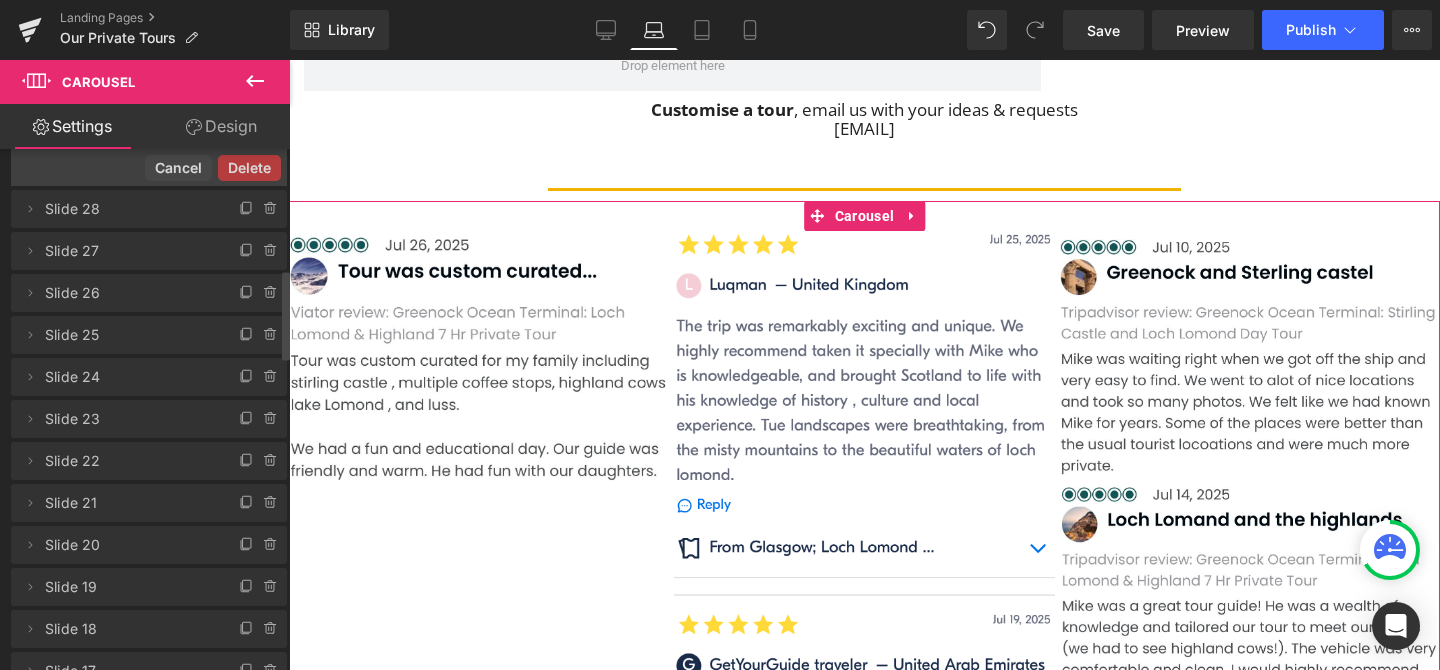 click on "Delete" at bounding box center (249, 168) 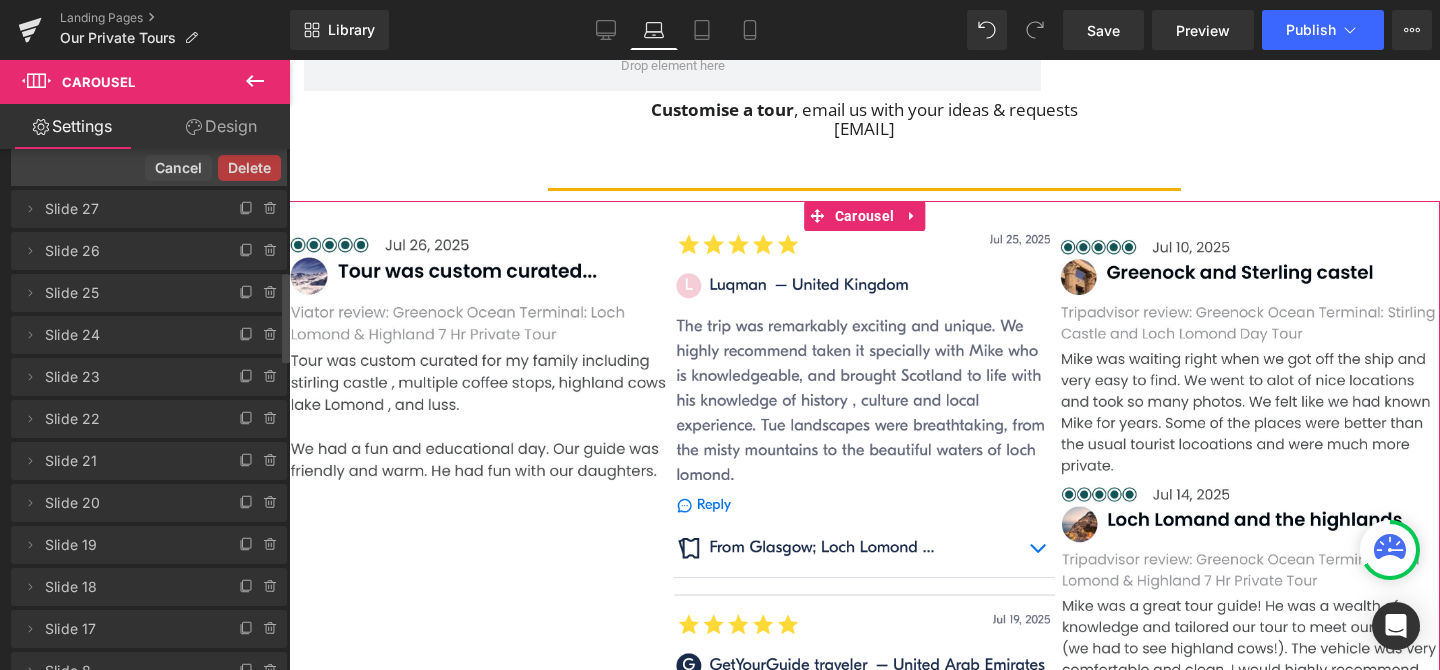 click on "Delete" at bounding box center [249, 168] 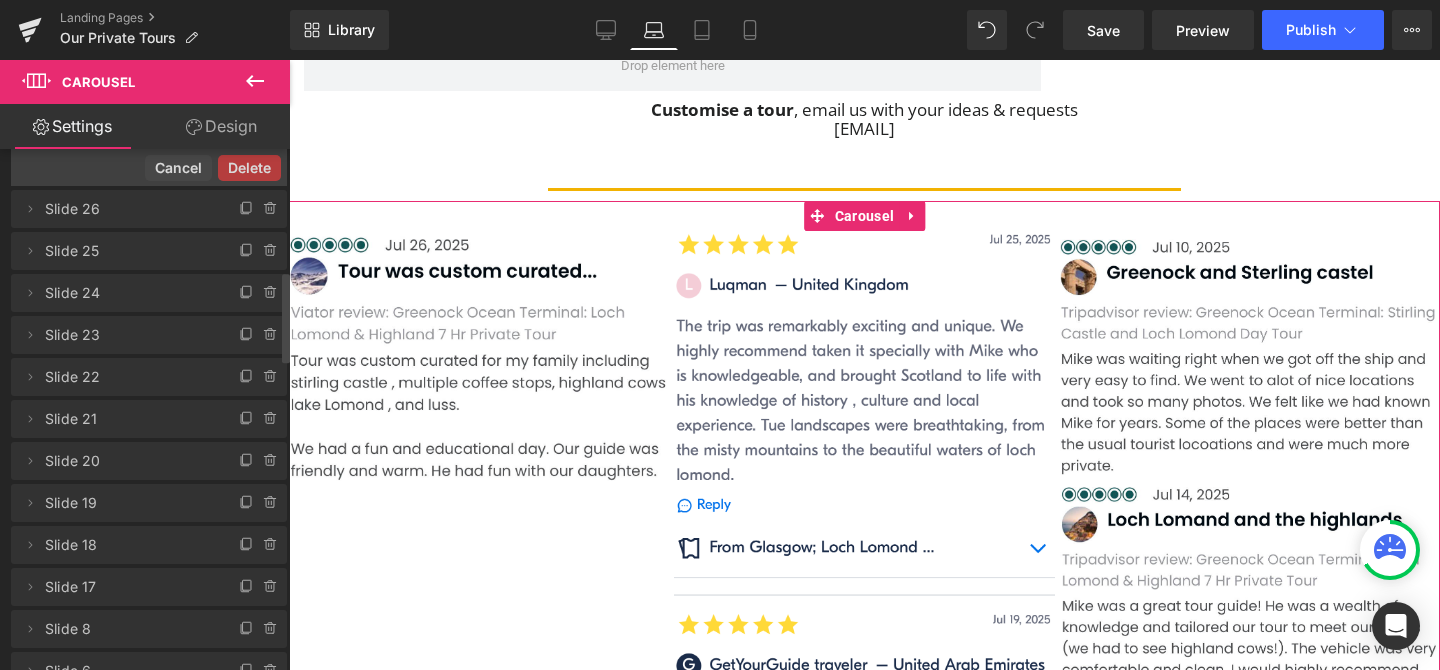 click on "Delete" at bounding box center (249, 168) 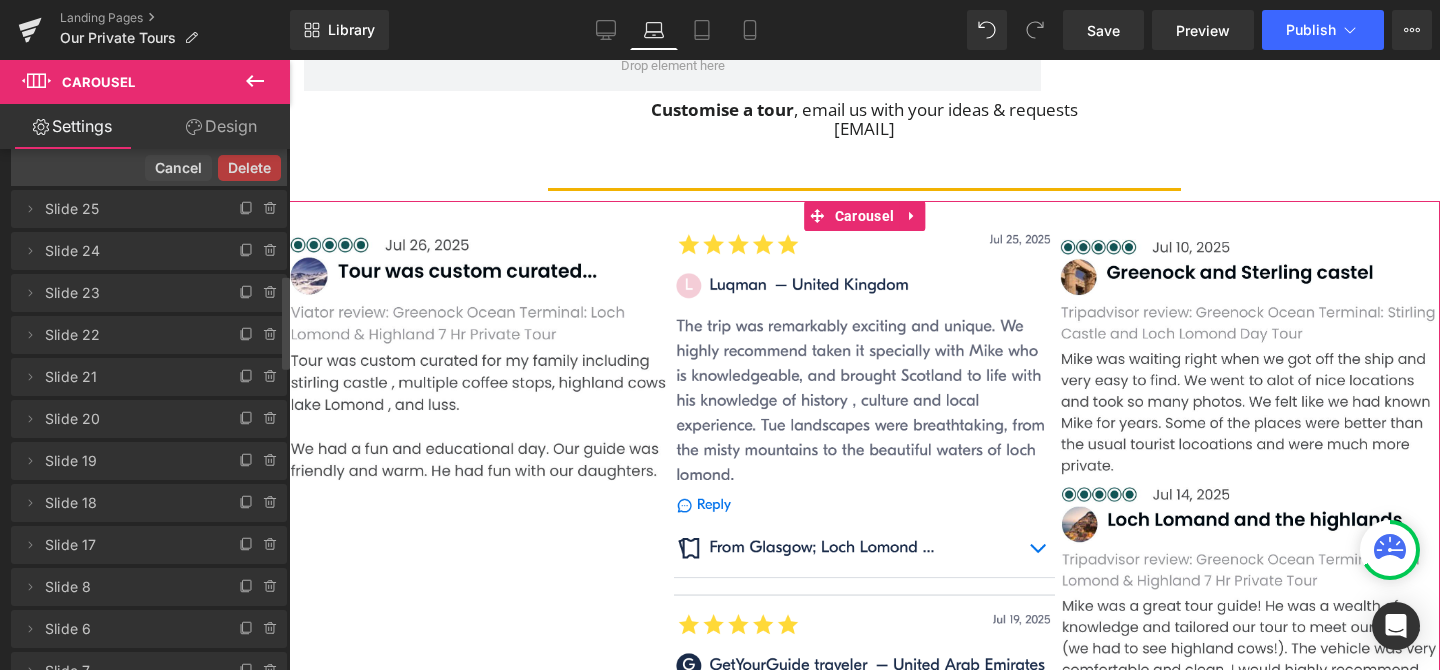 click on "Delete" at bounding box center [249, 168] 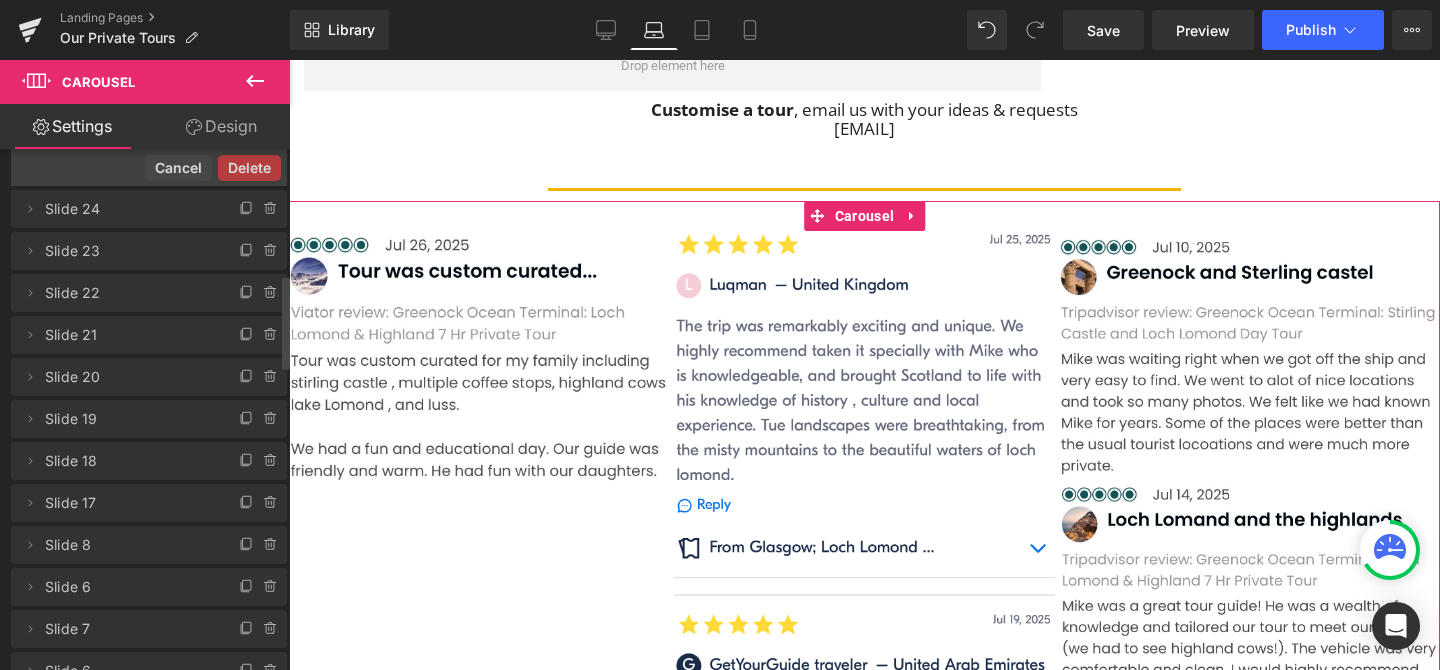 click on "Delete Cancel" at bounding box center [149, 167] 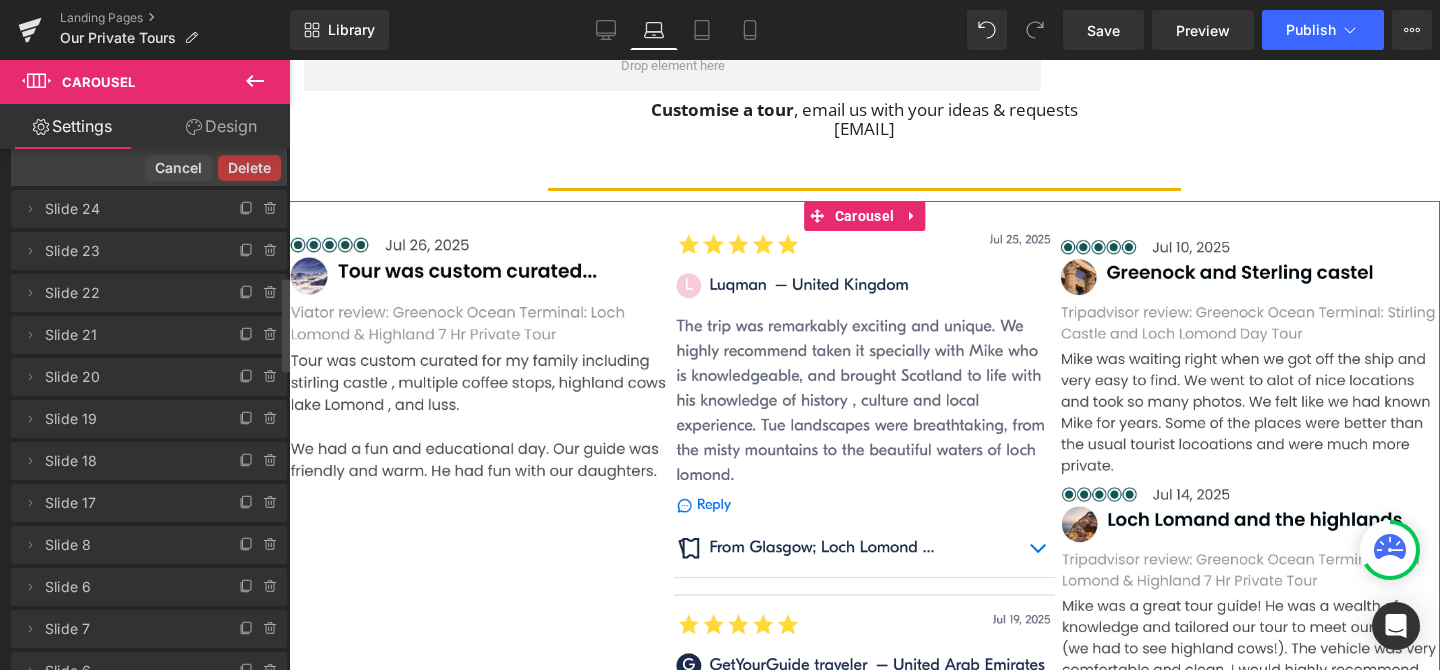click on "Delete" at bounding box center (249, 168) 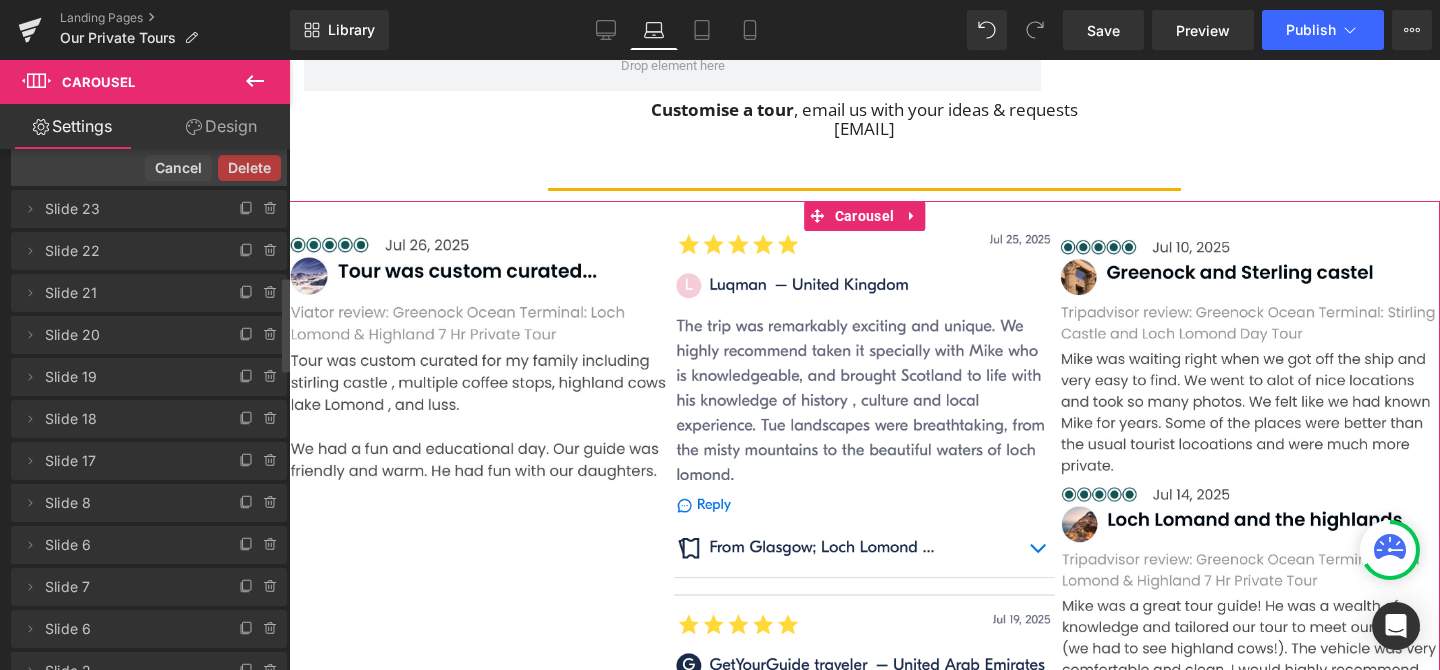 click on "Delete" at bounding box center [249, 168] 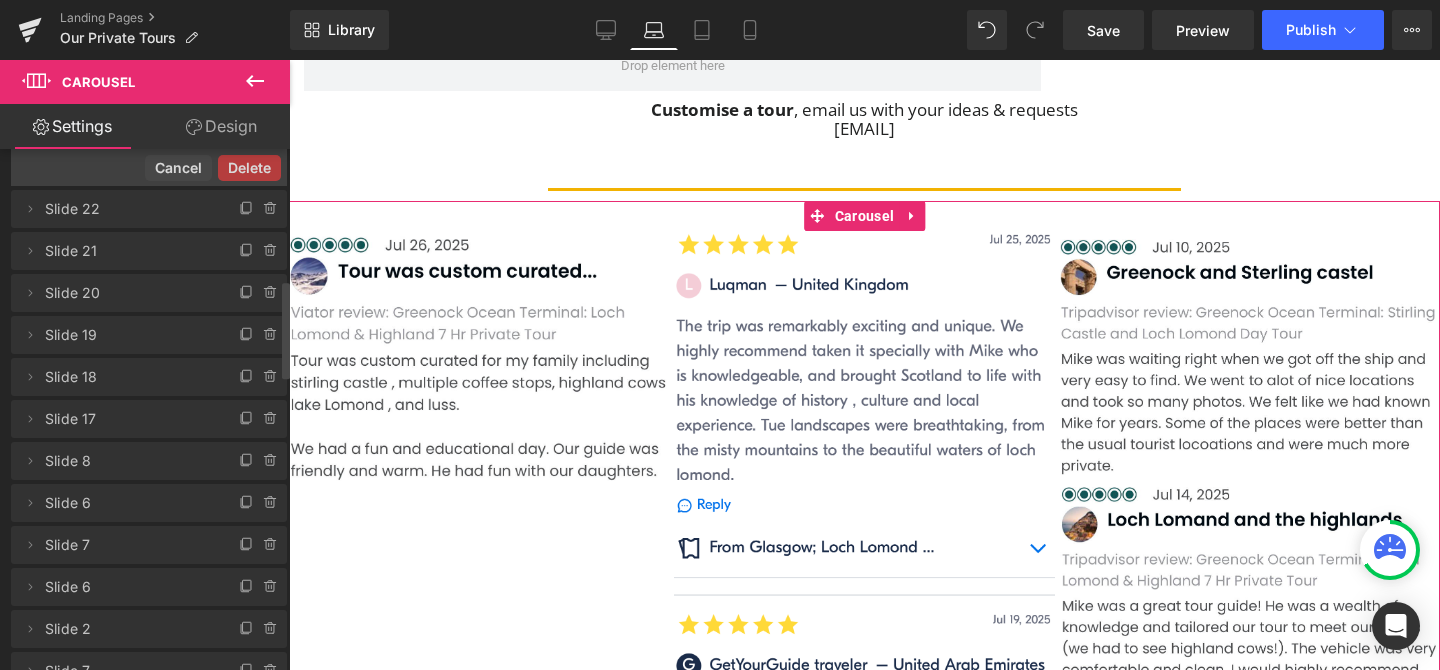 click on "Delete" at bounding box center (249, 168) 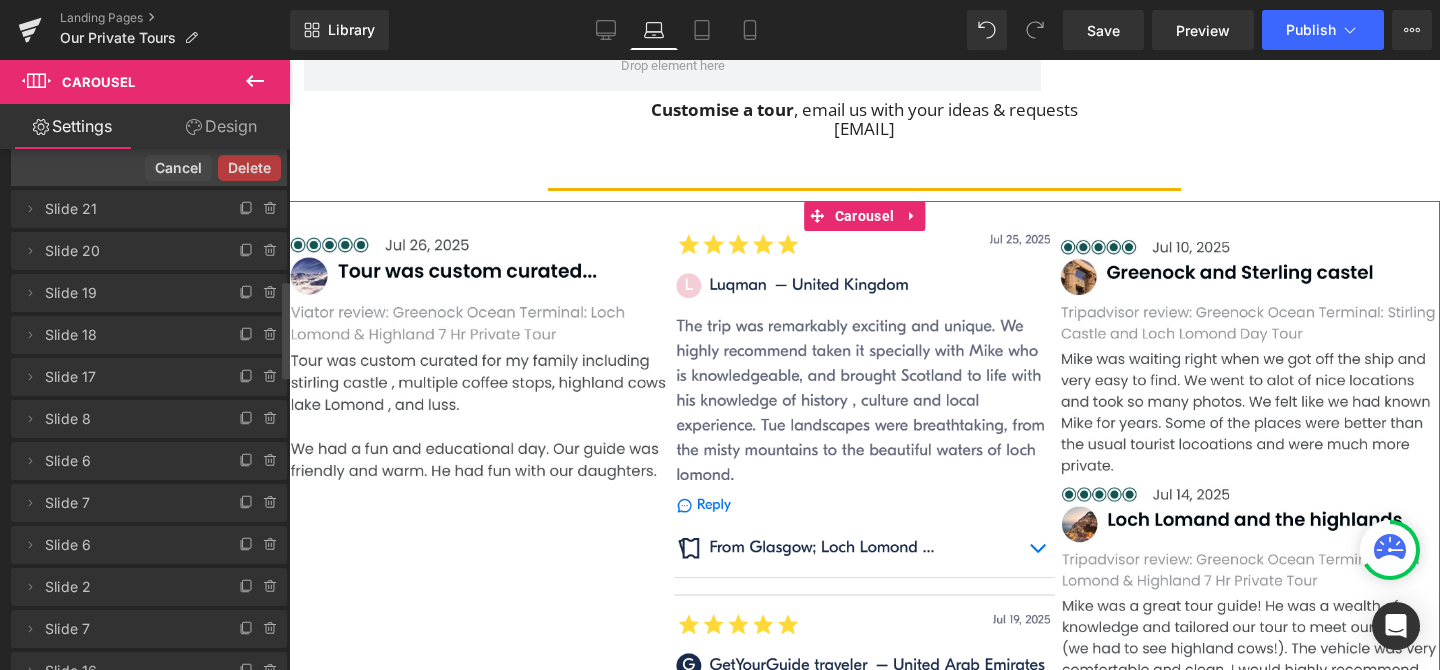 click on "Delete Cancel" at bounding box center [149, 167] 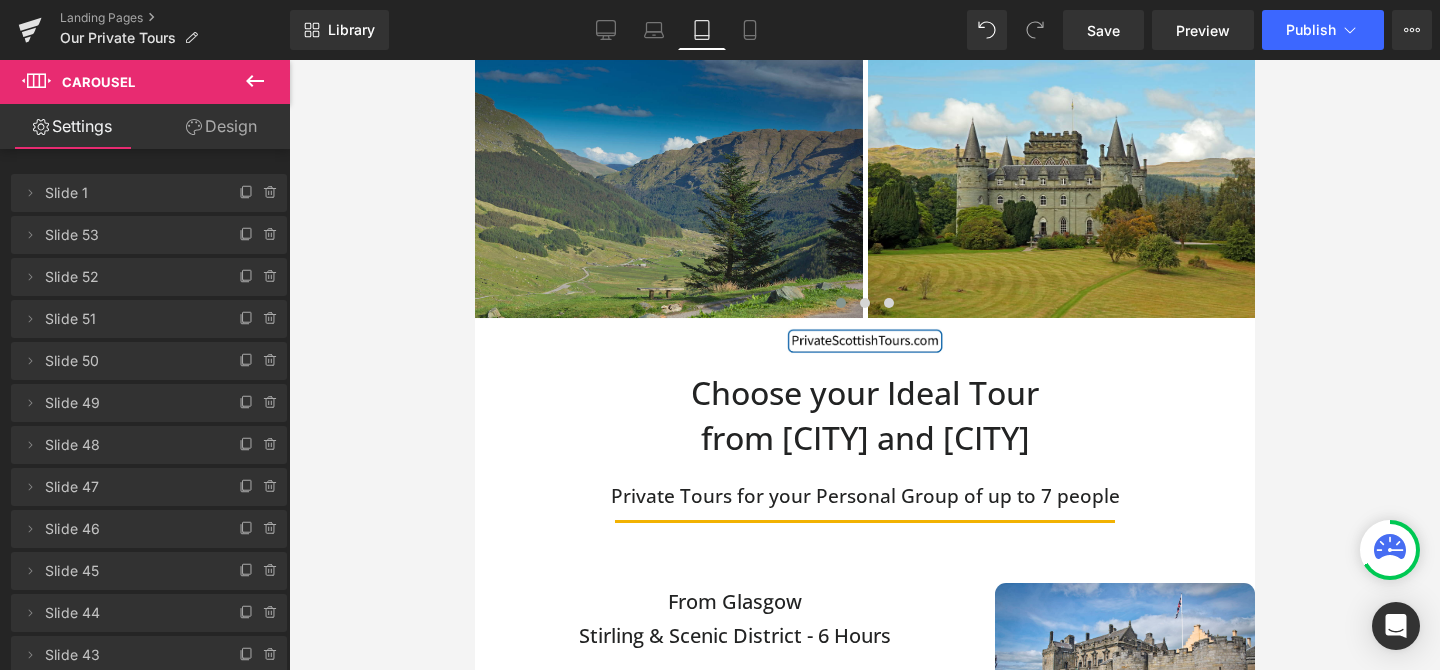 scroll, scrollTop: 1375, scrollLeft: 0, axis: vertical 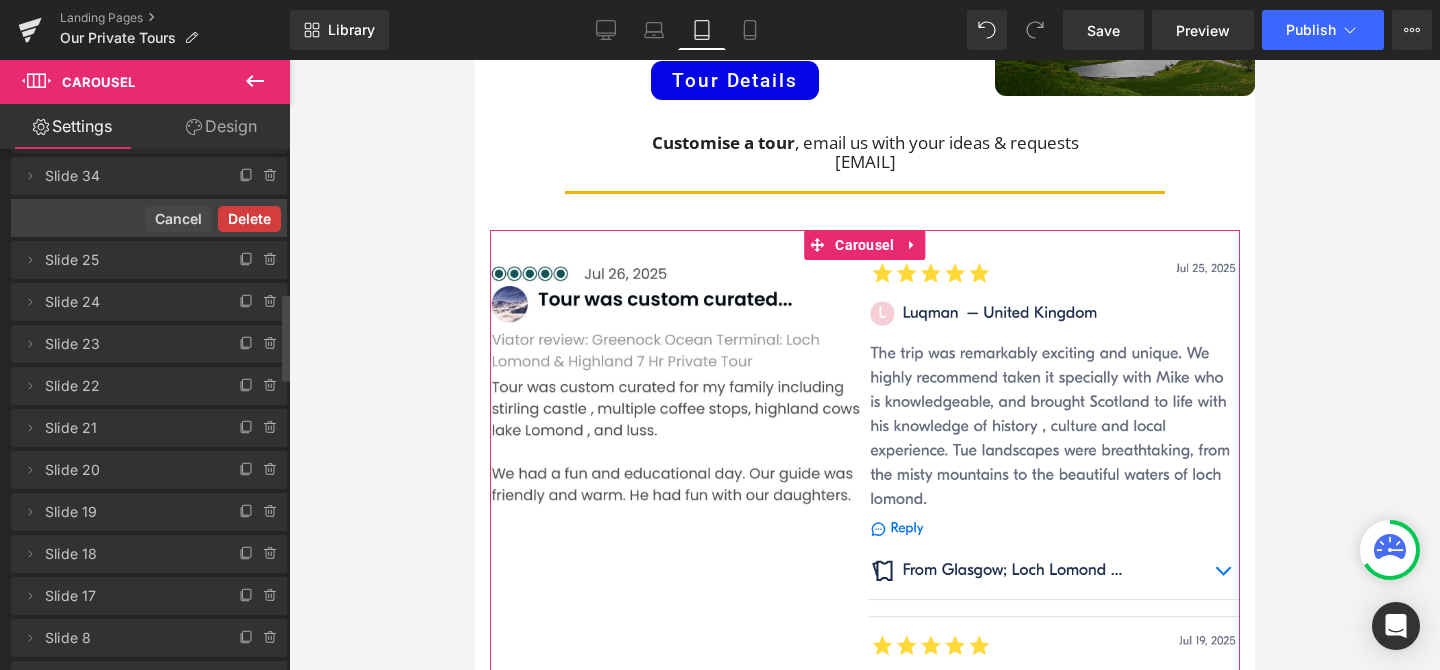 click on "Delete" at bounding box center (249, 219) 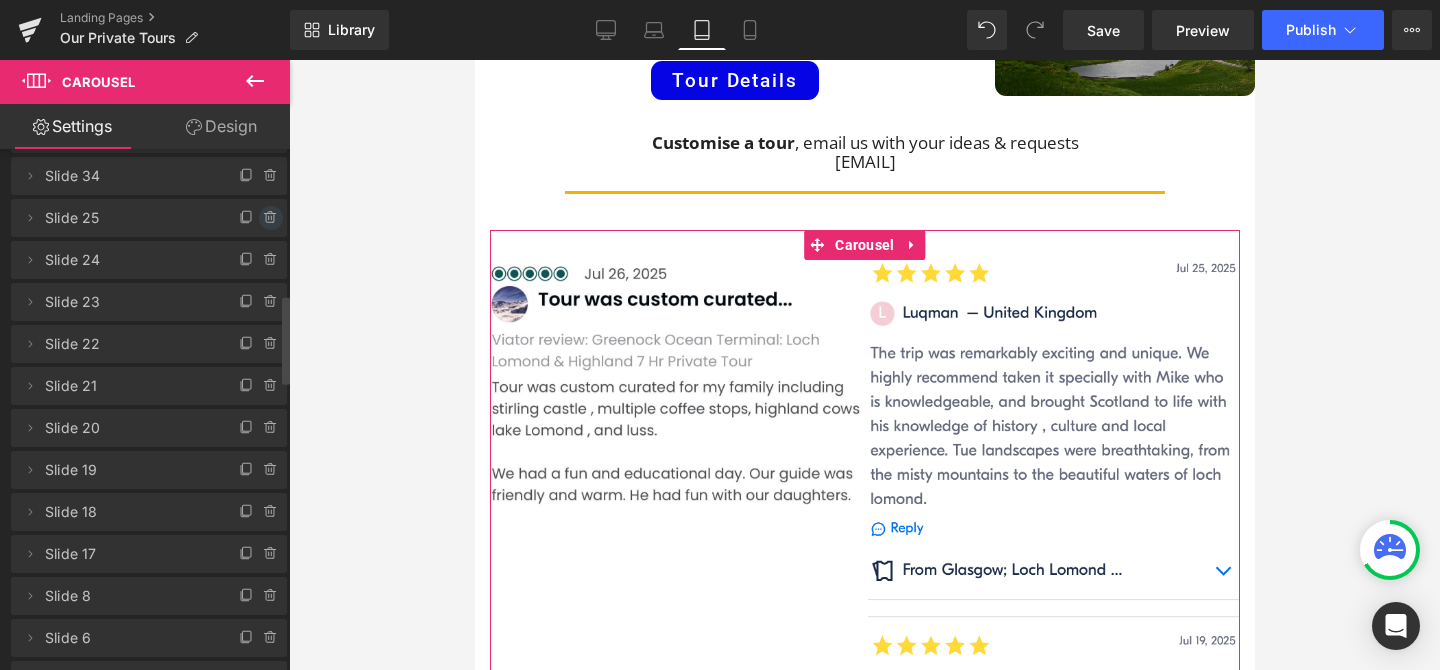 click 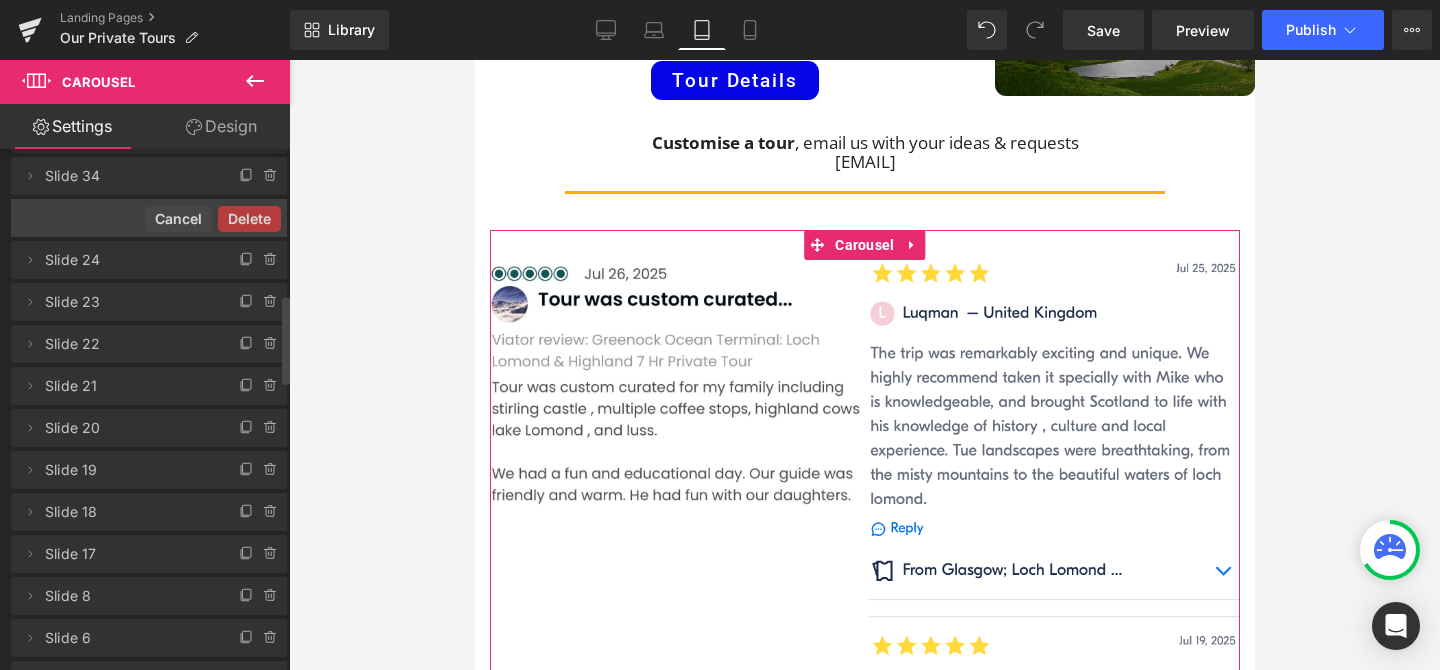 click on "Delete" at bounding box center (249, 219) 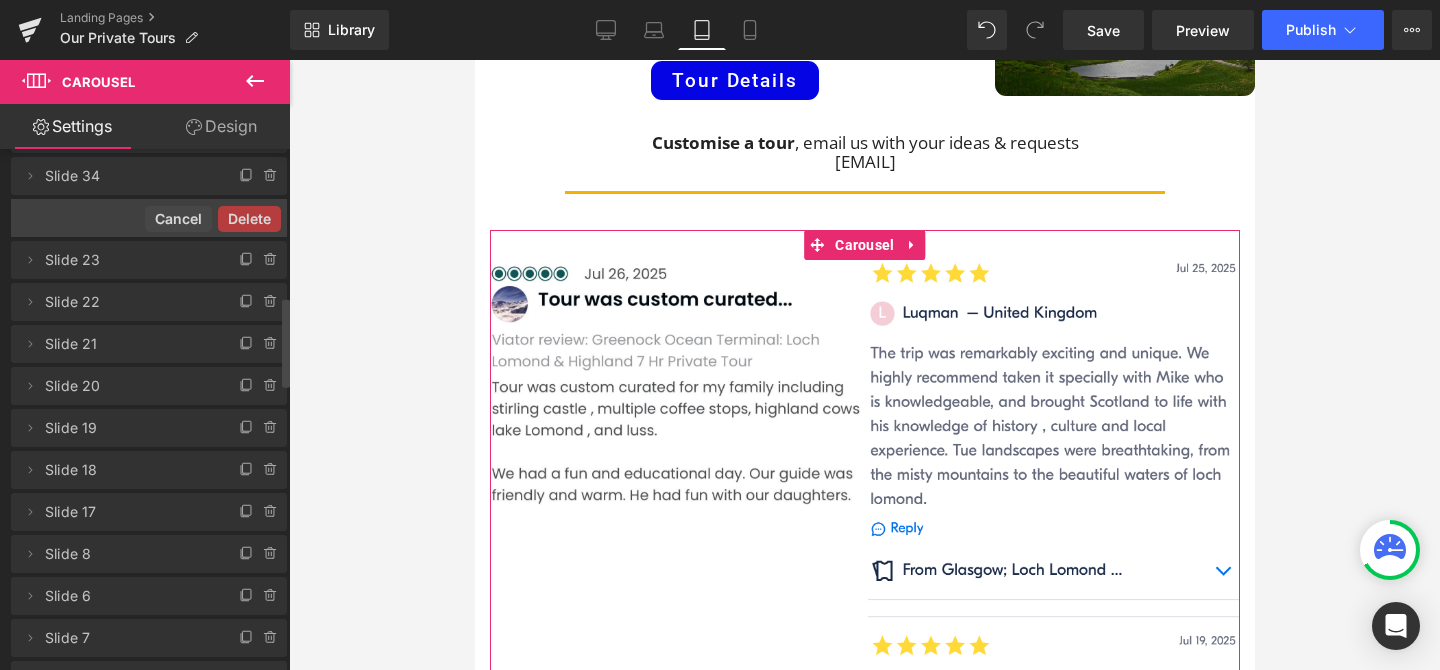 click on "Delete" at bounding box center [249, 219] 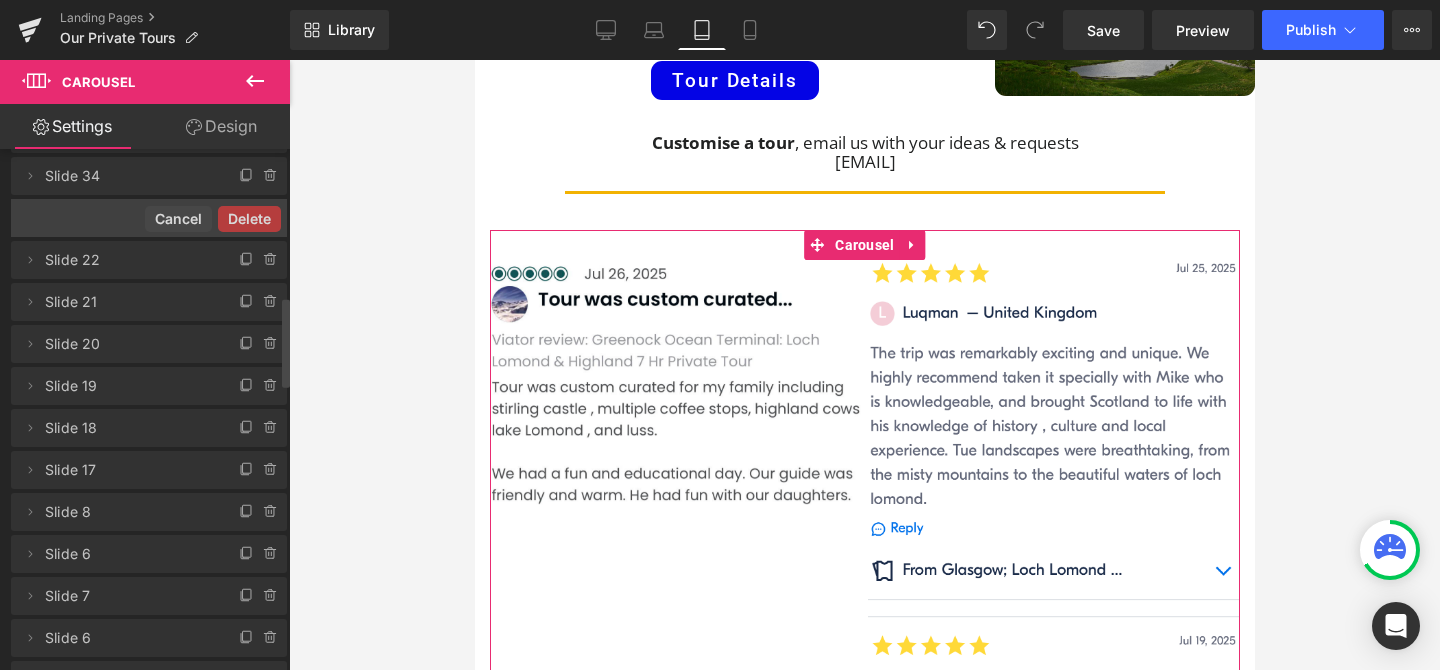 click on "Delete" at bounding box center (249, 219) 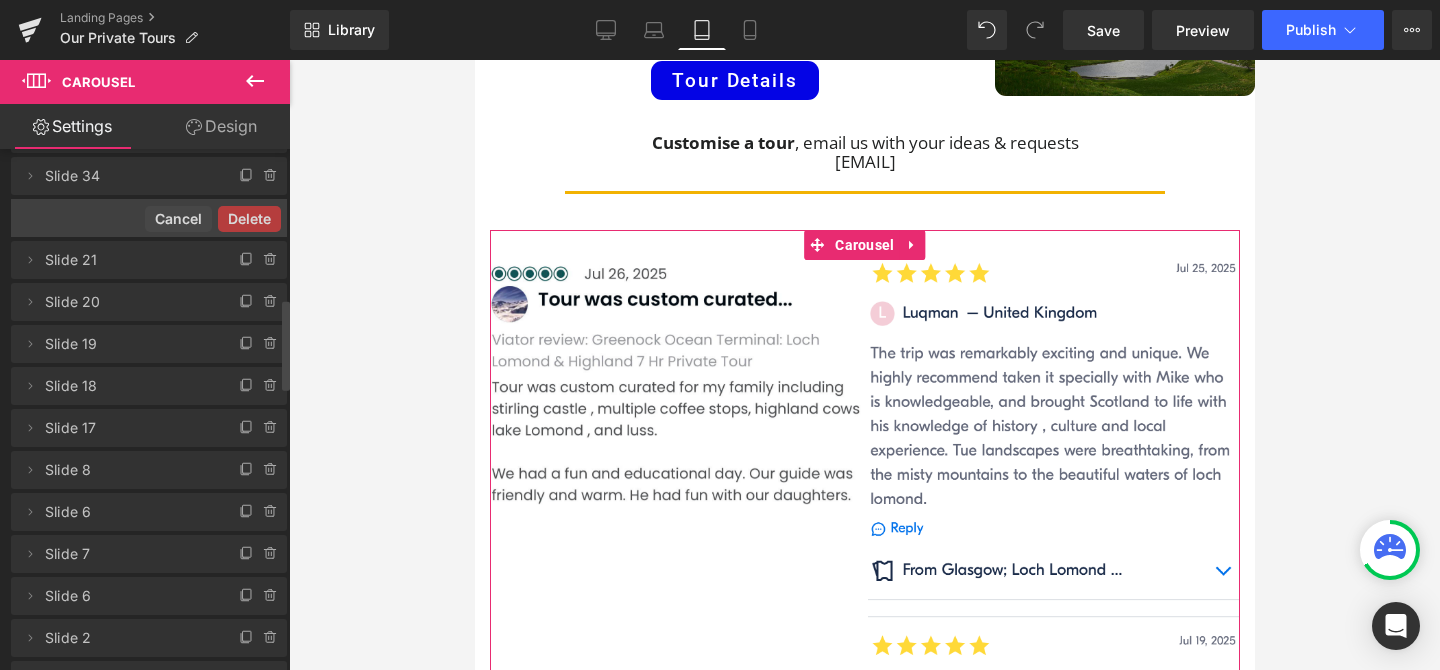 click on "Delete Cancel" at bounding box center (149, 218) 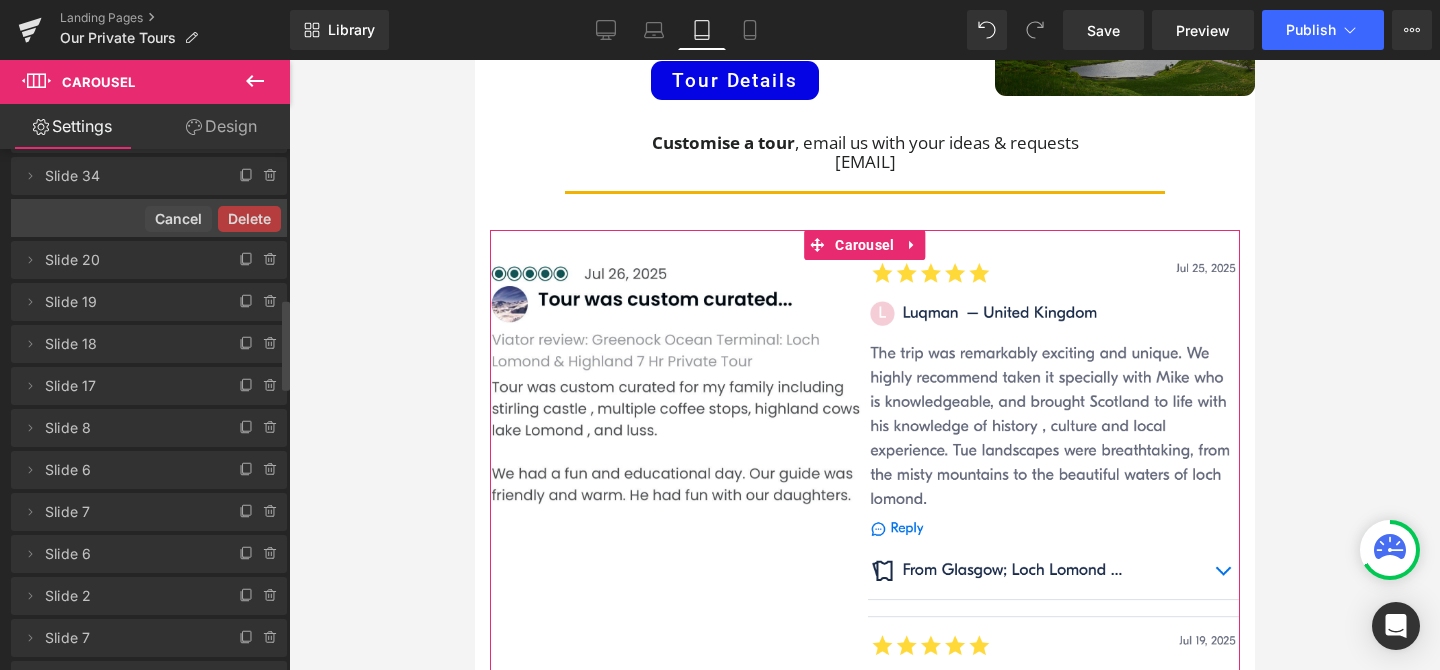 click on "Delete Cancel" at bounding box center (149, 218) 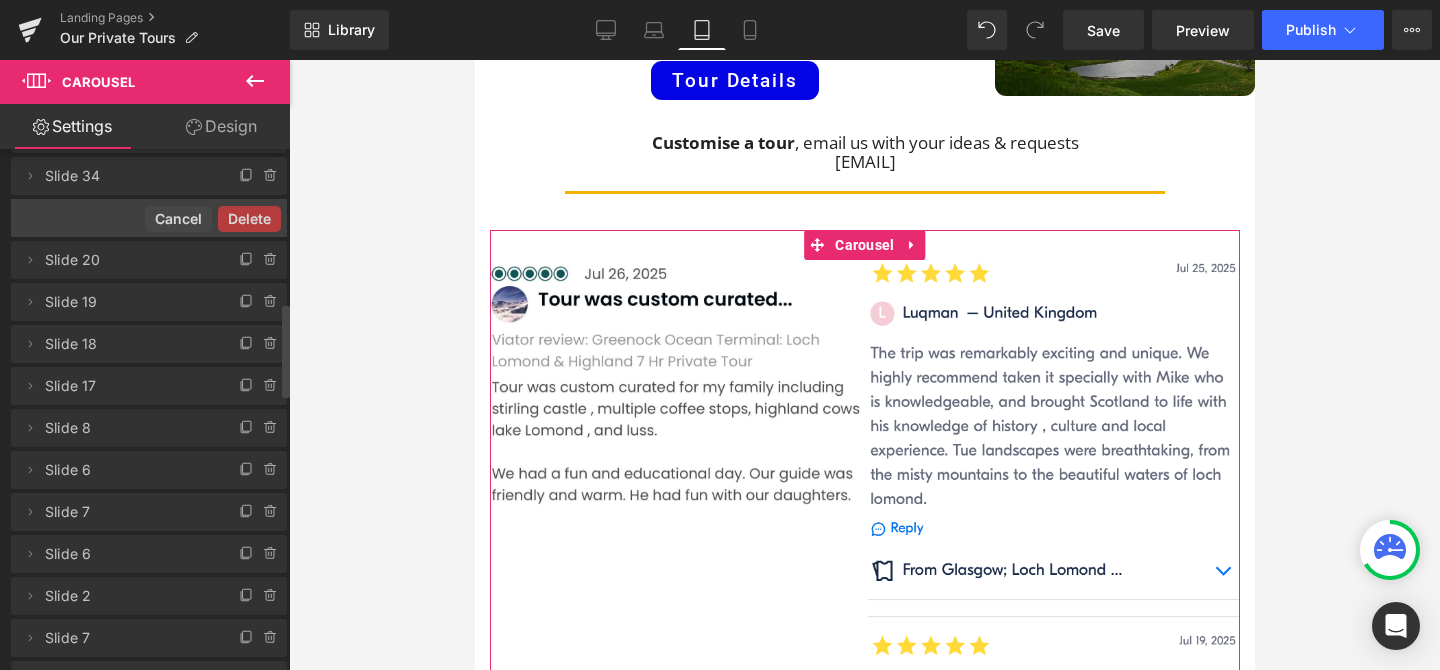 click on "Delete" at bounding box center (249, 219) 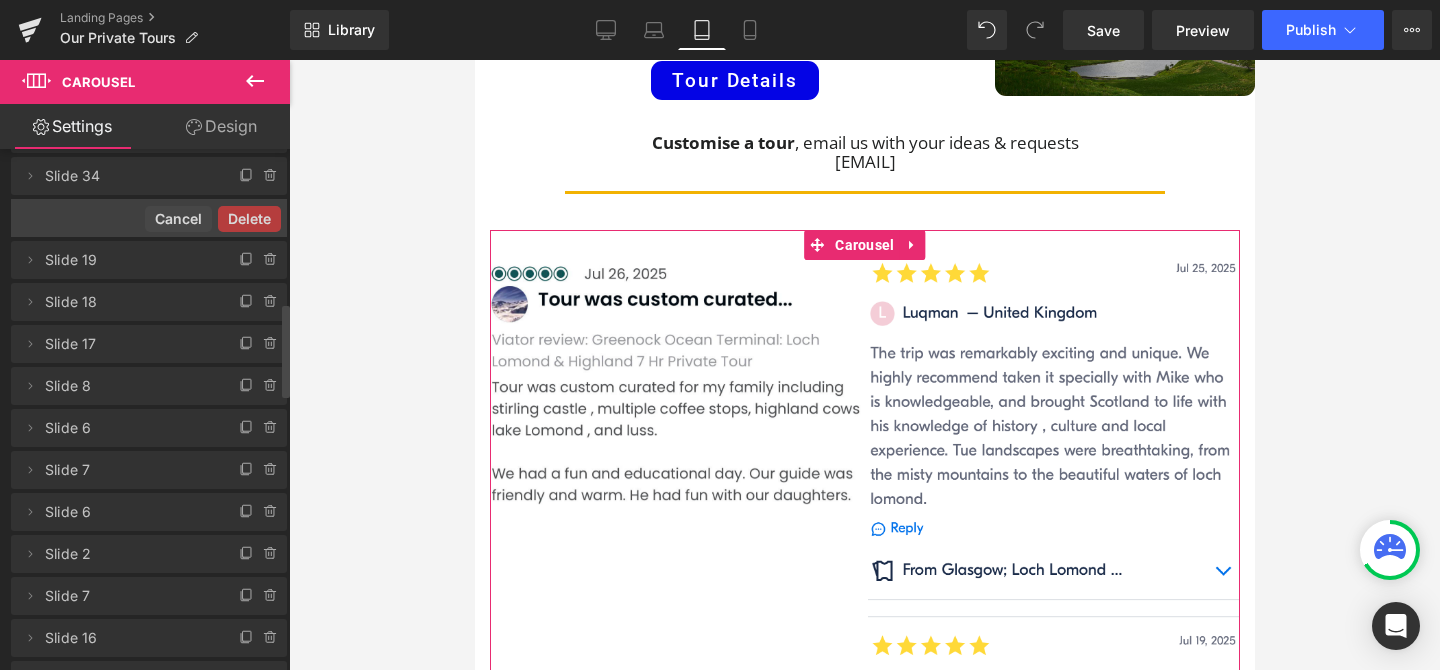 click on "Delete" at bounding box center (249, 219) 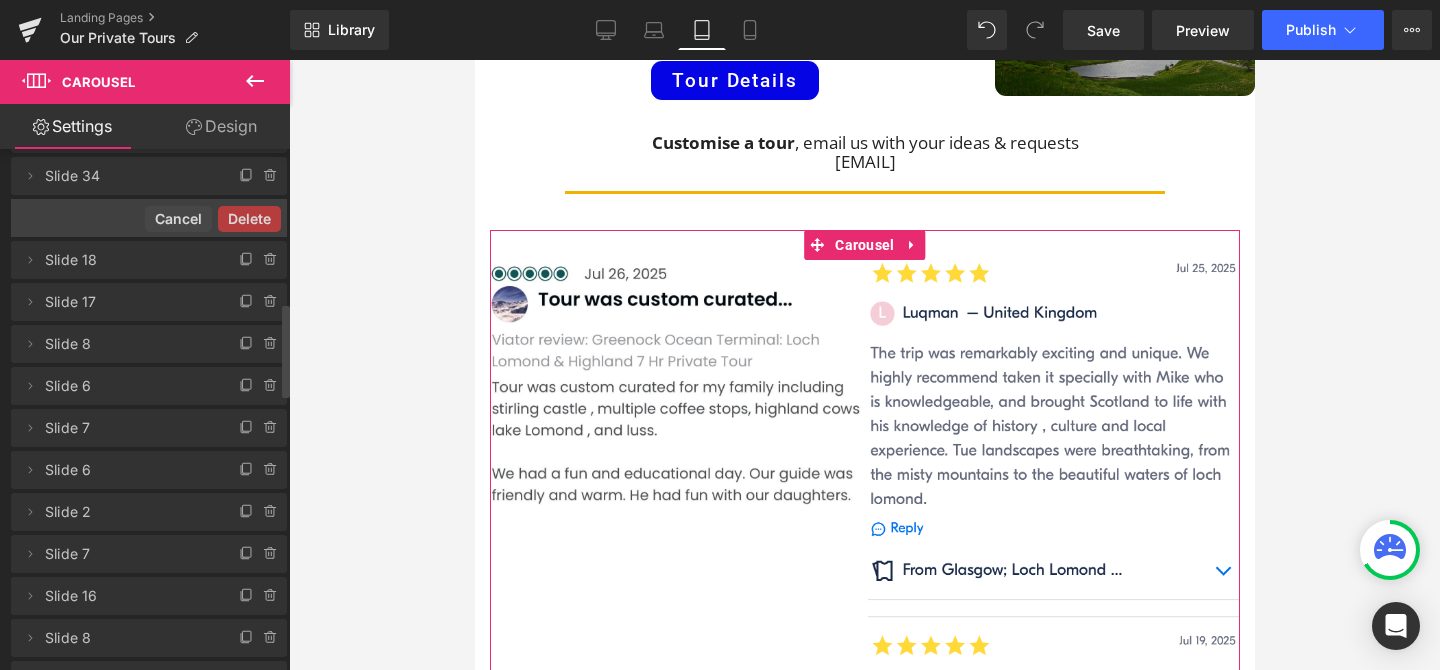 click on "Delete Cancel" at bounding box center [149, 218] 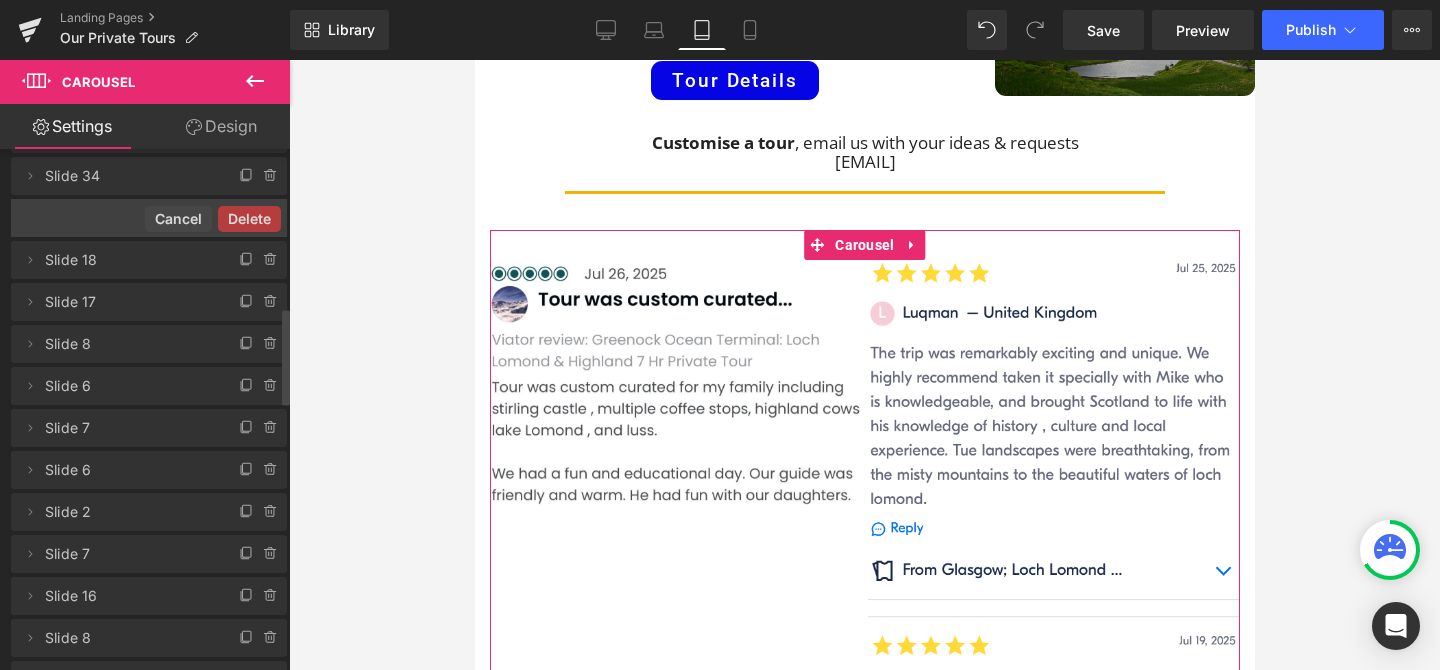 click on "Delete" at bounding box center (249, 219) 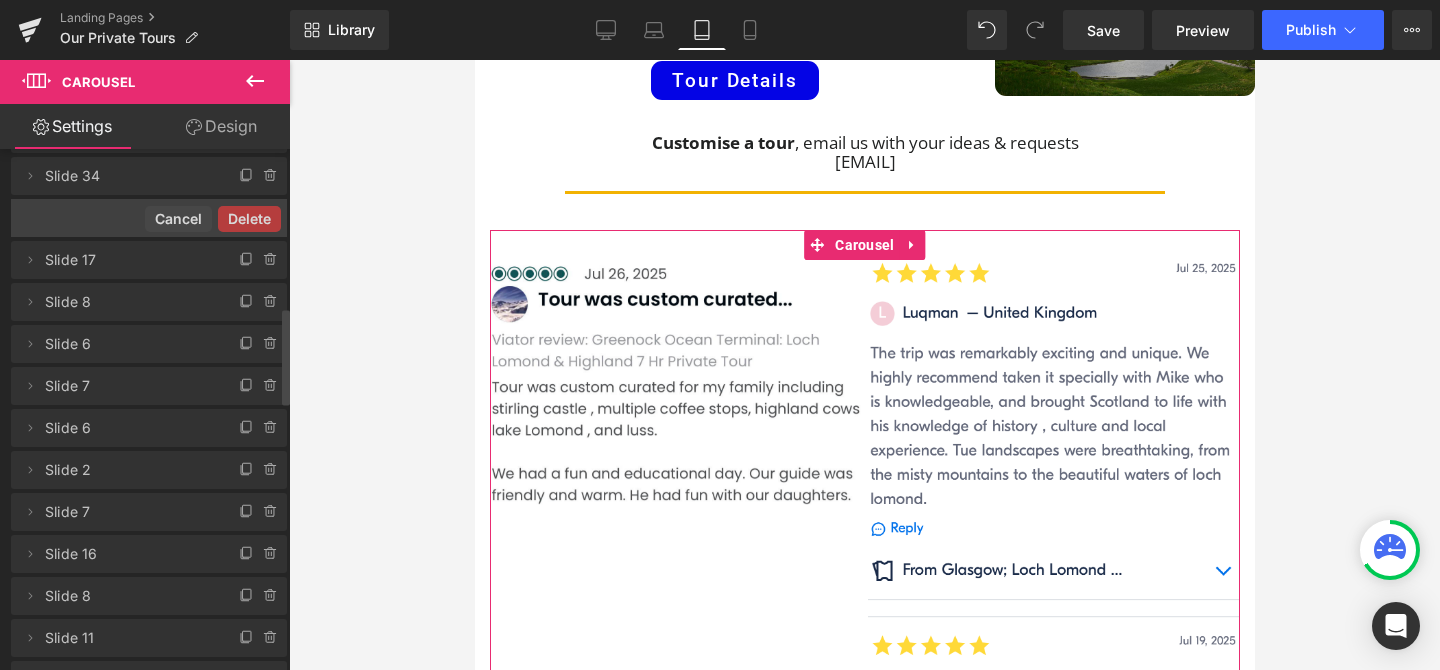 click on "Delete Cancel" at bounding box center (149, 218) 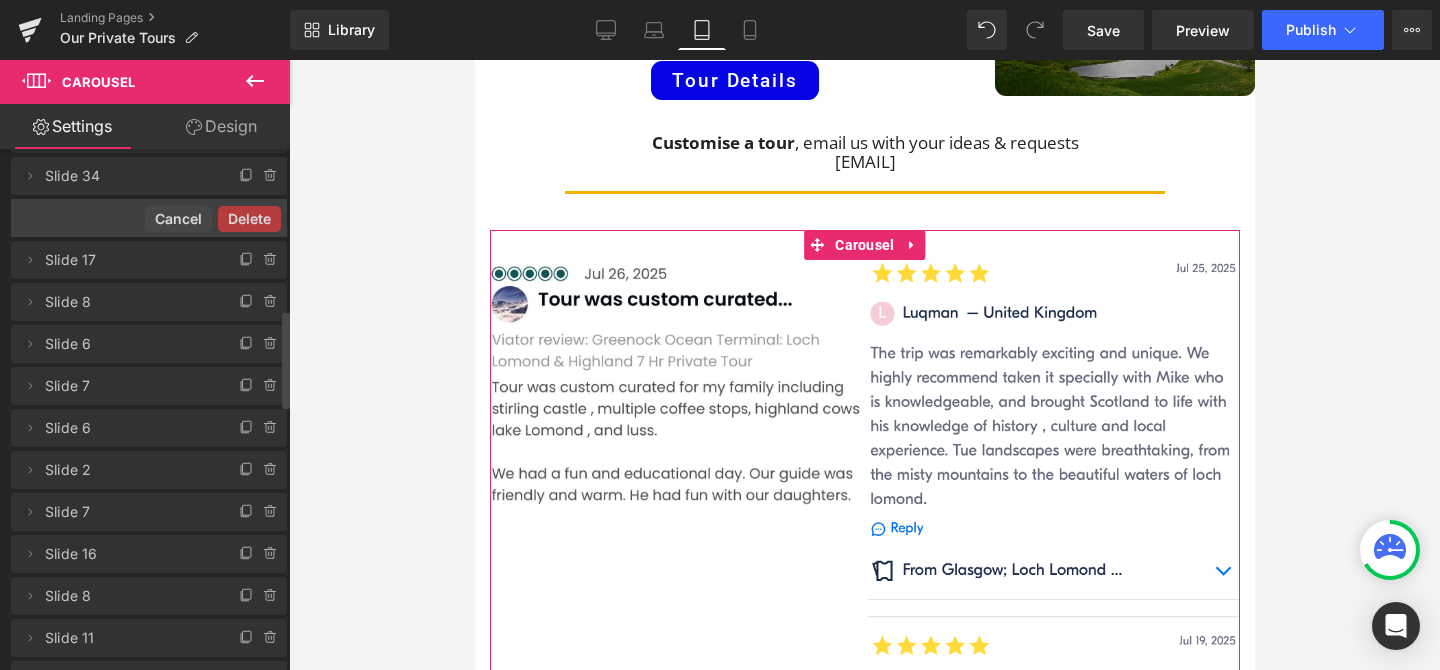 click on "Delete" at bounding box center (249, 219) 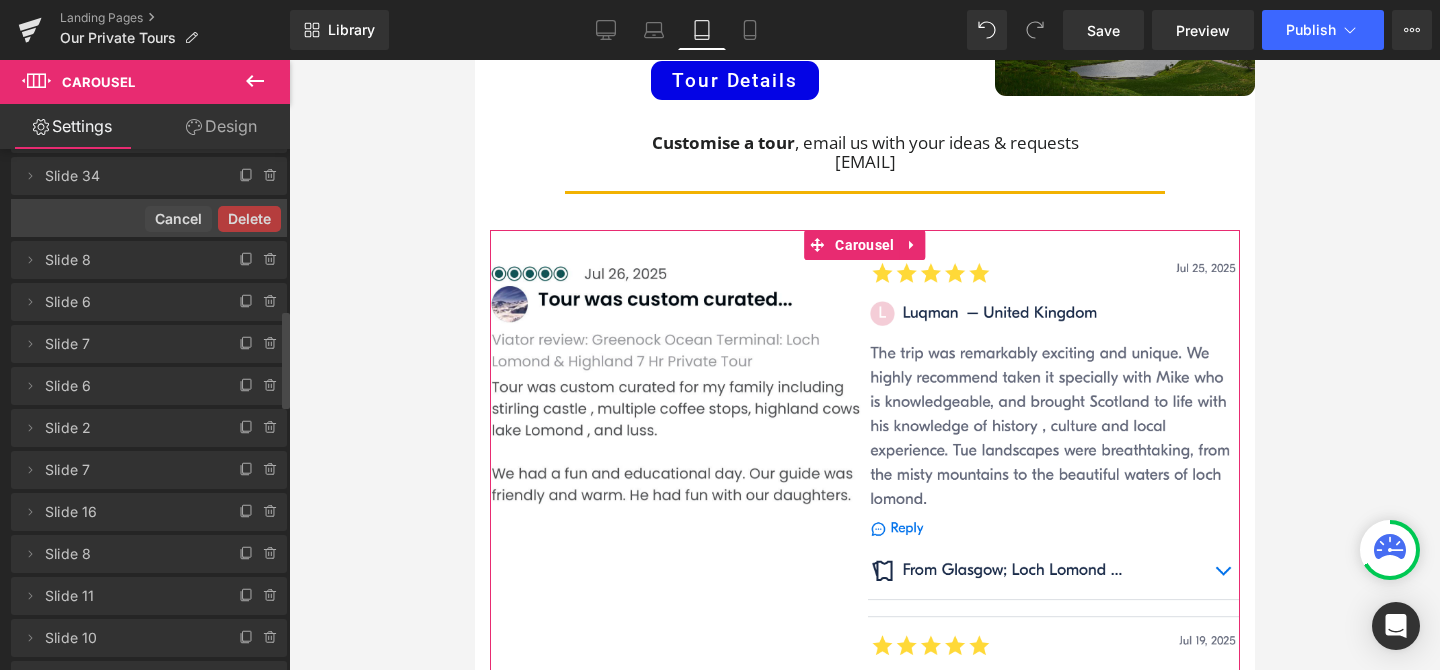 click on "Delete Cancel" at bounding box center [149, 218] 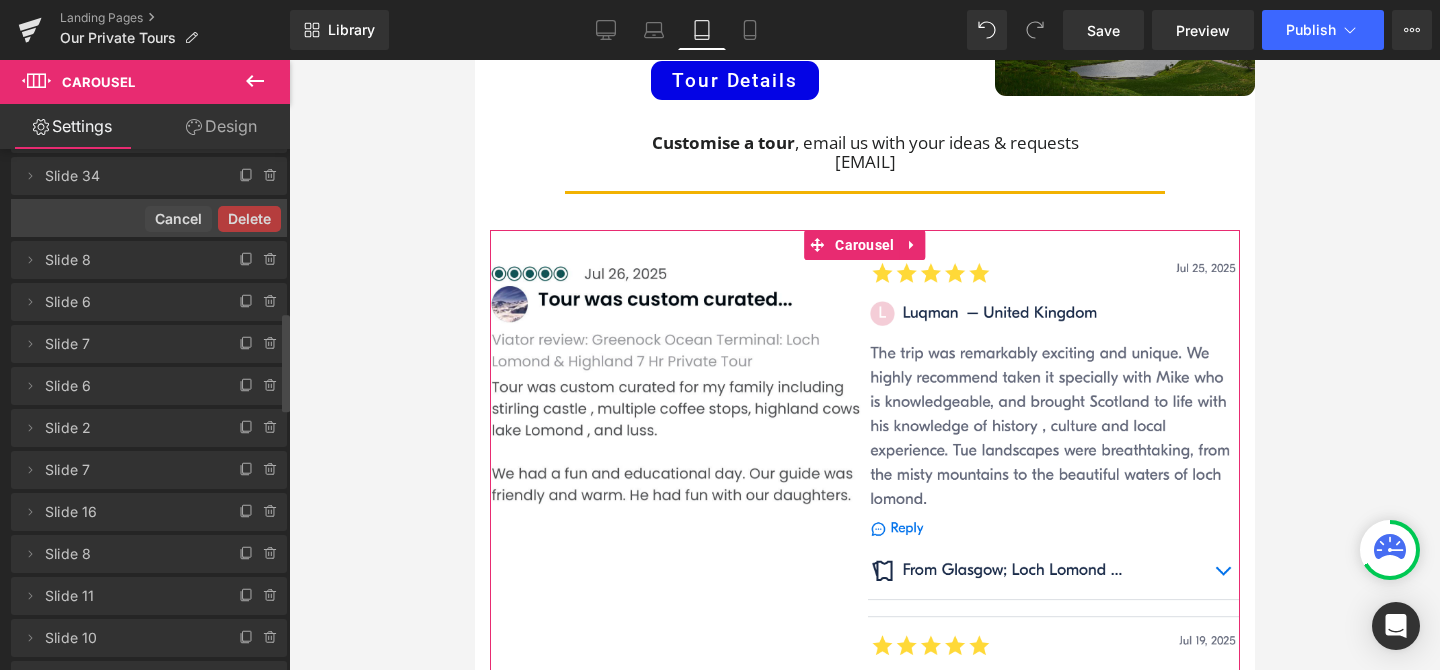 click on "Delete" at bounding box center (249, 219) 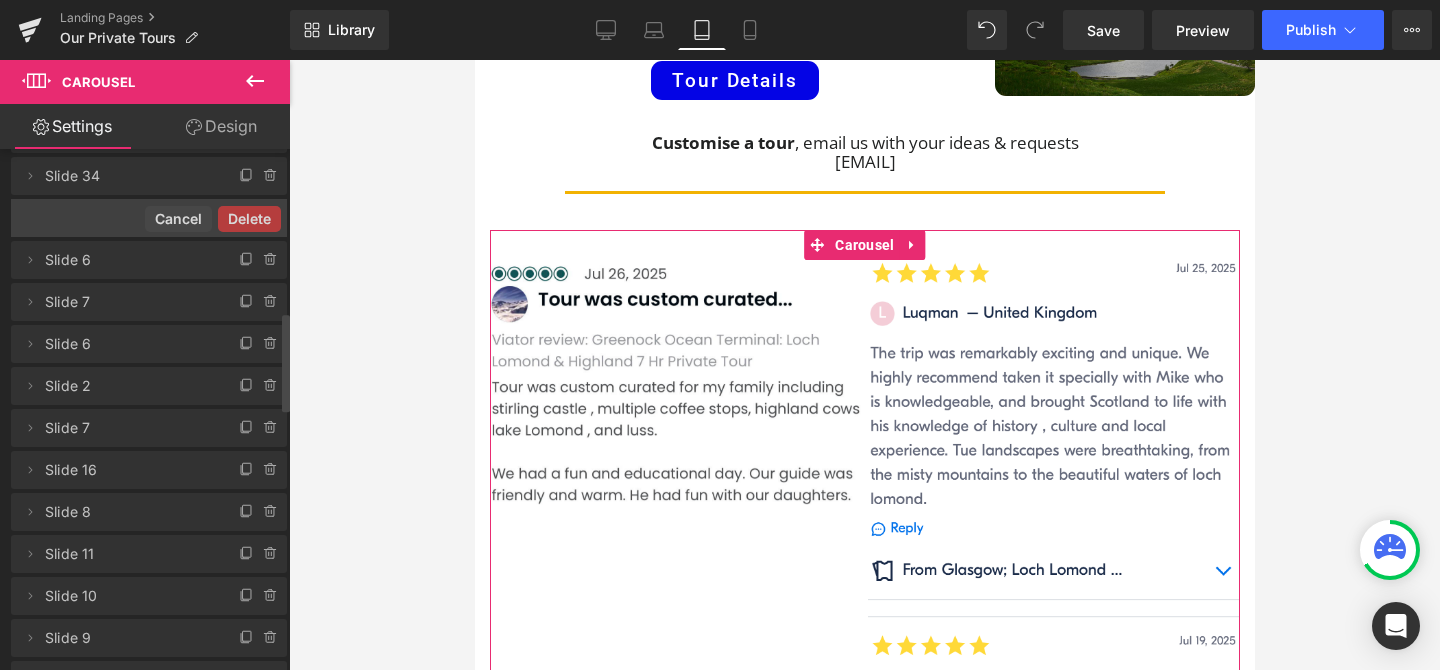 click on "Delete Cancel" at bounding box center [149, 218] 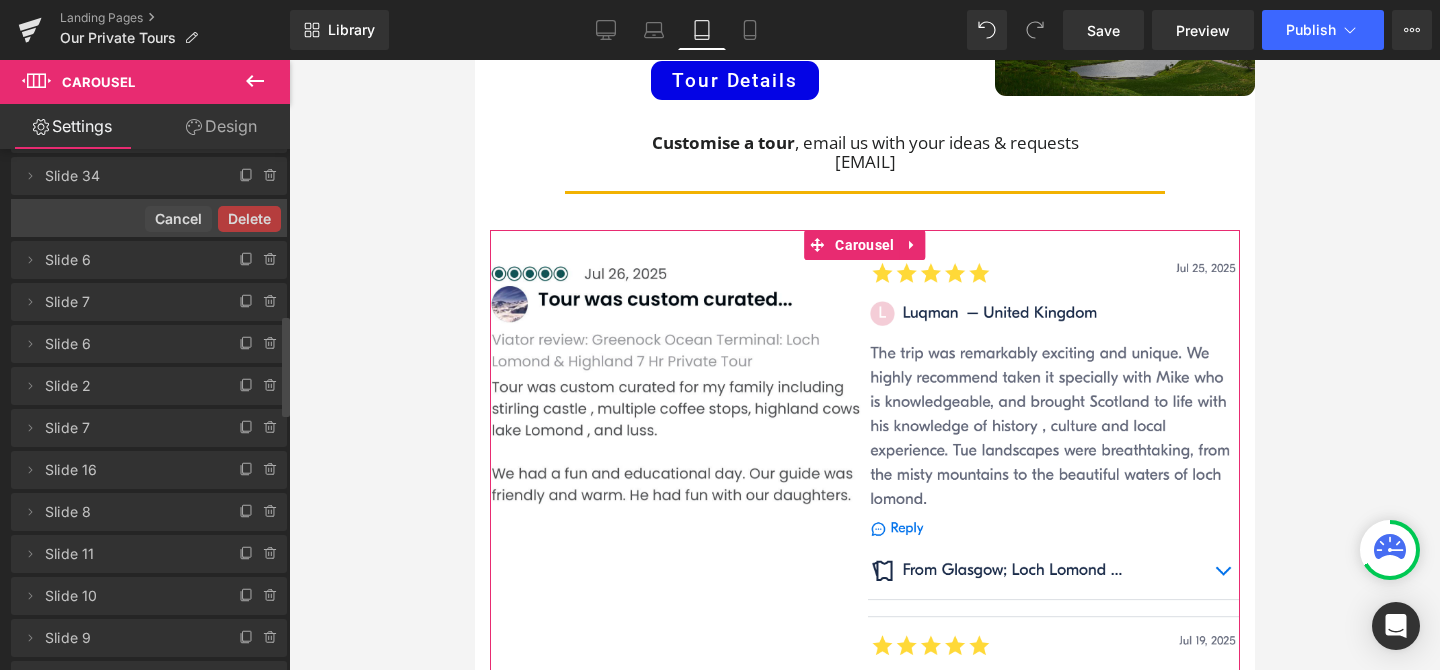click on "Delete" at bounding box center (249, 219) 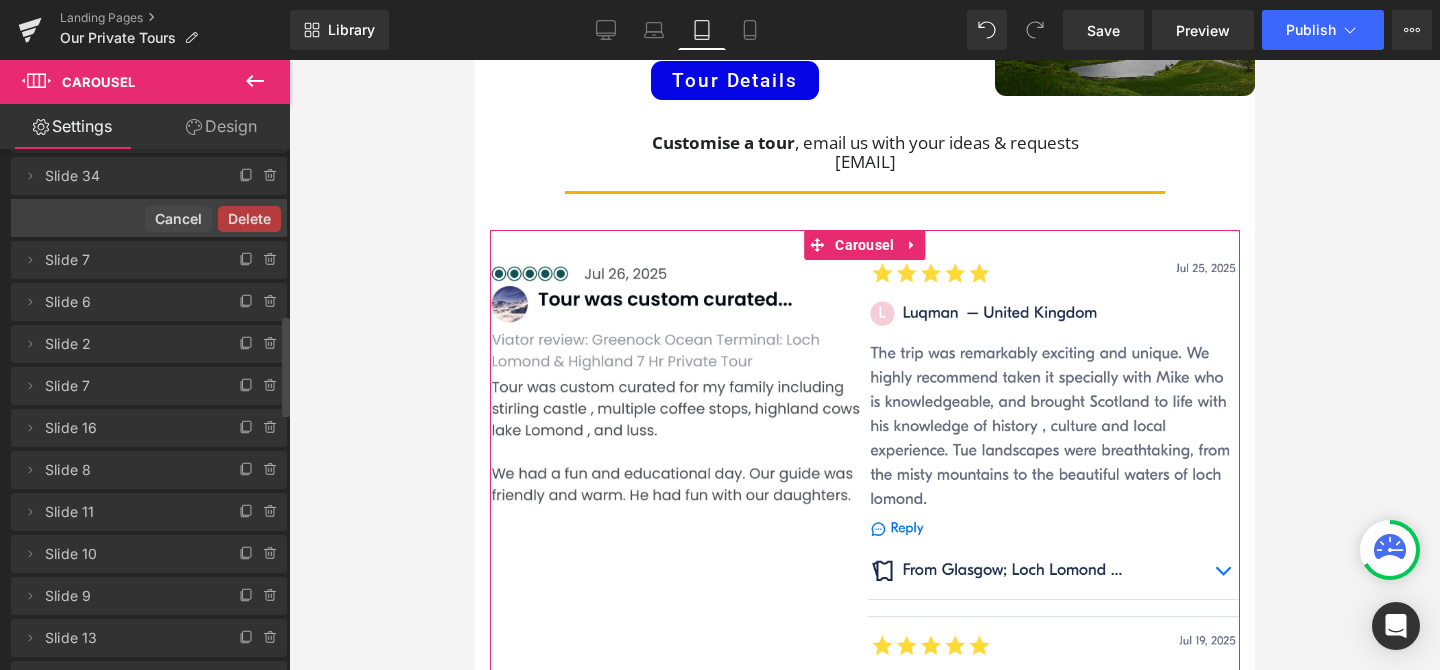 click on "Delete" at bounding box center [249, 219] 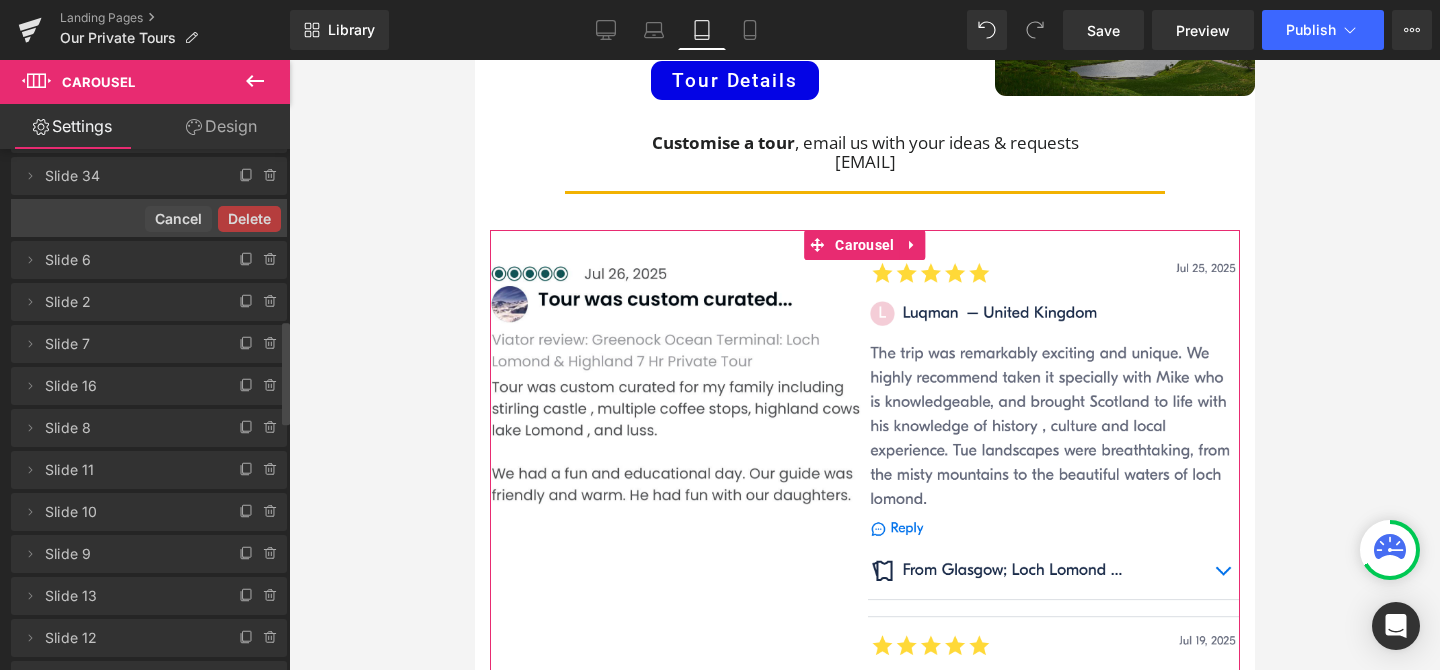 click on "Delete" at bounding box center [249, 219] 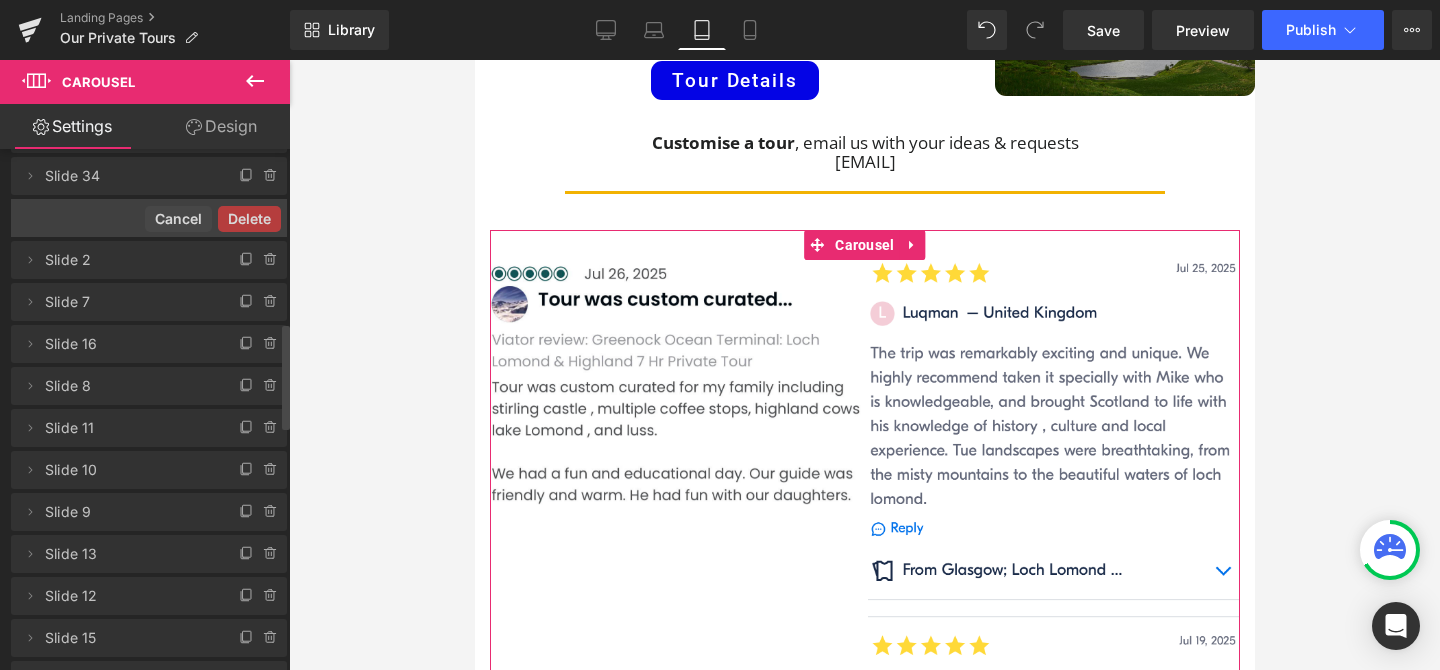 click on "Delete" at bounding box center (249, 219) 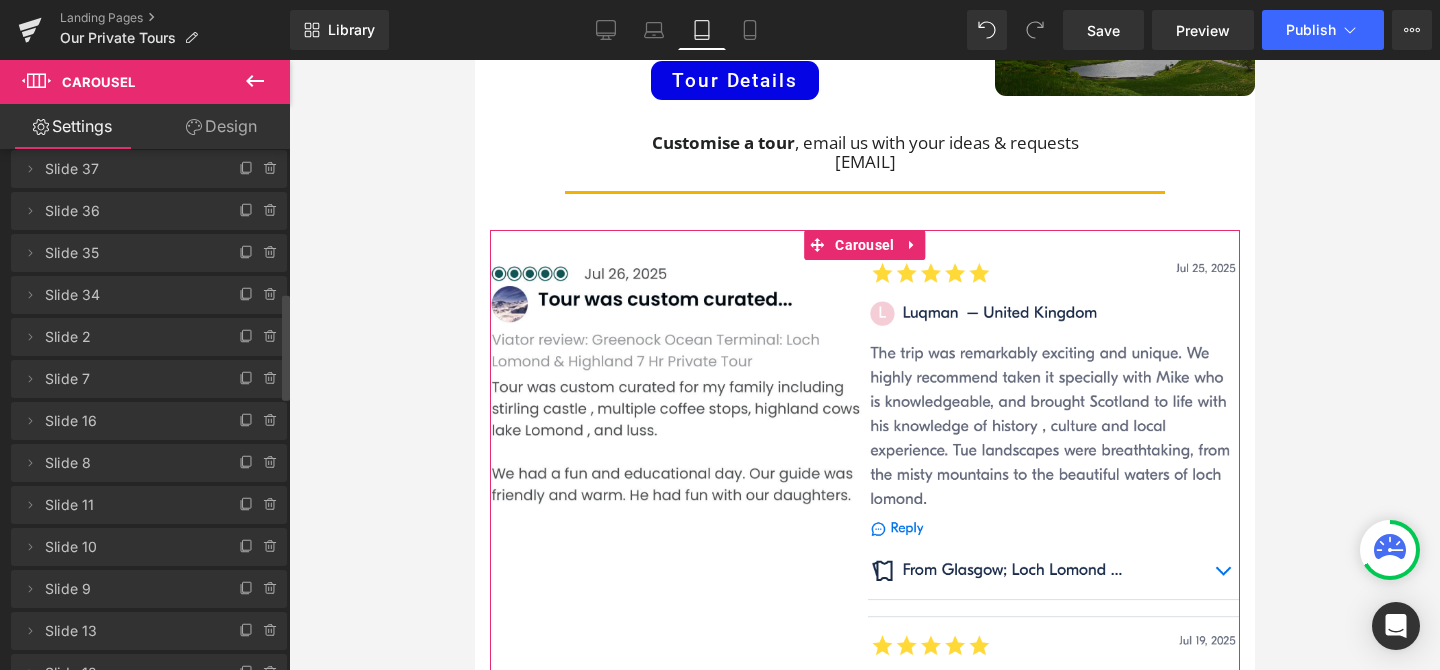 scroll, scrollTop: 696, scrollLeft: 0, axis: vertical 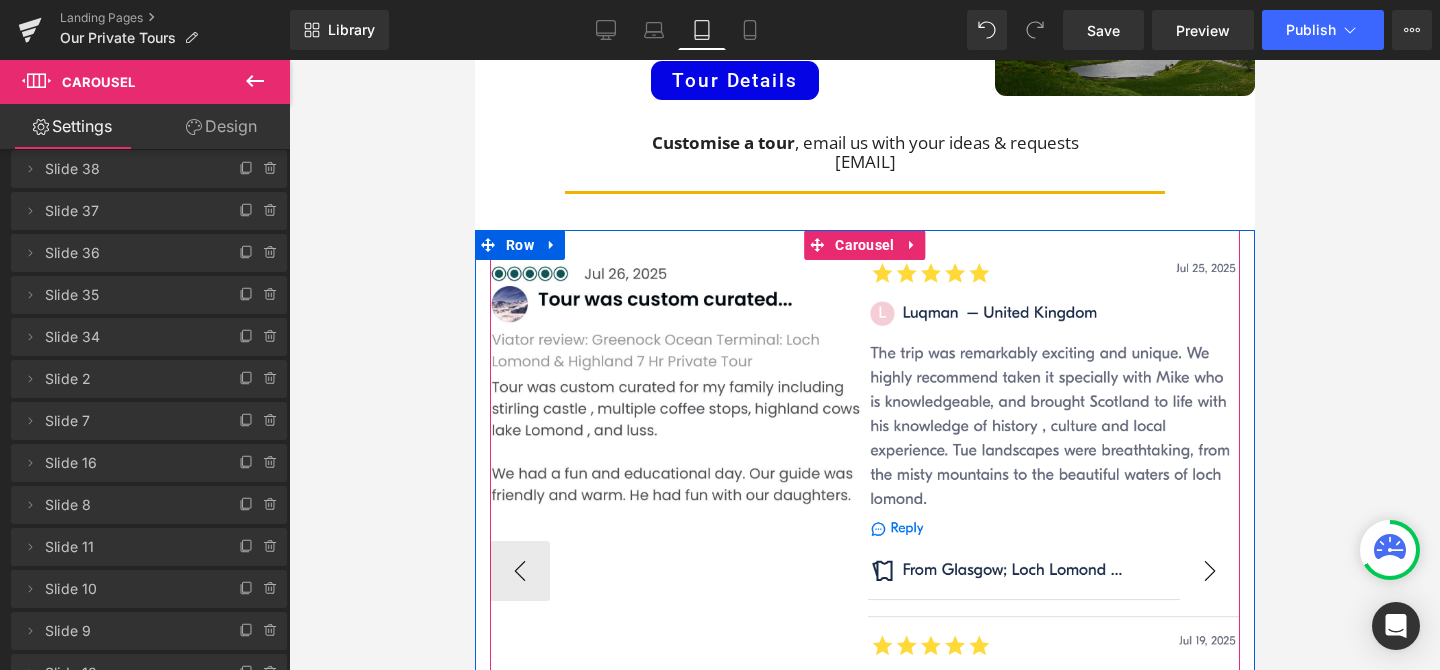 click on "›" at bounding box center (1209, 571) 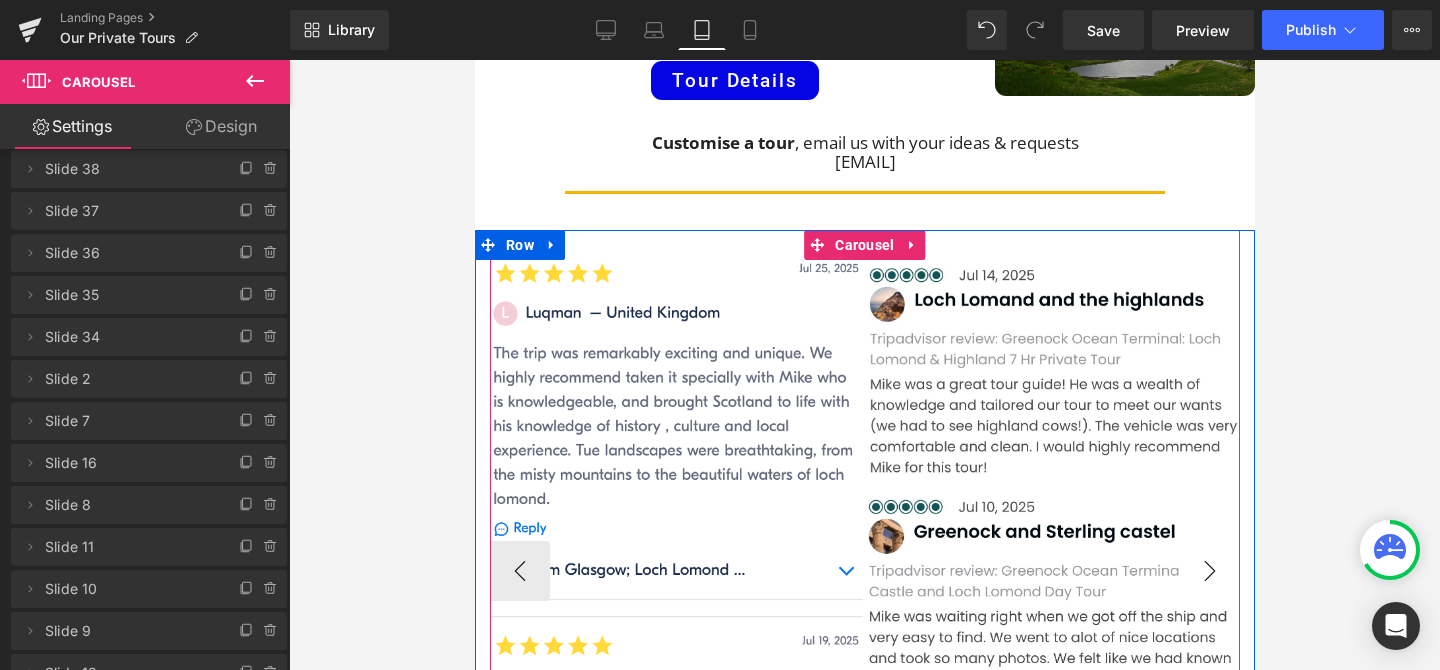 click on "›" at bounding box center (1209, 571) 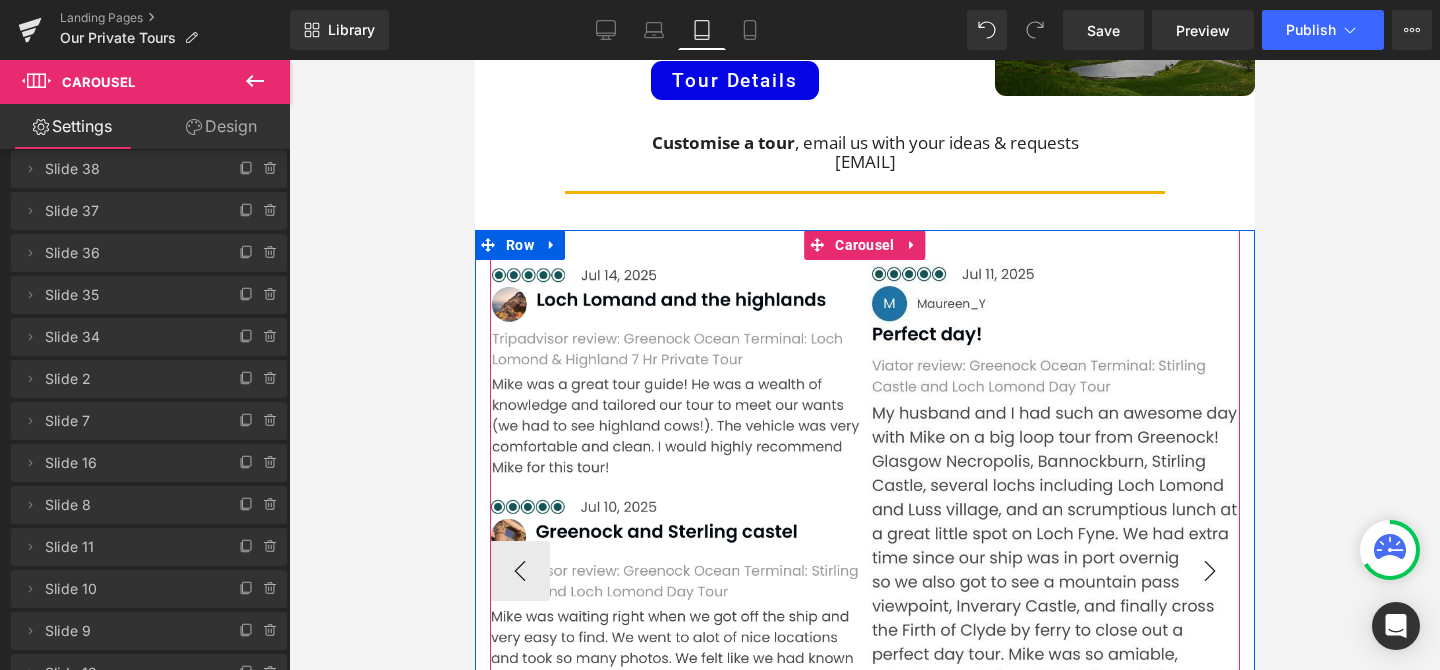 click on "›" at bounding box center [1209, 571] 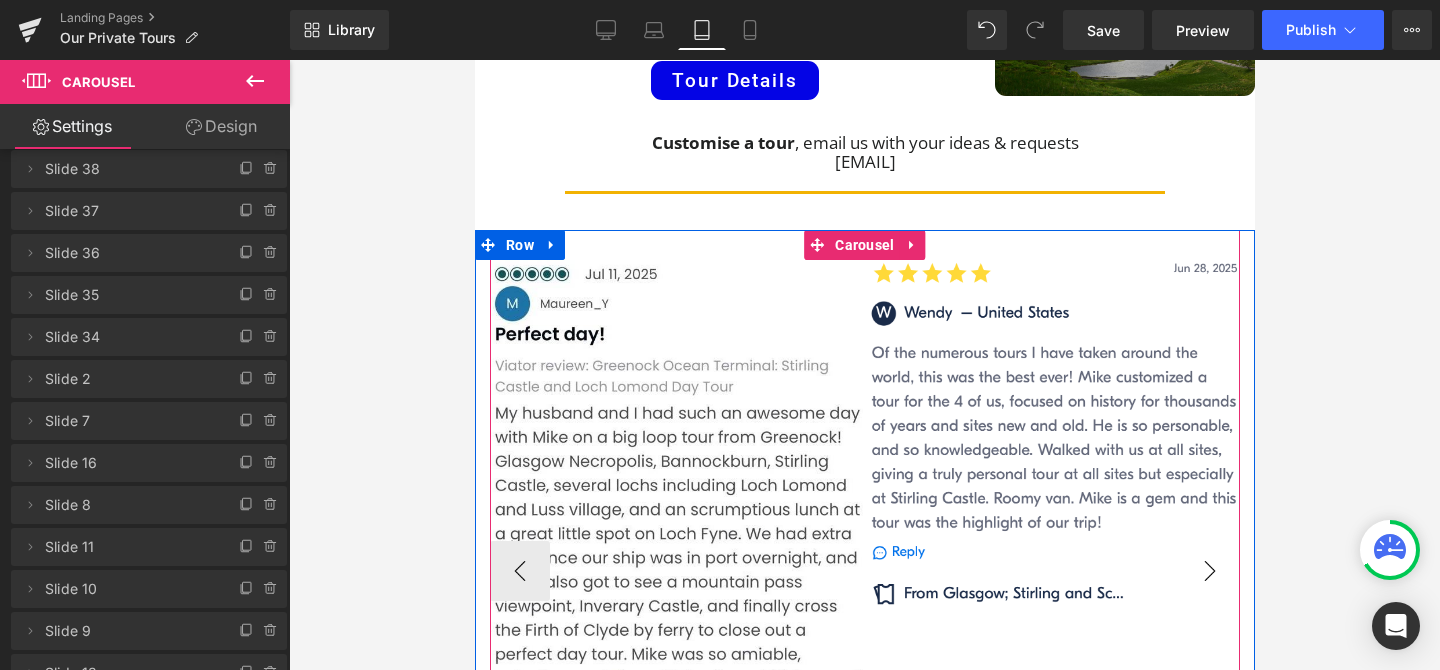 click on "›" at bounding box center [1209, 571] 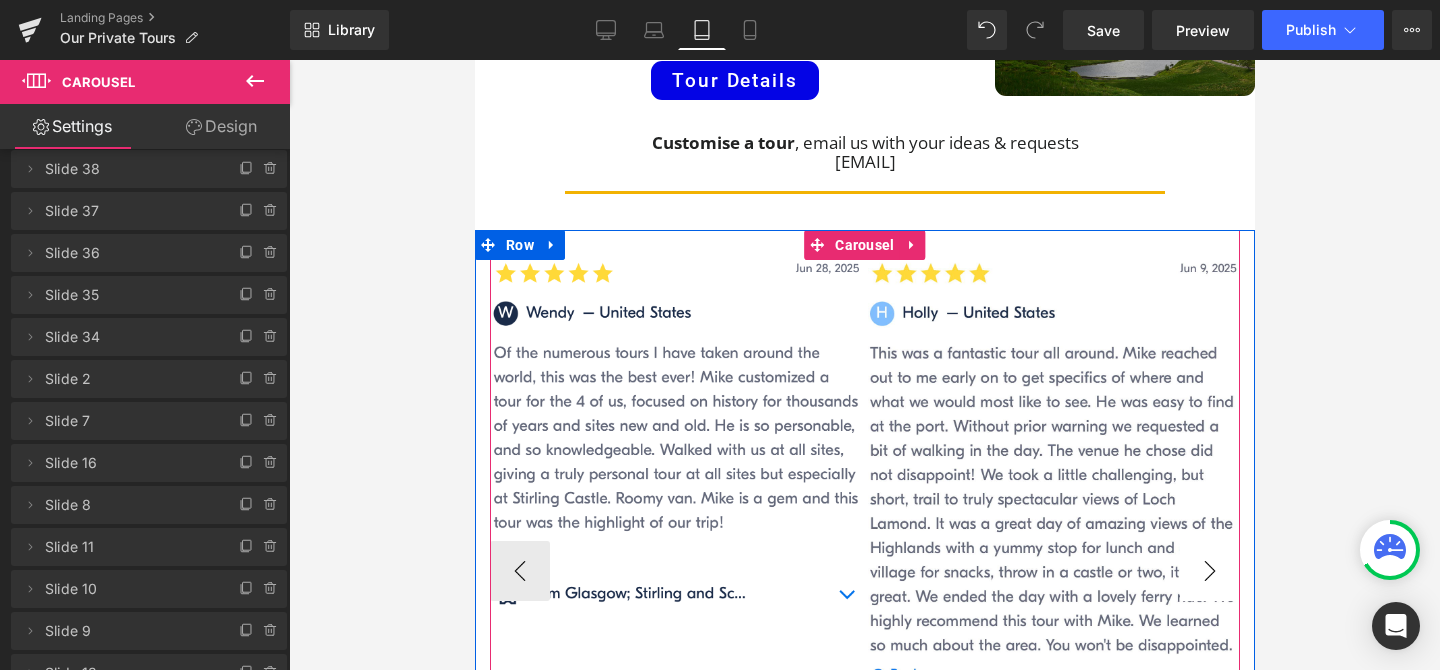 click on "›" at bounding box center (1209, 571) 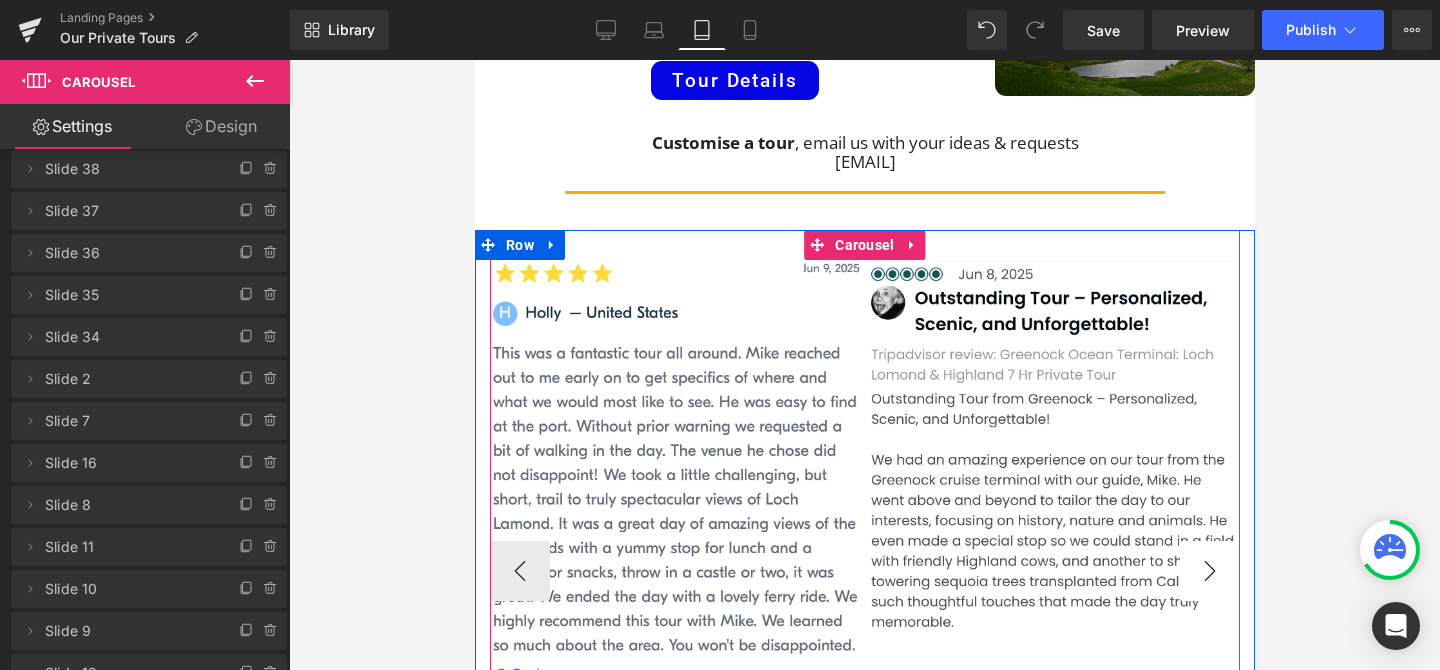 click on "›" at bounding box center [1209, 571] 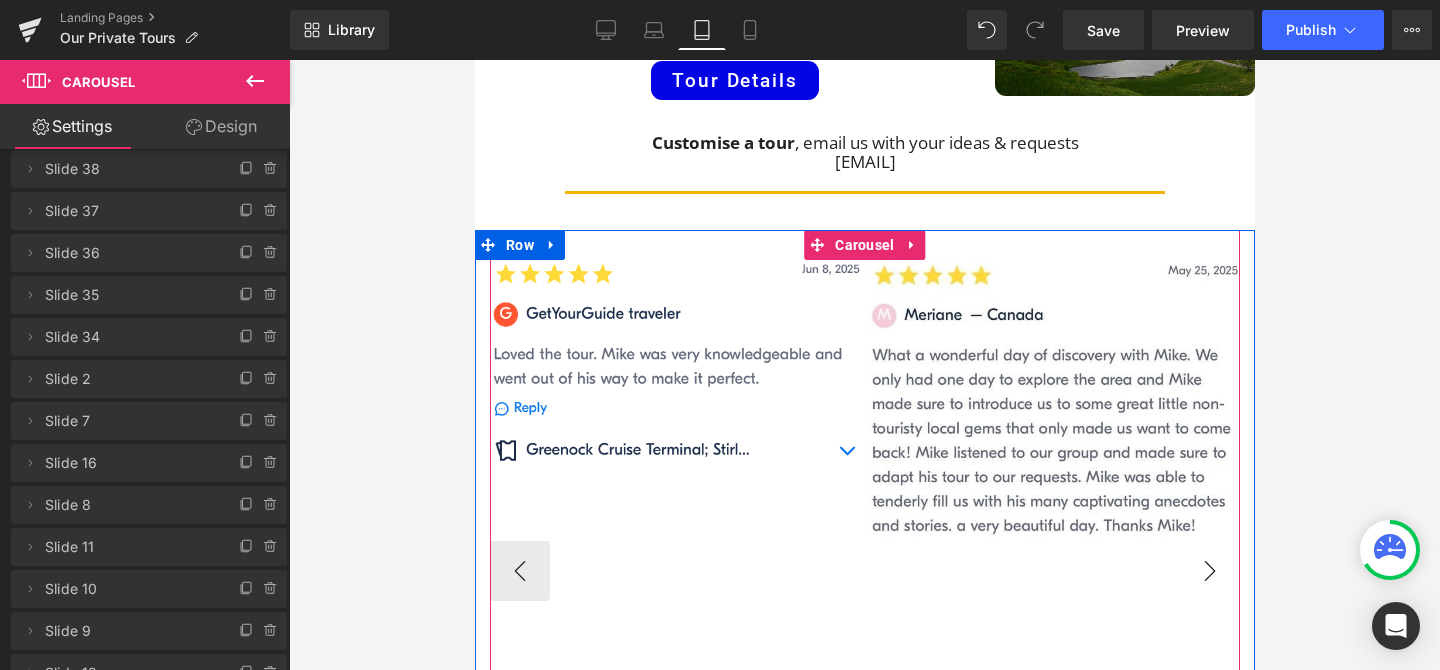 click on "›" at bounding box center (1209, 571) 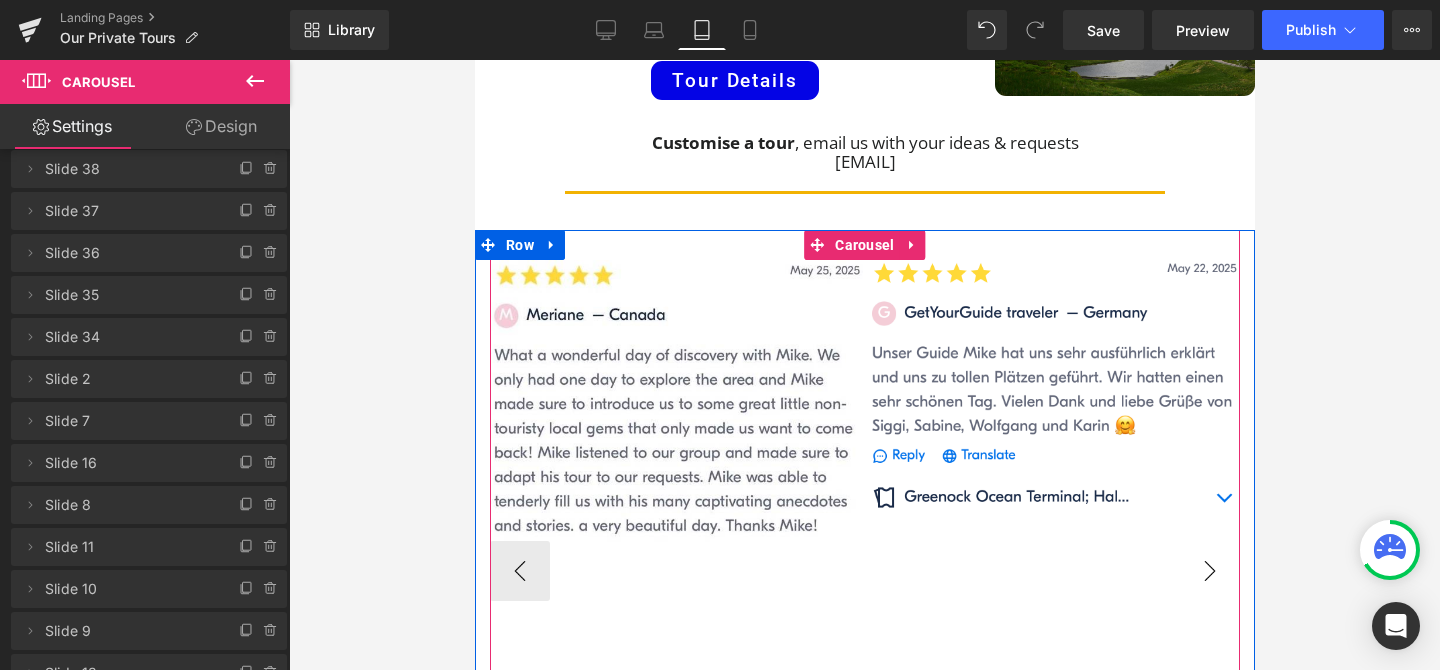 click on "›" at bounding box center (1209, 571) 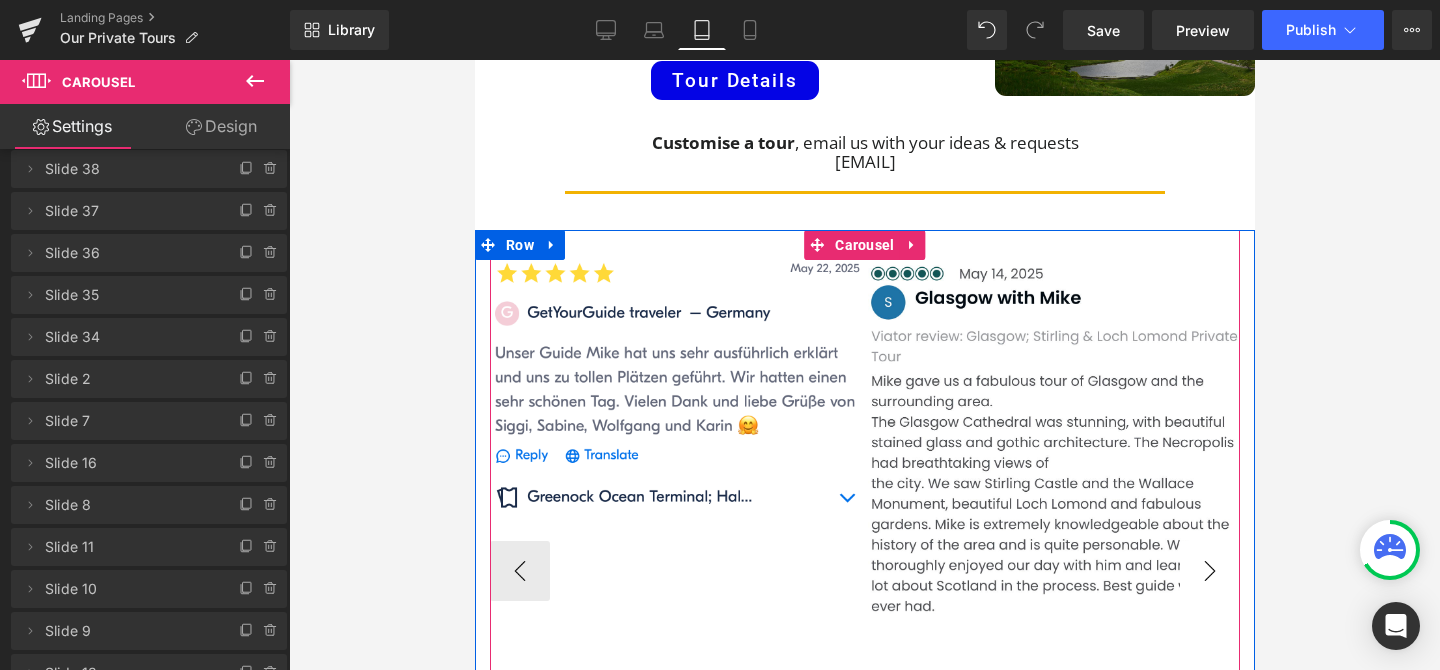 click on "›" at bounding box center [1209, 571] 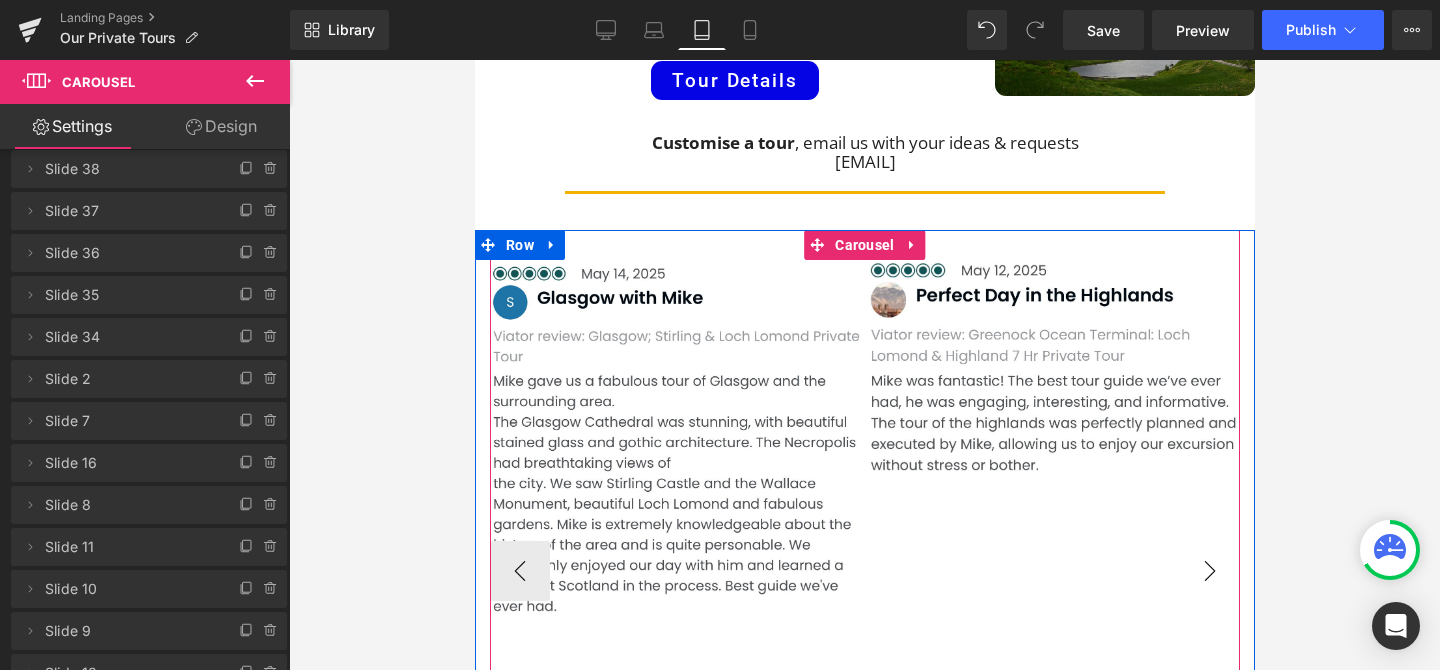 click on "›" at bounding box center (1209, 571) 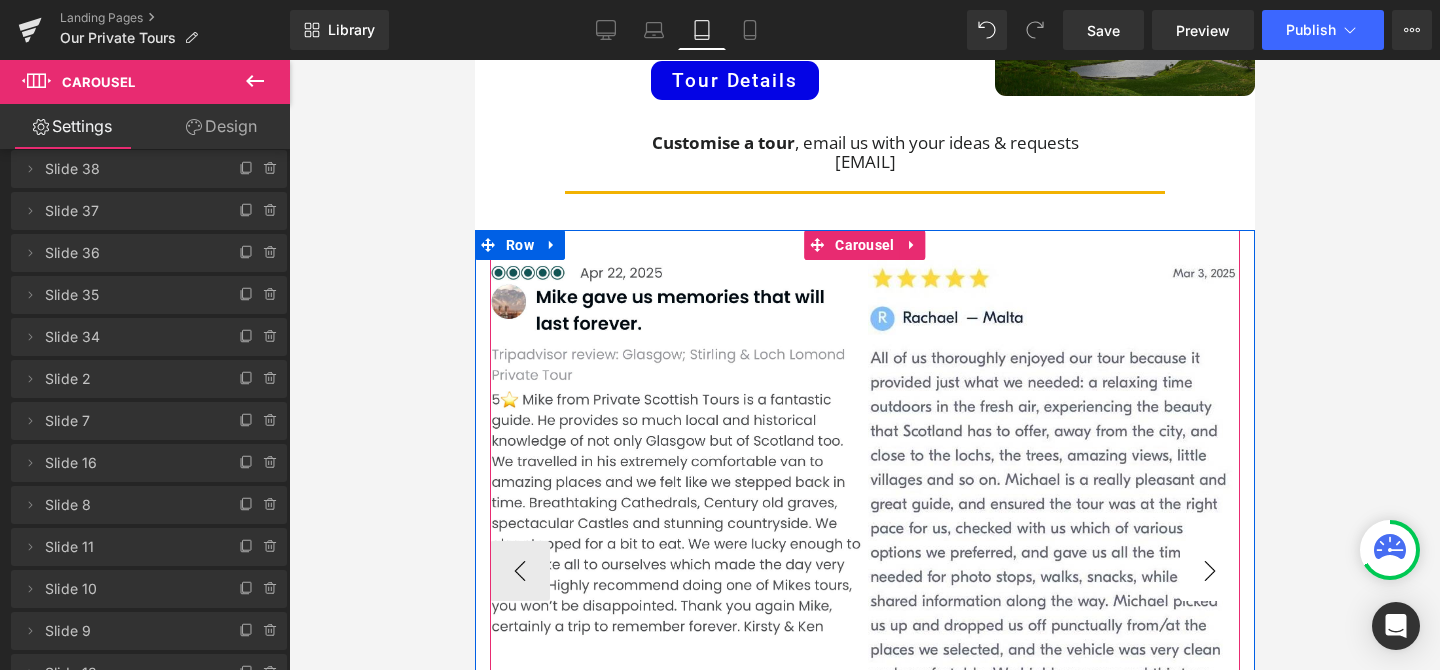 click on "›" at bounding box center [1209, 571] 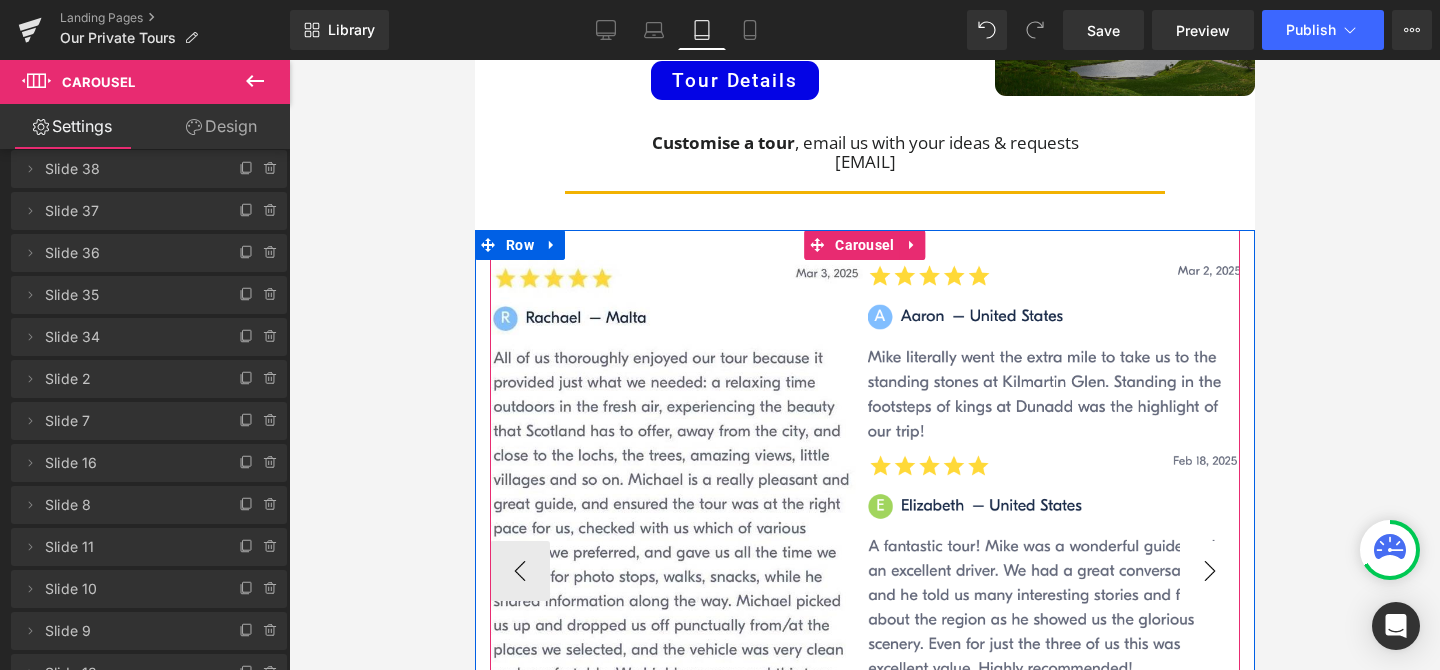 click on "›" at bounding box center [1209, 571] 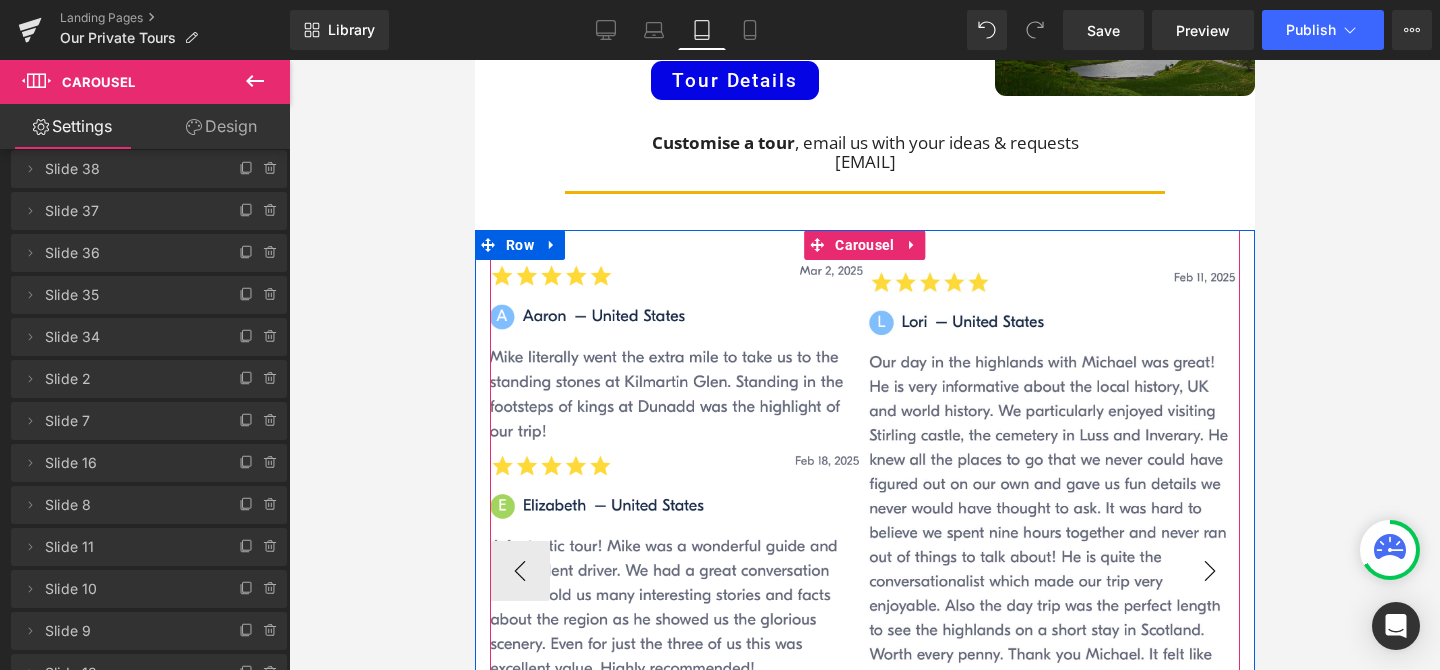 click on "›" at bounding box center [1209, 571] 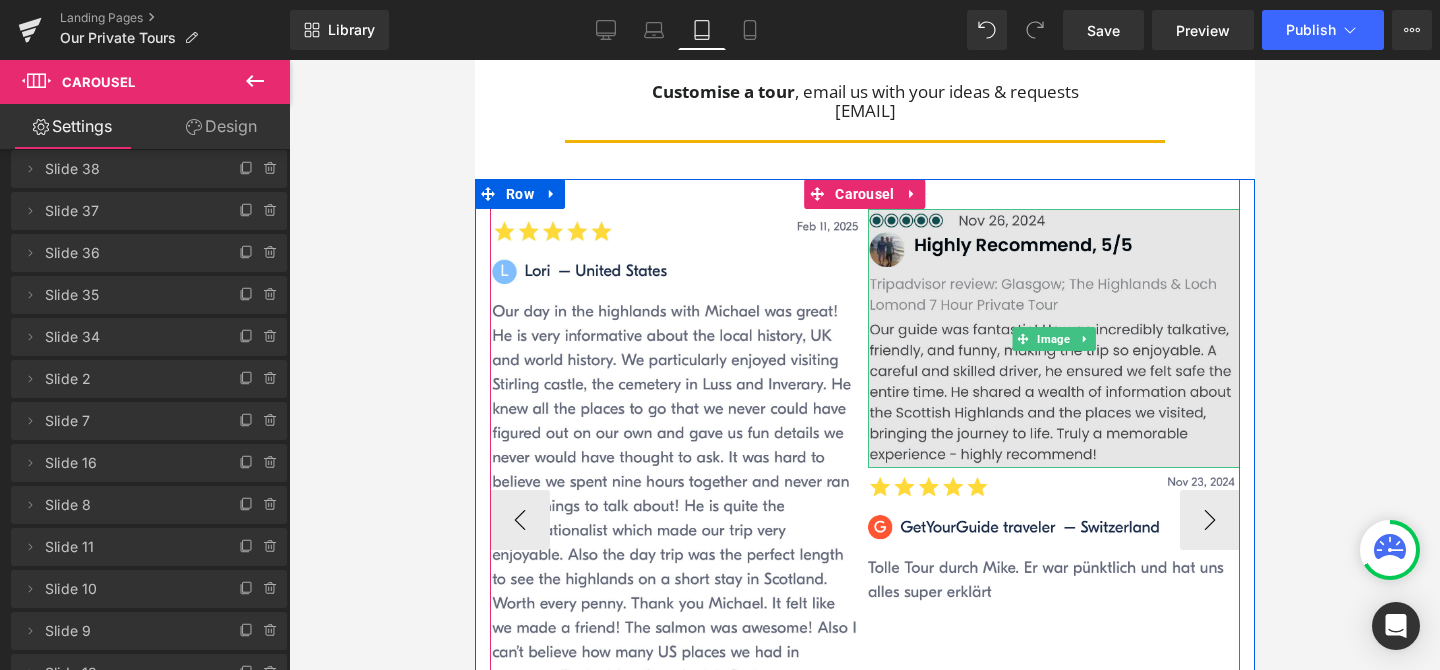 scroll, scrollTop: 1452, scrollLeft: 0, axis: vertical 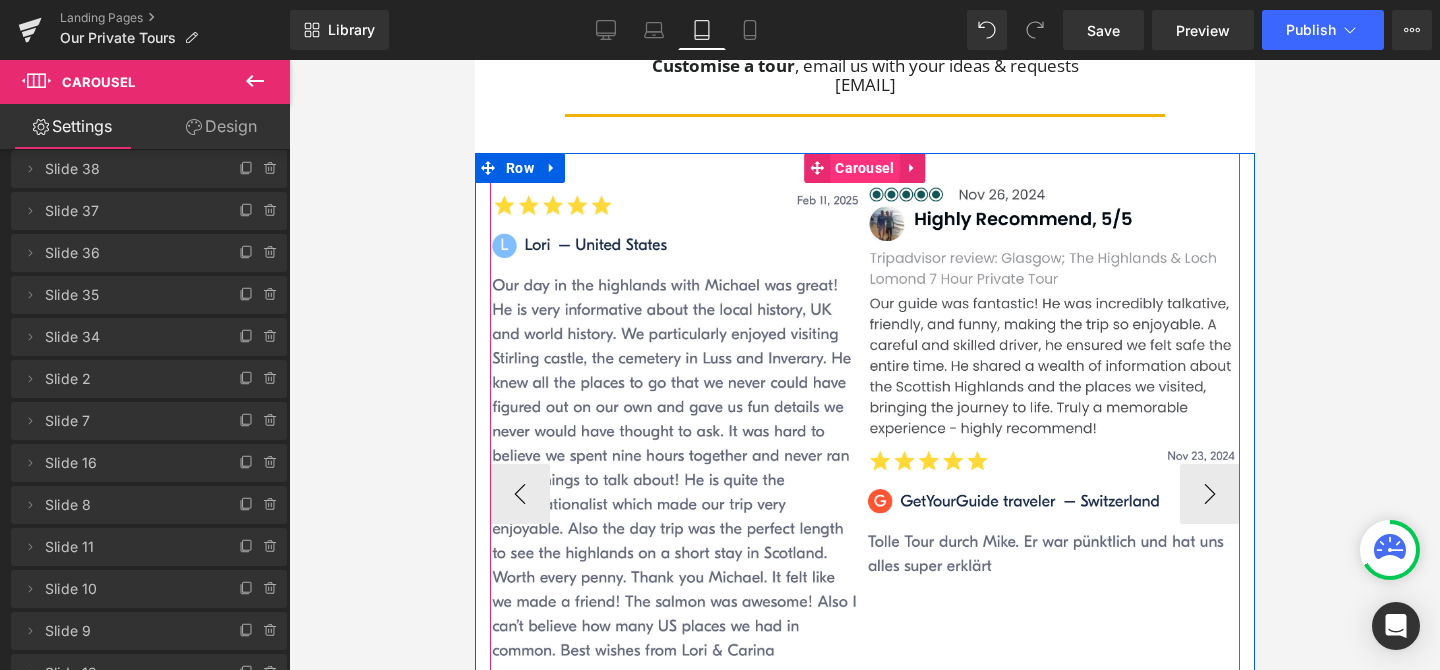 click on "Carousel" at bounding box center (863, 168) 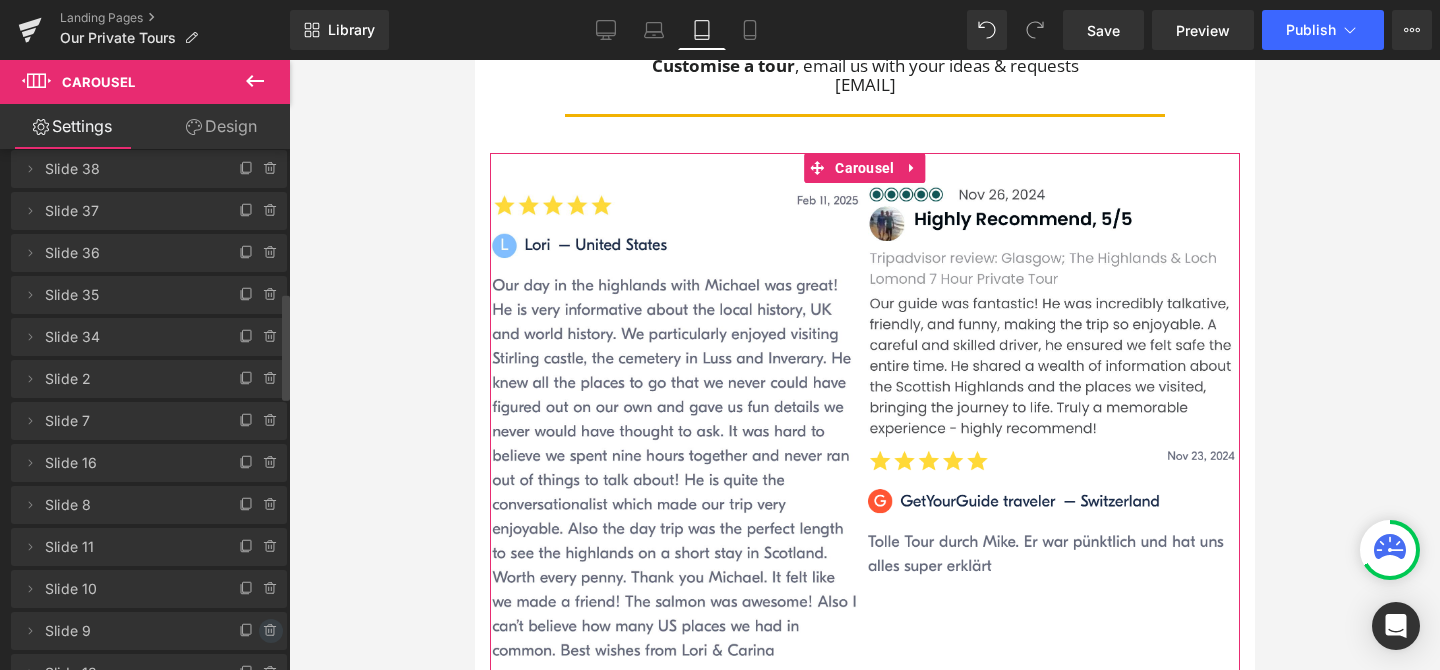 click 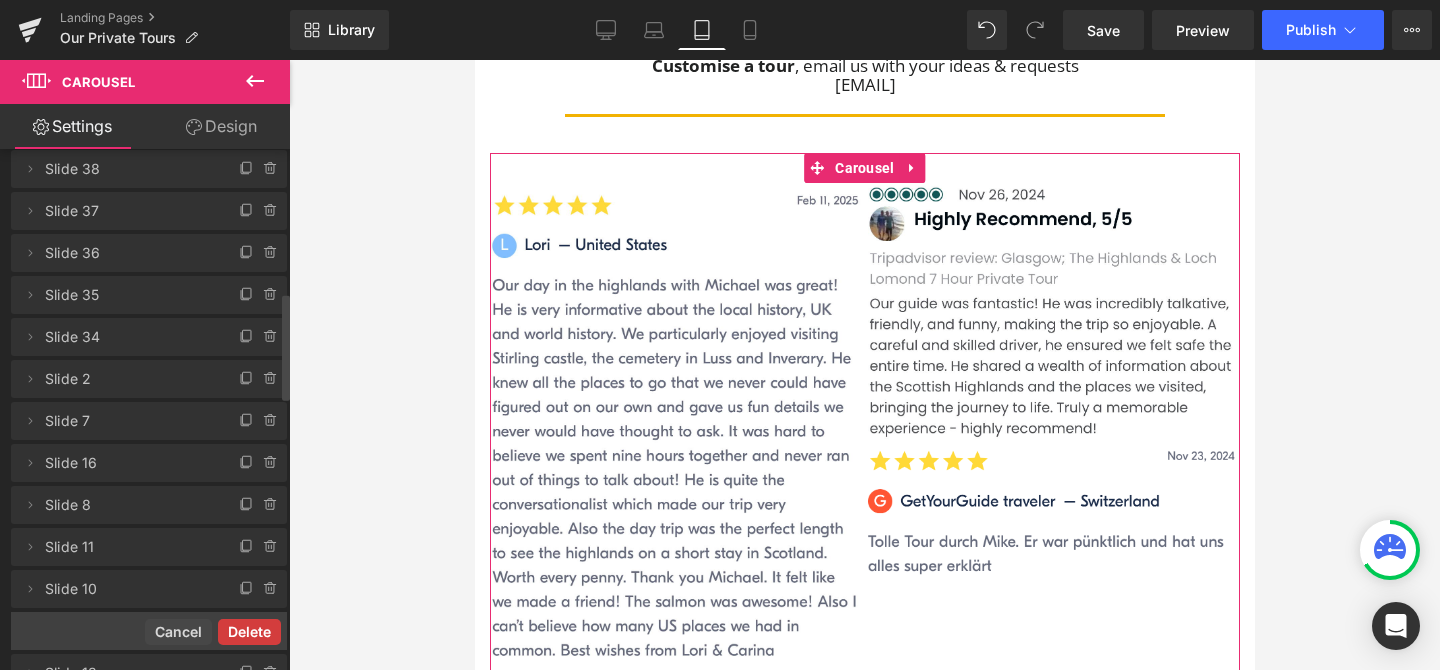 click on "Delete" at bounding box center (249, 632) 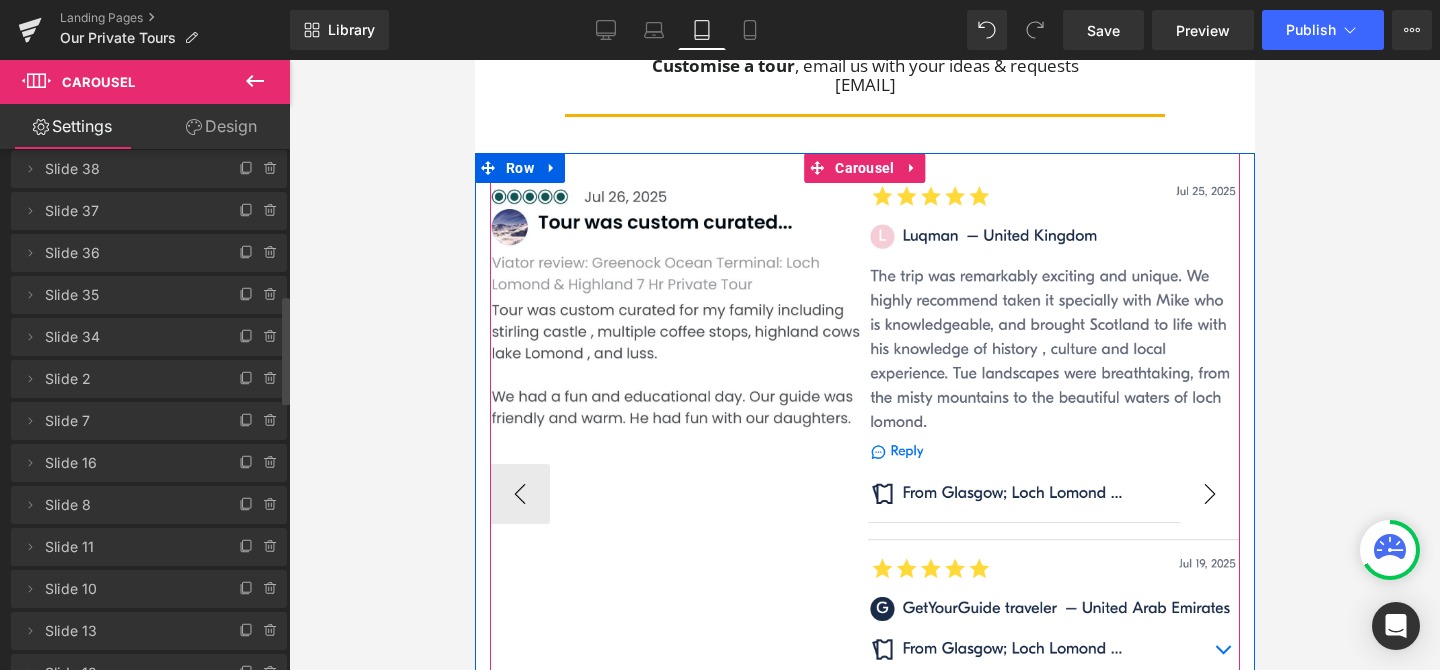 click on "›" at bounding box center [1209, 494] 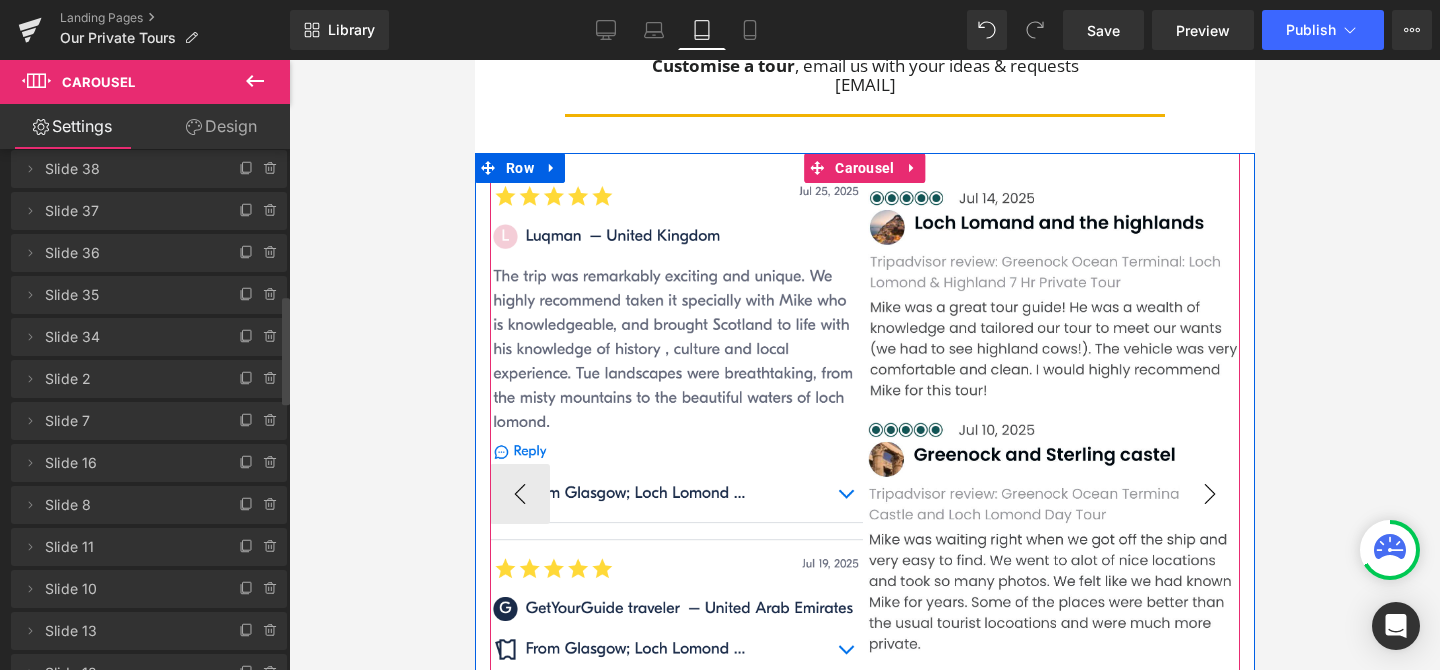 click on "›" at bounding box center [1209, 494] 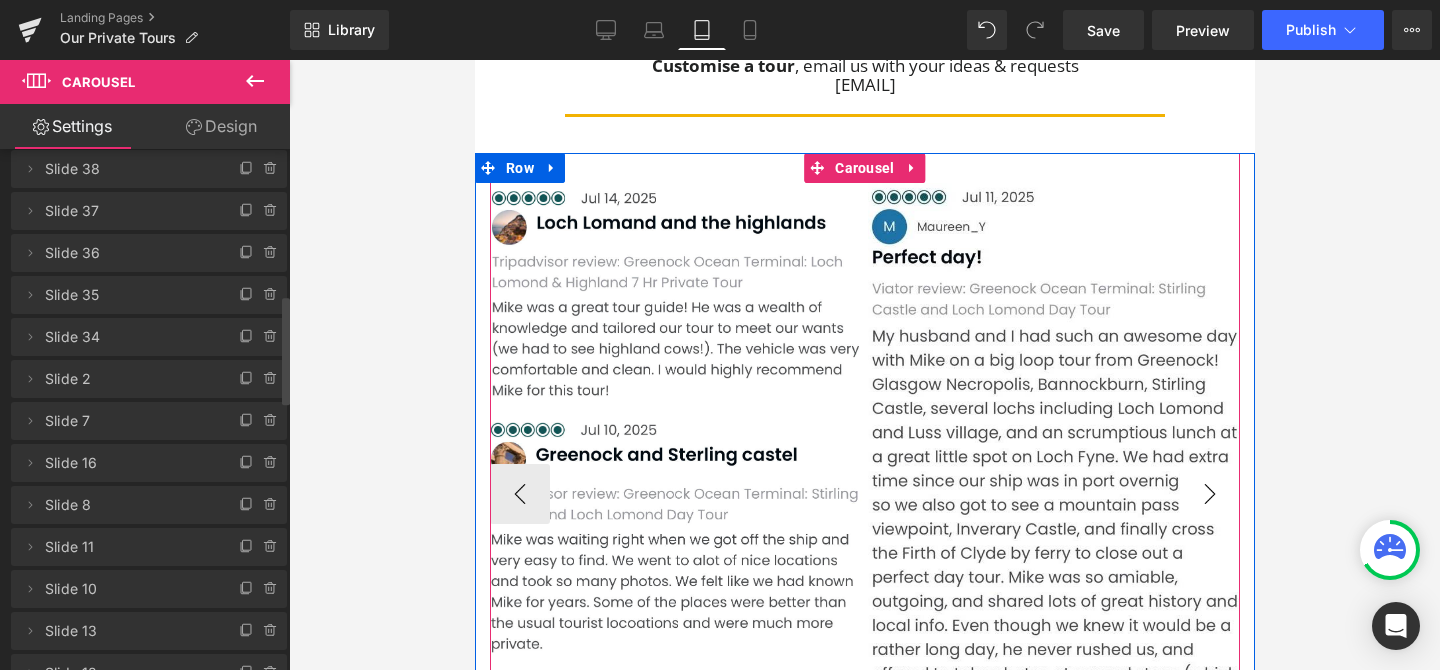 click on "›" at bounding box center [1209, 494] 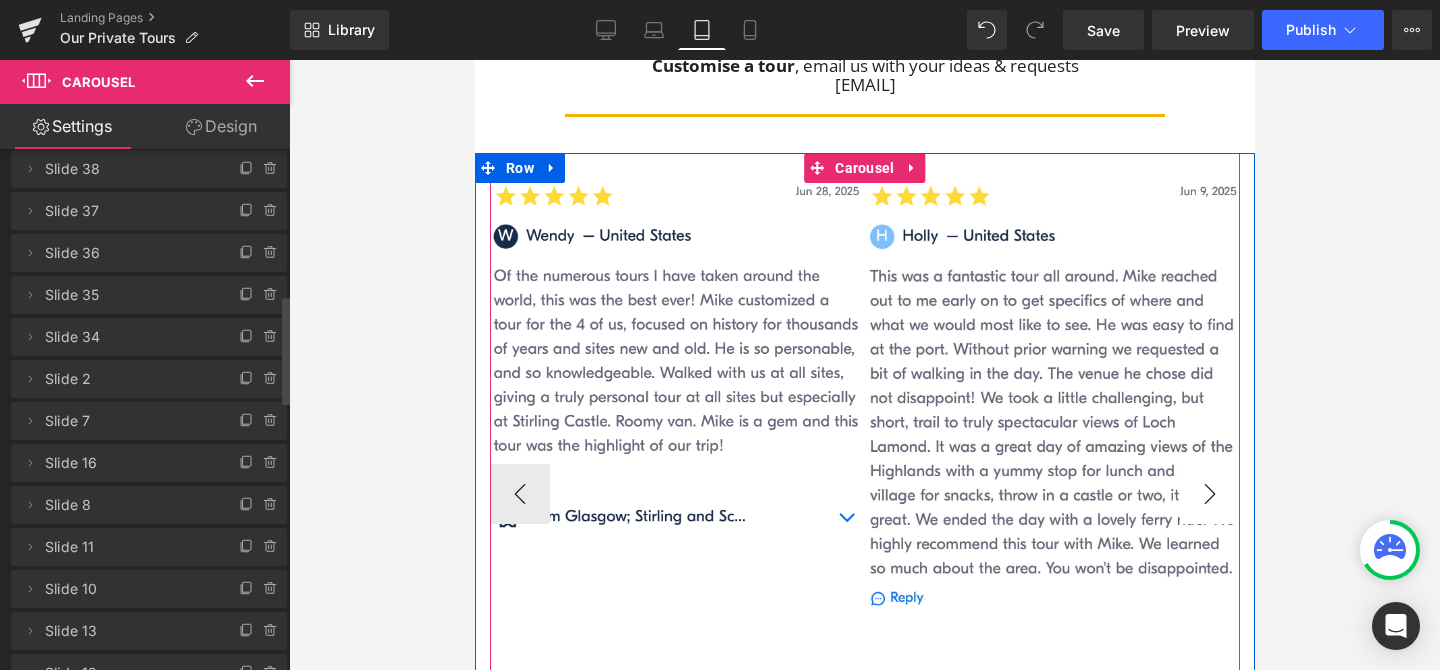 click on "›" at bounding box center (1209, 494) 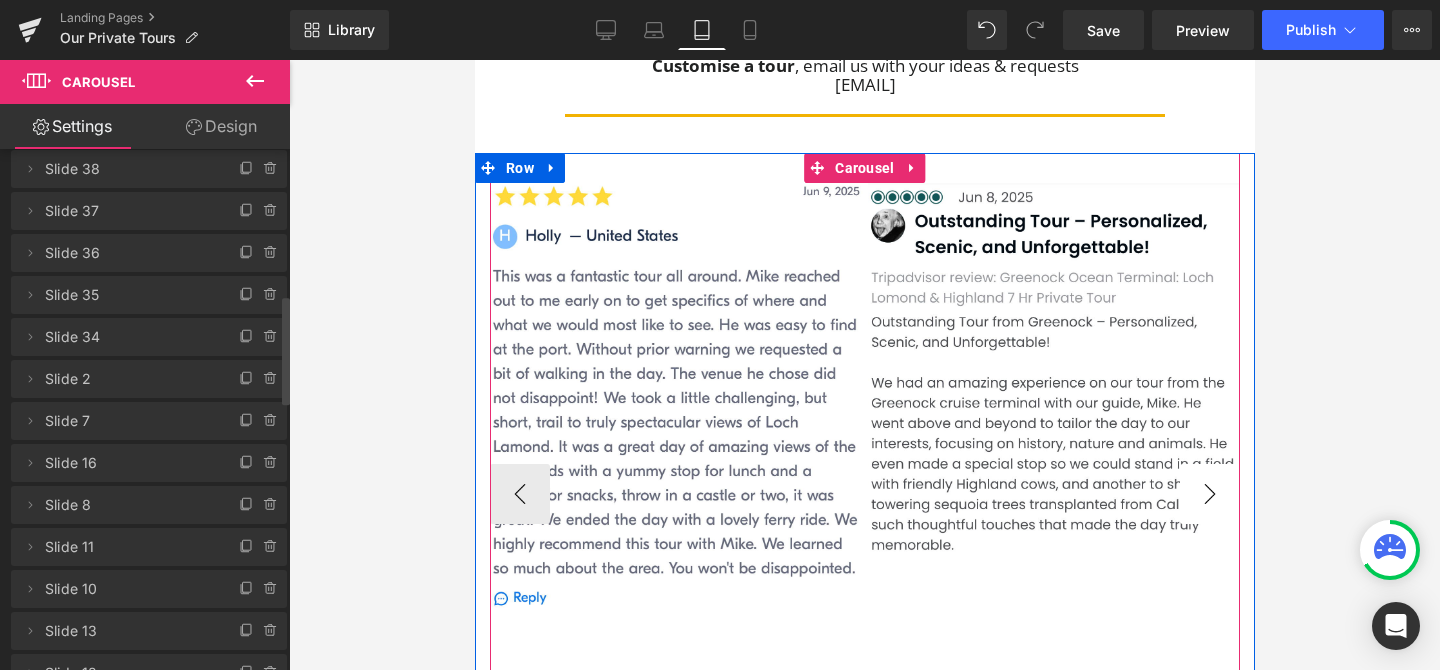 click on "›" at bounding box center (1209, 494) 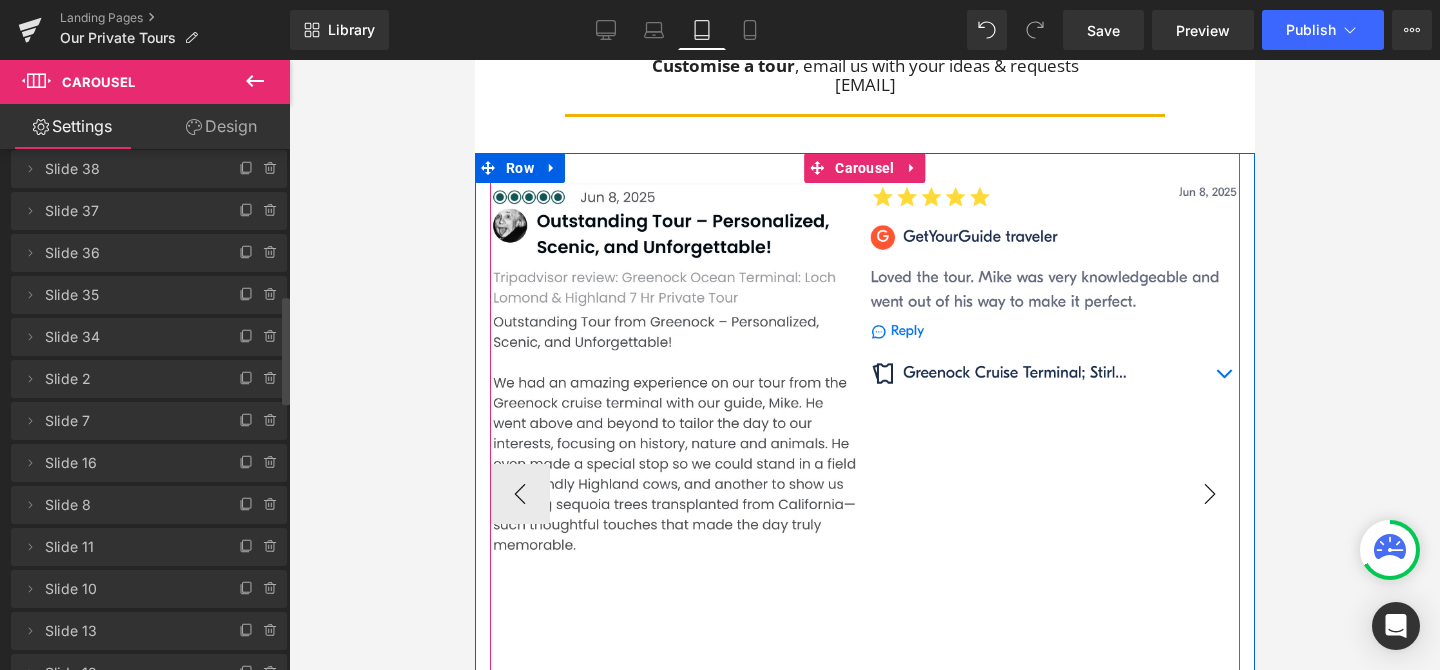 click on "›" at bounding box center (1209, 494) 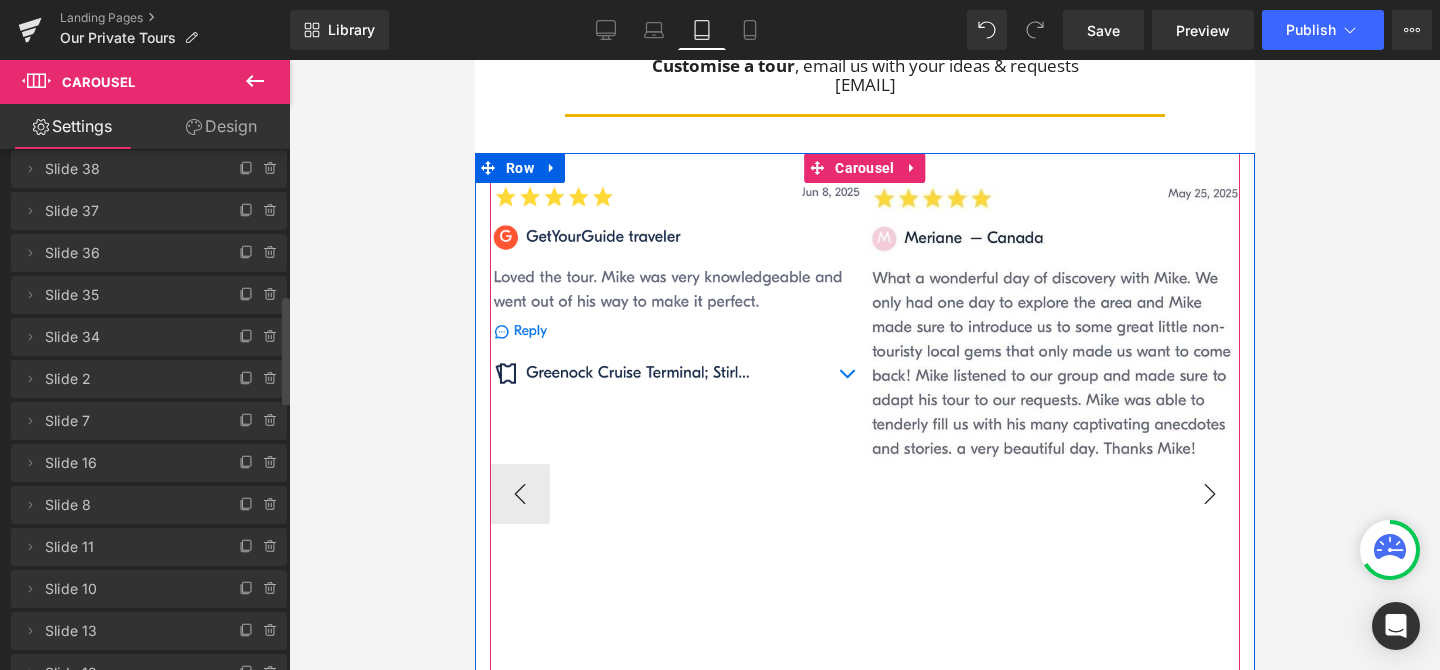 click on "›" at bounding box center (1209, 494) 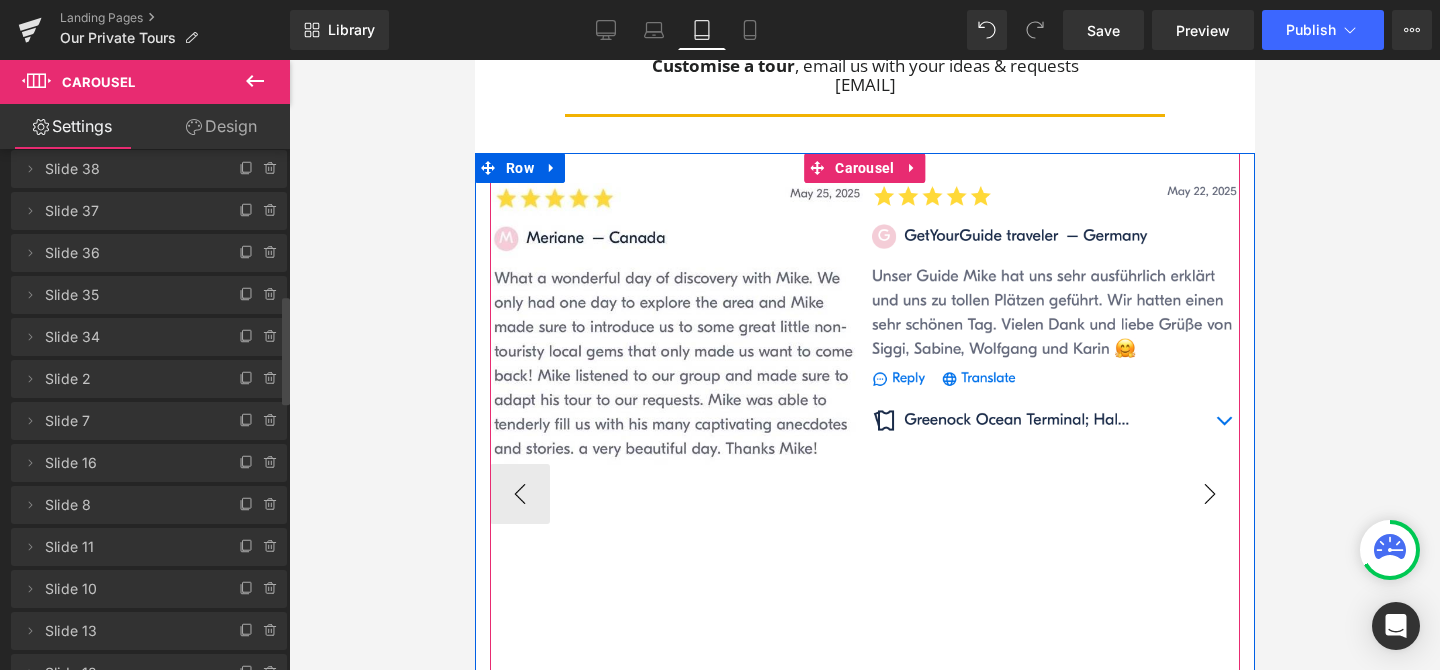click on "›" at bounding box center (1209, 494) 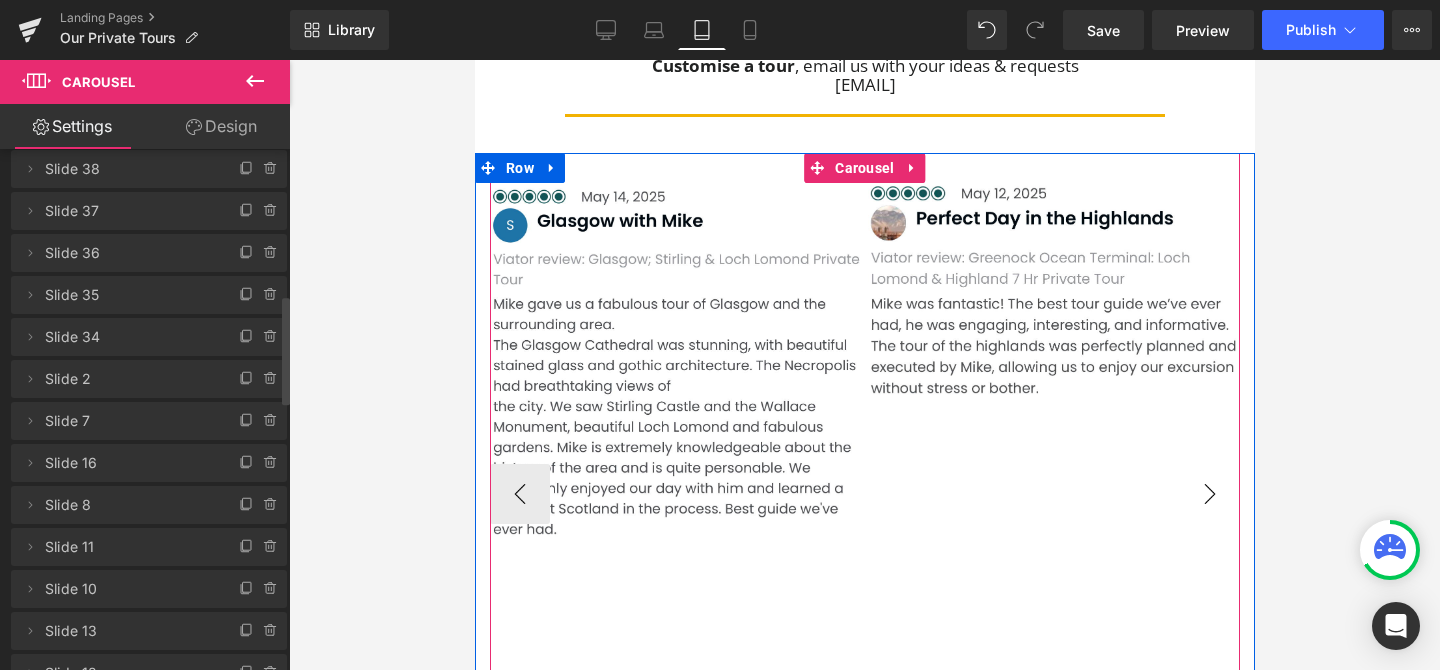 click on "›" at bounding box center [1209, 494] 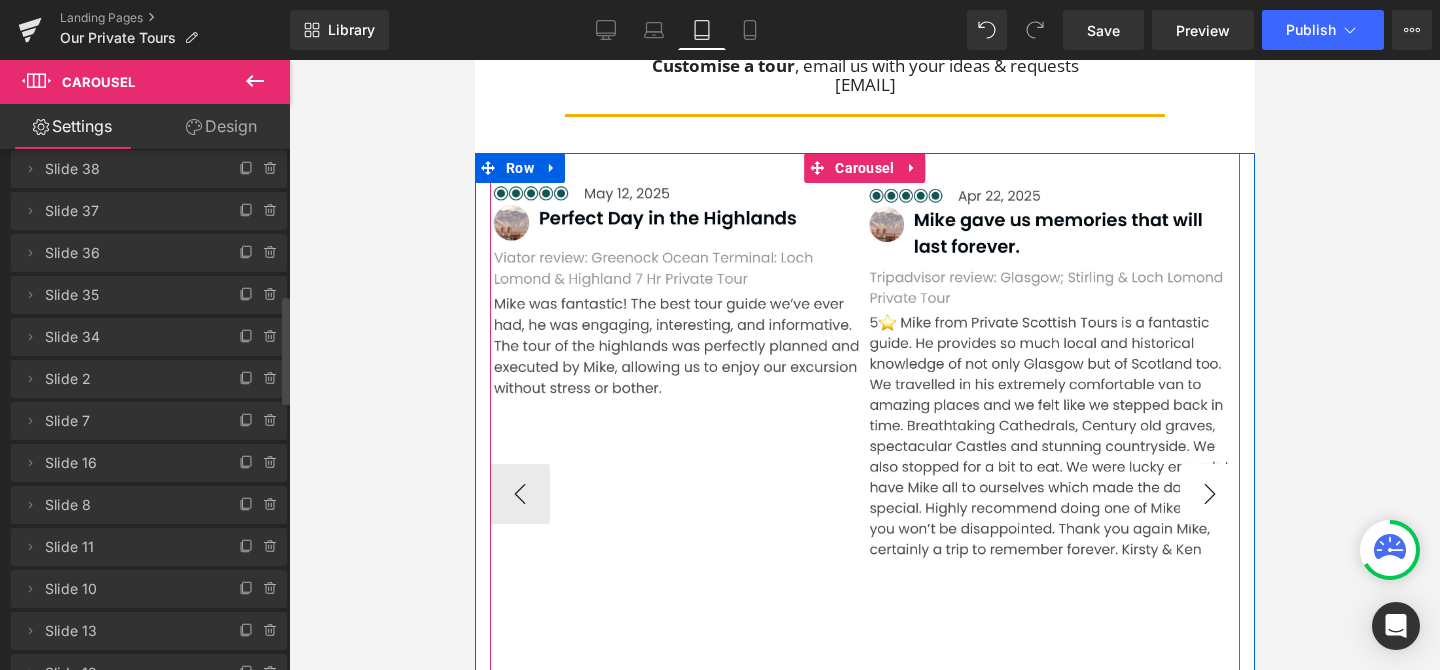 click on "›" at bounding box center (1209, 494) 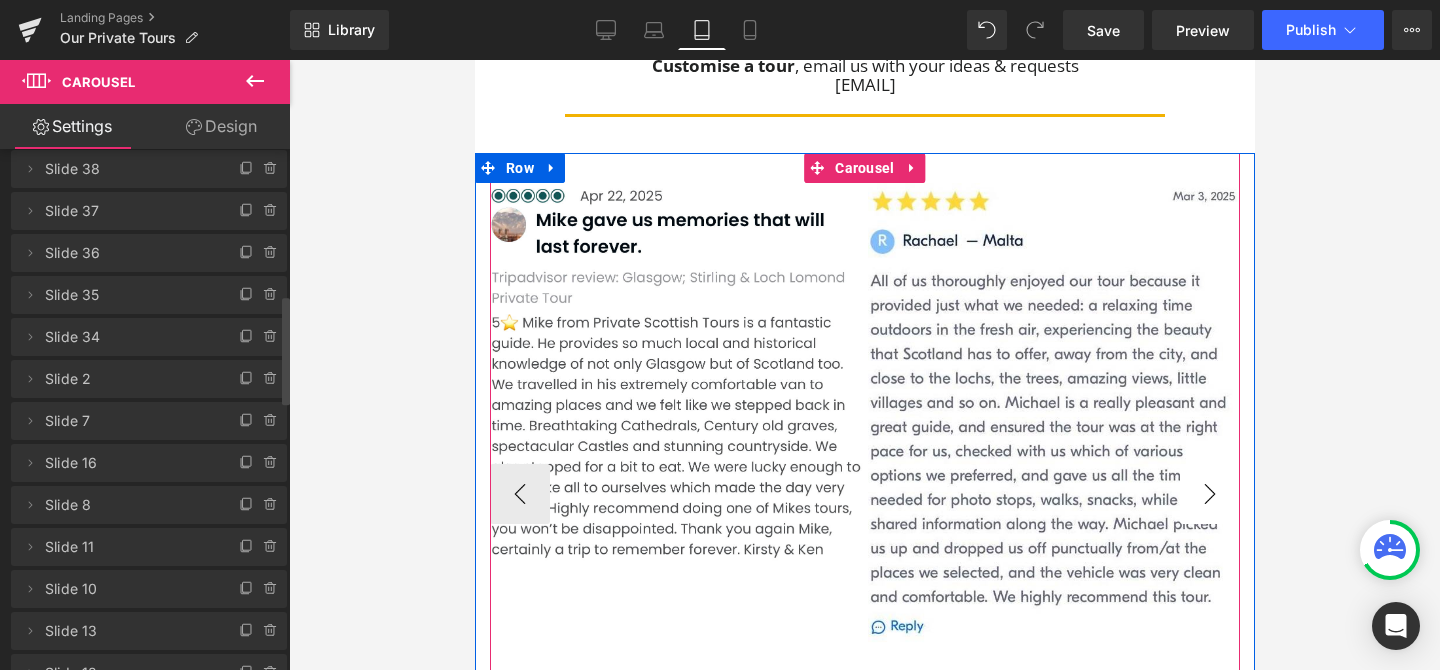 click on "›" at bounding box center [1209, 494] 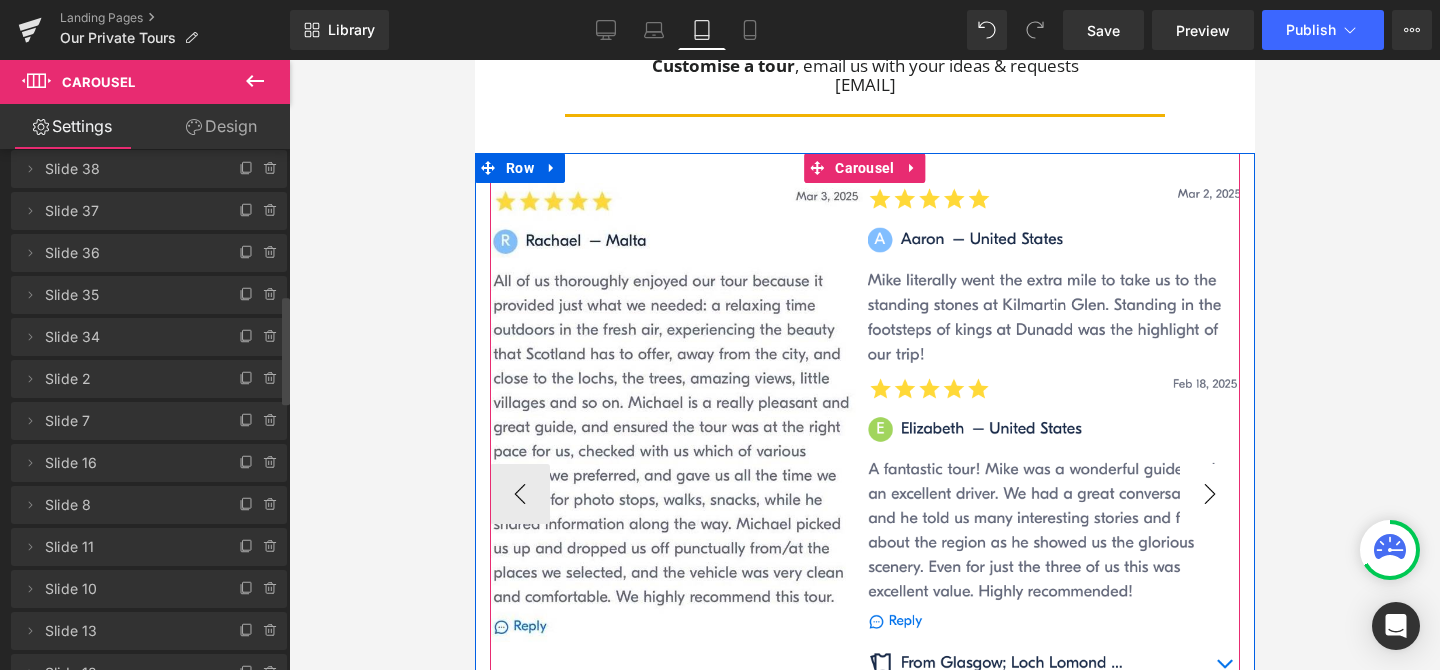 click on "›" at bounding box center (1209, 494) 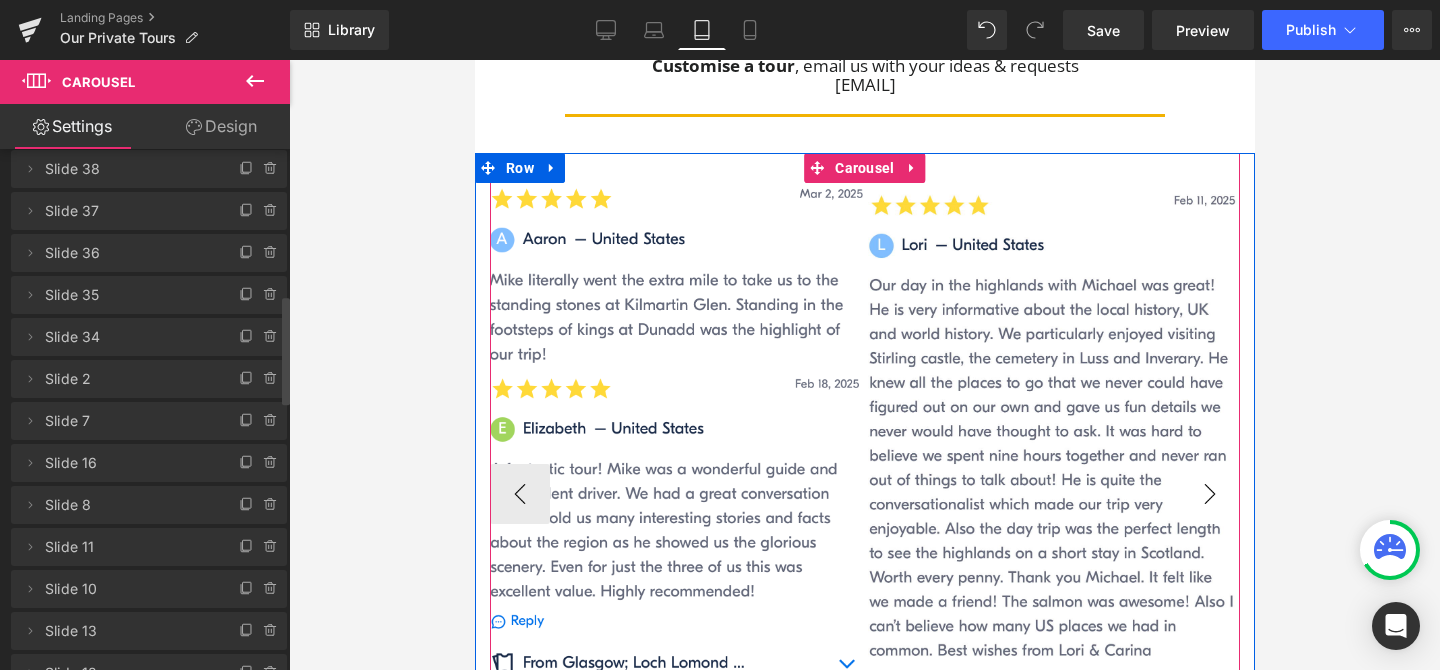click on "›" at bounding box center (1209, 494) 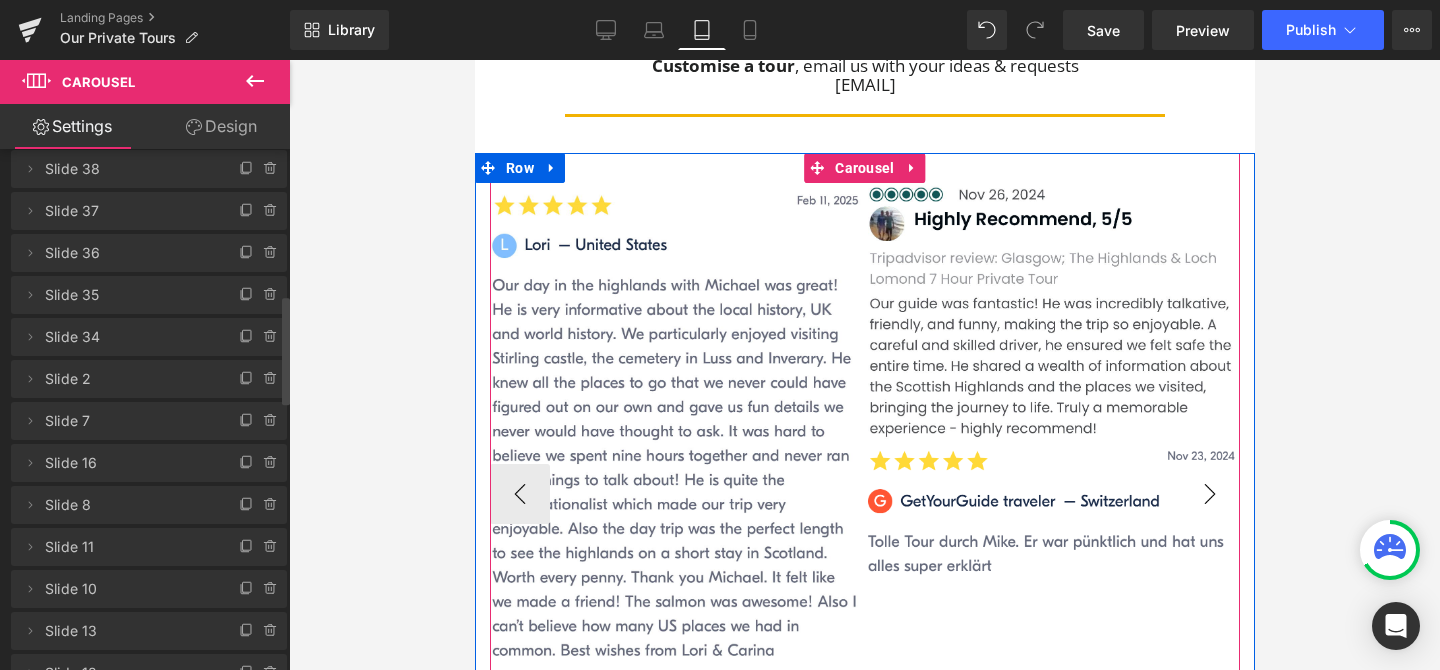 click on "›" at bounding box center (1209, 494) 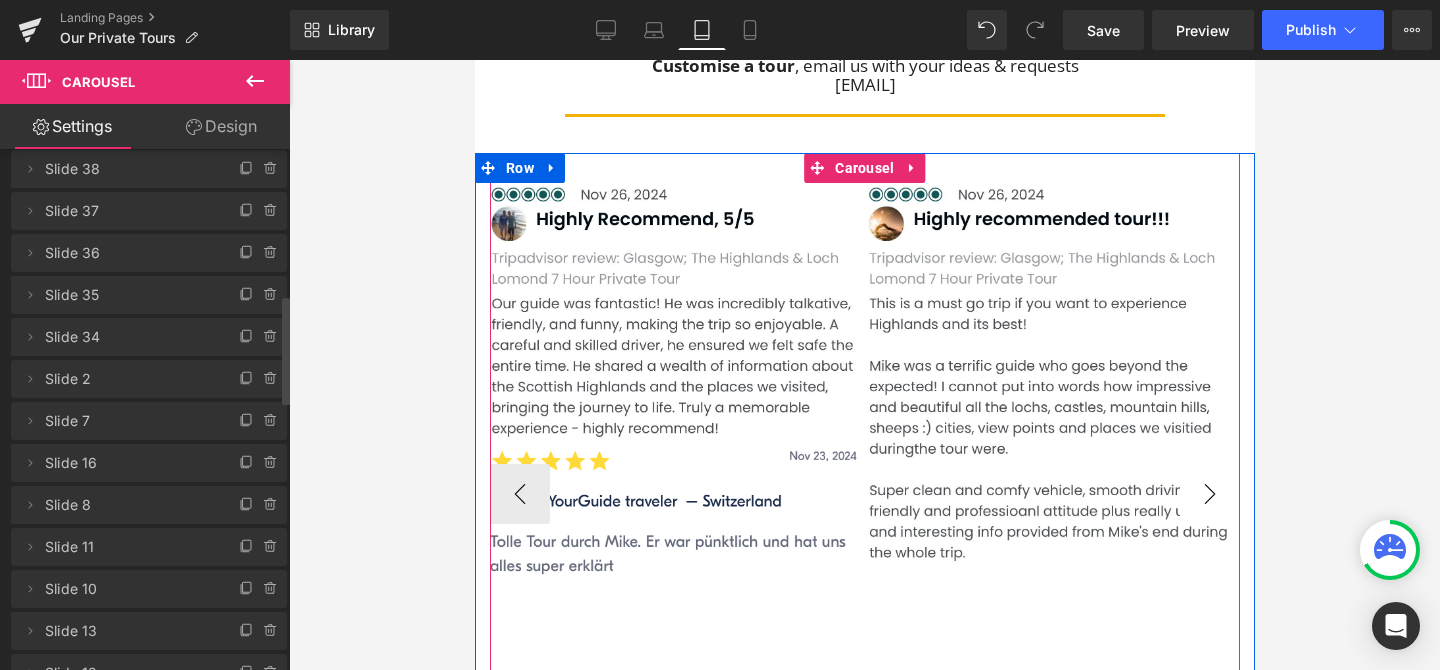 click on "›" at bounding box center (1209, 494) 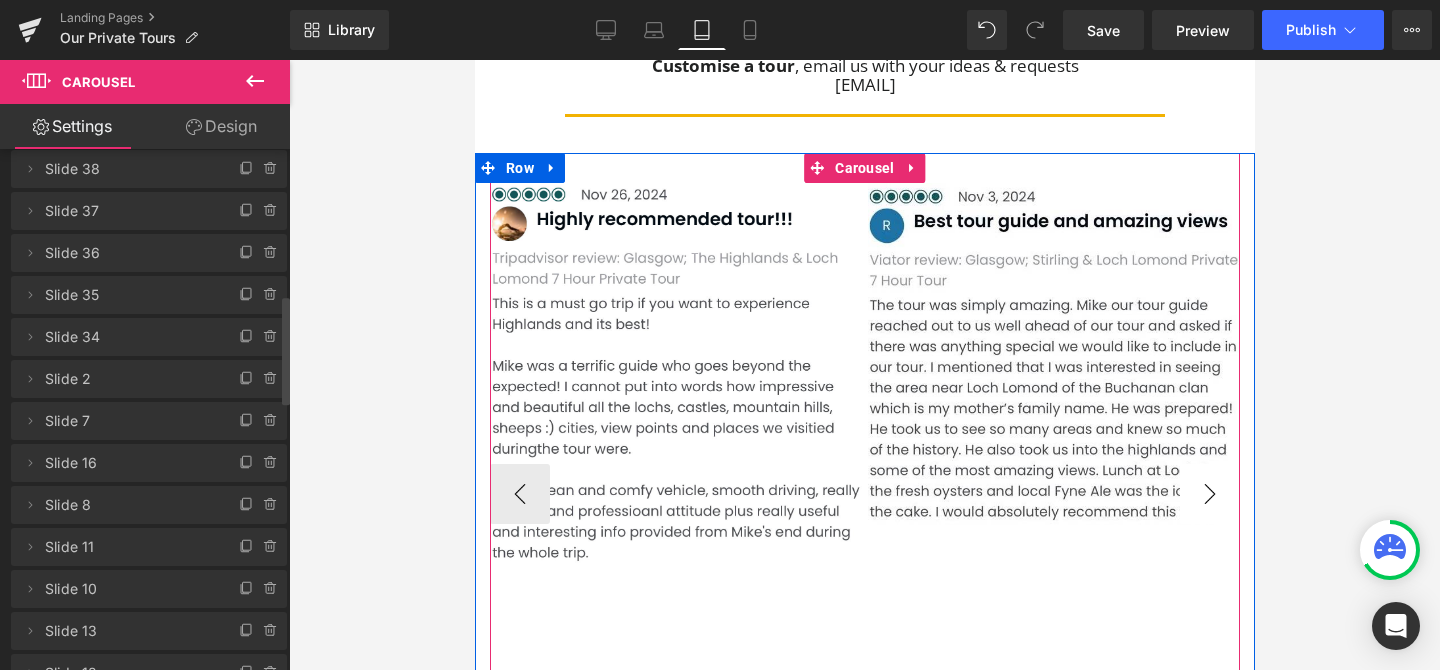 click on "›" at bounding box center [1209, 494] 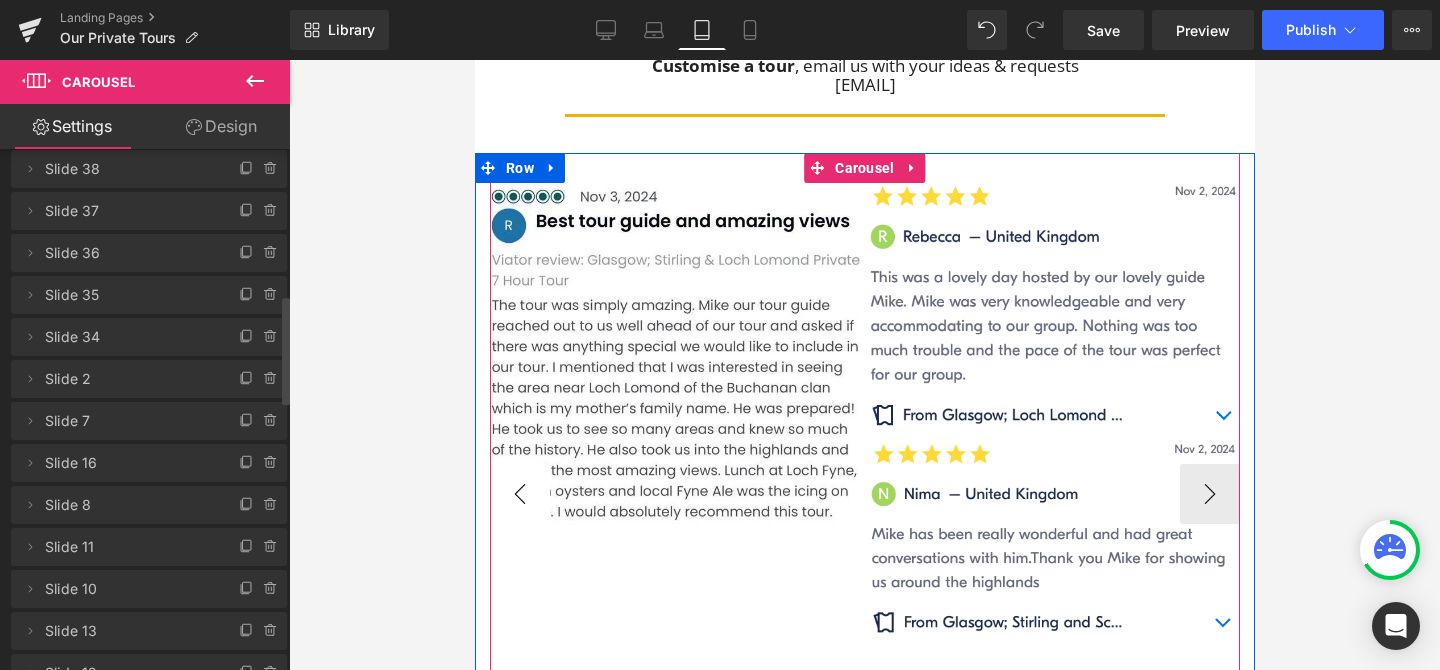 click on "‹" at bounding box center (519, 494) 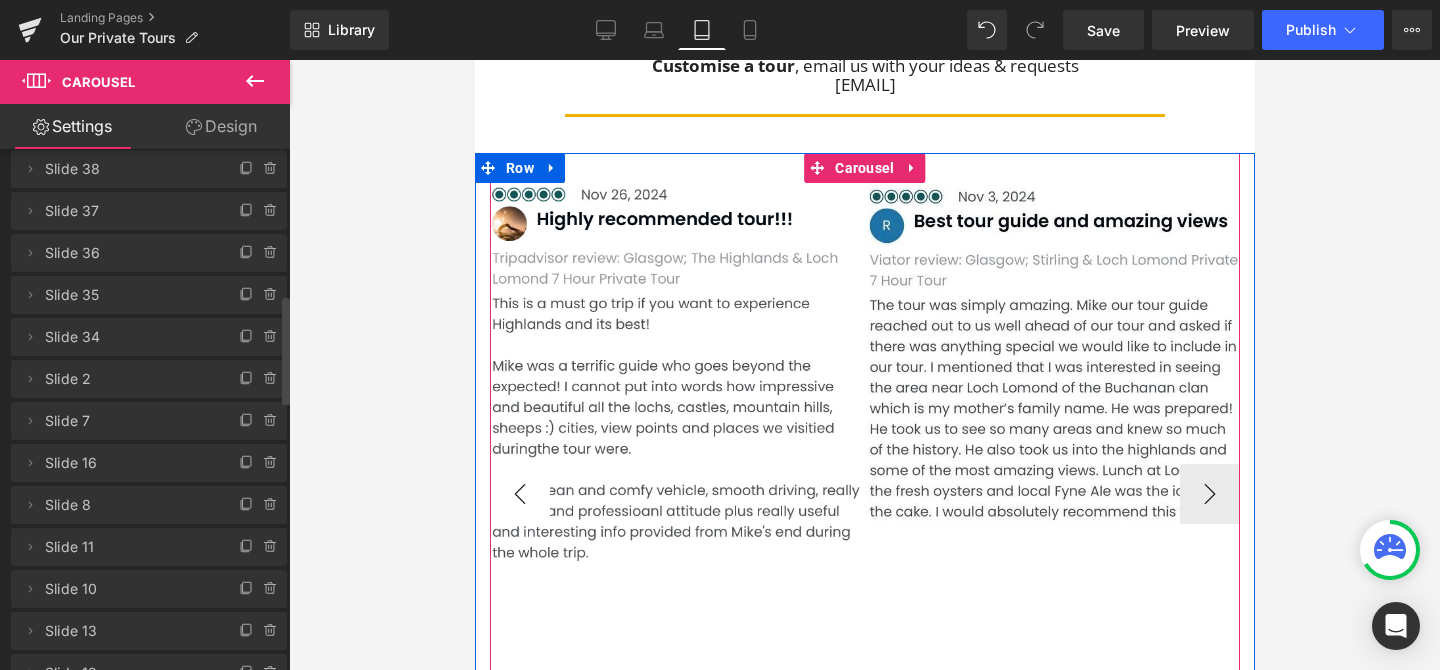 click on "‹" at bounding box center (519, 494) 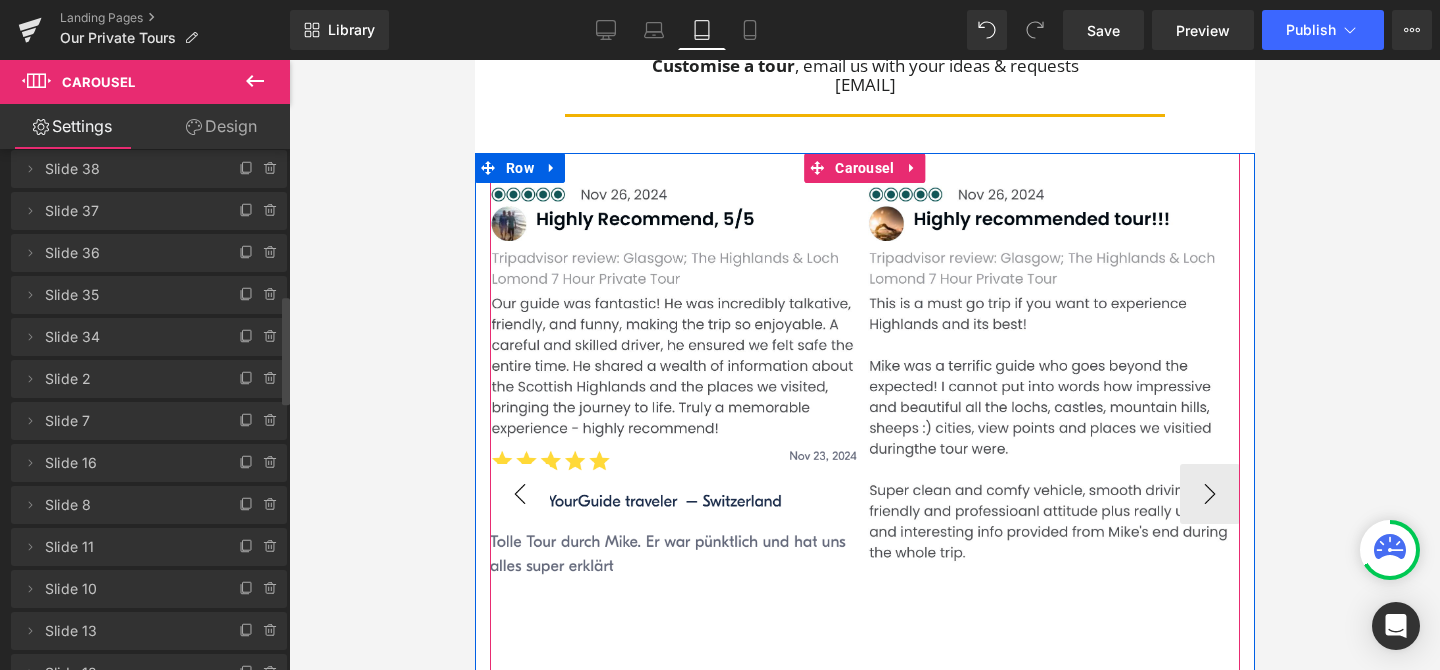 click on "‹" at bounding box center (519, 494) 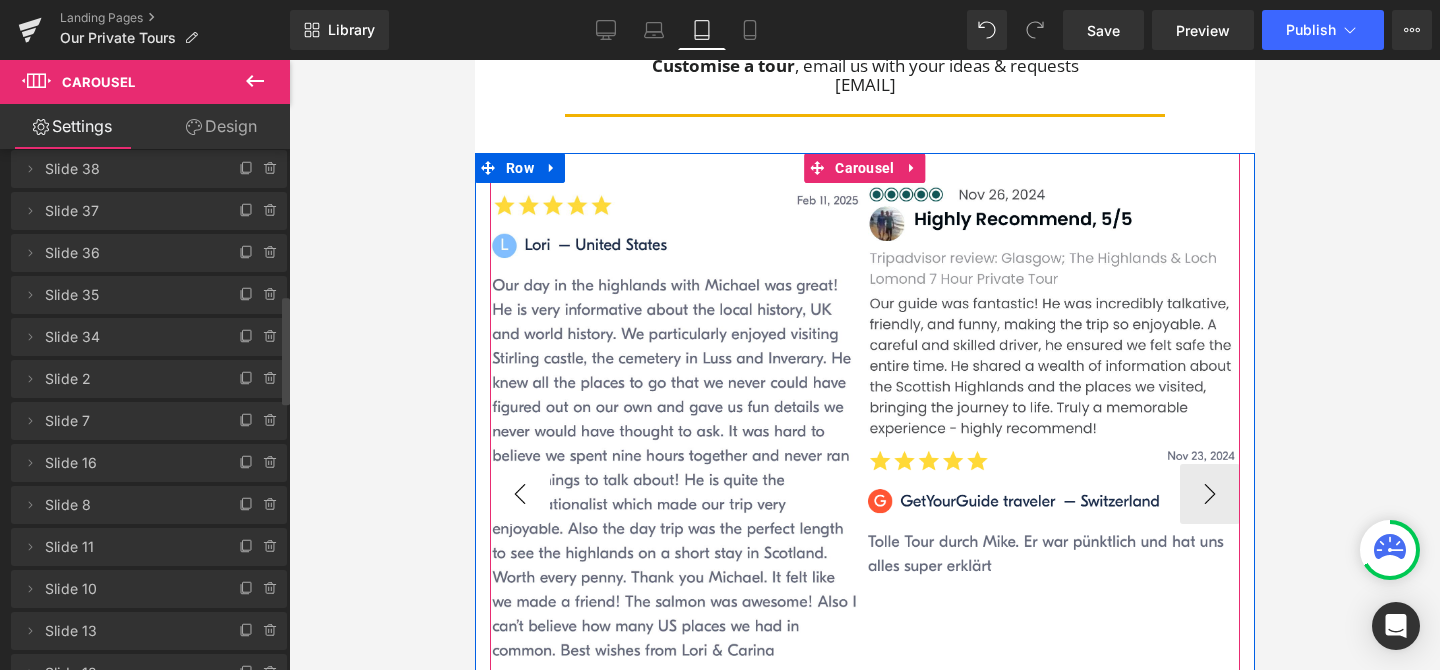 click on "‹" at bounding box center [519, 494] 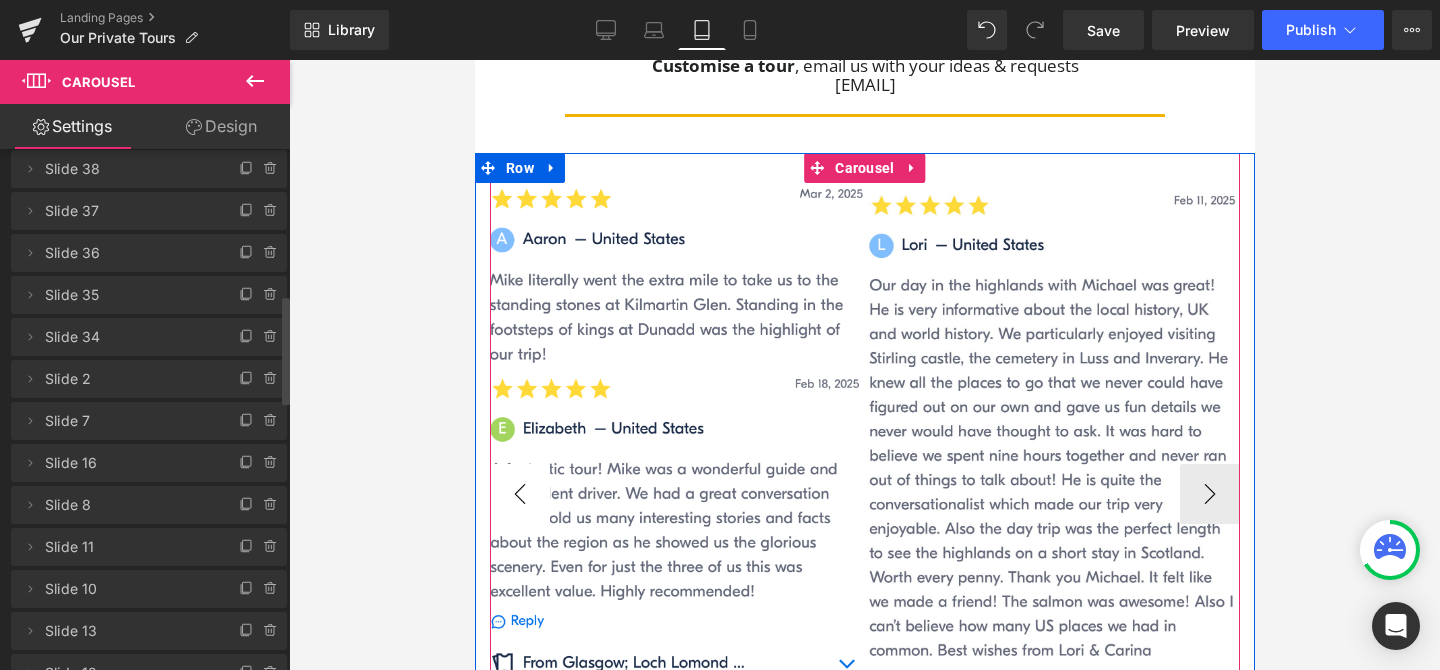 click on "‹" at bounding box center [519, 494] 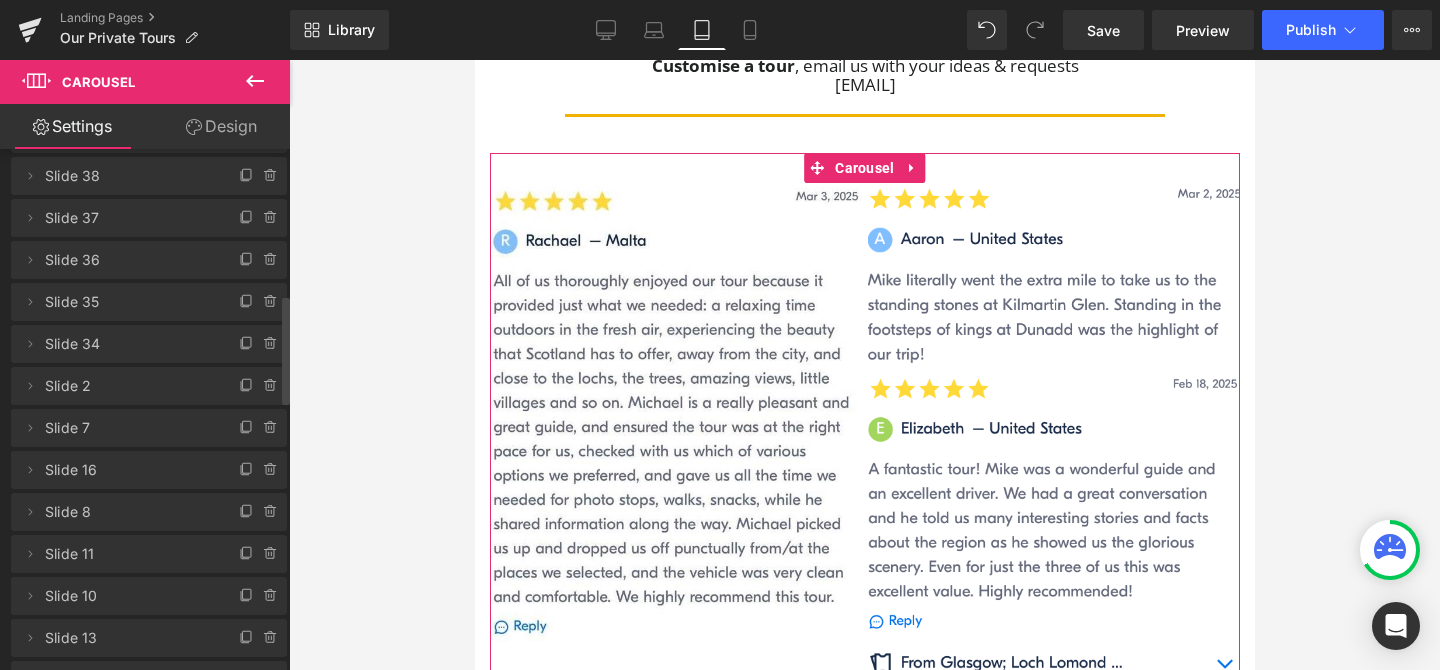 scroll, scrollTop: 698, scrollLeft: 0, axis: vertical 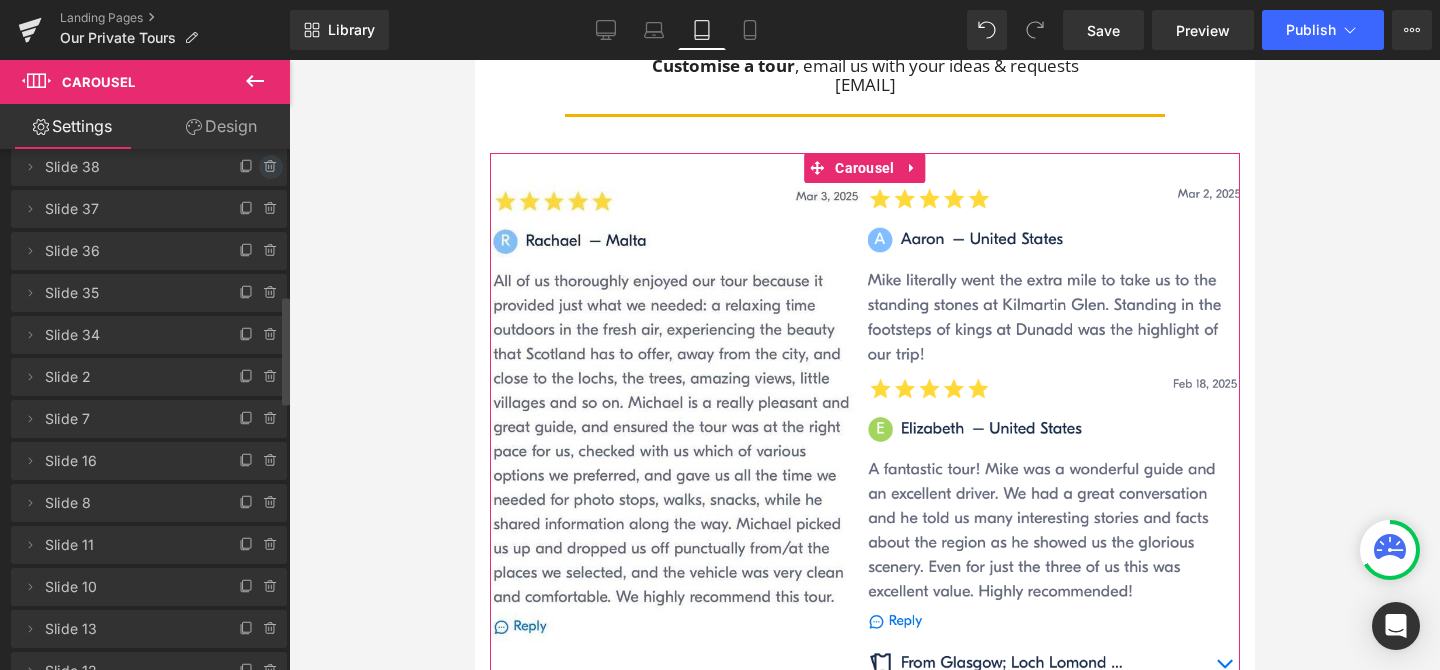 click 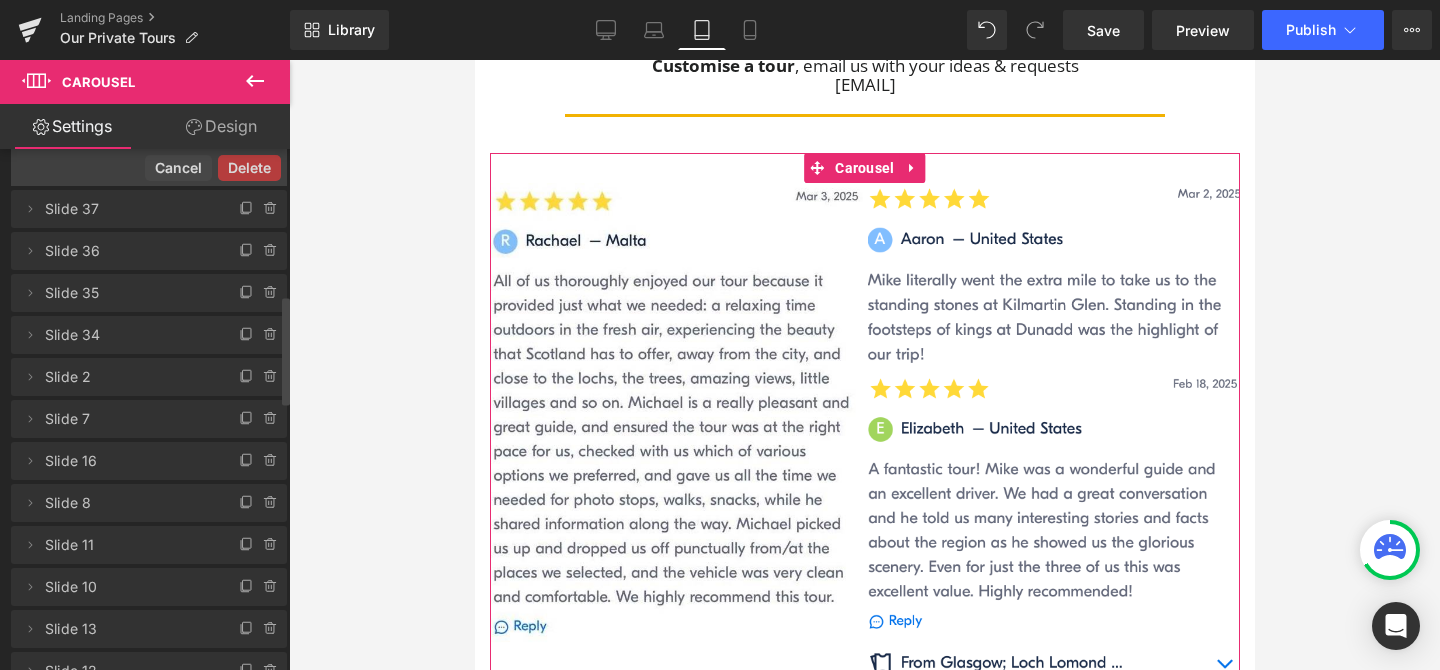 click on "Delete" at bounding box center [249, 168] 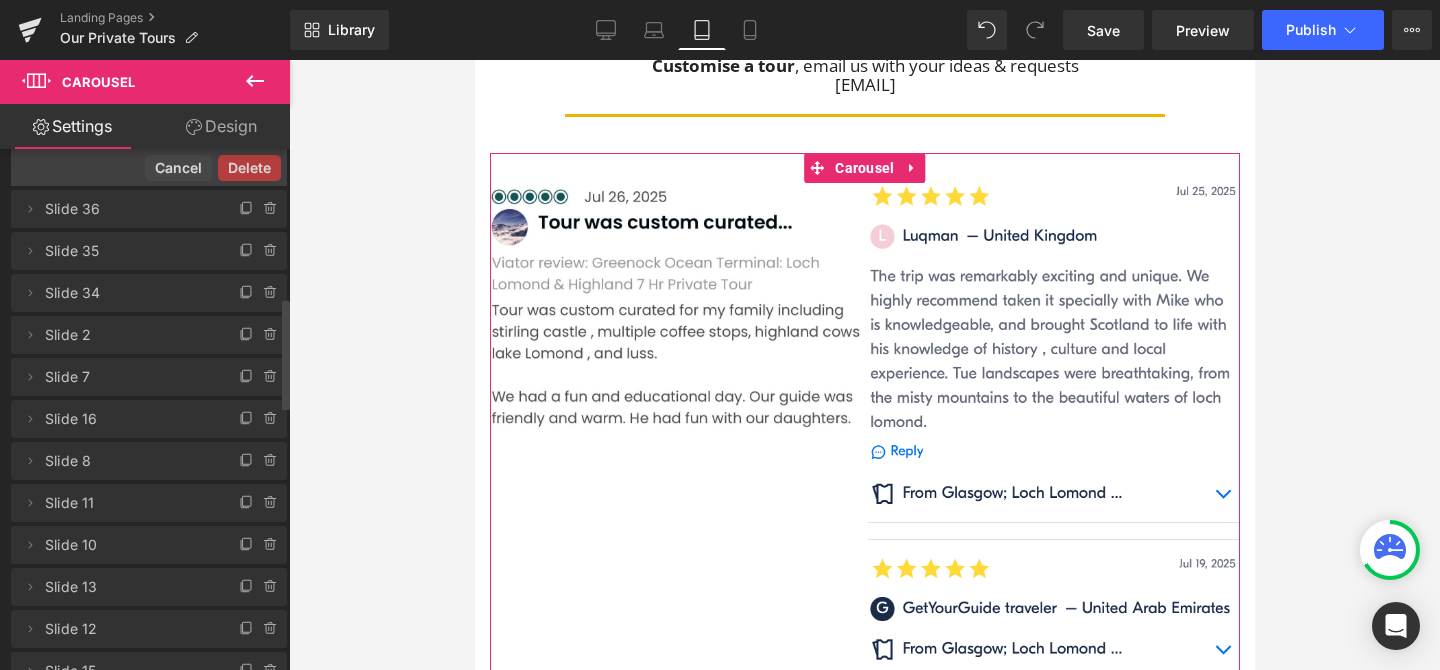 click on "Delete Cancel" at bounding box center (149, 167) 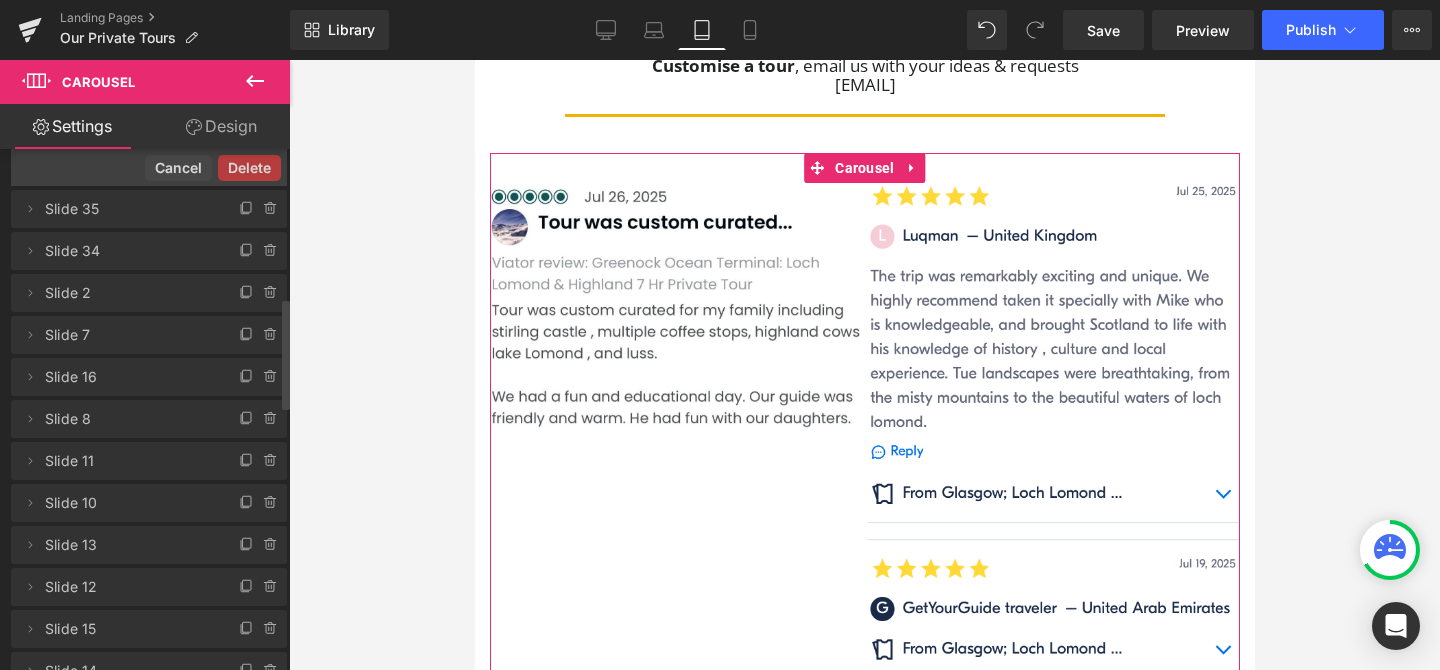 click on "Delete Cancel" at bounding box center [149, 167] 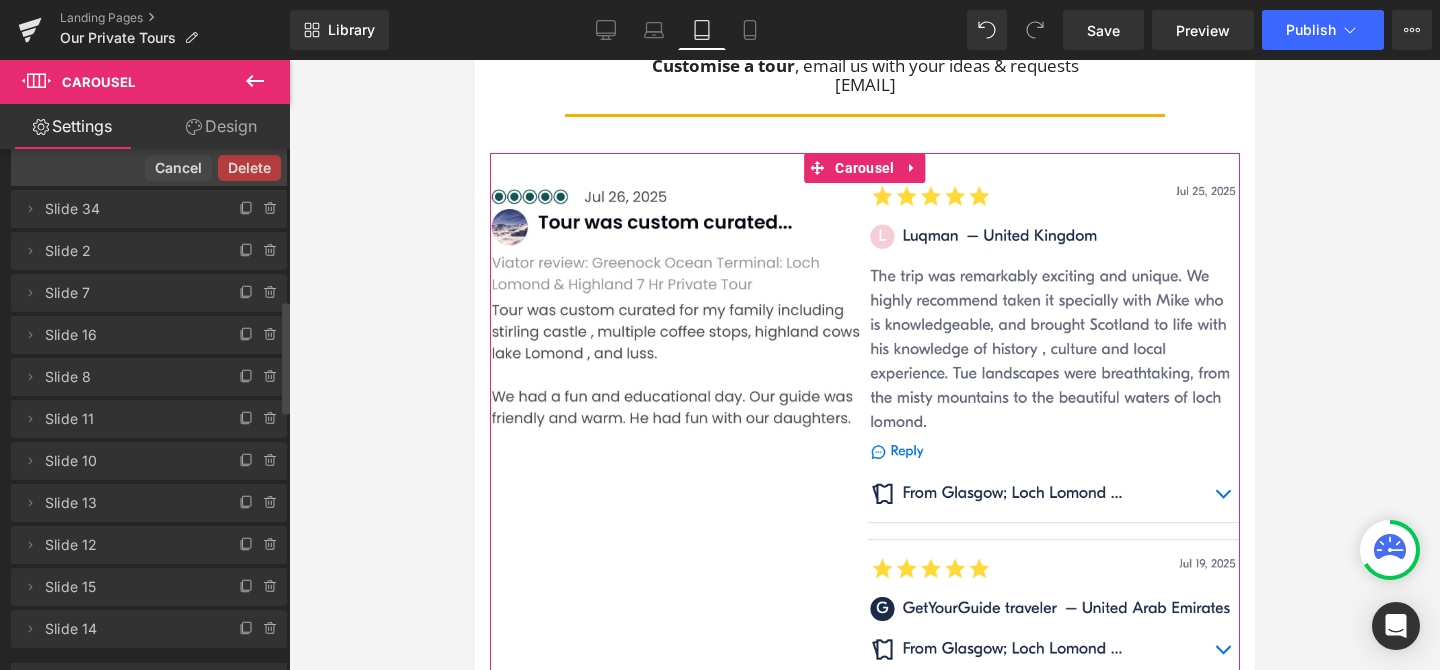 click on "Delete Cancel" at bounding box center (149, 167) 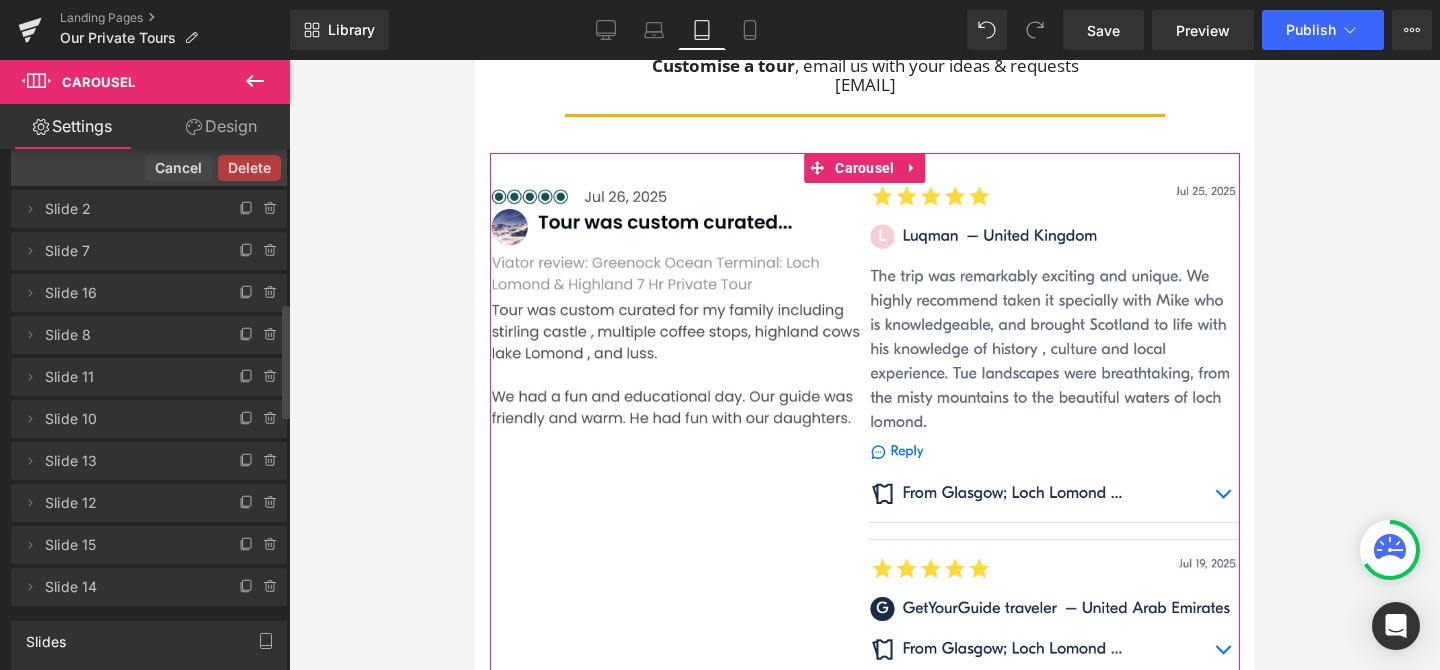 click on "Delete Cancel" at bounding box center [149, 167] 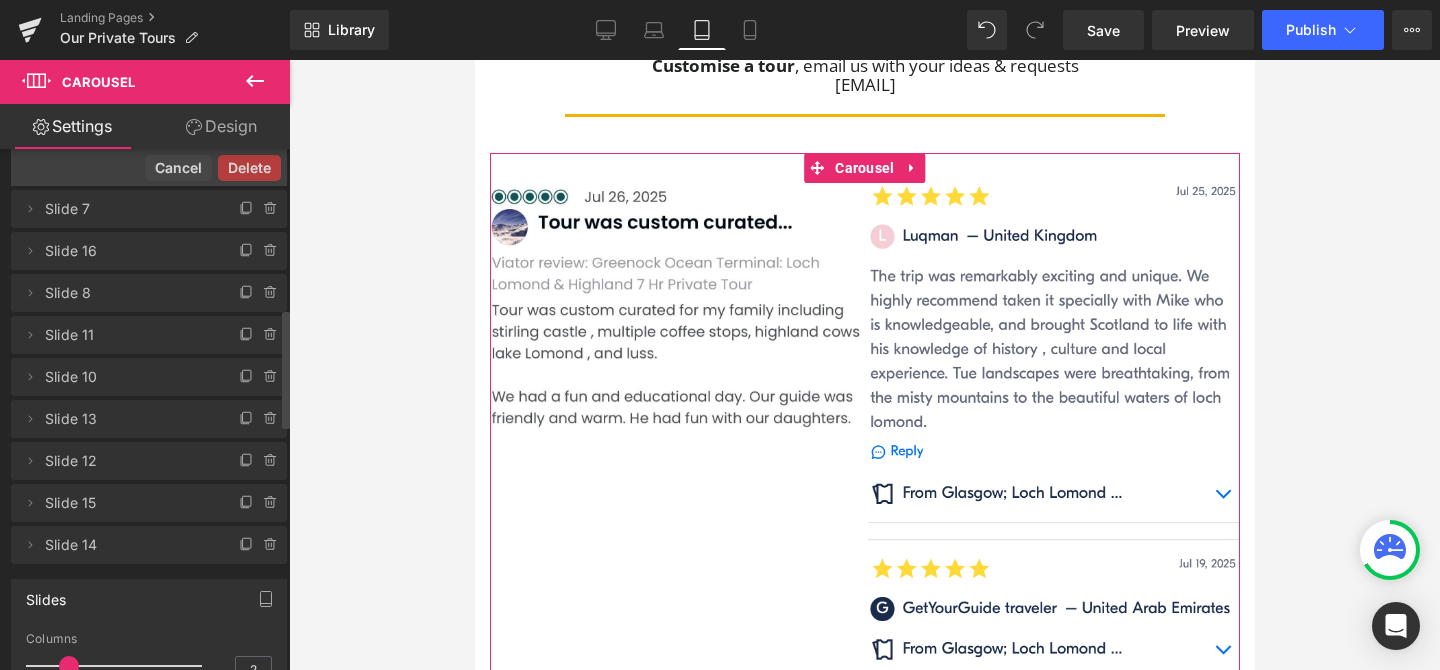 click on "Delete" at bounding box center (249, 168) 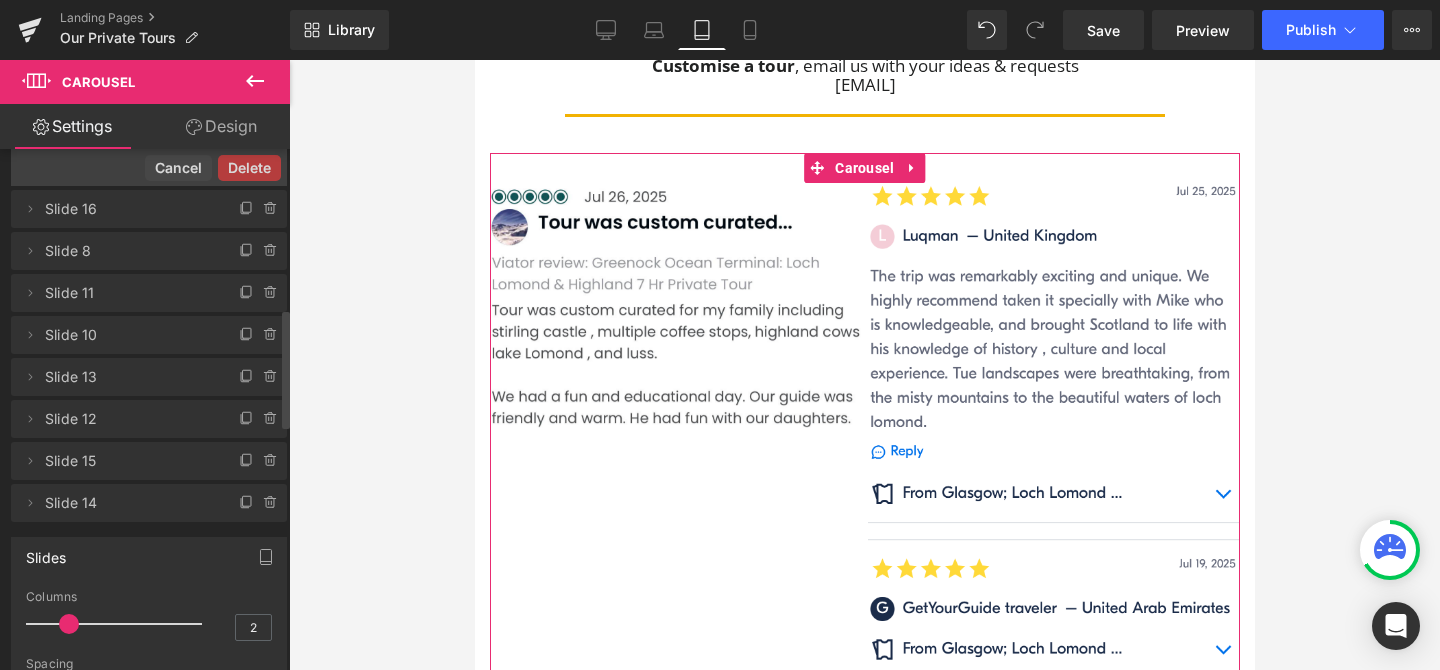 click on "Delete" at bounding box center [249, 168] 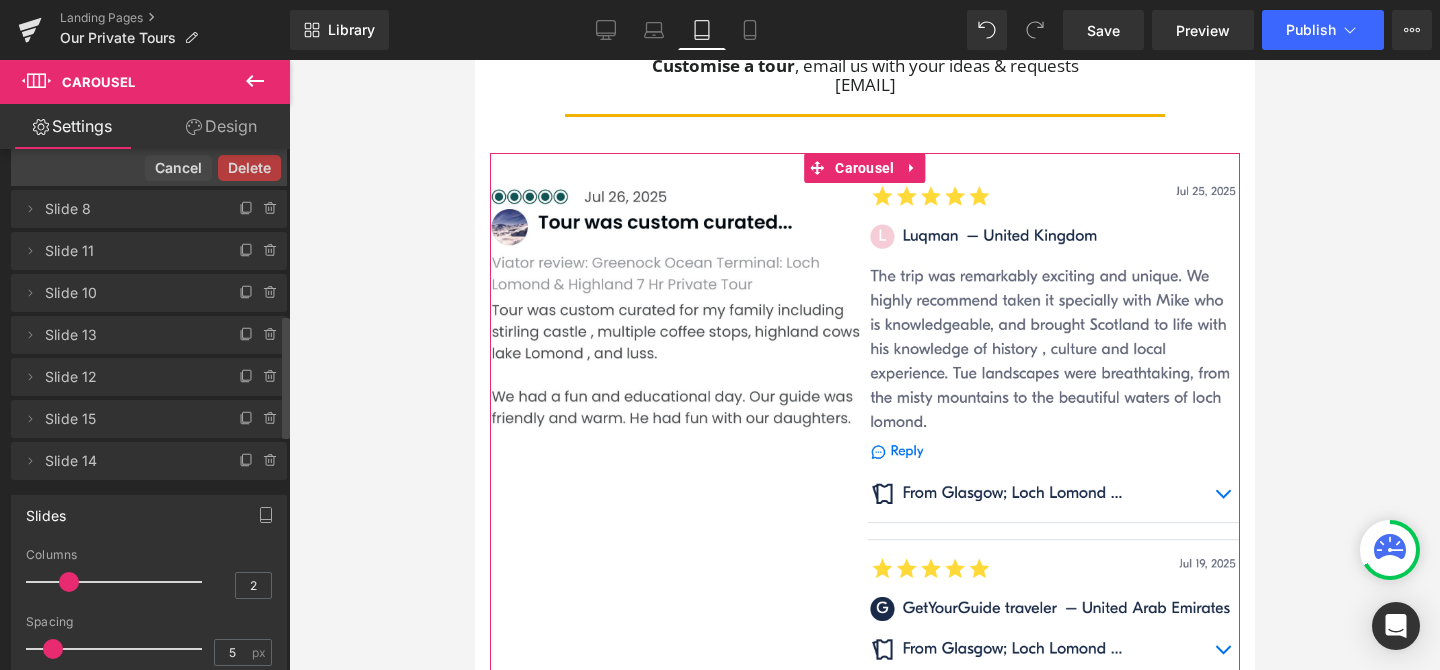 click on "Delete" at bounding box center (249, 168) 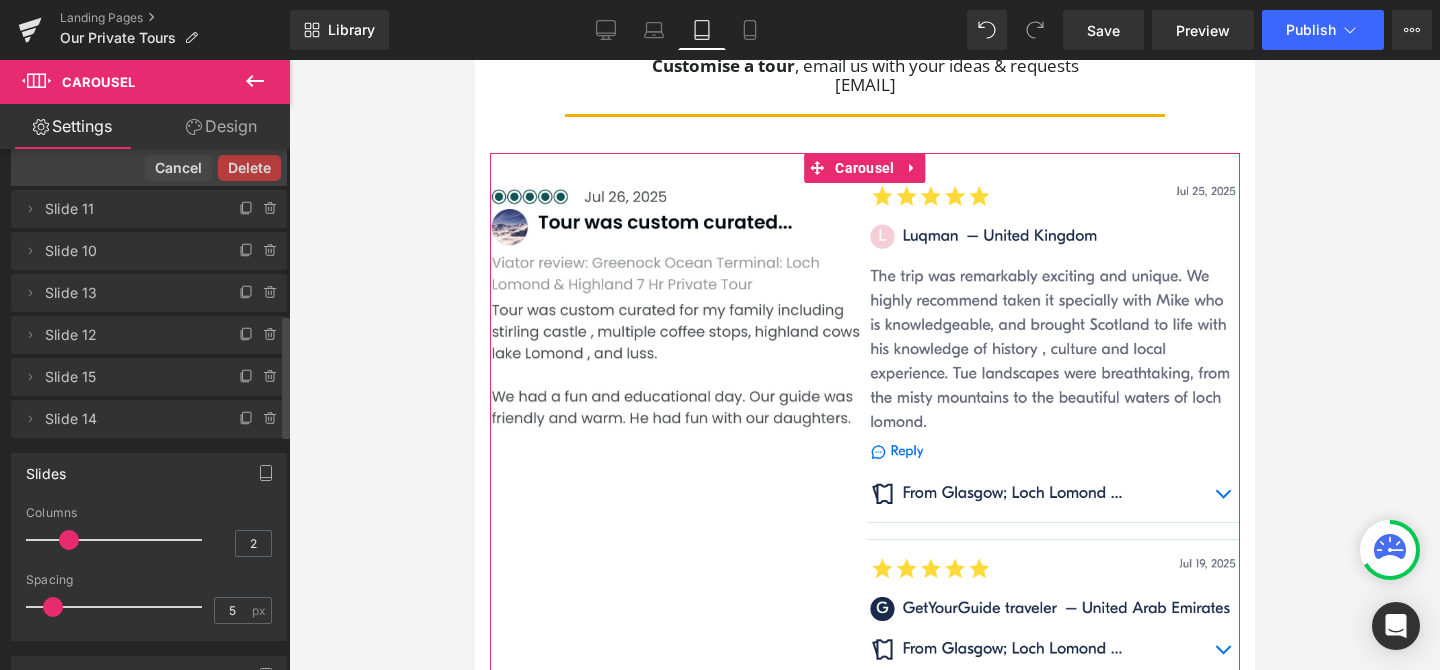 click on "Delete" at bounding box center (249, 168) 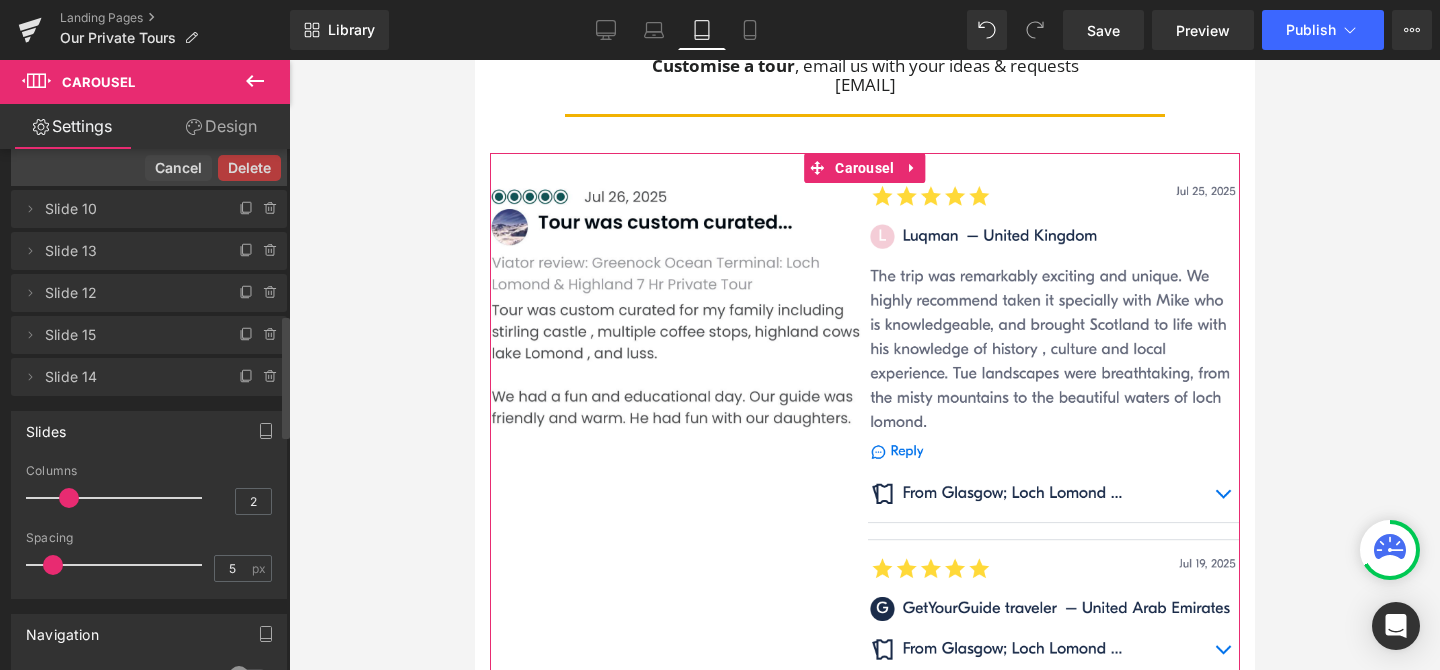 click on "Delete Cancel" at bounding box center [149, 167] 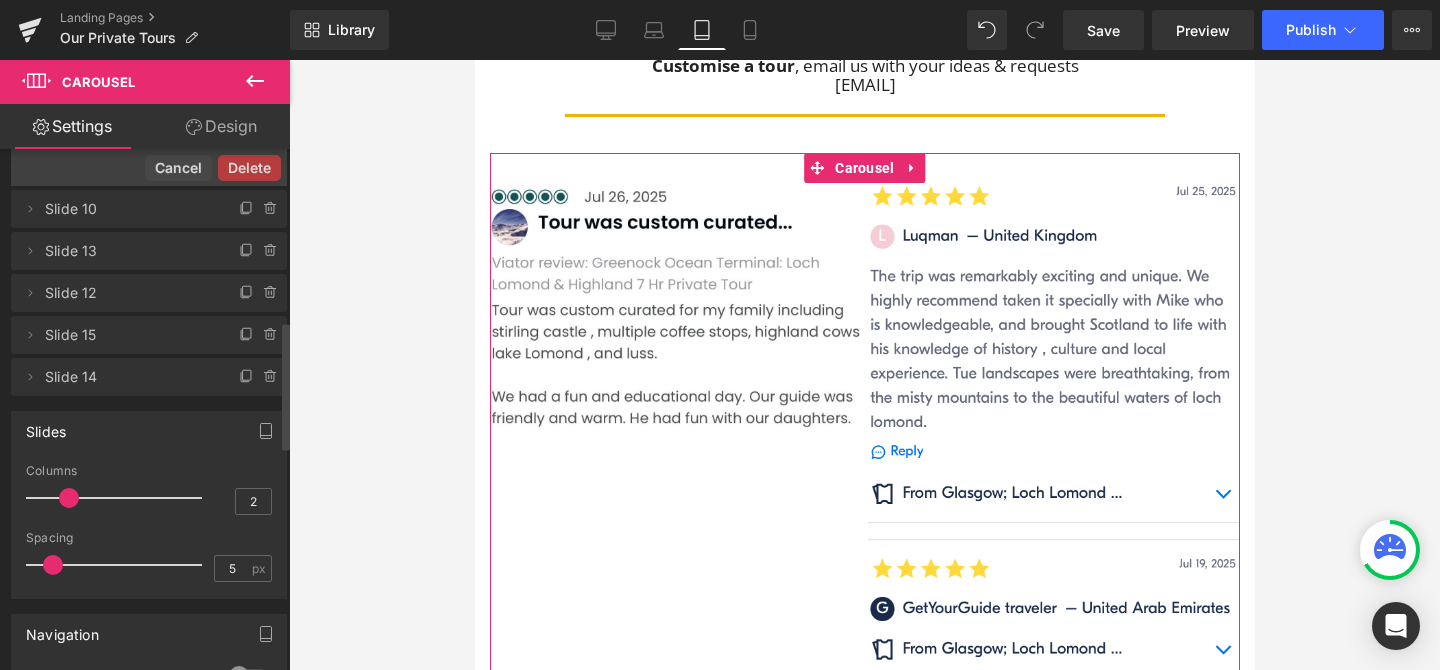 click on "Delete" at bounding box center (249, 168) 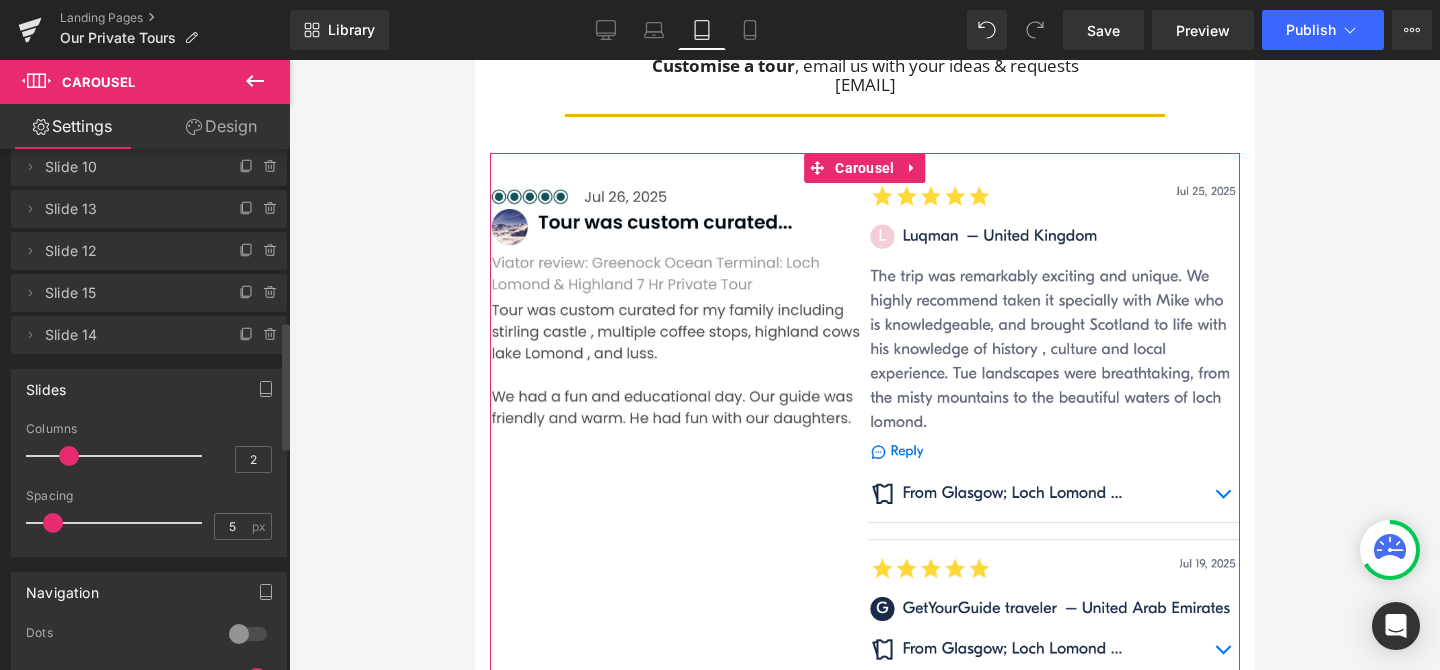 click 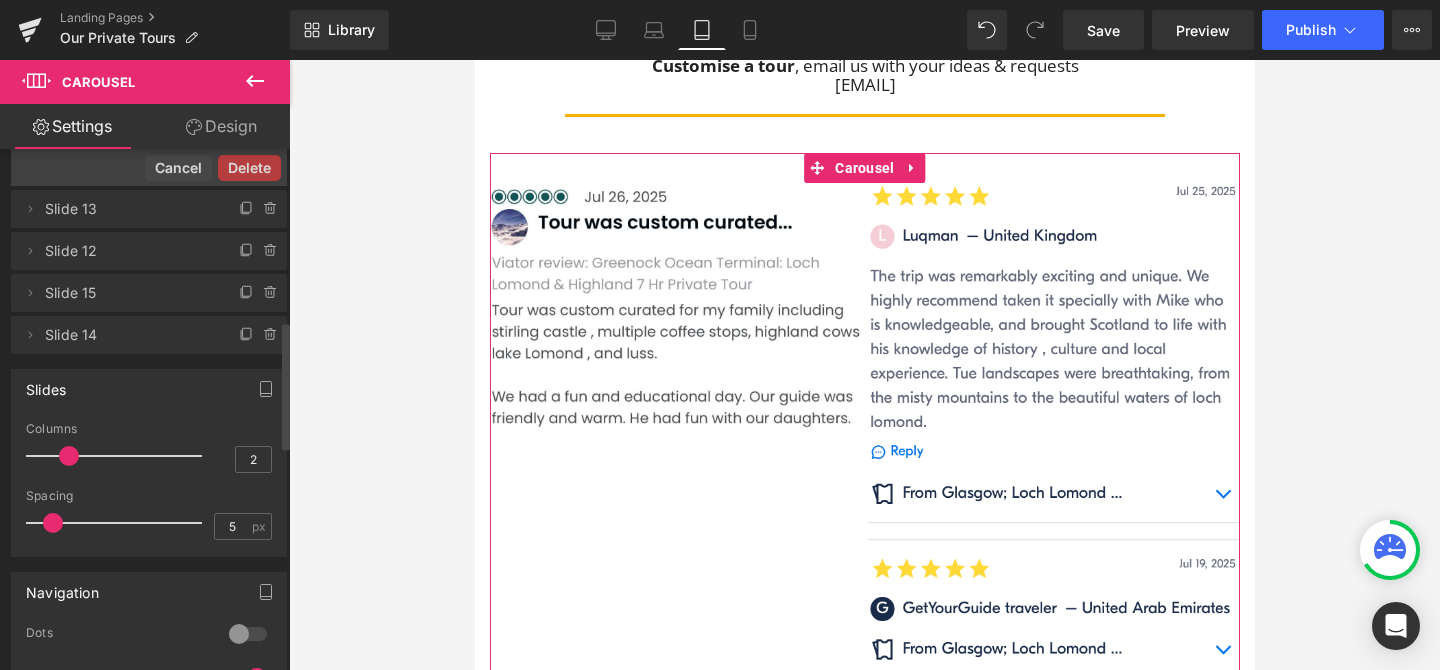 click on "Delete" at bounding box center (249, 168) 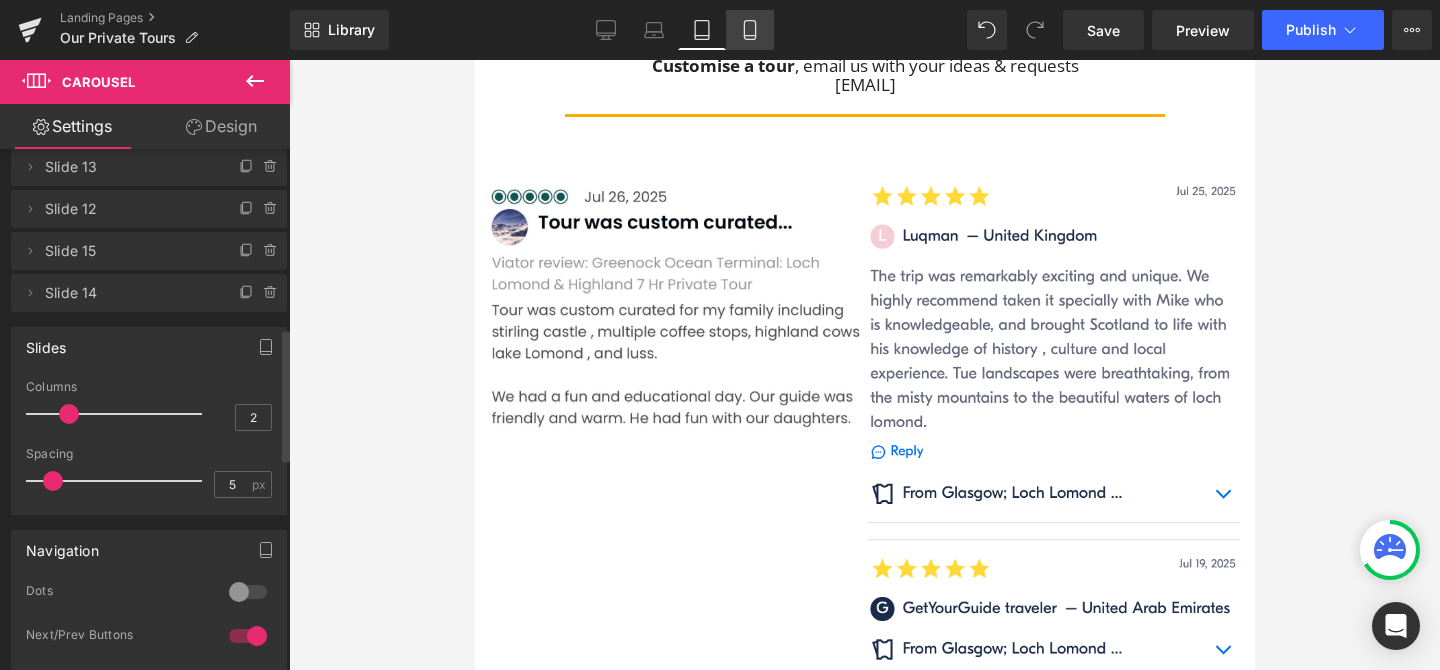 click on "Mobile" at bounding box center [750, 30] 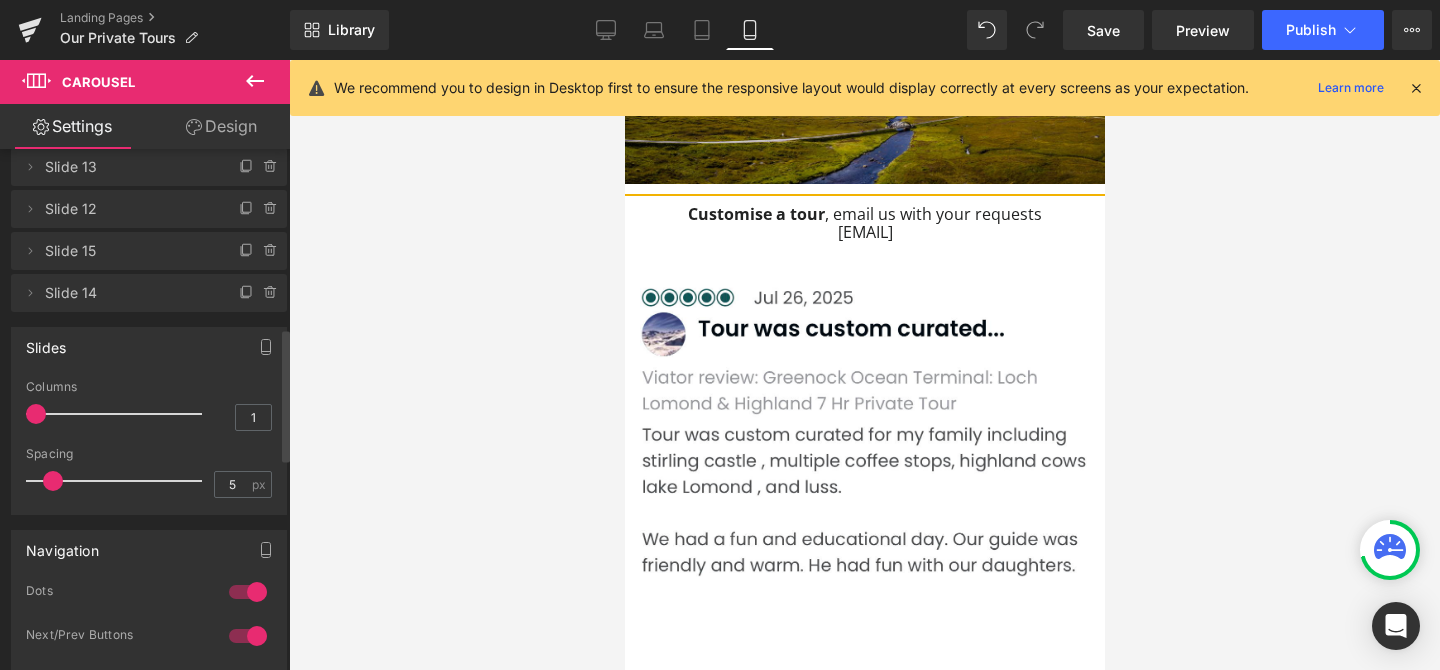 scroll, scrollTop: 1762, scrollLeft: 0, axis: vertical 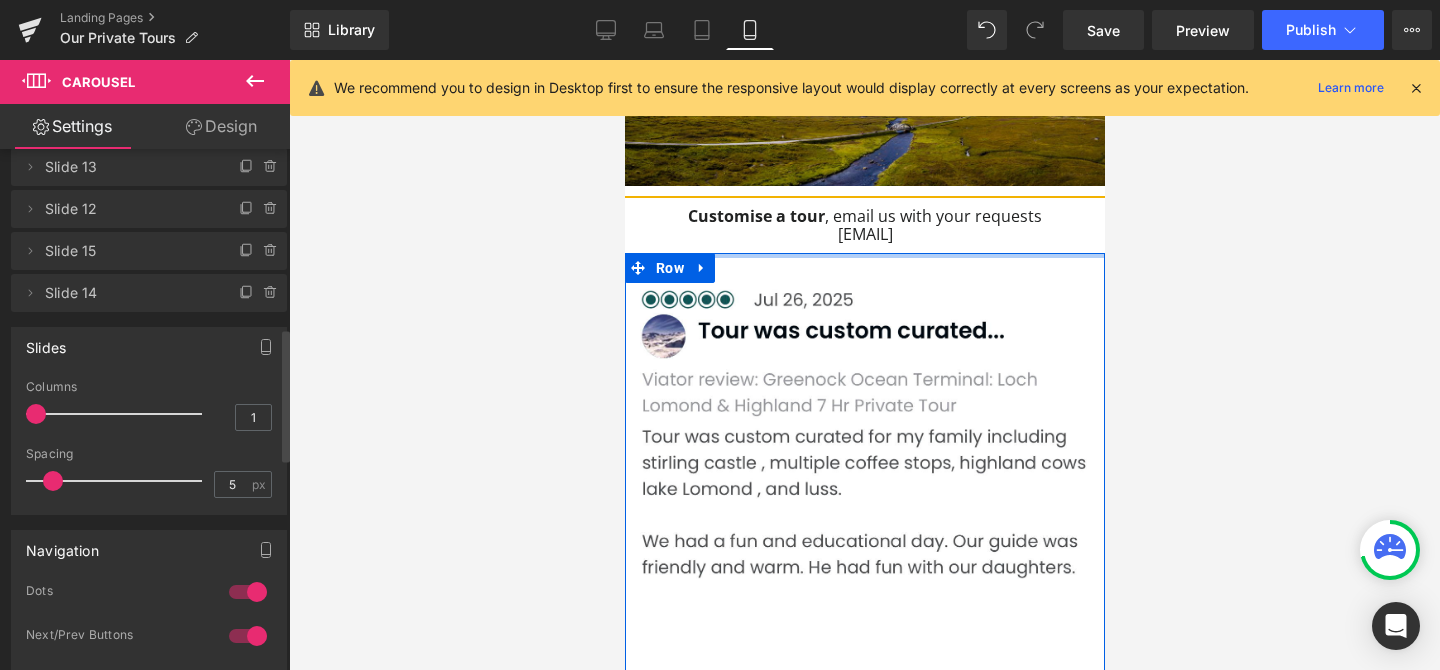 click on "Image
Image
Image         Image
Image" at bounding box center (864, 648) 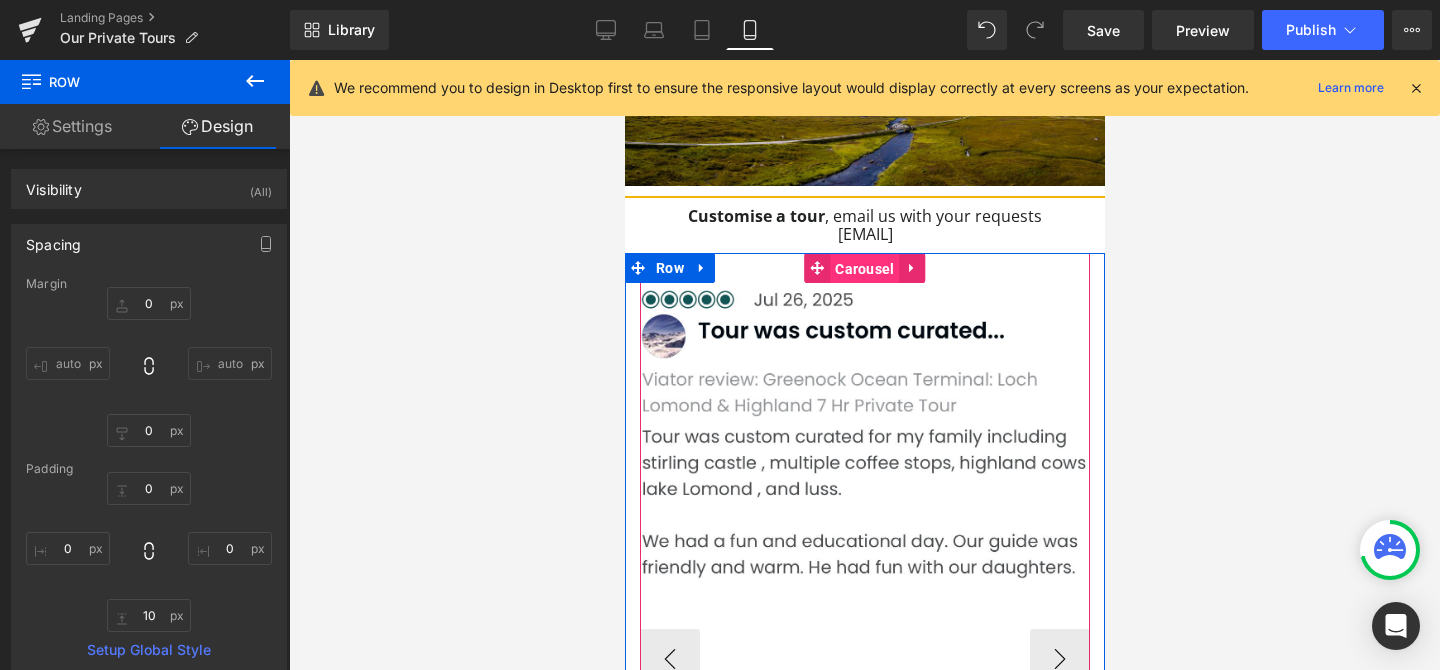 click on "Carousel" at bounding box center [863, 269] 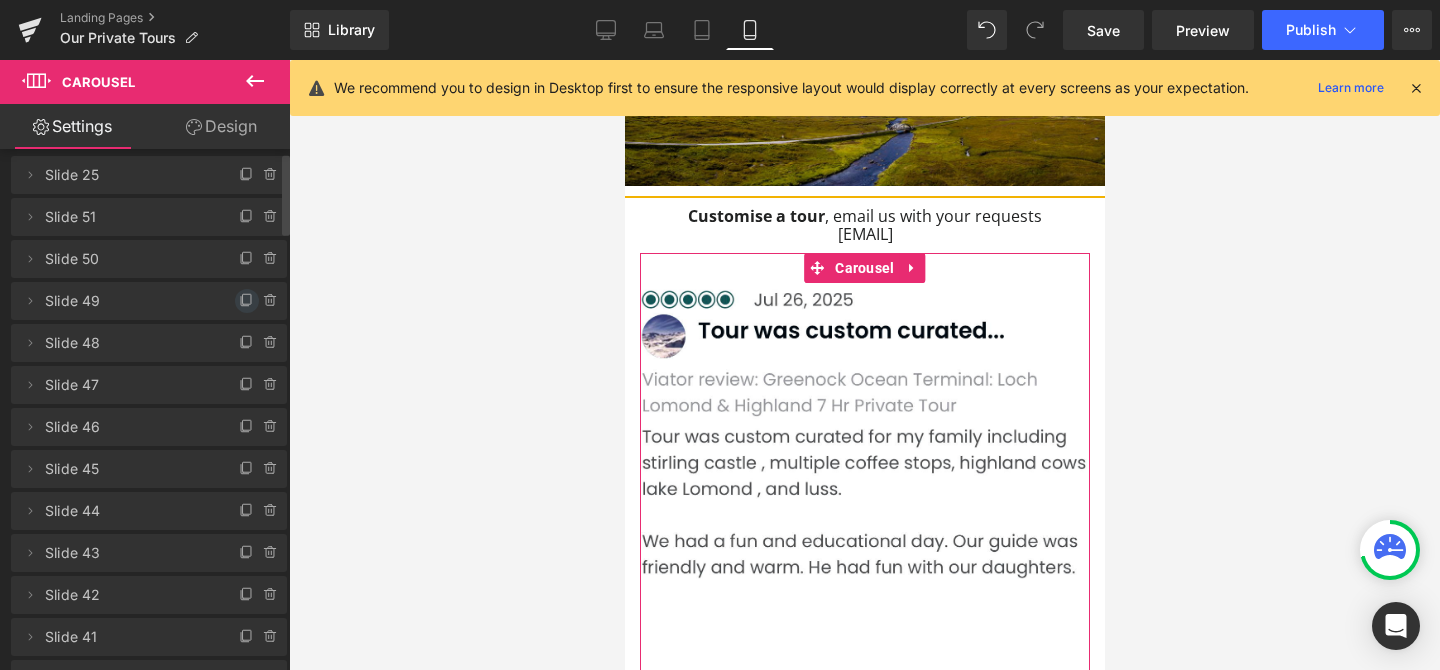 scroll, scrollTop: 24, scrollLeft: 0, axis: vertical 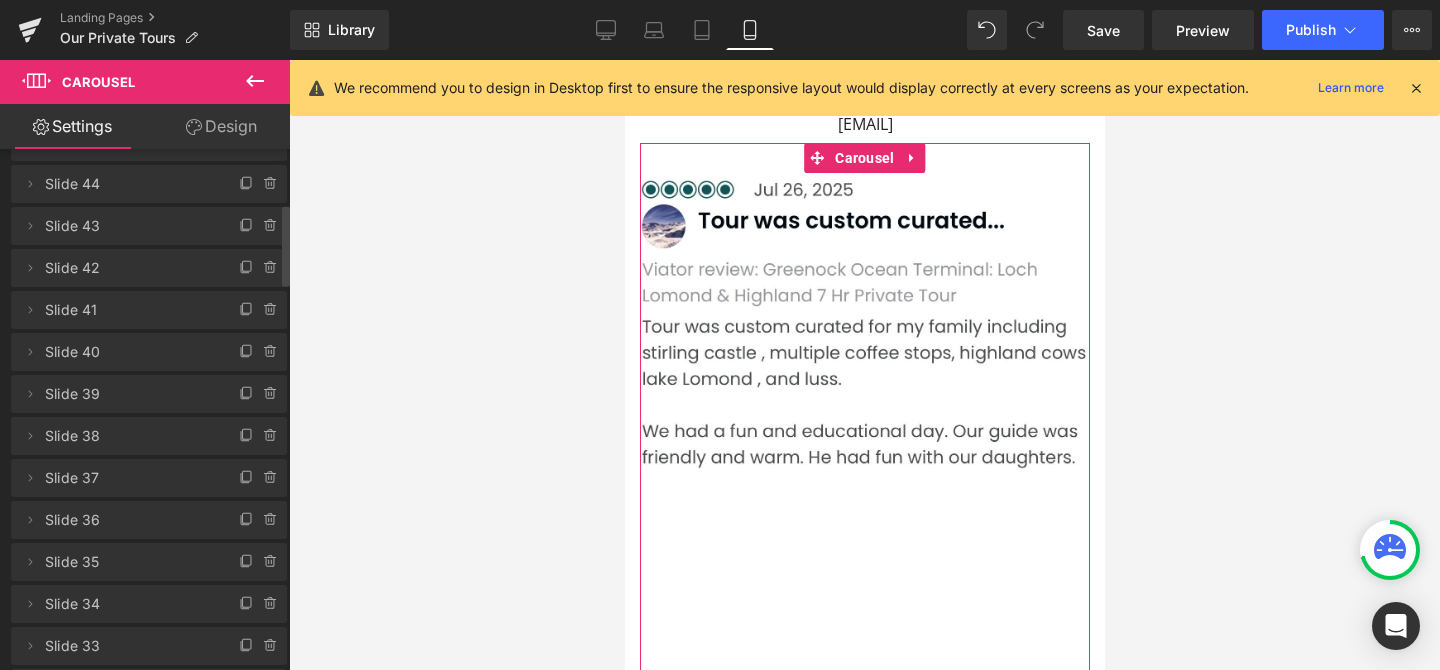 click on "Slide 41" at bounding box center (129, 310) 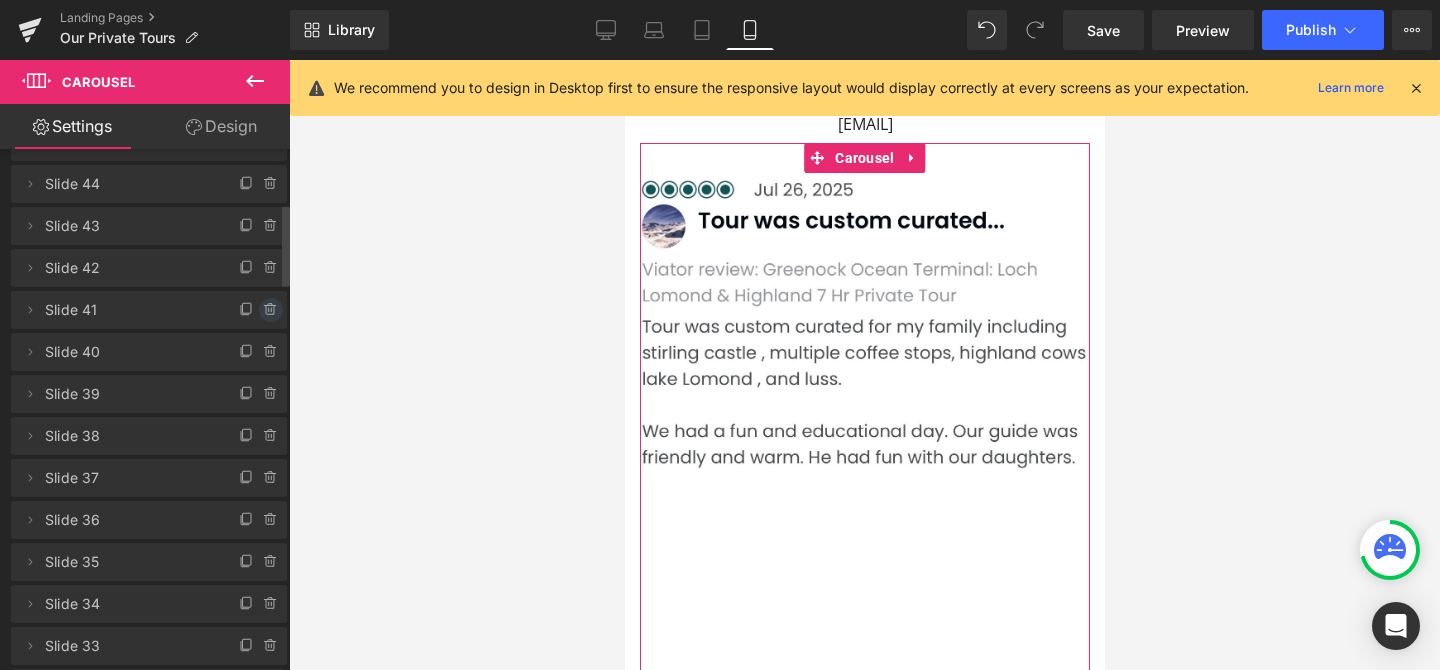click 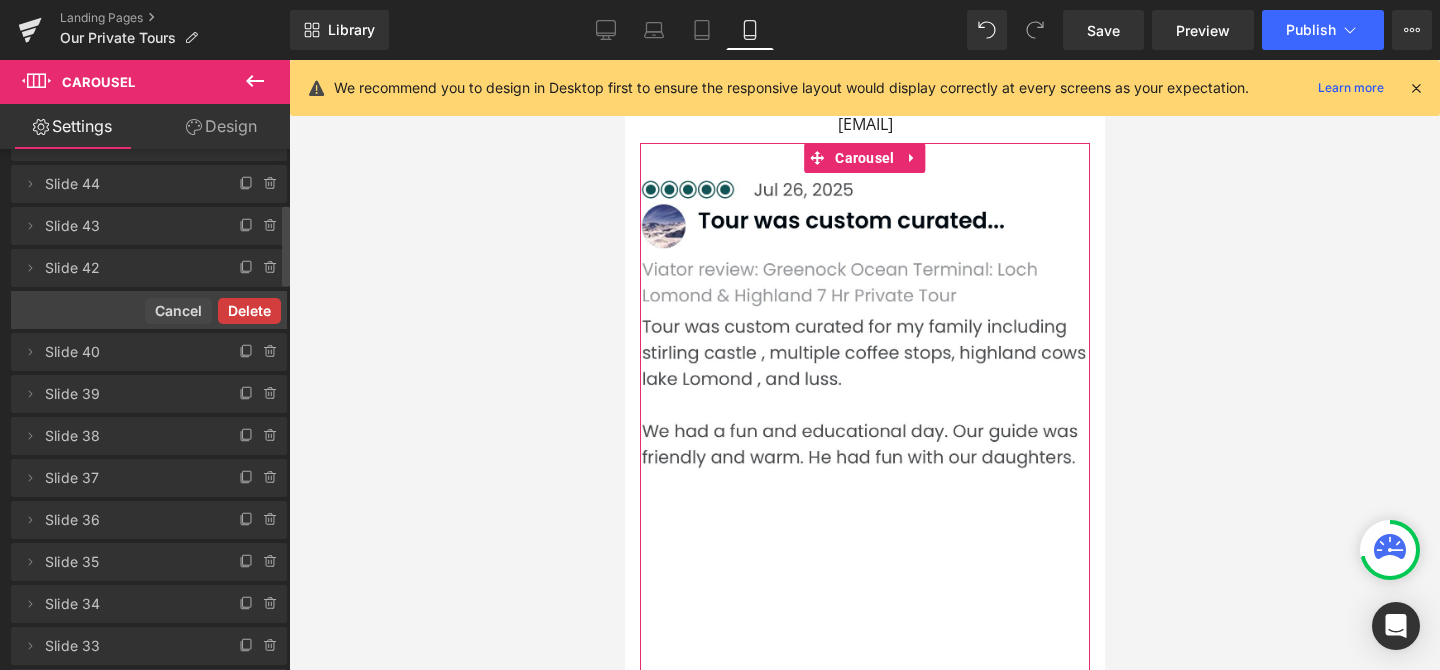 click on "Delete" at bounding box center (249, 311) 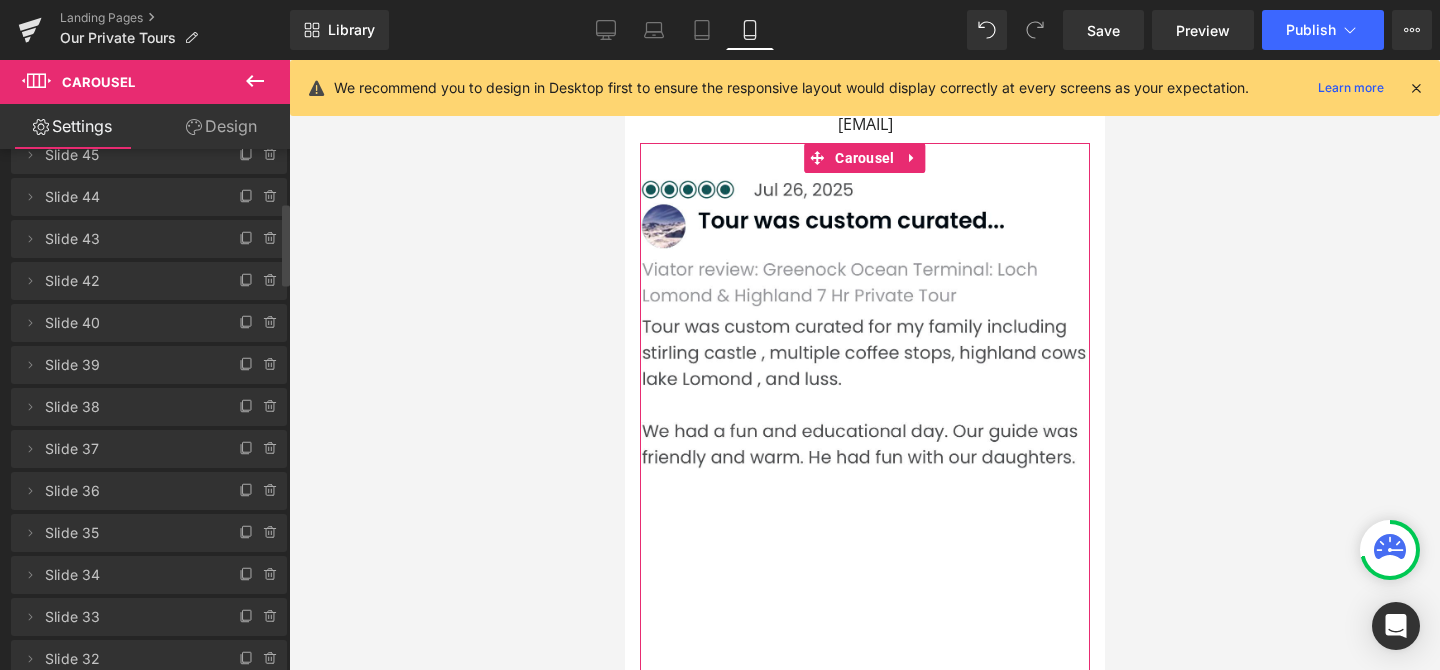 scroll, scrollTop: 328, scrollLeft: 0, axis: vertical 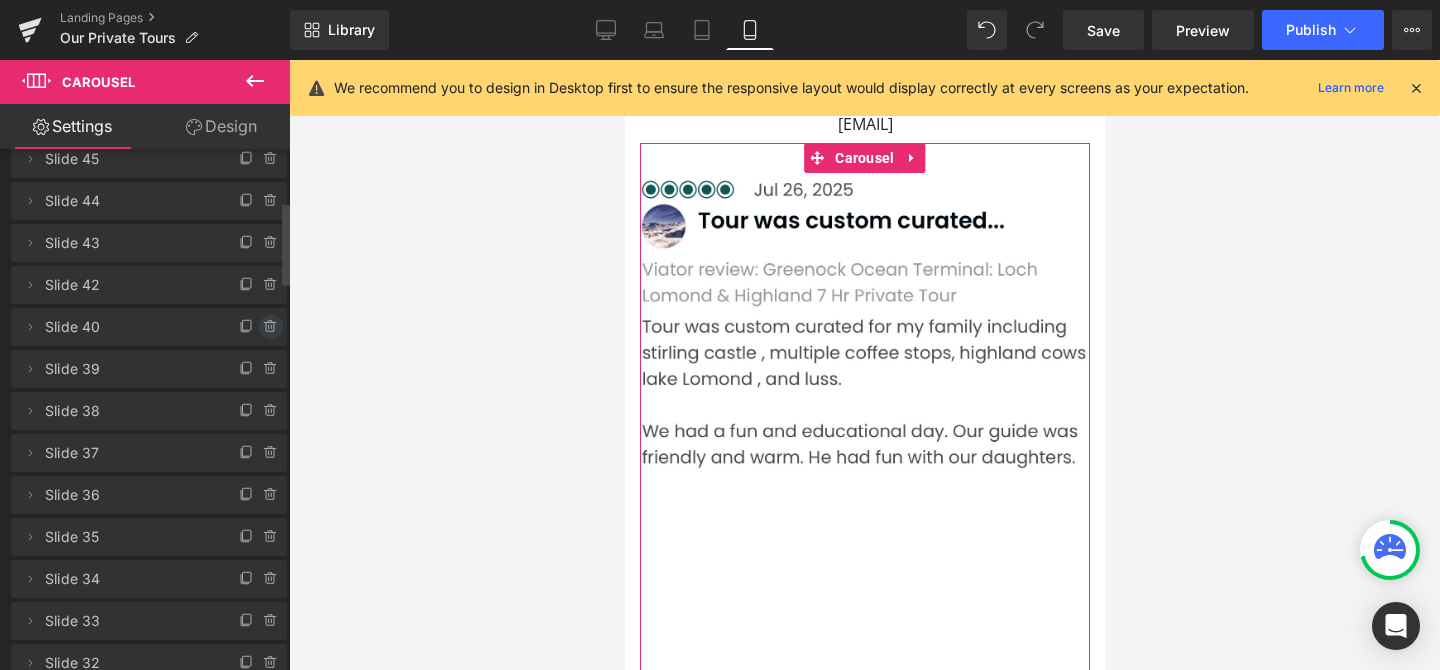click 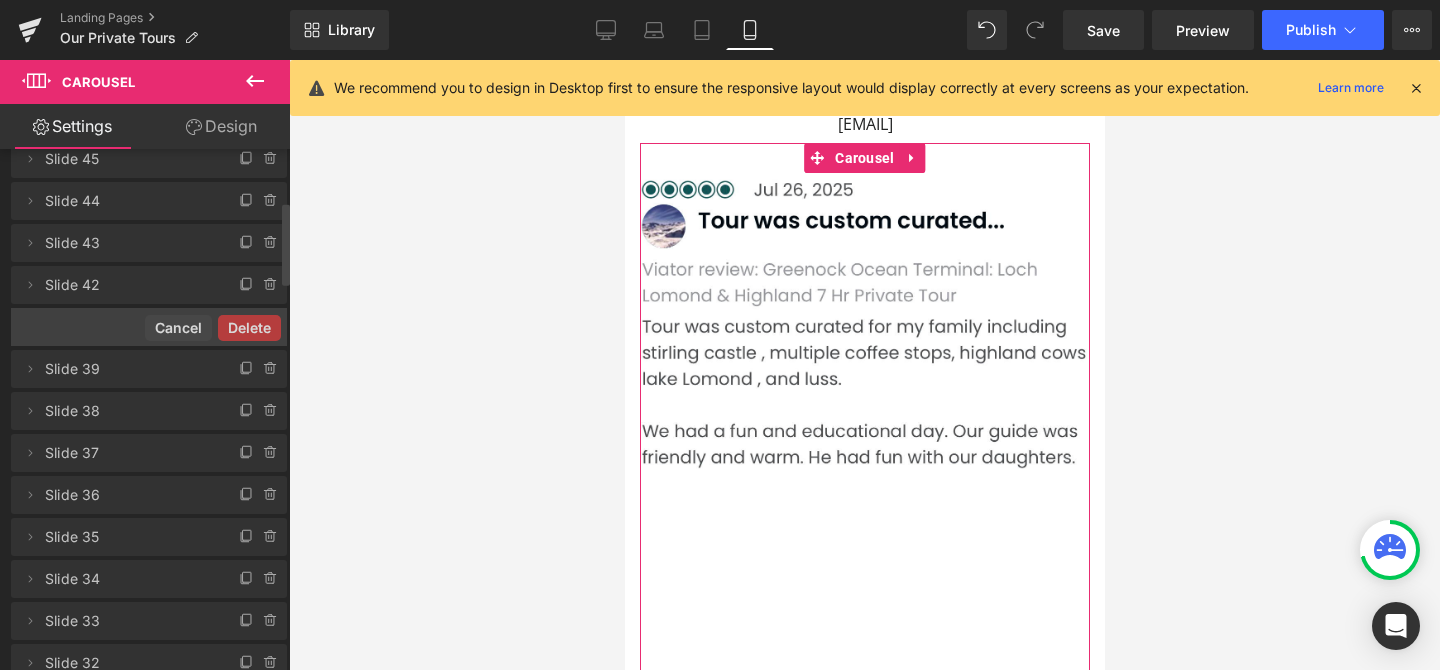 click on "Delete" at bounding box center (249, 328) 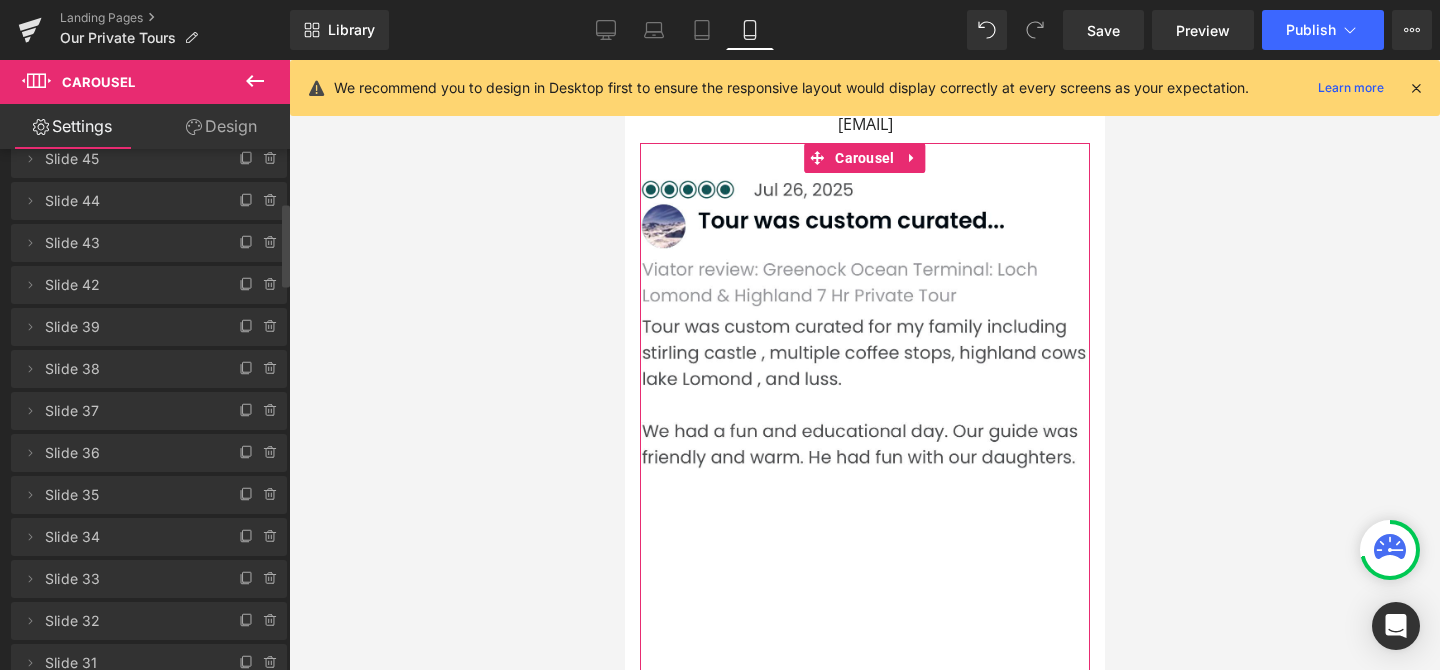 click 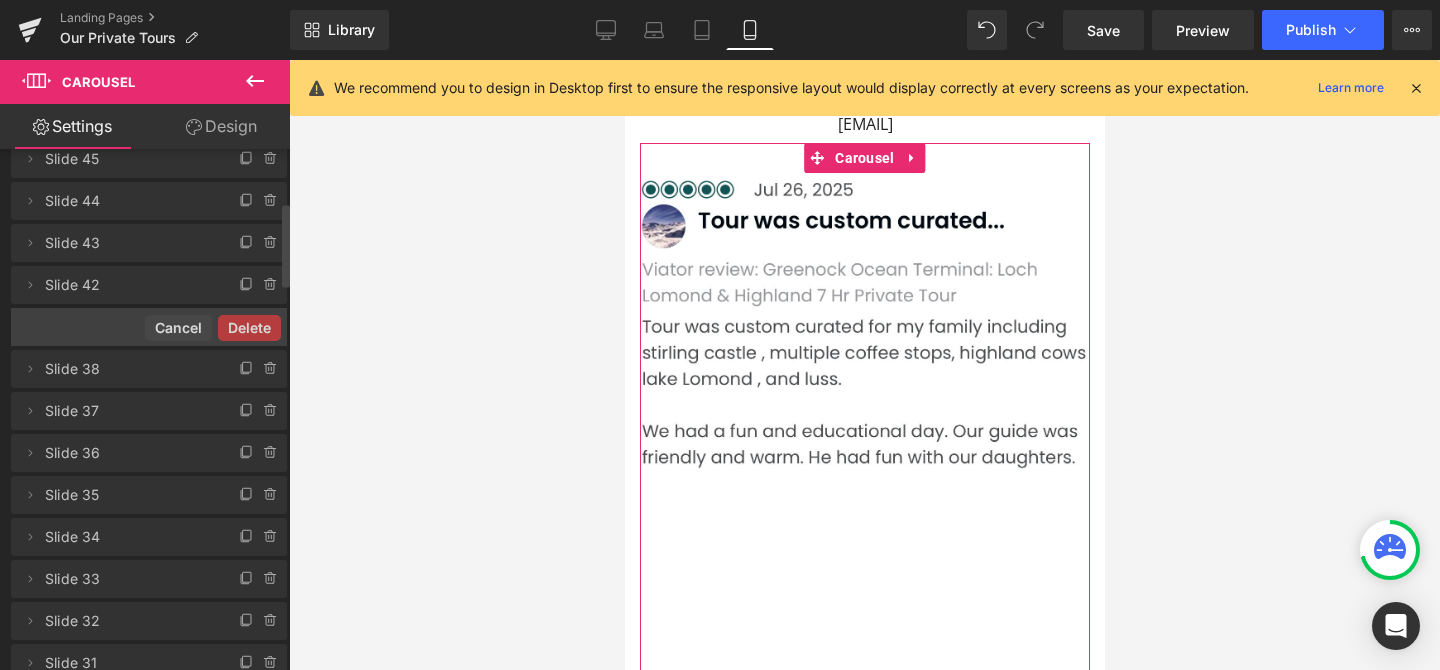 click on "Delete" at bounding box center (249, 328) 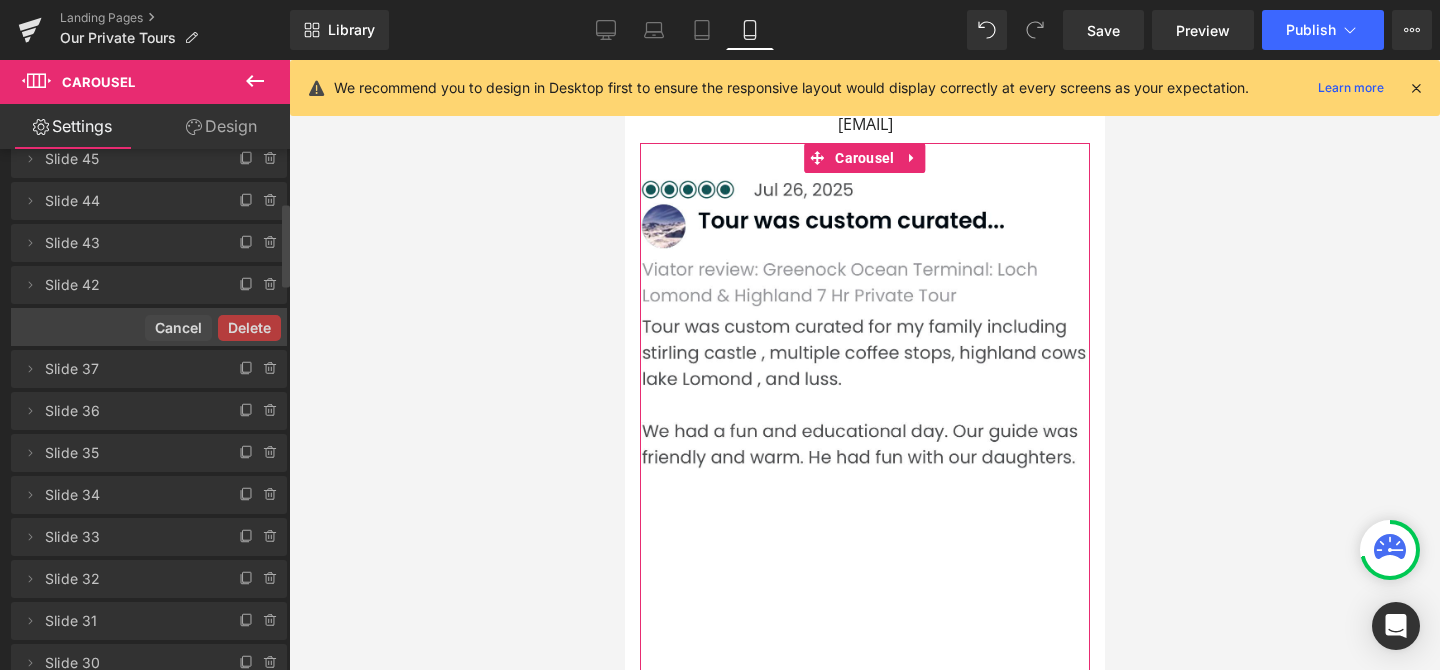 click on "Delete Cancel" at bounding box center (149, 327) 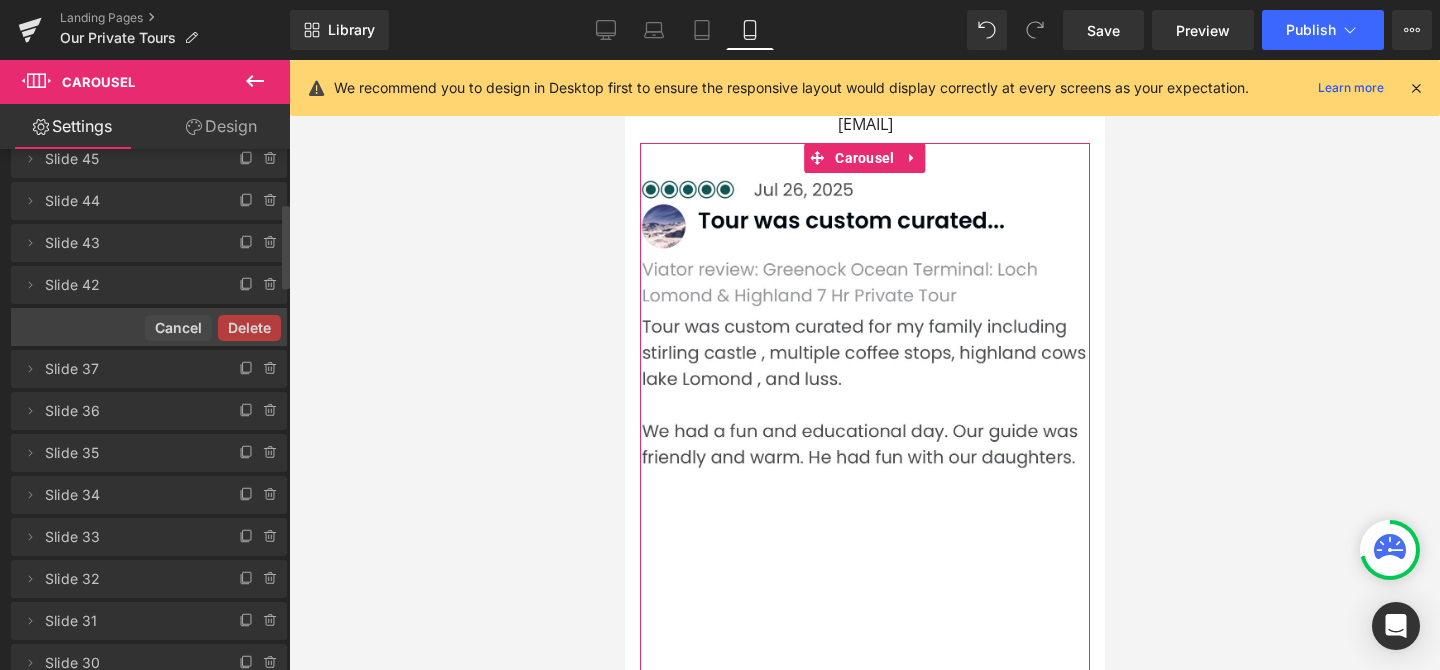 click on "Delete" at bounding box center (249, 328) 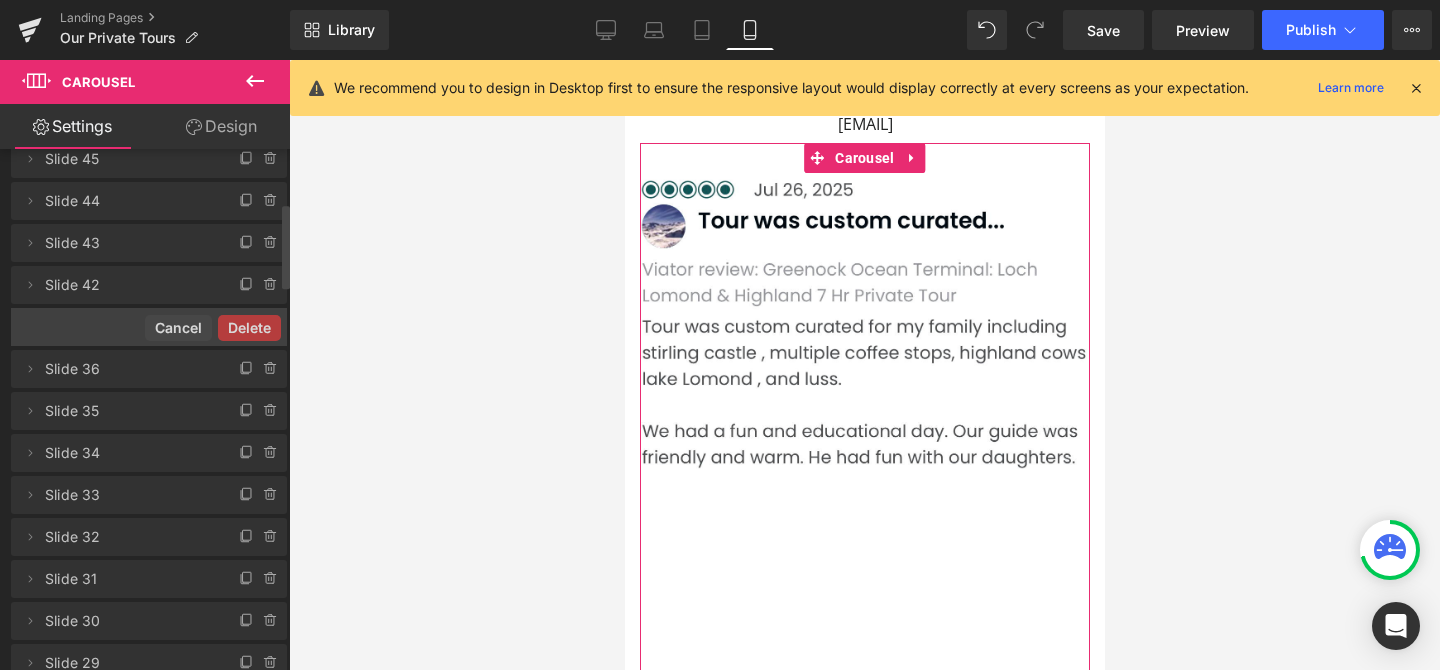 click on "Delete Cancel" at bounding box center (149, 327) 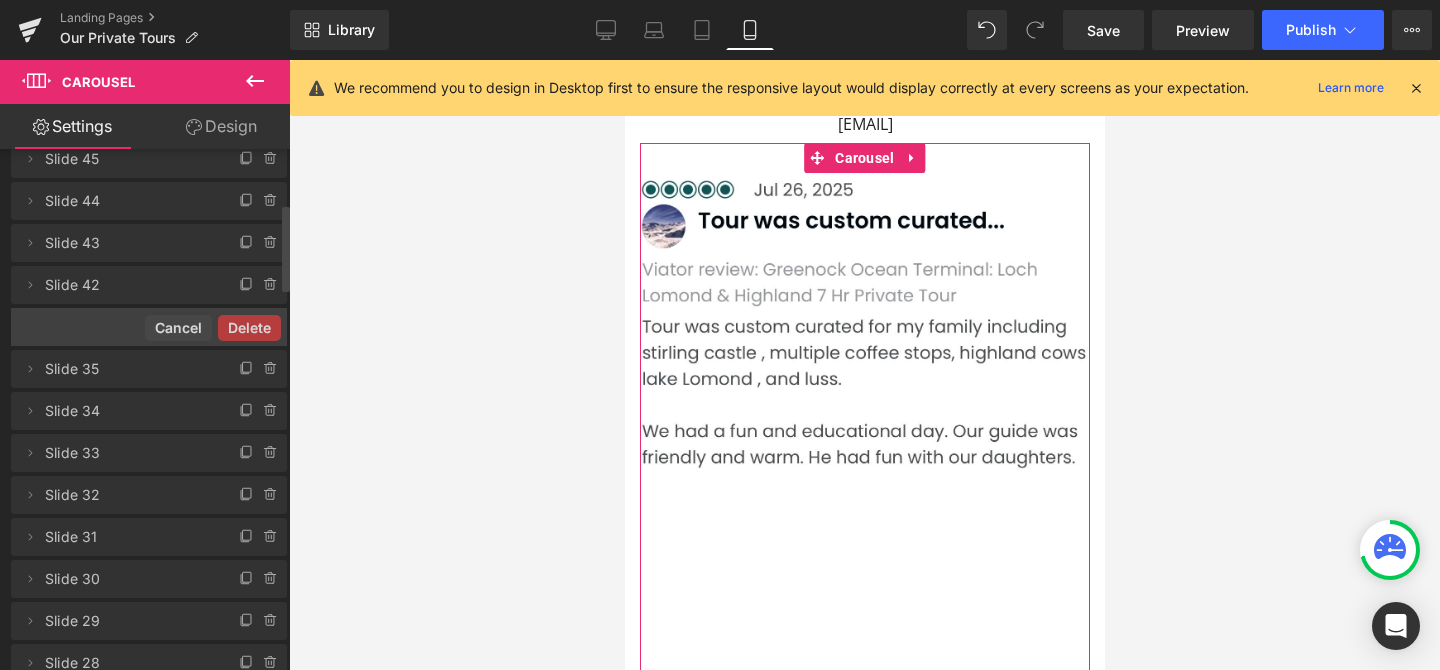 click on "Delete Cancel" at bounding box center [149, 327] 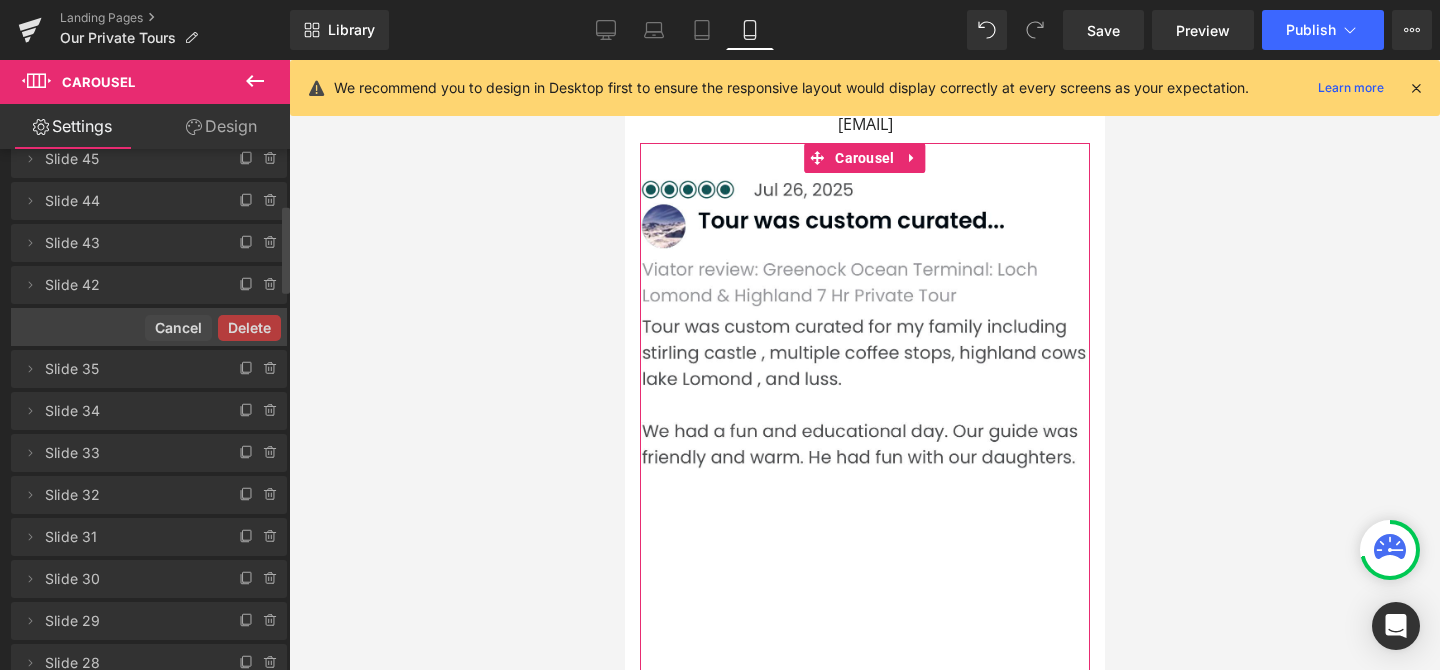 click on "Delete" at bounding box center (249, 328) 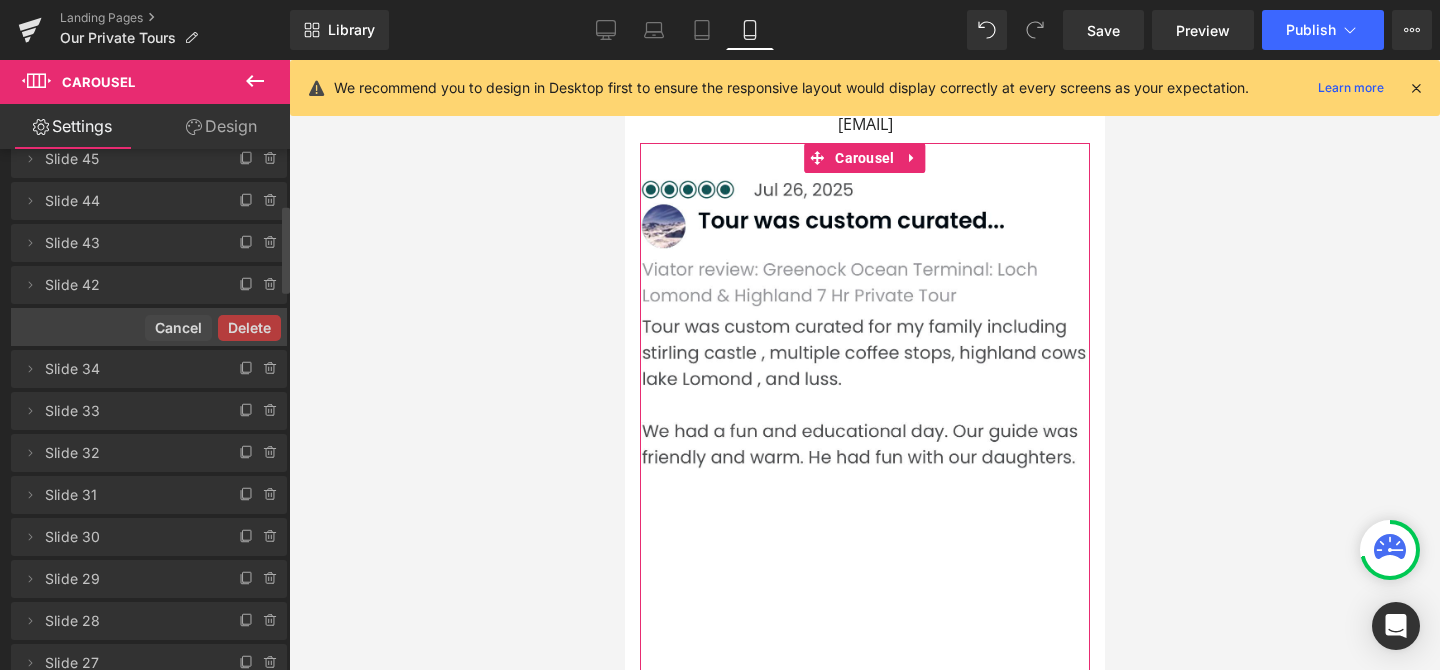 click on "Delete" at bounding box center (249, 328) 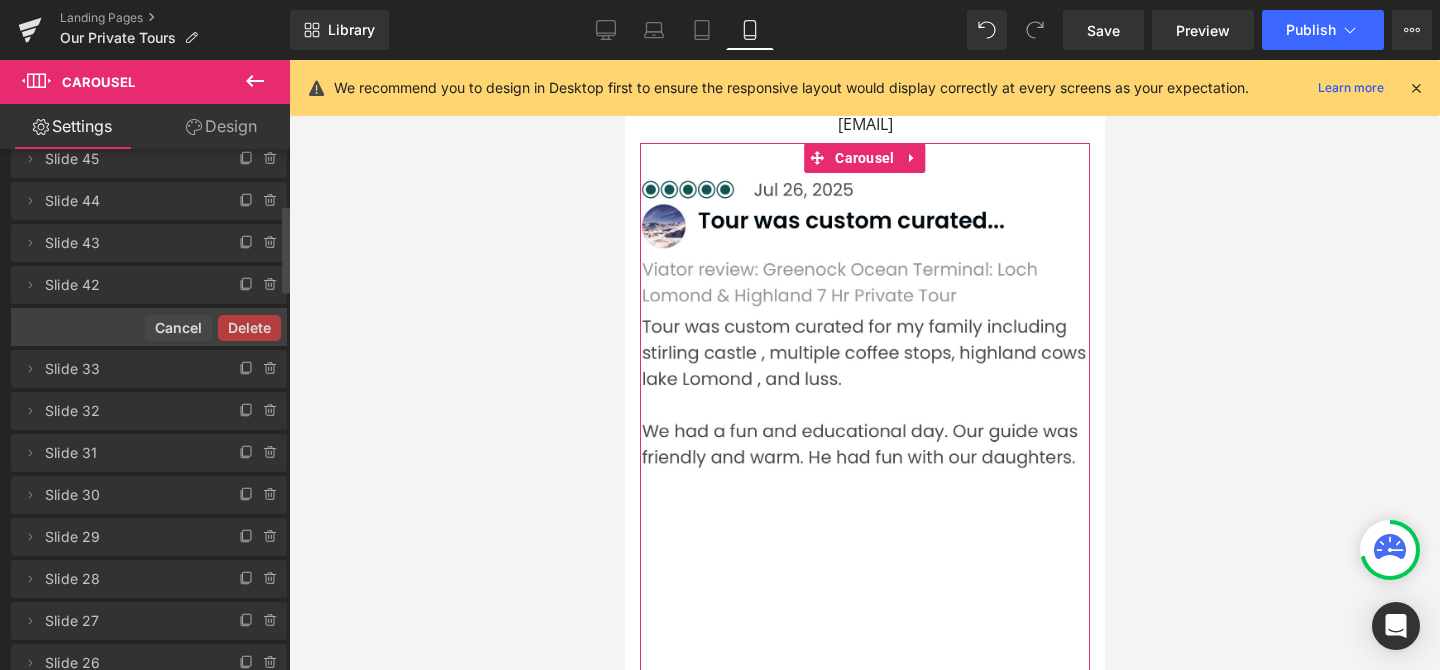 click on "Delete Cancel" at bounding box center [149, 327] 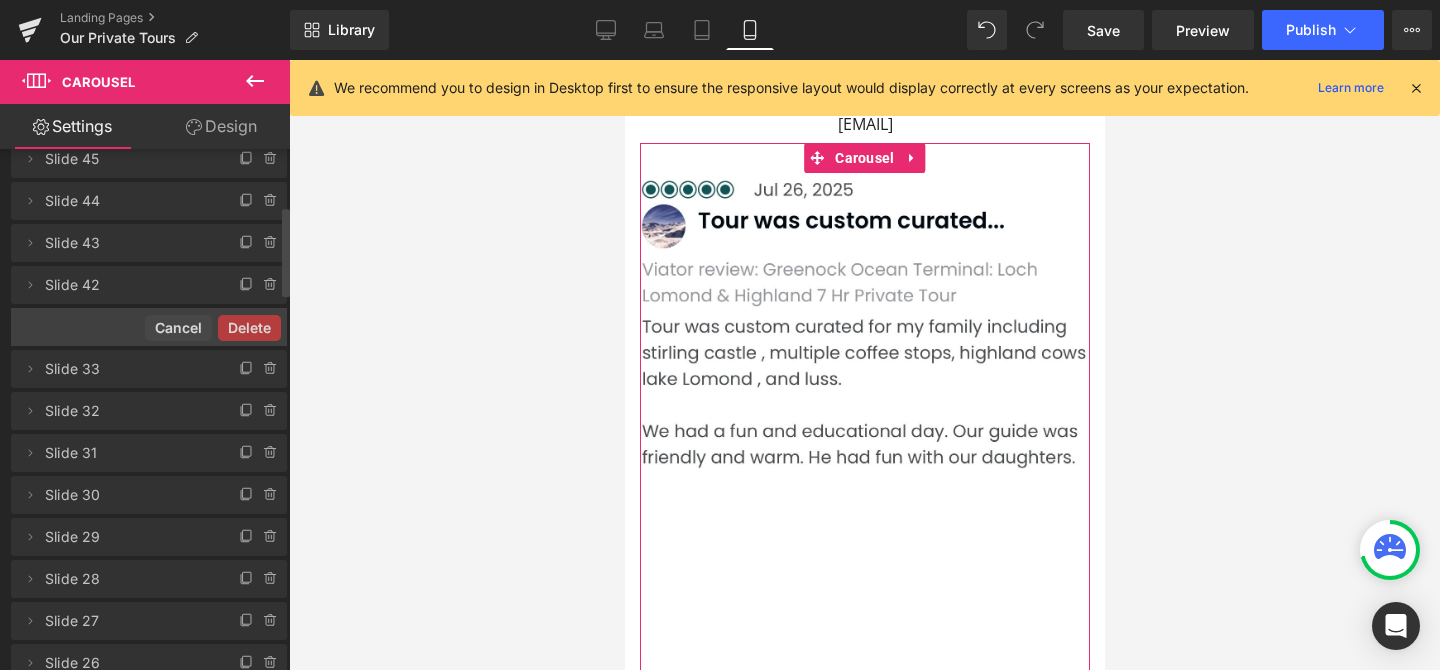 click on "Delete" at bounding box center (249, 328) 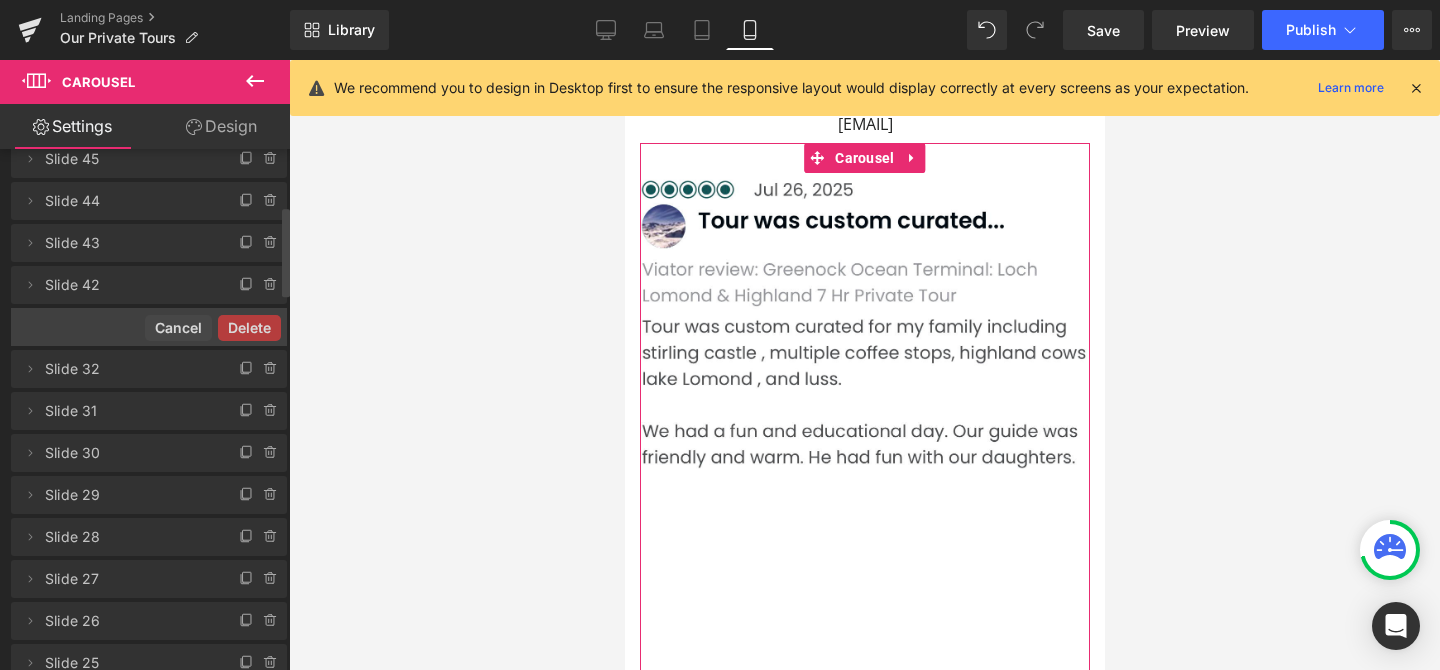 click on "Delete" at bounding box center [249, 328] 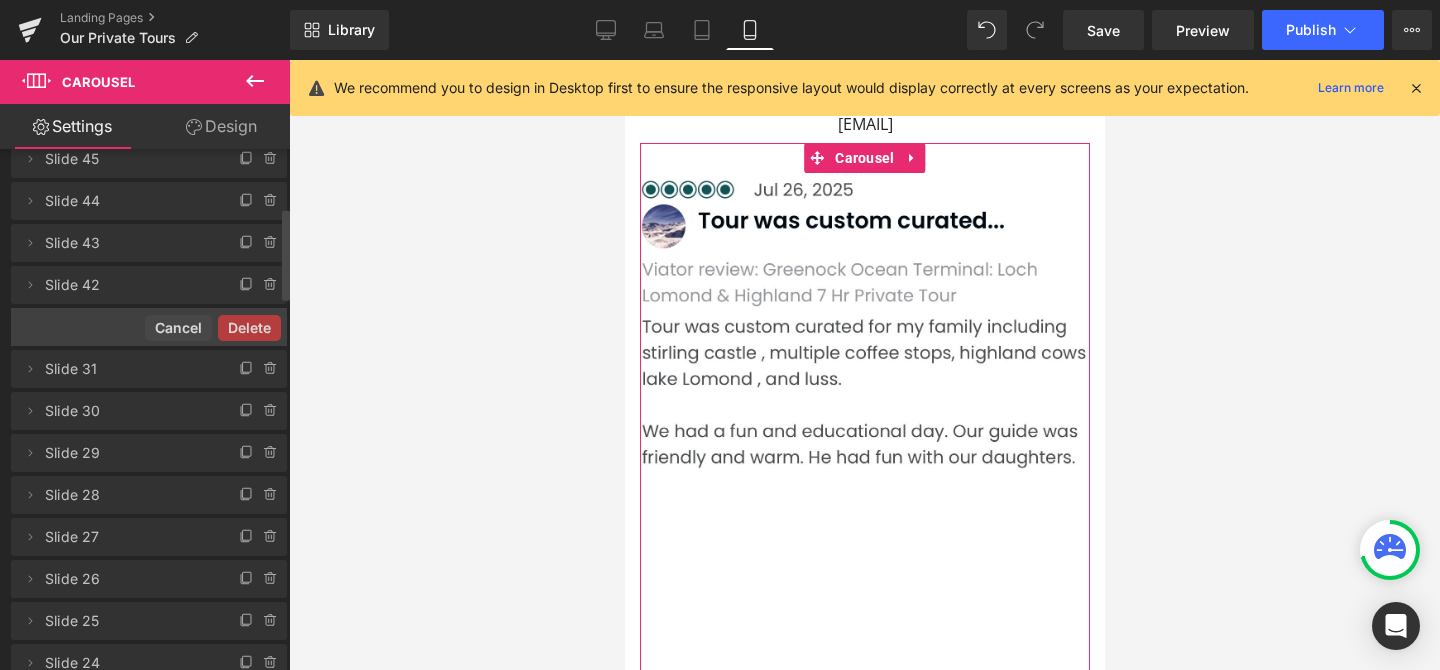 click on "Delete Cancel" at bounding box center (149, 327) 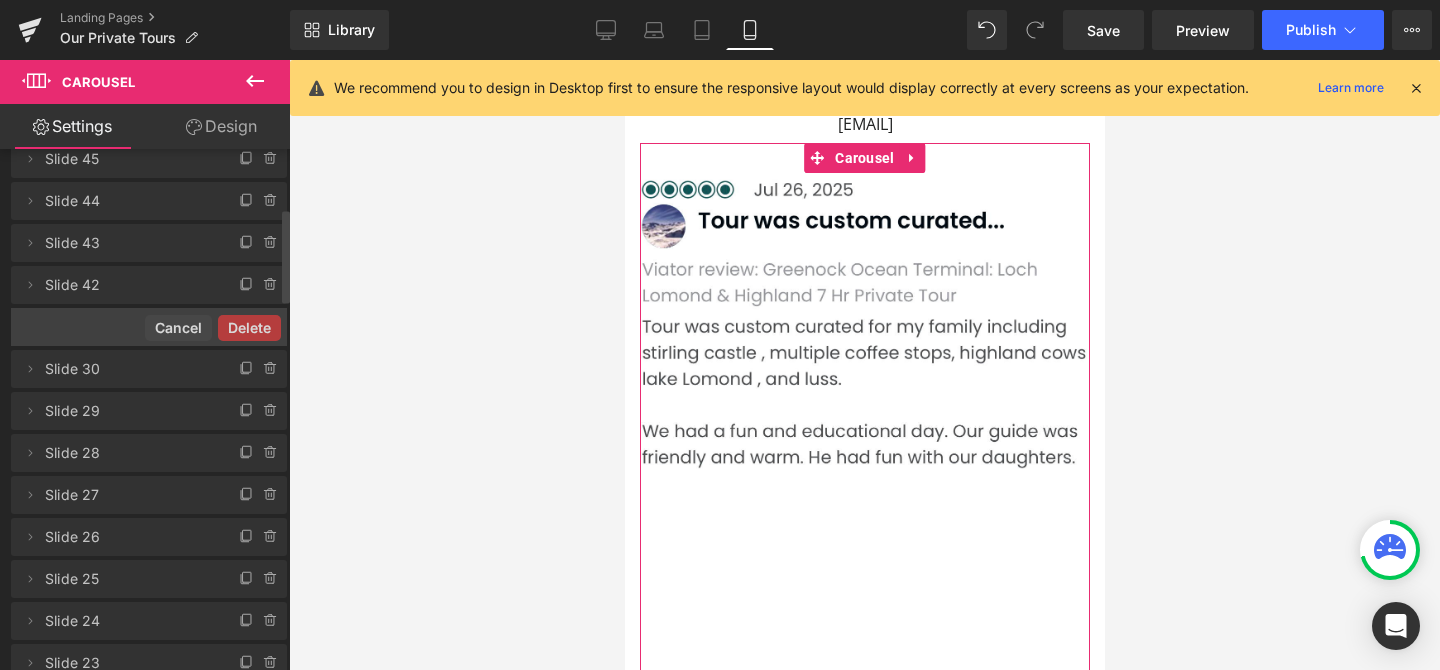 click on "Delete" at bounding box center (249, 328) 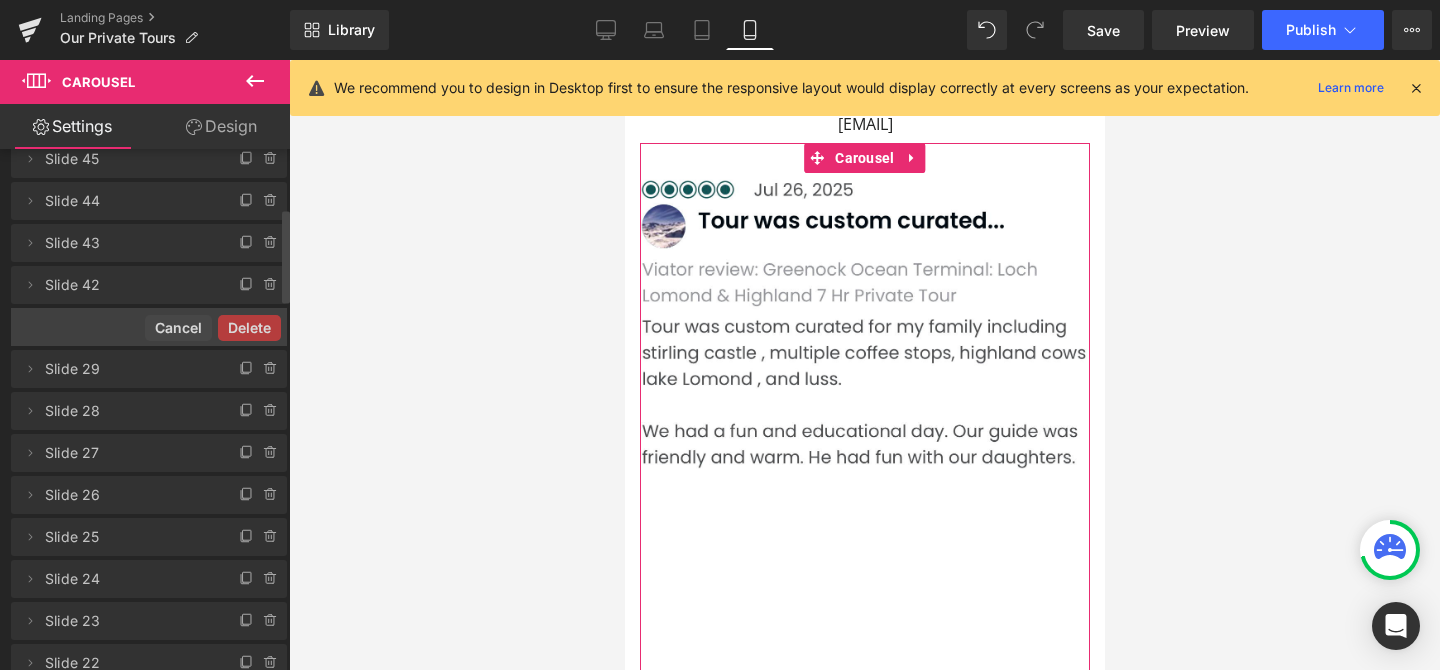 click on "Delete Cancel" at bounding box center [149, 327] 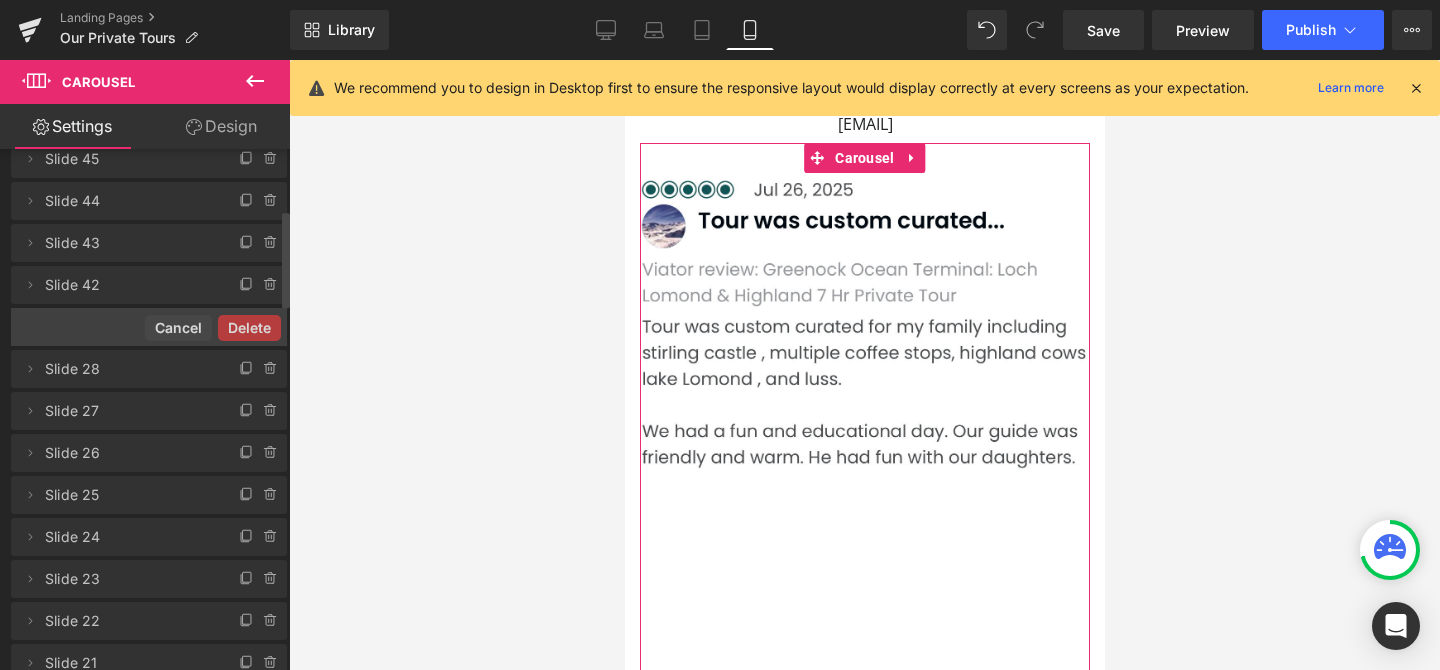click on "Delete" at bounding box center (249, 328) 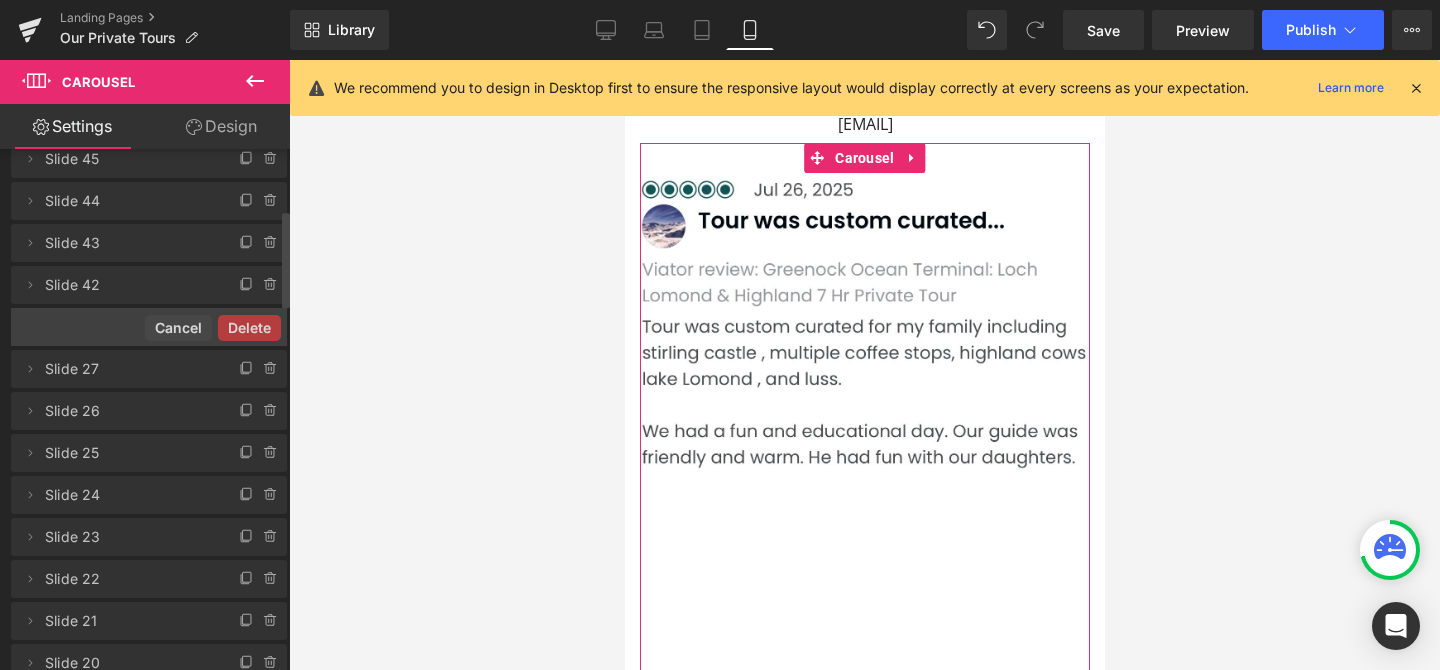 click on "Delete" at bounding box center [249, 328] 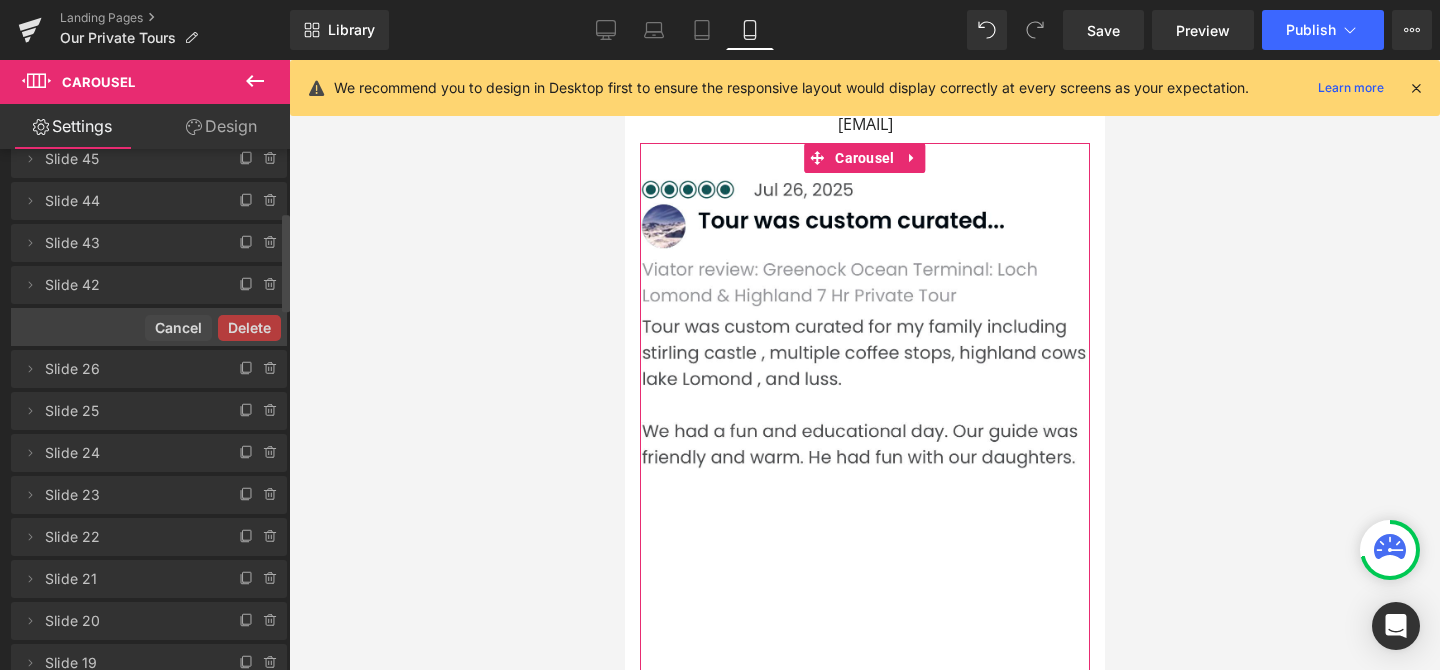 click on "Delete Cancel" at bounding box center [149, 327] 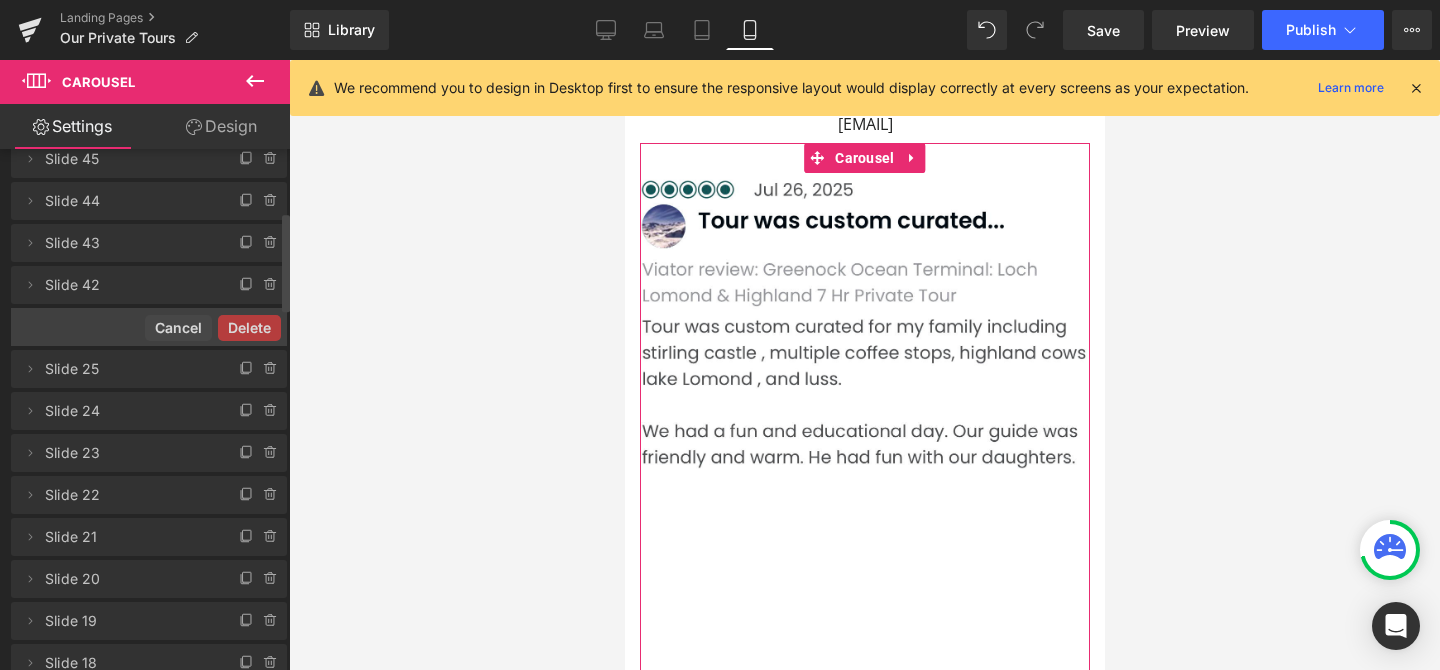 click on "Delete" at bounding box center (249, 328) 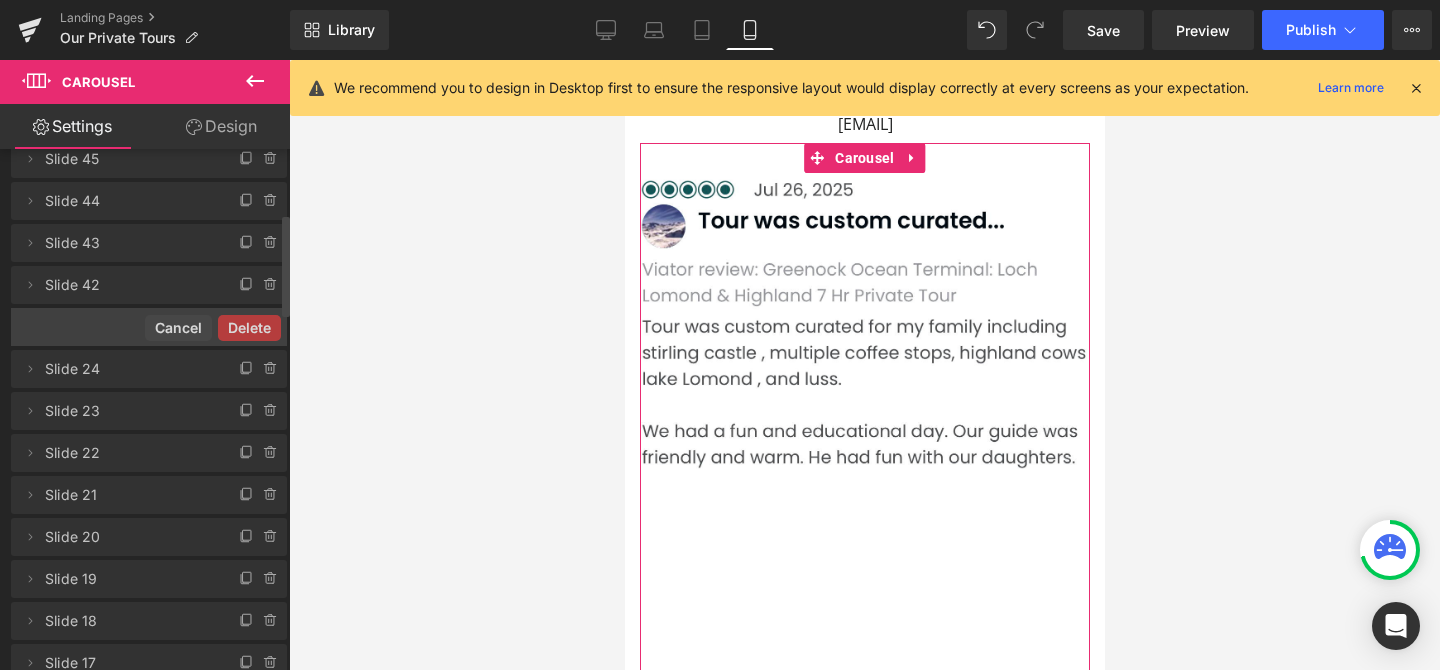 click on "Delete" at bounding box center [249, 328] 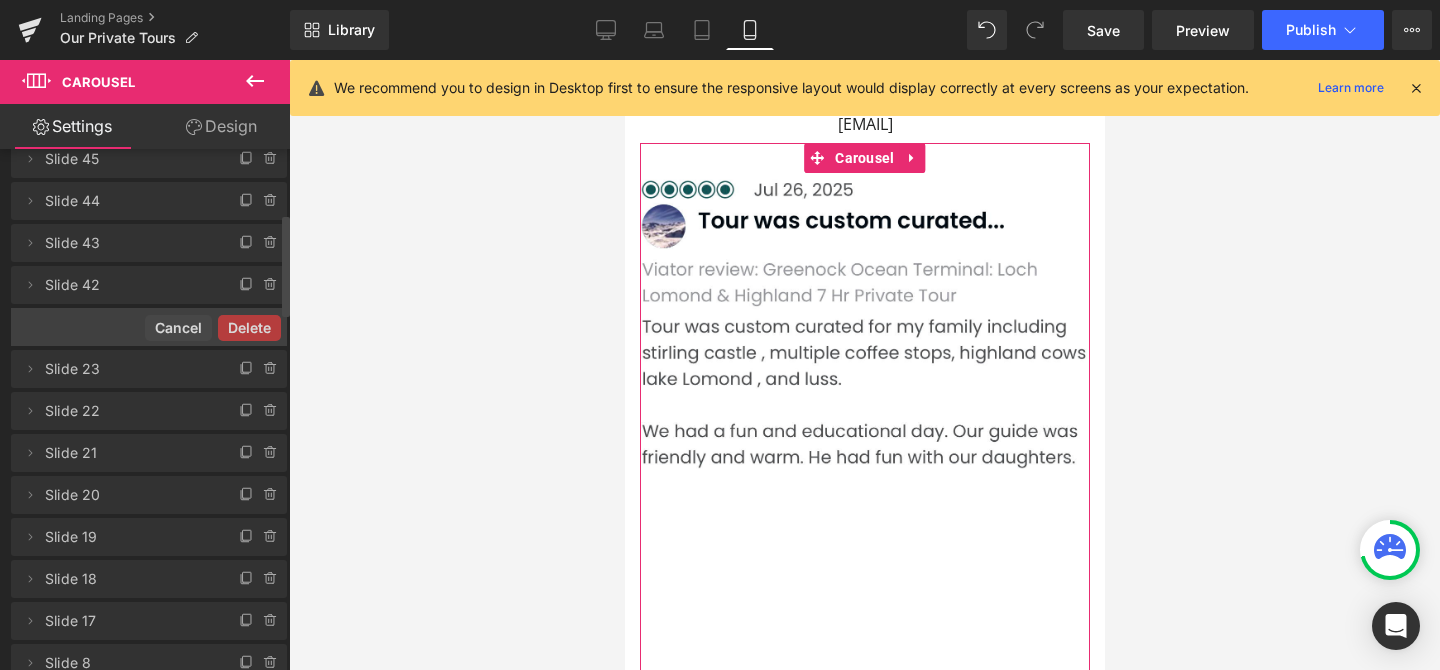 click on "Delete" at bounding box center (249, 328) 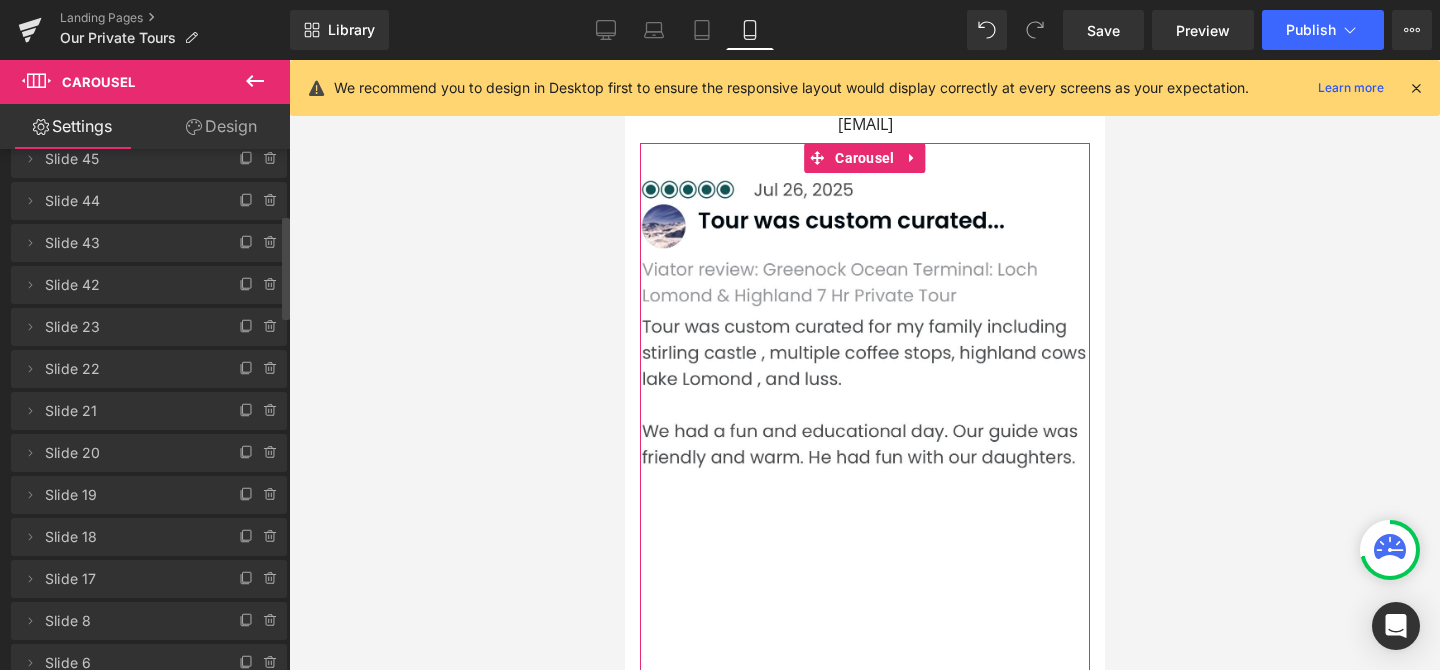 click 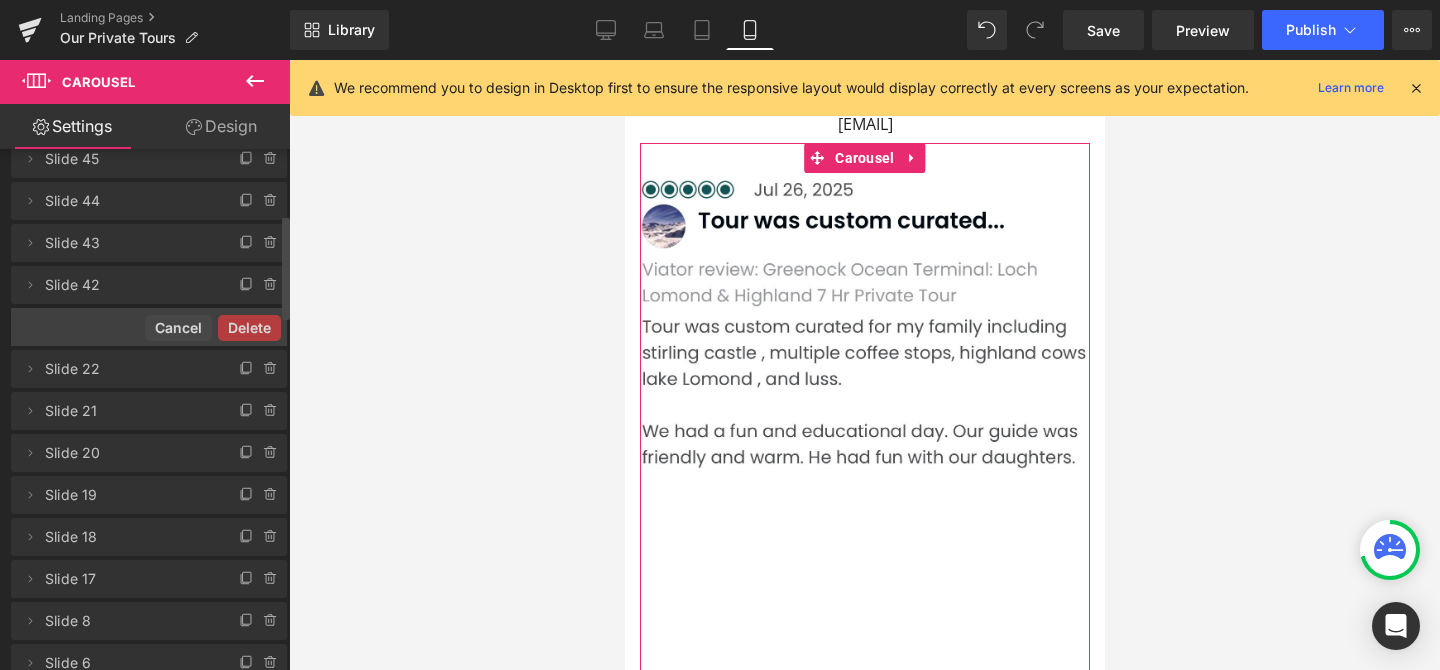 click on "Delete" at bounding box center [249, 328] 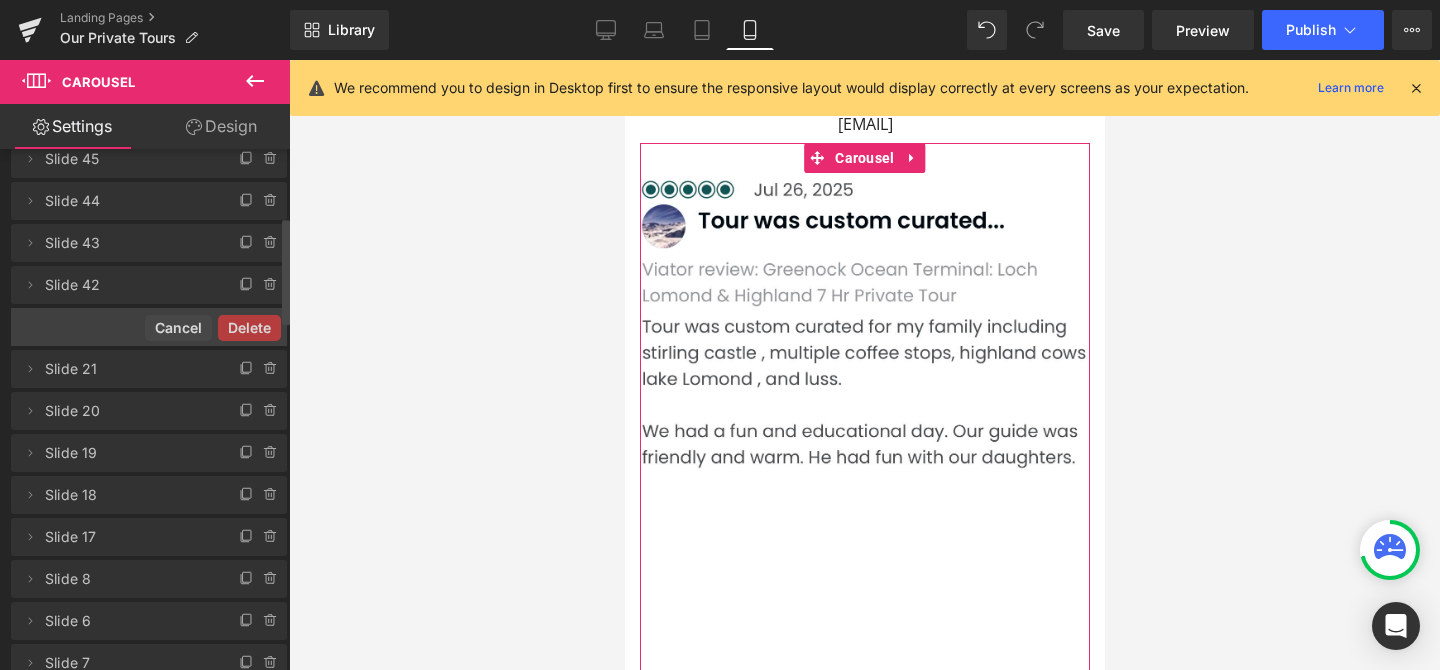 click on "Delete" at bounding box center (249, 328) 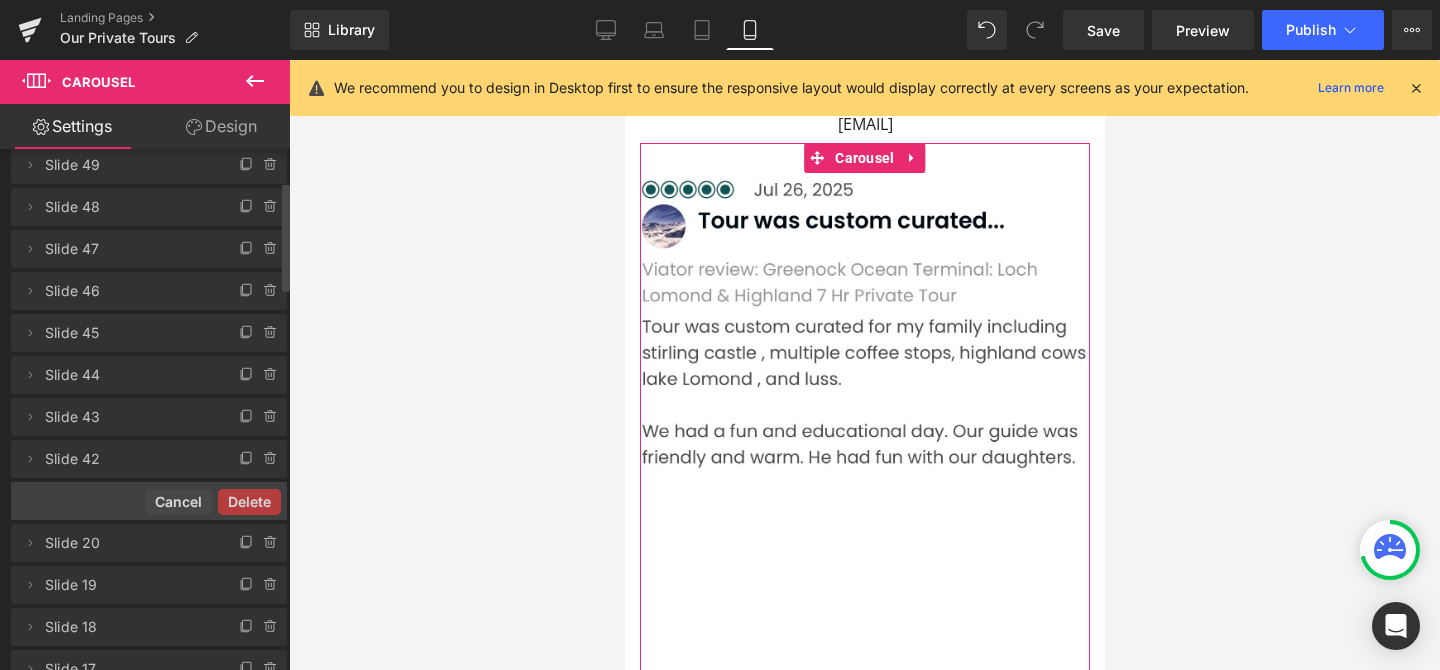 scroll, scrollTop: 161, scrollLeft: 0, axis: vertical 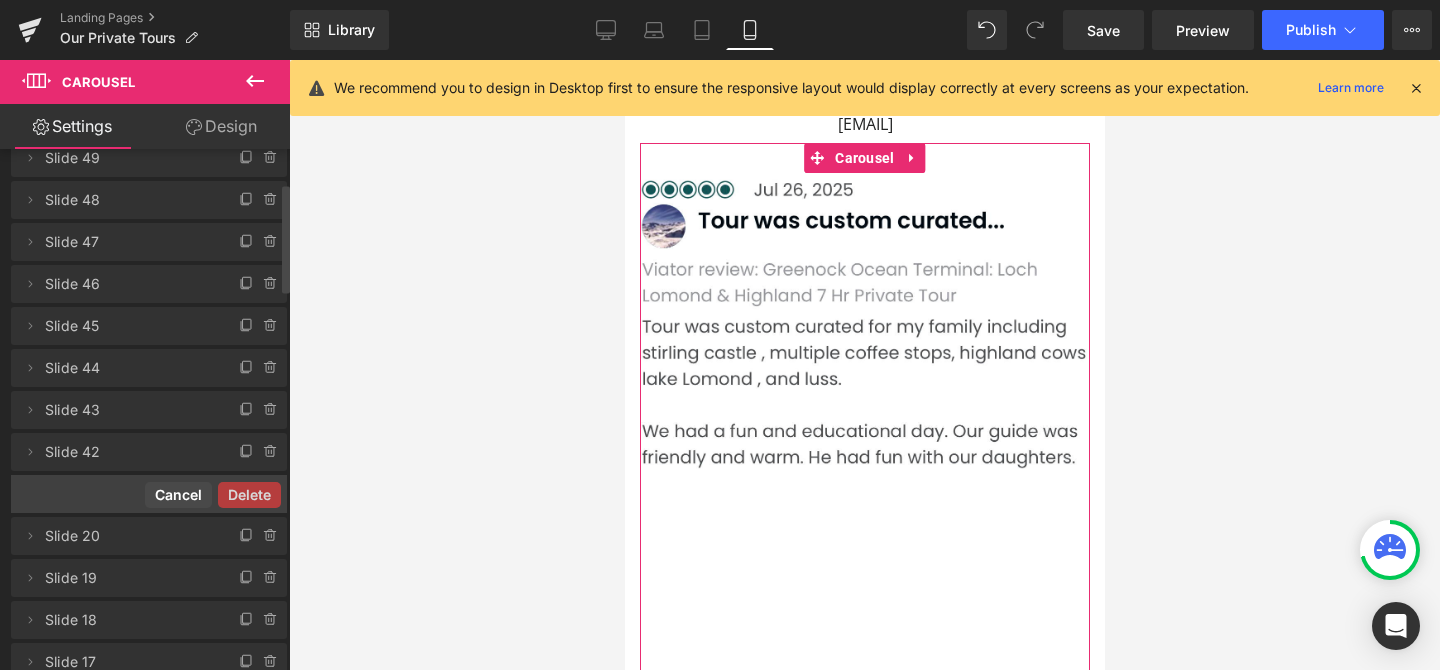 click on "Cancel" at bounding box center (178, 495) 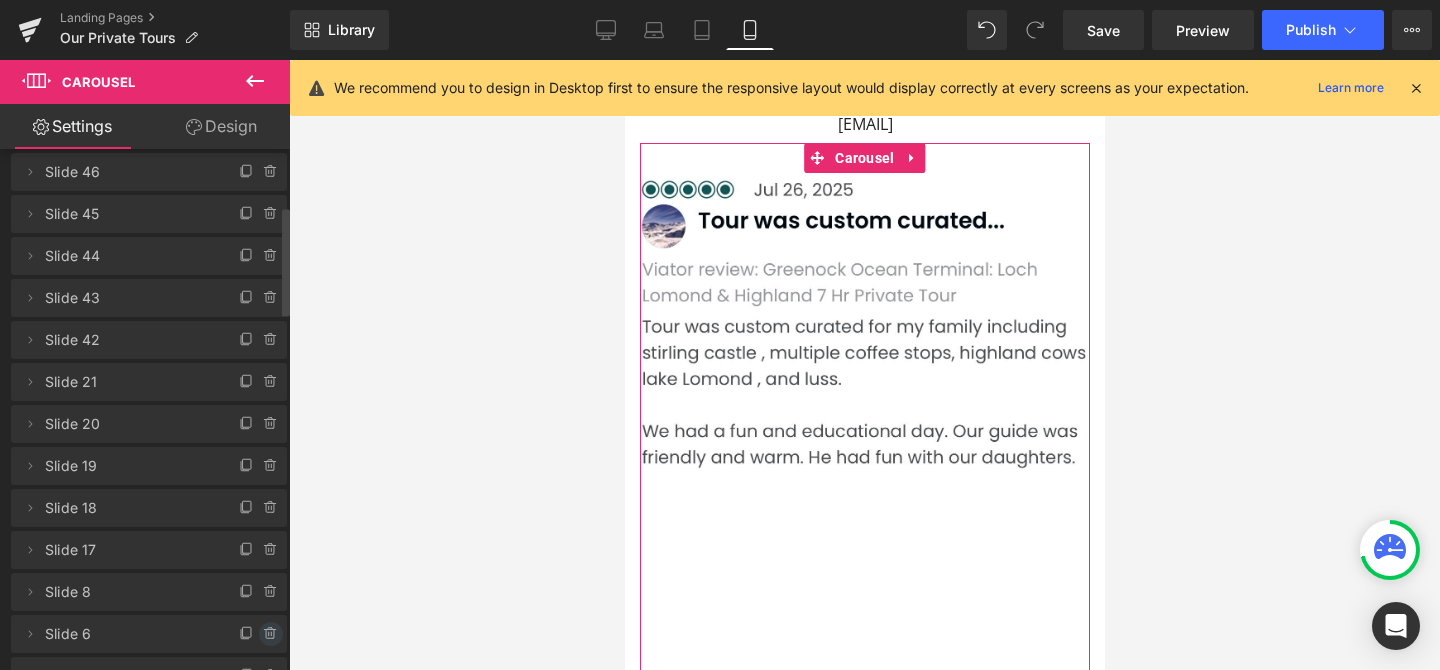 scroll, scrollTop: 271, scrollLeft: 0, axis: vertical 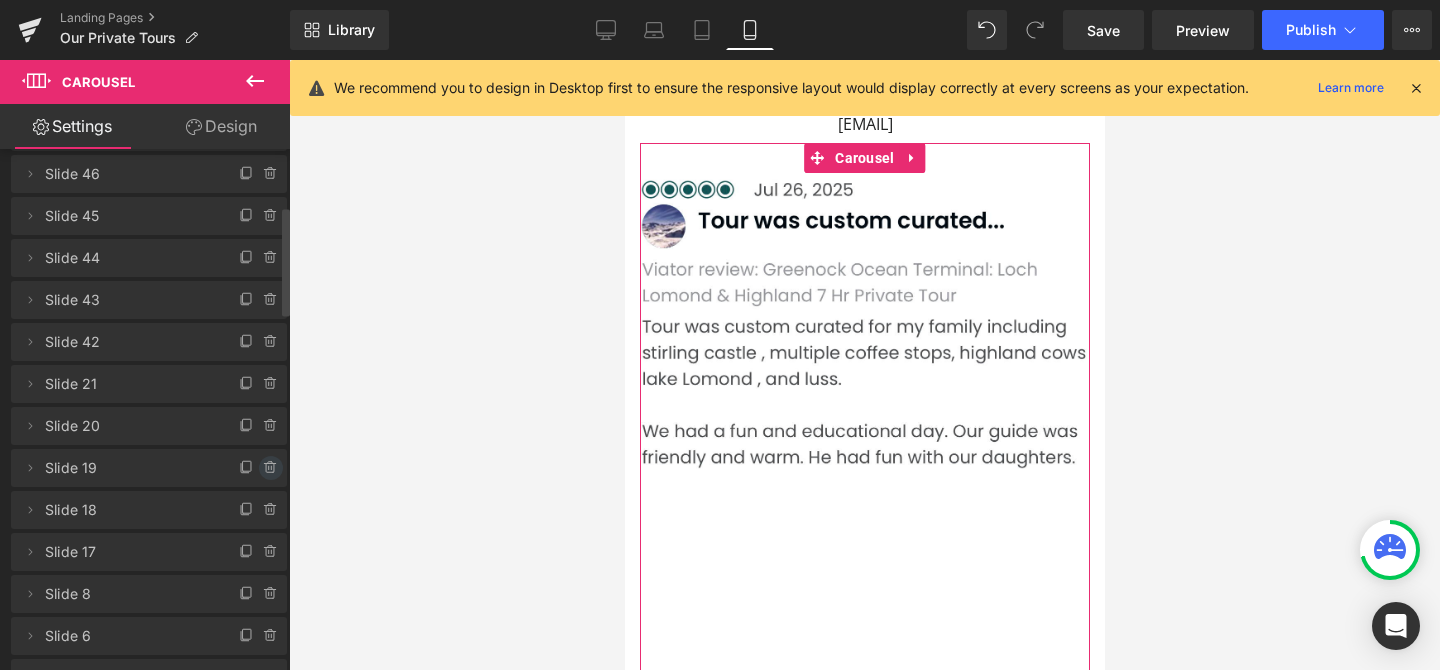 click 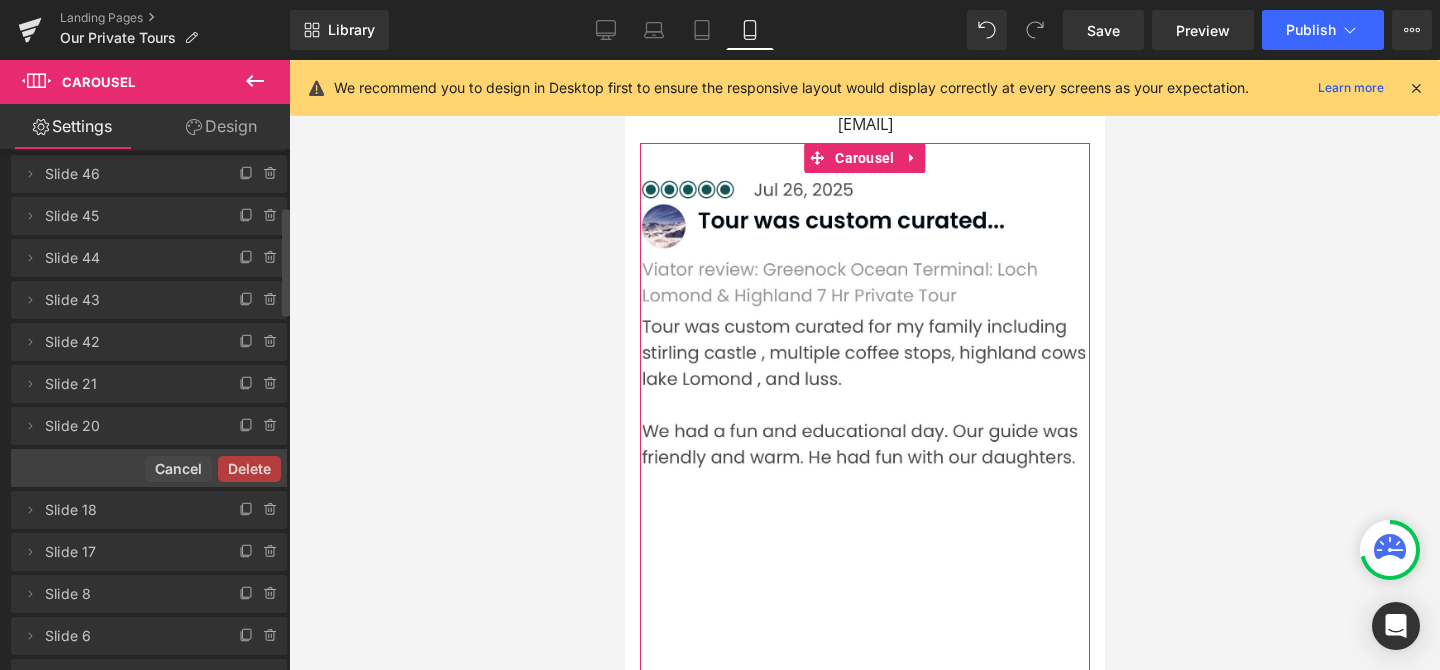 click on "Delete" at bounding box center (249, 469) 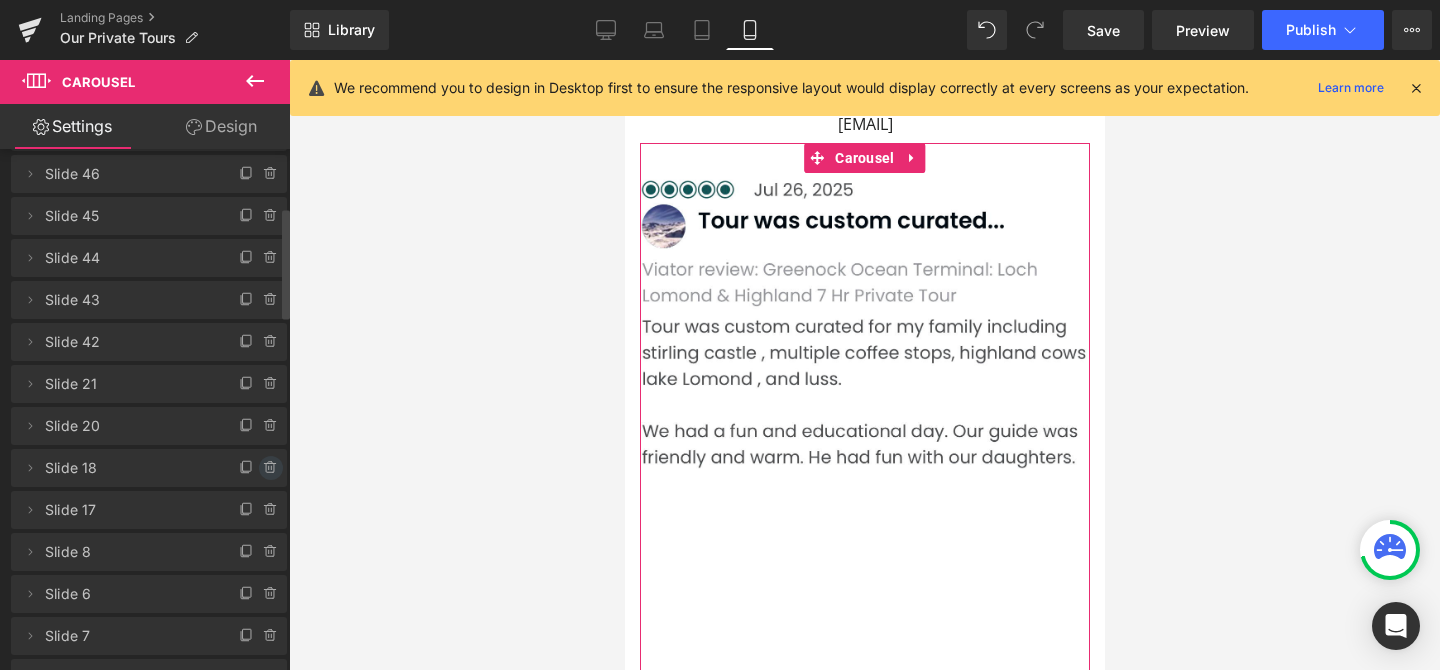 click 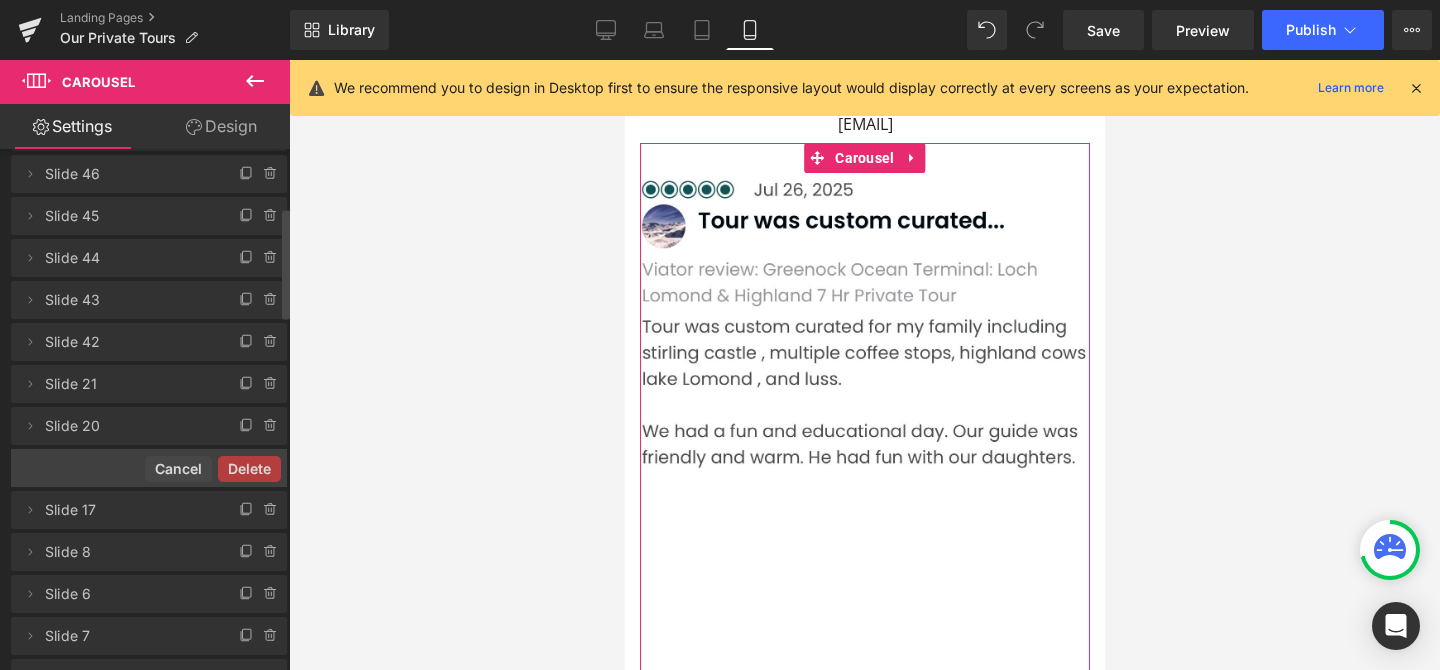 click on "Delete" at bounding box center [249, 469] 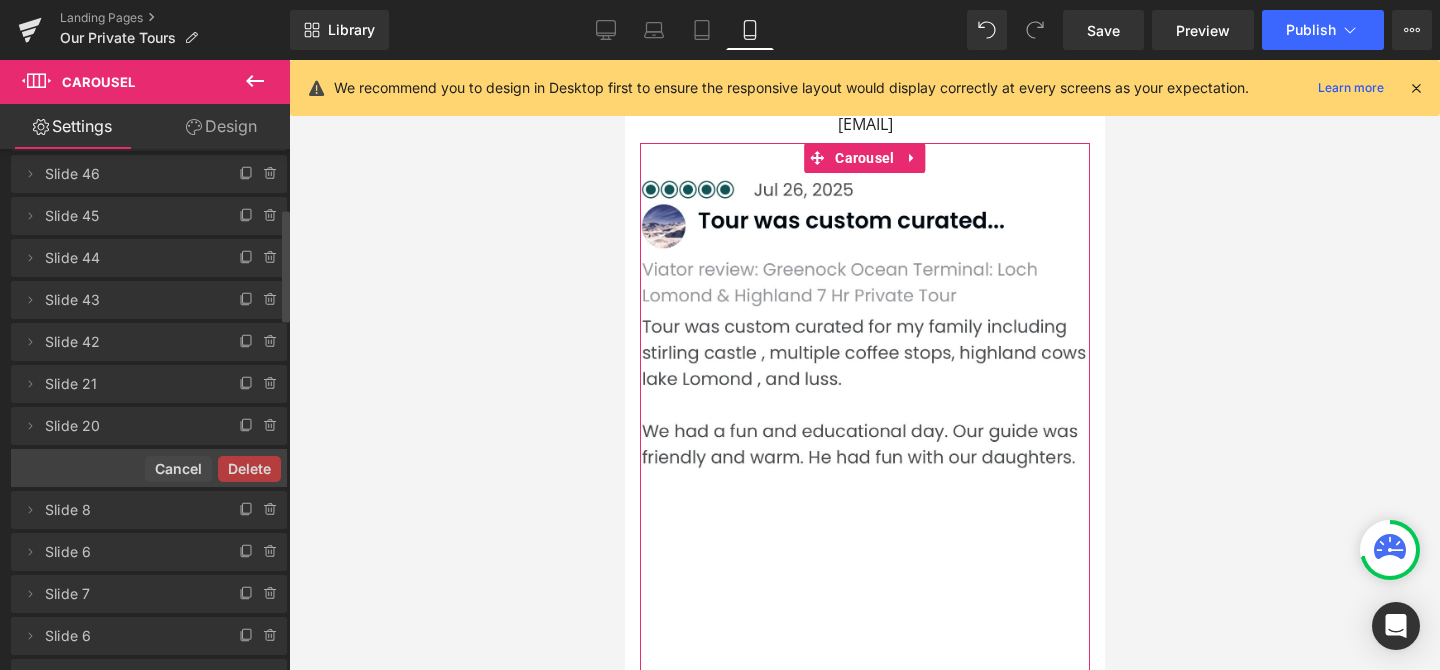 click on "Delete" at bounding box center [249, 469] 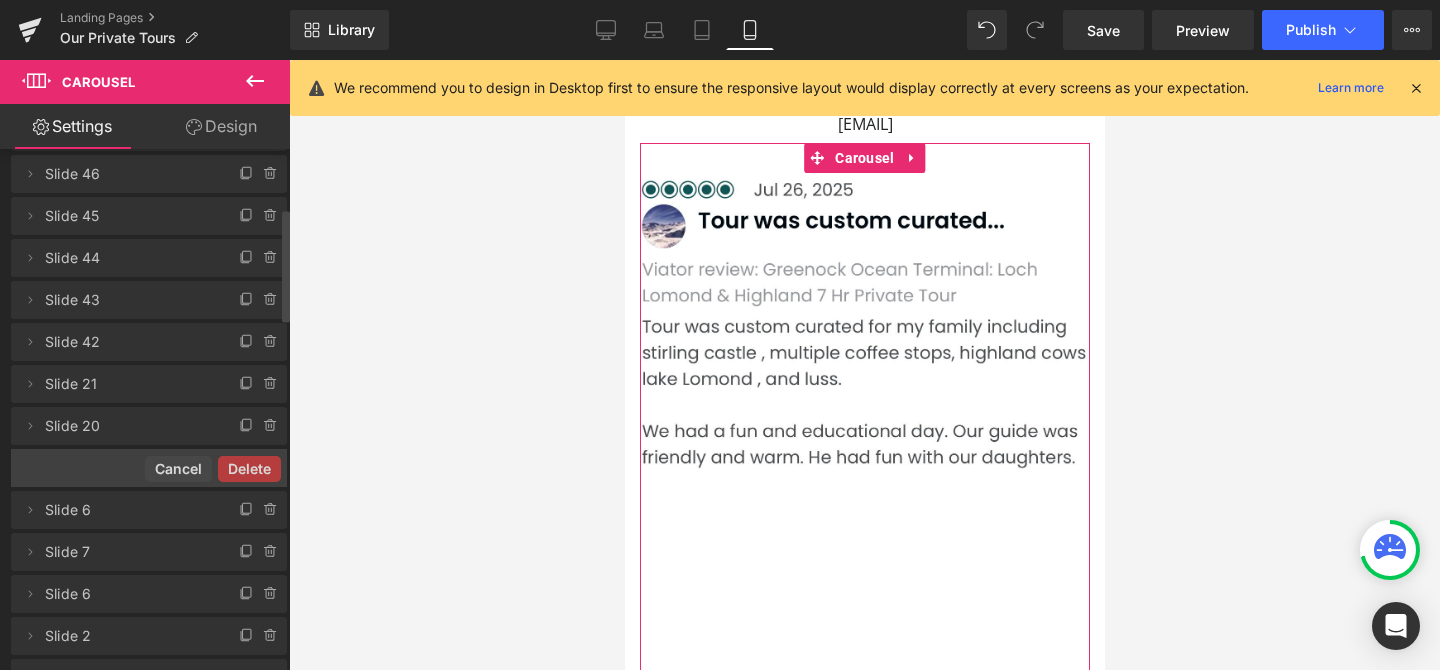 click on "Delete Cancel" at bounding box center [149, 468] 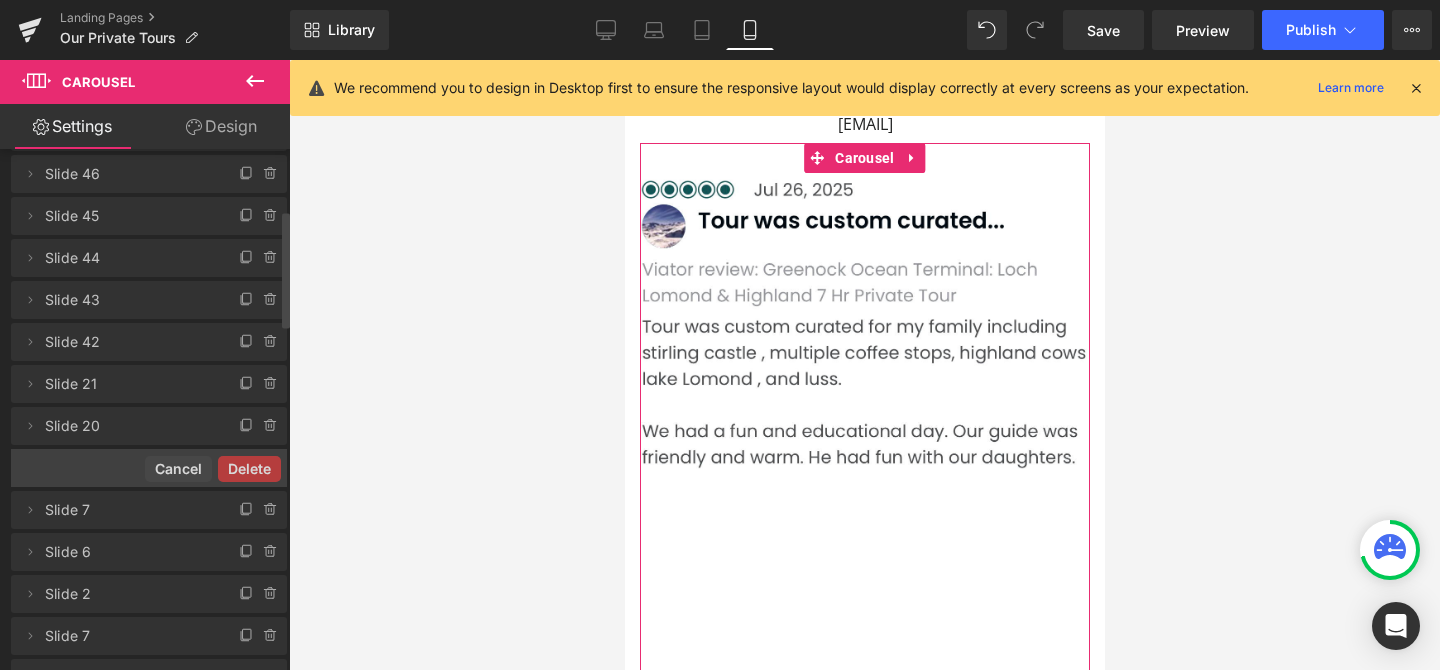 click on "Delete" at bounding box center (249, 469) 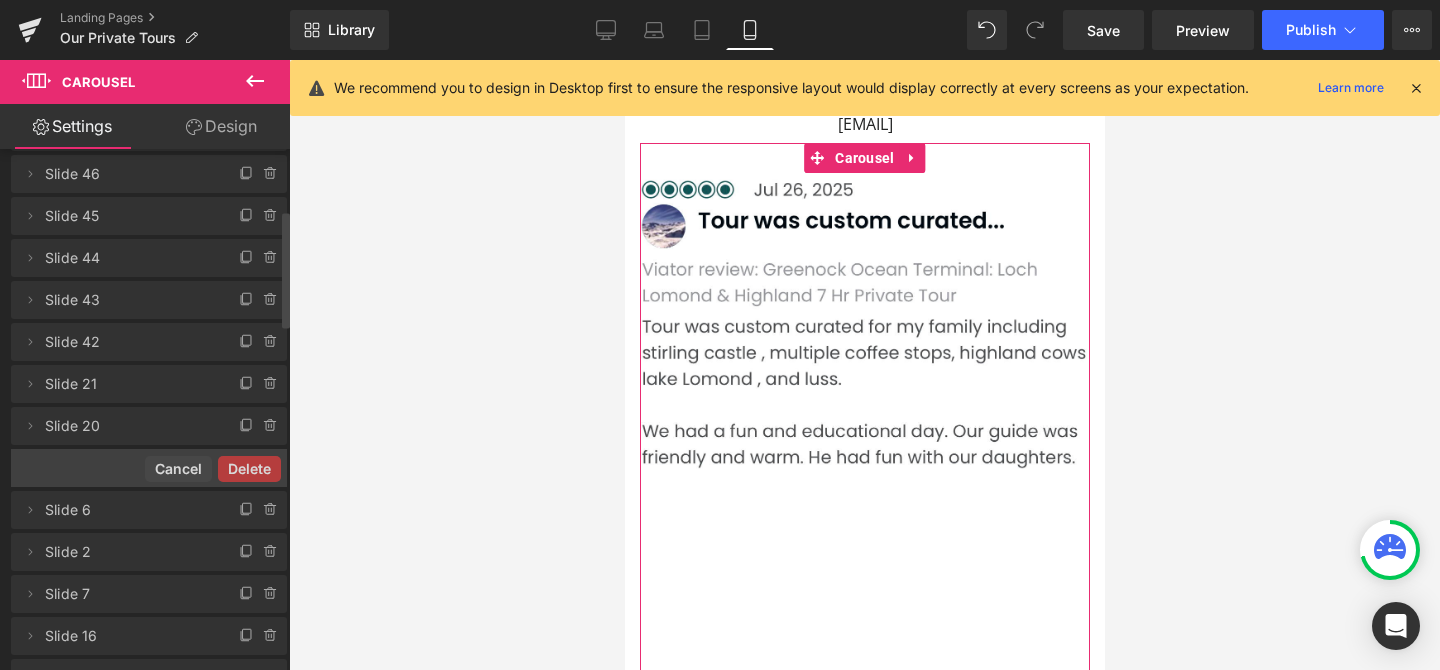 click on "Delete Cancel" at bounding box center [149, 468] 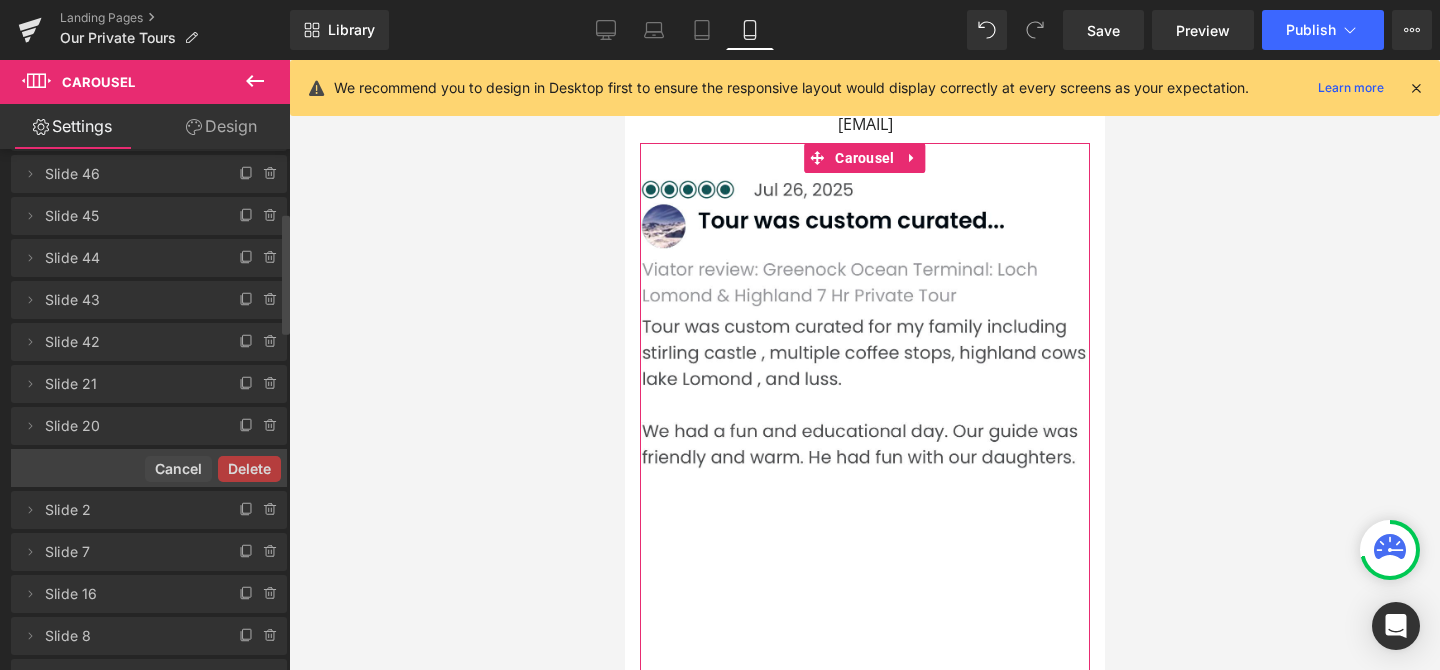 click on "Delete Cancel" at bounding box center [149, 468] 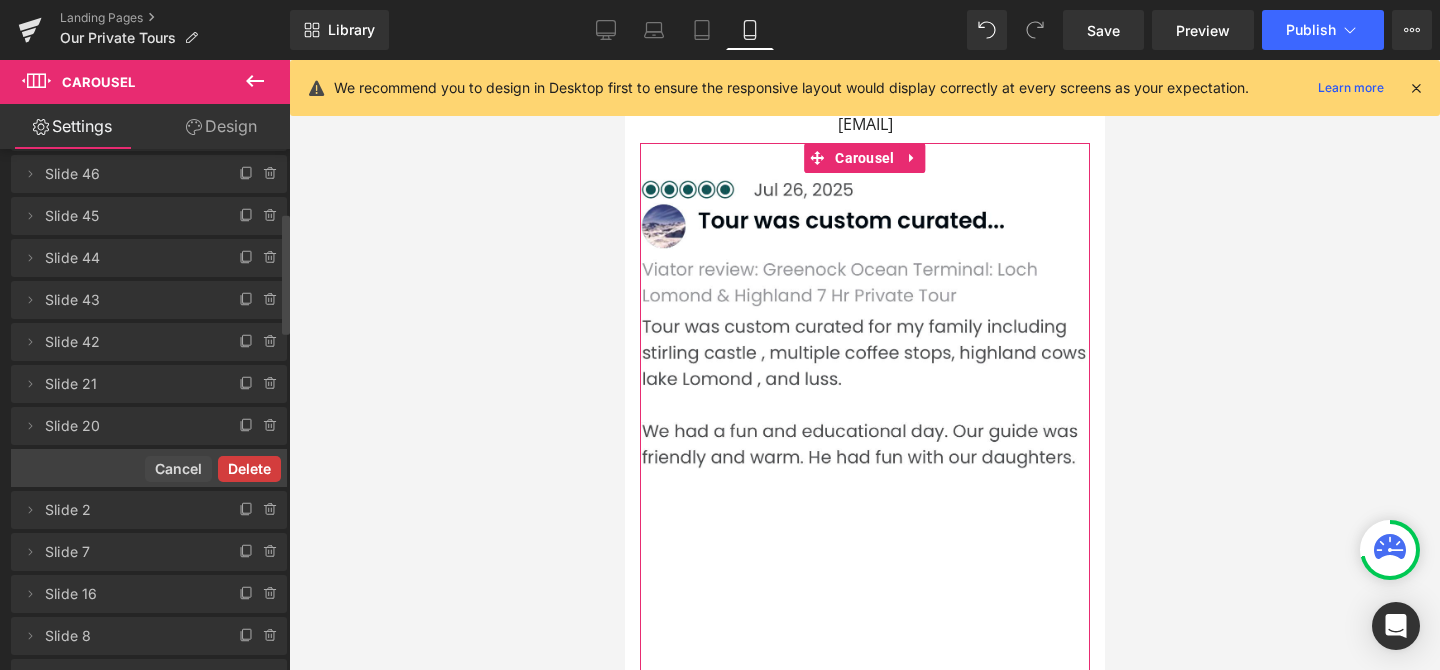 click on "Delete" at bounding box center [249, 469] 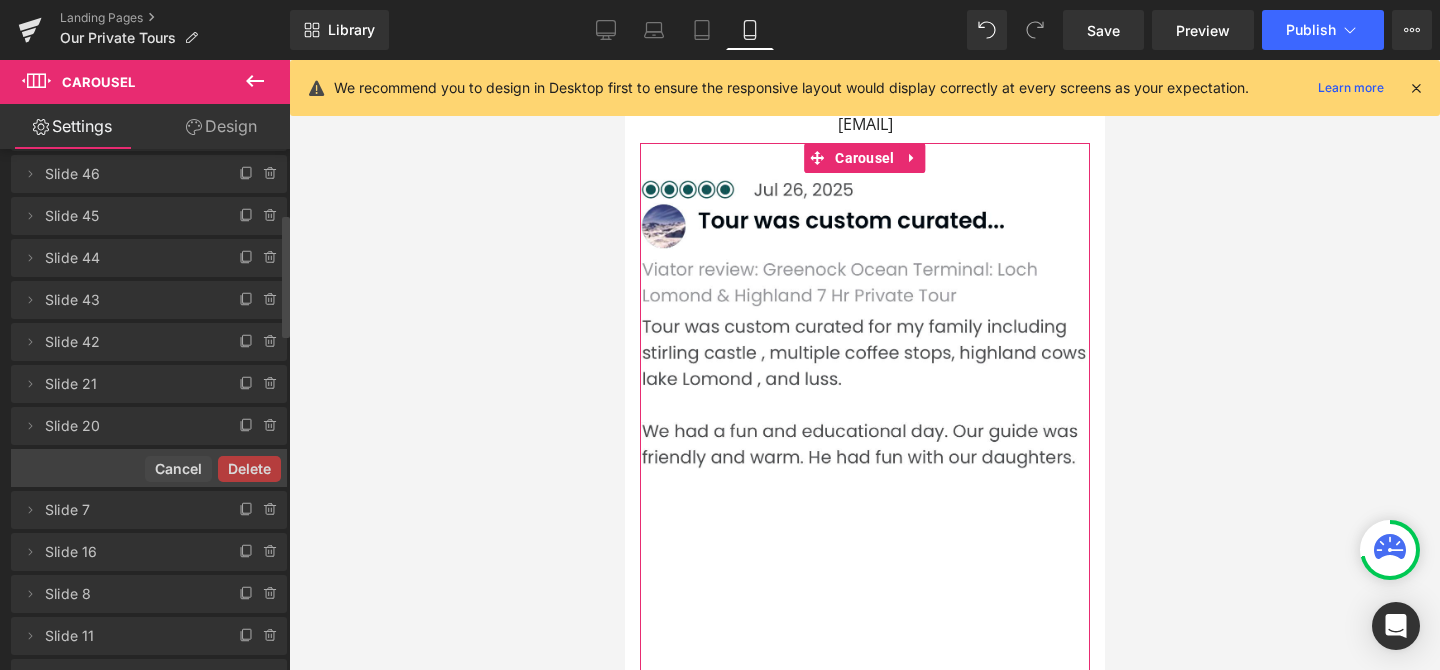 click on "Delete" at bounding box center [249, 469] 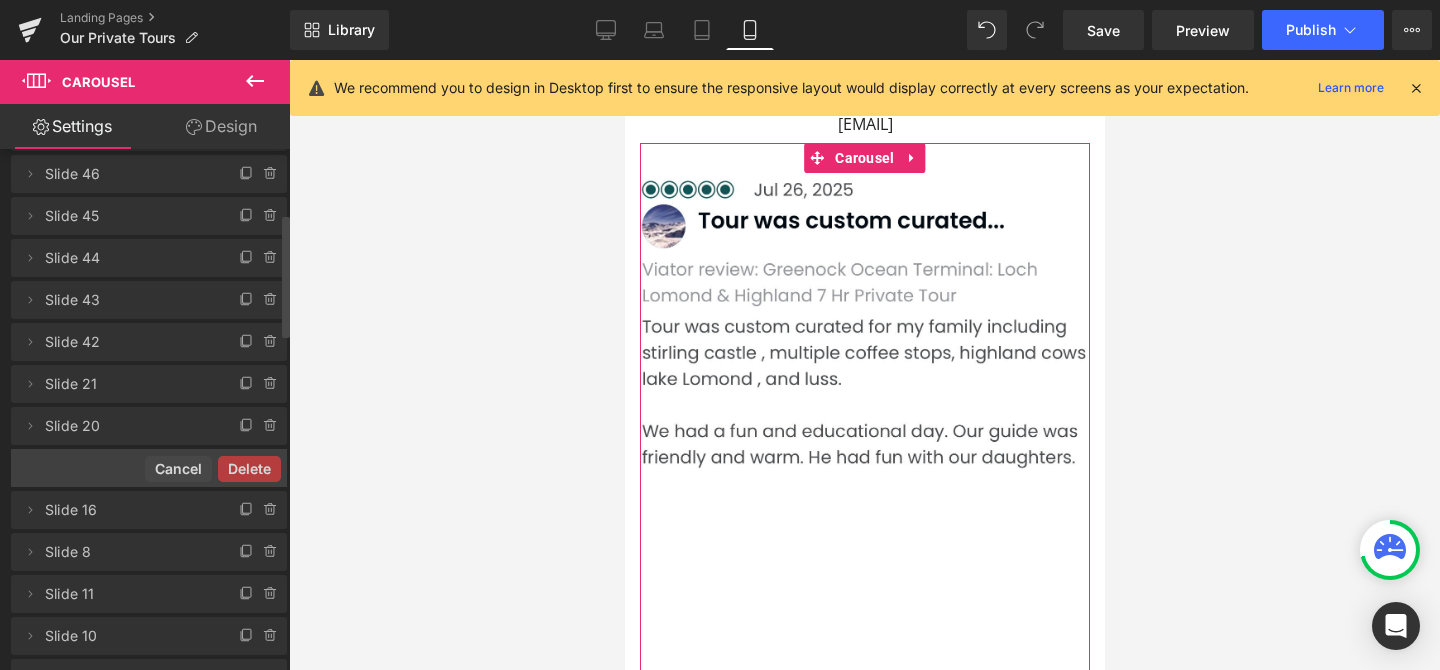 click on "Delete Cancel" at bounding box center (149, 468) 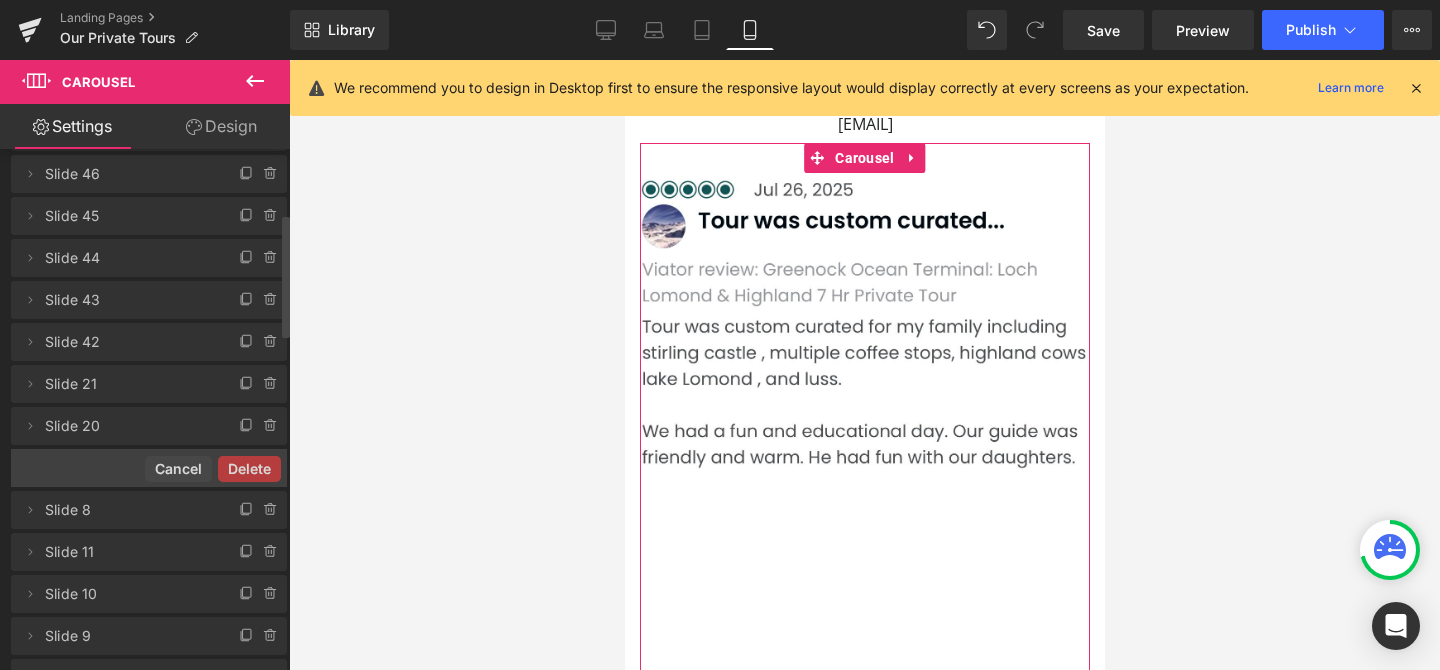 click on "Delete" at bounding box center [249, 469] 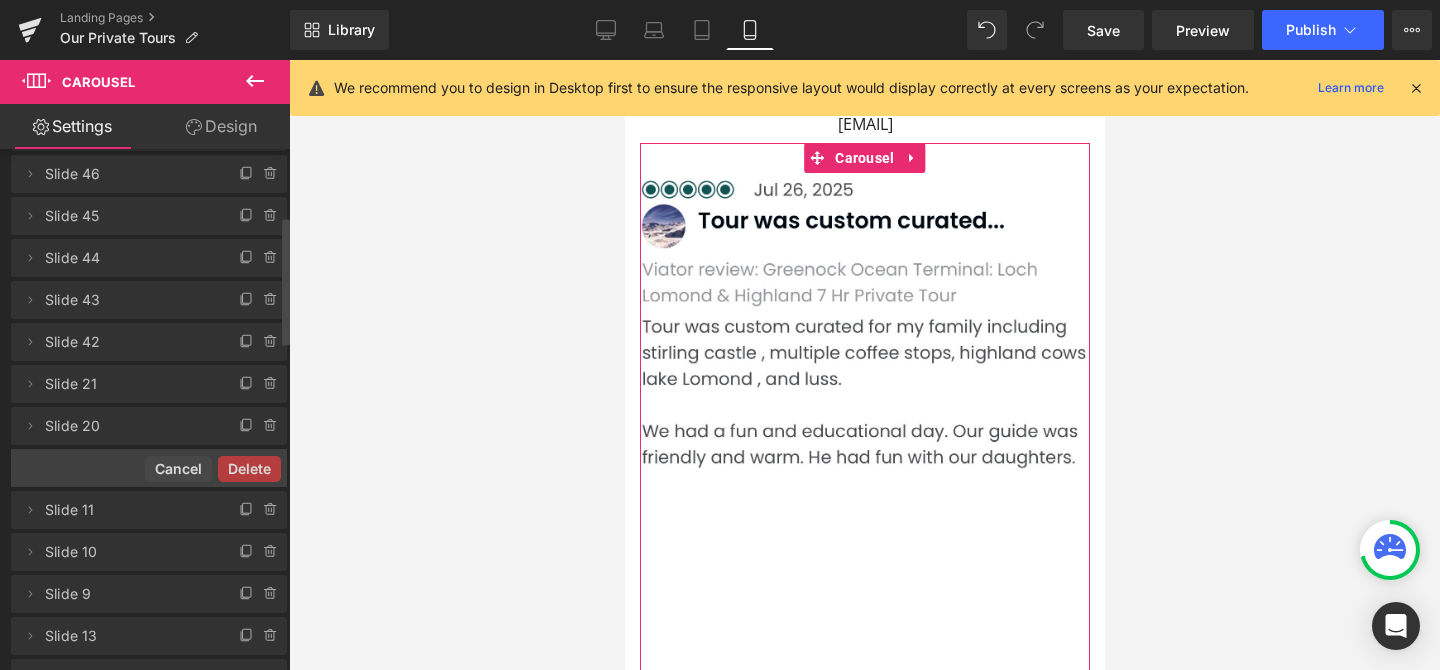 click on "Delete" at bounding box center (249, 469) 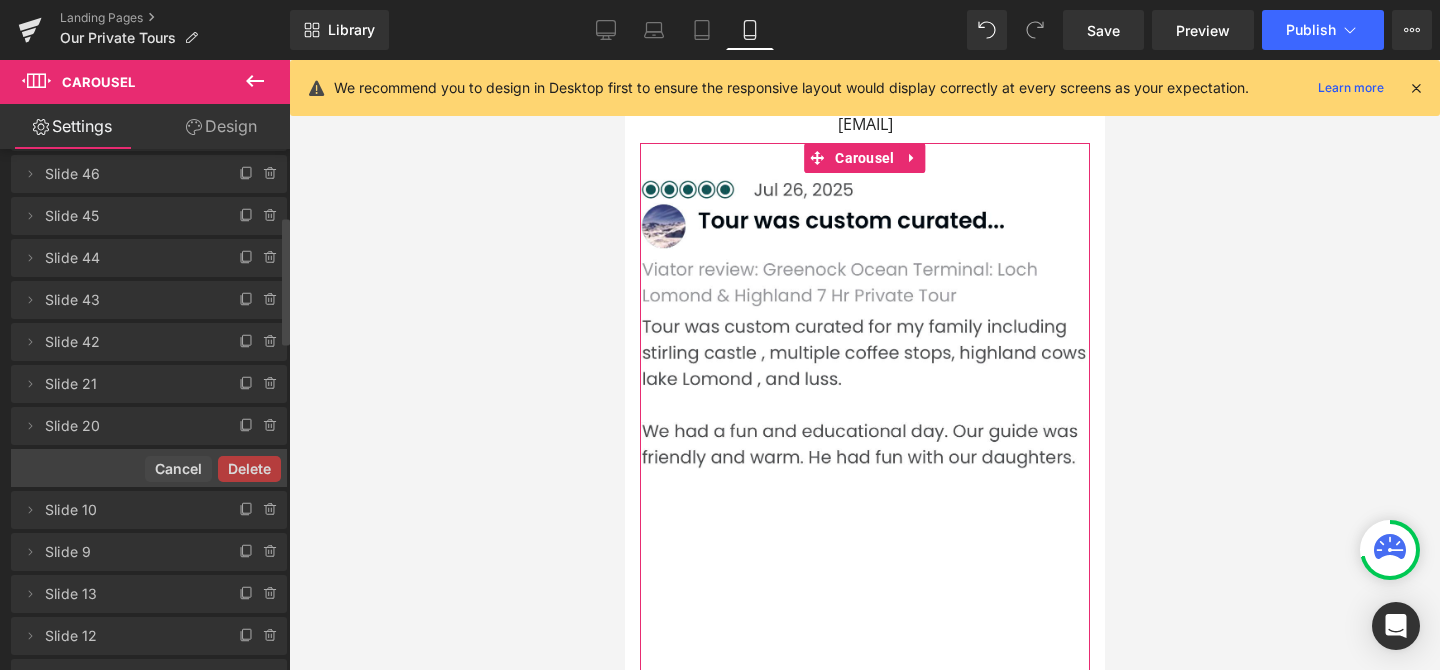 click on "Delete" at bounding box center (249, 469) 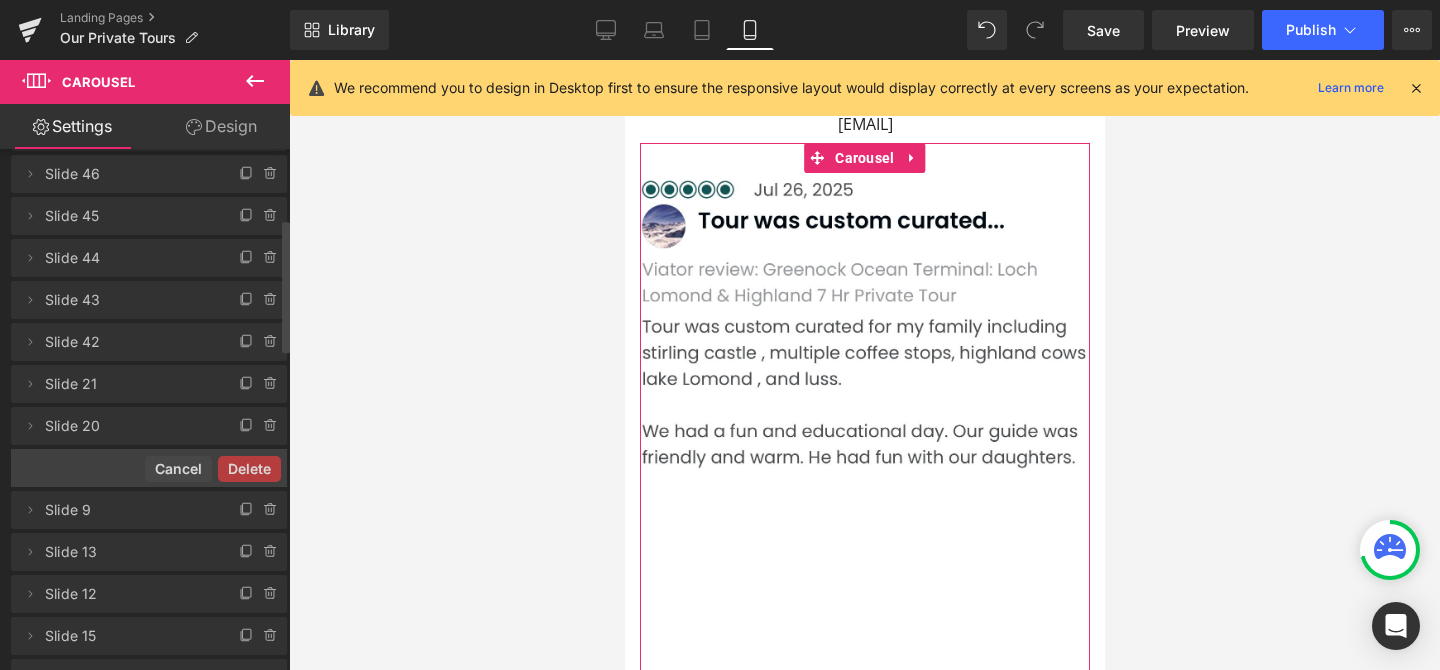 click on "Delete" at bounding box center [249, 469] 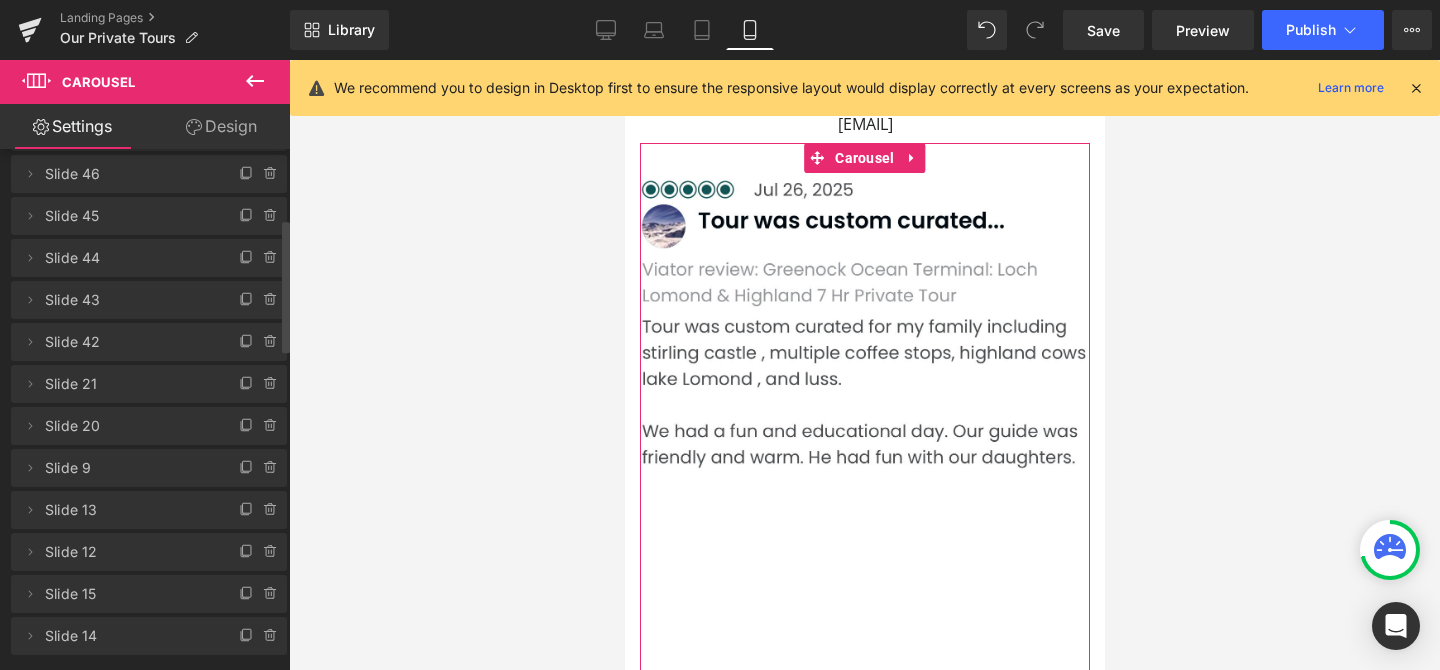 click 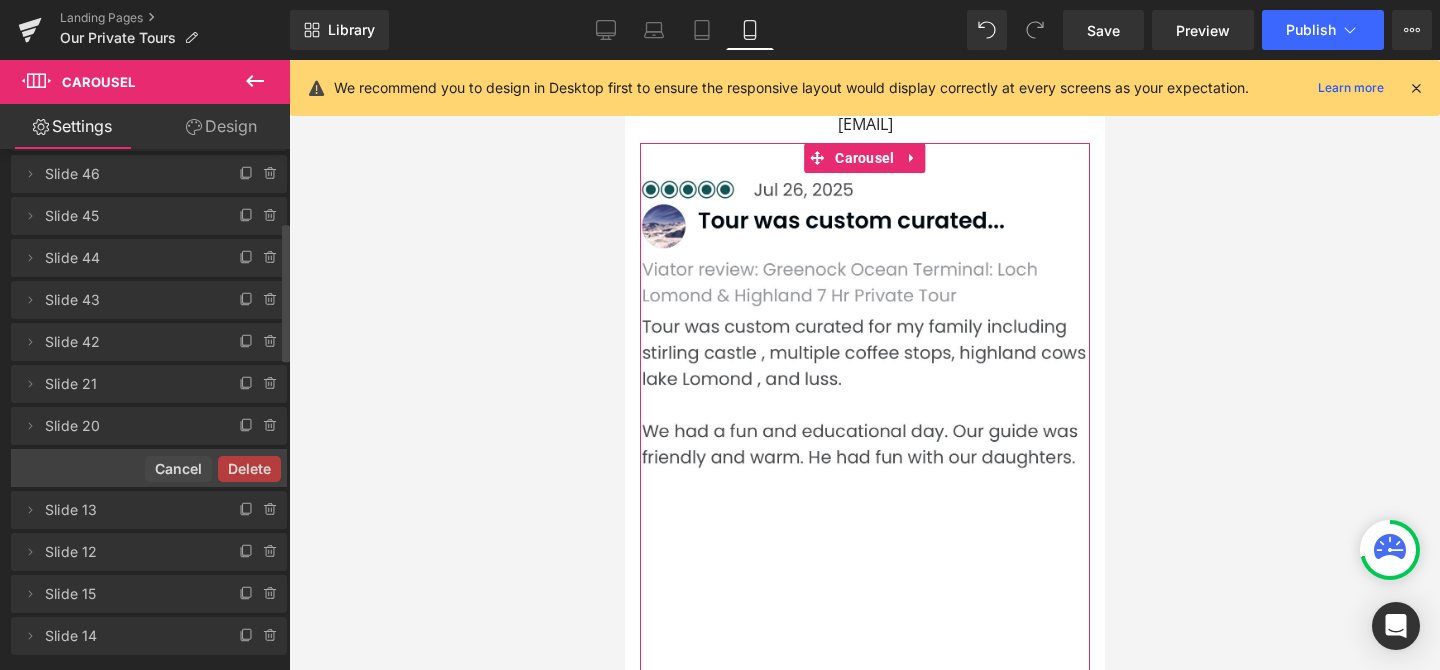 click on "Delete" at bounding box center [249, 469] 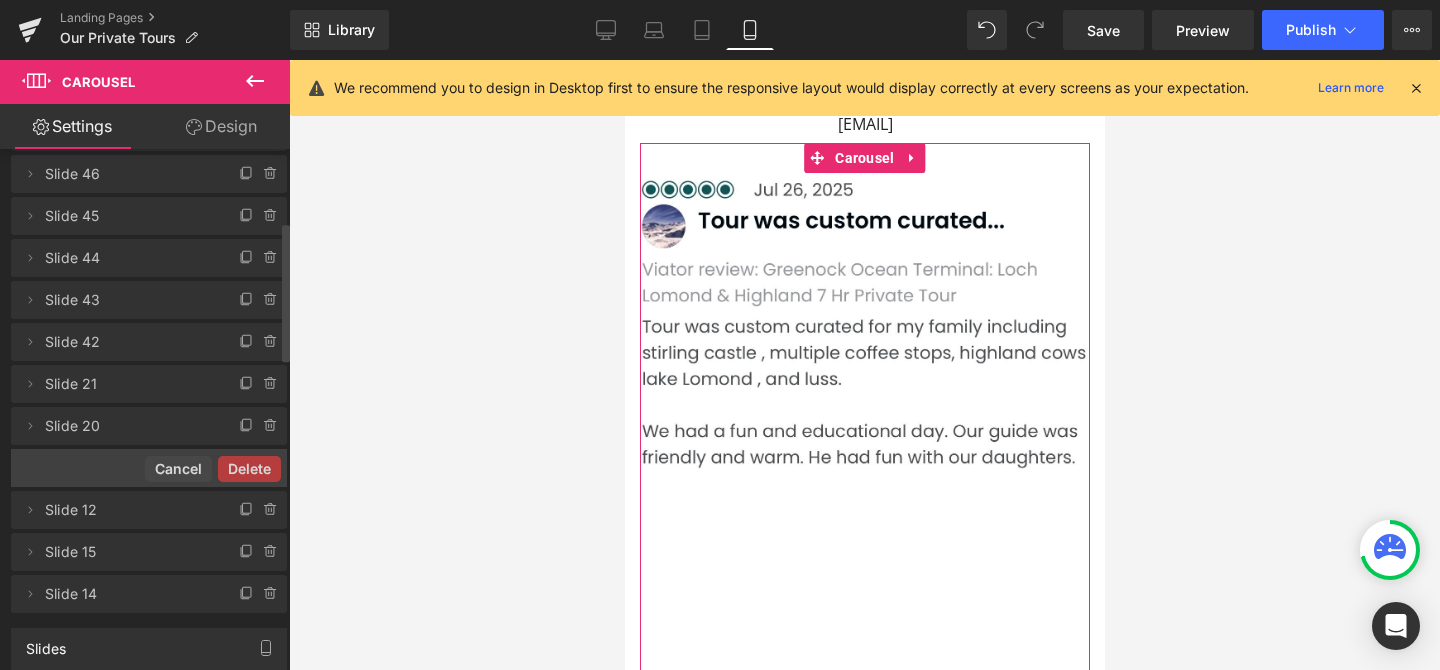 click on "Delete" at bounding box center [249, 469] 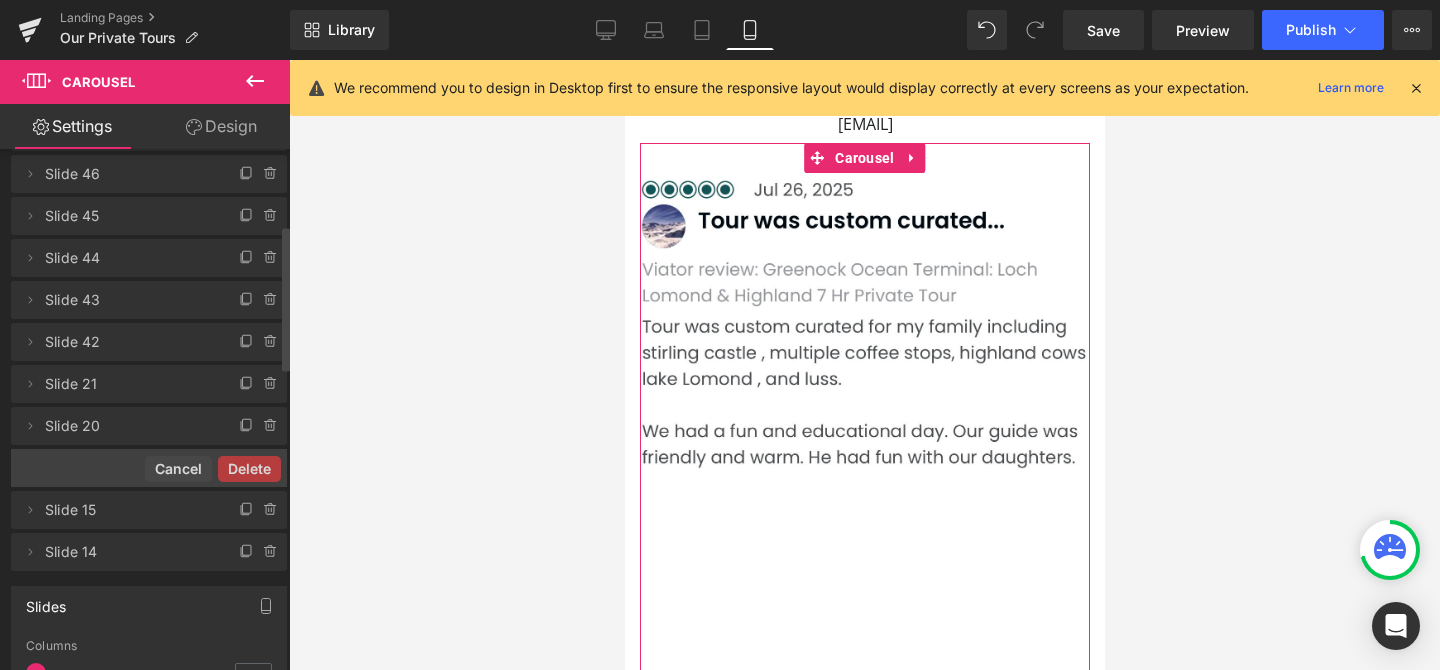 click on "Delete" at bounding box center (249, 469) 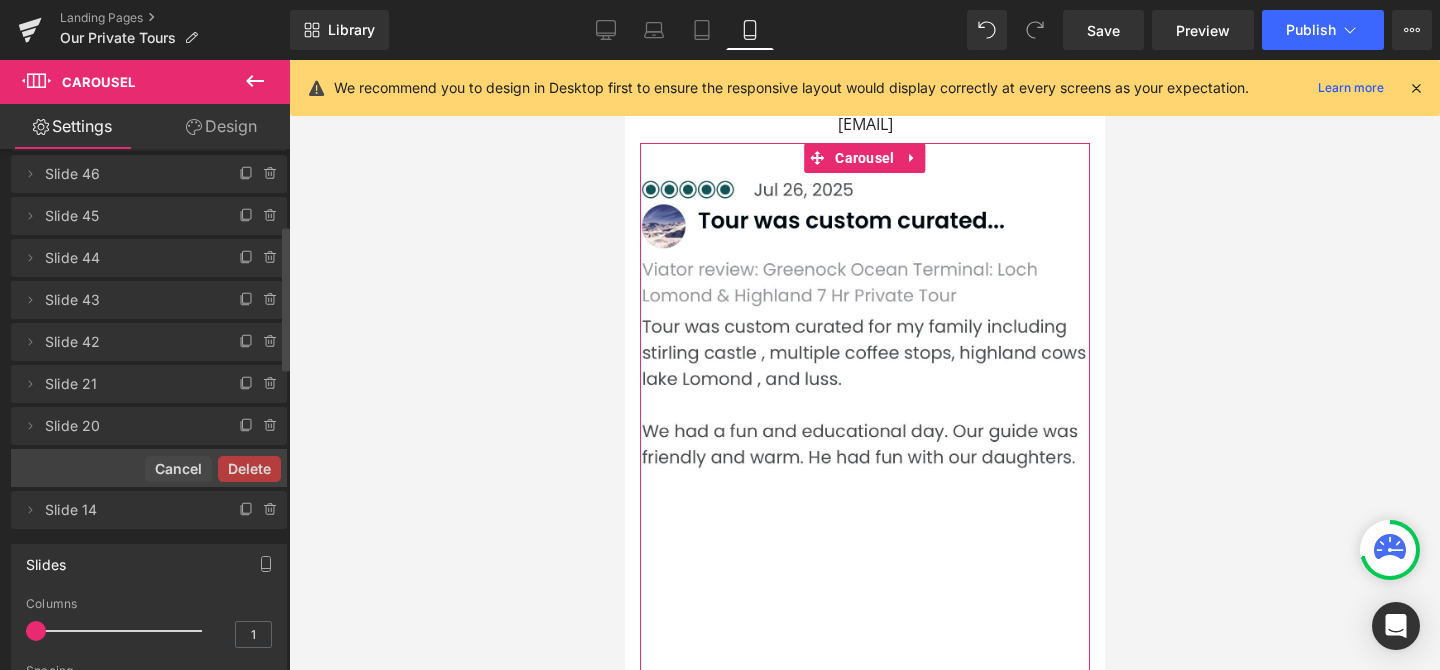 click on "Delete" at bounding box center (249, 469) 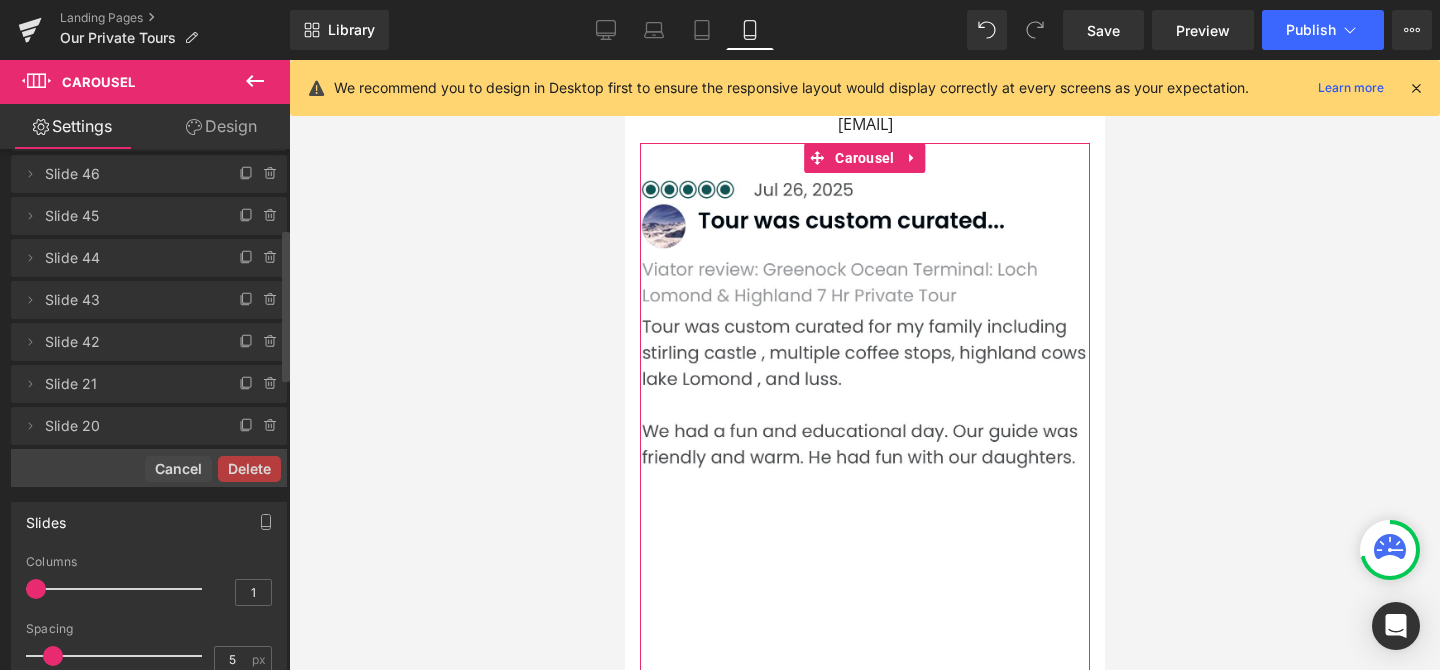 click on "Delete" at bounding box center (249, 469) 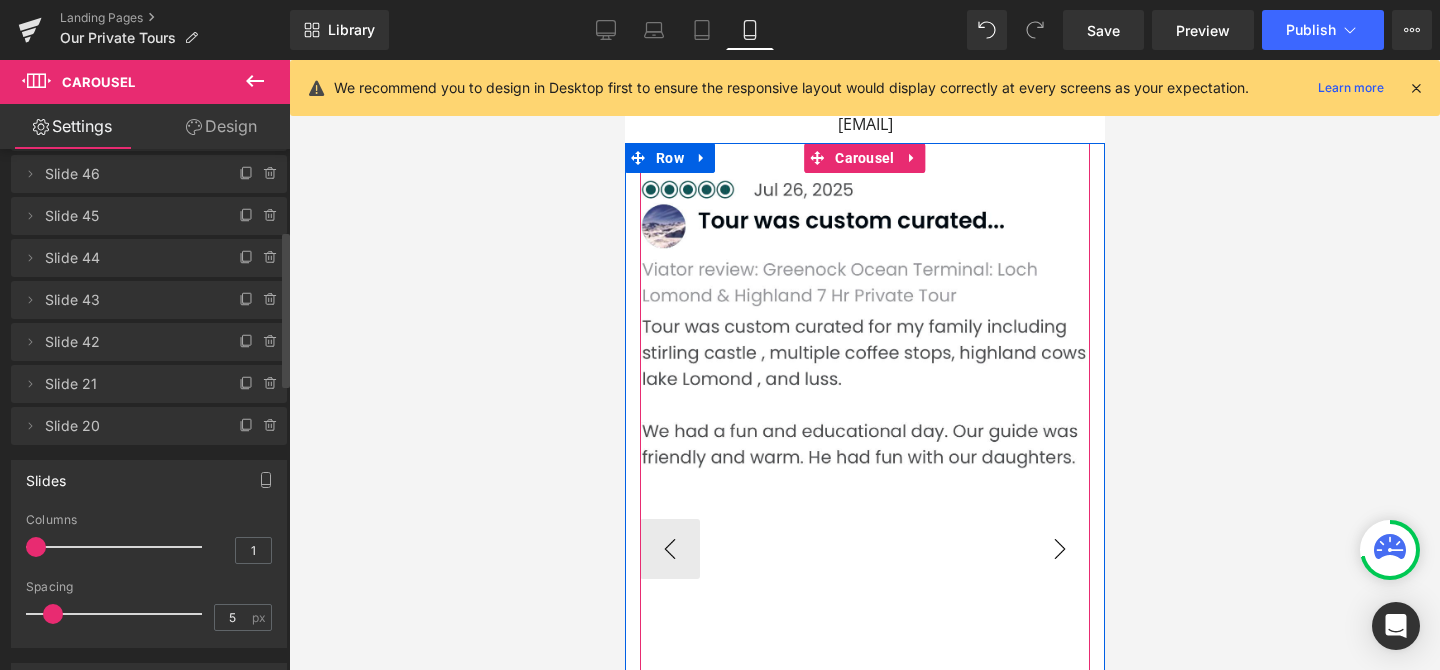 click on "›" at bounding box center [1059, 549] 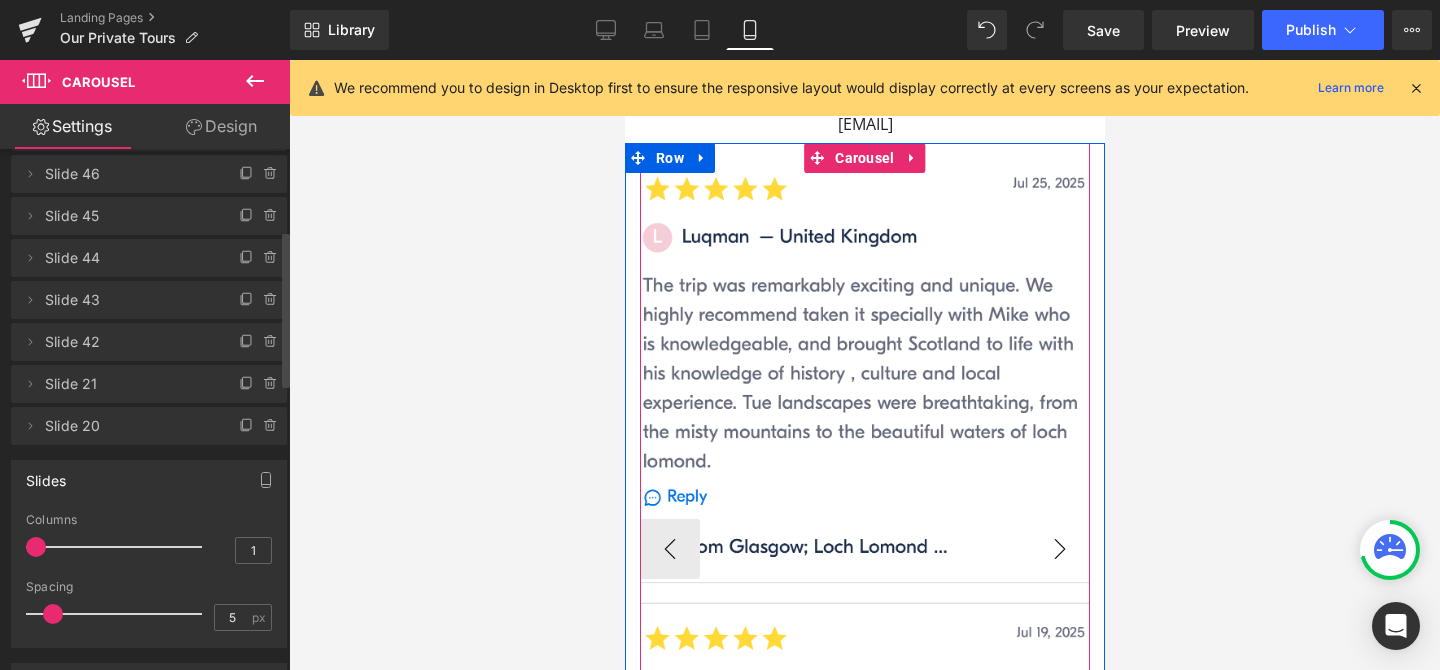 click on "›" at bounding box center (1059, 549) 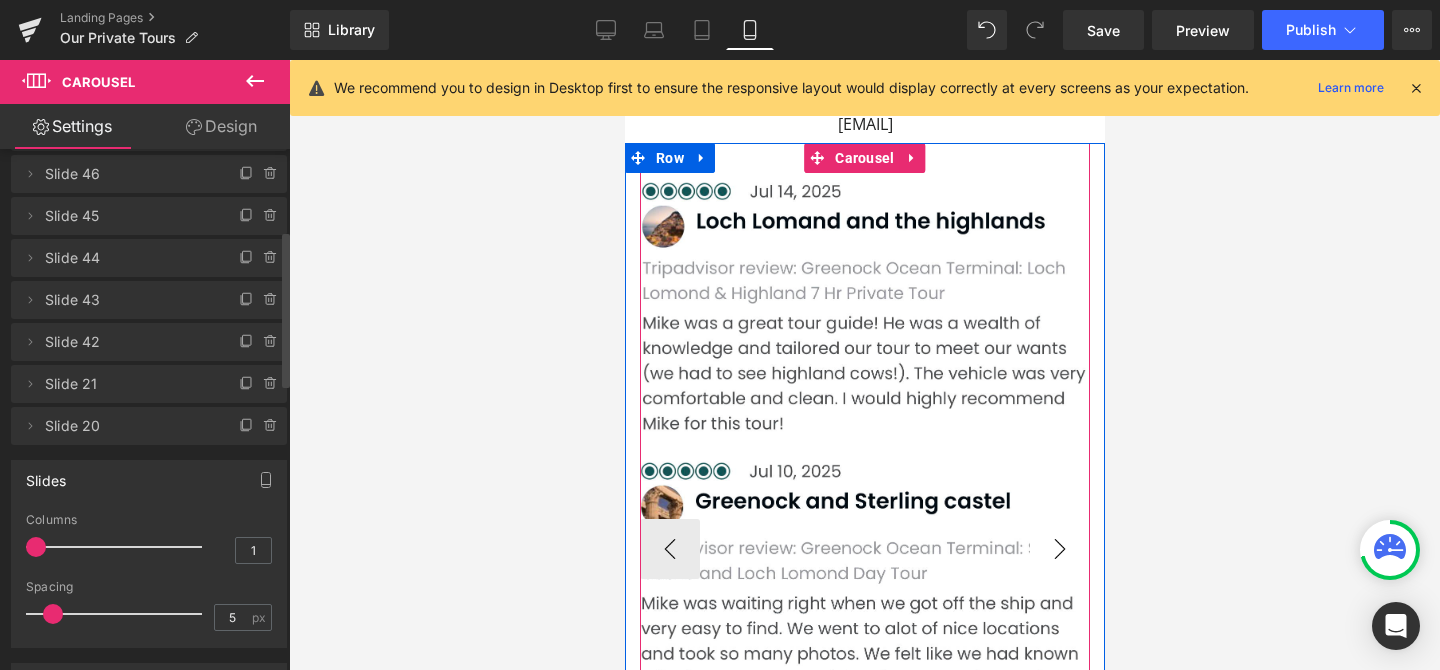 click on "›" at bounding box center [1059, 549] 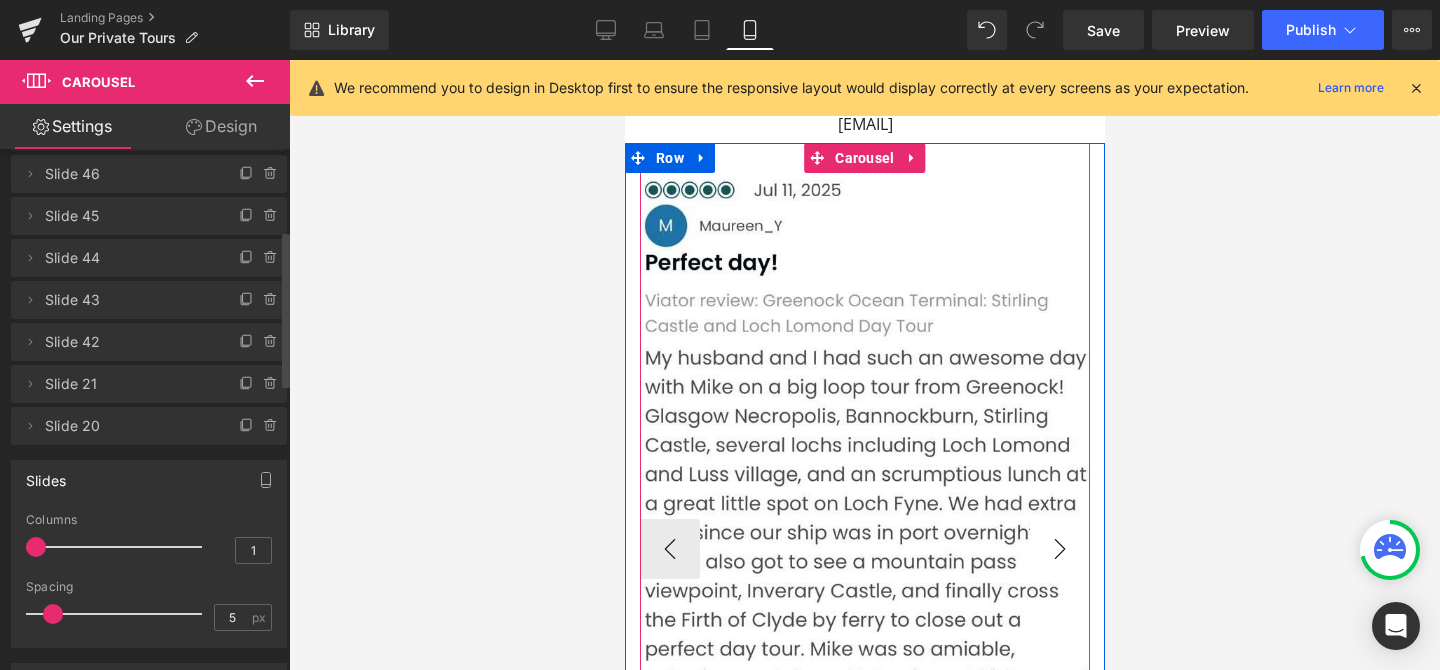 click on "›" at bounding box center (1059, 549) 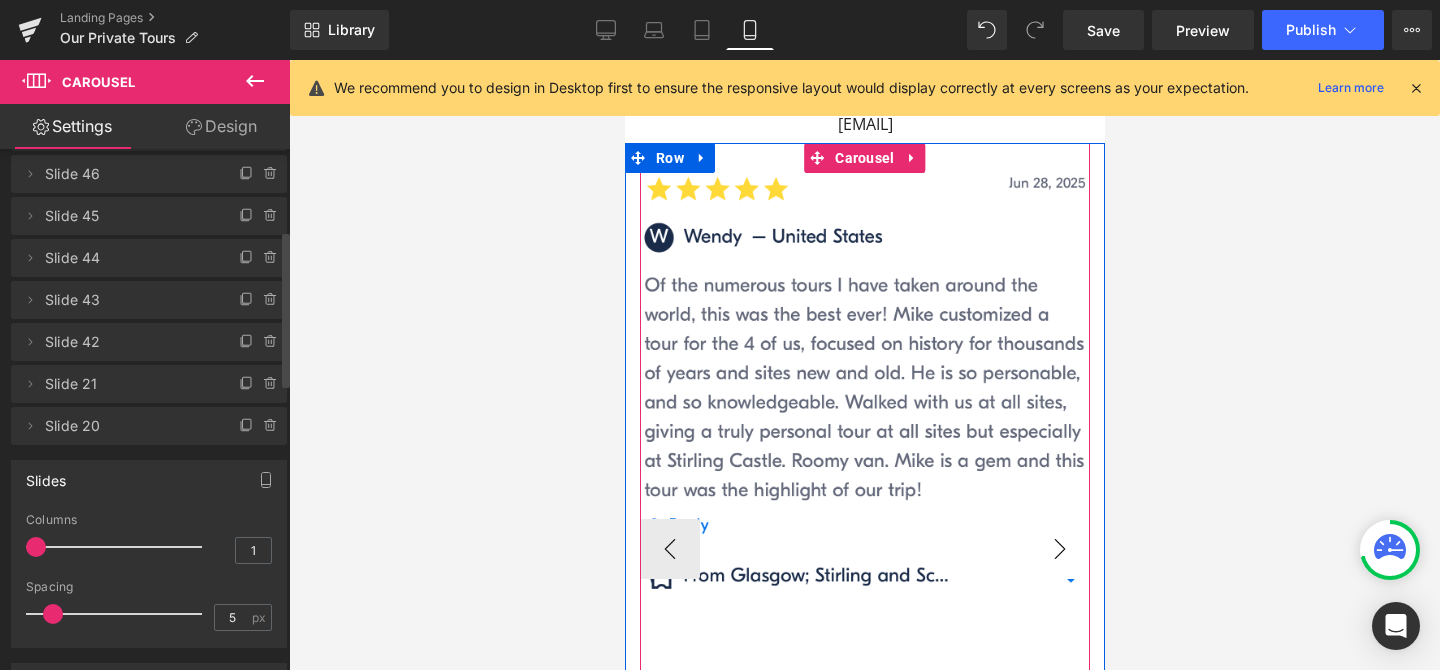 click on "›" at bounding box center (1059, 549) 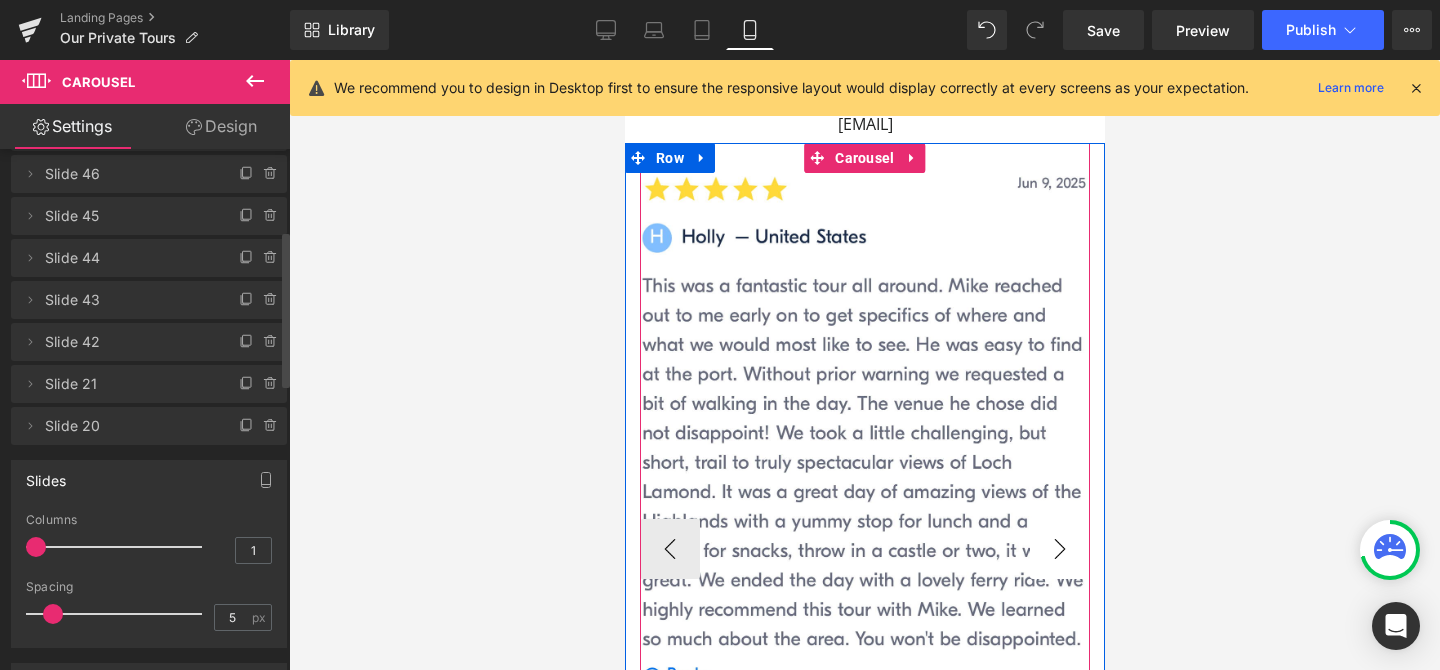 click on "›" at bounding box center [1059, 549] 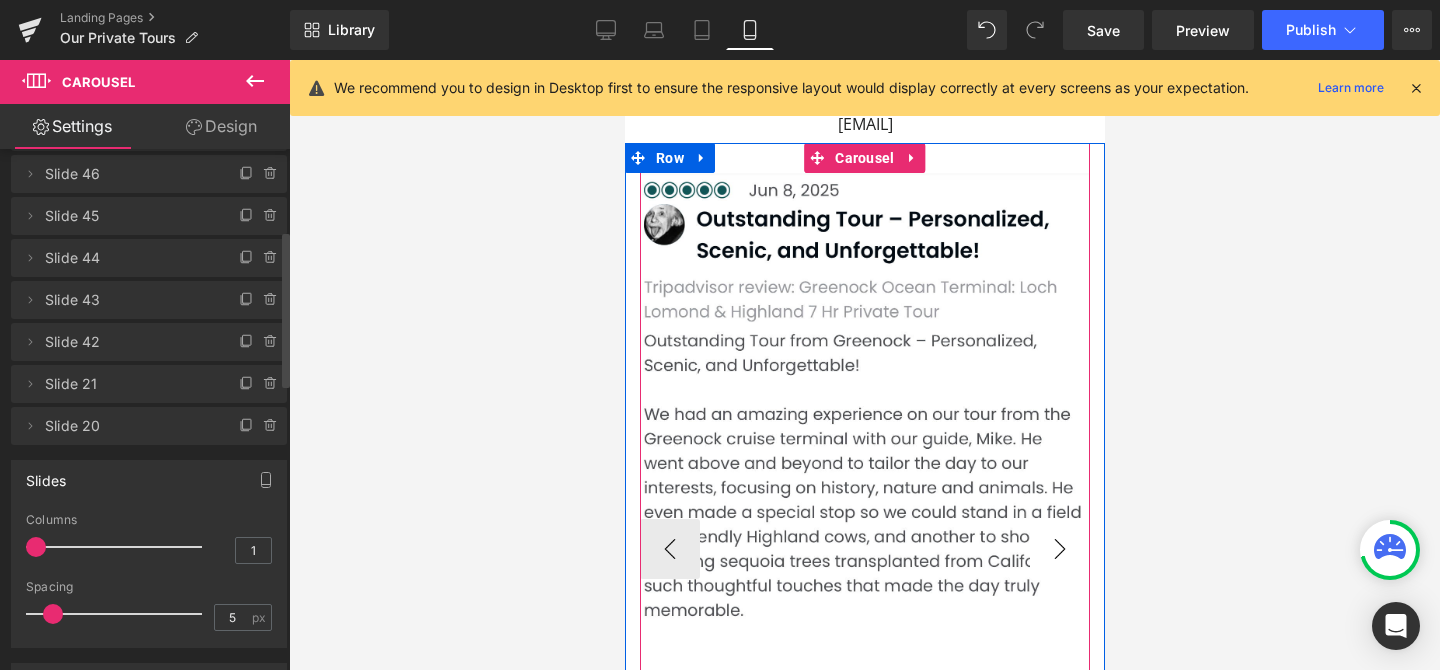 click on "›" at bounding box center (1059, 549) 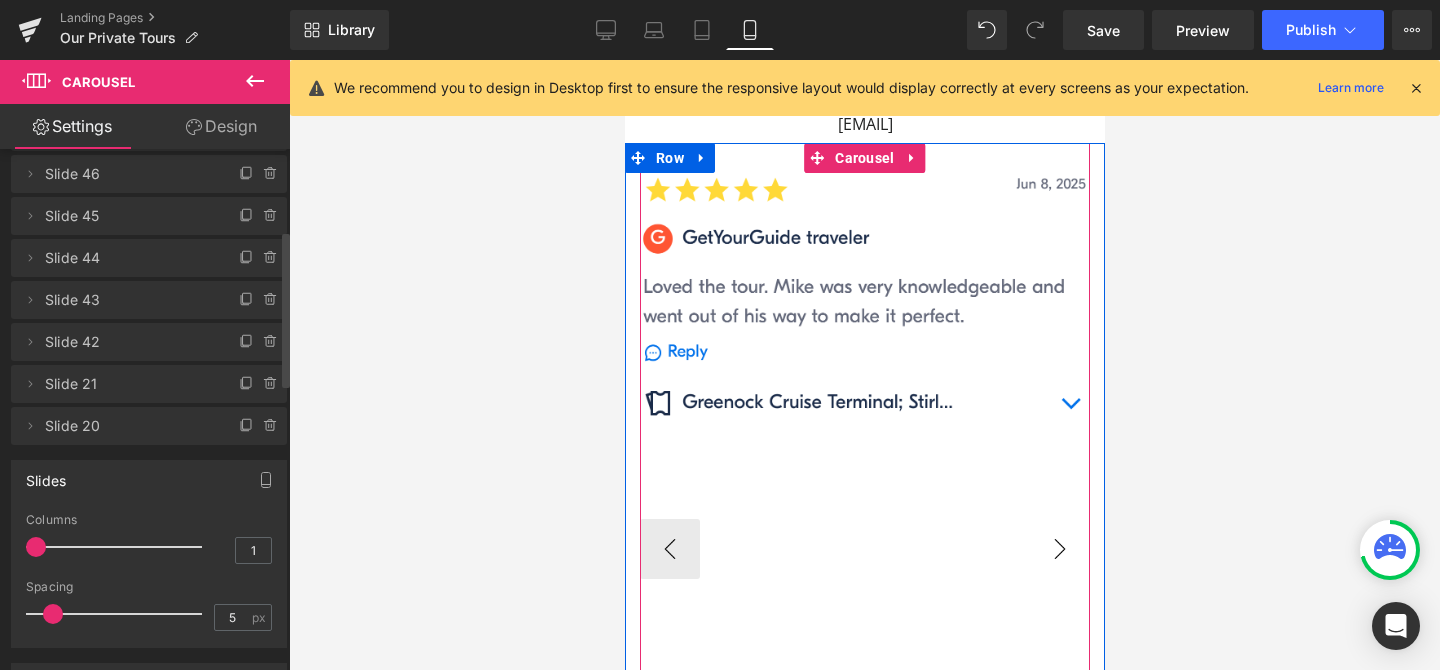 click on "›" at bounding box center [1059, 549] 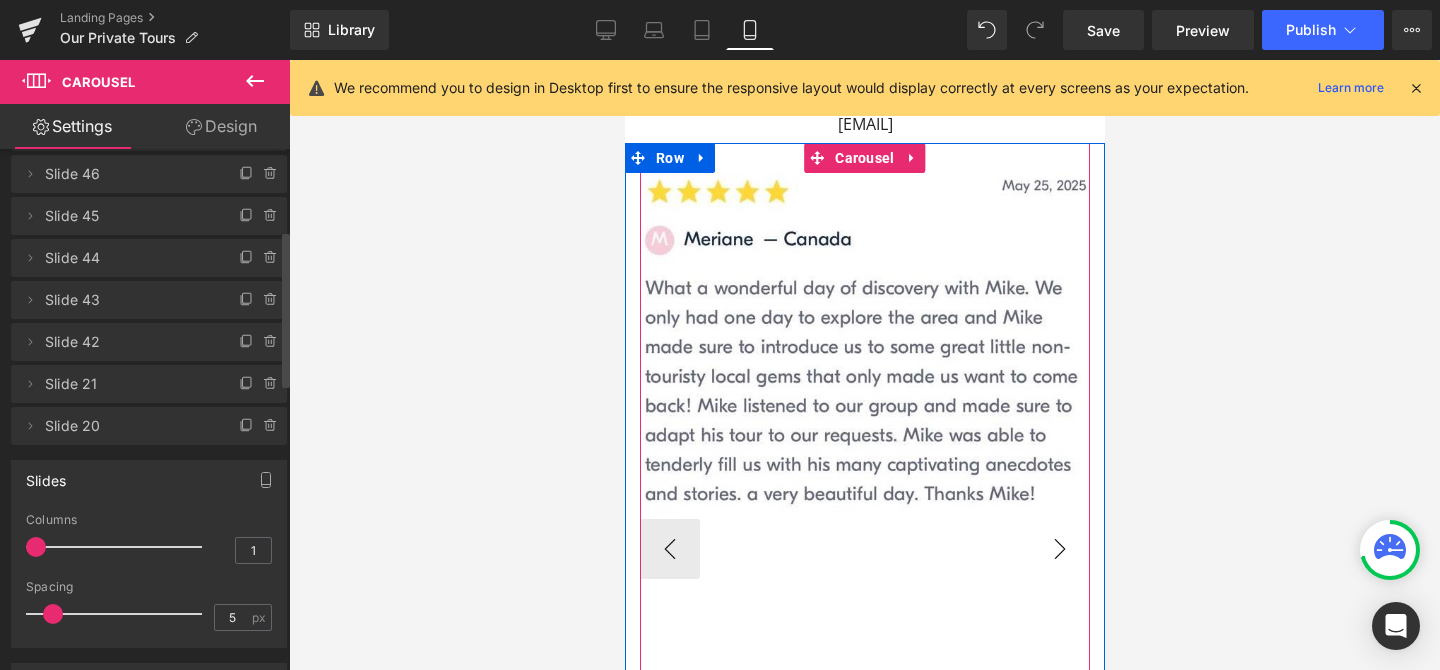 click on "›" at bounding box center (1059, 549) 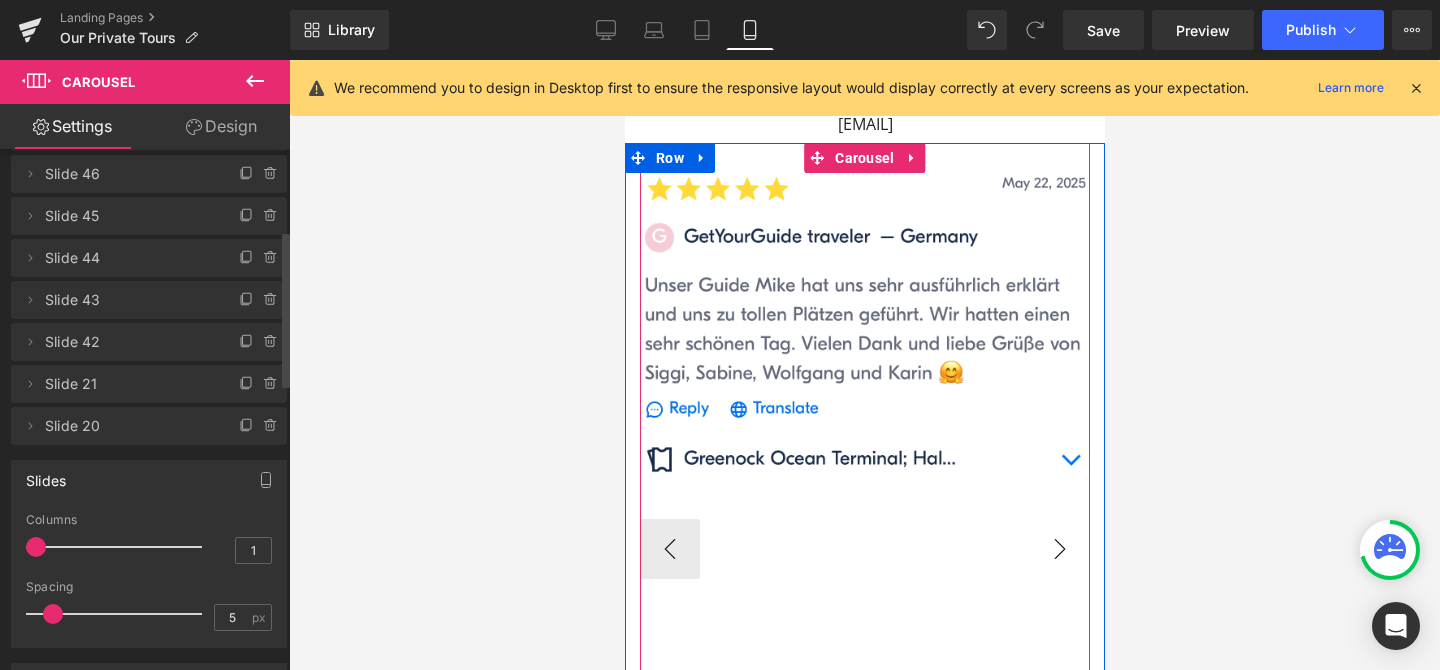 click on "›" at bounding box center [1059, 549] 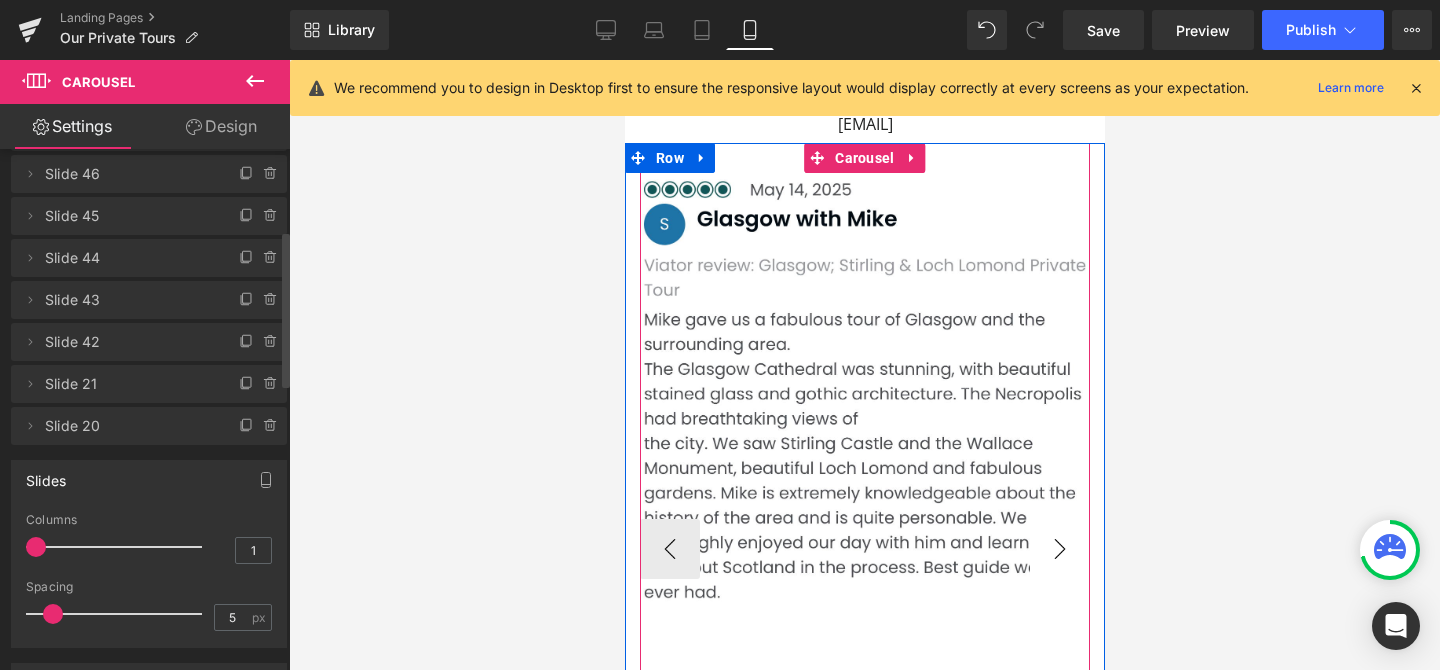 click on "›" at bounding box center (1059, 549) 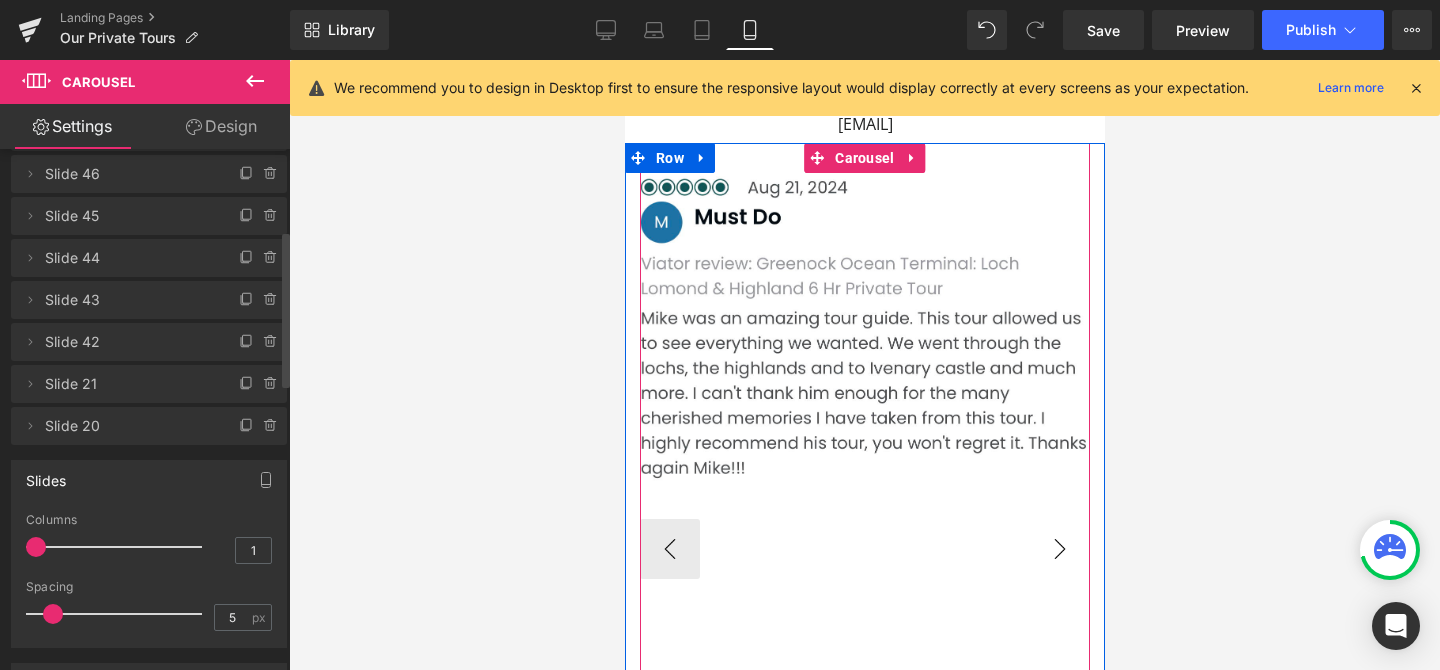click on "›" at bounding box center [1059, 549] 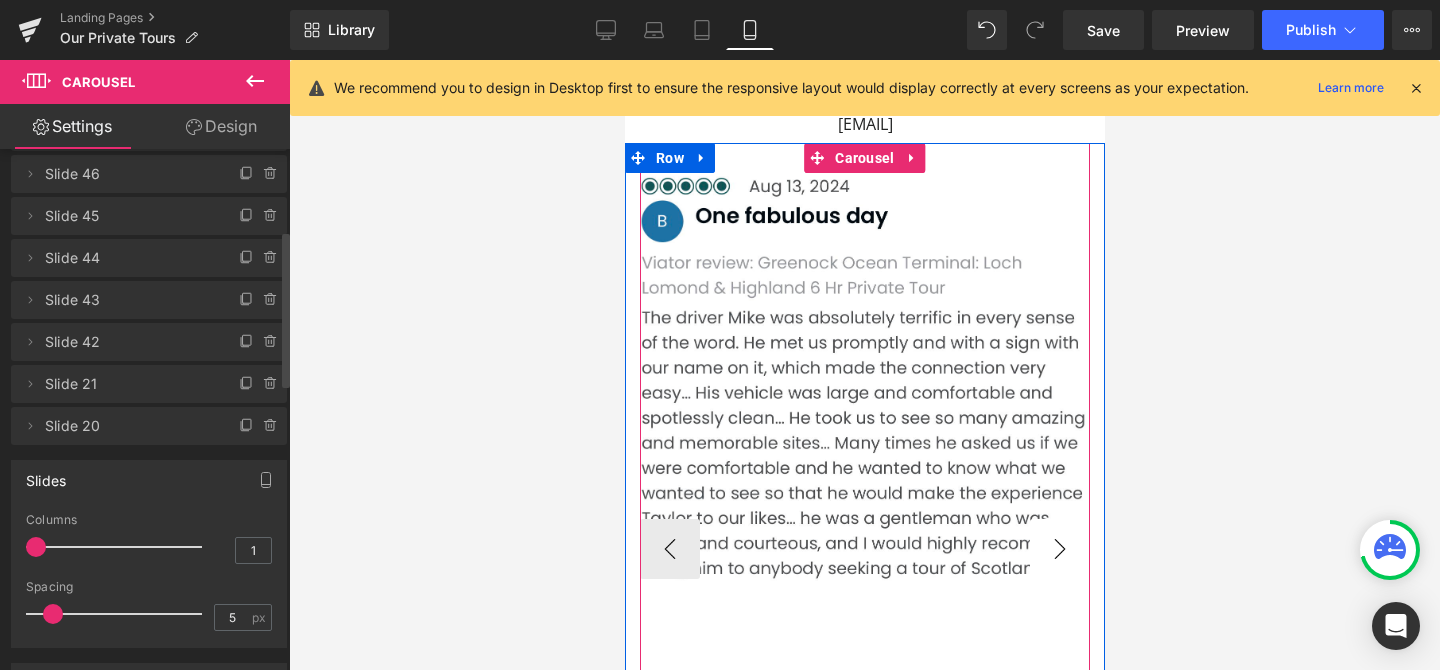 click on "›" at bounding box center (1059, 549) 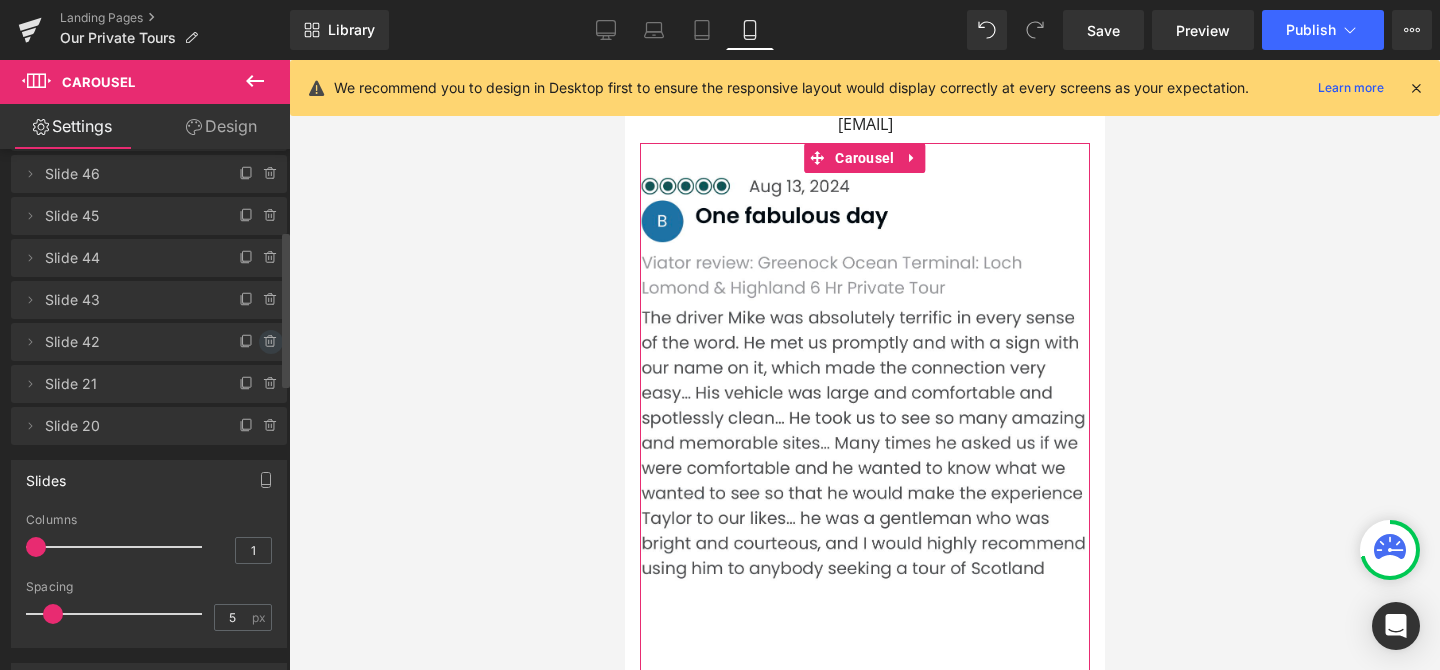 click 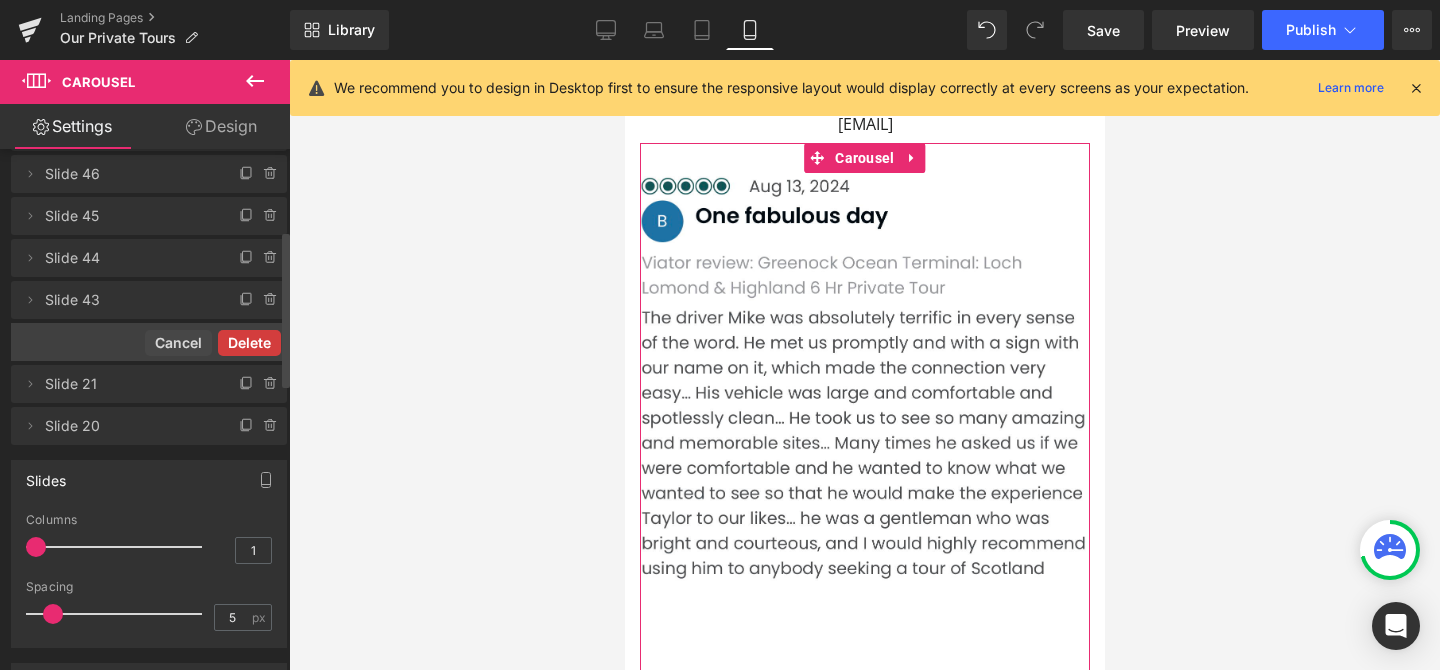 click on "Delete" at bounding box center [249, 343] 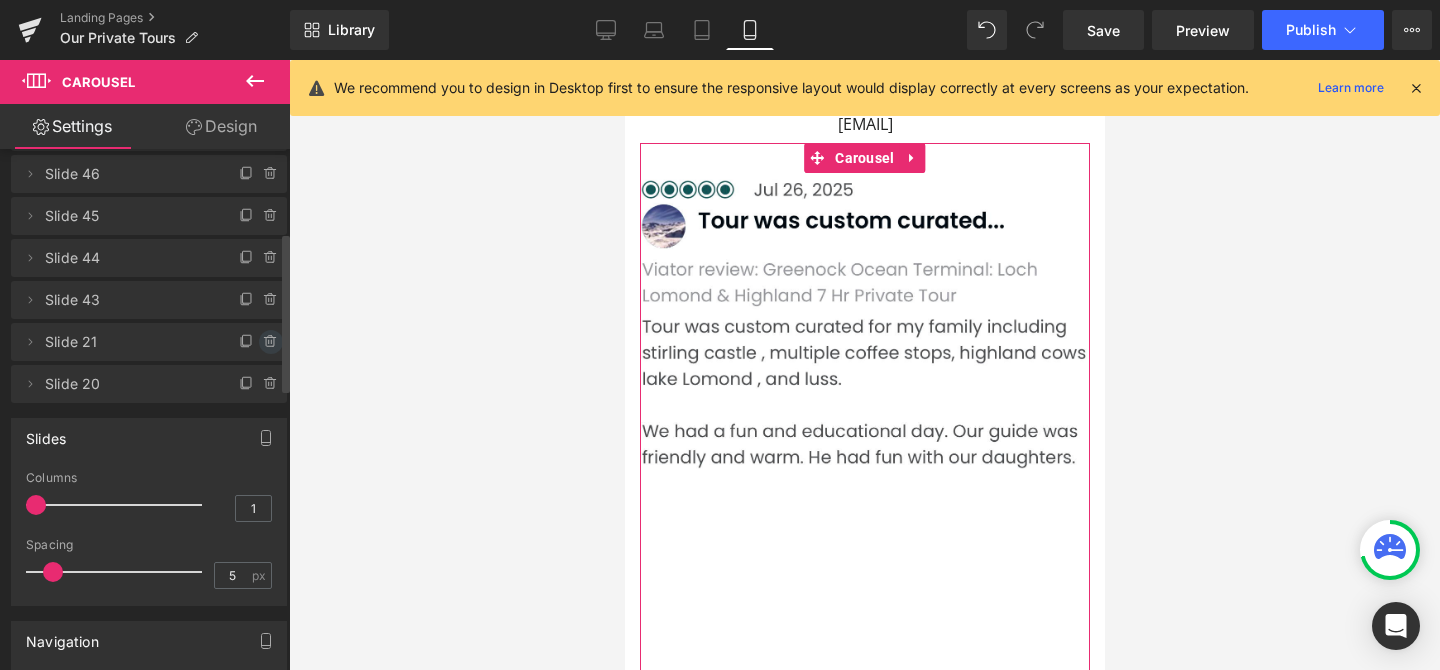 click 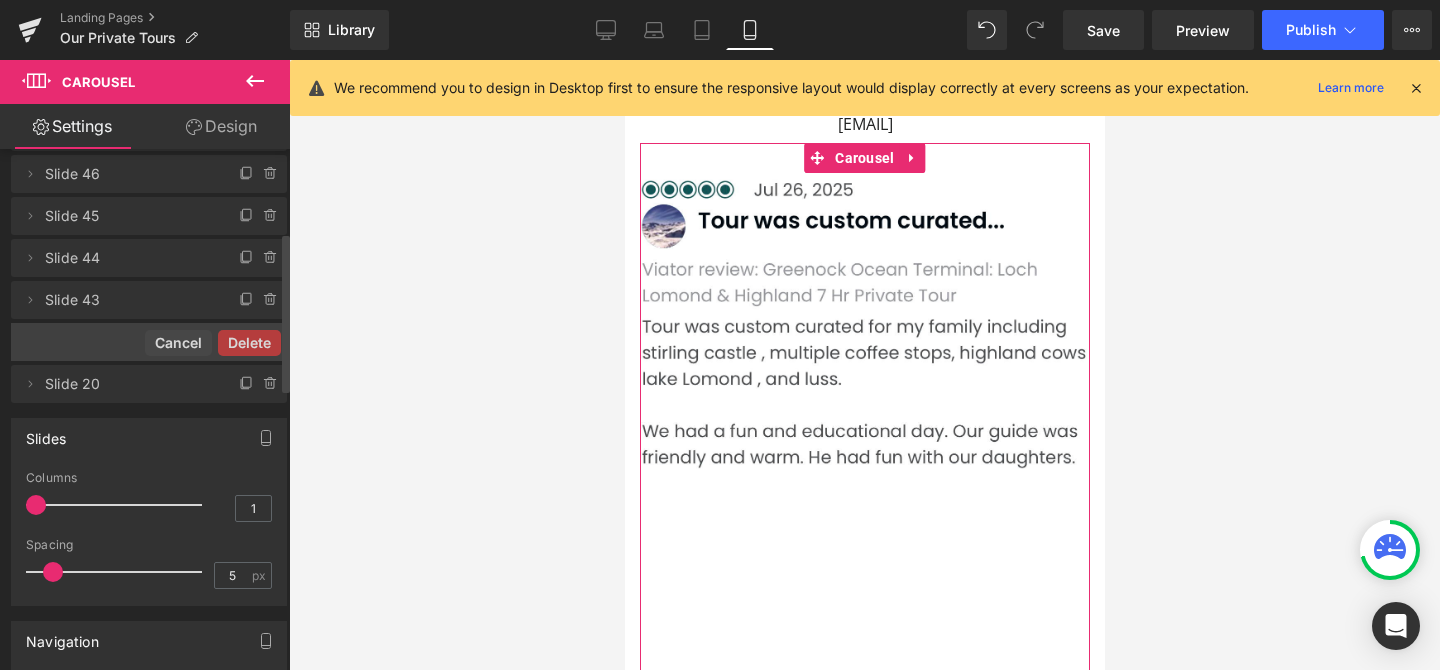 click on "Delete" at bounding box center (249, 343) 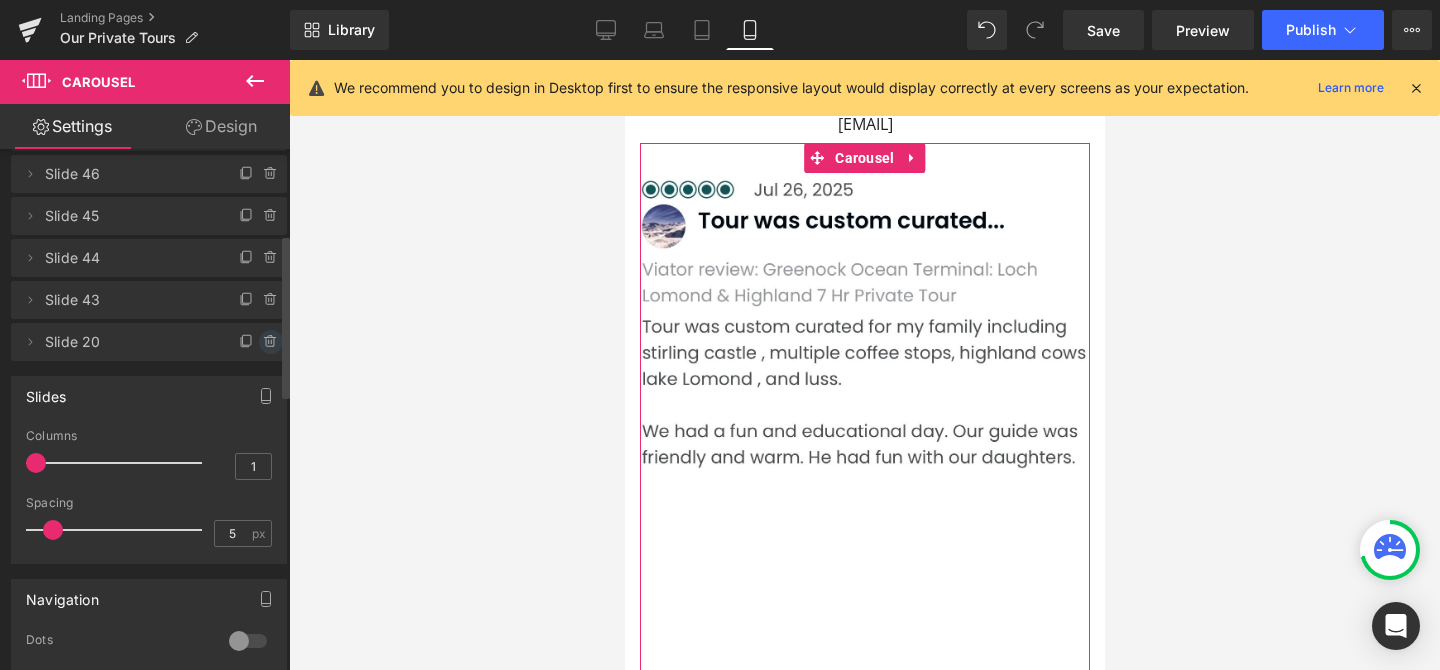 click 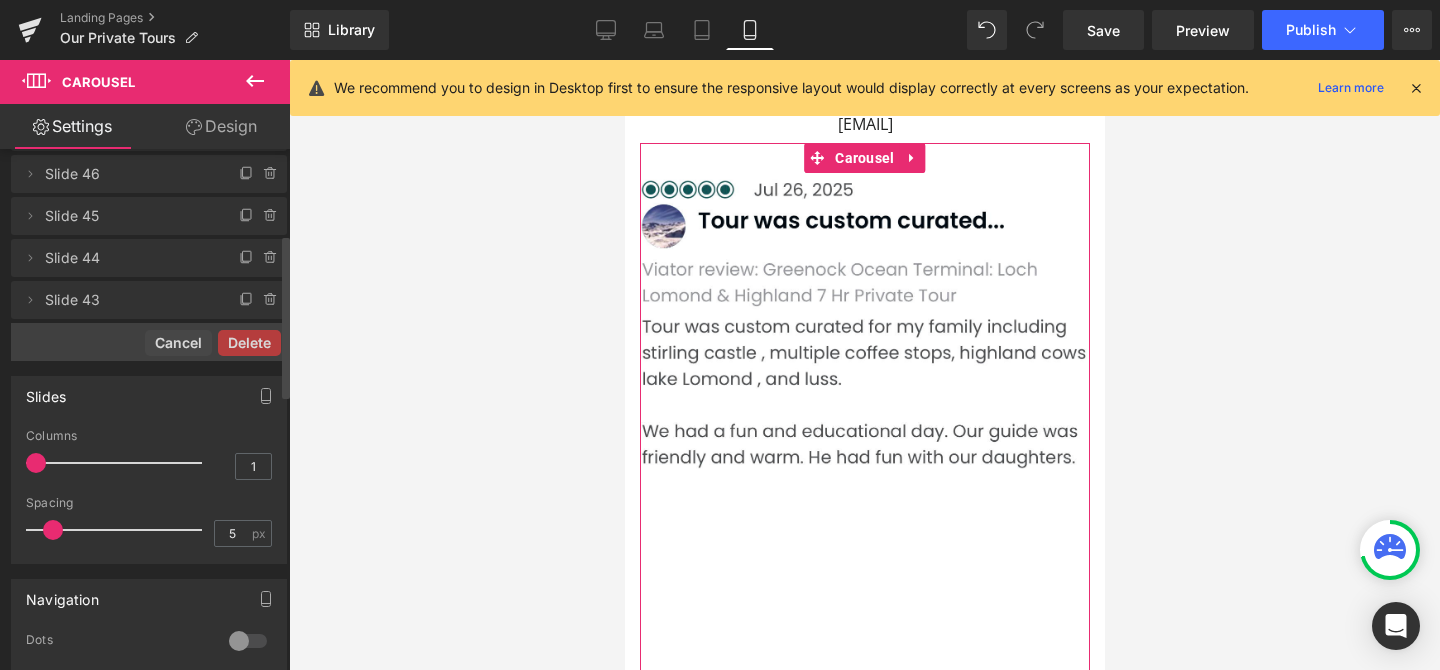 click on "Delete" at bounding box center (249, 343) 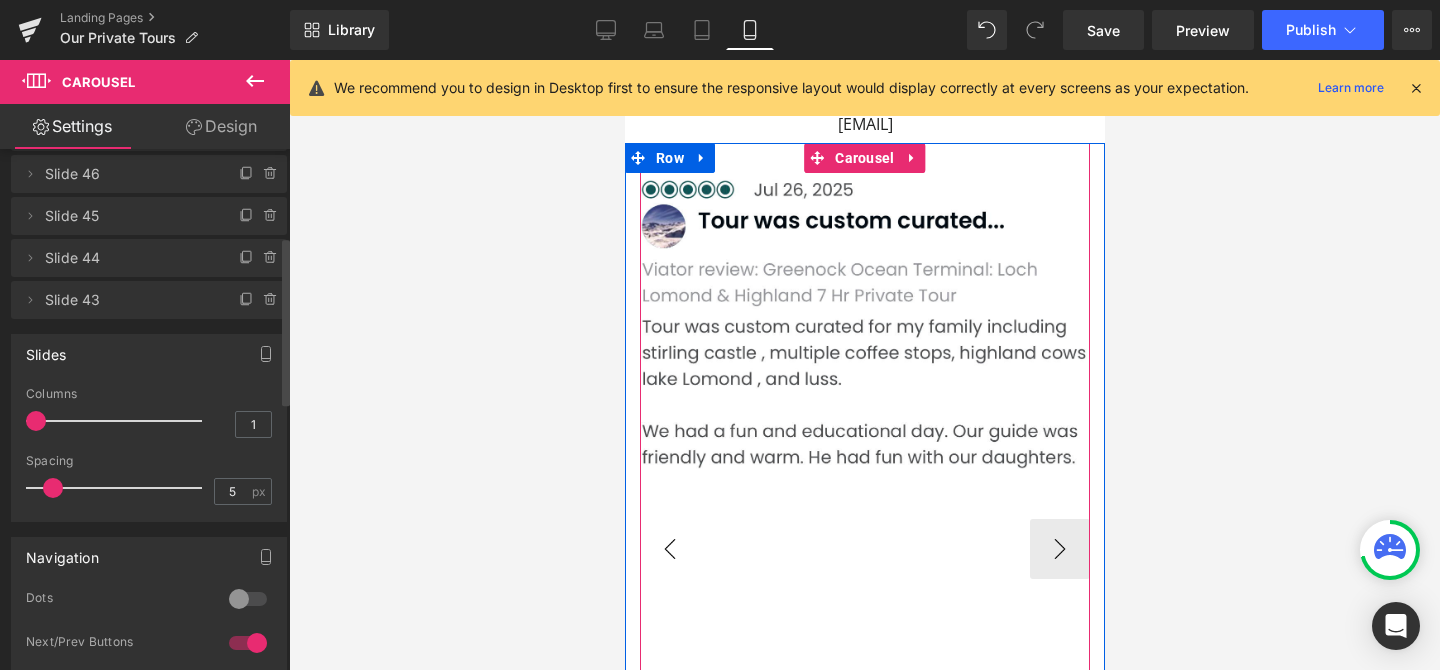 click on "‹" at bounding box center (669, 549) 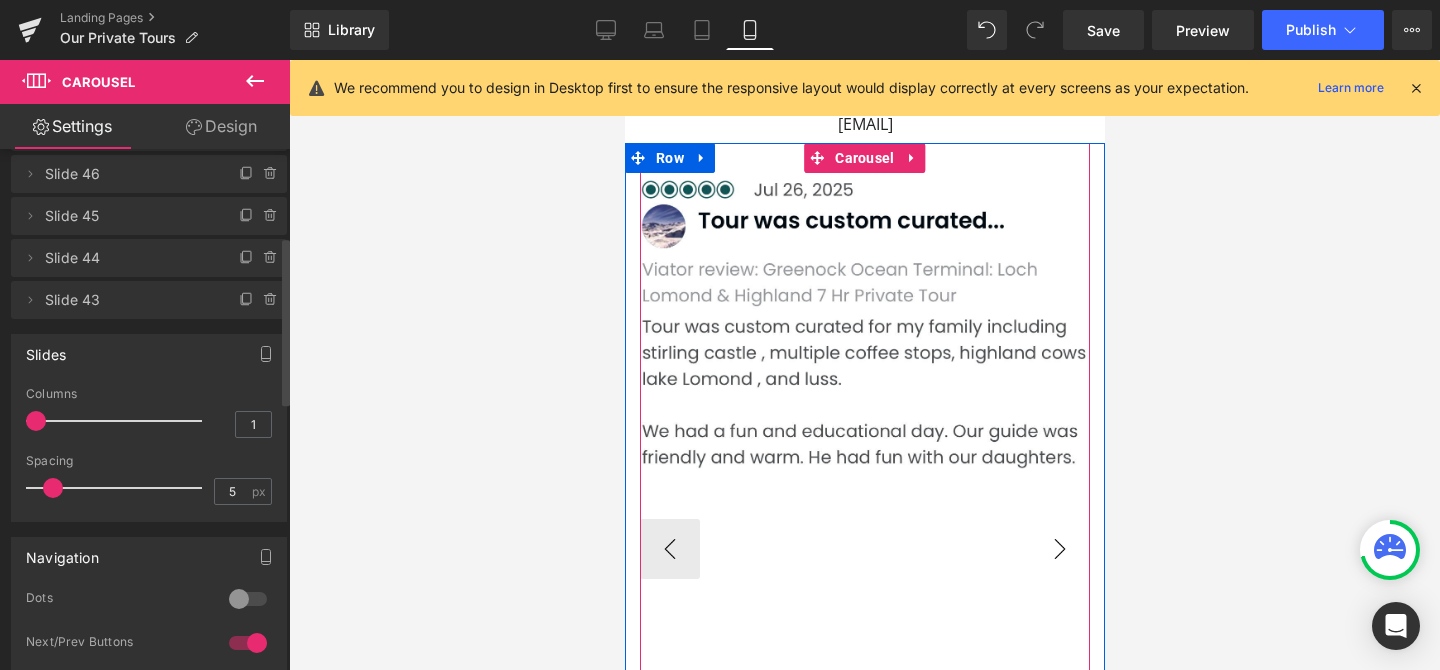 click on "›" at bounding box center [1059, 549] 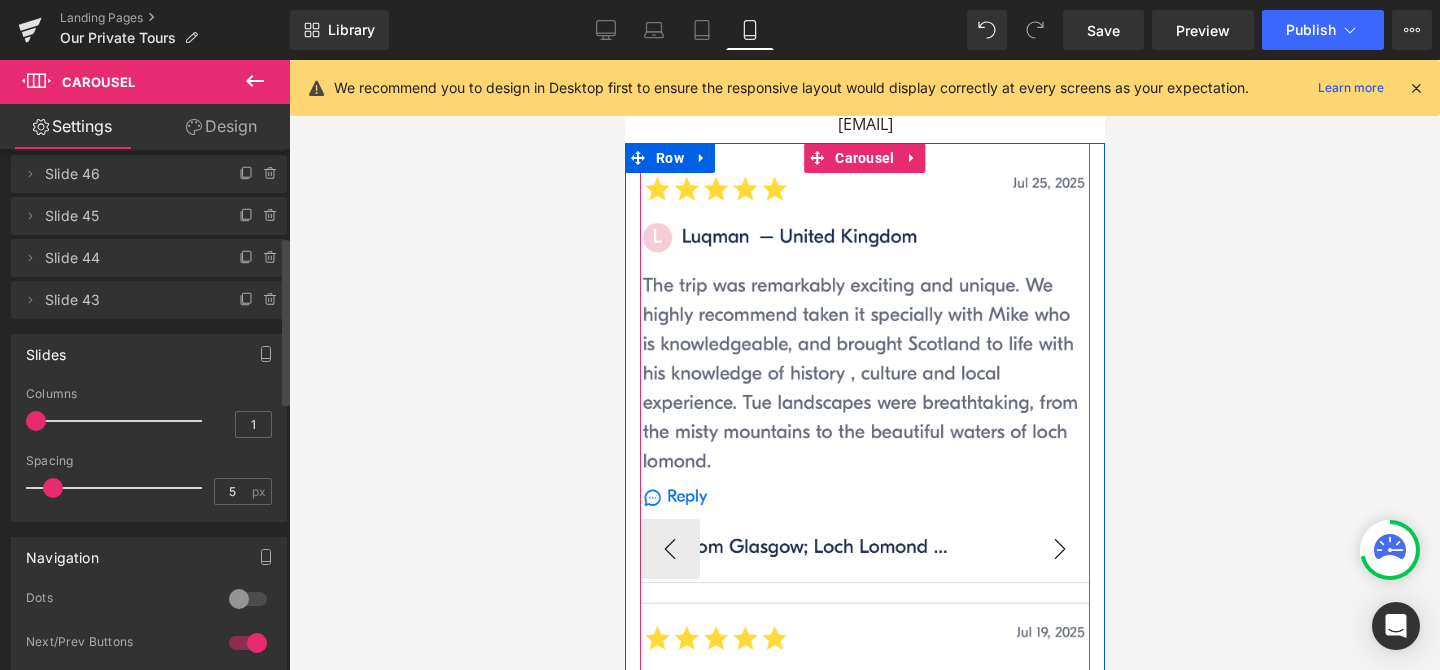 click on "›" at bounding box center (1059, 549) 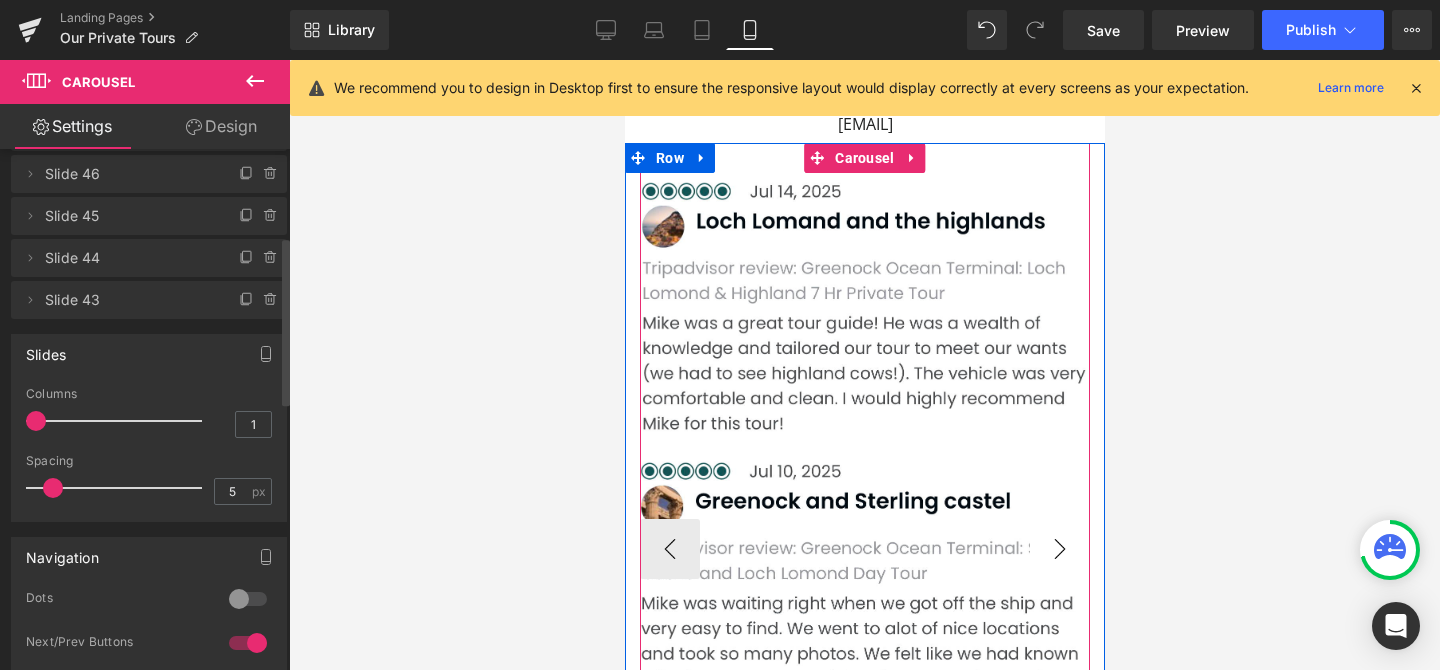 click on "›" at bounding box center (1059, 549) 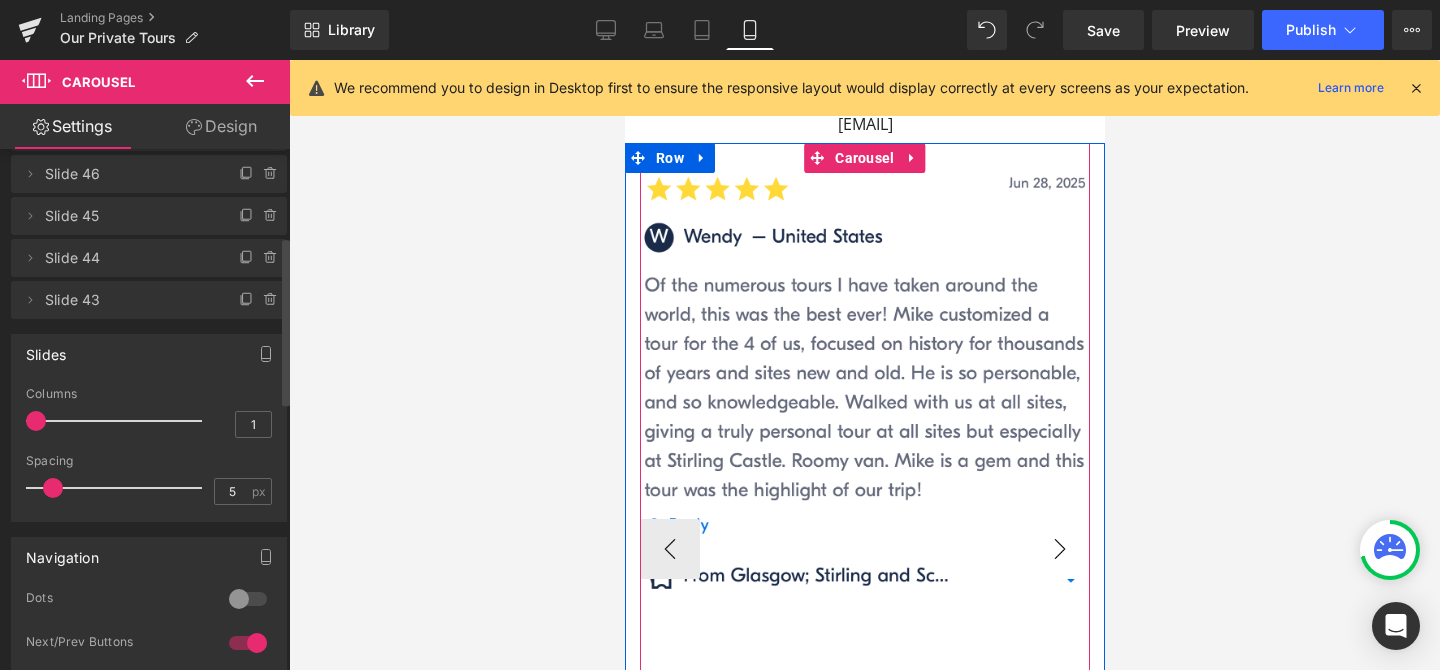 click on "›" at bounding box center [1059, 549] 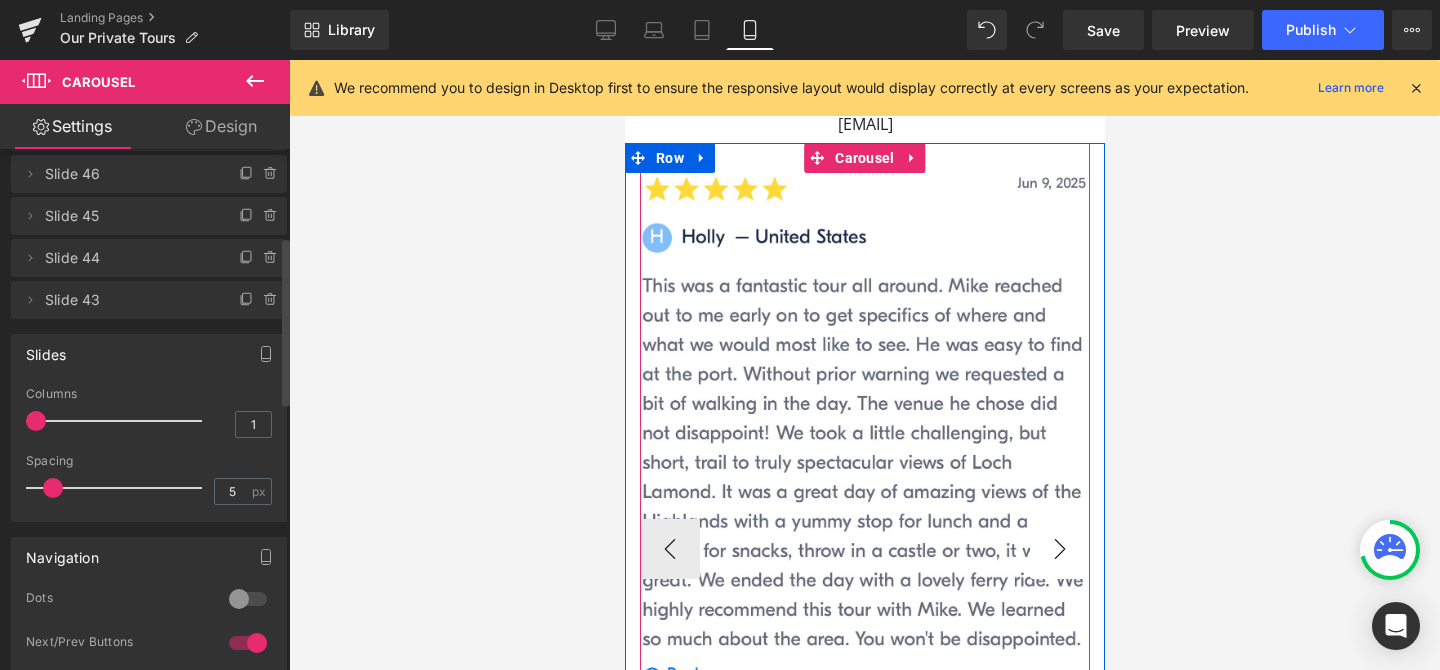 click on "›" at bounding box center [1059, 549] 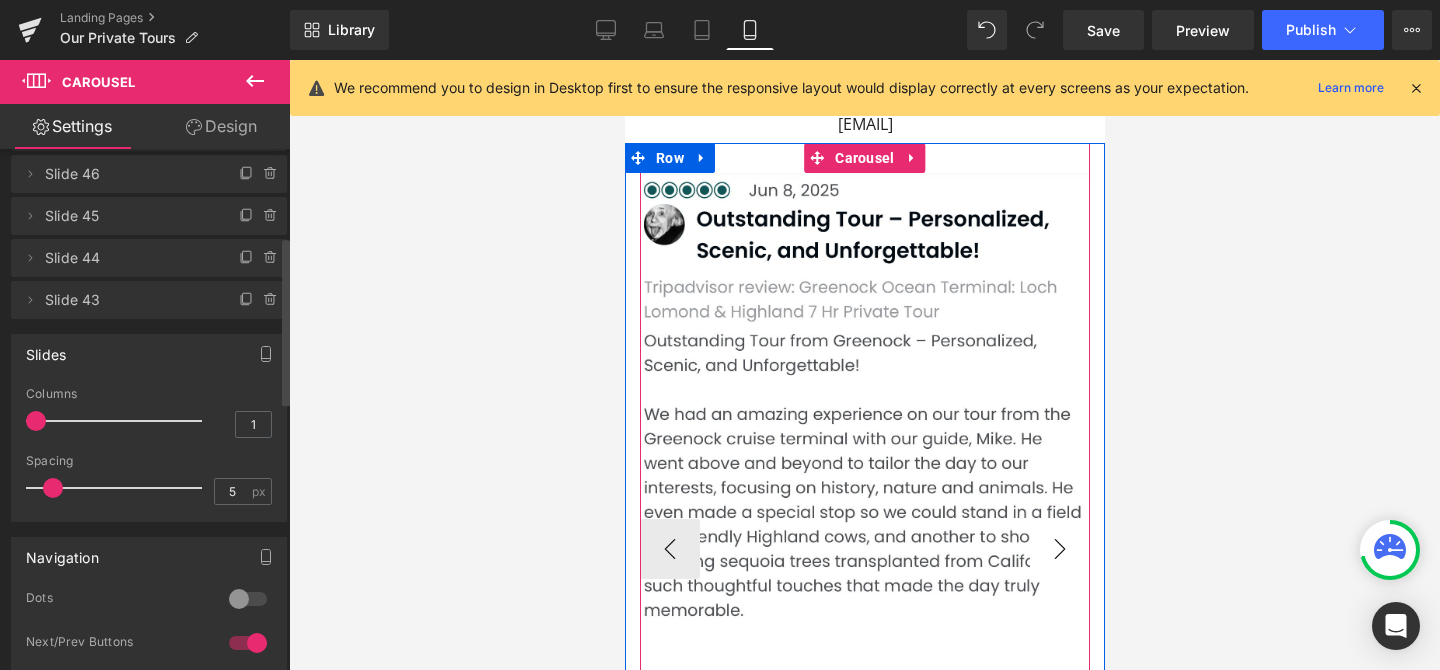 click on "›" at bounding box center (1059, 549) 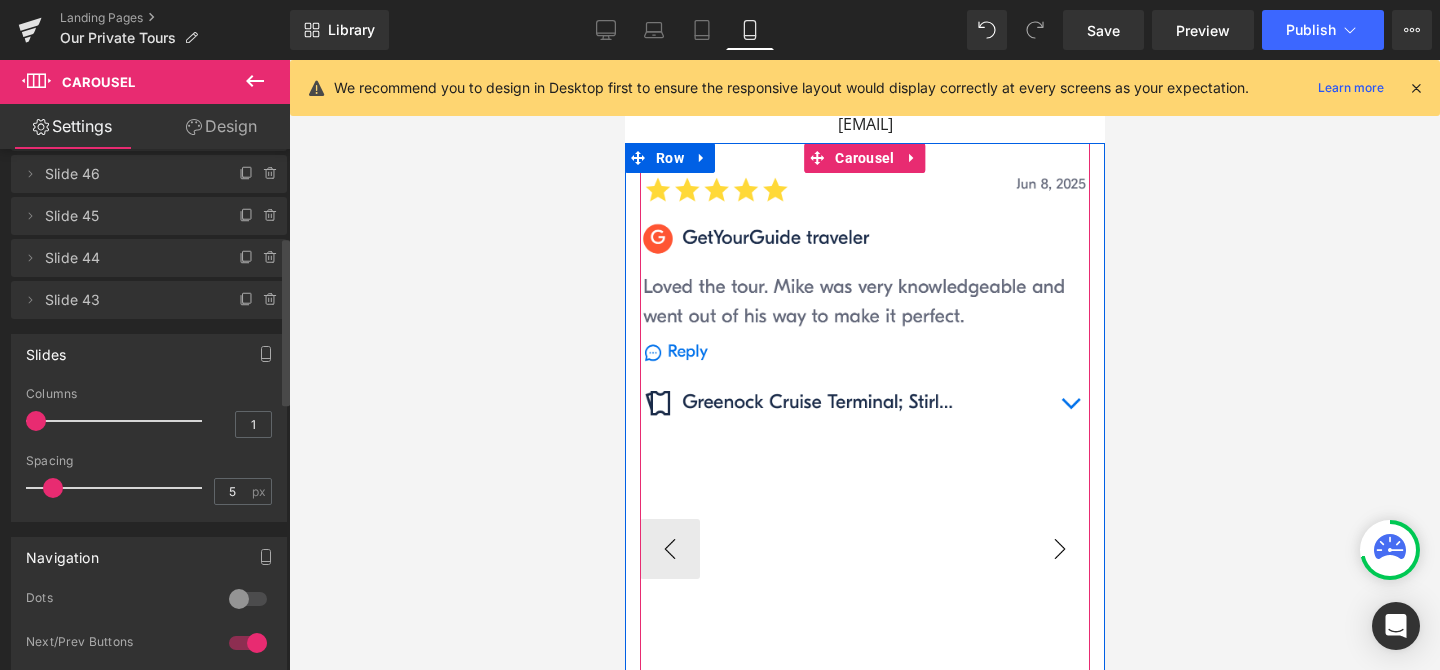 click on "›" at bounding box center [1059, 549] 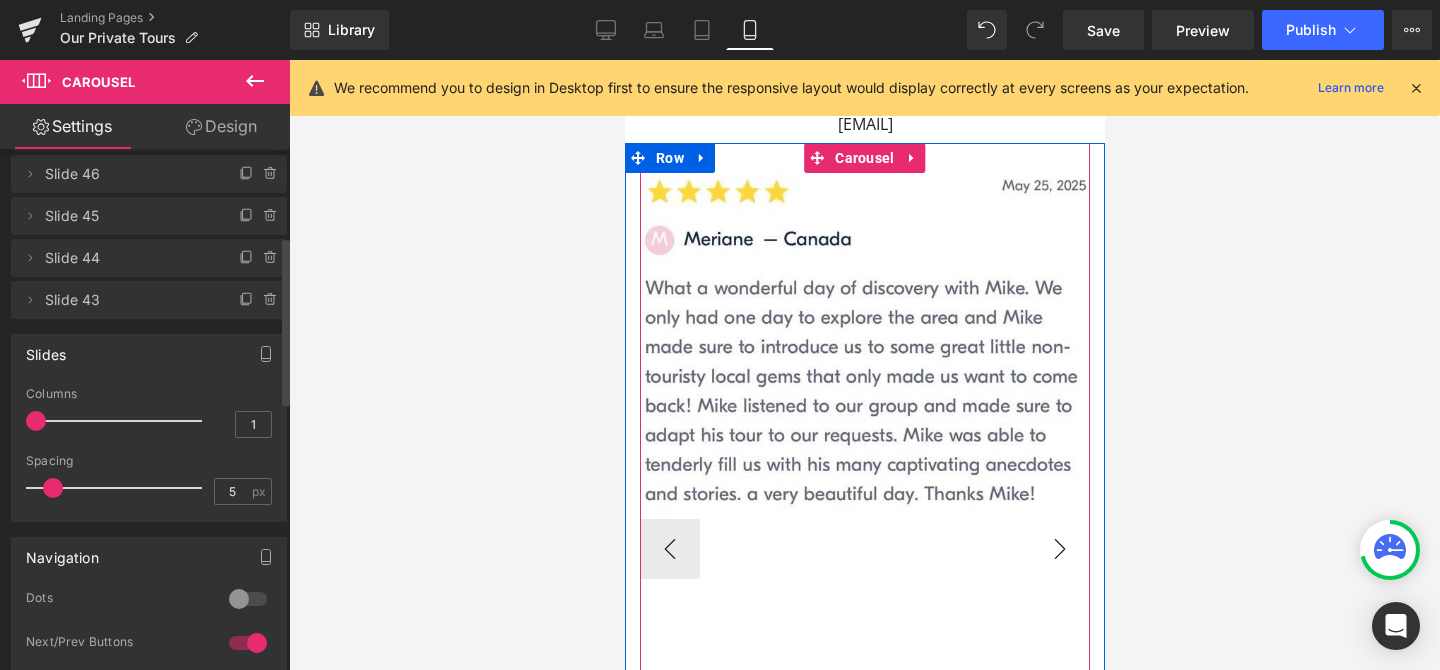 click on "›" at bounding box center (1059, 549) 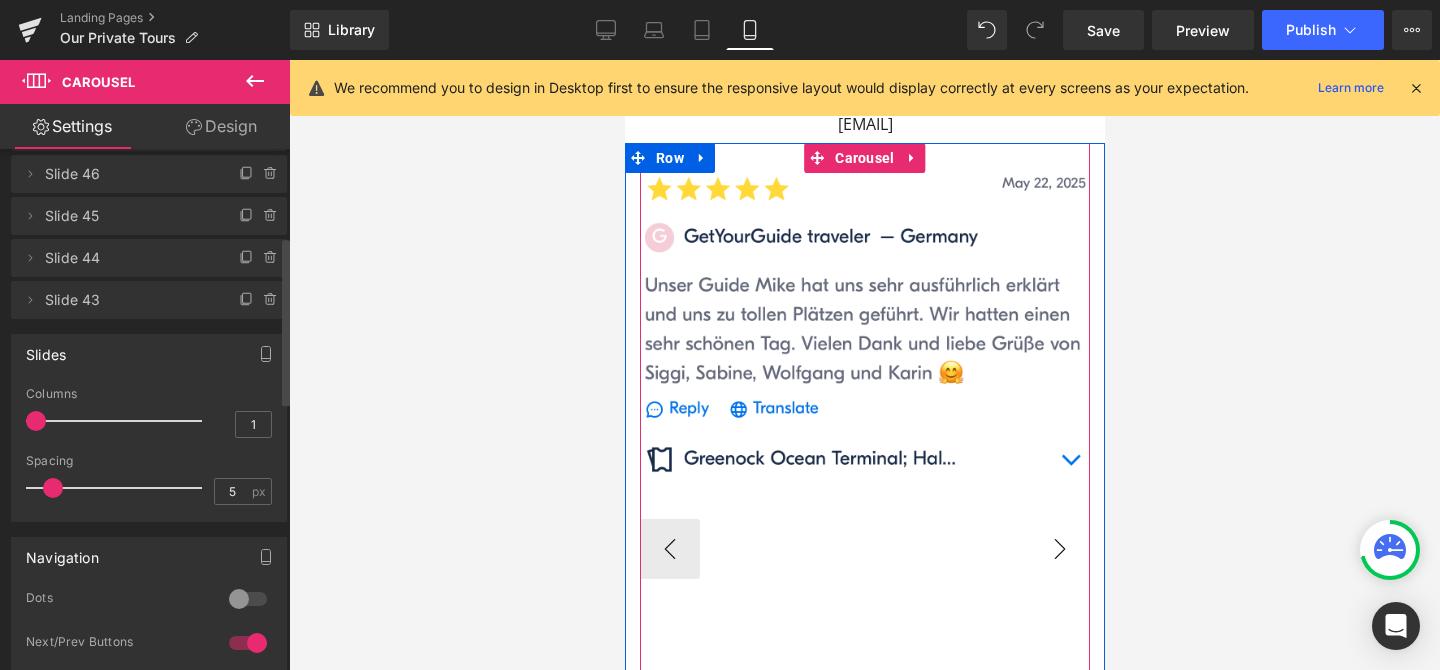 click on "›" at bounding box center (1059, 549) 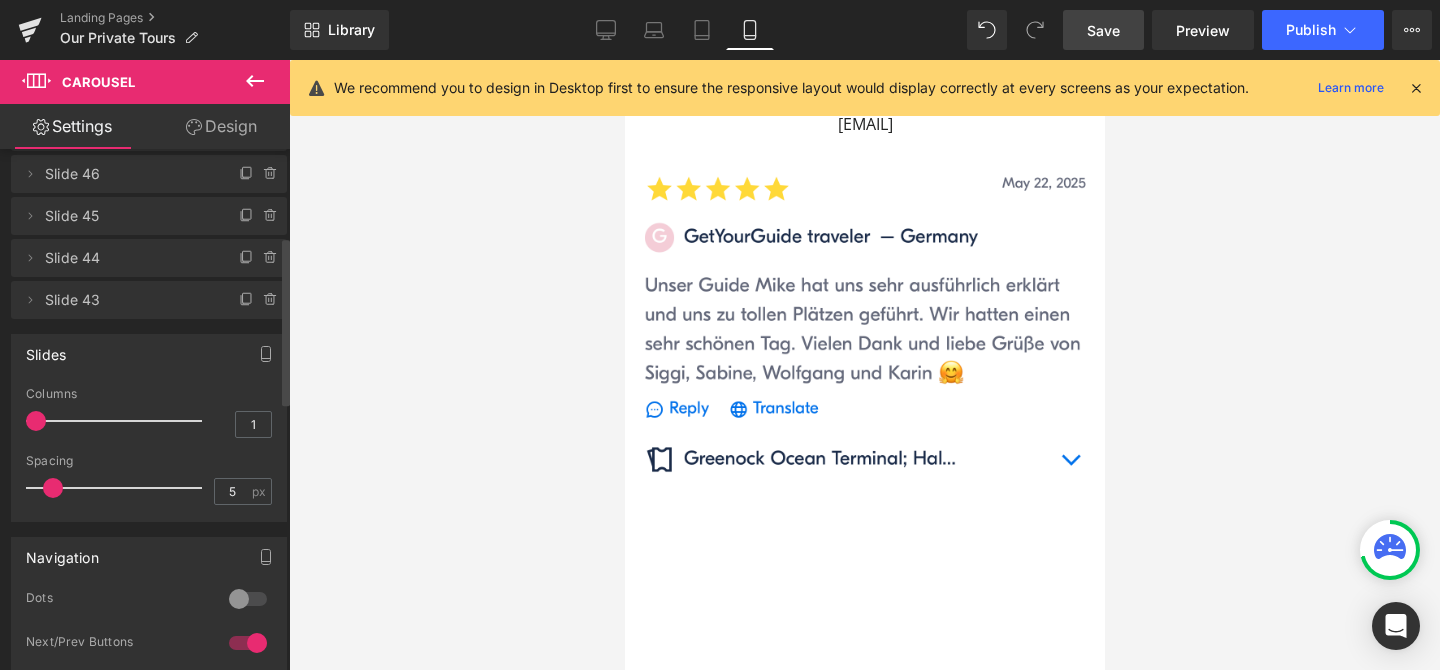 click on "Save" at bounding box center [1103, 30] 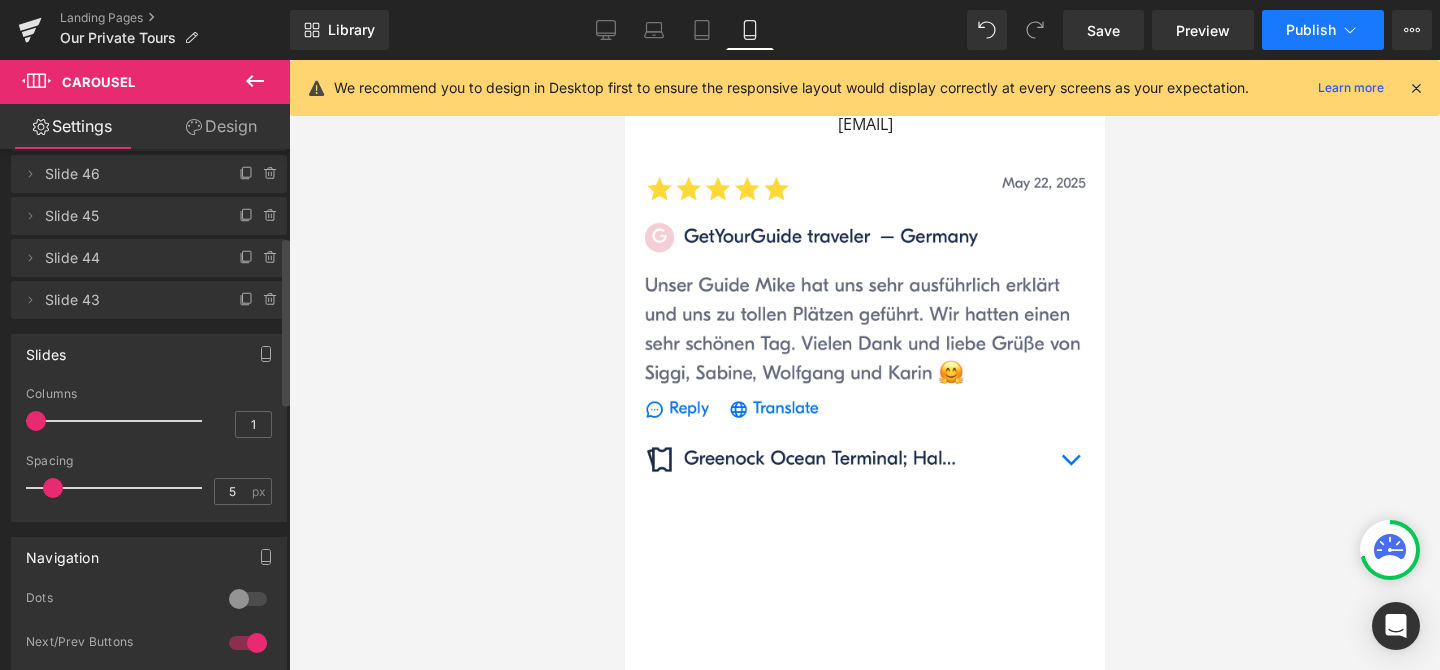 click 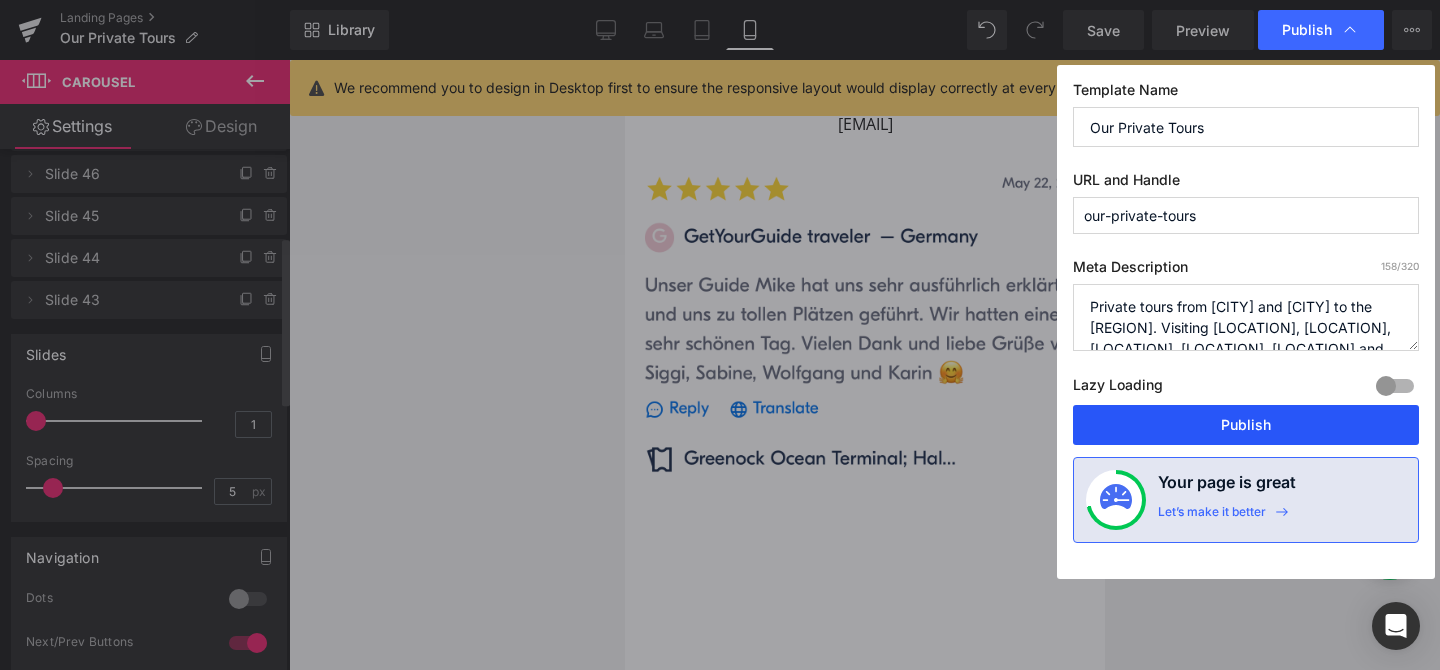 click on "Publish" at bounding box center (1246, 425) 